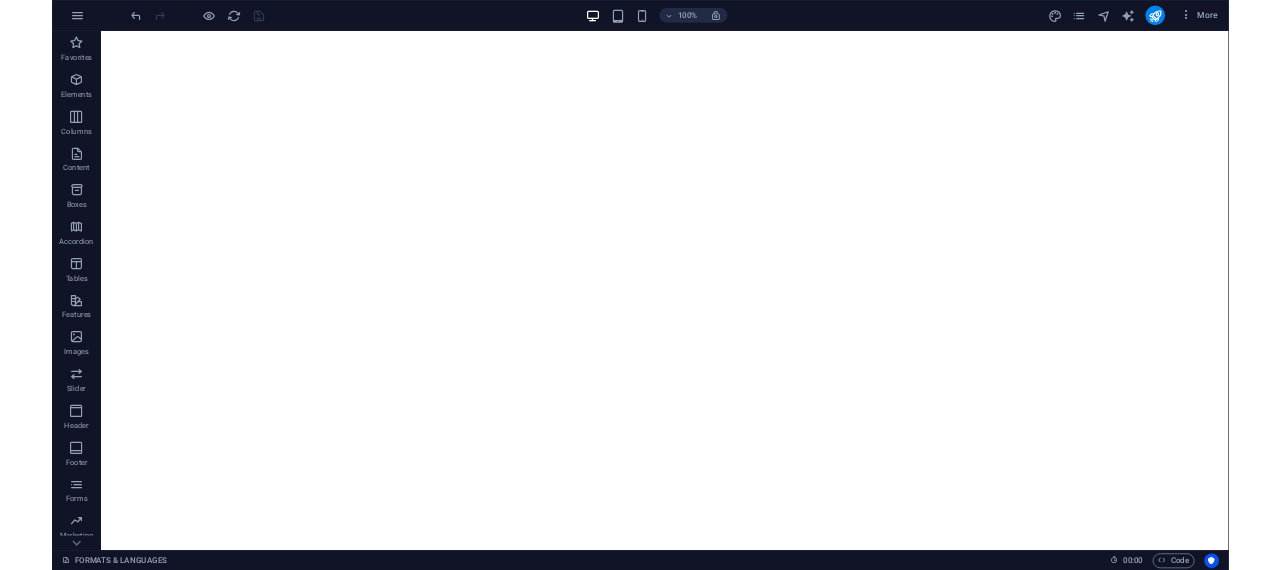 scroll, scrollTop: 0, scrollLeft: 0, axis: both 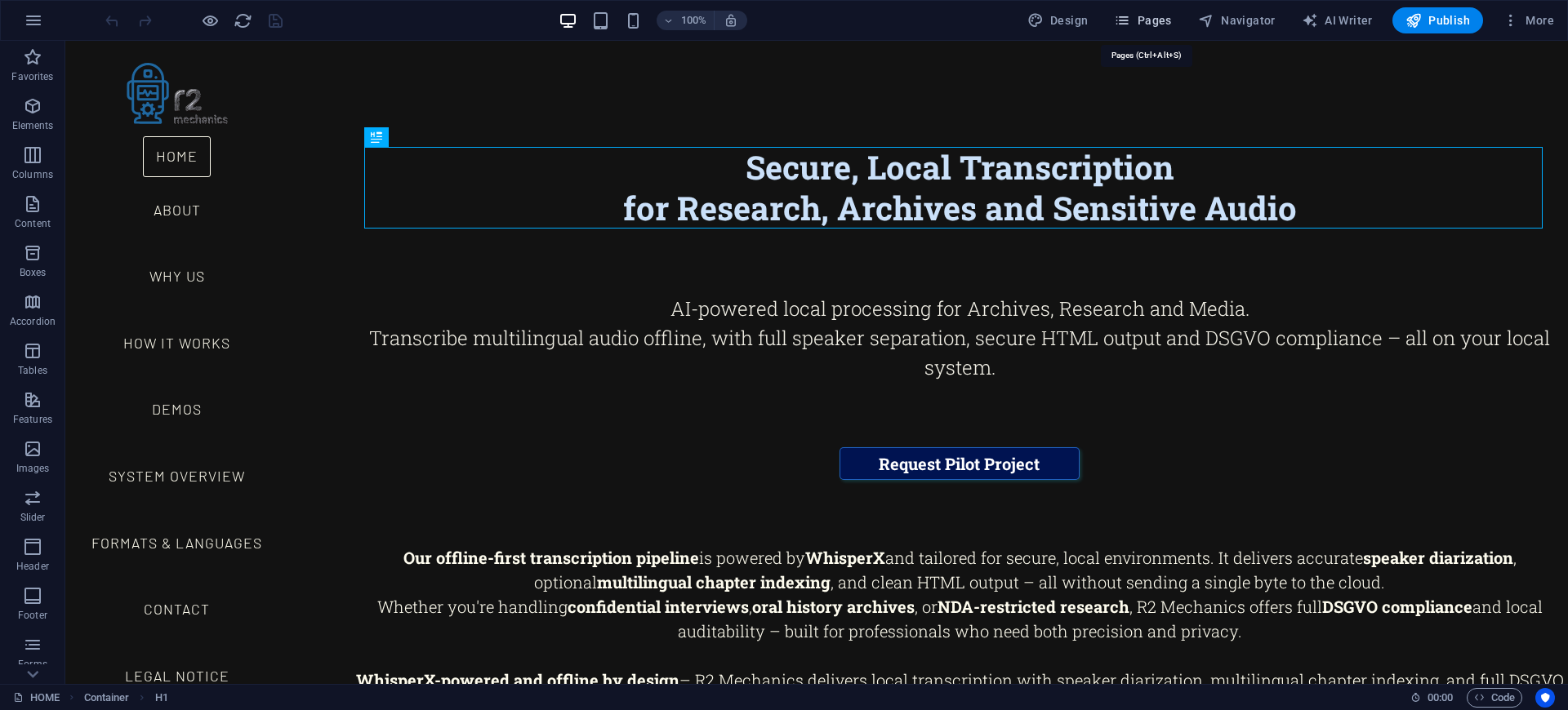 click on "Pages" at bounding box center [1143, 20] 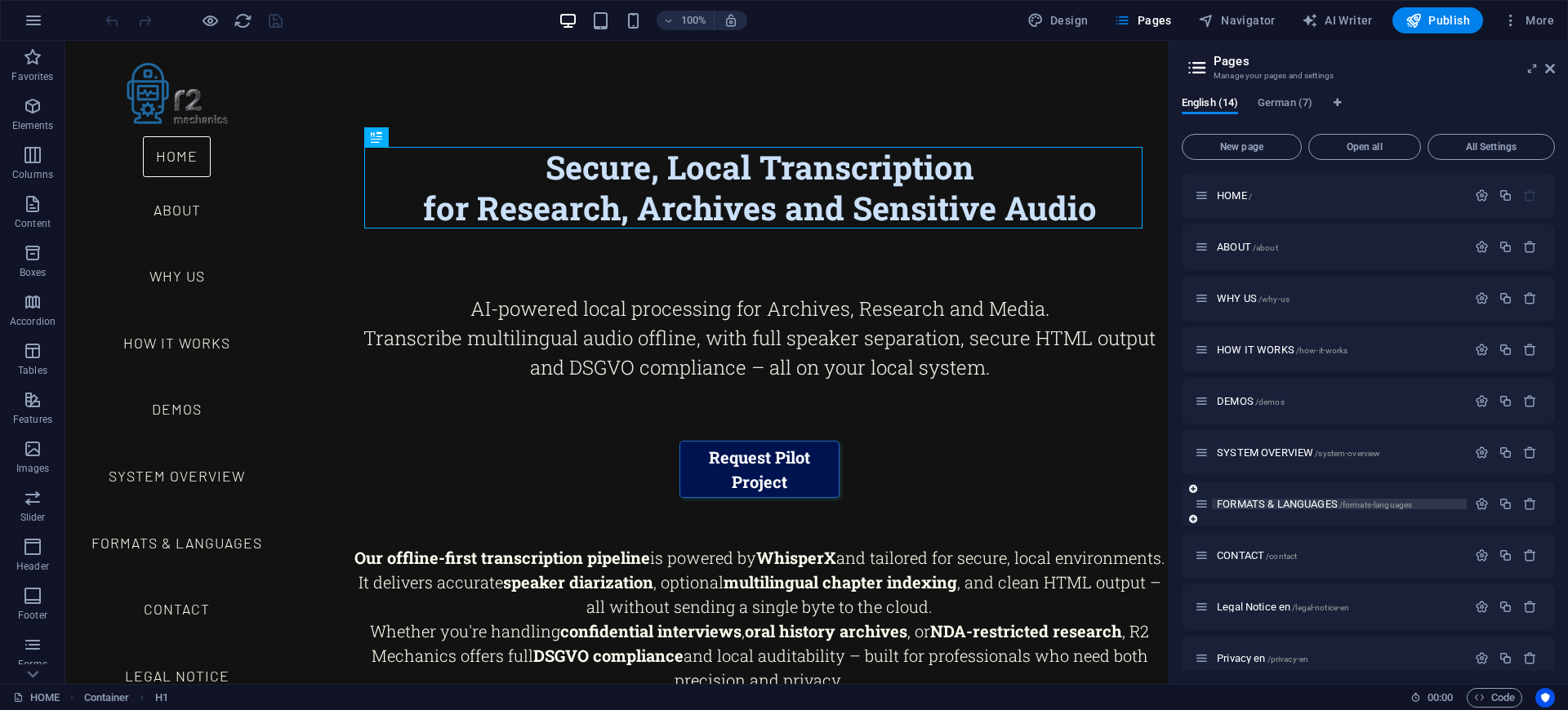 click on "FORMATS & LANGUAGES  /formats-languages" at bounding box center (1314, 504) 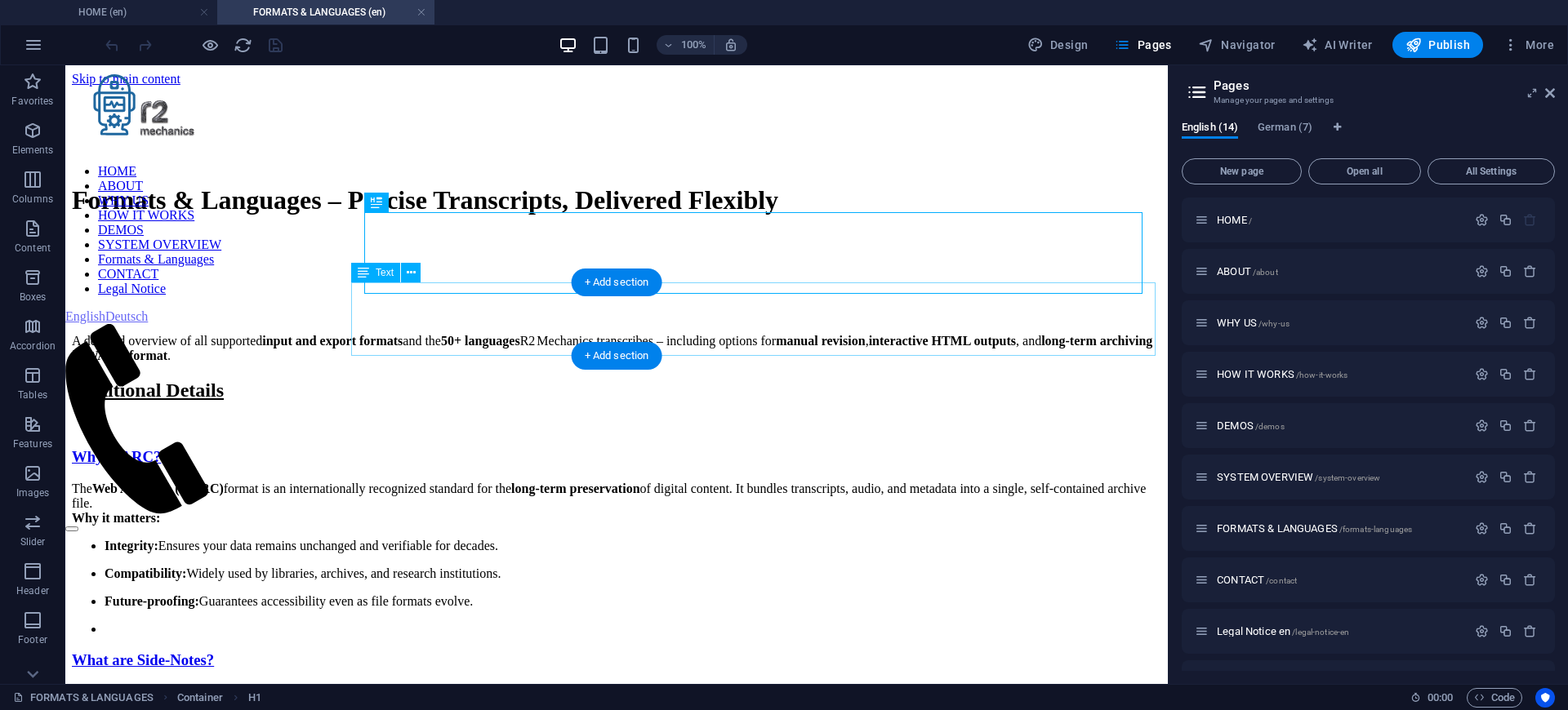 scroll, scrollTop: 0, scrollLeft: 0, axis: both 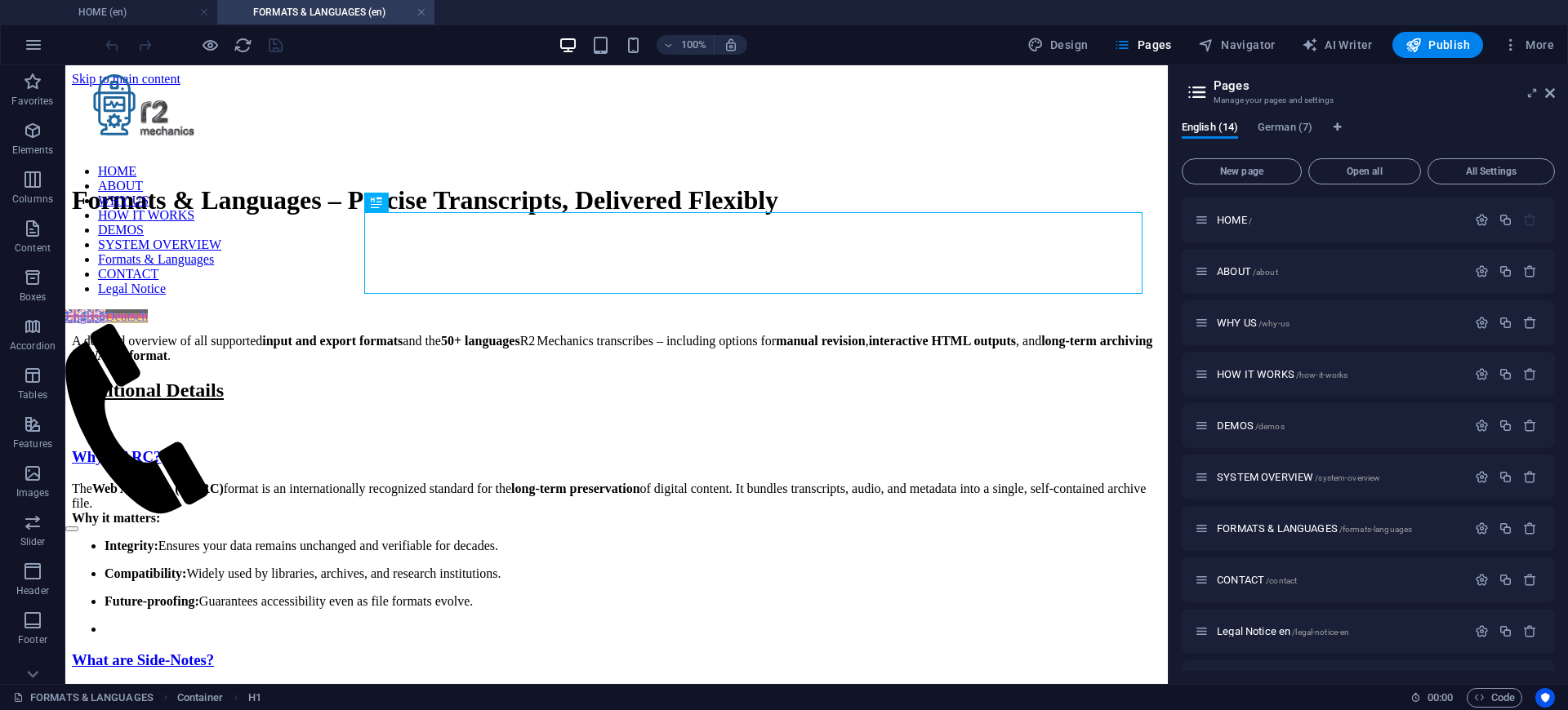 click on "Pages Manage your pages and settings English (14) German (7) New page Open all All Settings HOME / ABOUT /about WHY US /why-us HOW IT WORKS /how-it-works DEMOS /demos SYSTEM OVERVIEW /system-overview FORMATS & LANGUAGES  /formats-languages CONTACT /contact Legal Notice en /legal-notice-en Privacy en /privacy-en Insights & Articles /insights-articles Offline vs. Cloud: GDPR-Compliant Transcription for Archives and Research /offline-transcription-gdpr Preserving Voices – How Modern Transcription Technologies Make Cultural Archives Accessible Again /preserving-voices More Than Precise Words - Why Cultural Awareness Matters in Transcription /transcription-as-cultural-responsibility" at bounding box center [1368, 375] 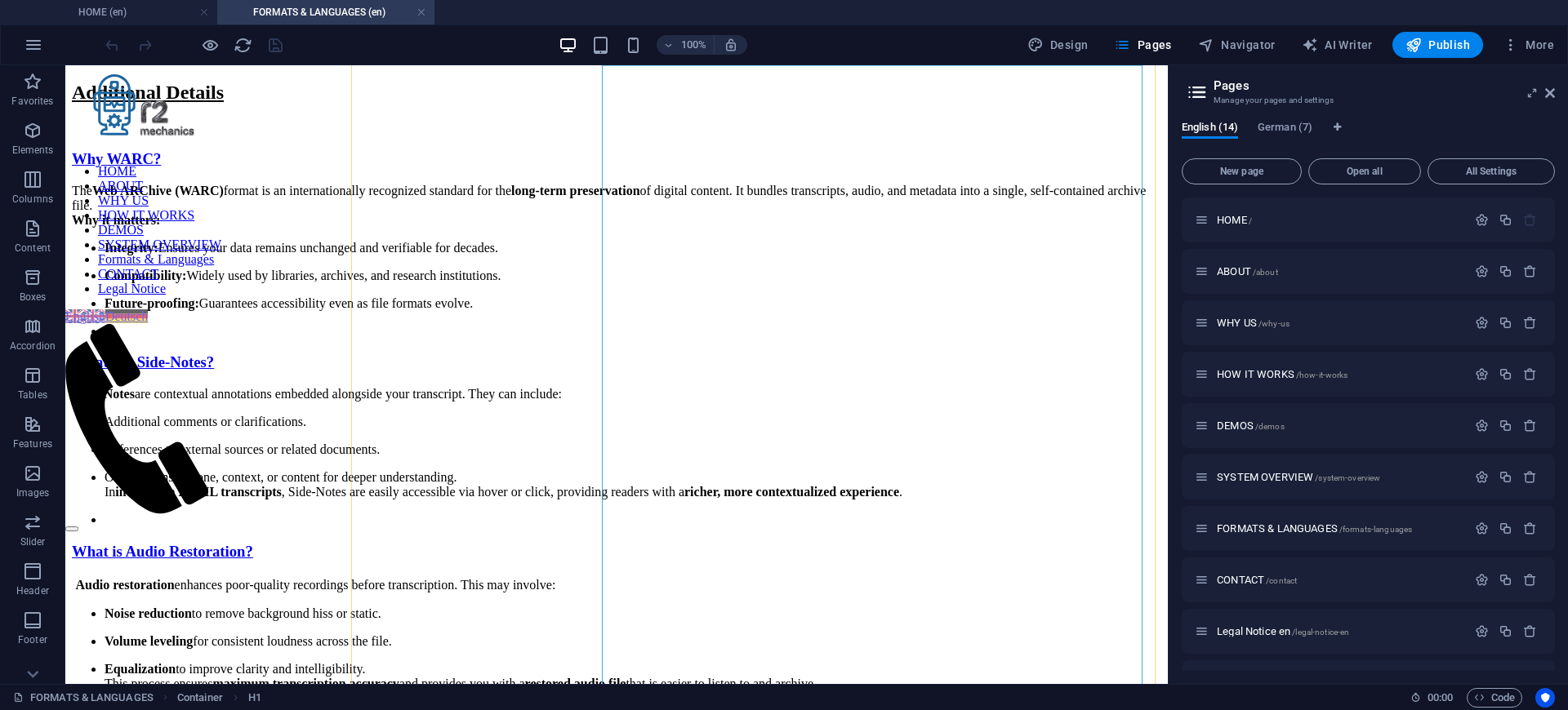 scroll, scrollTop: 392, scrollLeft: 0, axis: vertical 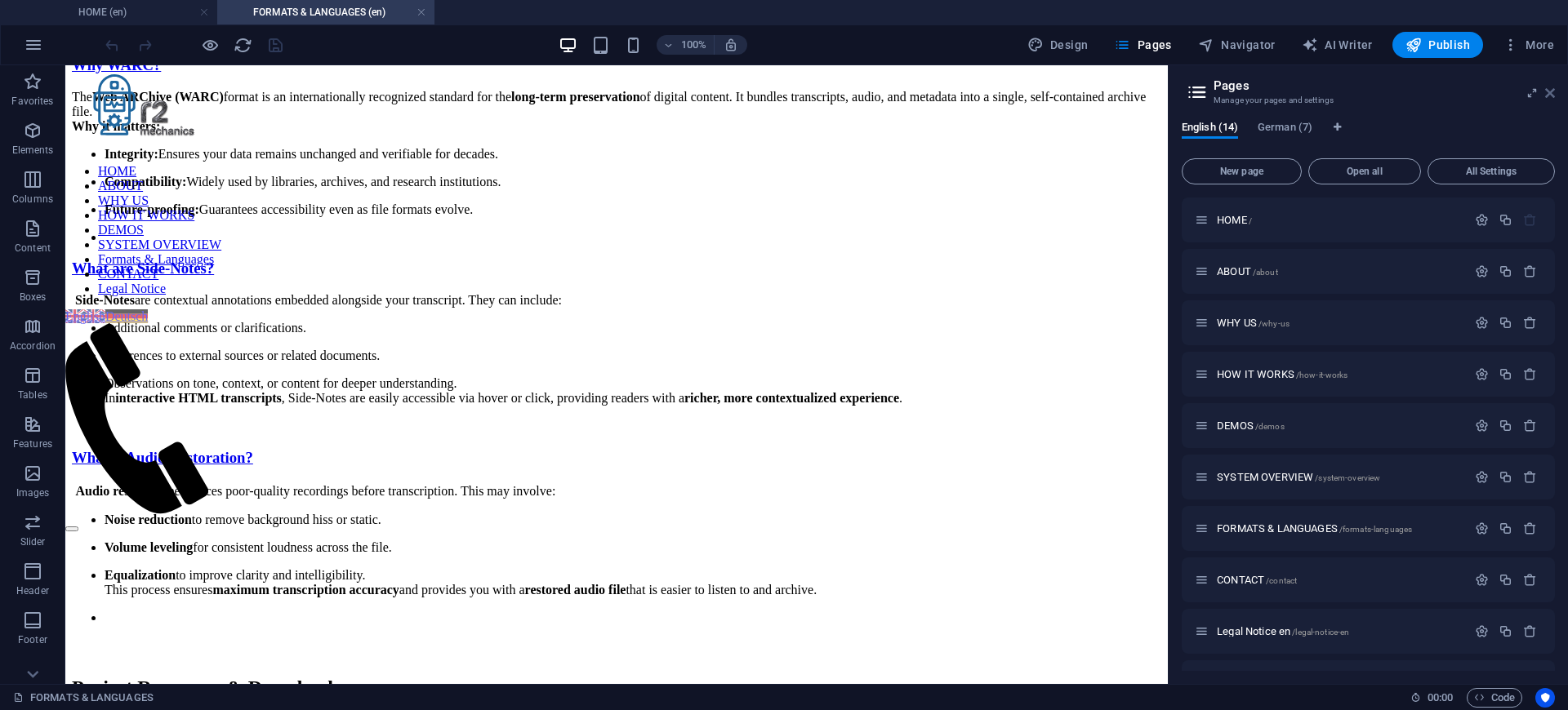 click at bounding box center [1550, 93] 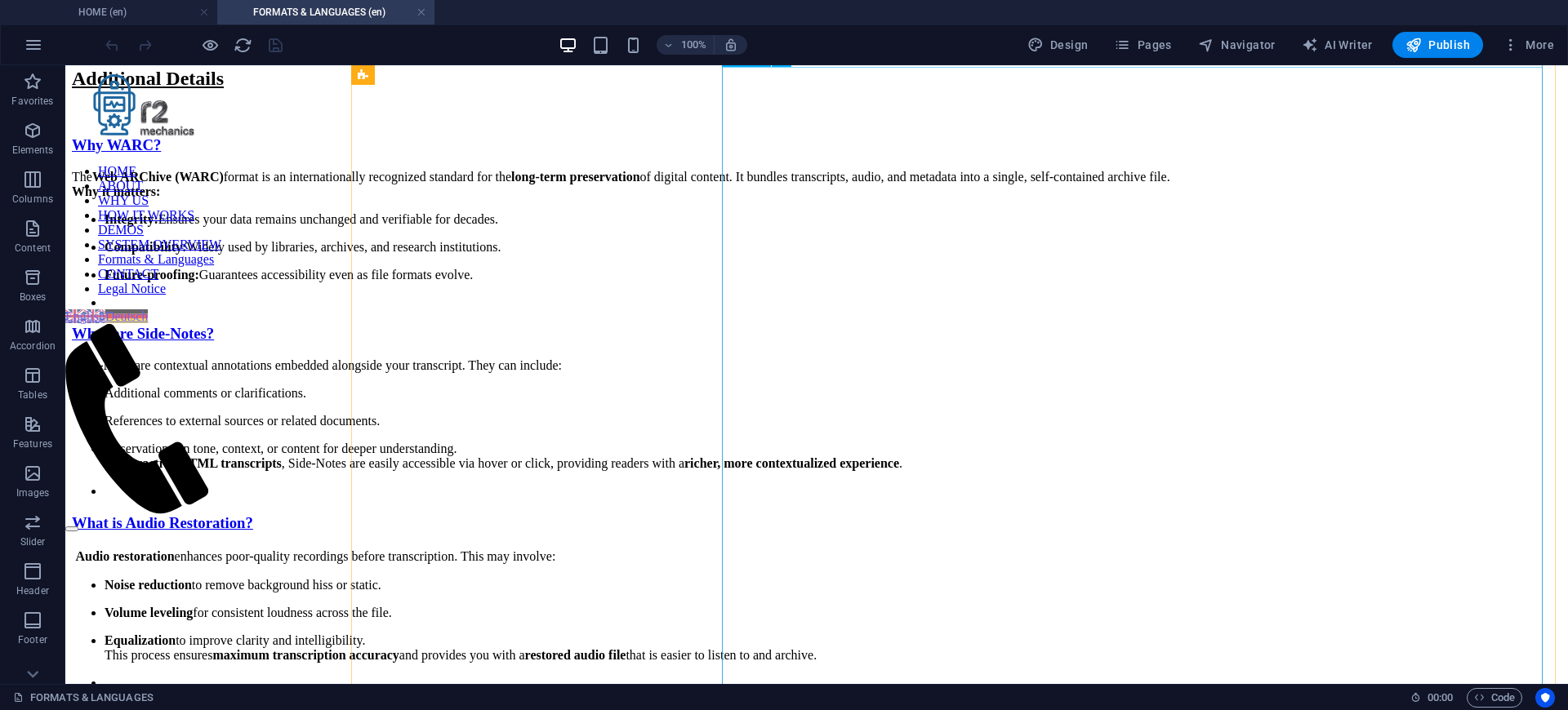 scroll, scrollTop: 269, scrollLeft: 0, axis: vertical 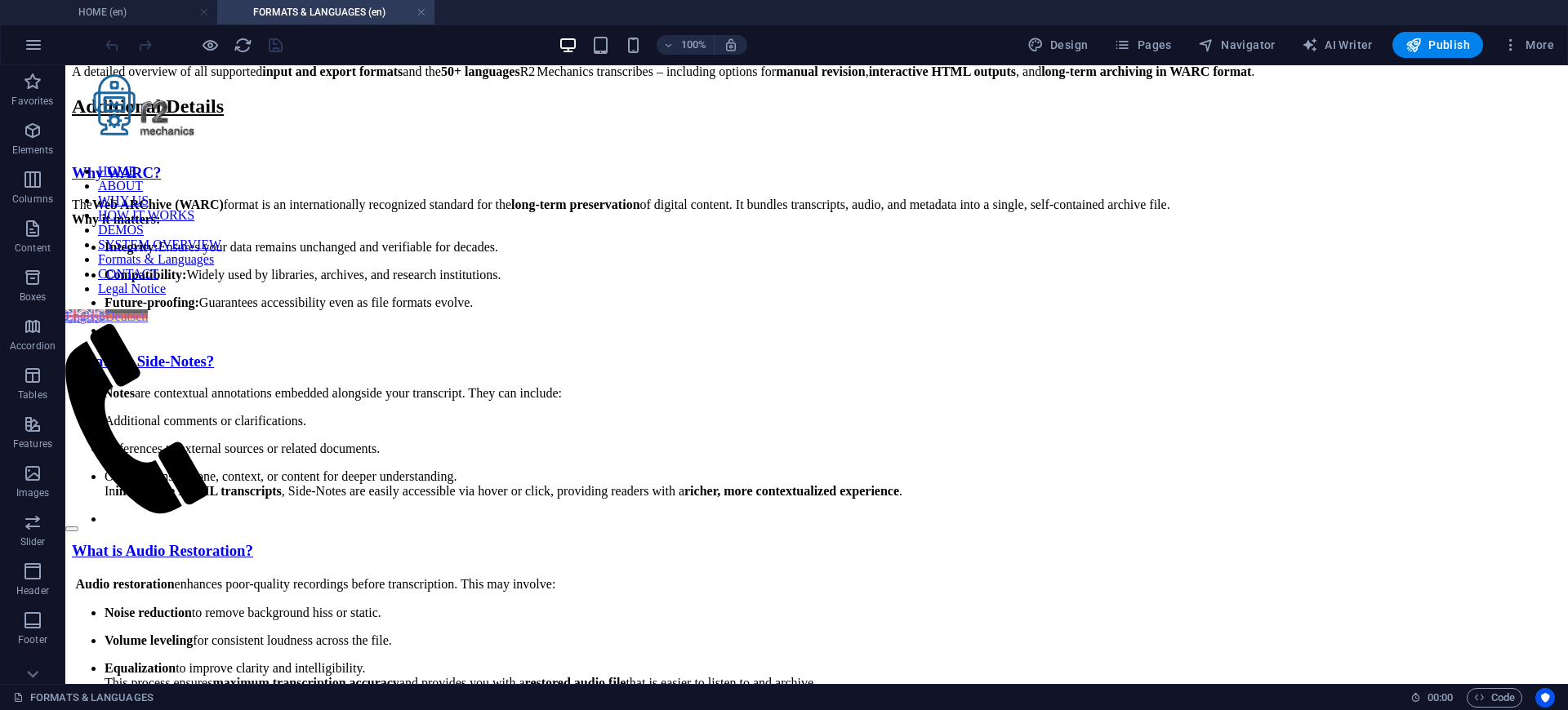 click on "Additional Details Why WARC? The  Web ARChive (WARC)  format is an internationally recognized standard for the  long-term preservation  of digital content. It bundles transcripts, audio, and metadata into a single, self-contained archive file. Why it matters: Integrity:  Ensures your data remains unchanged and verifiable for decades. Compatibility:  Widely used by libraries, archives, and research institutions. Future-proofing:  Guarantees accessibility even as file formats evolve. What are Side-Notes?   Side-Notes  are contextual annotations embedded alongside your transcript. They can include: Additional comments or clarifications. References to external sources or related documents. Observations on tone, context, or content for deeper understanding. In  interactive HTML transcripts , Side-Notes are easily accessible via hover or click, providing readers with a  richer, more contextualized experience . What is Audio Restoration?   Audio restoration Noise reduction  to remove background hiss or static." at bounding box center (817, 6067) 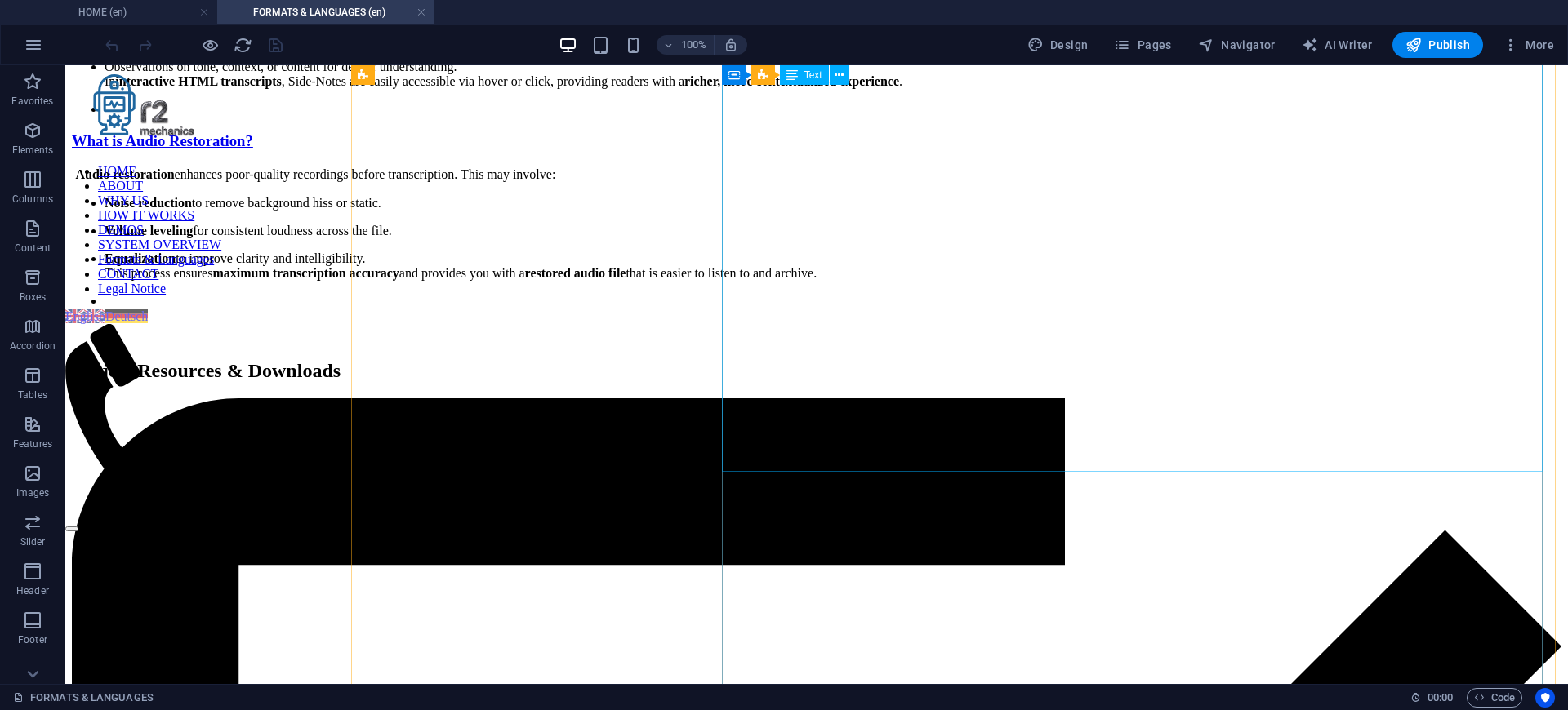 scroll, scrollTop: 955, scrollLeft: 0, axis: vertical 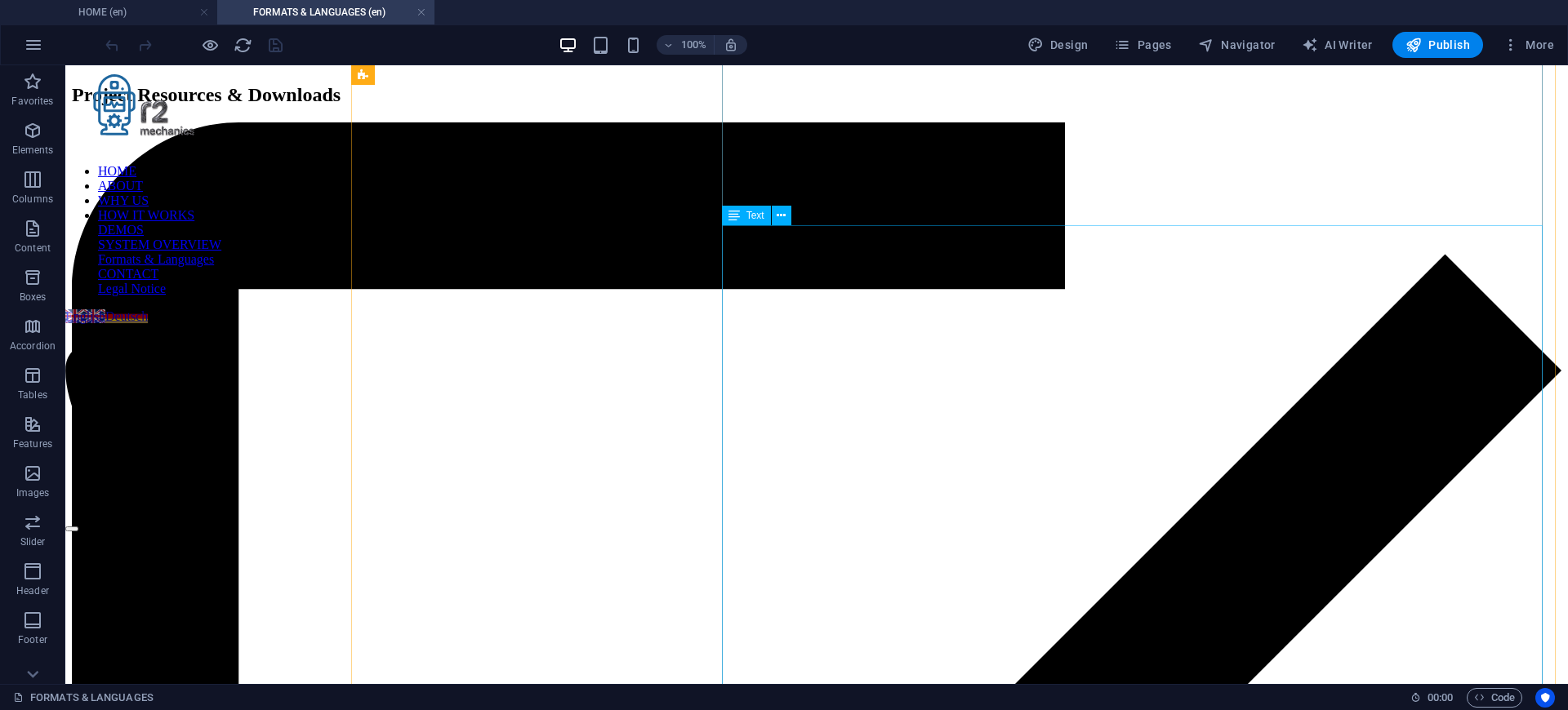 click on "Technical Architecture
R2 Mechanics is designed as a fully offline, modular pipeline that runs locally without any cloud dependencies. Each stage is carefully separated for transparency and auditability.
Input Formats
The system accepts standard audio files such as MP3 or WAV, with optional metadata for speaker lists, timecodes, or annotations. This flexible approach ensures compatibility with archival materials, oral history recordings, and institutional collections.
Processing Steps
Processing Logs & Offline Audit Trail
R2 Mechanics includes an integrated offline protocol to document all processing steps with time-stamped logs for each transcription project. This ensures full local traceability and supports archival standards for audit-ready documentation.
Output Format
Typical Directory Layout
Key Features at a Glance
Further Documentation
For detailed documentation and technical whitepapers, please see: Whitepaper (EN, PDF) Whitepaper (DE, PDF)" at bounding box center (817, 10698) 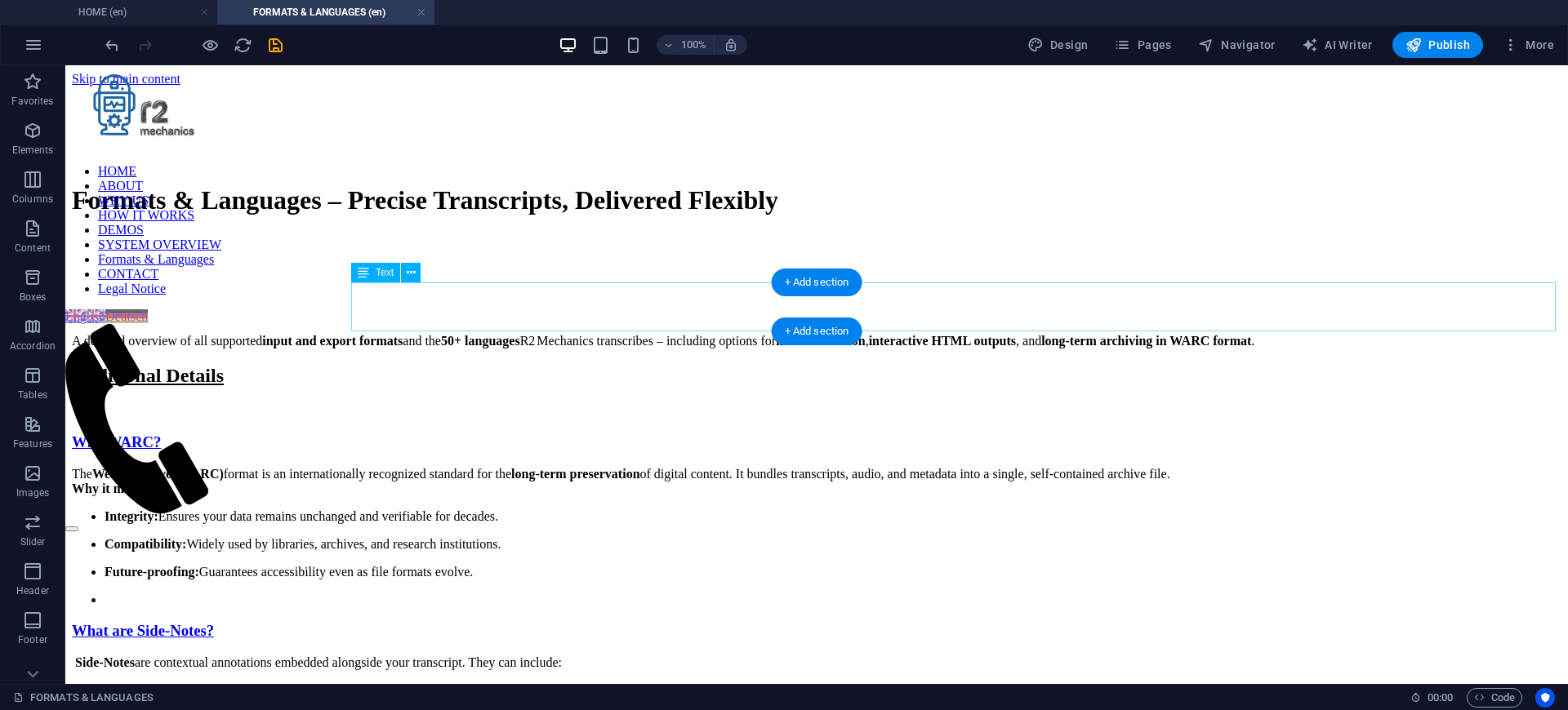 scroll, scrollTop: 196, scrollLeft: 0, axis: vertical 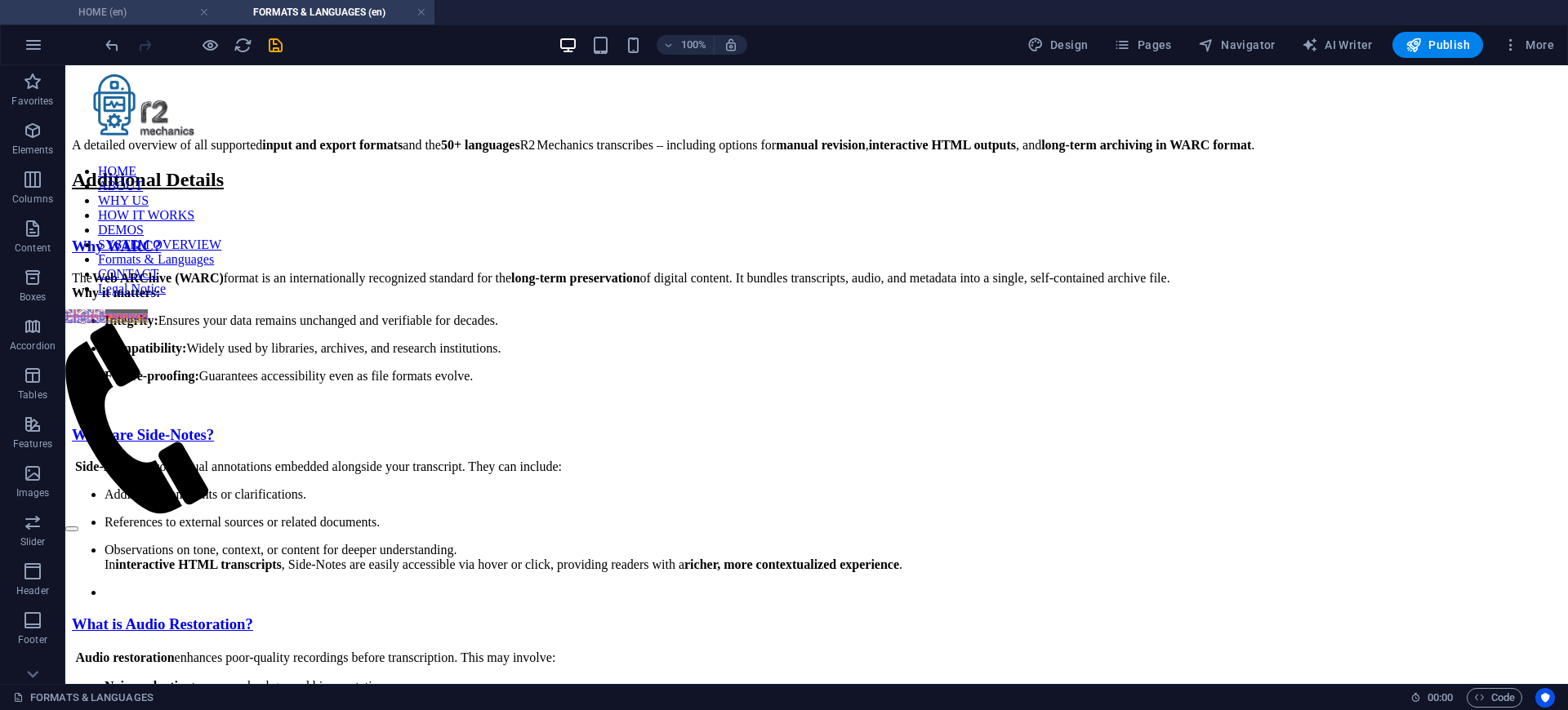 click on "HOME (en)" at bounding box center (109, 12) 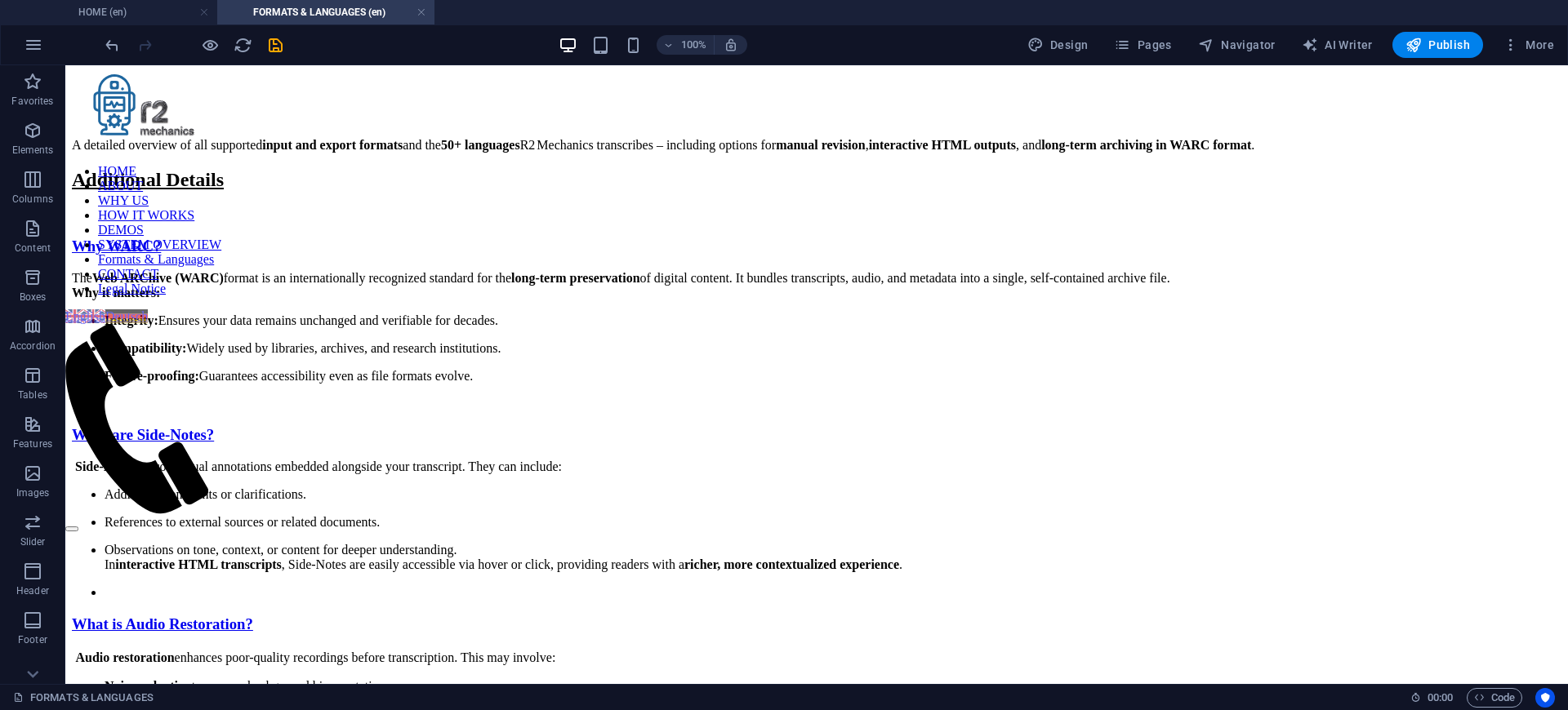 scroll, scrollTop: 0, scrollLeft: 0, axis: both 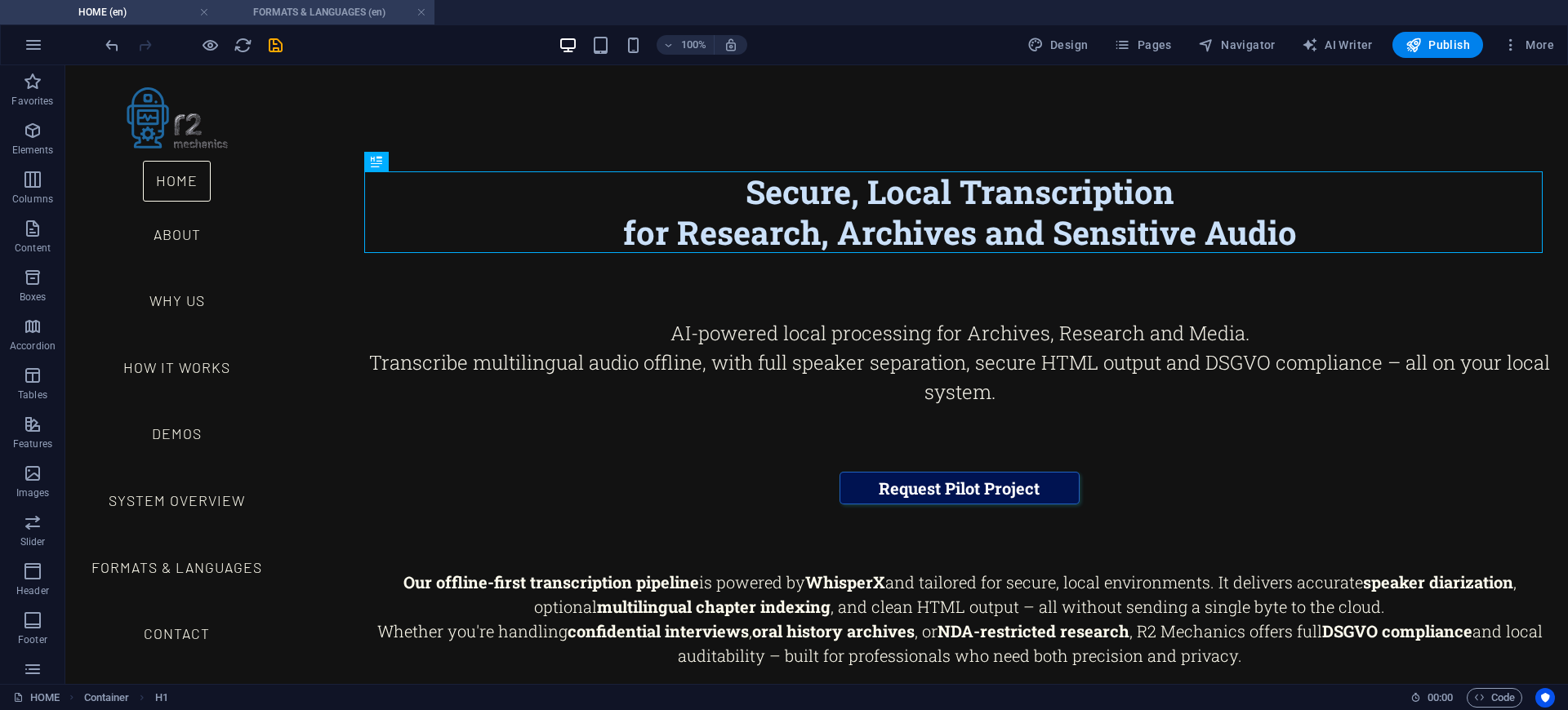 click on "FORMATS & LANGUAGES  (en)" at bounding box center (326, 12) 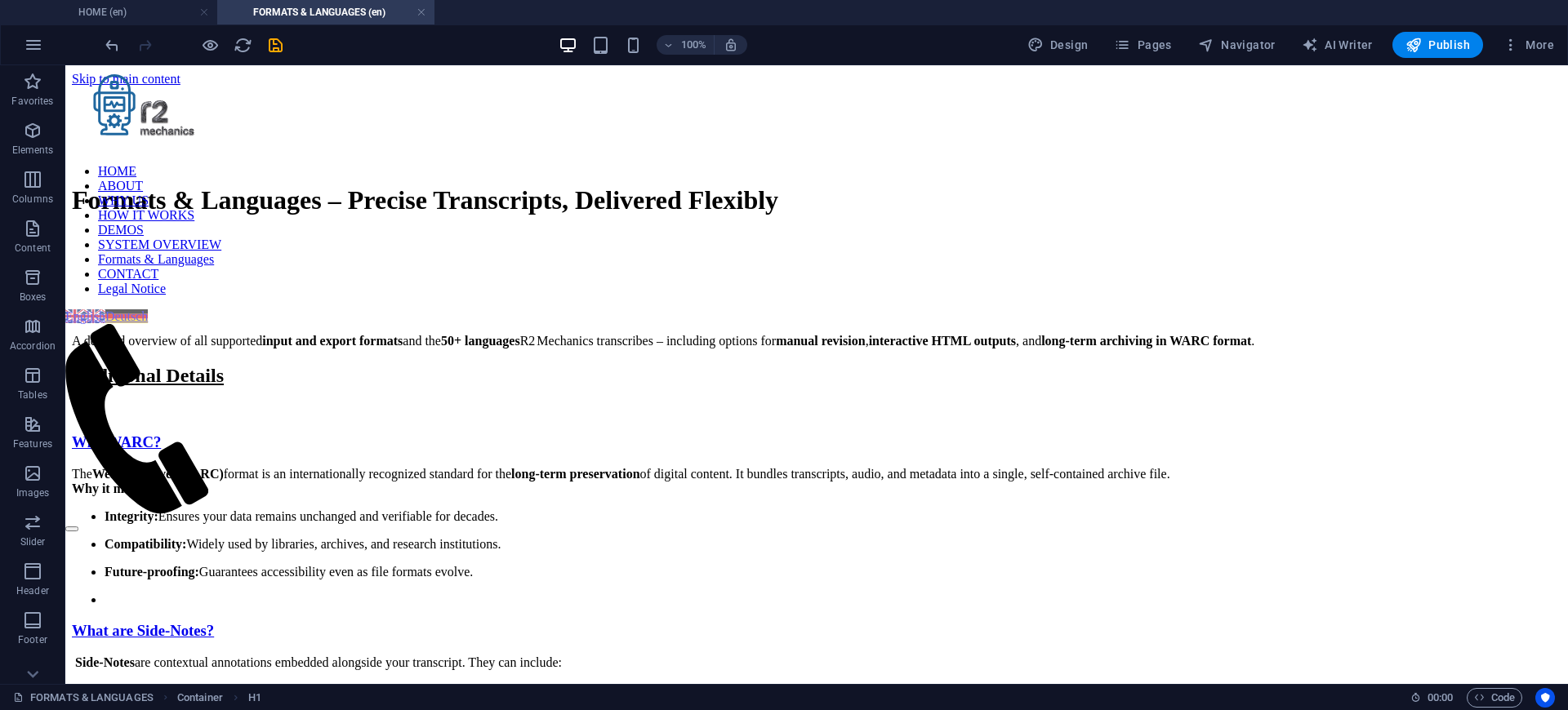 scroll, scrollTop: 196, scrollLeft: 0, axis: vertical 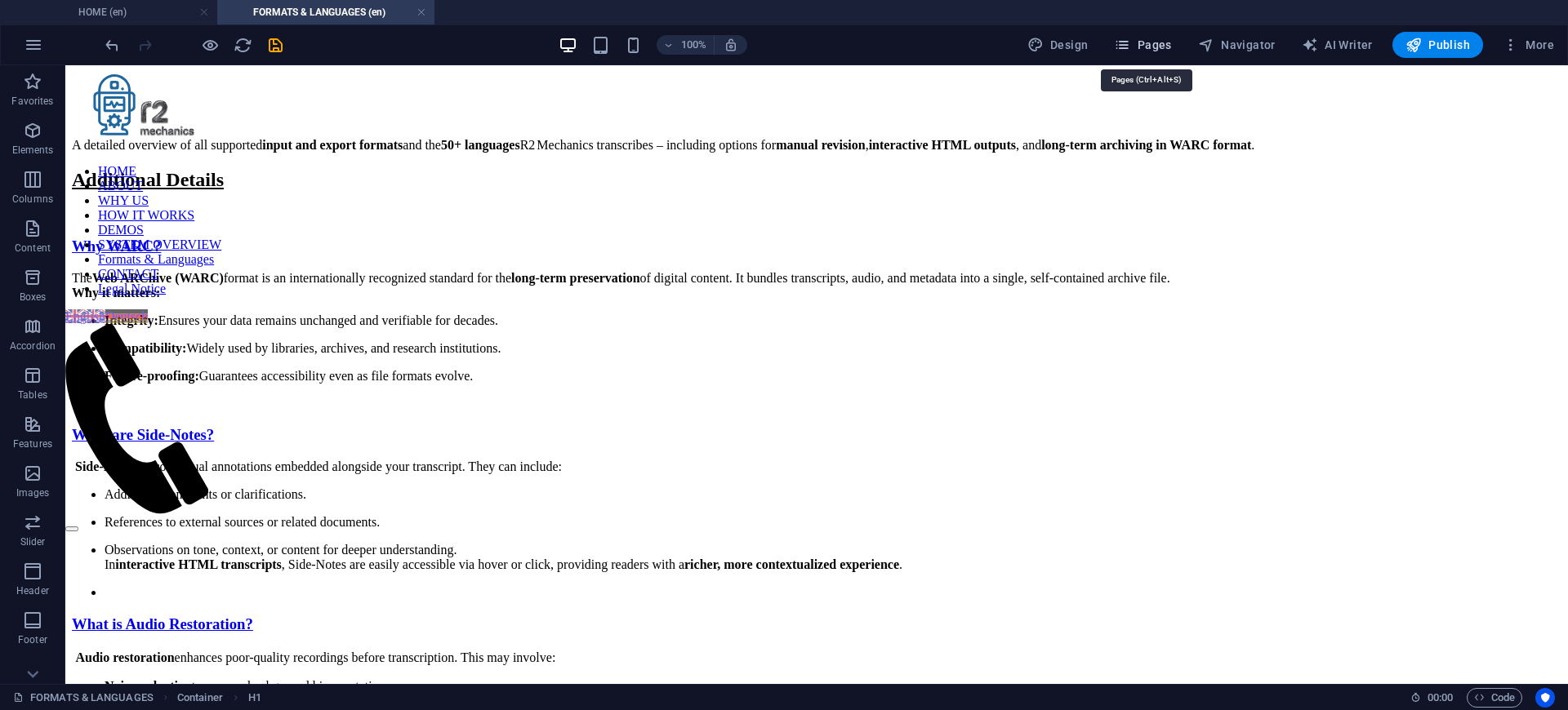 click on "Pages" at bounding box center [1143, 45] 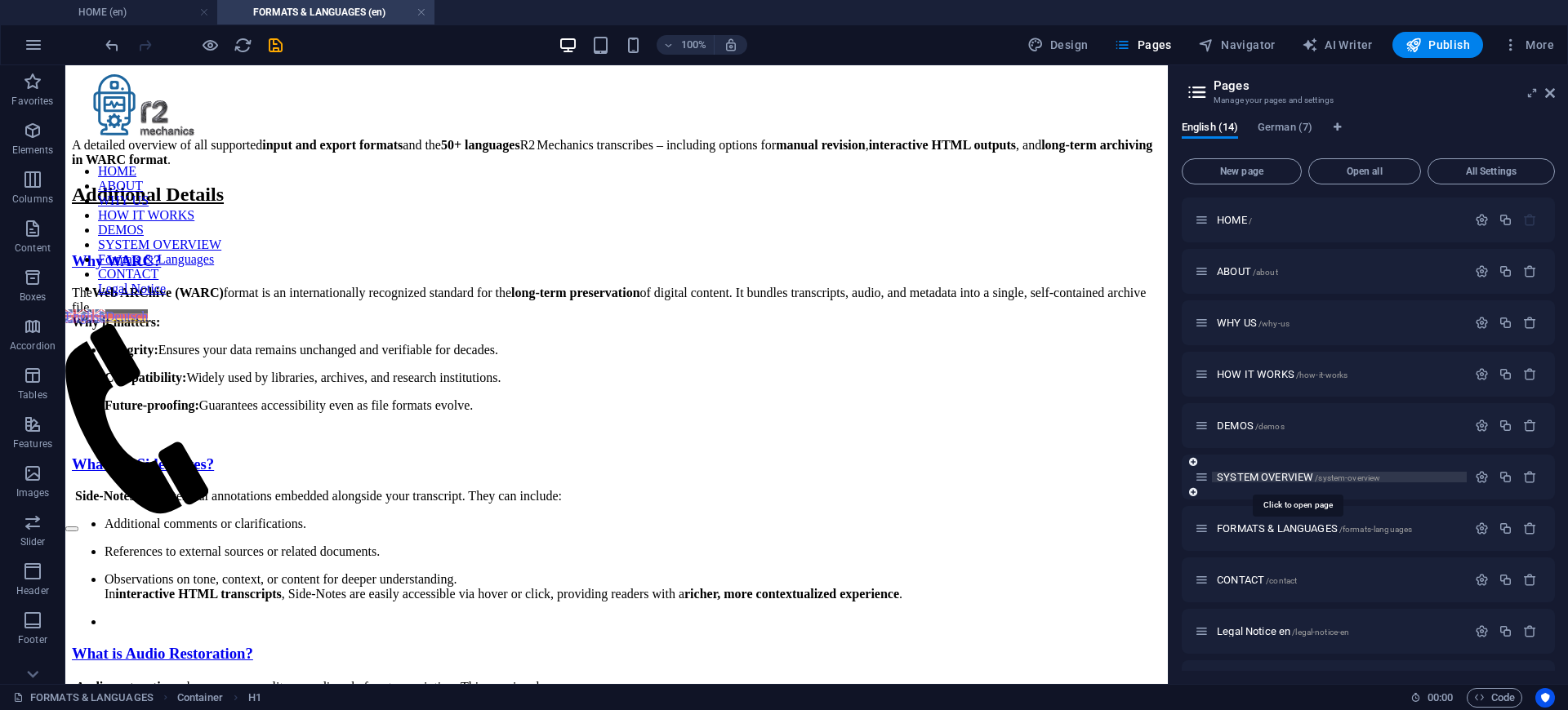 click on "SYSTEM OVERVIEW /system-overview" at bounding box center [1298, 477] 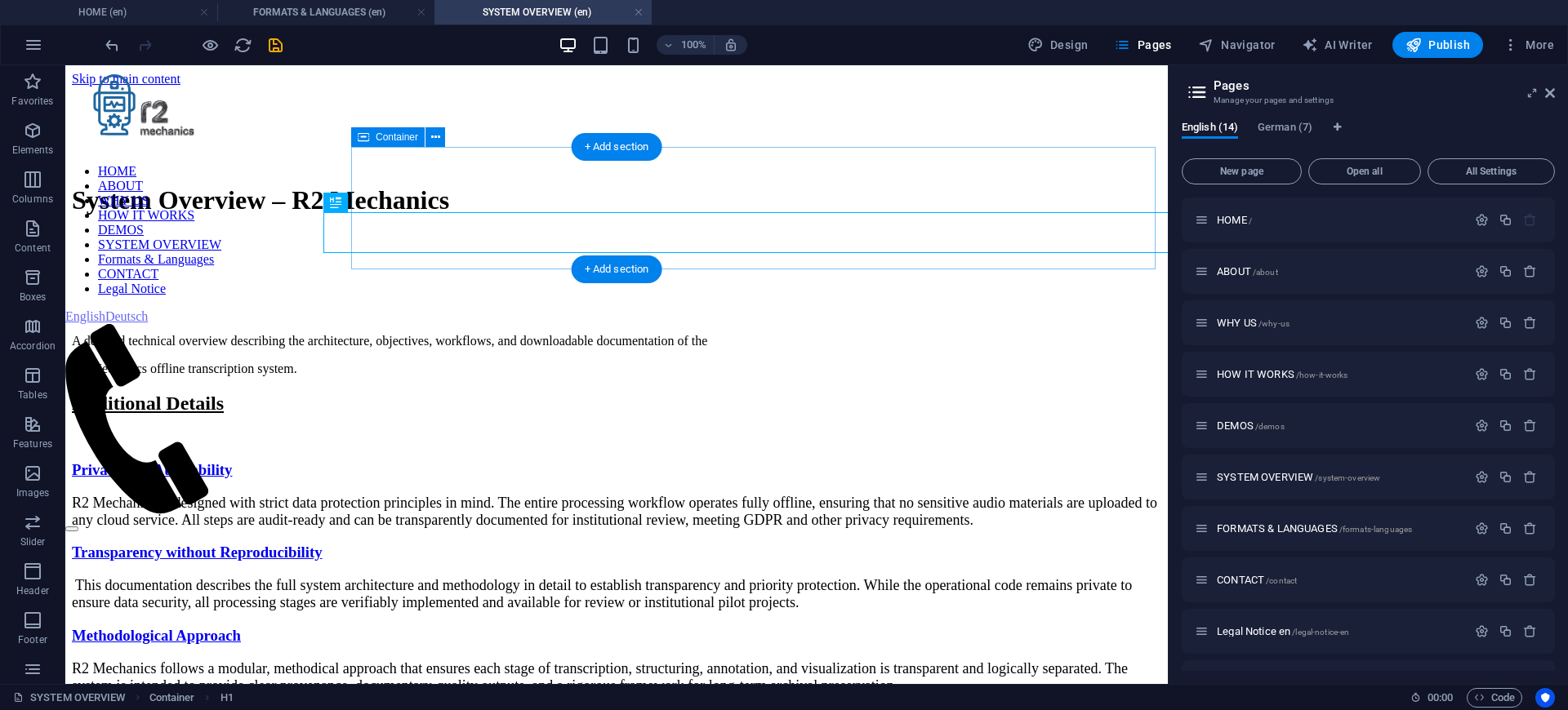scroll, scrollTop: 0, scrollLeft: 0, axis: both 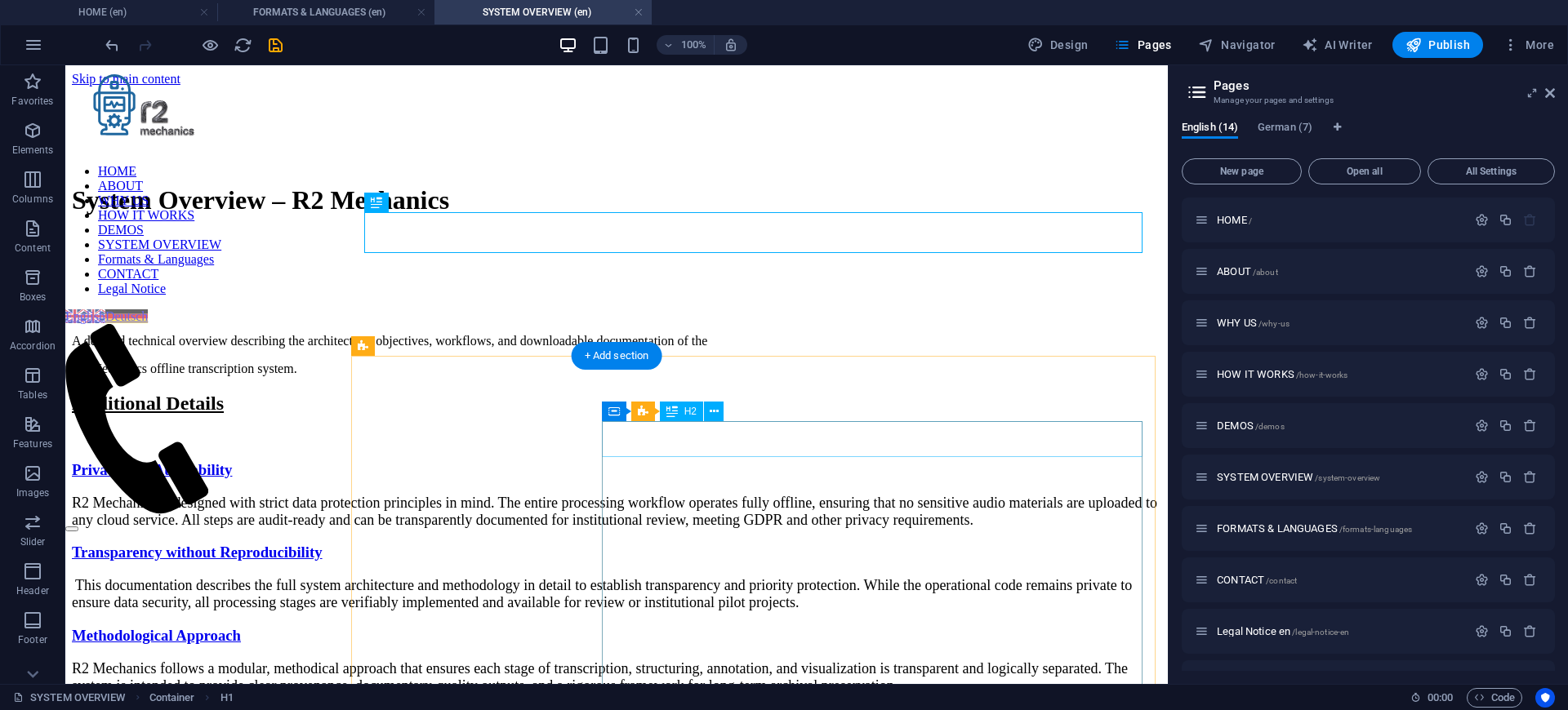 click on "R2-Mechanics Achitecture" at bounding box center [617, 8186] 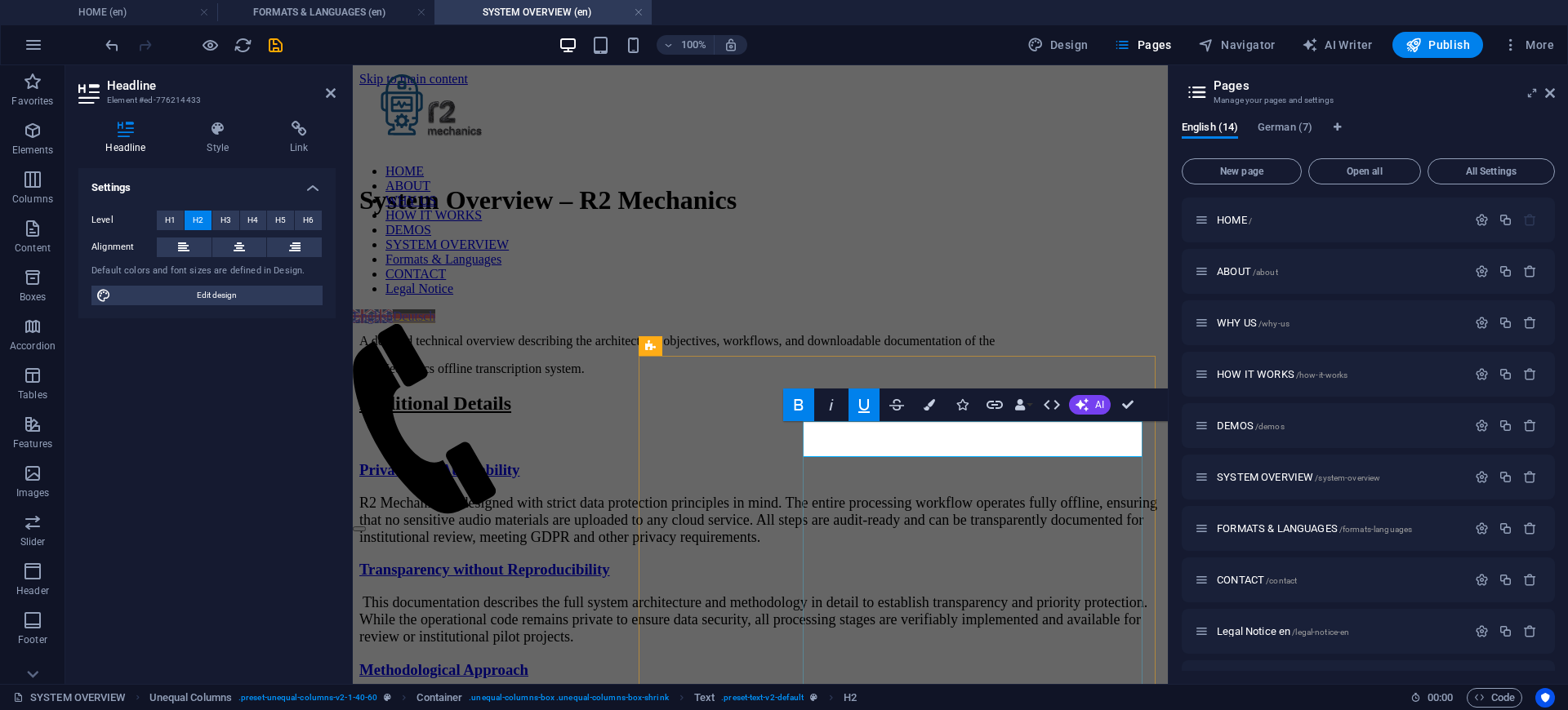 click on "R2-Mechanics Achitecture" at bounding box center [470, 6548] 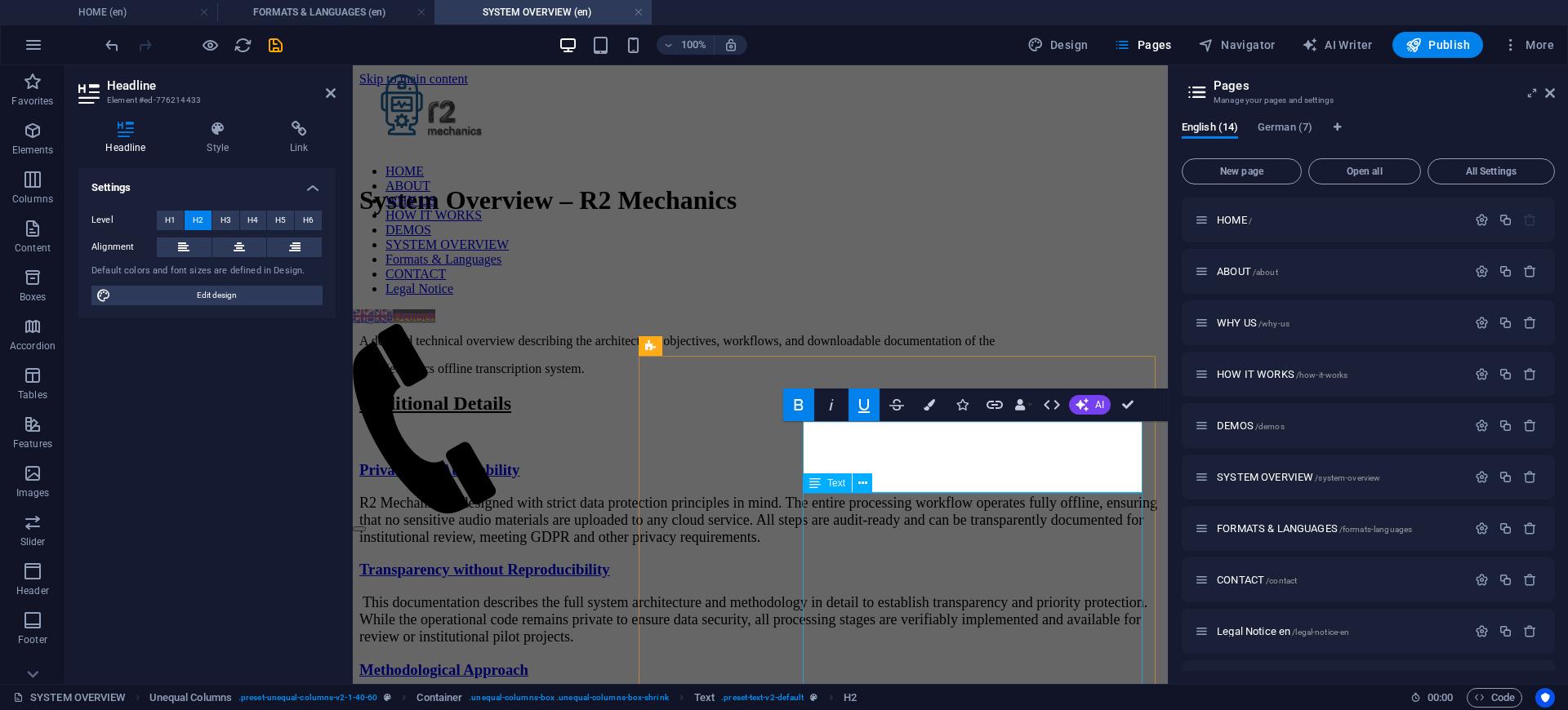 click on "R2 Mechanics  is a modular, fully offline system for structured, privacy-compliant transcription, annotation, and interactive visualization of audio recordings. It is designed for research institutions, archives, and cultural organizations that require transparent, audit-ready, and locally controlled processing. Objectives and Principles The system was developed to support fully local, license-compliant, and audit-ready processing of sensitive or historical audio content. Goals include 100% offline operation without cloud dependencies, full auditability of all processing steps, and human-readable, long-term archivable HTML outputs. Use Cases and Target Groups Typical use cases include oral history and witness interviews, cultural heritage preservation in archives and museums, university research collections, media documentation, investigative journalism, public administration, and any institution with high data protection requirements. Example Live Demos Explore structured, audit-ready HTML outputs: 📧" at bounding box center (760, 6902) 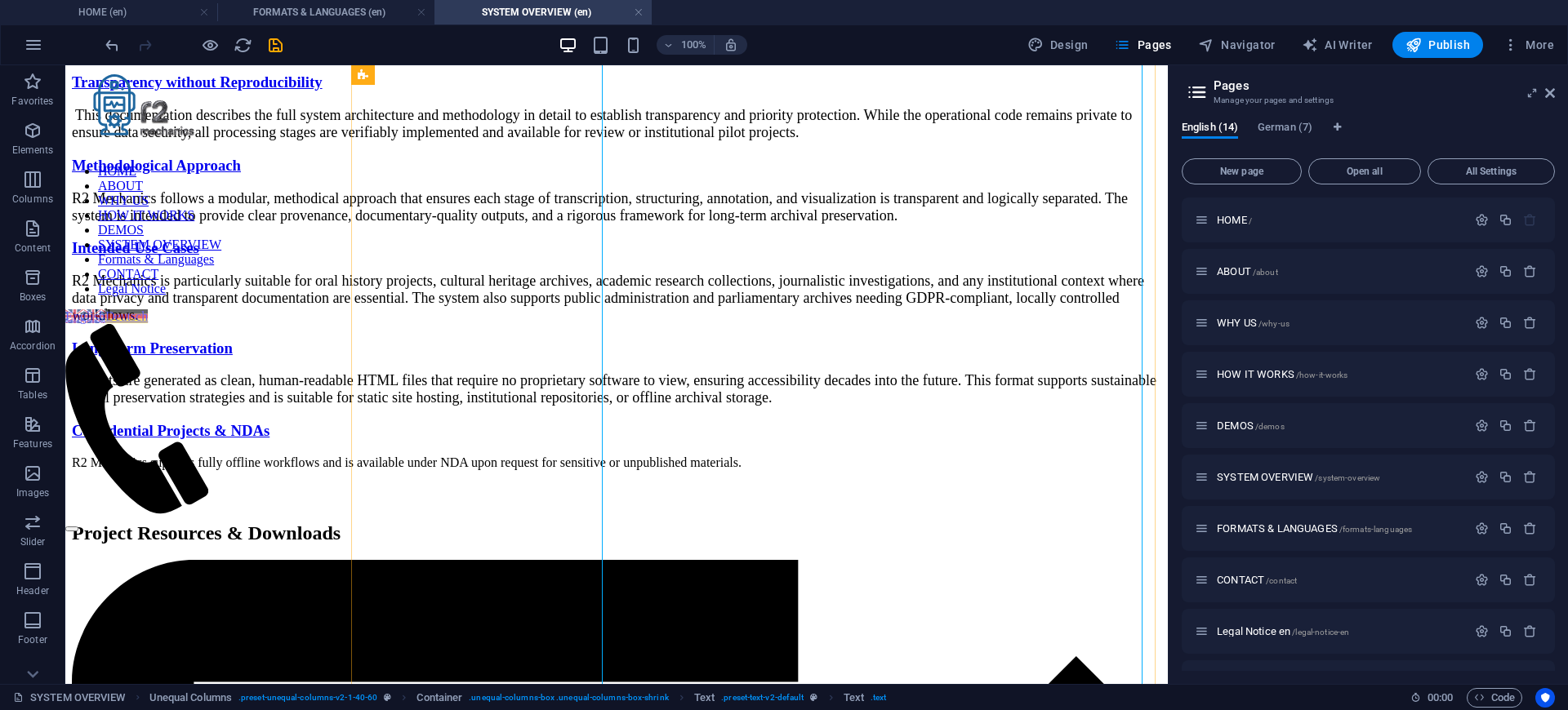 scroll, scrollTop: 490, scrollLeft: 0, axis: vertical 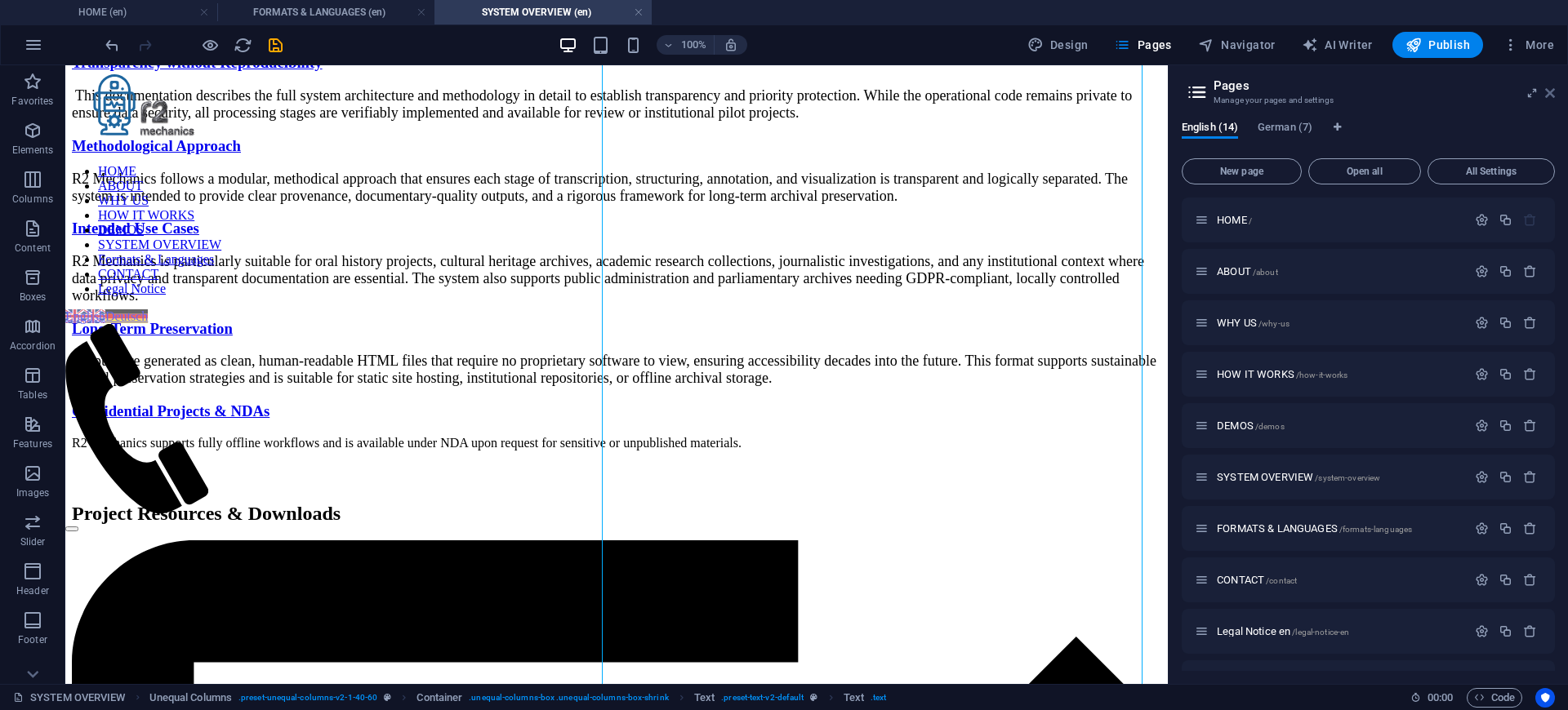 click at bounding box center (1550, 93) 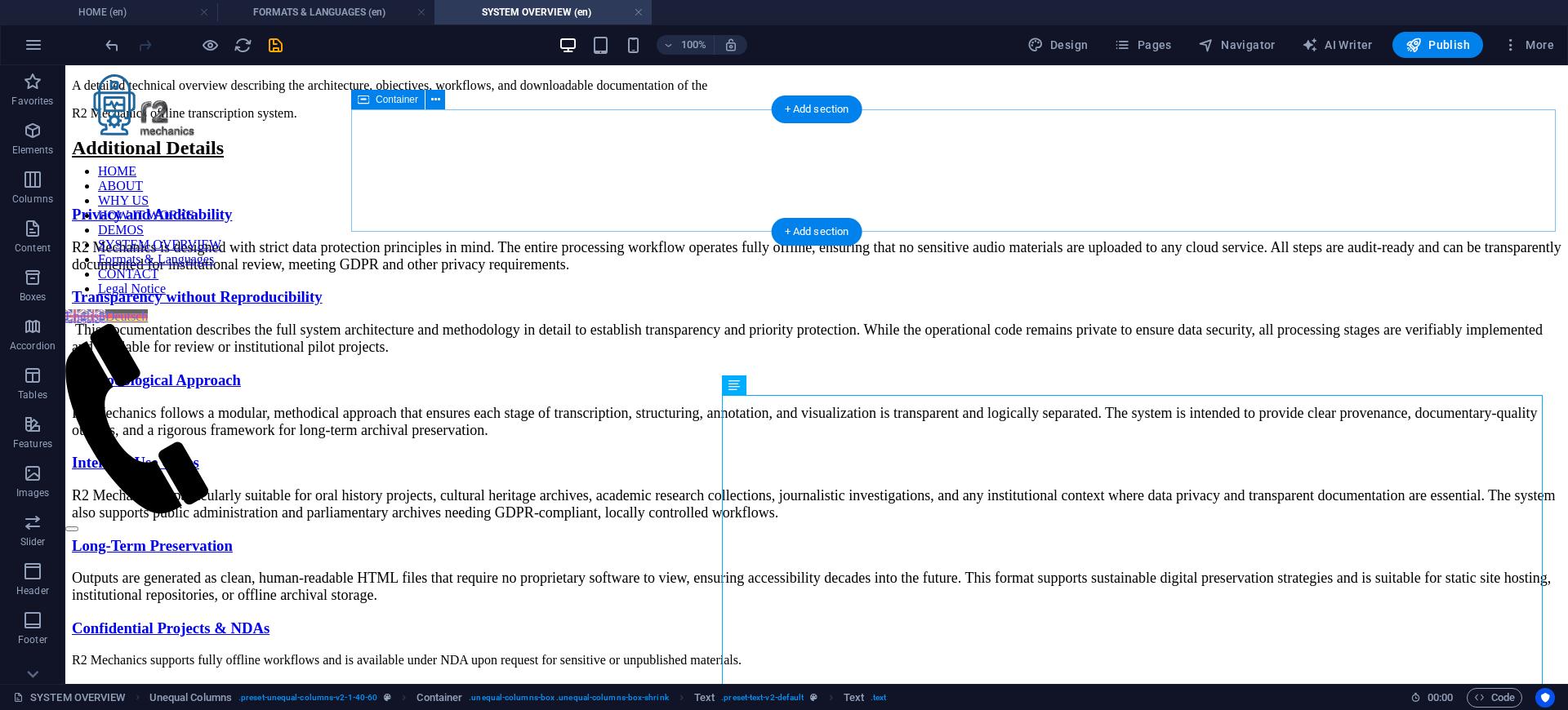 scroll, scrollTop: 38, scrollLeft: 0, axis: vertical 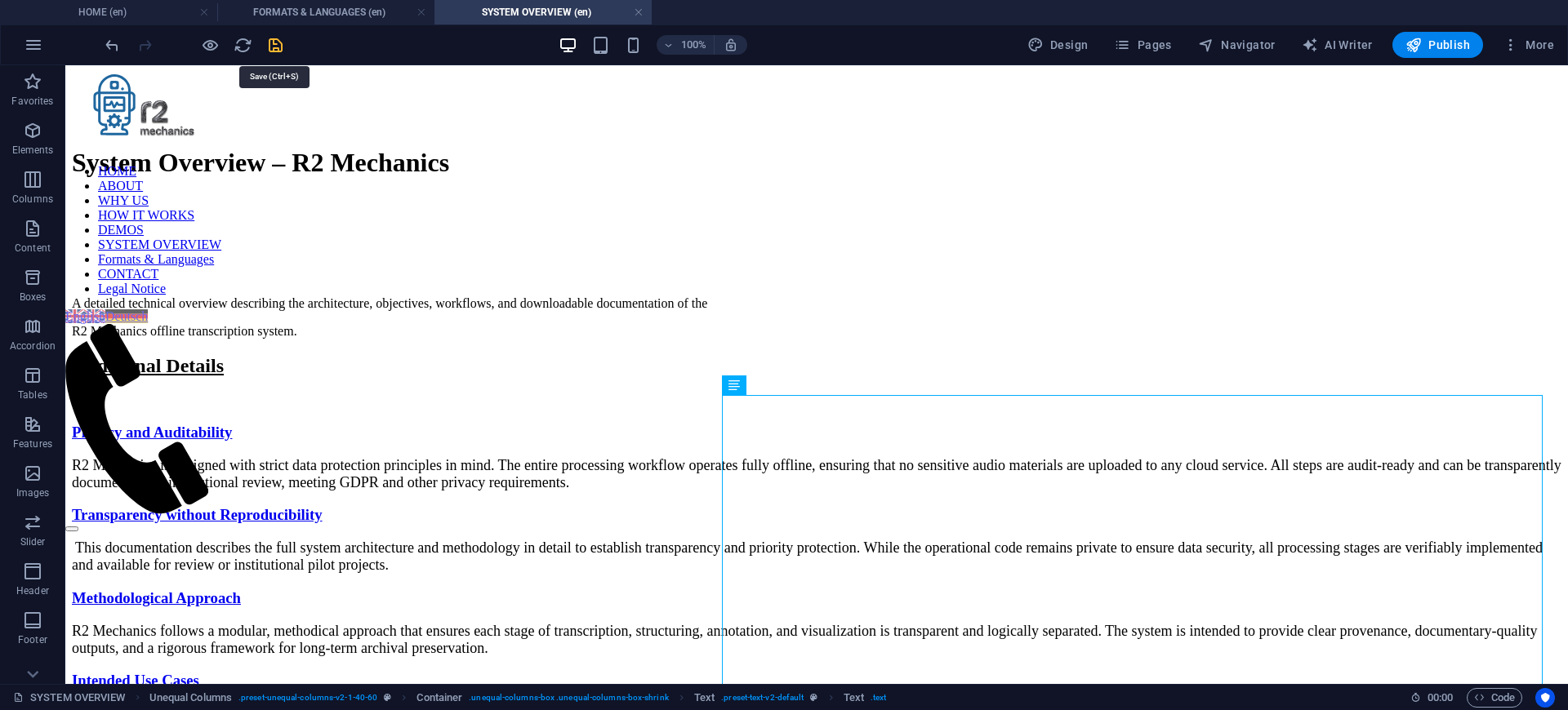 click at bounding box center [275, 45] 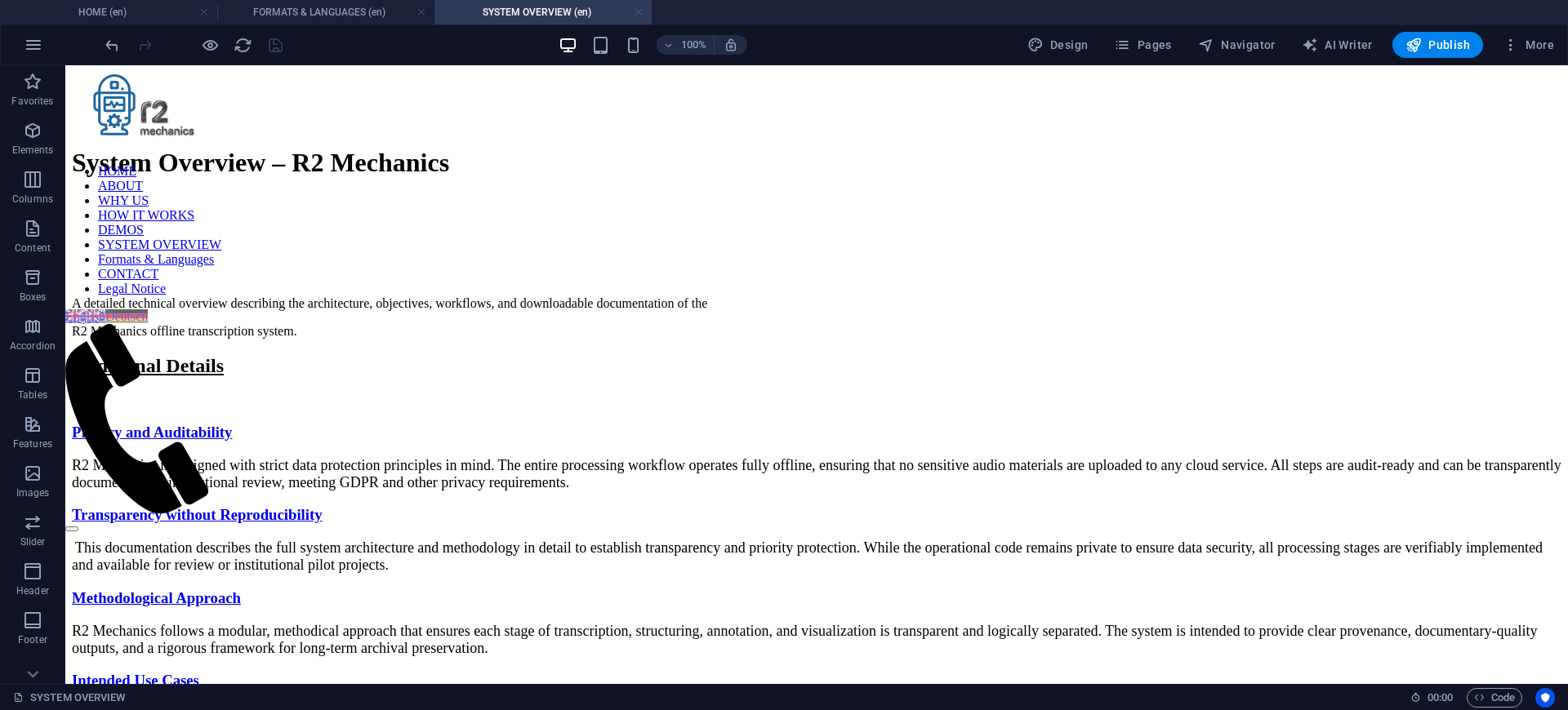 click at bounding box center (639, 12) 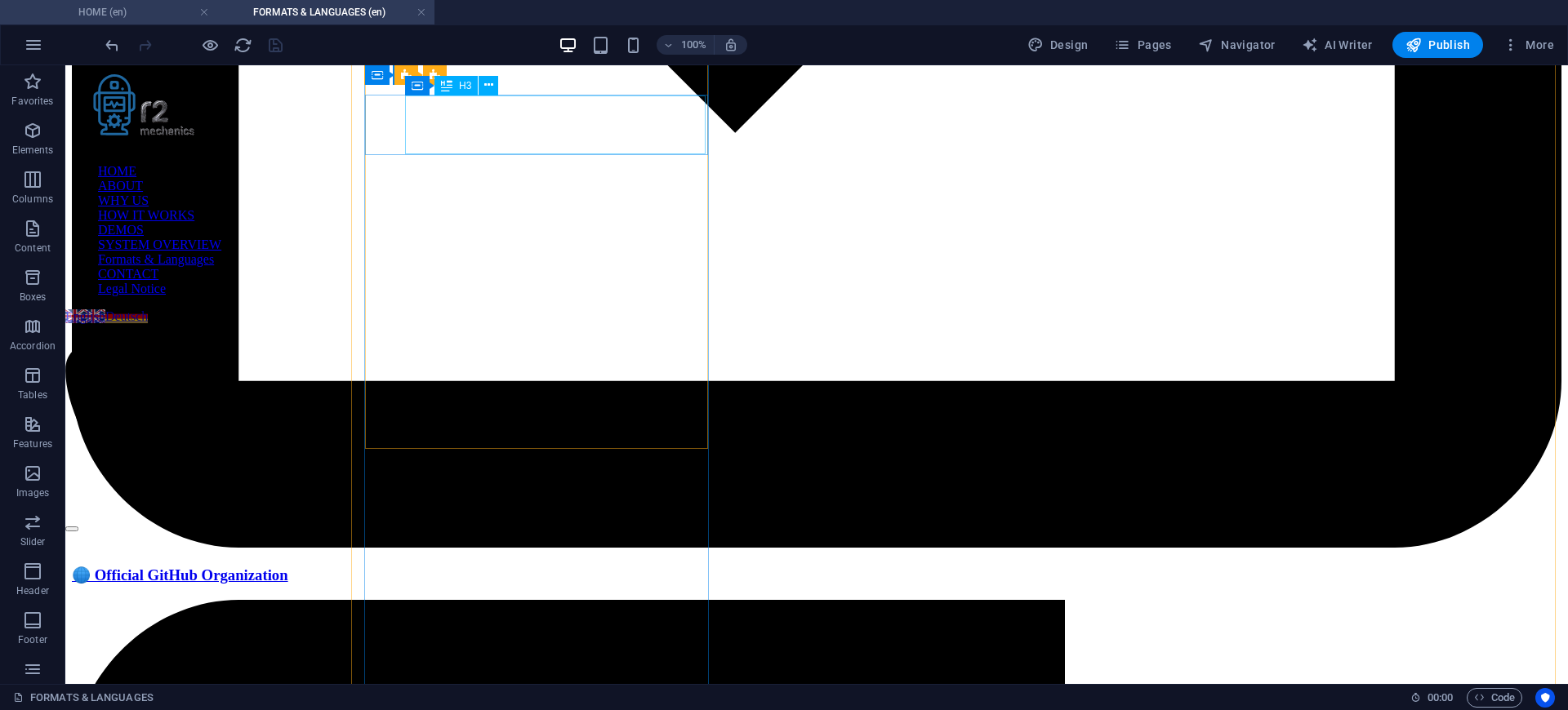 scroll, scrollTop: 2014, scrollLeft: 0, axis: vertical 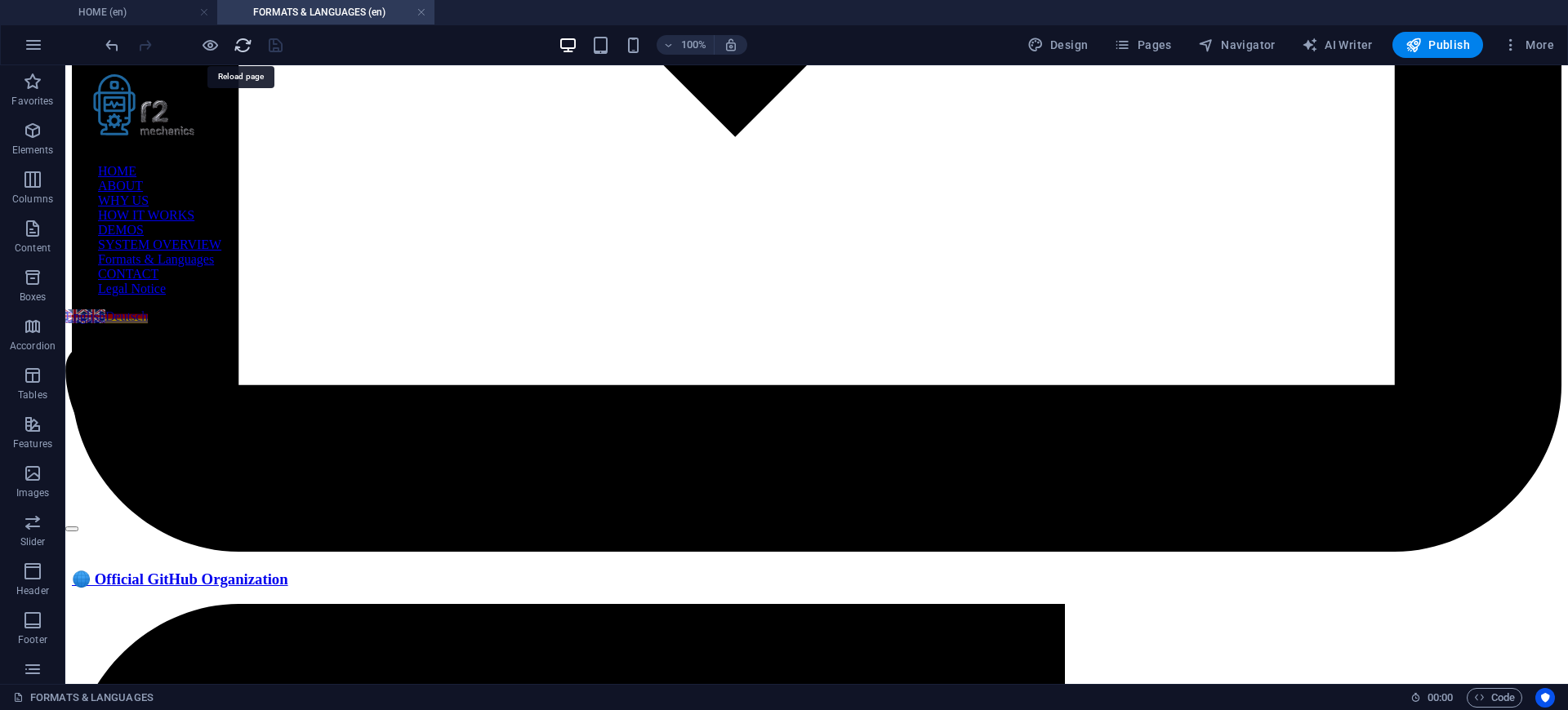 click at bounding box center [243, 45] 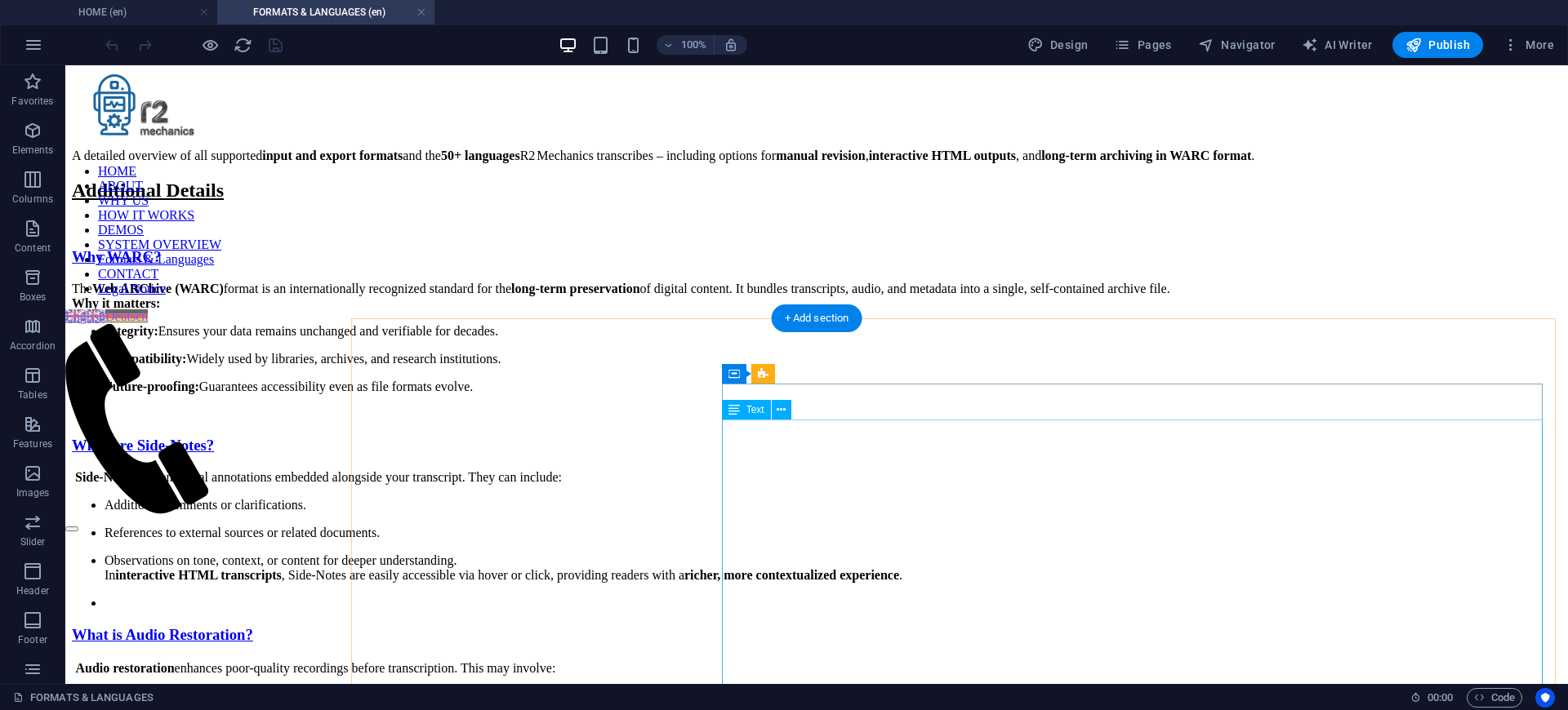 scroll, scrollTop: 196, scrollLeft: 0, axis: vertical 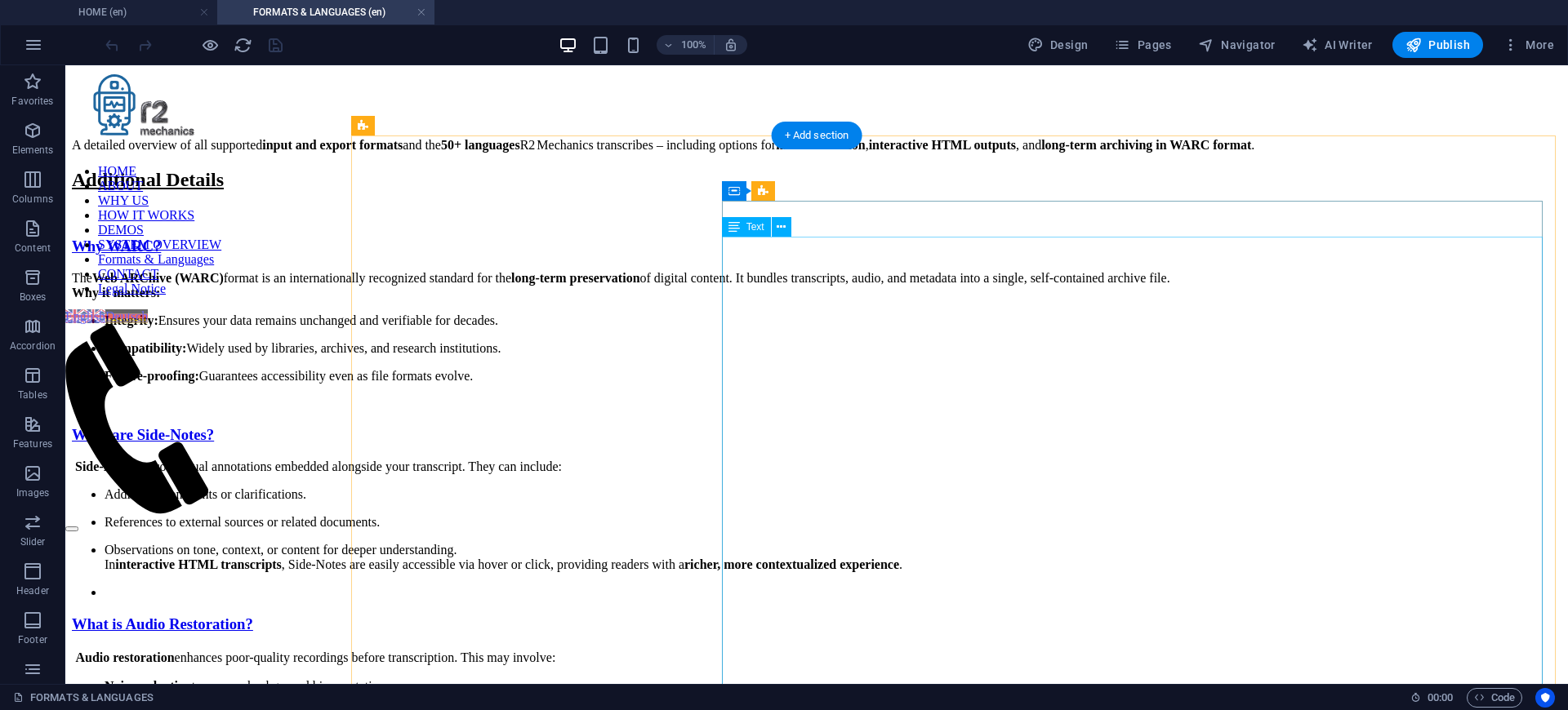 click on "R2 Mechanics  is a modular, fully offline system for structured, privacy-compliant transcription, annotation, and interactive visualization of audio recordings. It is designed for research institutions, archives, and cultural organizations that require transparent, audit-ready, and locally controlled processing. Objectives and Principles The system was developed to support fully local, license-compliant, and audit-ready processing of sensitive or historical audio content. Goals include 100% offline operation without cloud dependencies, full auditability of all processing steps, and human-readable, long-term archivable HTML outputs. Use Cases and Target Groups Typical use cases include oral history and witness interviews, cultural heritage preservation in archives and museums, university research collections, media documentation, investigative journalism, public administration, and any institution with high data protection requirements. Example Live Demos Explore structured, audit-ready HTML outputs: 📧" at bounding box center (817, 10737) 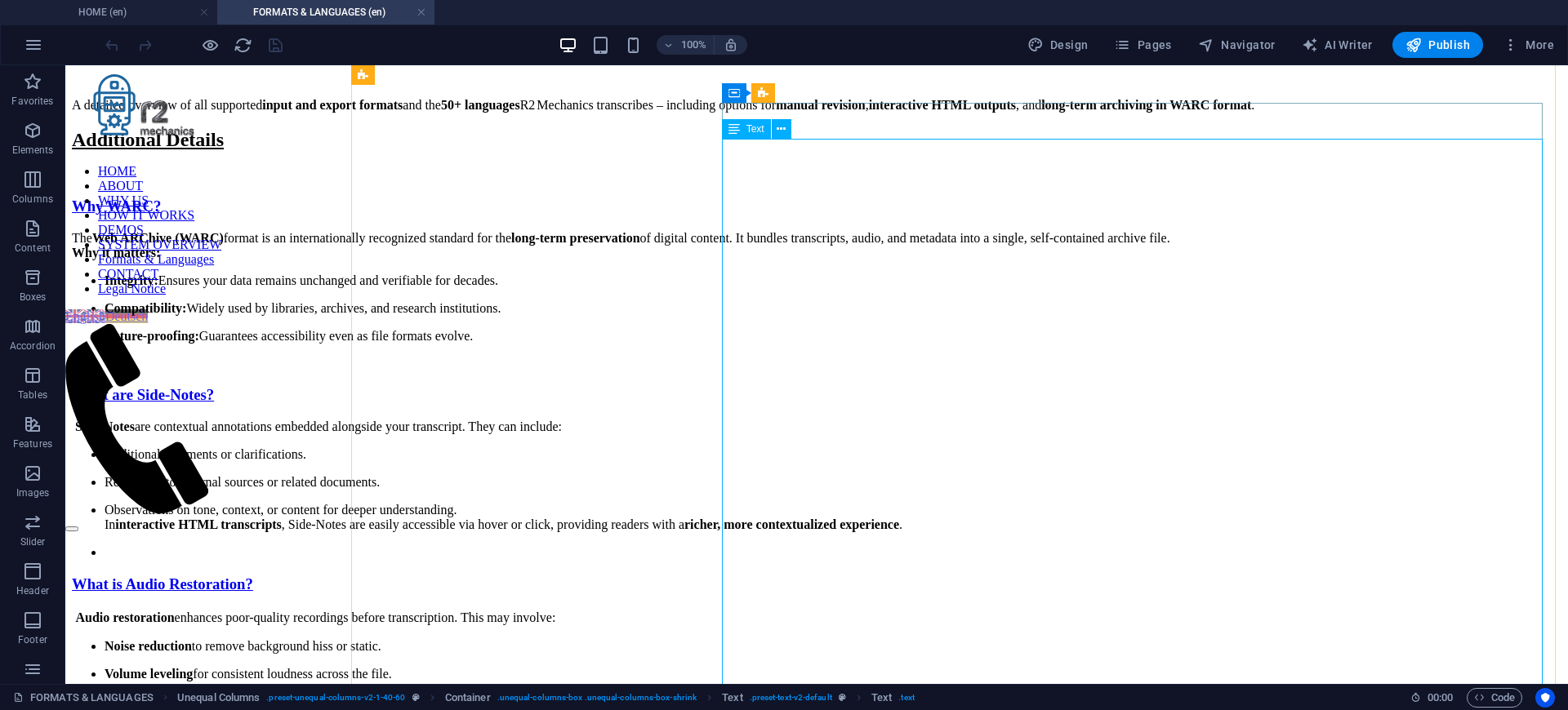 scroll, scrollTop: 196, scrollLeft: 0, axis: vertical 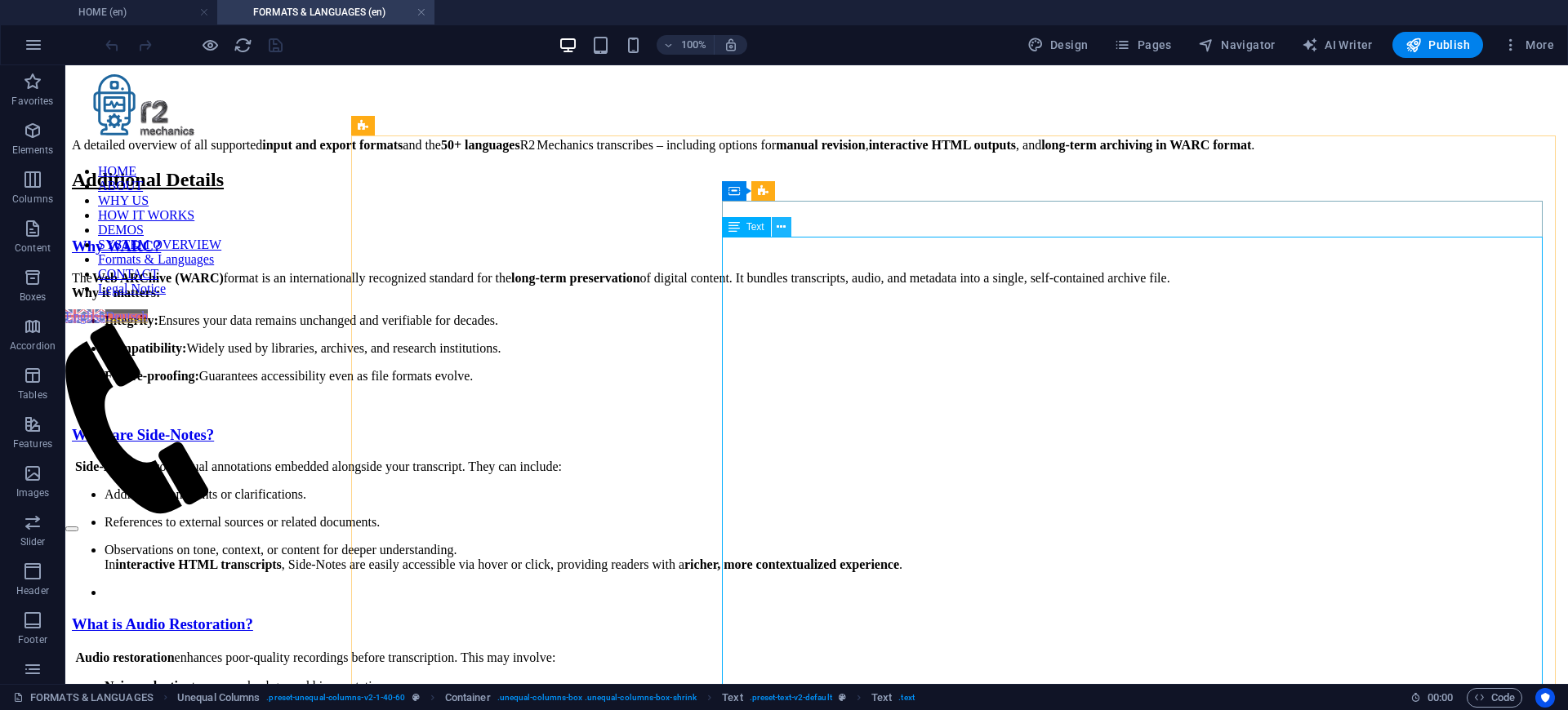 click at bounding box center [781, 227] 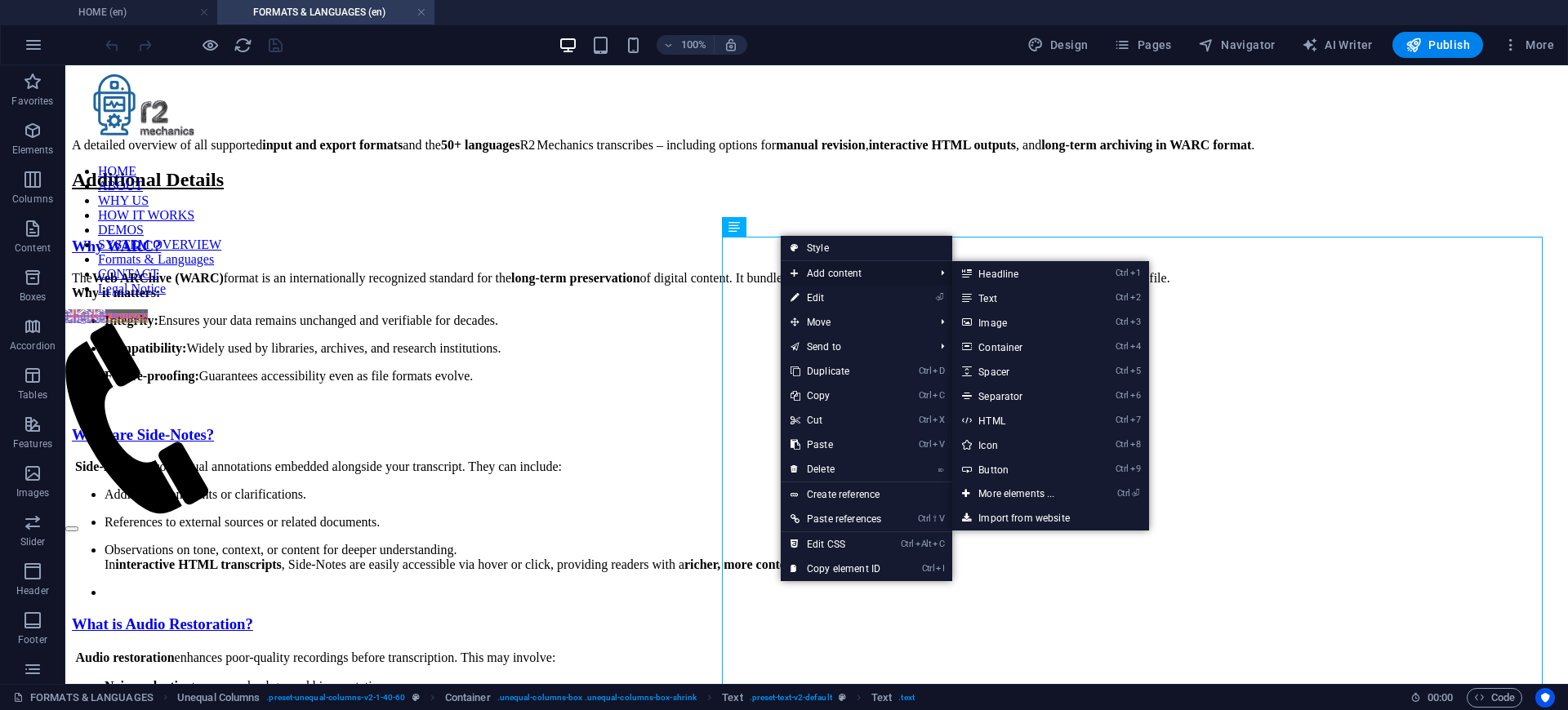 click on "Add content" at bounding box center (854, 273) 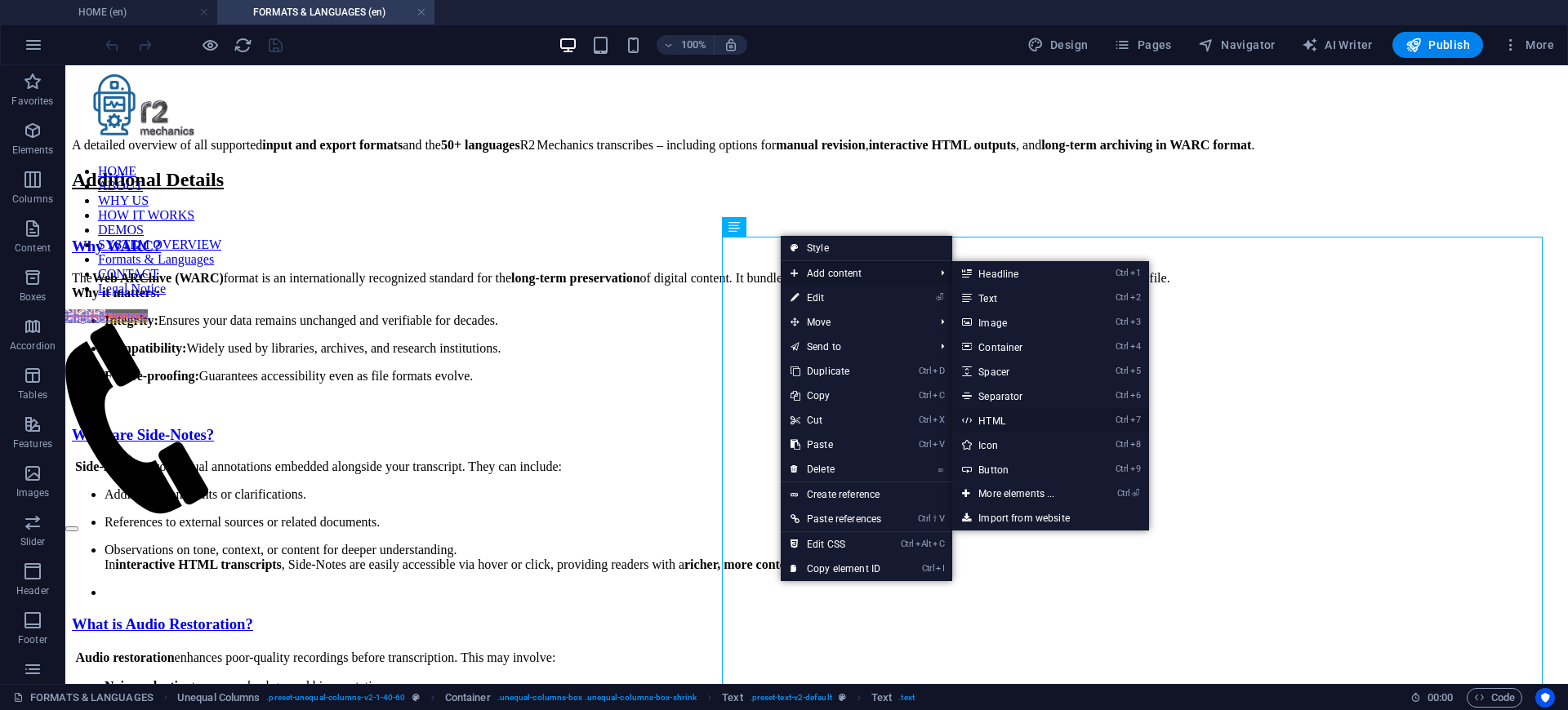 click on "Ctrl 7  HTML" at bounding box center [1019, 420] 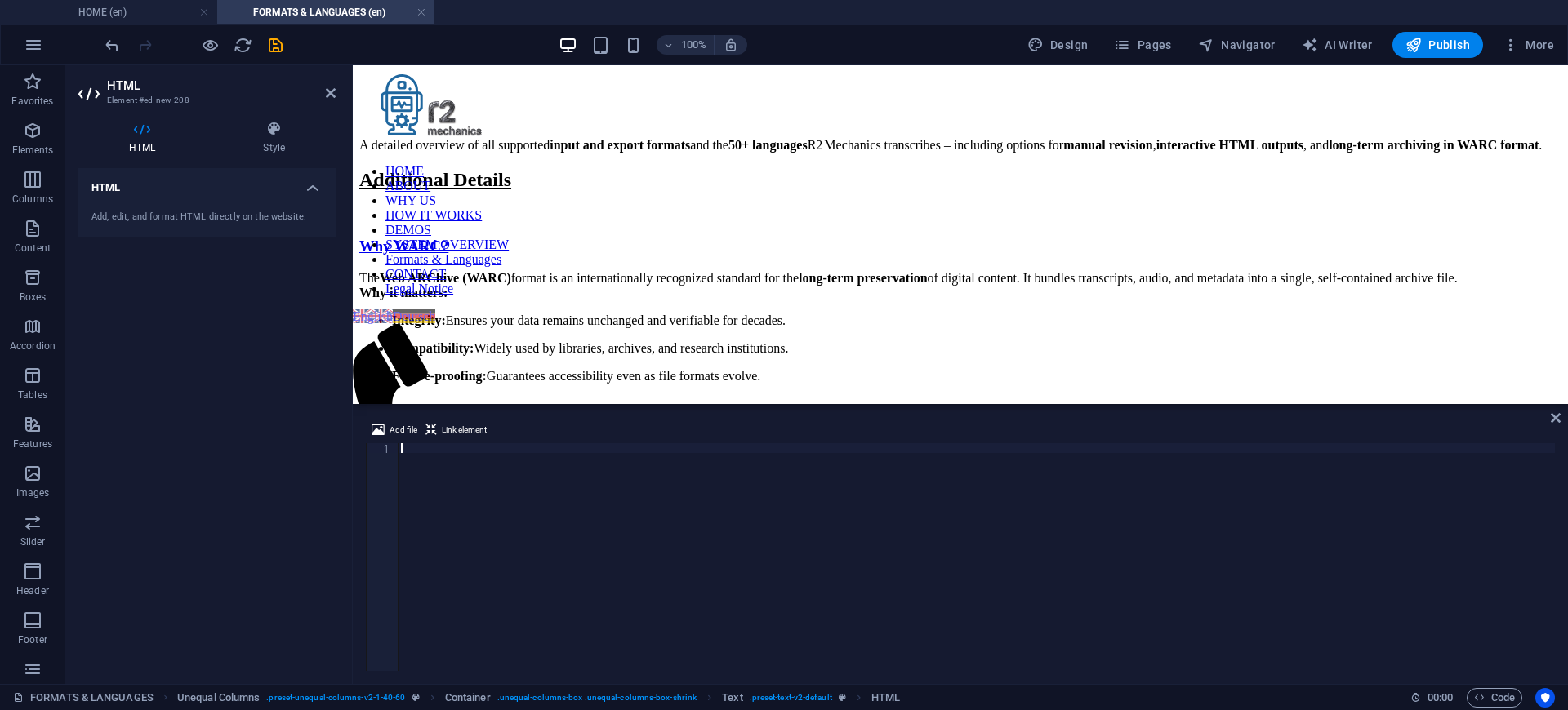 scroll, scrollTop: 1052, scrollLeft: 0, axis: vertical 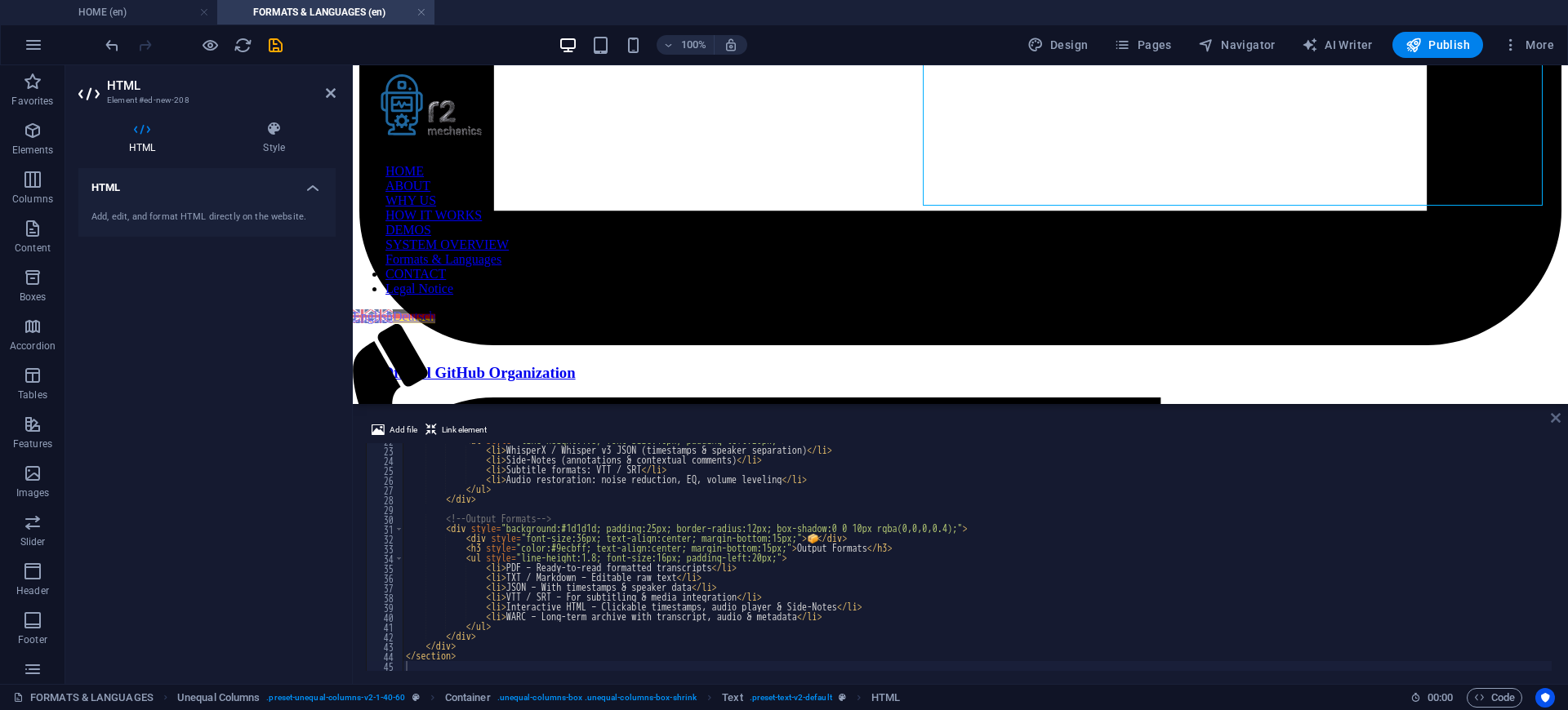 click at bounding box center (1556, 418) 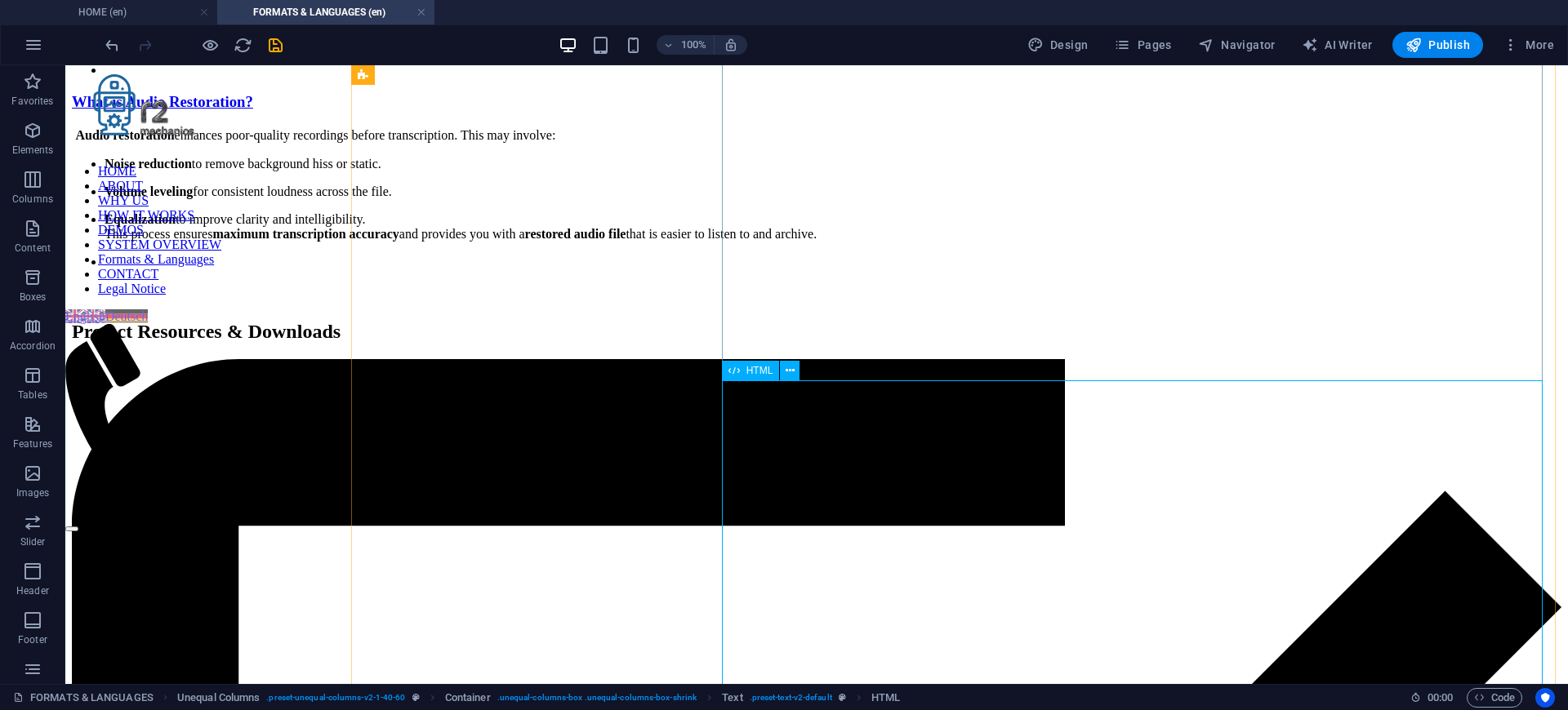 scroll, scrollTop: 762, scrollLeft: 0, axis: vertical 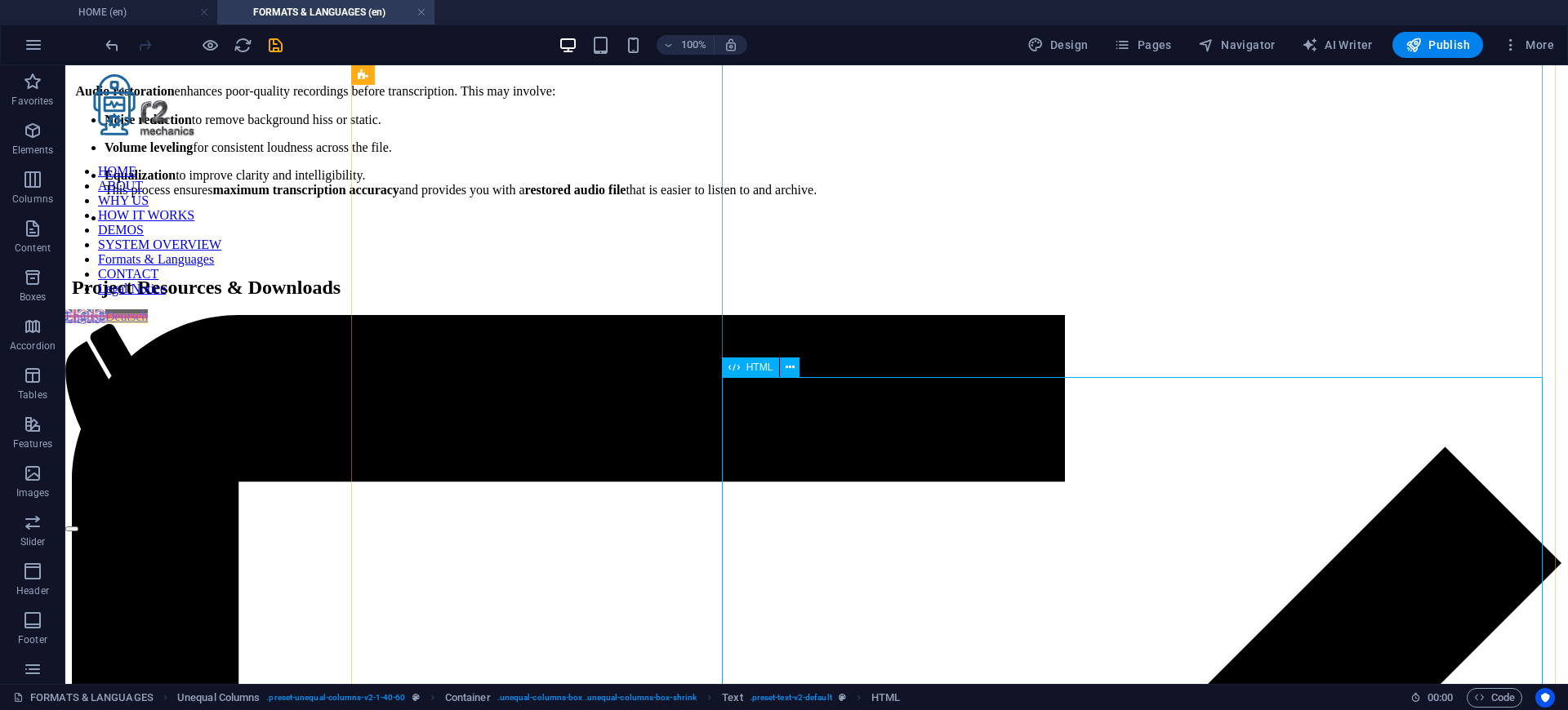 click on "Transcription Pipeline – From Input to Deliverables
🎙️
Input Formats
Audio: WAV, MP3, FLAC, AAC, M4A, OGG
Video: MP4, MKV, MOV, AVI
Multi-track recordings (interviews, panels, podcasts)
⚙️
Processing
WhisperX / Whisper v3 JSON (timestamps & speaker separation)
Side-Notes (annotations & contextual comments)
Subtitle formats: VTT / SRT
Audio restoration: noise reduction, EQ, volume leveling
📦
Output Formats
PDF – Ready-to-read formatted transcripts
TXT / Markdown – Editable raw text
JSON – With timestamps & speaker data" at bounding box center (817, 10649) 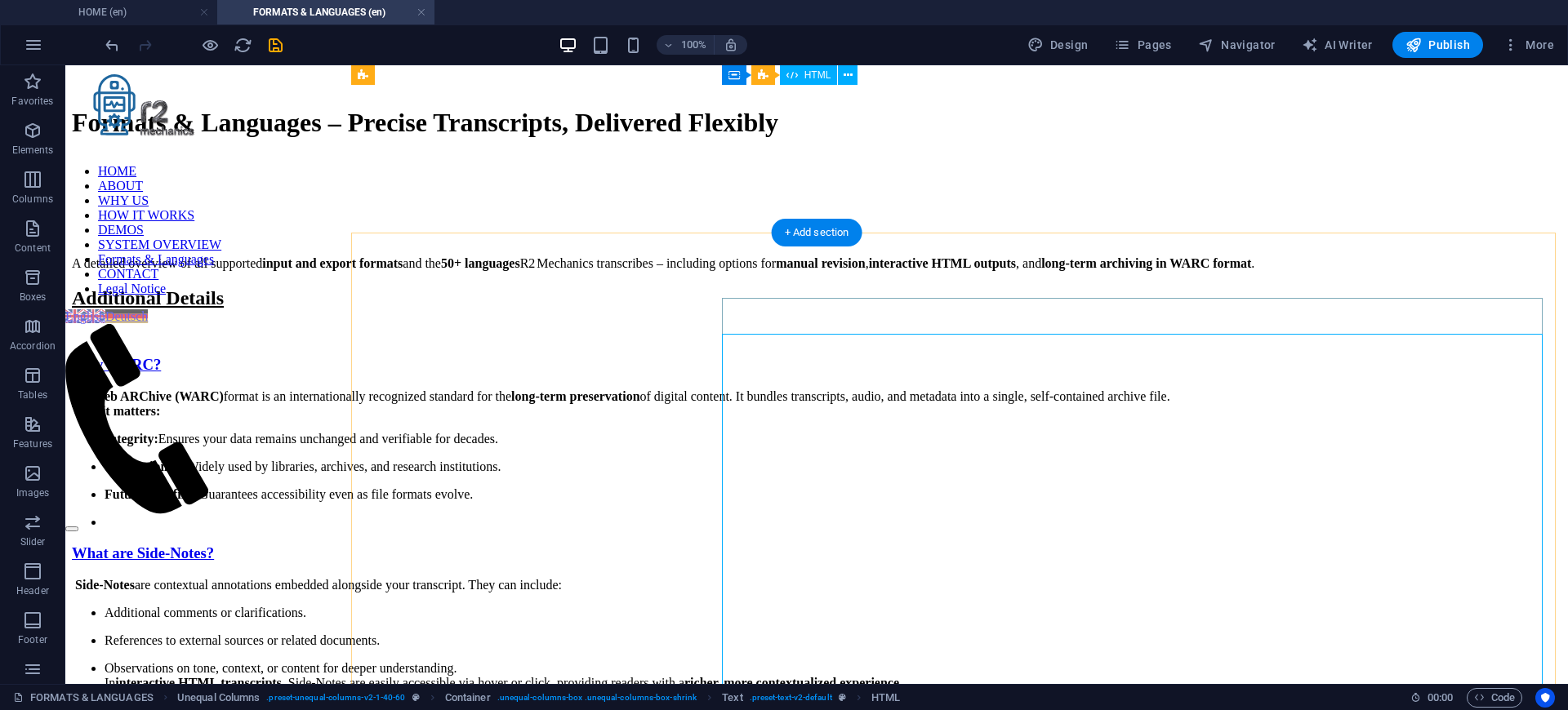 scroll, scrollTop: 77, scrollLeft: 0, axis: vertical 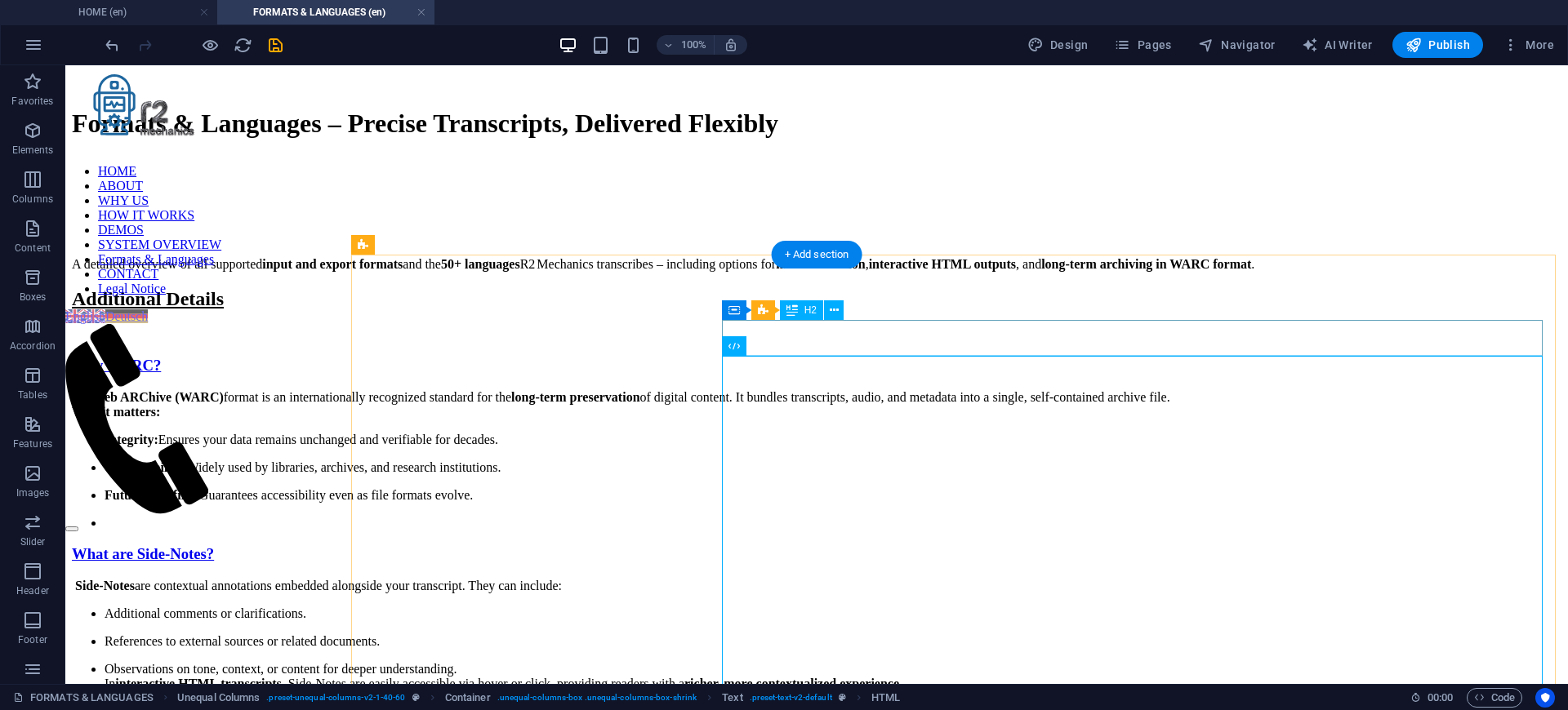 click on "R2-Mechanics Achitecture" at bounding box center (817, 10555) 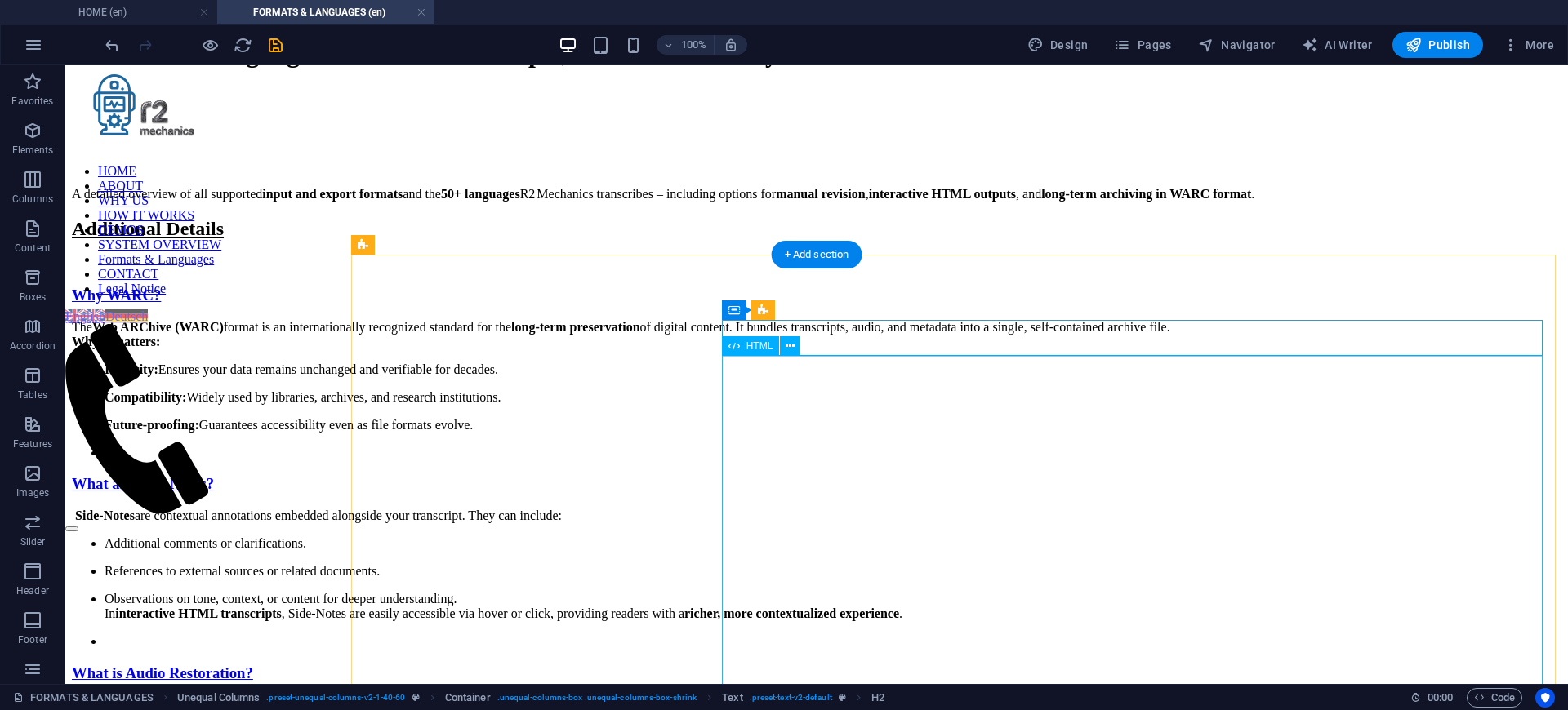 scroll, scrollTop: 175, scrollLeft: 0, axis: vertical 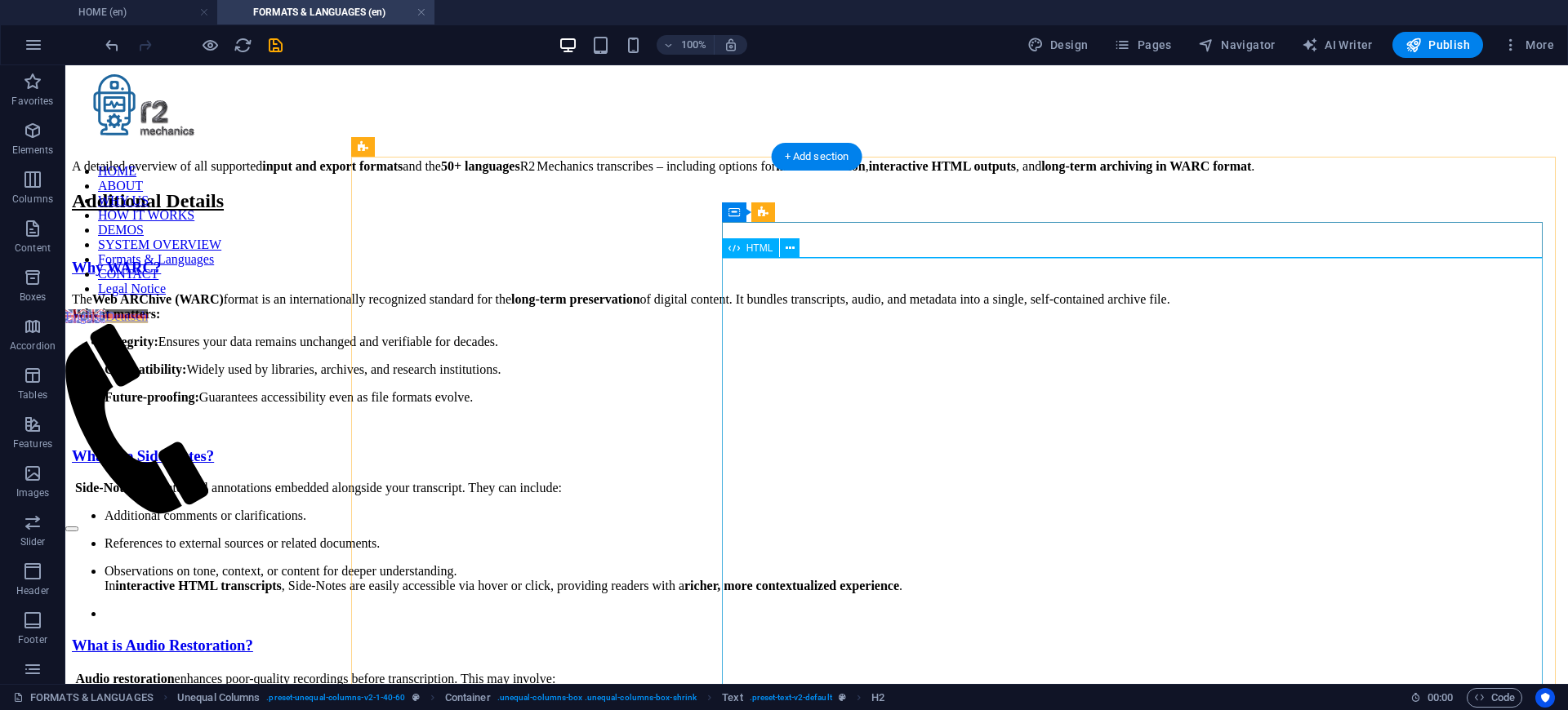 click on "Transcription Pipeline – From Input to Deliverables
🎙️
Input Formats
Audio: WAV, MP3, FLAC, AAC, M4A, OGG
Video: MP4, MKV, MOV, AVI
Multi-track recordings (interviews, panels, podcasts)
⚙️
Processing
WhisperX / Whisper v3 JSON (timestamps & speaker separation)
Side-Notes (annotations & contextual comments)
Subtitle formats: VTT / SRT
Audio restoration: noise reduction, EQ, volume leveling
📦
Output Formats
PDF – Ready-to-read formatted transcripts
TXT / Markdown – Editable raw text
JSON – With timestamps & speaker data" at bounding box center (817, 10690) 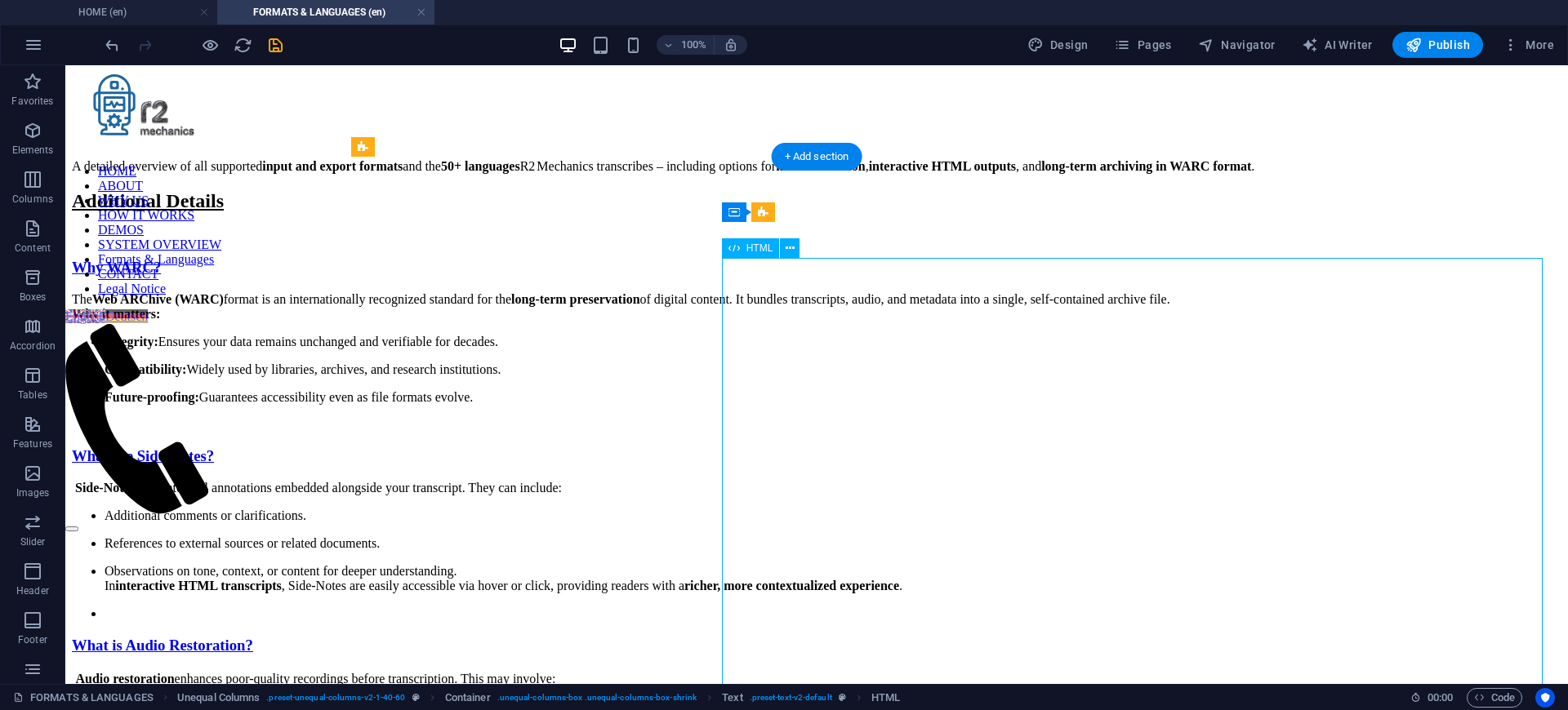 click on "Transcription Pipeline – From Input to Deliverables
🎙️
Input Formats
Audio: WAV, MP3, FLAC, AAC, M4A, OGG
Video: MP4, MKV, MOV, AVI
Multi-track recordings (interviews, panels, podcasts)
⚙️
Processing
WhisperX / Whisper v3 JSON (timestamps & speaker separation)
Side-Notes (annotations & contextual comments)
Subtitle formats: VTT / SRT
Audio restoration: noise reduction, EQ, volume leveling
📦
Output Formats
PDF – Ready-to-read formatted transcripts
TXT / Markdown – Editable raw text
JSON – With timestamps & speaker data" at bounding box center [817, 10690] 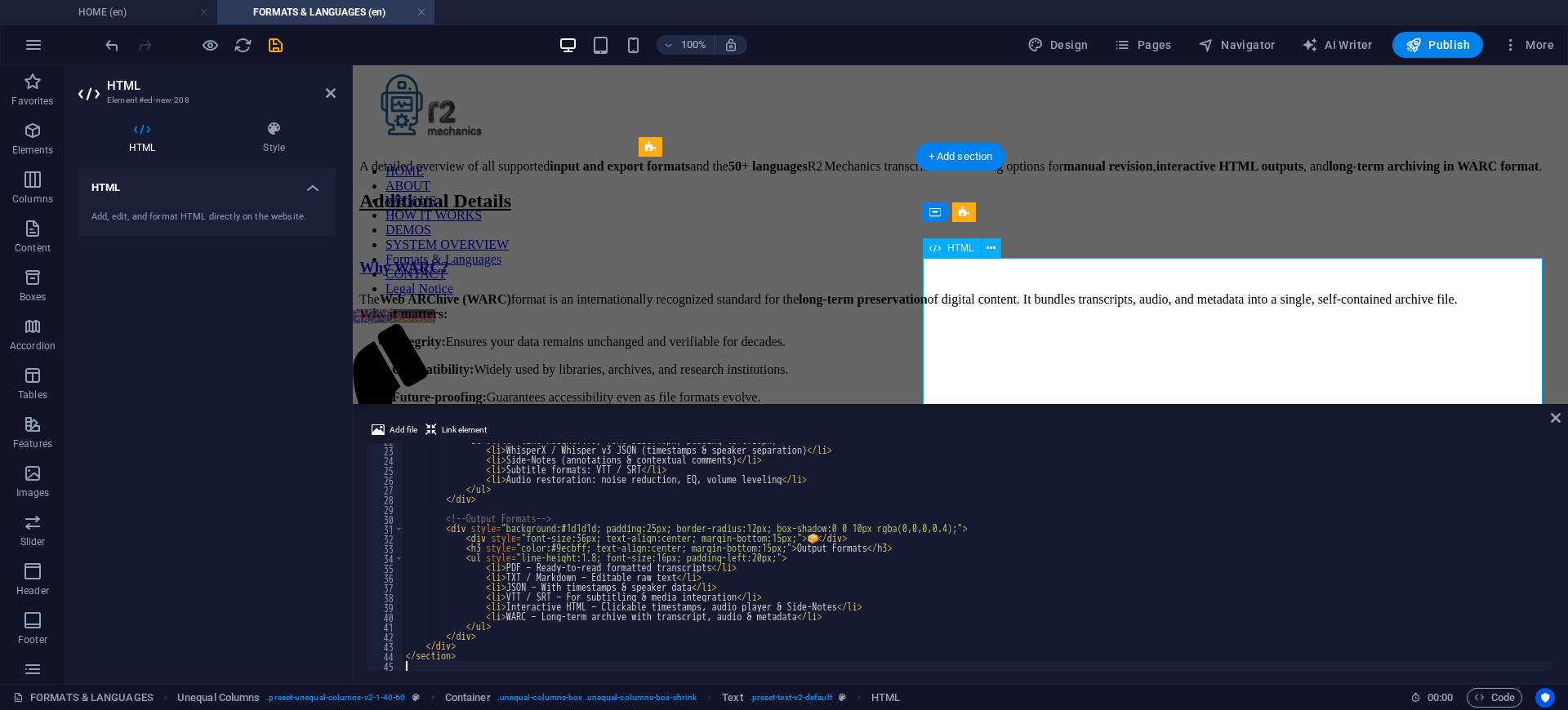 click on "Transcription Pipeline – From Input to Deliverables
🎙️
Input Formats
Audio: WAV, MP3, FLAC, AAC, M4A, OGG
Video: MP4, MKV, MOV, AVI
Multi-track recordings (interviews, panels, podcasts)
⚙️
Processing
WhisperX / Whisper v3 JSON (timestamps & speaker separation)
Side-Notes (annotations & contextual comments)
Subtitle formats: VTT / SRT
Audio restoration: noise reduction, EQ, volume leveling
📦
Output Formats
PDF – Ready-to-read formatted transcripts
TXT / Markdown – Editable raw text
JSON – With timestamps & speaker data" at bounding box center [960, 8990] 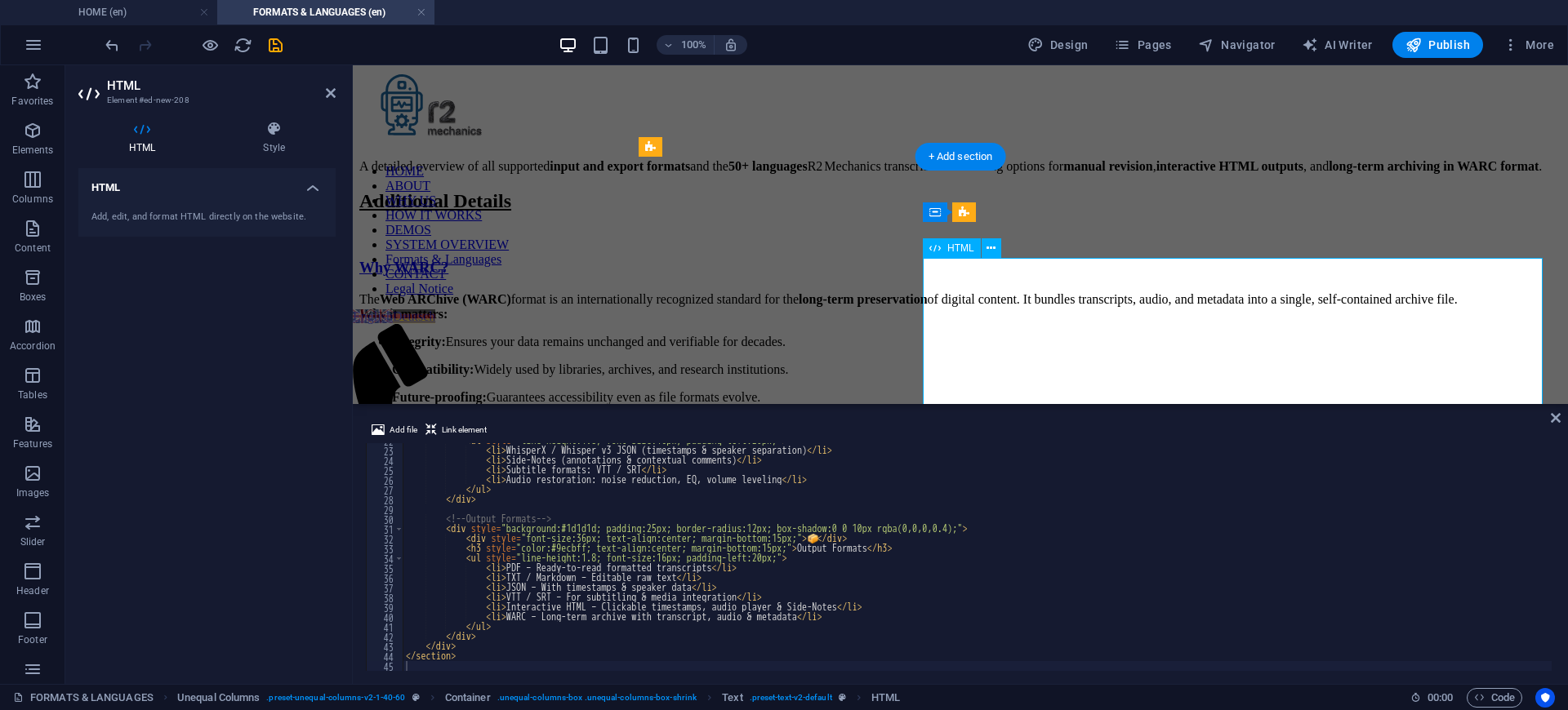click on "Transcription Pipeline – From Input to Deliverables
🎙️
Input Formats
Audio: WAV, MP3, FLAC, AAC, M4A, OGG
Video: MP4, MKV, MOV, AVI
Multi-track recordings (interviews, panels, podcasts)
⚙️
Processing
WhisperX / Whisper v3 JSON (timestamps & speaker separation)
Side-Notes (annotations & contextual comments)
Subtitle formats: VTT / SRT
Audio restoration: noise reduction, EQ, volume leveling
📦
Output Formats
PDF – Ready-to-read formatted transcripts
TXT / Markdown – Editable raw text
JSON – With timestamps & speaker data" at bounding box center [960, 8990] 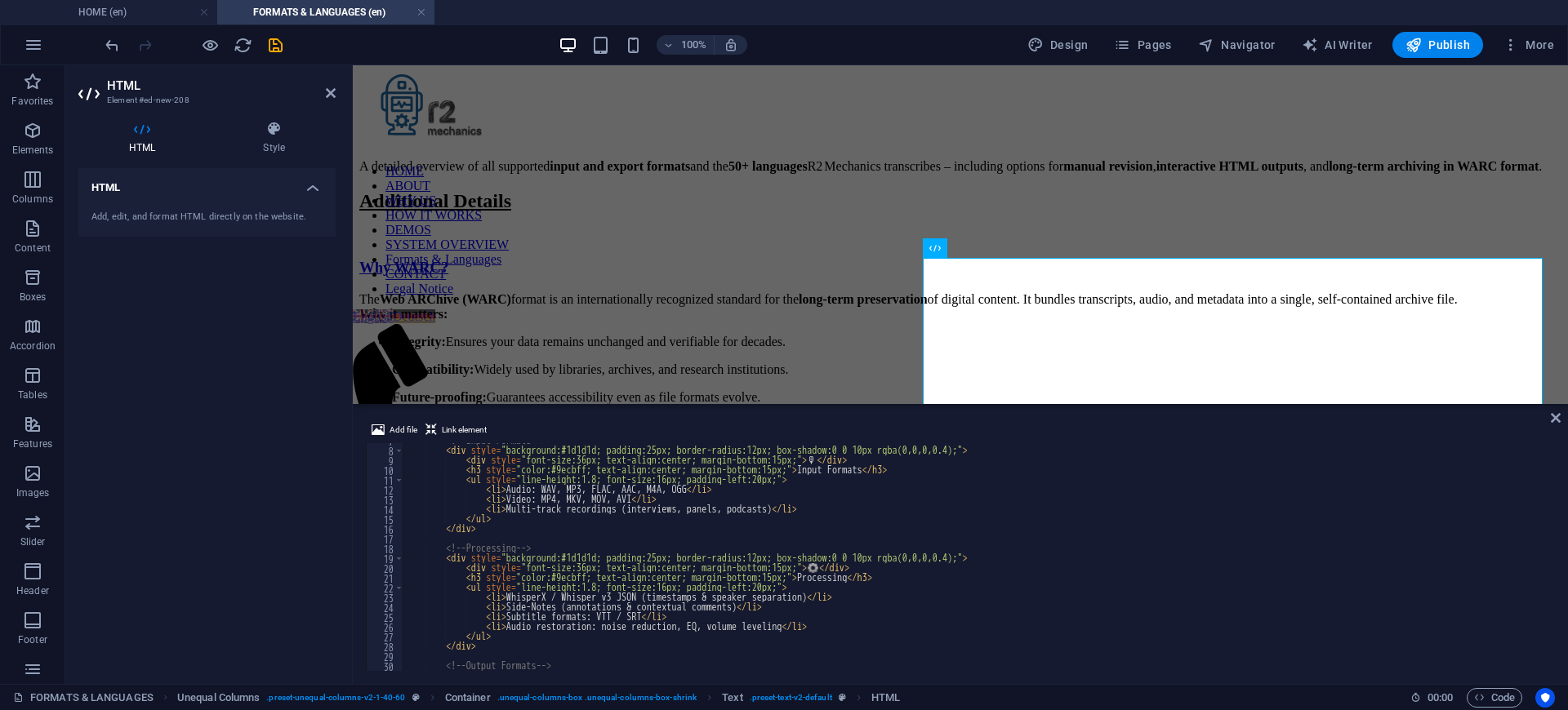 scroll, scrollTop: 0, scrollLeft: 0, axis: both 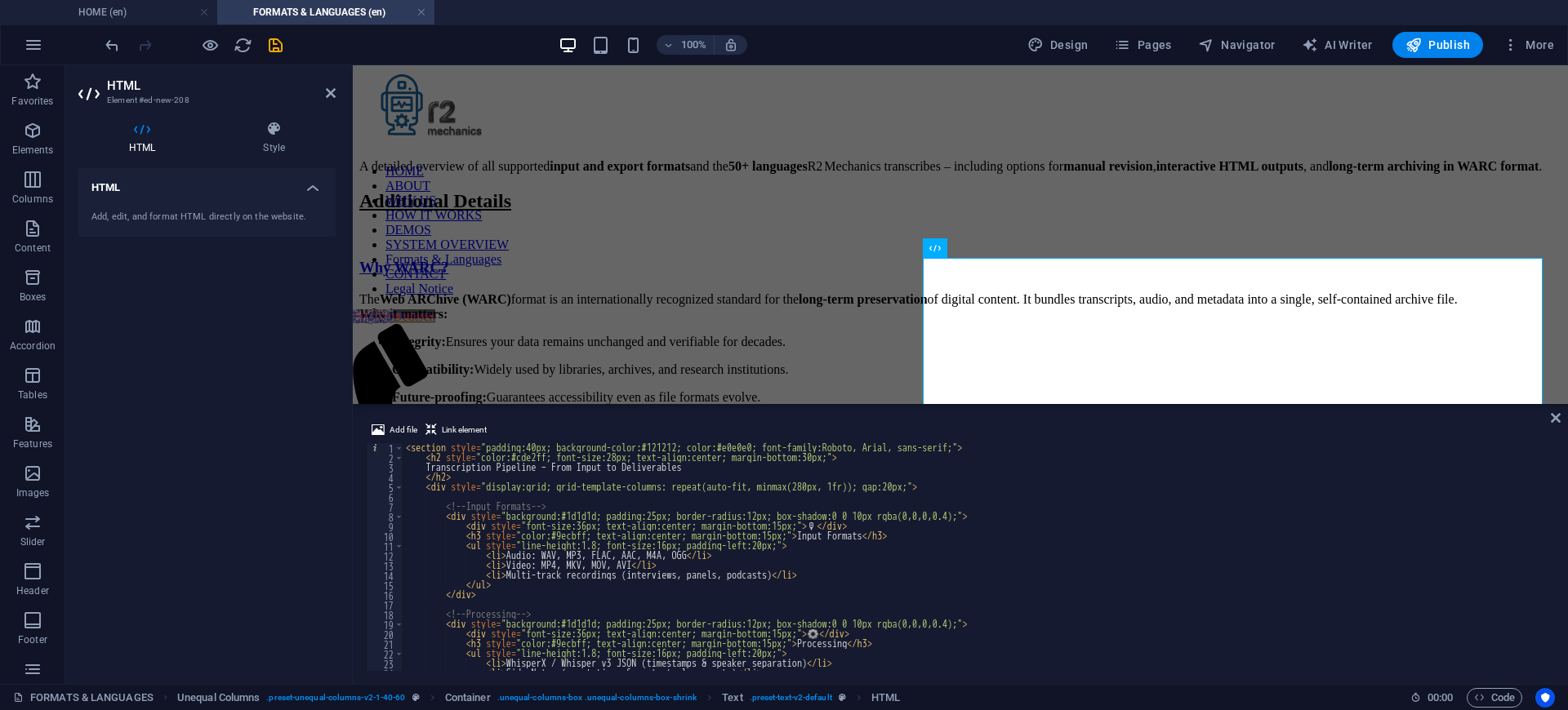type on "Transcription Pipeline – From Input to Deliverables" 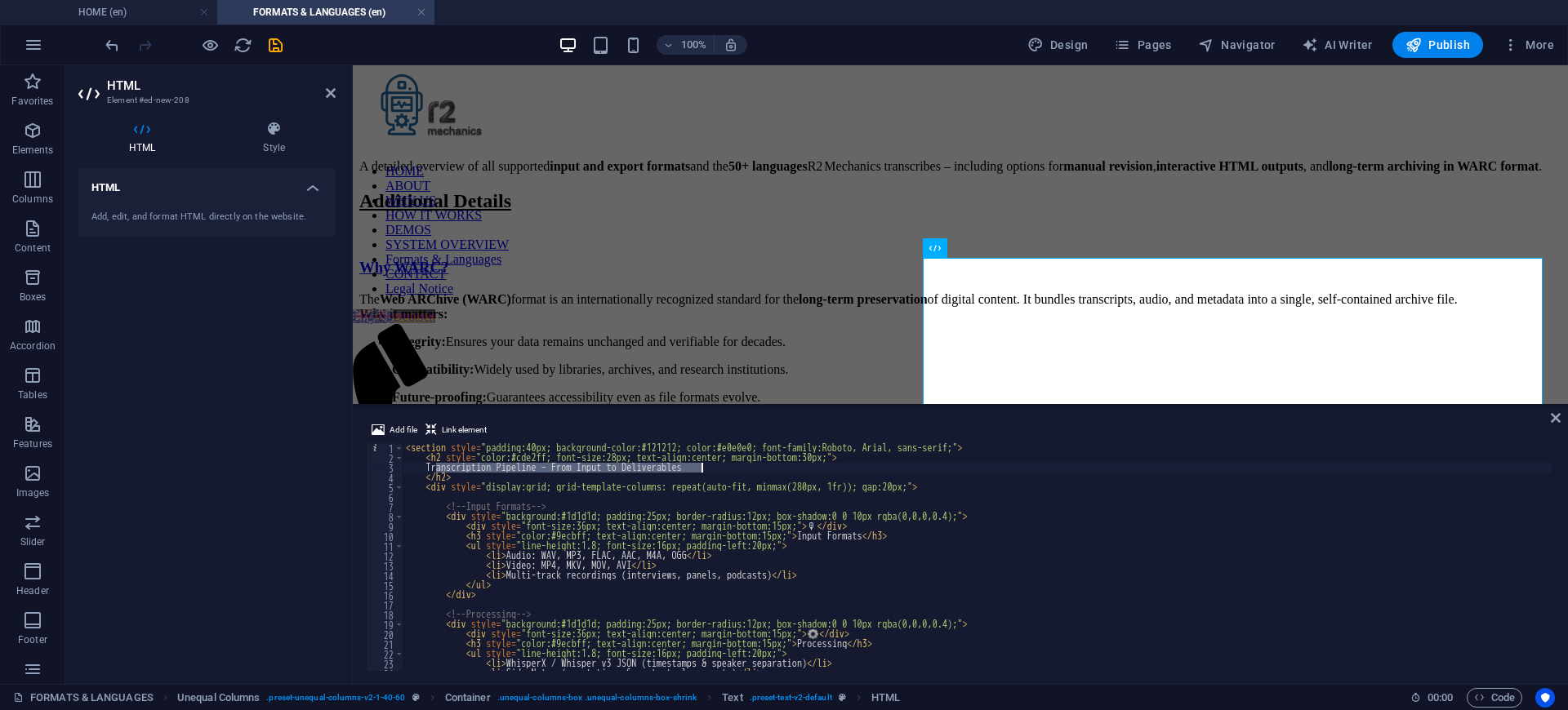 drag, startPoint x: 437, startPoint y: 467, endPoint x: 715, endPoint y: 464, distance: 278.01619 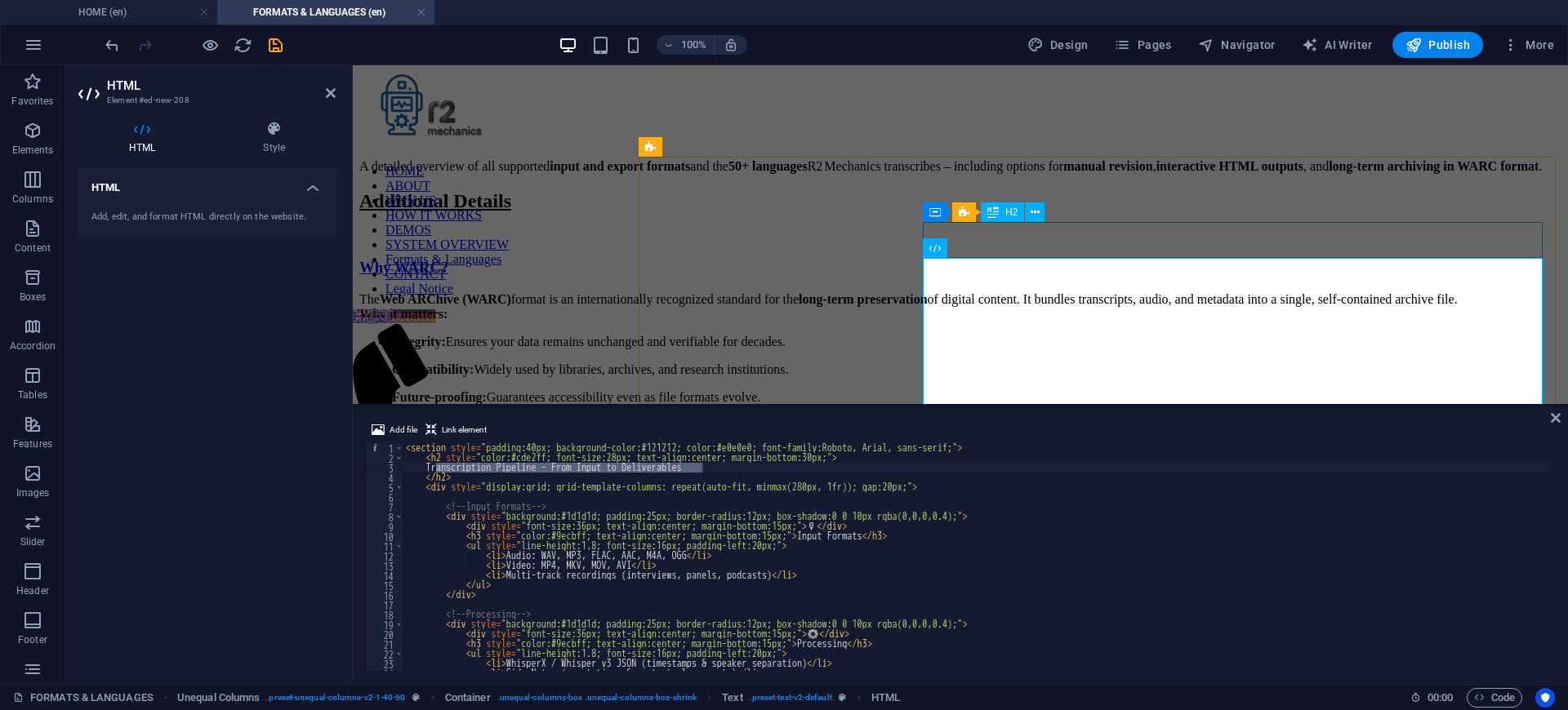click on "R2-Mechanics Achitecture" at bounding box center (960, 8734) 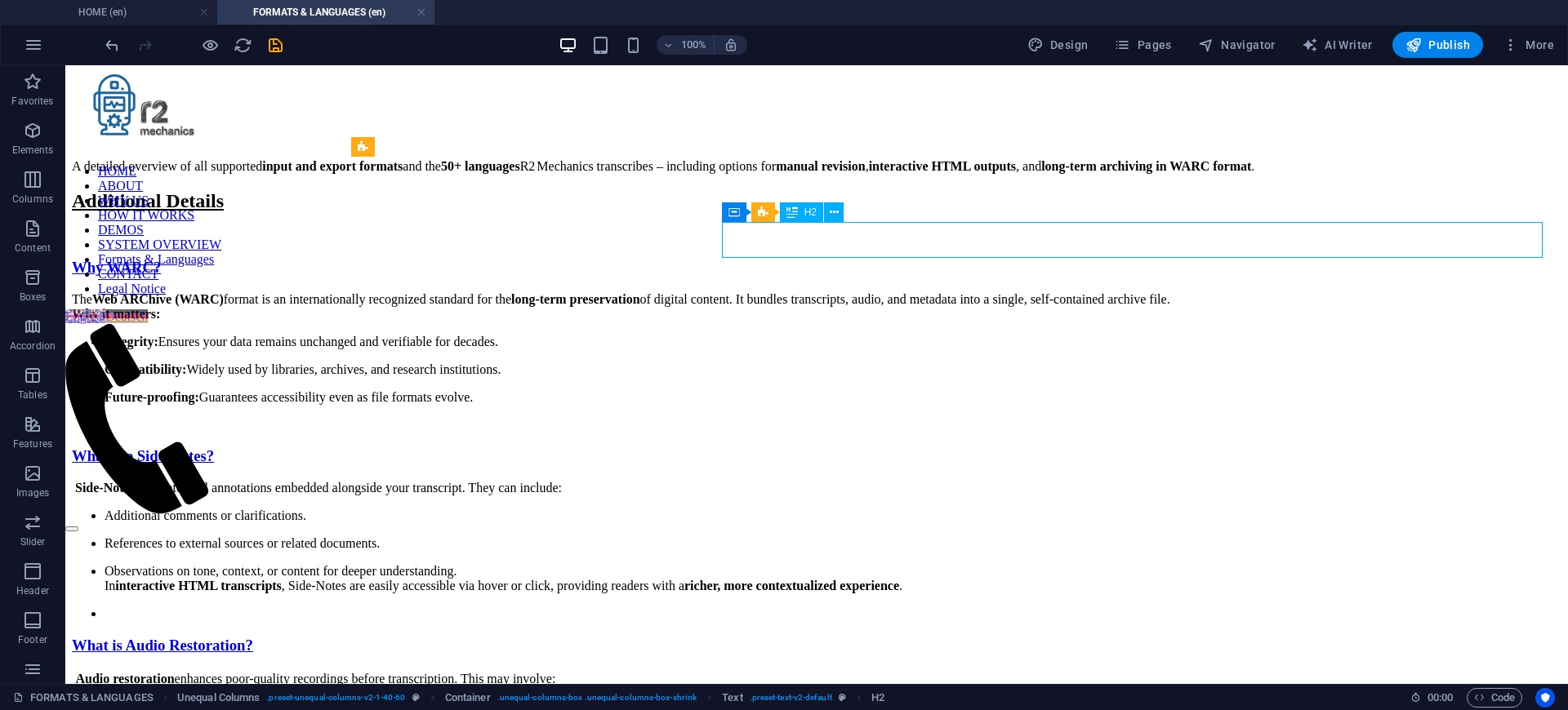 click on "R2-Mechanics Achitecture" at bounding box center (817, 10457) 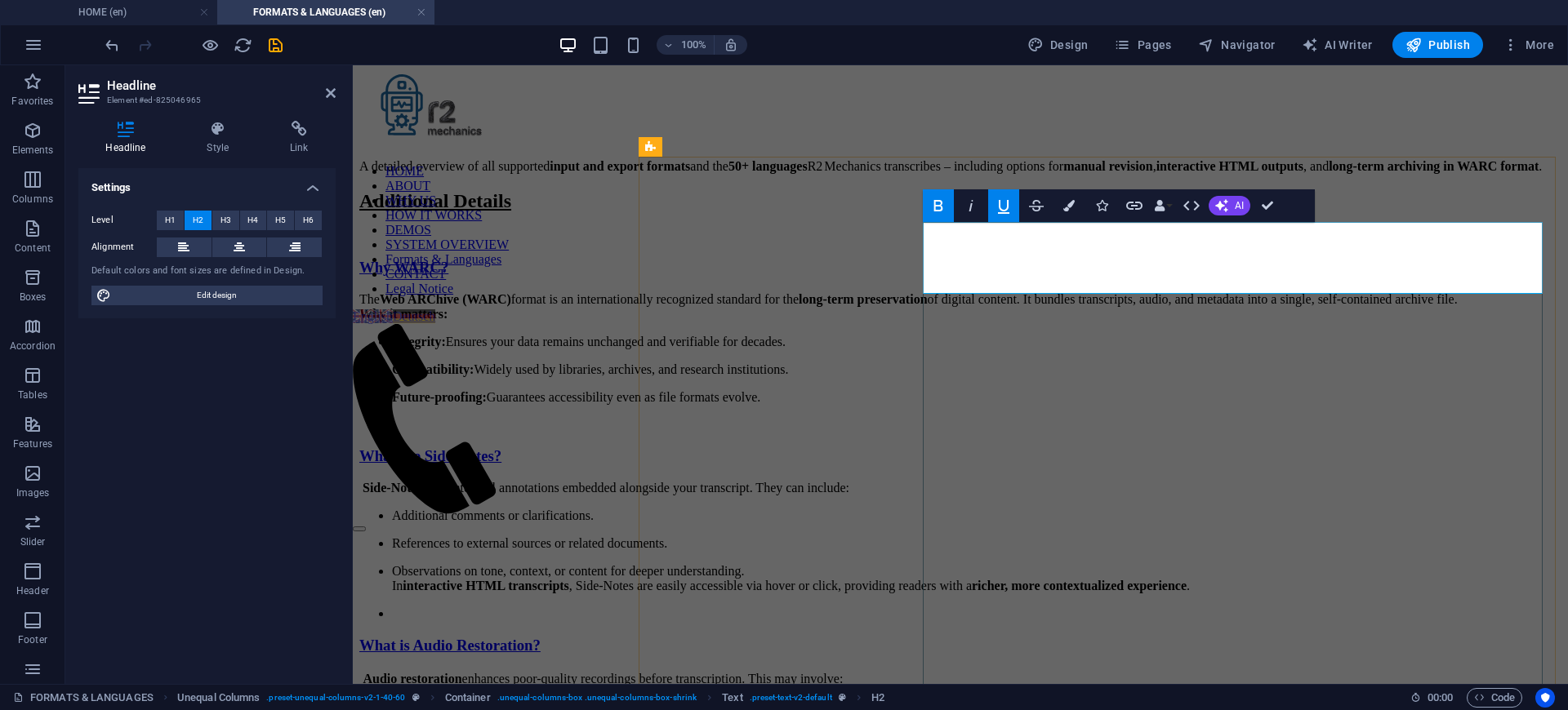 scroll, scrollTop: 432, scrollLeft: 7, axis: both 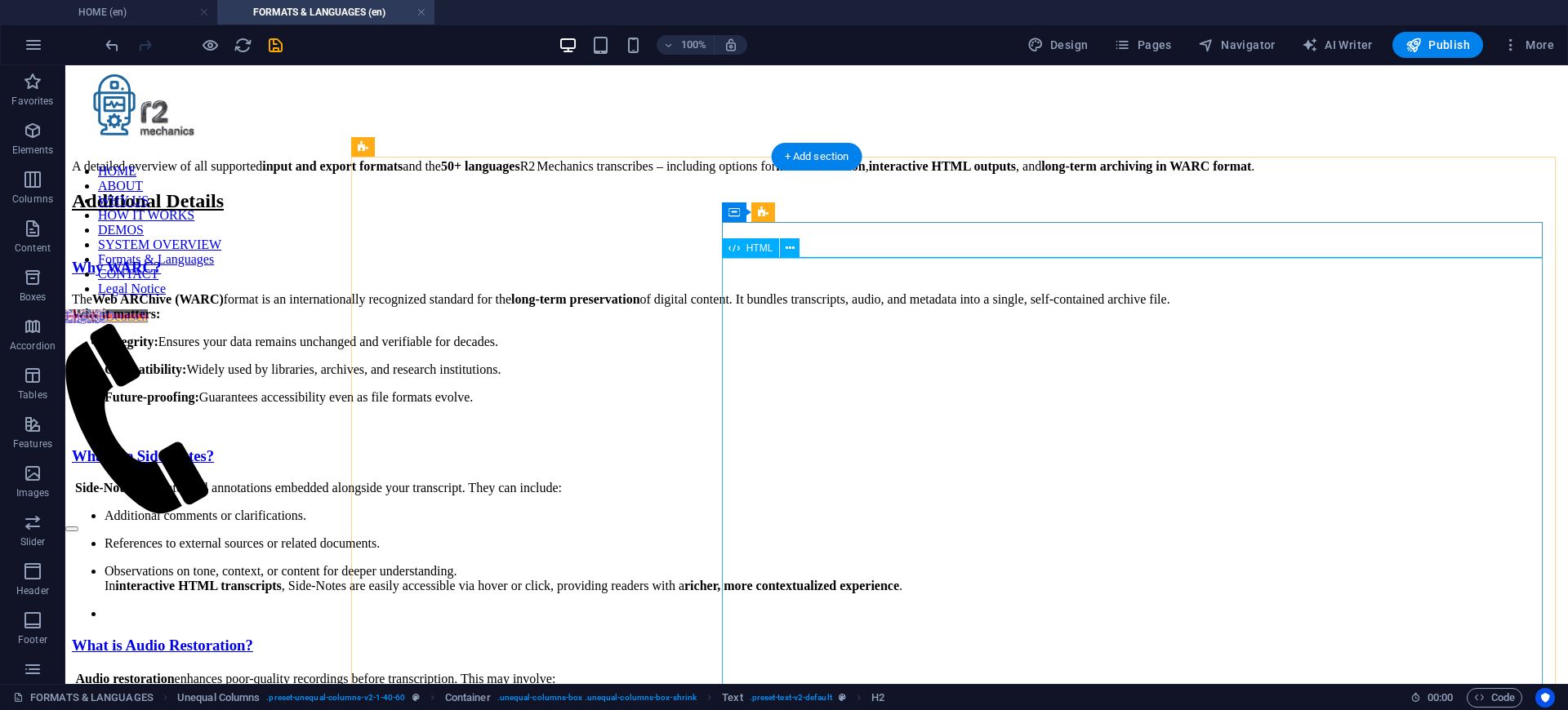 click on "Transcription Pipeline – From Input to Deliverables
🎙️
Input Formats
Audio: WAV, MP3, FLAC, AAC, M4A, OGG
Video: MP4, MKV, MOV, AVI
Multi-track recordings (interviews, panels, podcasts)
⚙️
Processing
WhisperX / Whisper v3 JSON (timestamps & speaker separation)
Side-Notes (annotations & contextual comments)
Subtitle formats: VTT / SRT
Audio restoration: noise reduction, EQ, volume leveling
📦
Output Formats
PDF – Ready-to-read formatted transcripts
TXT / Markdown – Editable raw text
JSON – With timestamps & speaker data" at bounding box center [817, 10690] 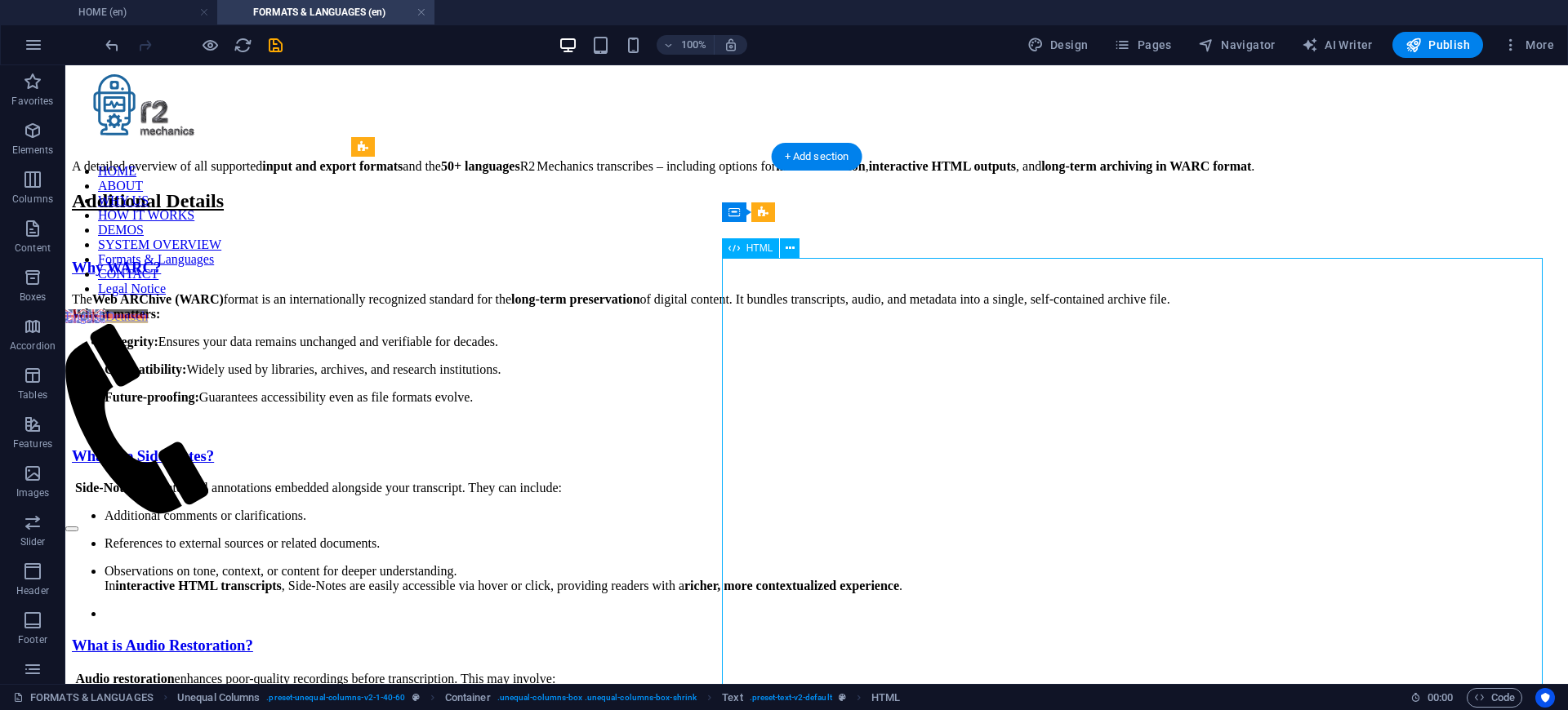 click on "Transcription Pipeline – From Input to Deliverables
🎙️
Input Formats
Audio: WAV, MP3, FLAC, AAC, M4A, OGG
Video: MP4, MKV, MOV, AVI
Multi-track recordings (interviews, panels, podcasts)
⚙️
Processing
WhisperX / Whisper v3 JSON (timestamps & speaker separation)
Side-Notes (annotations & contextual comments)
Subtitle formats: VTT / SRT
Audio restoration: noise reduction, EQ, volume leveling
📦
Output Formats
PDF – Ready-to-read formatted transcripts
TXT / Markdown – Editable raw text
JSON – With timestamps & speaker data" at bounding box center (817, 10690) 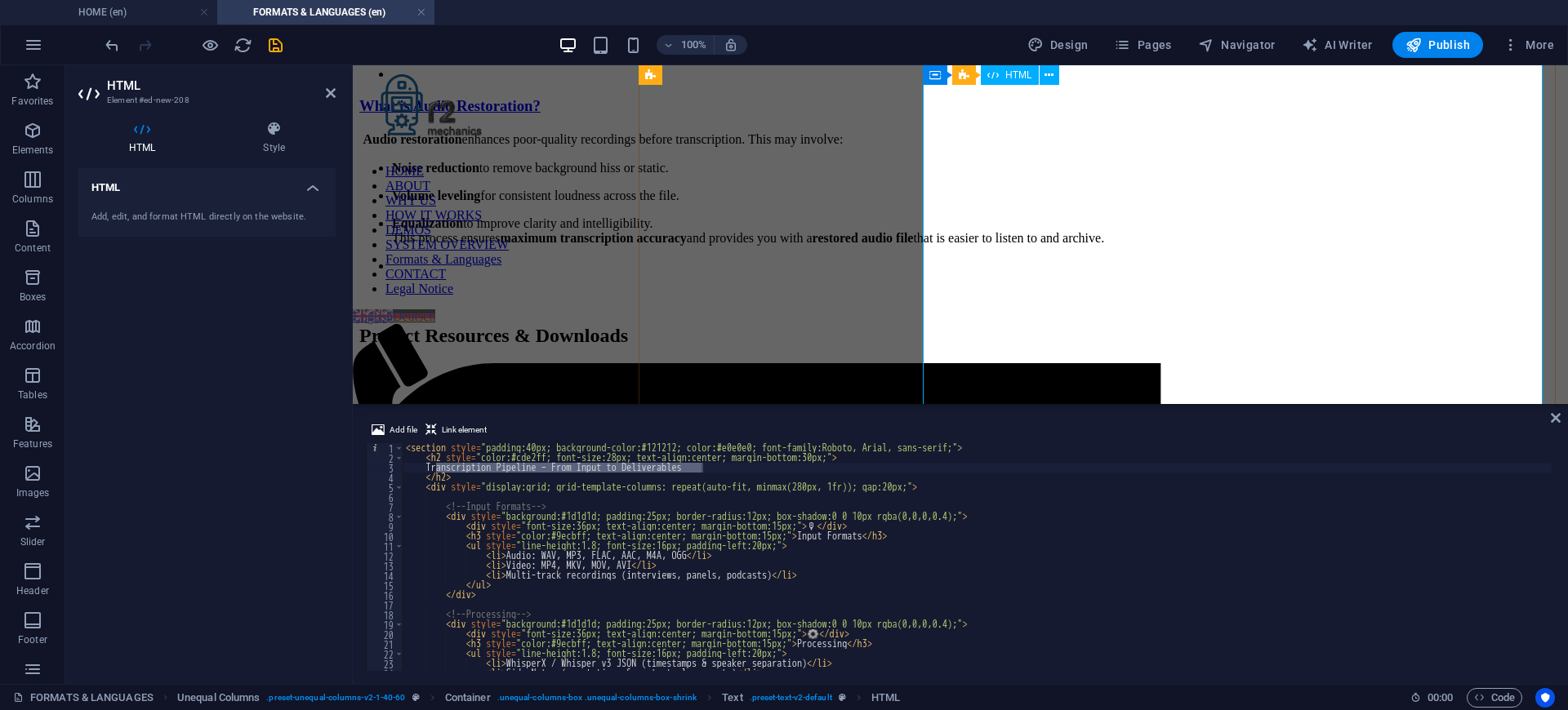 scroll, scrollTop: 762, scrollLeft: 0, axis: vertical 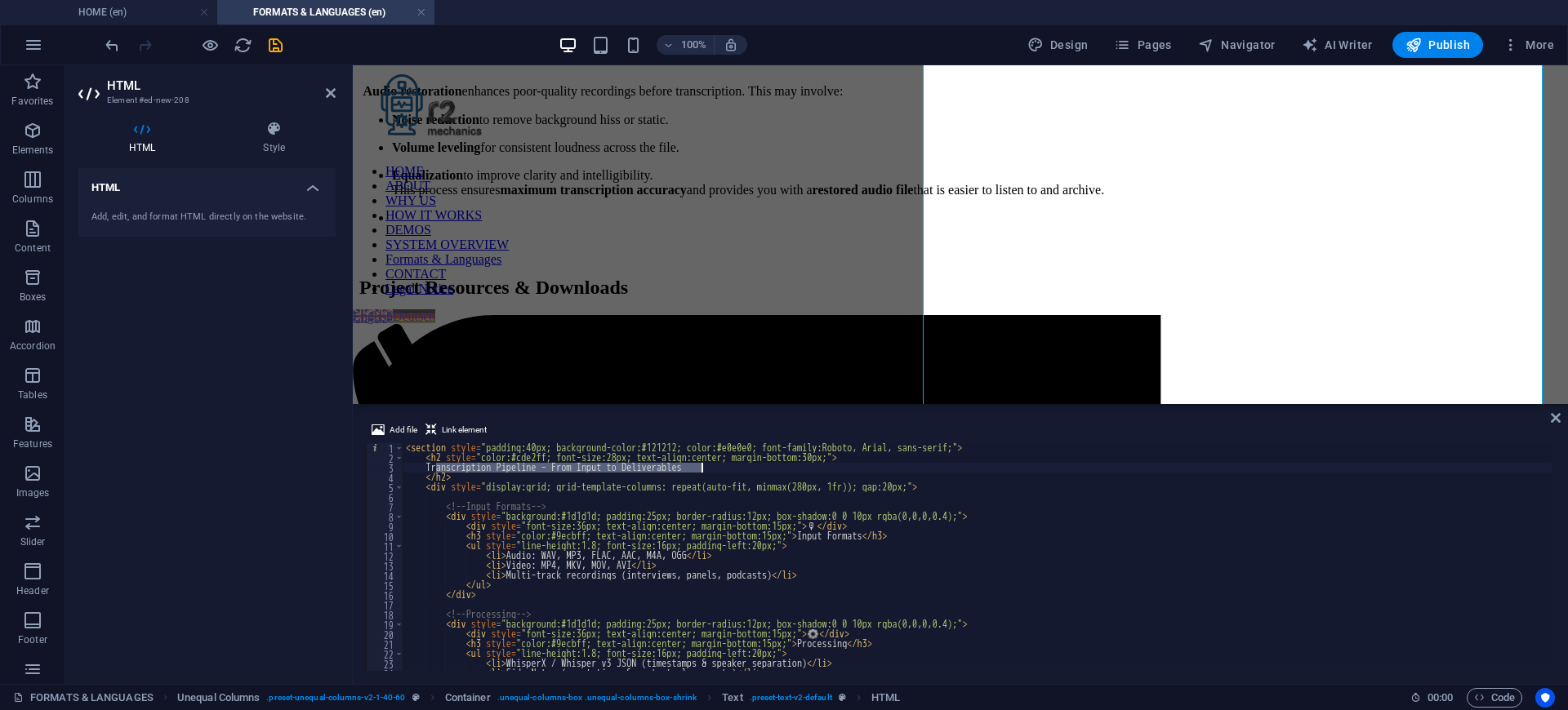 click on "< section   style = "padding:40px; background-color:#121212; color:#e0e0e0; font-family:Roboto, Arial, sans-serif;" >      < h2   style = "color:#cde2ff; font-size:28px; text-align:center; margin-bottom:30px;" >          Transcription Pipeline – From Input to Deliverables      </ h2 >      < div   style = "display:grid; grid-template-columns: repeat(auto-fit, minmax(280px, 1fr)); gap:20px;" >                     <!--  Input Formats  -->           < div   style = "background:#1d1d1d; padding:25px; border-radius:12px; box-shadow:0 0 10px rgba(0,0,0,0.4);" >                < div   style = "font-size:36px; text-align:center; margin-bottom:15px;" > 🎙 ️ </ div >                < h3   style = "color:#9ecbff; text-align:center; margin-bottom:15px;" > Input Formats </ h3 >                < ul   style = "line-height:1.8; font-size:16px; padding-left:20px;" >                     < li > Audio: WAV, MP3, FLAC, AAC, M4A, OGG </ li >                     < li > Video: MP4, MKV, MOV, AVI </ li >                     < >" at bounding box center [977, 557] 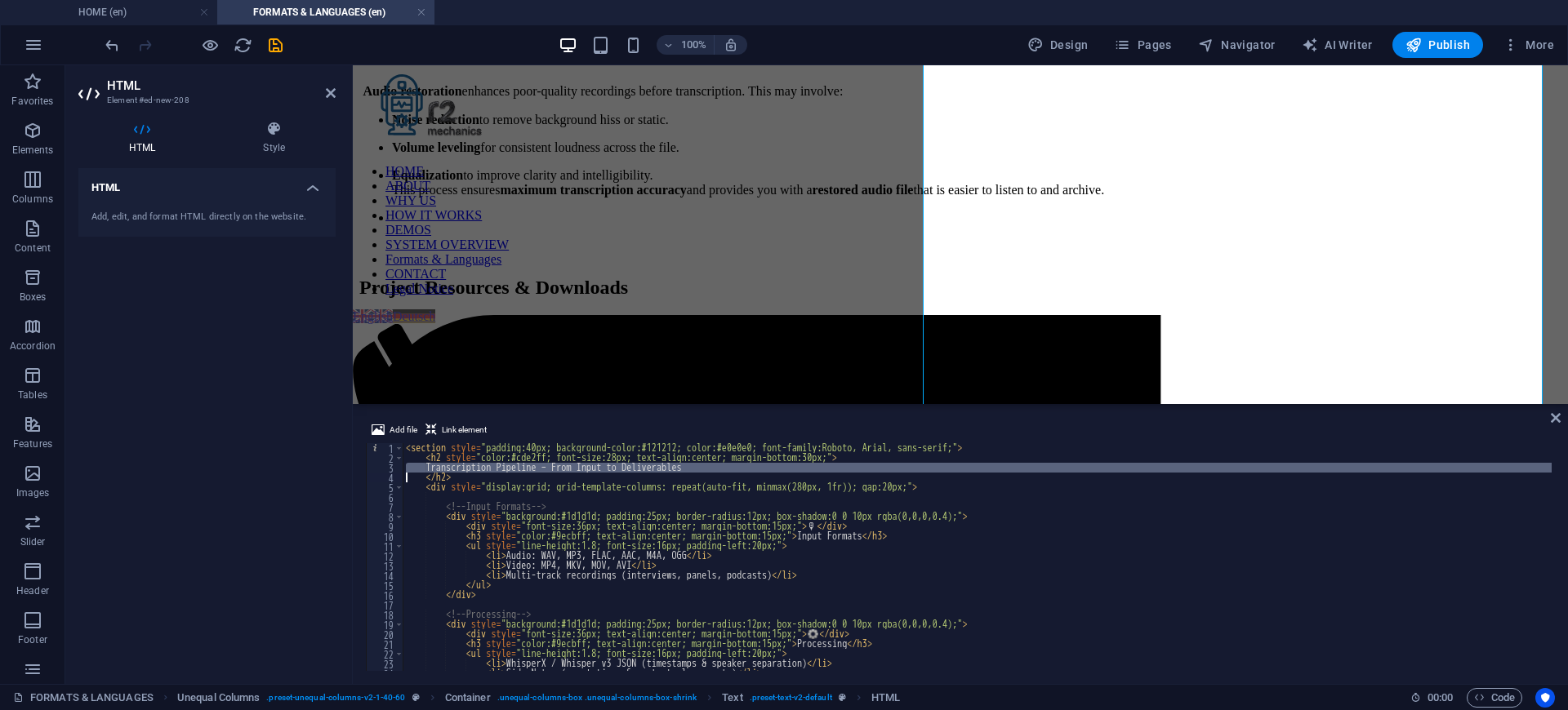 click on "< section   style = "padding:40px; background-color:#121212; color:#e0e0e0; font-family:Roboto, Arial, sans-serif;" >      < h2   style = "color:#cde2ff; font-size:28px; text-align:center; margin-bottom:30px;" >          Transcription Pipeline – From Input to Deliverables      </ h2 >      < div   style = "display:grid; grid-template-columns: repeat(auto-fit, minmax(280px, 1fr)); gap:20px;" >                     <!--  Input Formats  -->           < div   style = "background:#1d1d1d; padding:25px; border-radius:12px; box-shadow:0 0 10px rgba(0,0,0,0.4);" >                < div   style = "font-size:36px; text-align:center; margin-bottom:15px;" > 🎙 ️ </ div >                < h3   style = "color:#9ecbff; text-align:center; margin-bottom:15px;" > Input Formats </ h3 >                < ul   style = "line-height:1.8; font-size:16px; padding-left:20px;" >                     < li > Audio: WAV, MP3, FLAC, AAC, M4A, OGG </ li >                     < li > Video: MP4, MKV, MOV, AVI </ li >                     < >" at bounding box center (977, 566) 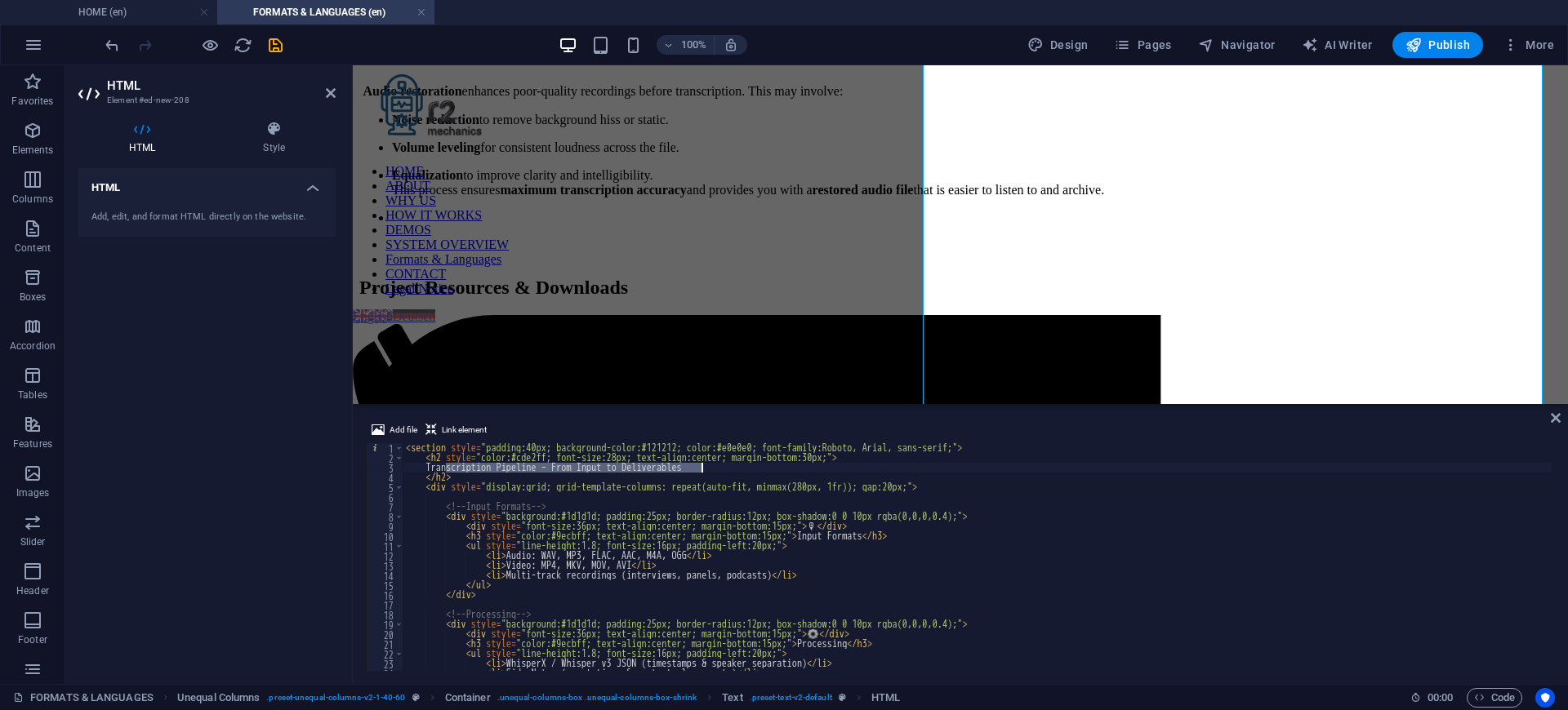 drag, startPoint x: 446, startPoint y: 466, endPoint x: 719, endPoint y: 468, distance: 273.00733 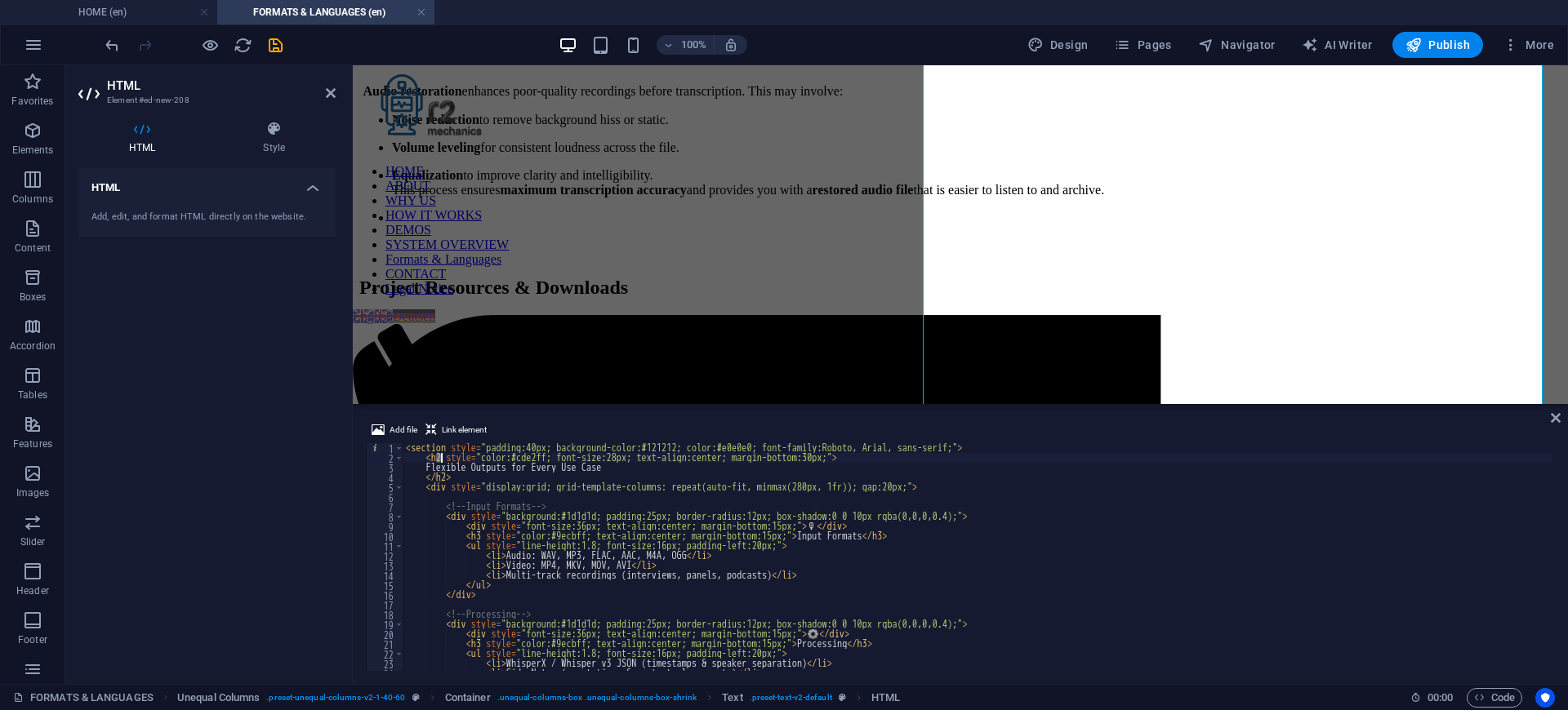 click on "Flexible Outputs for Every Use Case                     🎙 ️  Input Formats                      Audio: WAV, MP3, FLAC, AAC, M4A, OGG  Video: MP4, MKV, MOV, AVI" at bounding box center [977, 566] 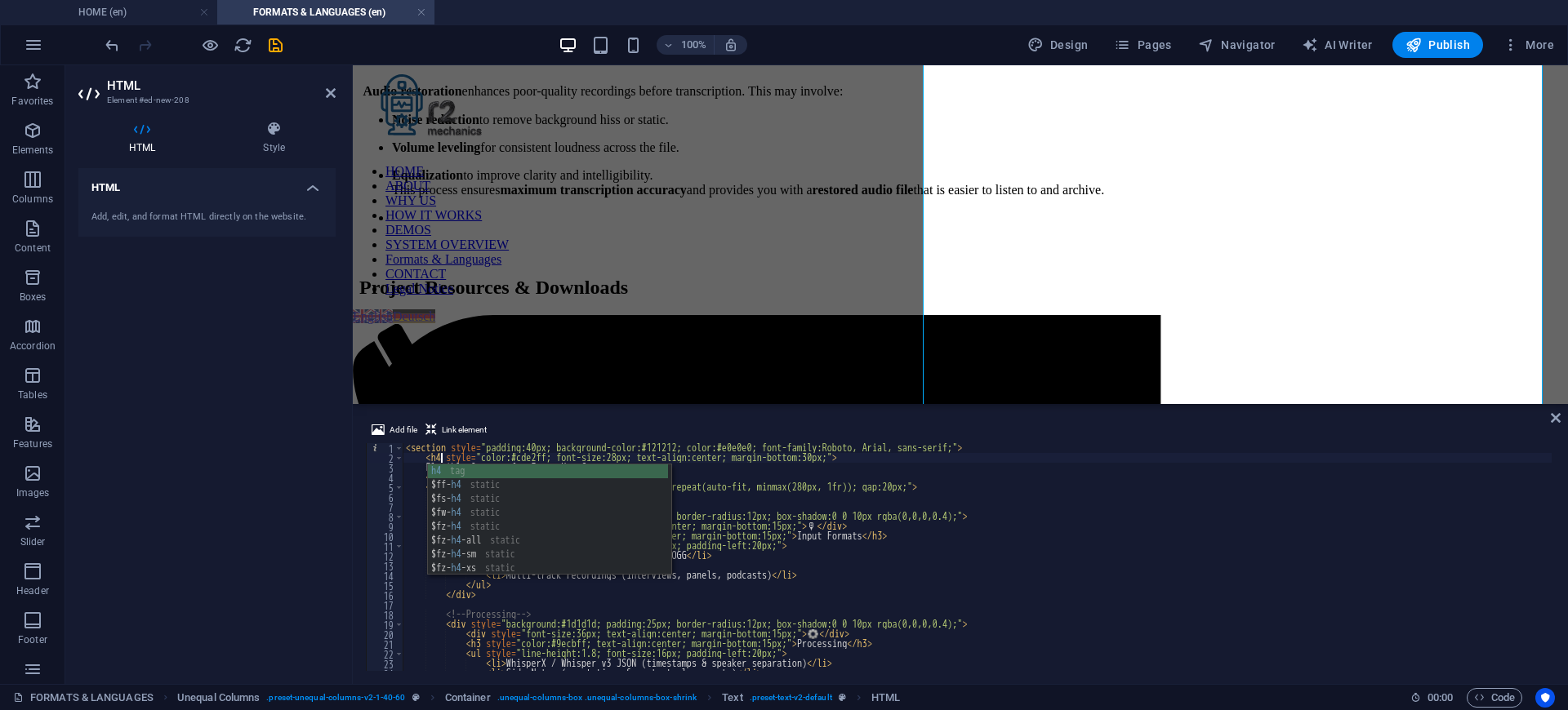 scroll, scrollTop: 0, scrollLeft: 2, axis: horizontal 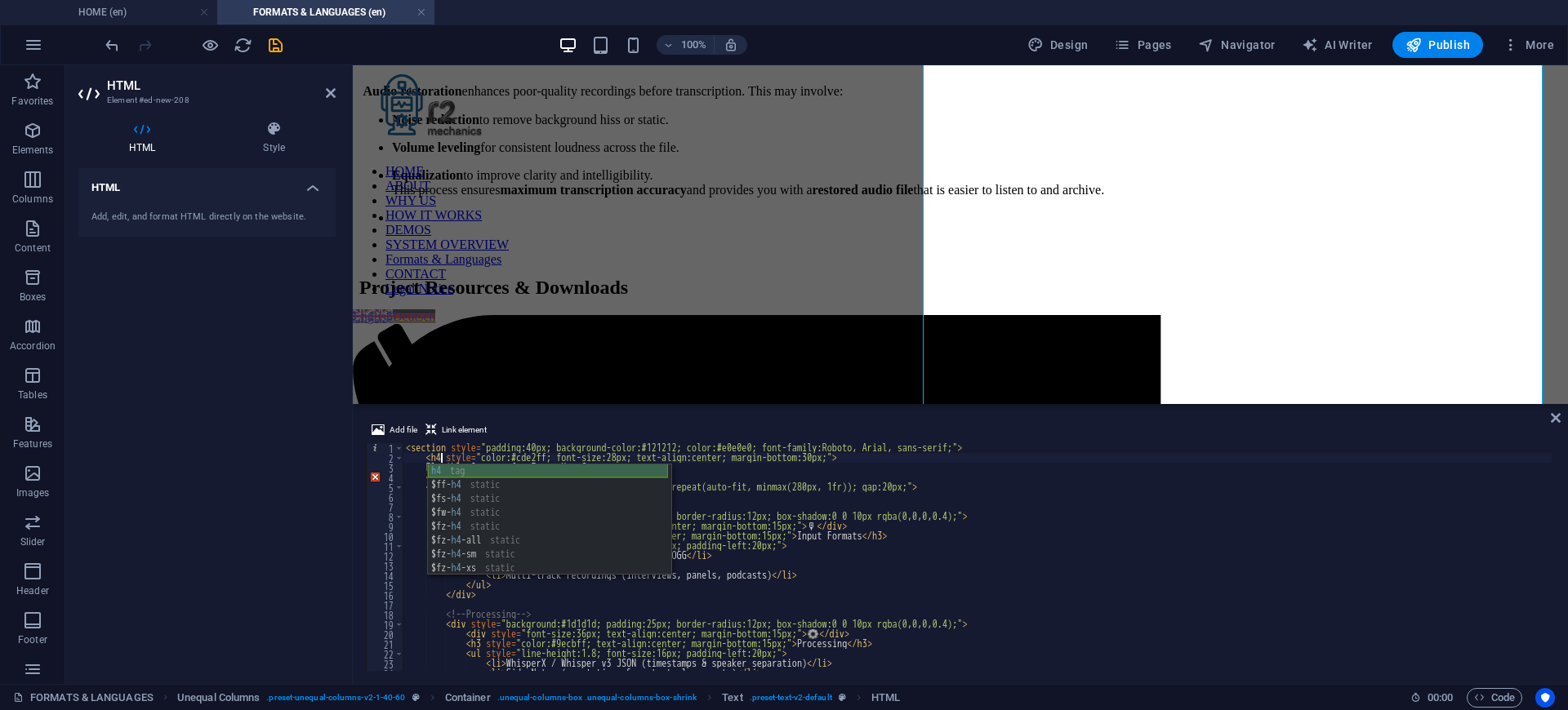 click on "h4 tag $ff- h4 static $fs- h4 static $fw- h4 static $fz- h4 static $fz- h4 -all static $fz- h4 -sm static $fz- h4 -xs static $lh- h4 static" at bounding box center [548, 534] 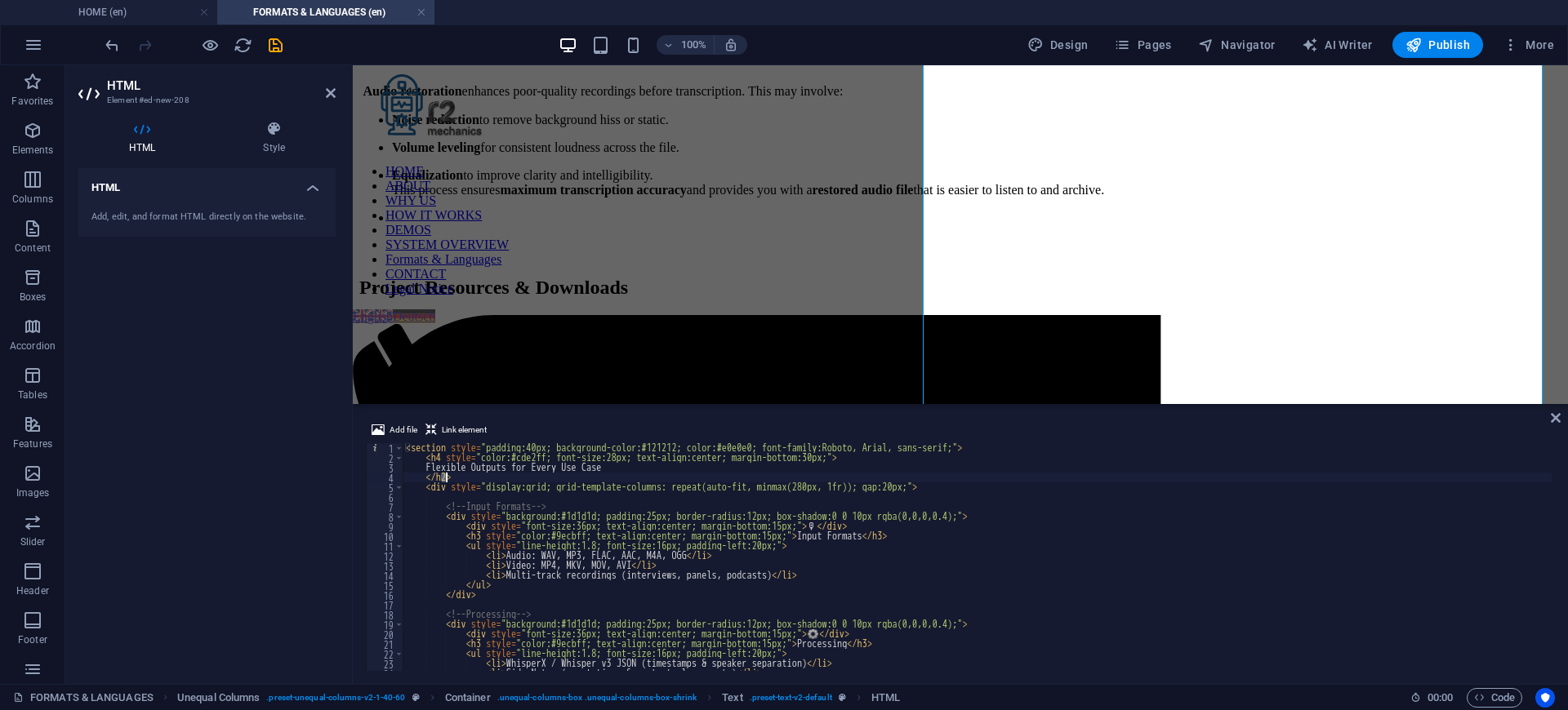 click on "< section   style = "padding:40px; background-color:#121212; color:#e0e0e0; font-family:Roboto, Arial, sans-serif;" >      < h4   style = "color:#cde2ff; font-size:28px; text-align:center; margin-bottom:30px;" >          Flexible Outputs for Every Use Case      </ h2 >      < div   style = "display:grid; grid-template-columns: repeat(auto-fit, minmax(280px, 1fr)); gap:20px;" >                     <!--  Input Formats  -->           < div   style = "background:#1d1d1d; padding:25px; border-radius:12px; box-shadow:0 0 10px rgba(0,0,0,0.4);" >                < div   style = "font-size:36px; text-align:center; margin-bottom:15px;" > 🎙 ️ </ div >                < h3   style = "color:#9ecbff; text-align:center; margin-bottom:15px;" > Input Formats </ h3 >                < ul   style = "line-height:1.8; font-size:16px; padding-left:20px;" >                     < li > Audio: WAV, MP3, FLAC, AAC, M4A, OGG </ li >                     < li > Video: MP4, MKV, MOV, AVI </ li >                     < li > </ li >      >" at bounding box center (977, 566) 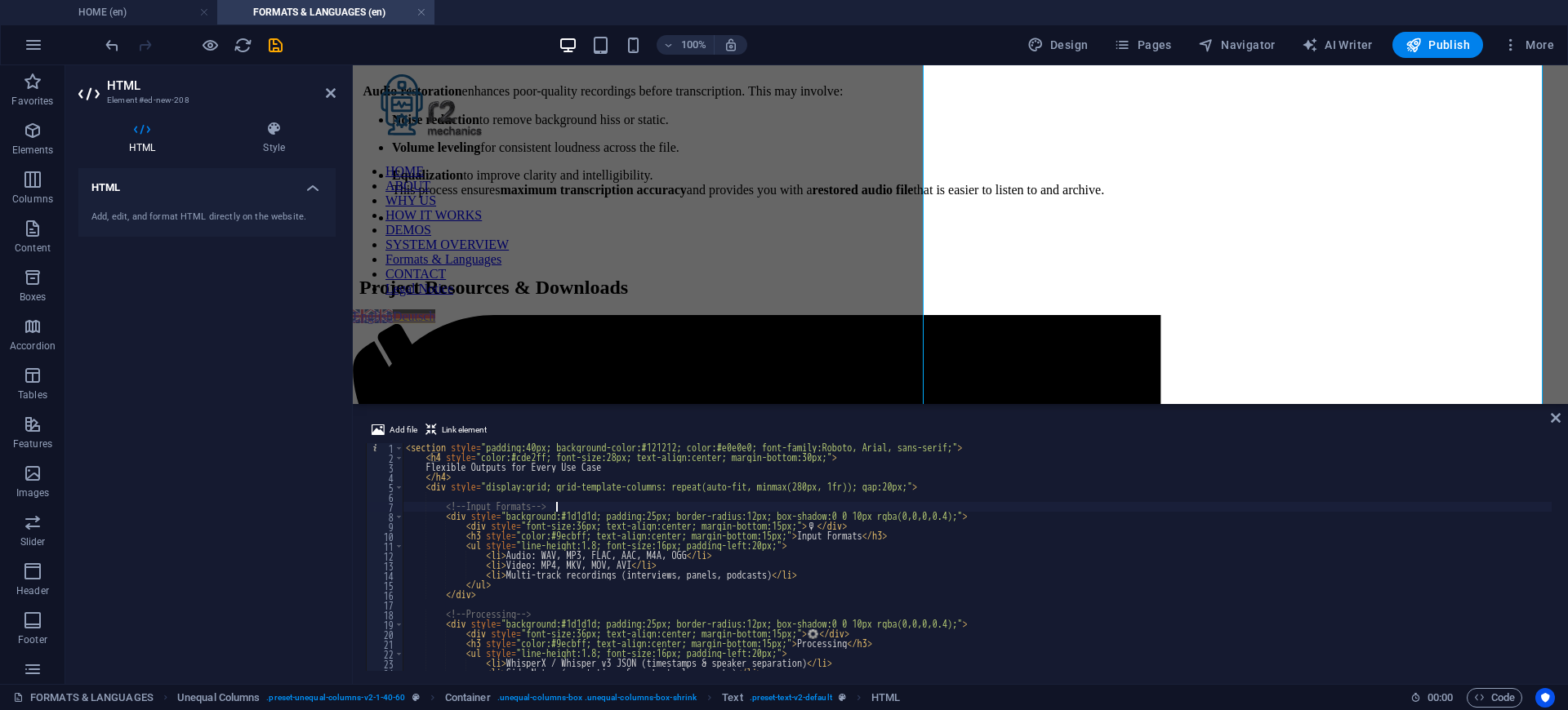 click on "Flexible Outputs for Every Use Case                     🎙 ️  Input Formats                      Audio: WAV, MP3, FLAC, AAC, M4A, OGG  Video: MP4, MKV, MOV, AVI" at bounding box center (977, 566) 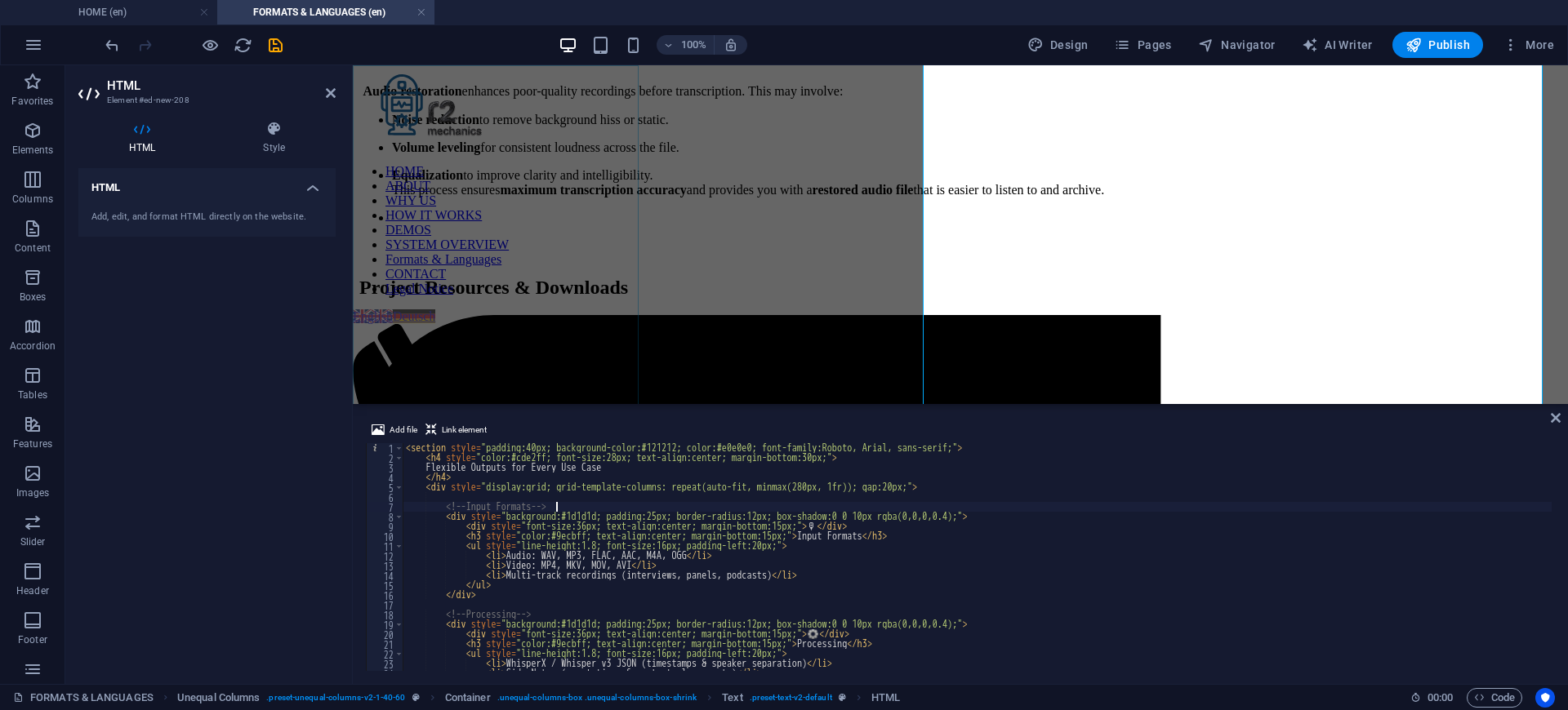 type on "<!-- Input Formats -->" 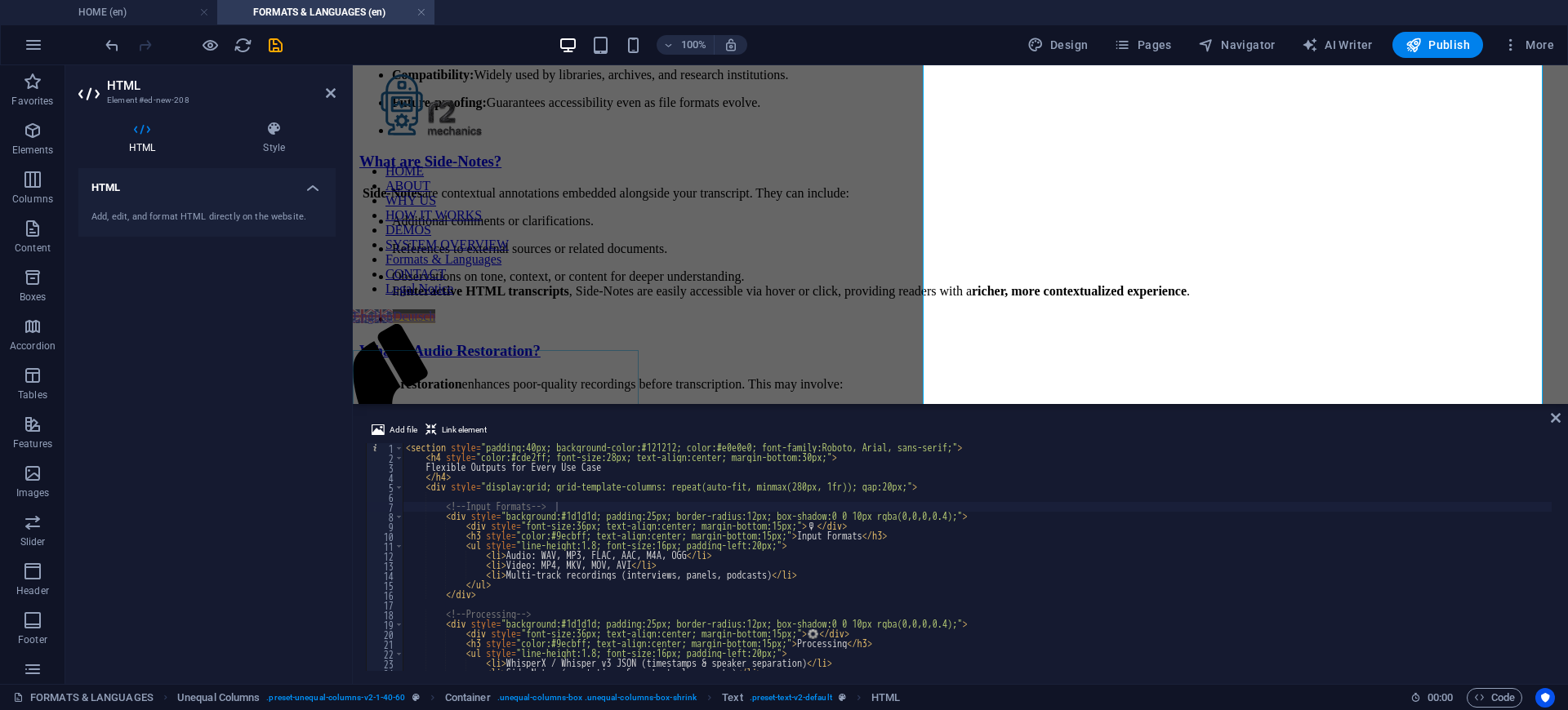 scroll, scrollTop: 468, scrollLeft: 0, axis: vertical 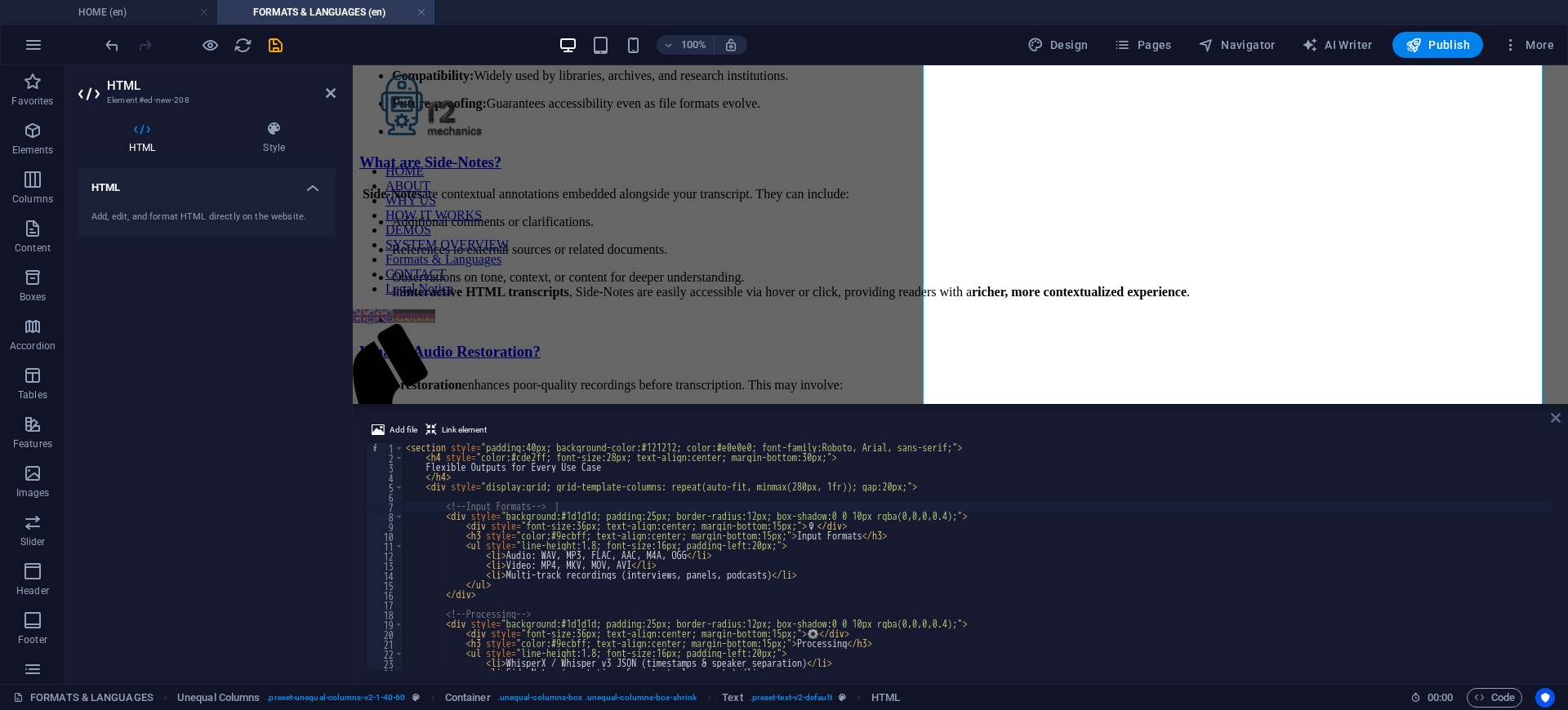 click at bounding box center [1556, 418] 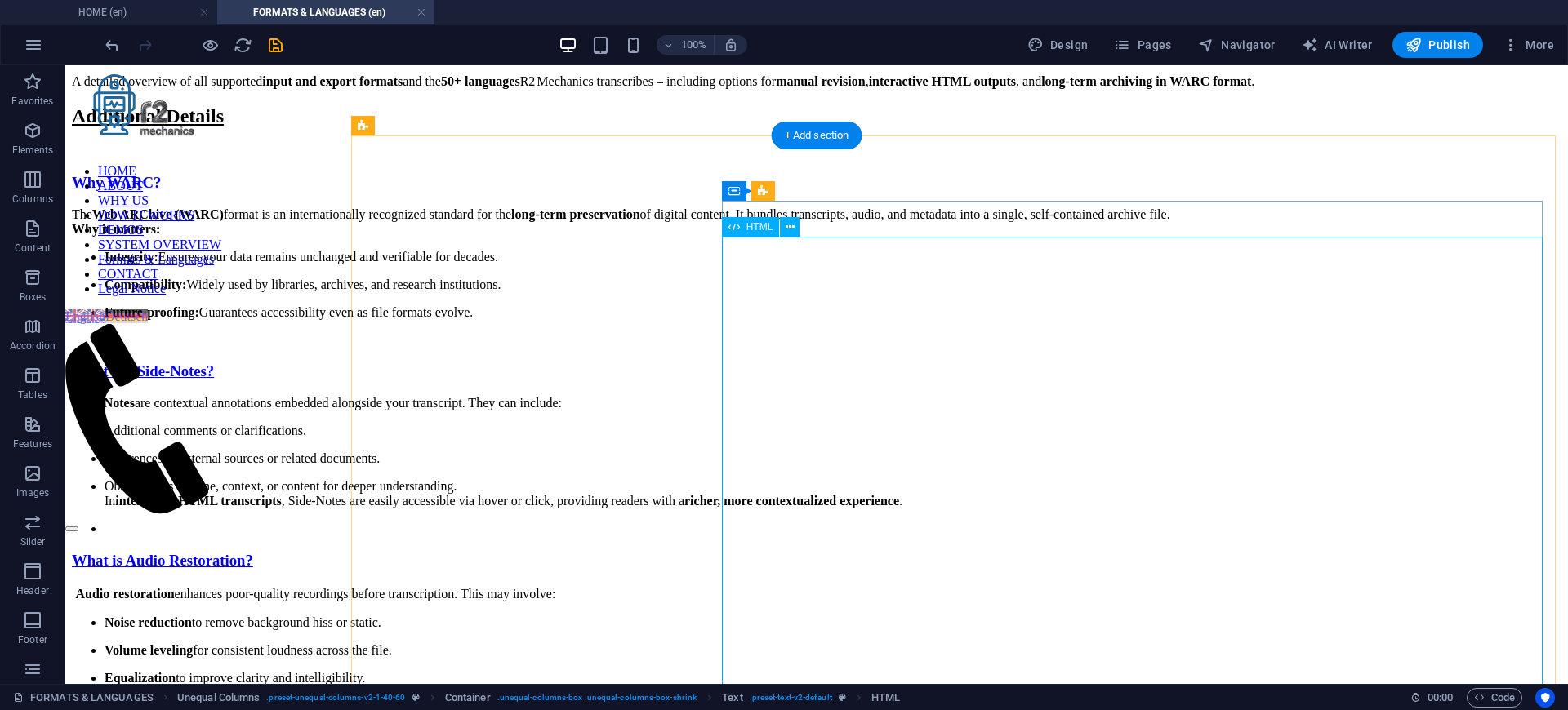 scroll, scrollTop: 294, scrollLeft: 0, axis: vertical 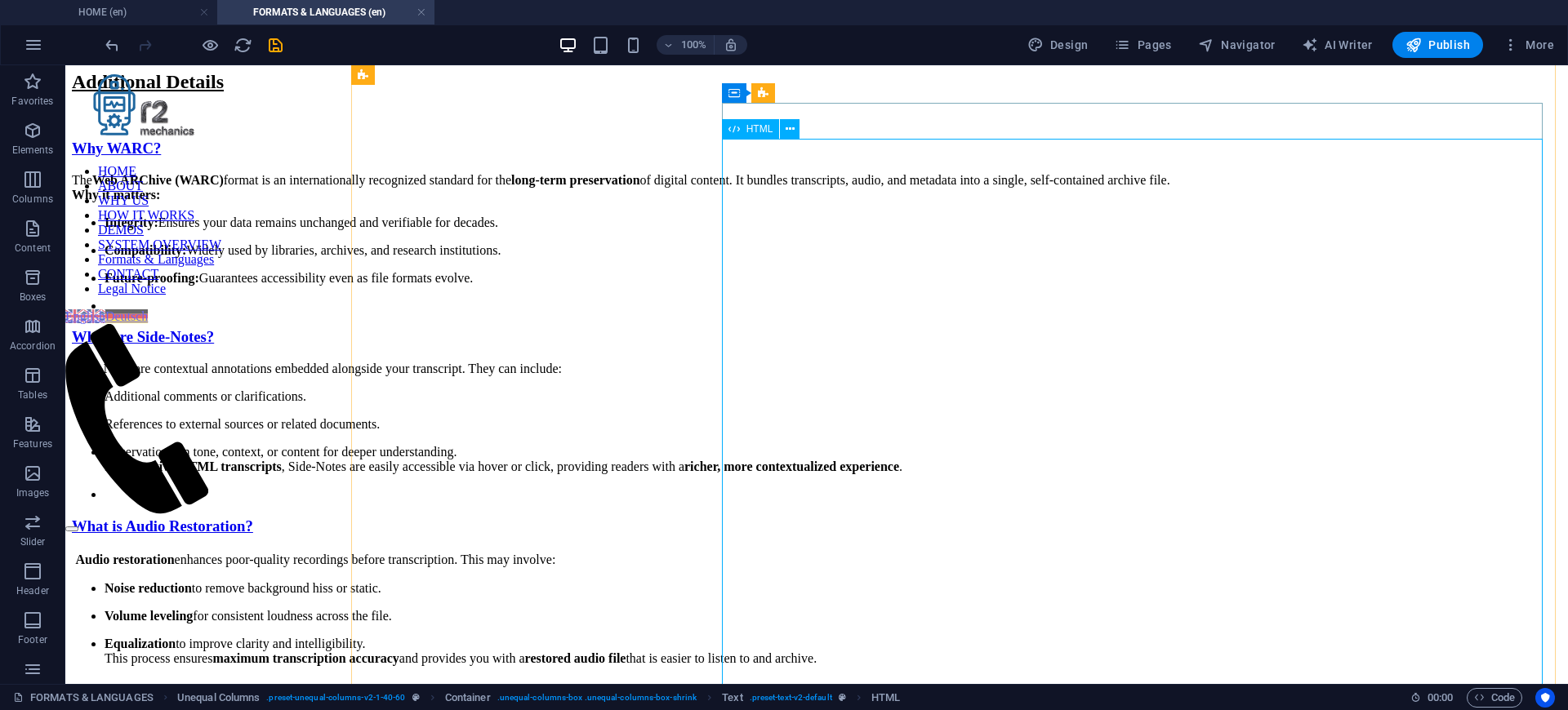 click on "Flexible Outputs for Every Use Case
🎙️
Input Formats
Audio: WAV, MP3, FLAC, AAC, M4A, OGG
Video: MP4, MKV, MOV, AVI
Multi-track recordings (interviews, panels, podcasts)
⚙️
Processing
WhisperX / Whisper v3 JSON (timestamps & speaker separation)
Side-Notes (annotations & contextual comments)
Subtitle formats: VTT / SRT
Audio restoration: noise reduction, EQ, volume leveling
📦
Output Formats
PDF – Ready-to-read formatted transcripts
TXT / Markdown – Editable raw text
JSON – With timestamps & speaker data" at bounding box center (817, 10577) 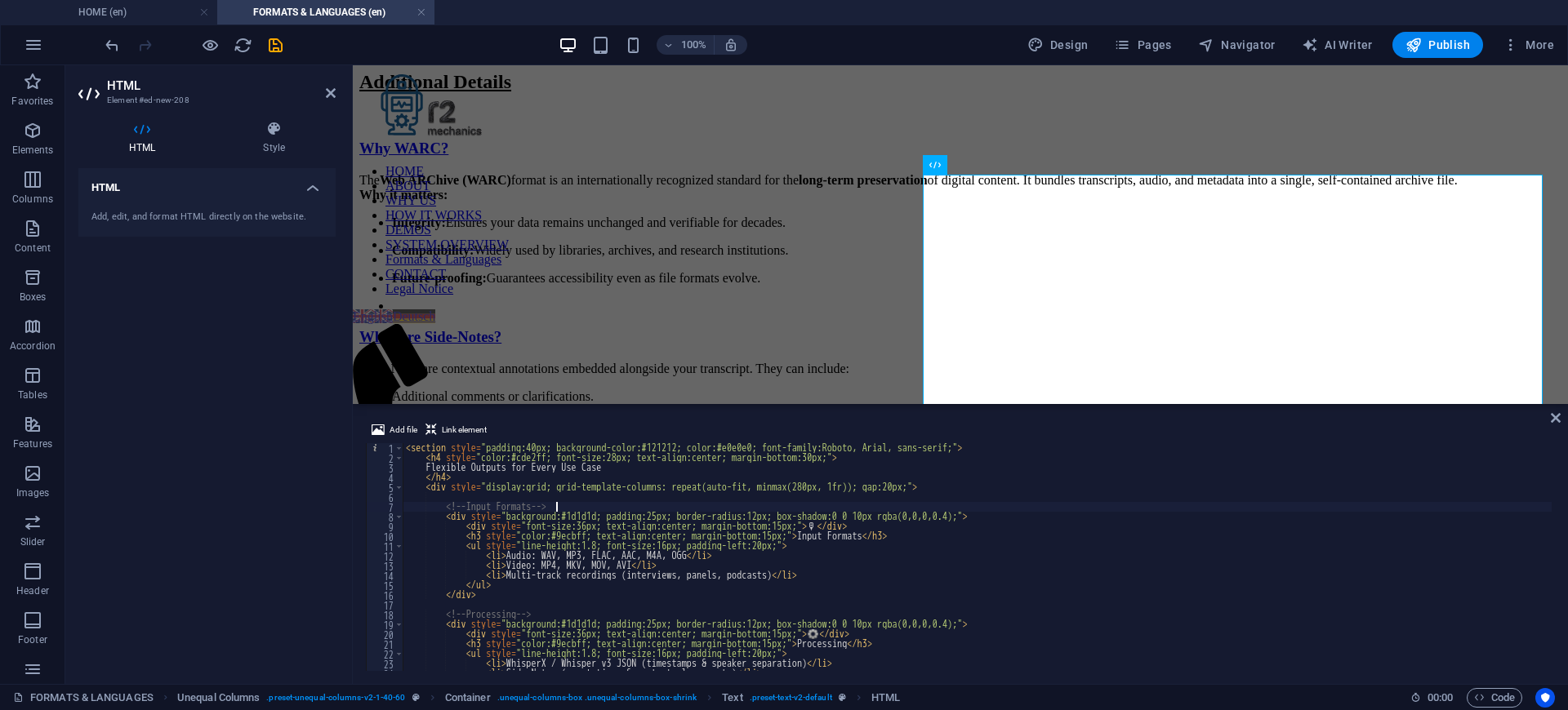 click on "Flexible Outputs for Every Use Case                     🎙 ️  Input Formats                      Audio: WAV, MP3, FLAC, AAC, M4A, OGG  Video: MP4, MKV, MOV, AVI" at bounding box center [977, 566] 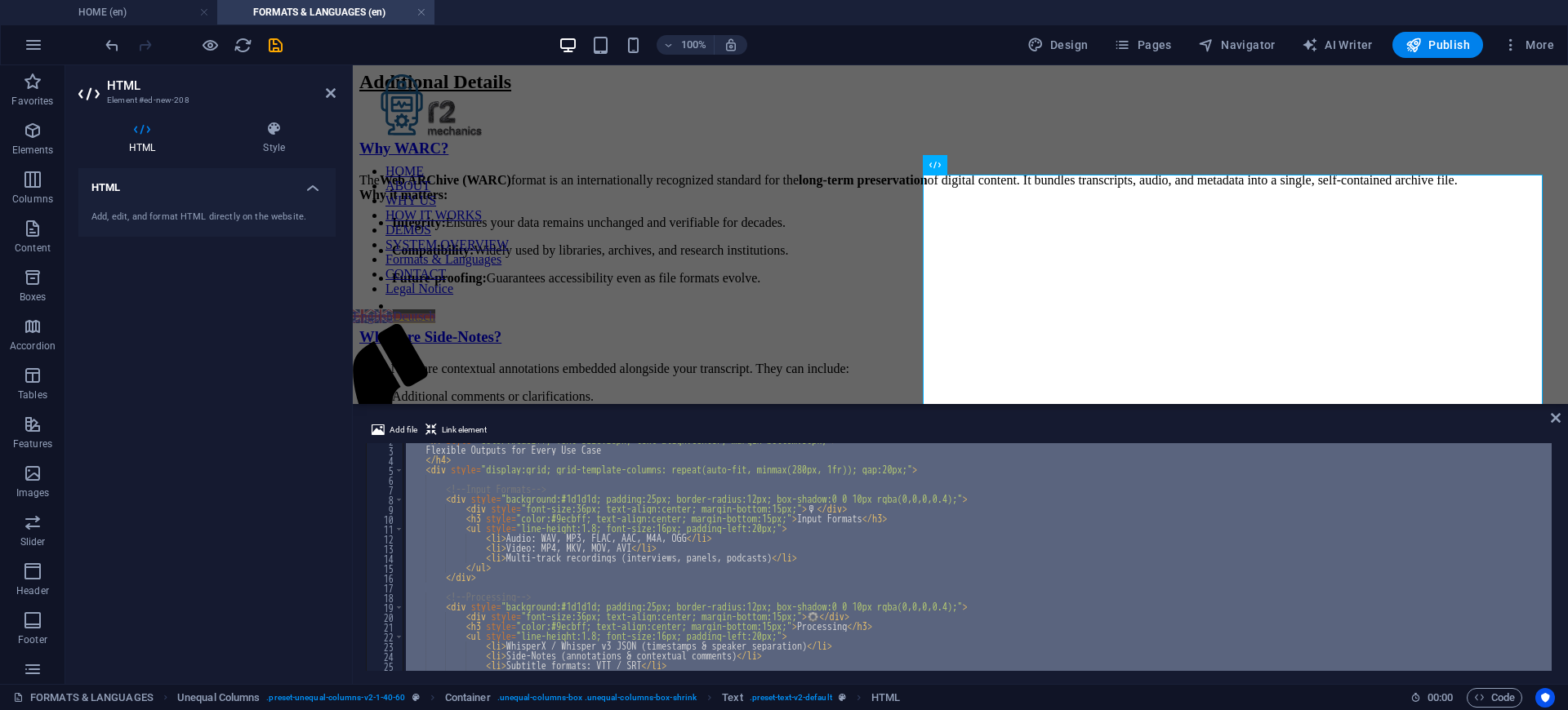 scroll, scrollTop: 0, scrollLeft: 0, axis: both 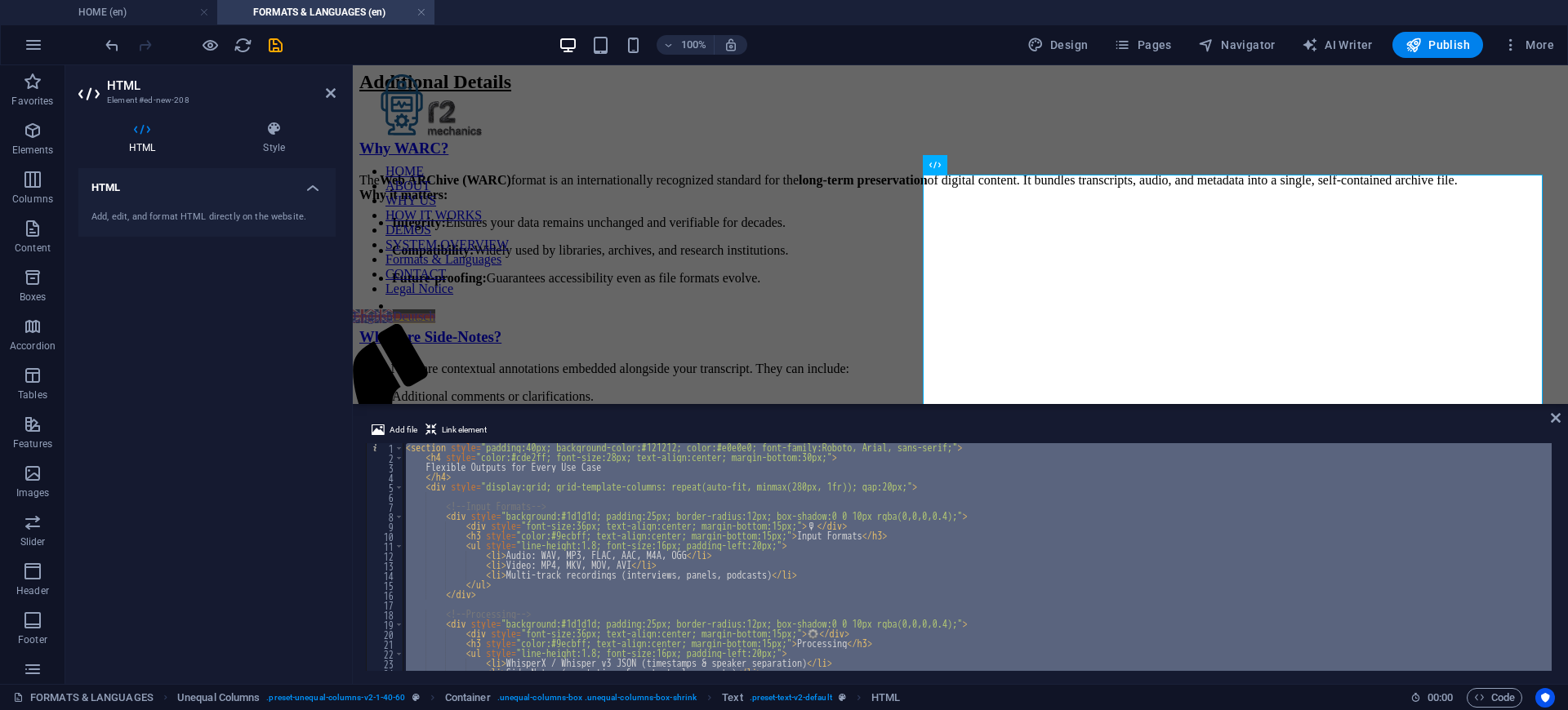 click on "Flexible Outputs for Every Use Case                     🎙 ️  Input Formats                      Audio: WAV, MP3, FLAC, AAC, M4A, OGG  Video: MP4, MKV, MOV, AVI" at bounding box center (977, 557) 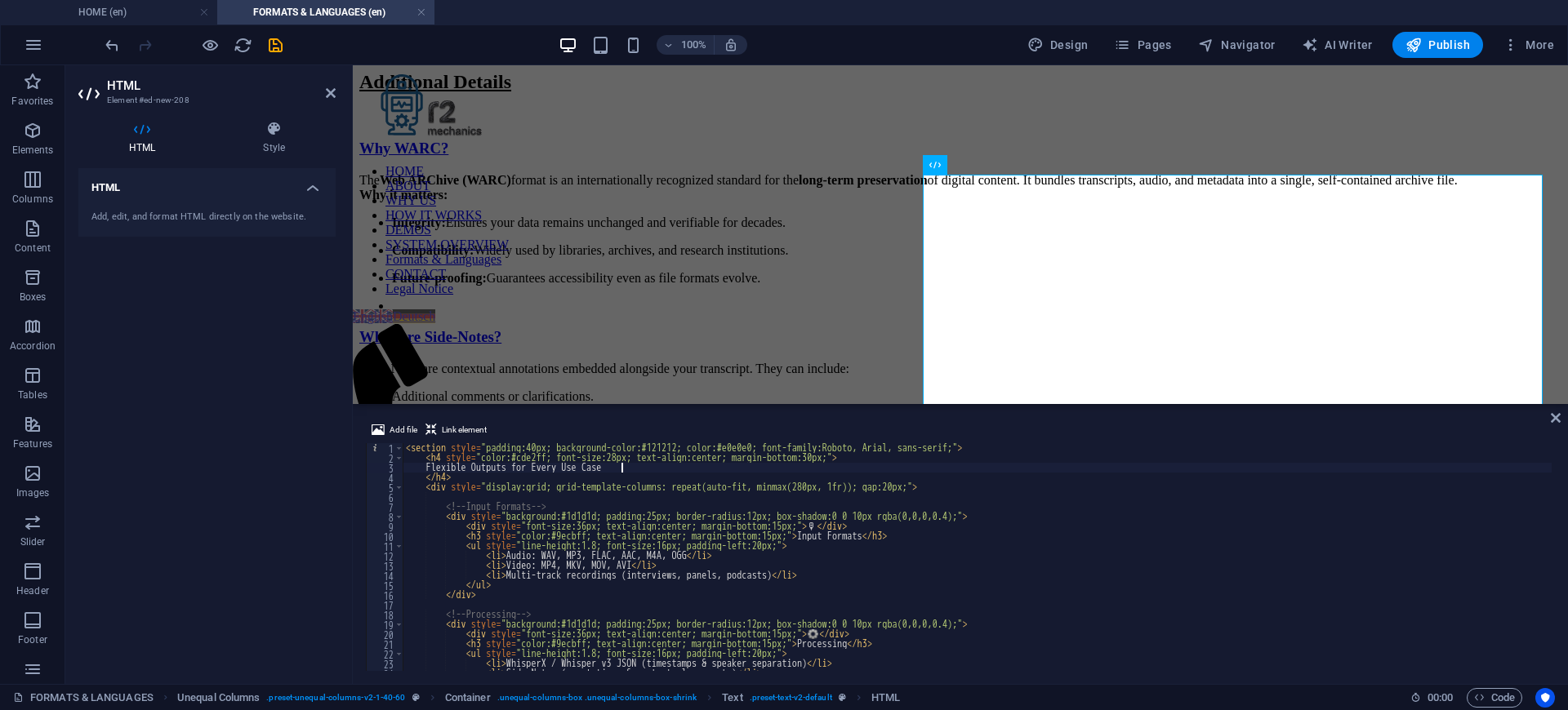 click on "Flexible Outputs for Every Use Case                     🎙 ️  Input Formats                      Audio: WAV, MP3, FLAC, AAC, M4A, OGG  Video: MP4, MKV, MOV, AVI" at bounding box center [977, 566] 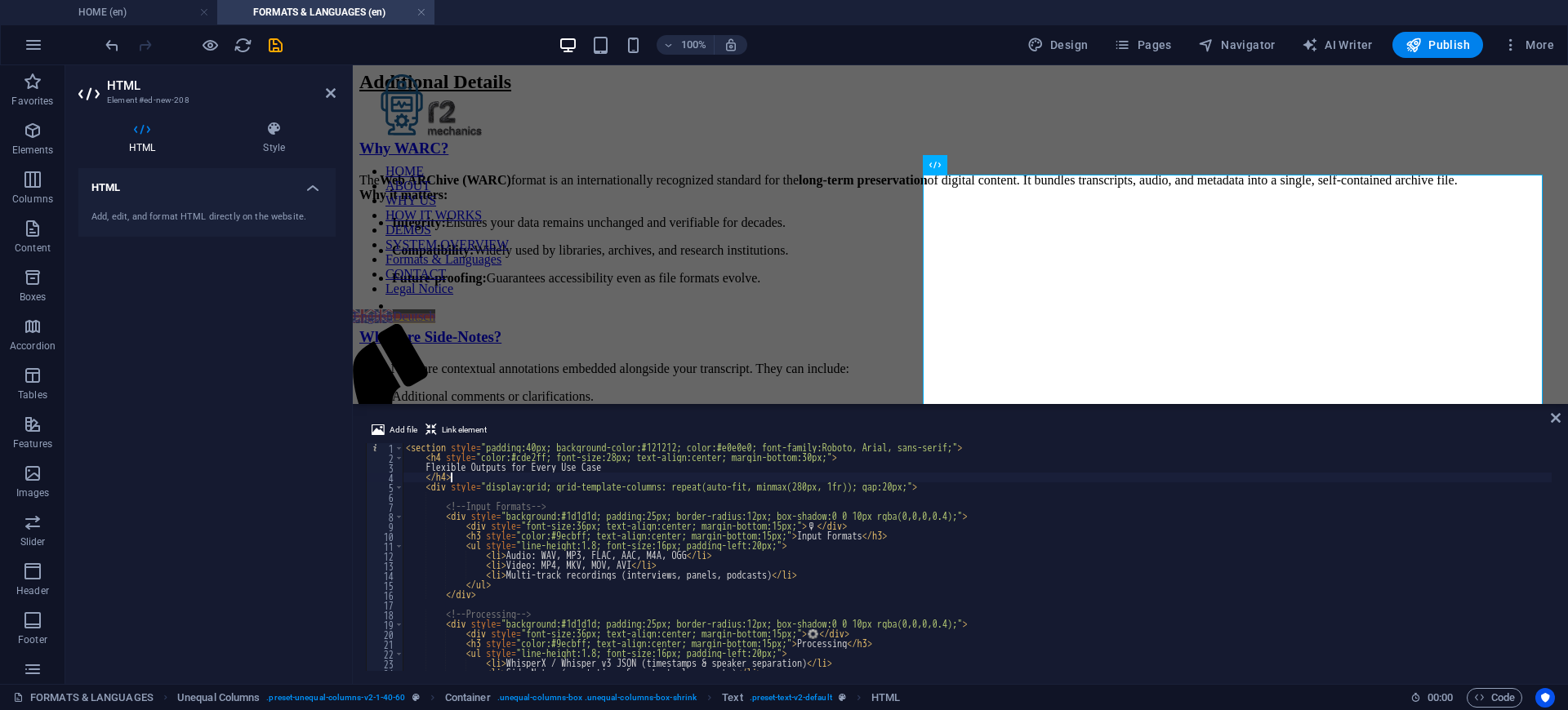 scroll, scrollTop: 0, scrollLeft: 1, axis: horizontal 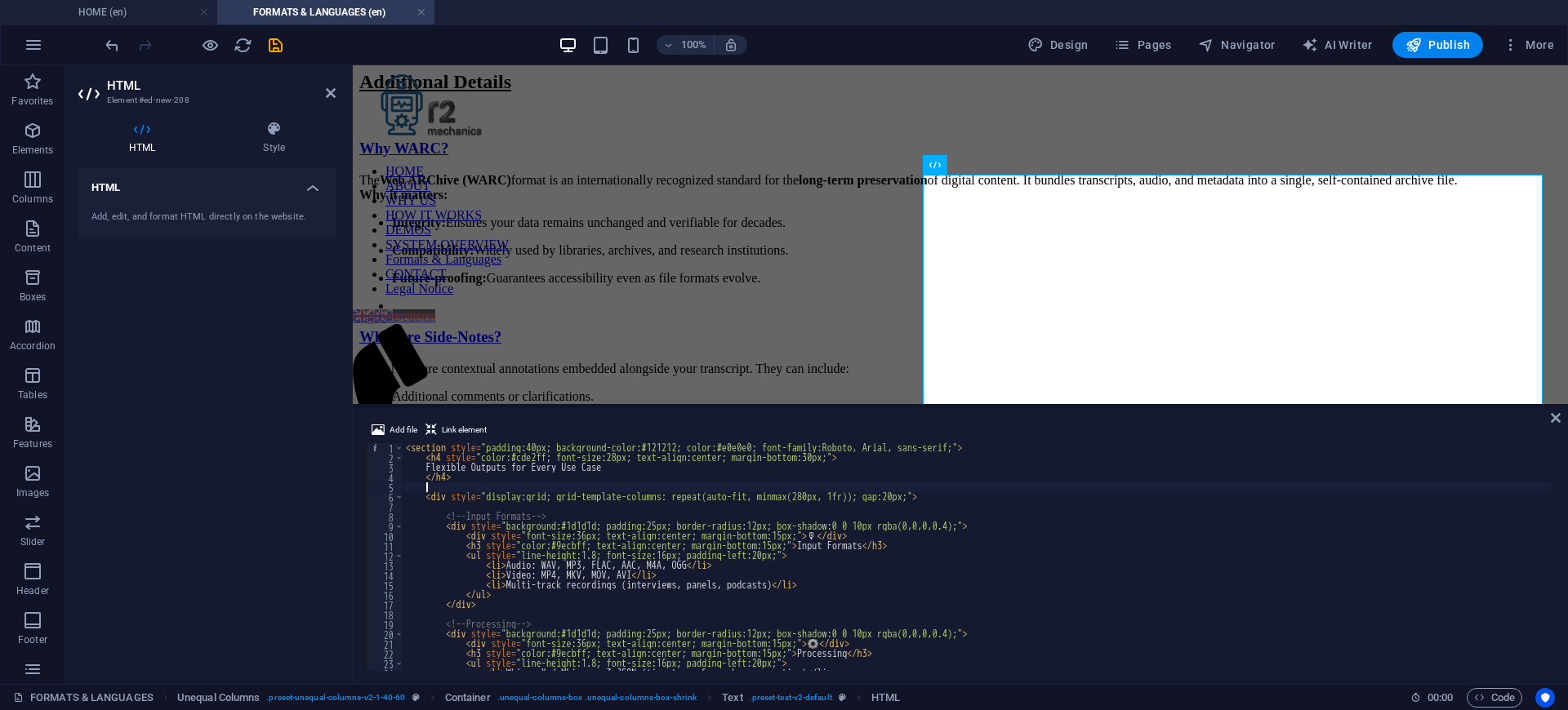 paste on "</p>" 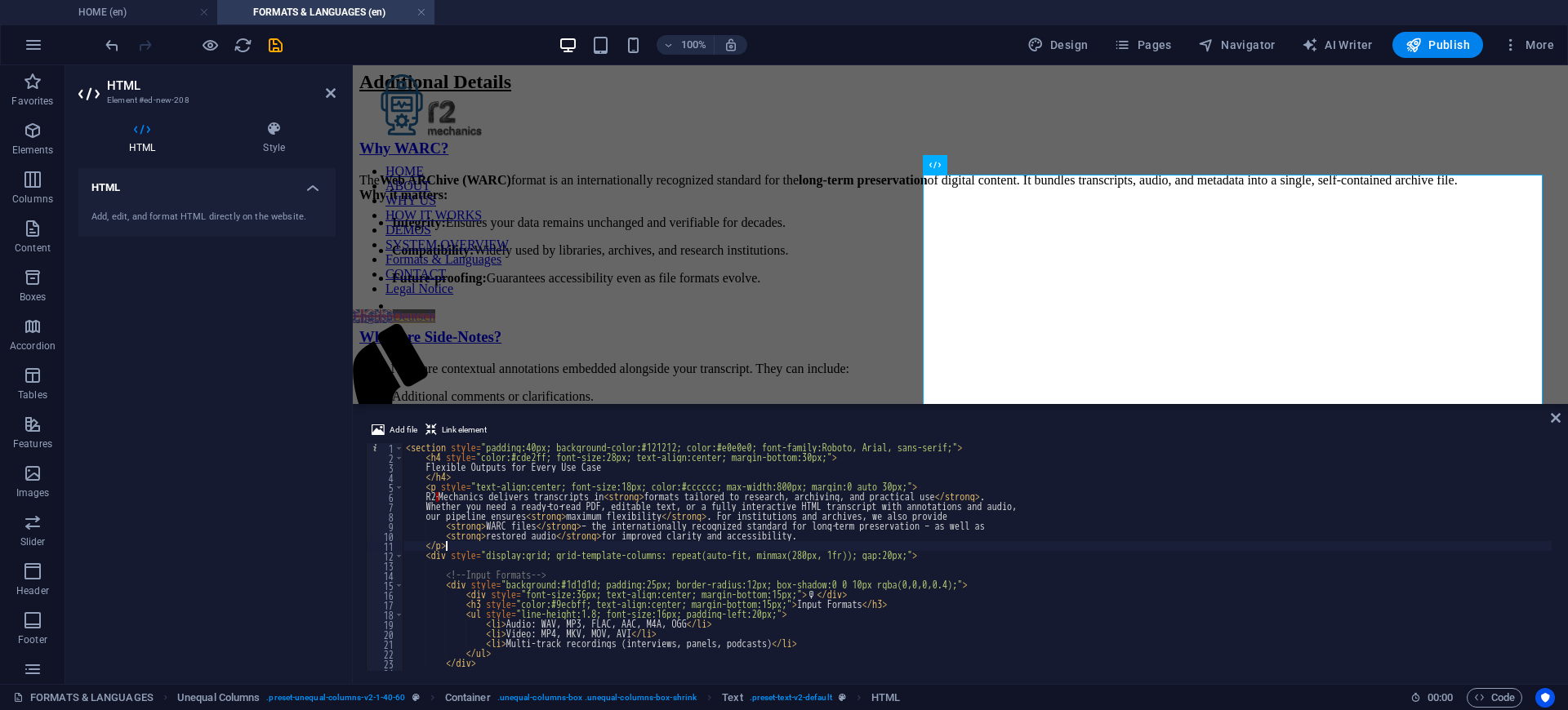 type on "</p>" 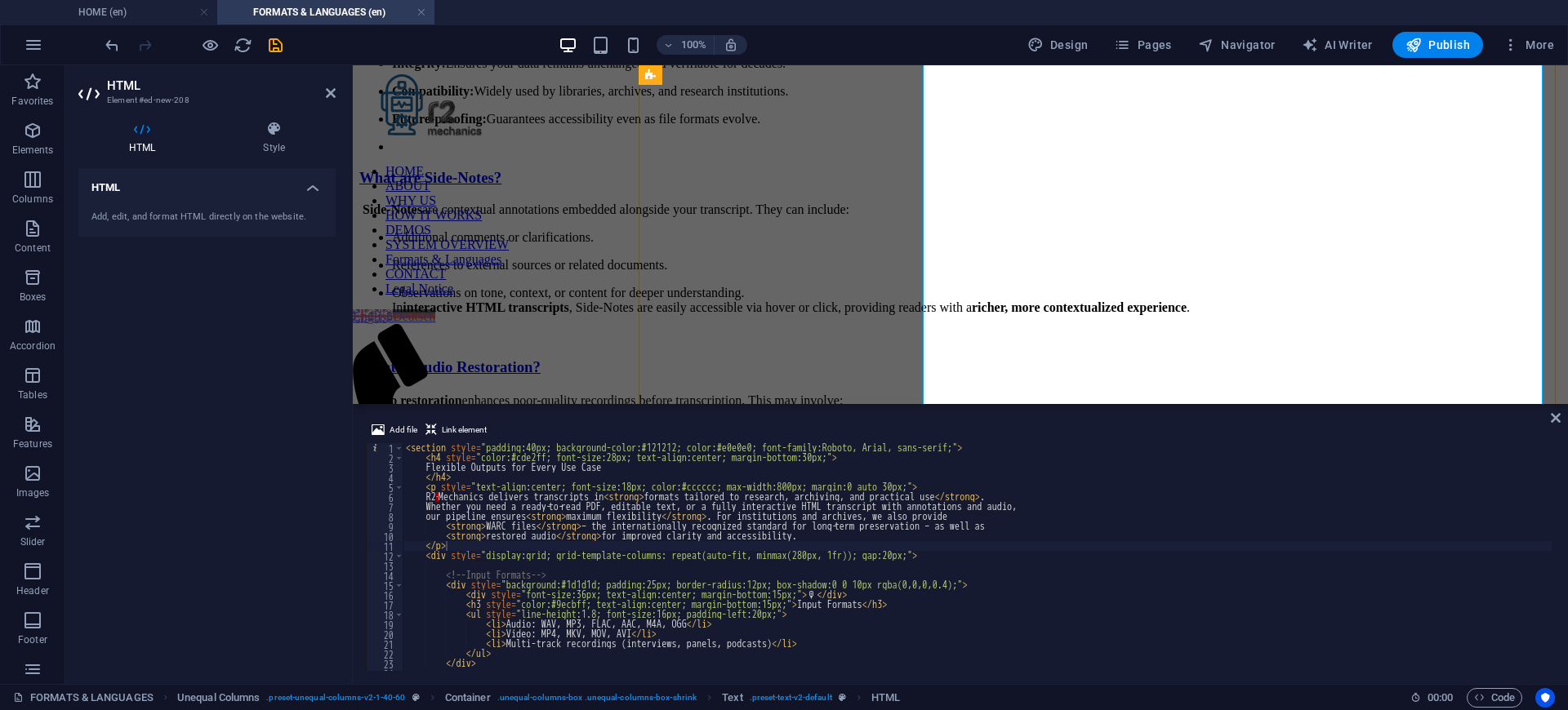 scroll, scrollTop: 490, scrollLeft: 0, axis: vertical 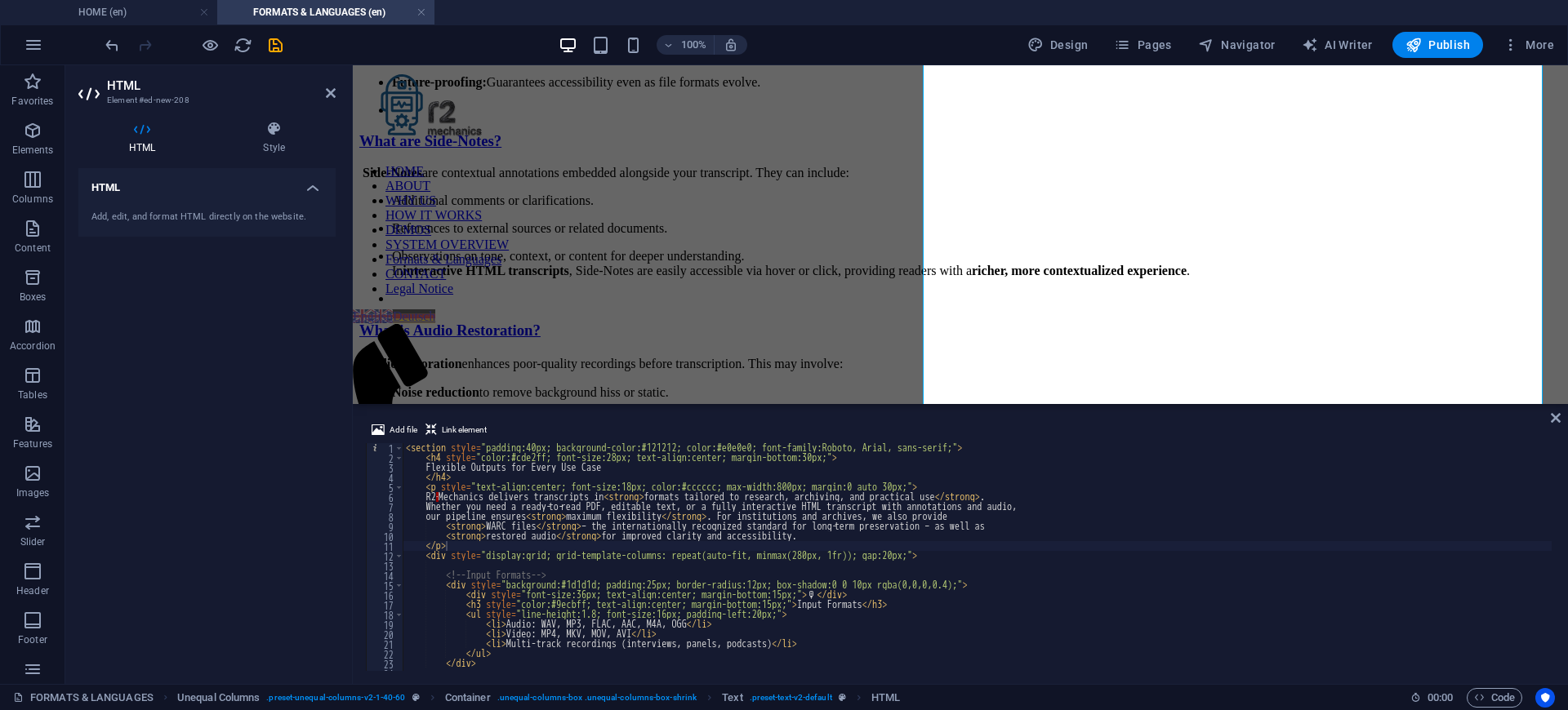 click on "Add file Link element </p> 1 2 3 4 5 6 7 8 9 10 11 12 13 14 15 16 17 18 19 20 21 22 23 24 25 < section   style = "padding:40px; background-color:#121212; color:#e0e0e0; font-family:Roboto, Arial, sans-serif;" >      < h4   style = "color:#cde2ff; font-size:28px; text-align:center; margin-bottom:30px;" >          Flexible Outputs for Every Use Case      </ h4 >      < p   style = "text-align:center; font-size:18px; color:#cccccc; max-width:800px; margin:0 auto 30px;" >          R2 · Mechanics delivers transcripts in  < strong > formats tailored to research, archiving, and practical use </ strong > .           Whether you need a ready‑to‑read PDF, editable text, or a fully interactive HTML transcript with annotations and audio,           our pipeline ensures  < strong > maximum flexibility </ strong > . For institutions and archives, we also provide            < strong > WARC files </ strong >  – the internationally recognized standard for long‑term preservation – as well as            < strong > </" at bounding box center [960, 545] 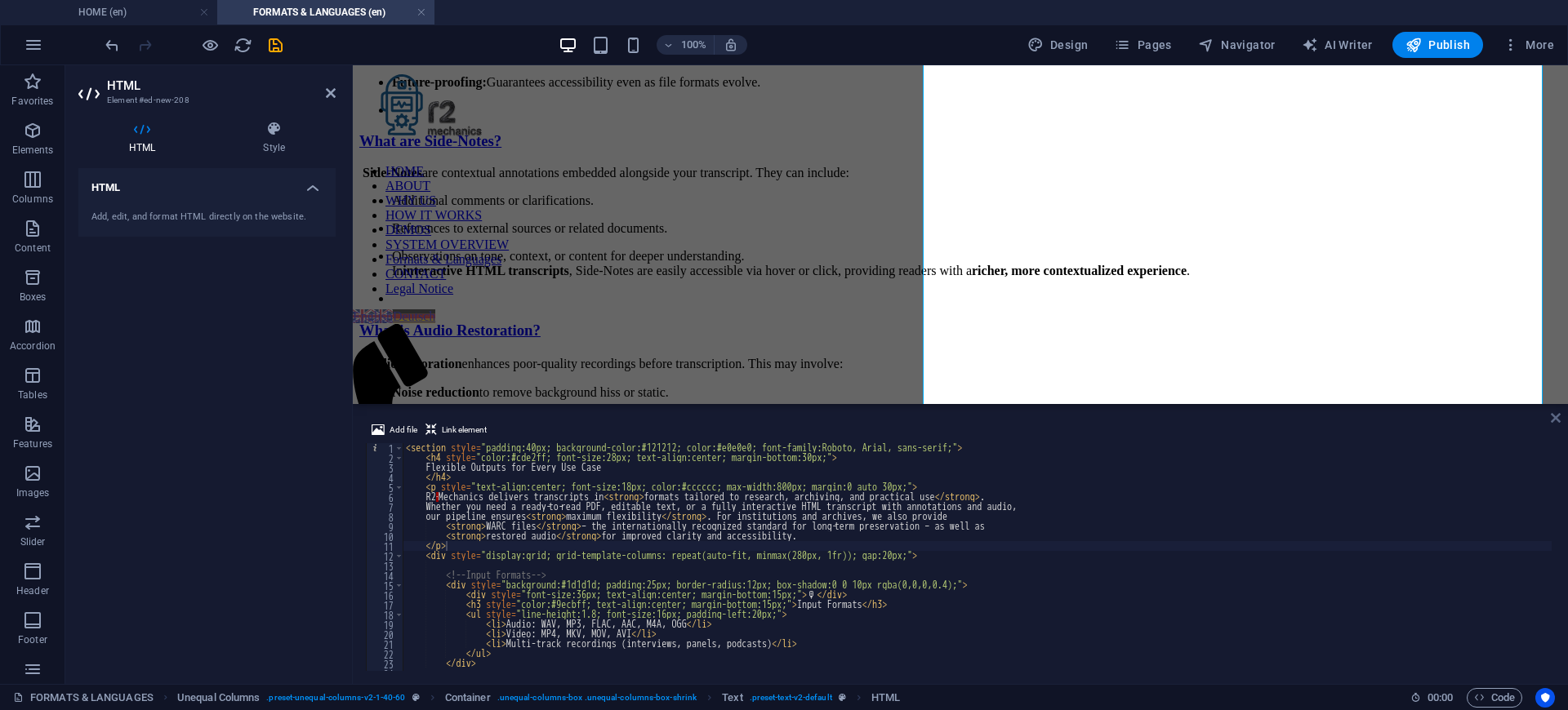 click at bounding box center (1556, 418) 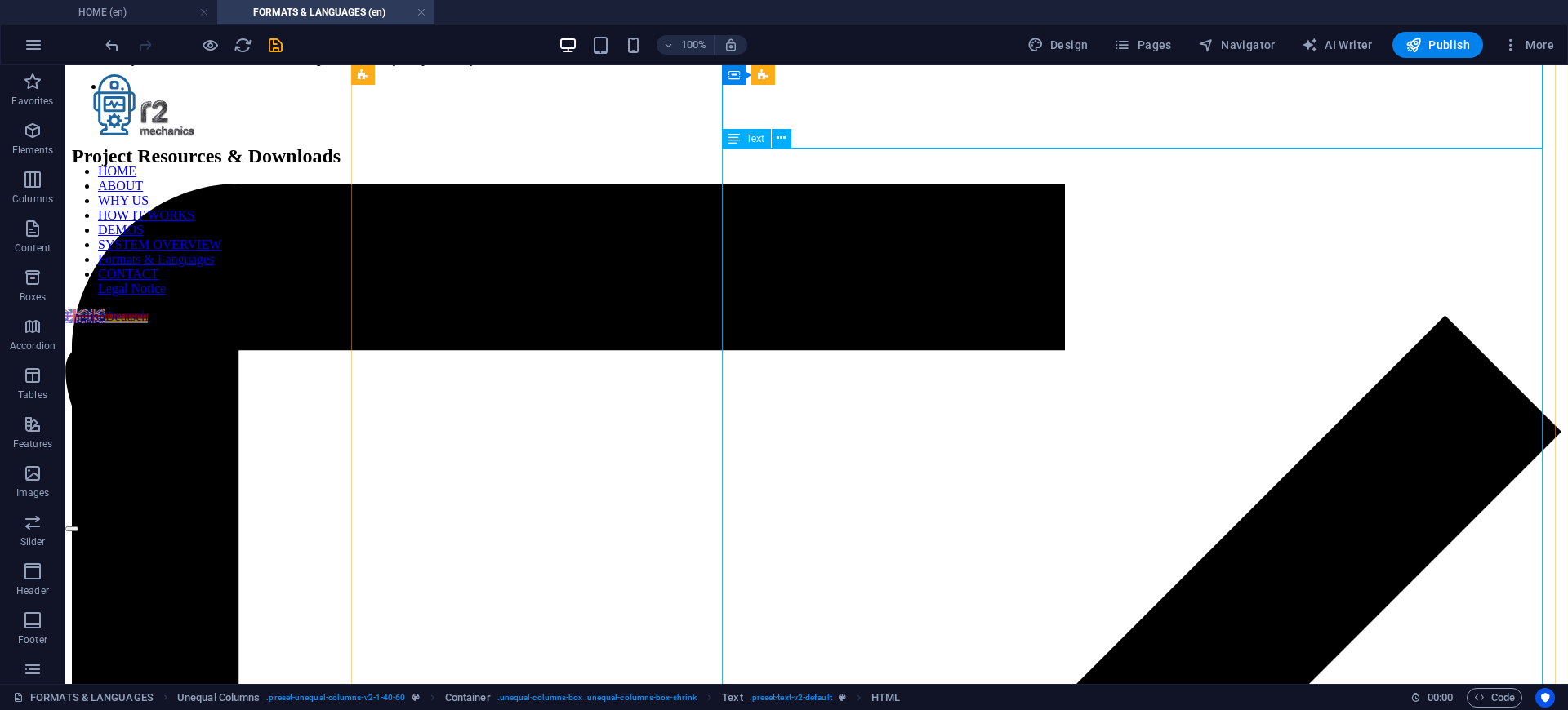 scroll, scrollTop: 861, scrollLeft: 0, axis: vertical 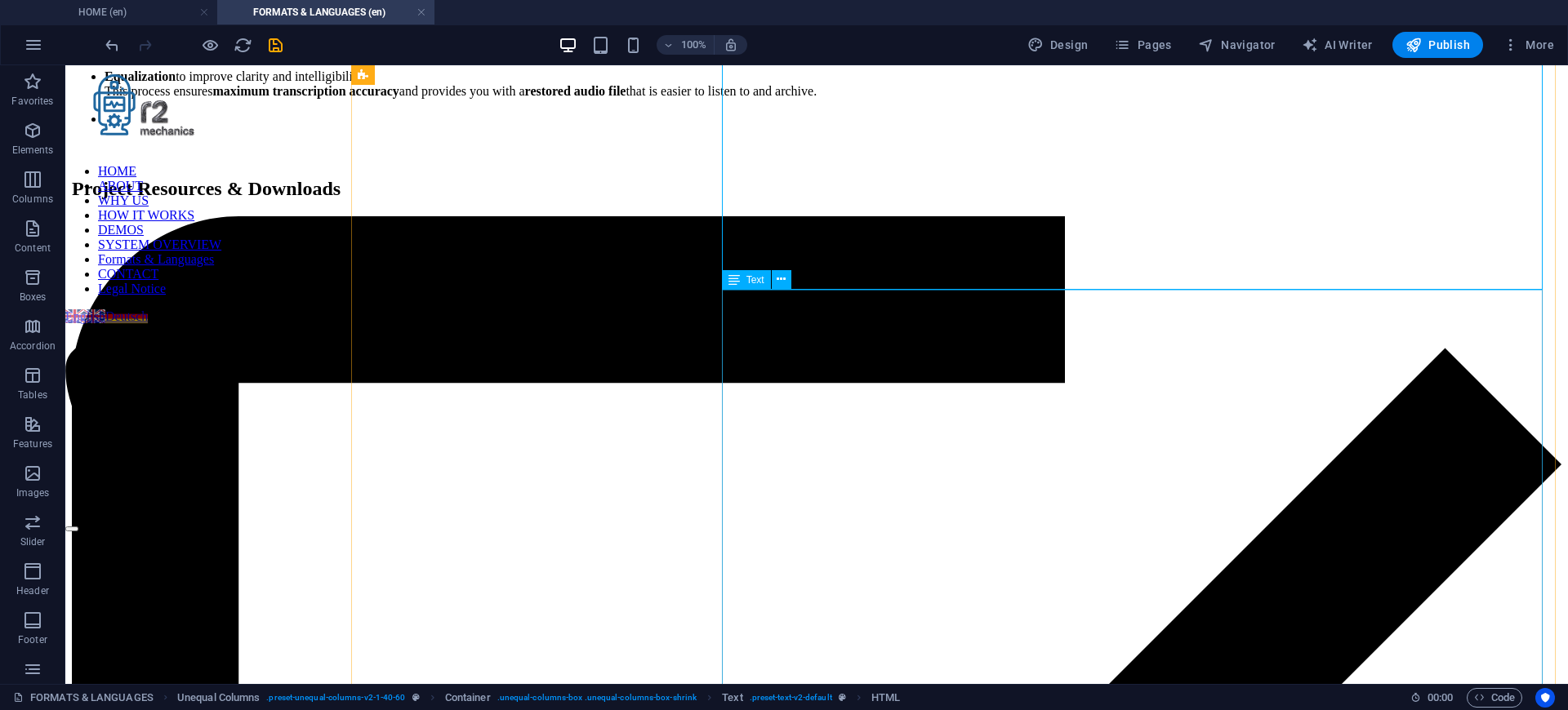 click on "R2 Mechanics  is a modular, fully offline system for structured, privacy-compliant transcription, annotation, and interactive visualization of audio recordings. It is designed for research institutions, archives, and cultural organizations that require transparent, audit-ready, and locally controlled processing. Objectives and Principles The system was developed to support fully local, license-compliant, and audit-ready processing of sensitive or historical audio content. Goals include 100% offline operation without cloud dependencies, full auditability of all processing steps, and human-readable, long-term archivable HTML outputs. Use Cases and Target Groups Typical use cases include oral history and witness interviews, cultural heritage preservation in archives and museums, university research collections, media documentation, investigative journalism, public administration, and any institution with high data protection requirements. Example Live Demos Explore structured, audit-ready HTML outputs: 📧" at bounding box center [817, 10604] 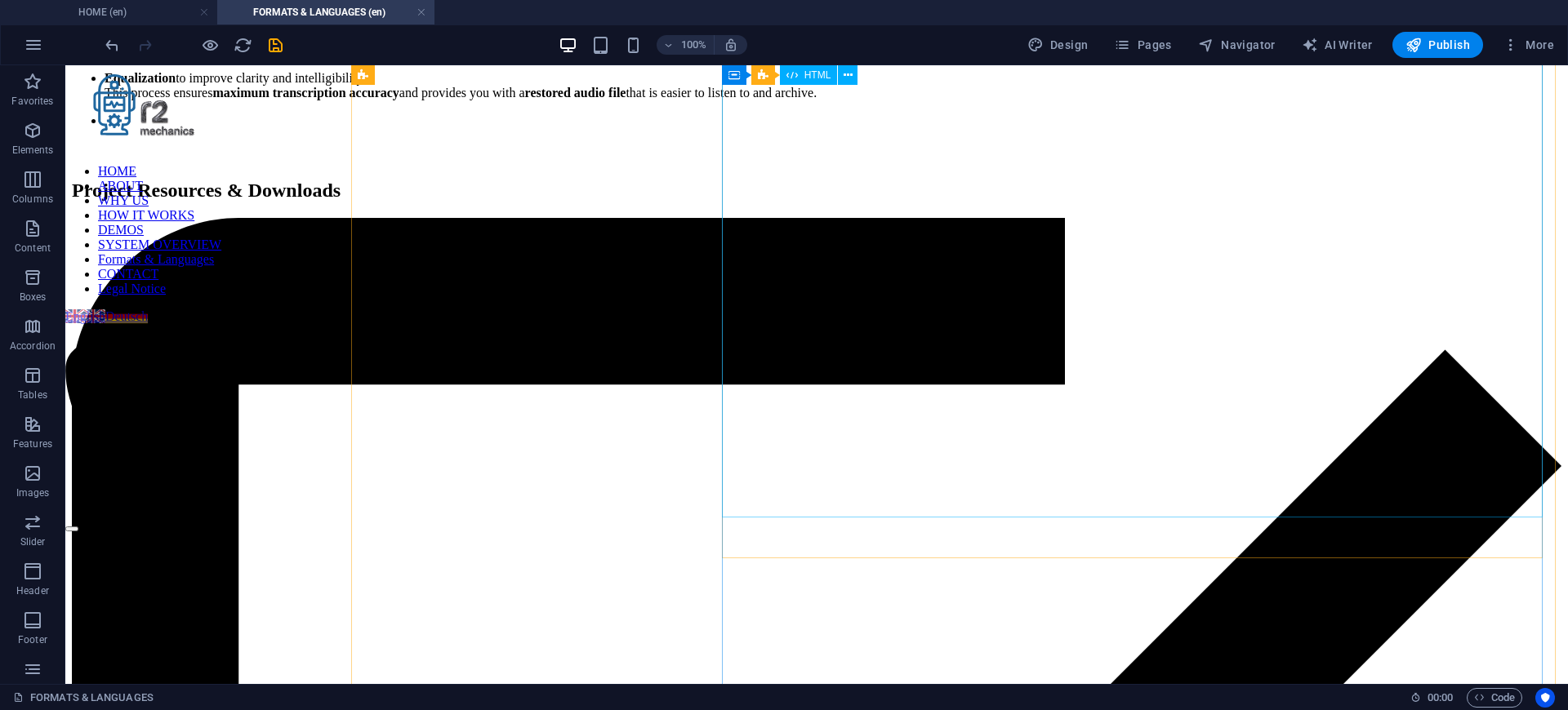scroll, scrollTop: 861, scrollLeft: 0, axis: vertical 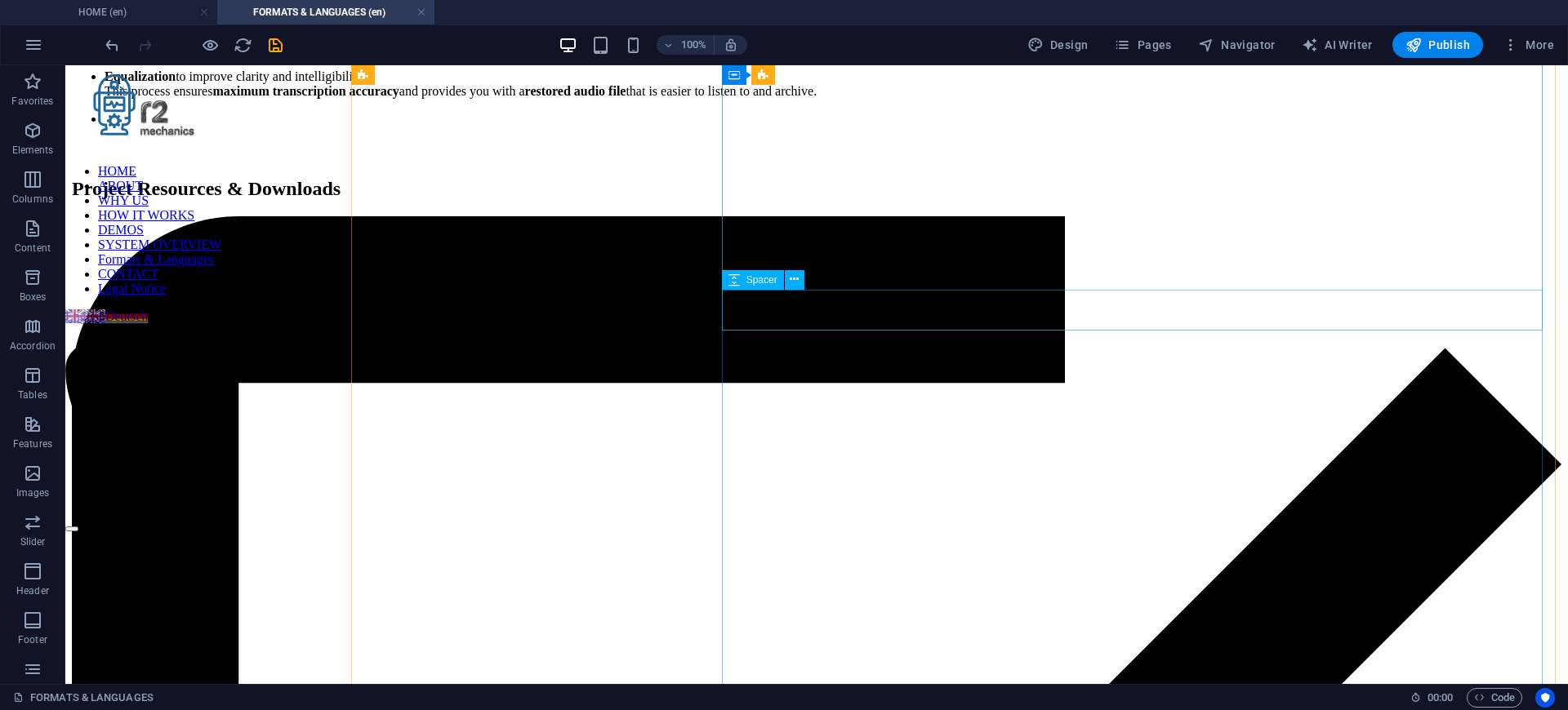 click at bounding box center (817, 10351) 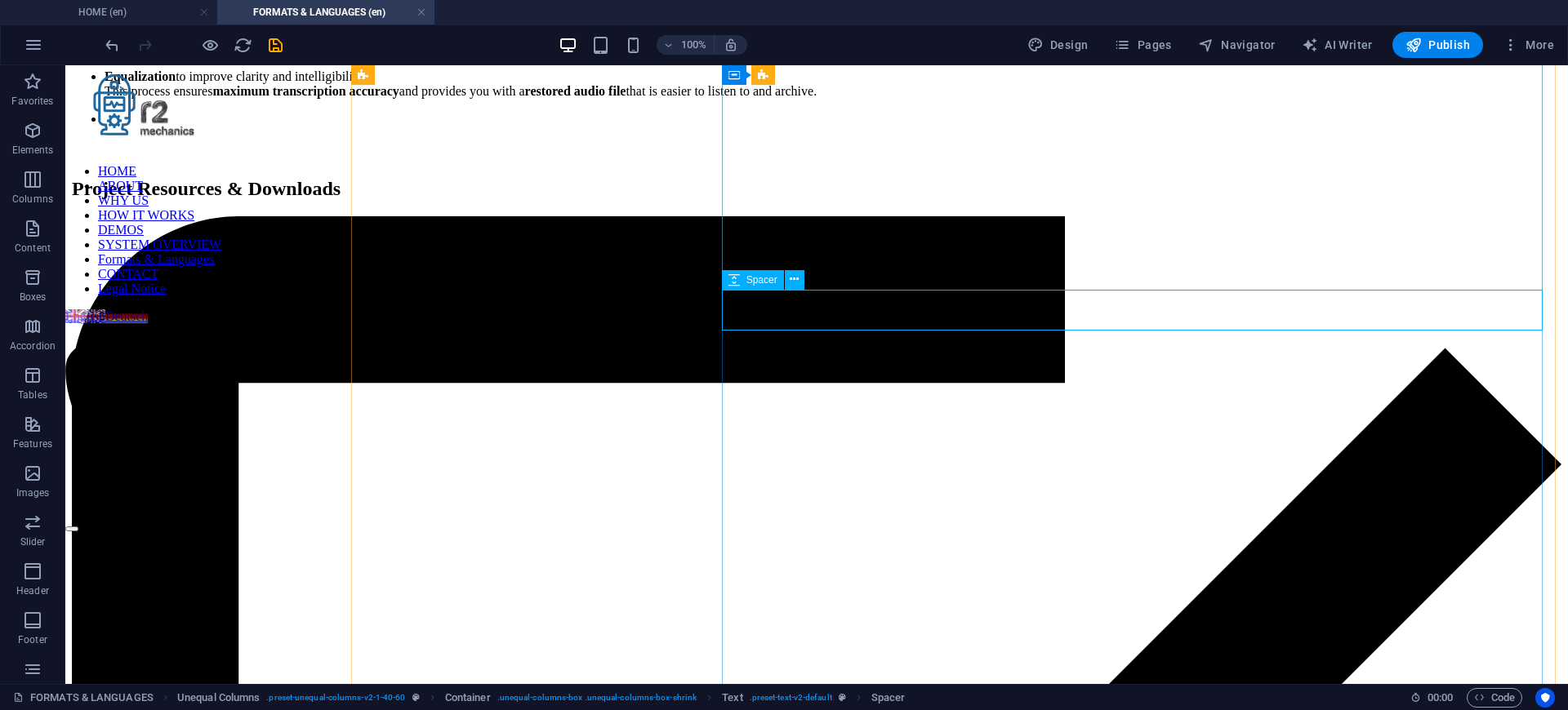 click at bounding box center [817, 10351] 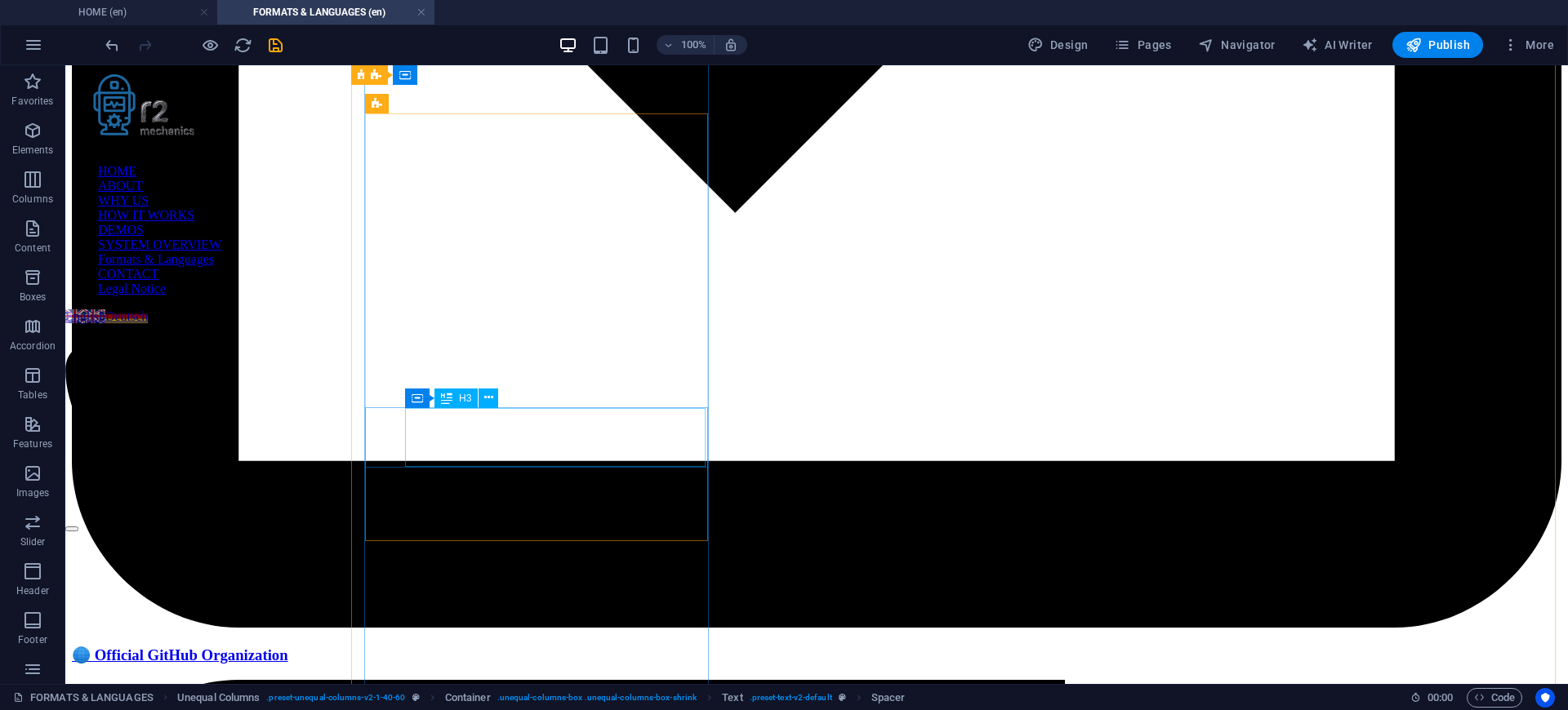 scroll, scrollTop: 1840, scrollLeft: 0, axis: vertical 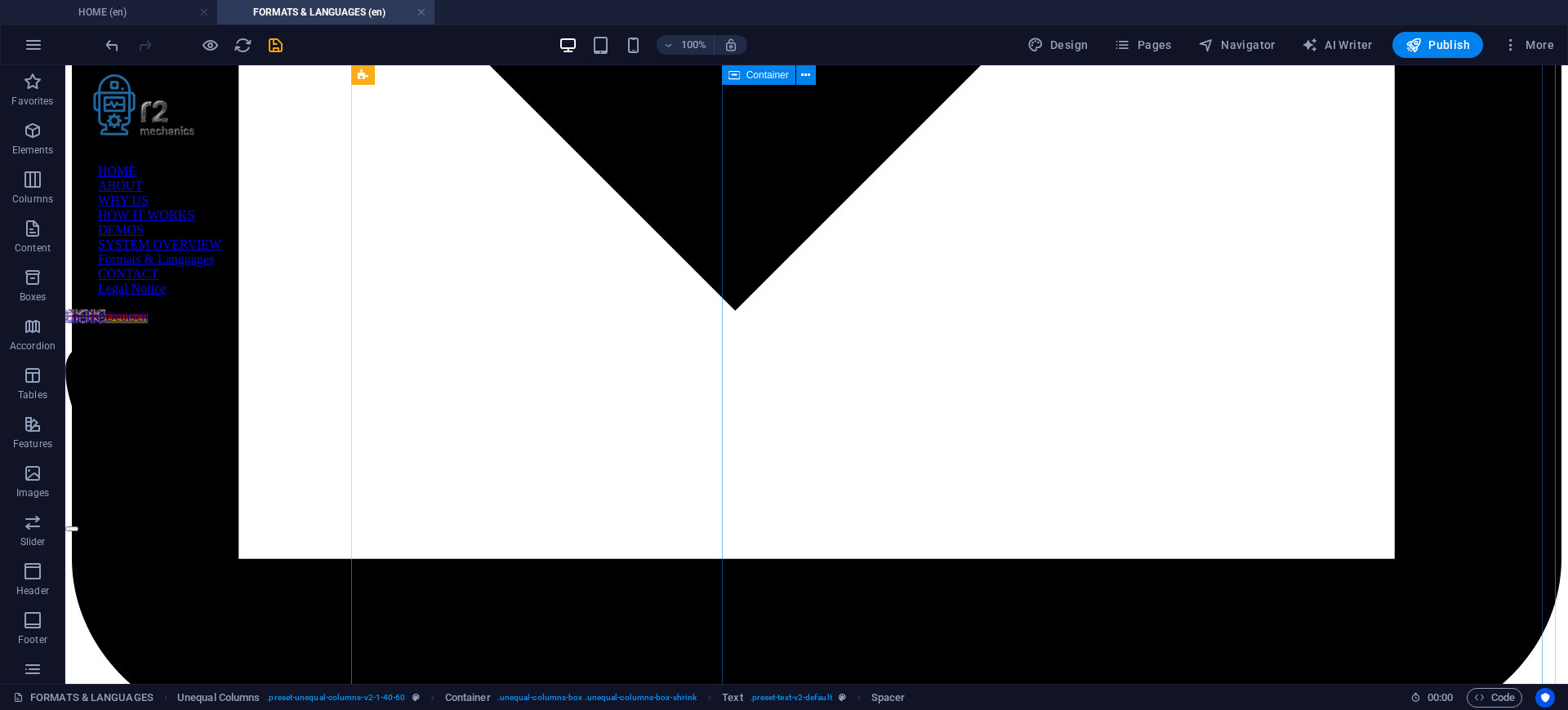 click on "Transcription Pipeline – From Input to Deliverables
Flexible Outputs for Every Use Case
R2 Mechanics delivers transcripts in  formats tailored to research, archiving, and practical use .
Whether you need a ready‑to‑read PDF, editable text, or a fully interactive HTML transcript with annotations and audio,
our pipeline ensures  maximum flexibility . For institutions and archives, we also provide
WARC files  – the internationally recognized standard for long‑term preservation – as well as
restored audio  for improved clarity and accessibility.
🎙️
Input Formats
Audio: WAV, MP3, FLAC, AAC, M4A, OGG
Video: MP4, MKV, MOV, AVI
Multi-track recordings (interviews, panels, podcasts)
⚙️
Processing
📦" at bounding box center (817, 9086) 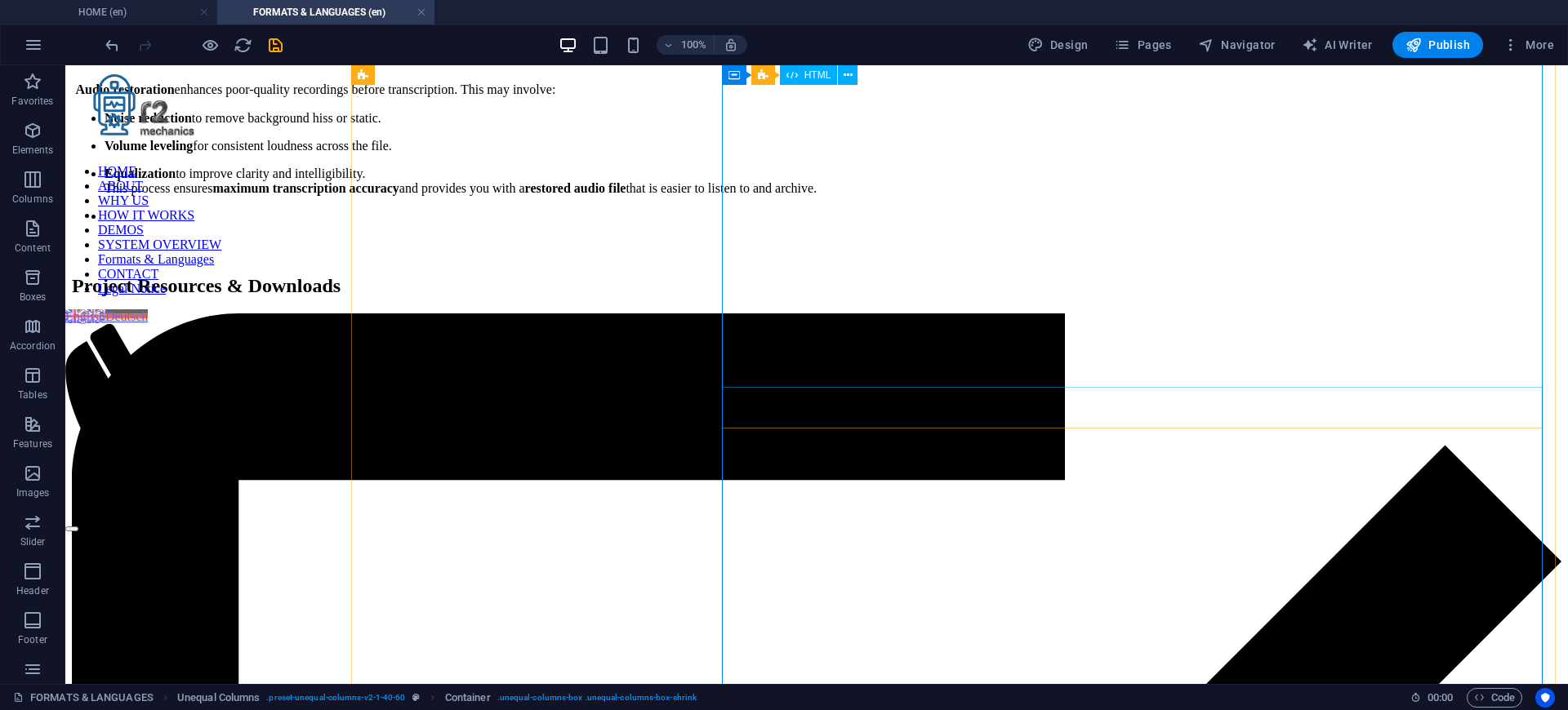 scroll, scrollTop: 763, scrollLeft: 0, axis: vertical 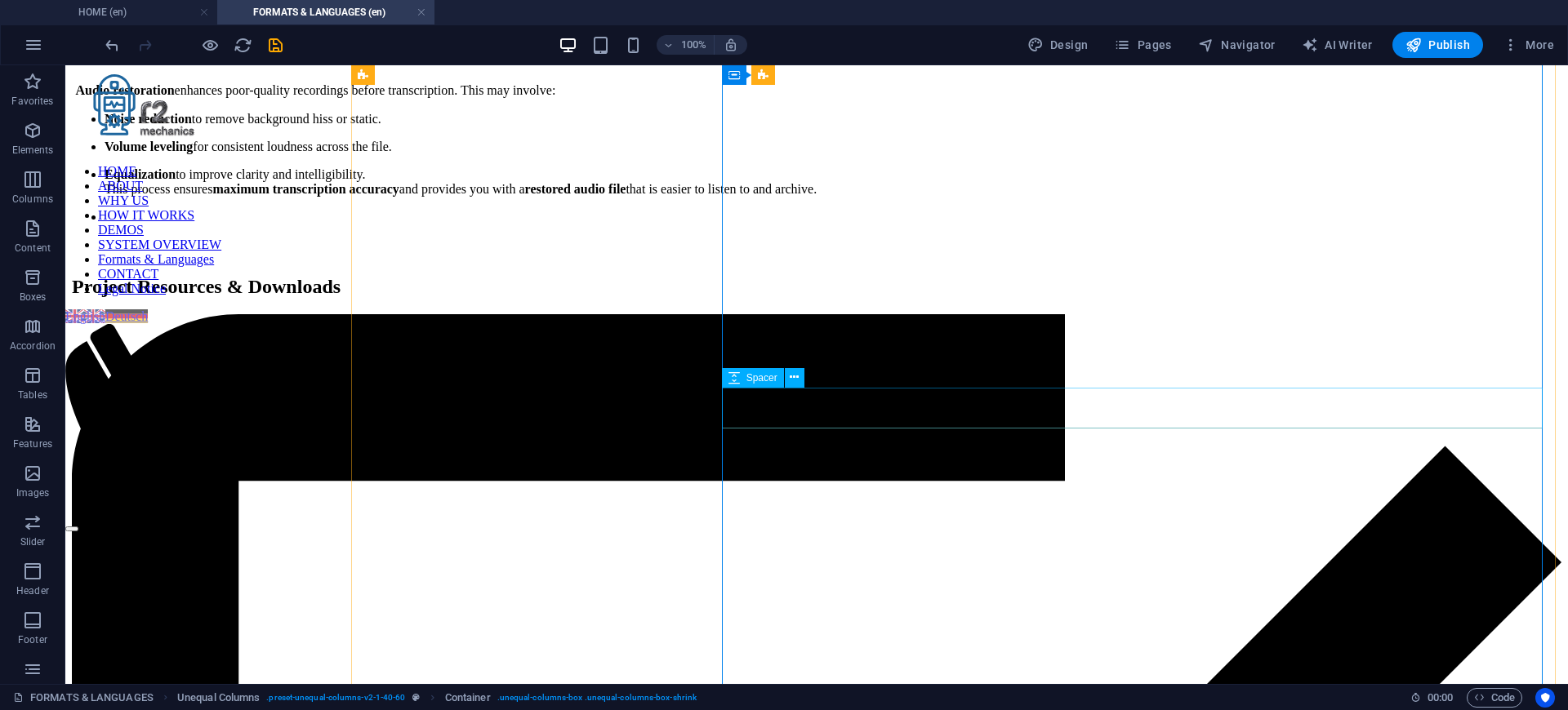 click at bounding box center (817, 10449) 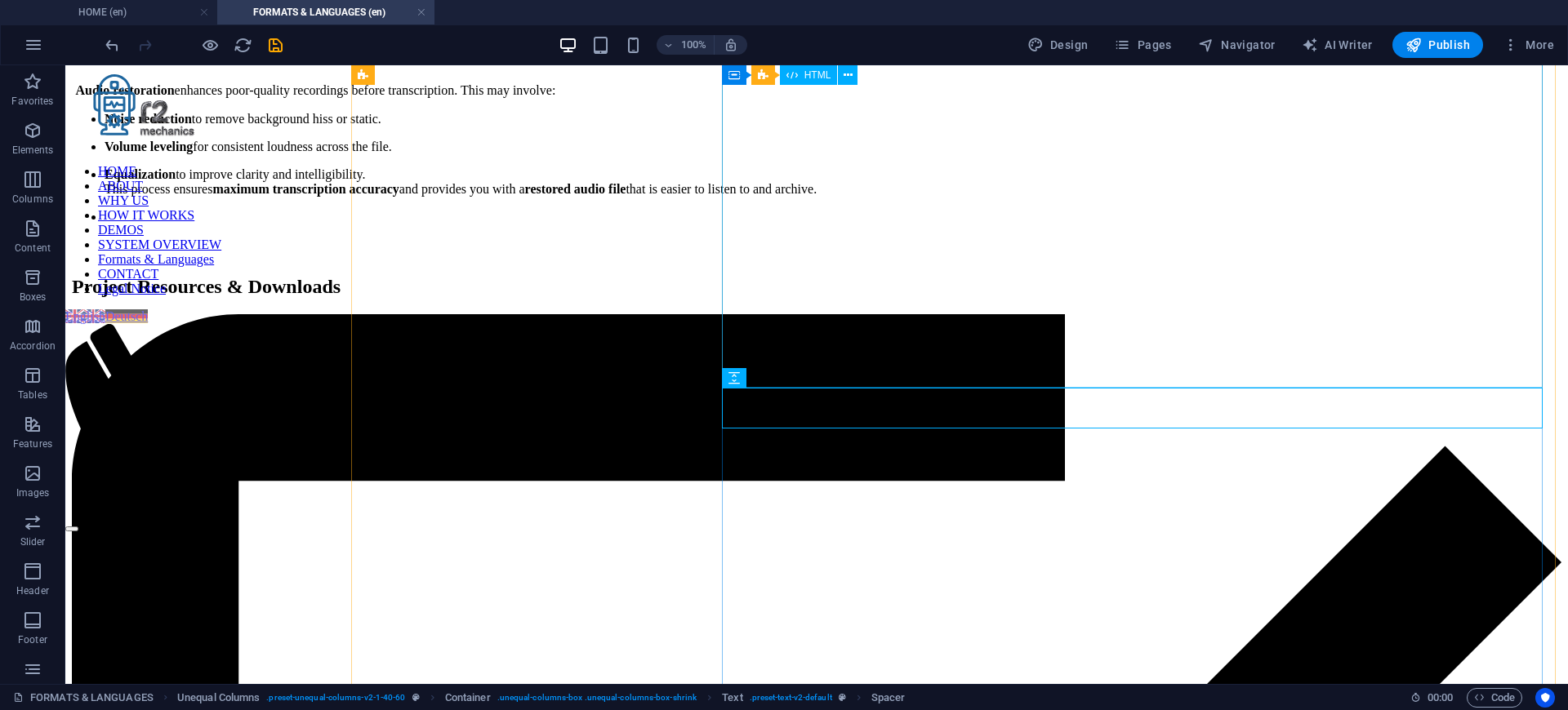 click on "Flexible Outputs for Every Use Case
R2 Mechanics delivers transcripts in  formats tailored to research, archiving, and practical use .
Whether you need a ready‑to‑read PDF, editable text, or a fully interactive HTML transcript with annotations and audio,
our pipeline ensures  maximum flexibility . For institutions and archives, we also provide
WARC files  – the internationally recognized standard for long‑term preservation – as well as
restored audio  for improved clarity and accessibility.
🎙️
Input Formats
Audio: WAV, MP3, FLAC, AAC, M4A, OGG
Video: MP4, MKV, MOV, AVI
Multi-track recordings (interviews, panels, podcasts)
⚙️
Processing" at bounding box center (817, 10163) 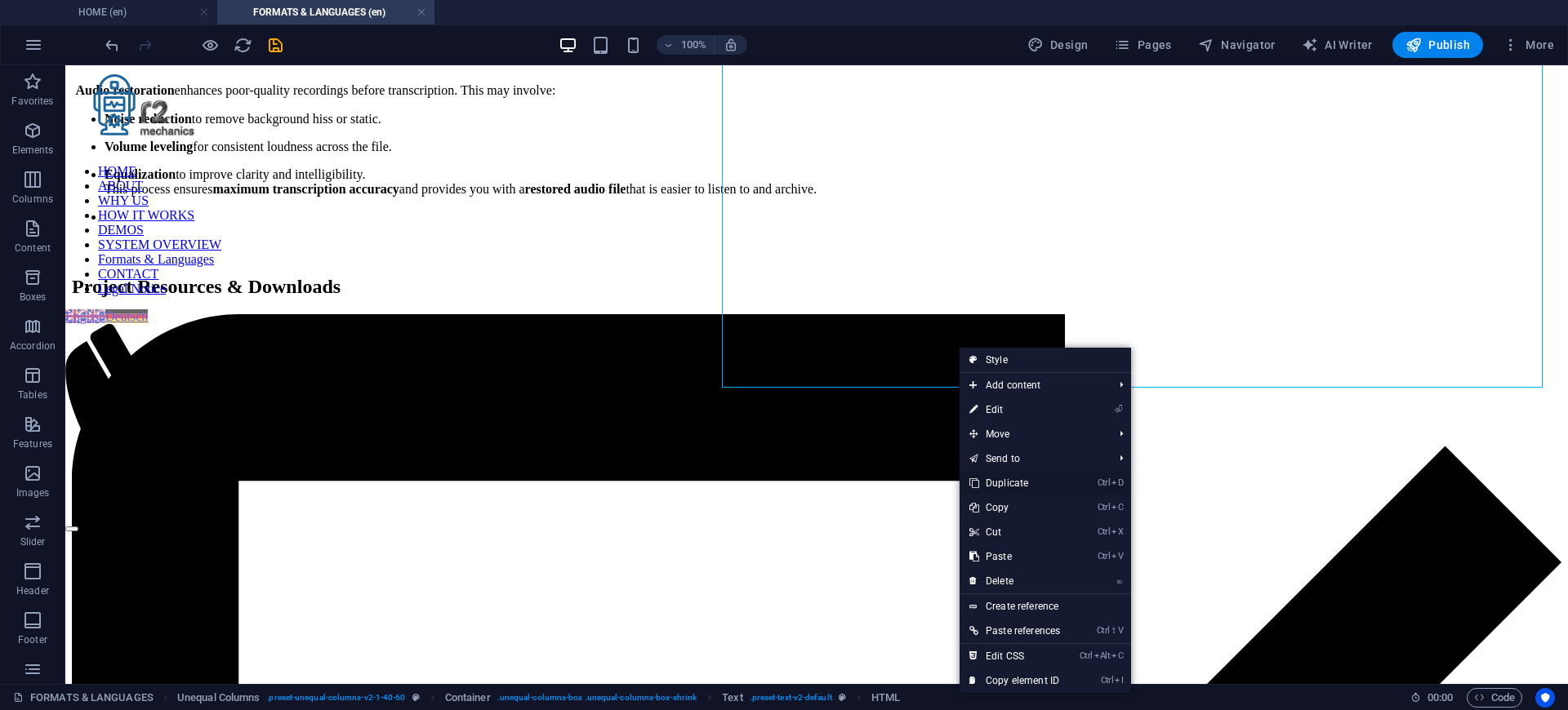 click on "Ctrl D  Duplicate" at bounding box center [1014, 483] 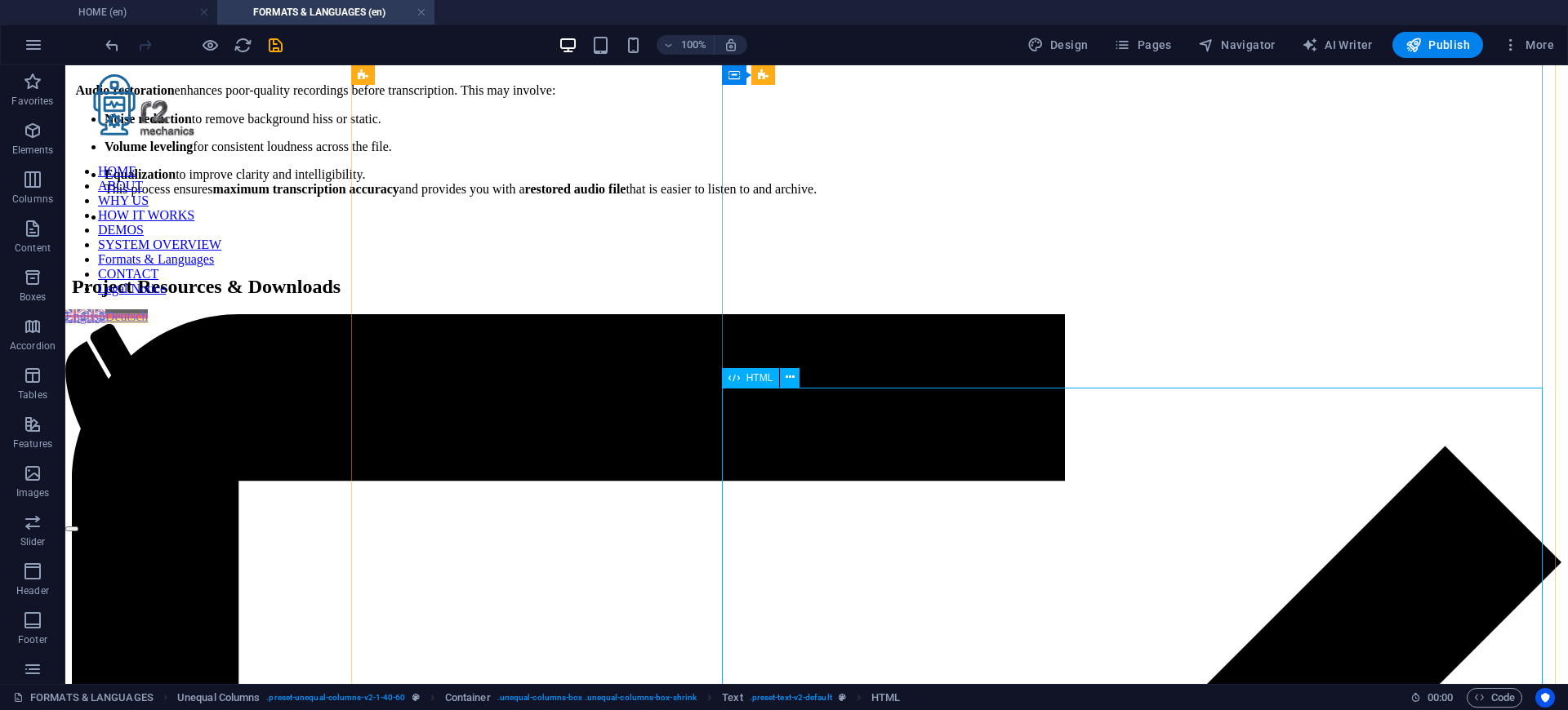 click on "Flexible Outputs for Every Use Case
R2 Mechanics delivers transcripts in  formats tailored to research, archiving, and practical use .
Whether you need a ready‑to‑read PDF, editable text, or a fully interactive HTML transcript with annotations and audio,
our pipeline ensures  maximum flexibility . For institutions and archives, we also provide
WARC files  – the internationally recognized standard for long‑term preservation – as well as
restored audio  for improved clarity and accessibility.
🎙️
Input Formats
Audio: WAV, MP3, FLAC, AAC, M4A, OGG
Video: MP4, MKV, MOV, AVI
Multi-track recordings (interviews, panels, podcasts)
⚙️
Processing" at bounding box center [817, 10695] 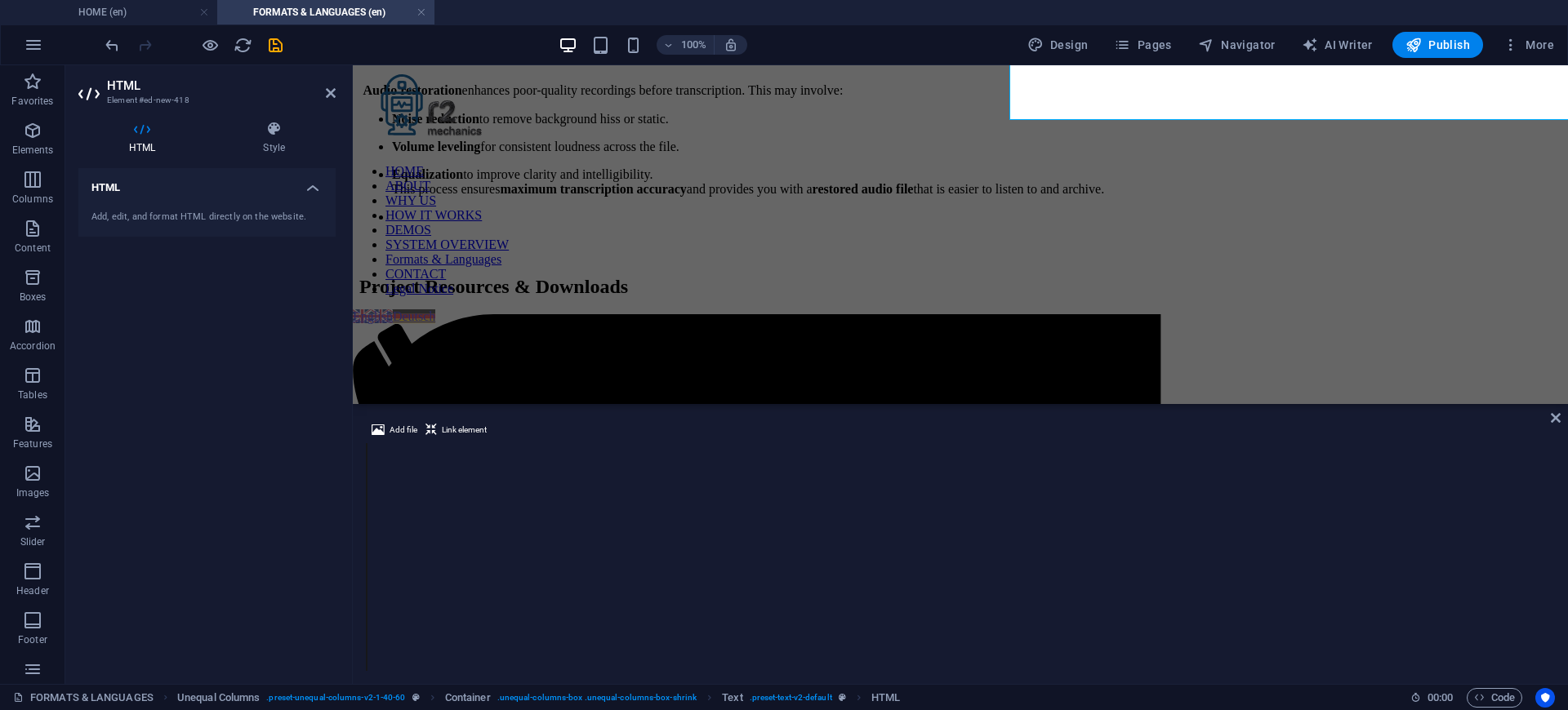 scroll, scrollTop: 1748, scrollLeft: 0, axis: vertical 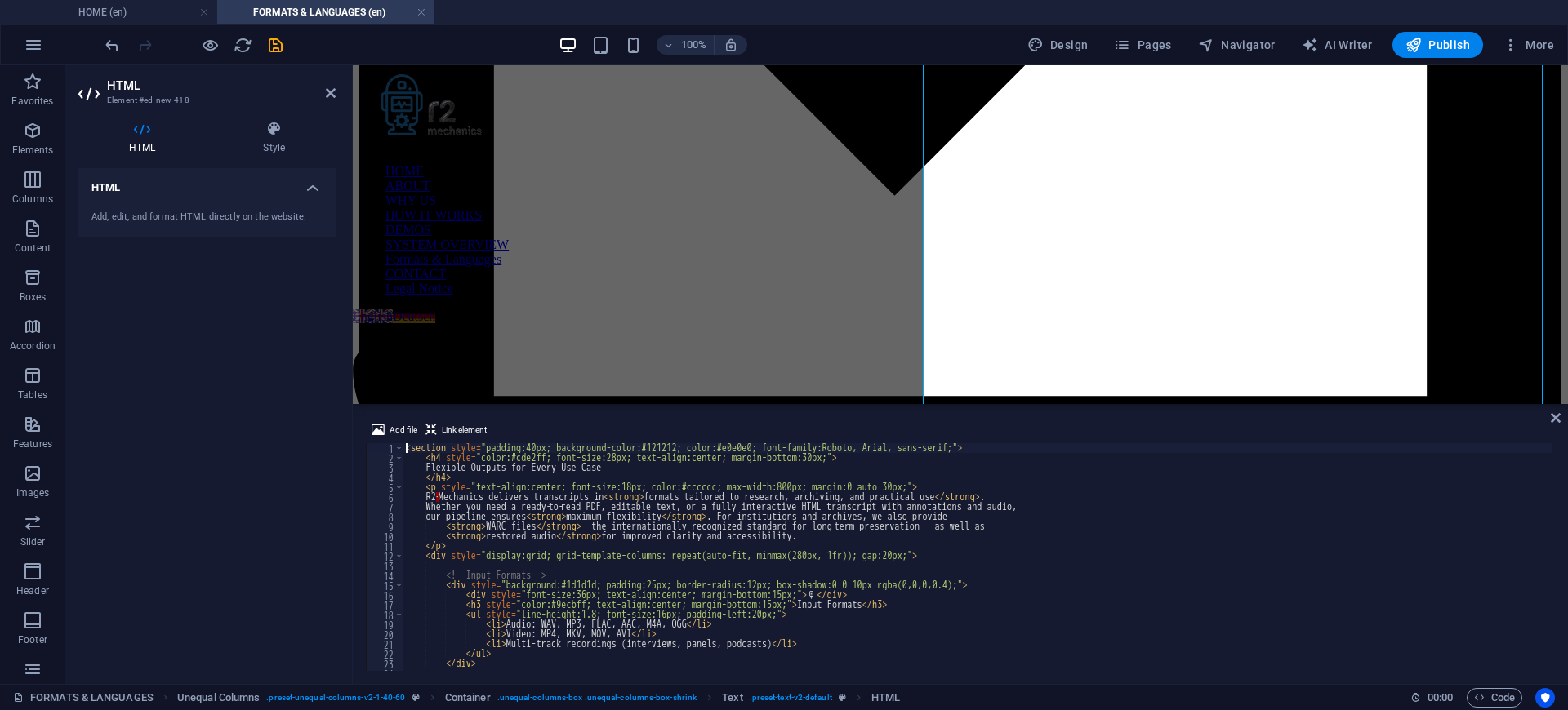 click on "< section   style = "padding:40px; background-color:#121212; color:#e0e0e0; font-family:Roboto, Arial, sans-serif;" >      < h4   style = "color:#cde2ff; font-size:28px; text-align:center; margin-bottom:30px;" >          Flexible Outputs for Every Use Case      </ h4 >      < p   style = "text-align:center; font-size:18px; color:#cccccc; max-width:800px; margin:0 auto 30px;" >          R2 · Mechanics delivers transcripts in  < strong > formats tailored to research, archiving, and practical use </ strong > .           Whether you need a ready‑to‑read PDF, editable text, or a fully interactive HTML transcript with annotations and audio,           our pipeline ensures  < strong > maximum flexibility </ strong > . For institutions and archives, we also provide            < strong > WARC files </ strong >  – the internationally recognized standard for long‑term preservation – as well as            < strong > restored audio </ strong >  for improved clarity and accessibility.      </ p >      < div   = >" at bounding box center (977, 566) 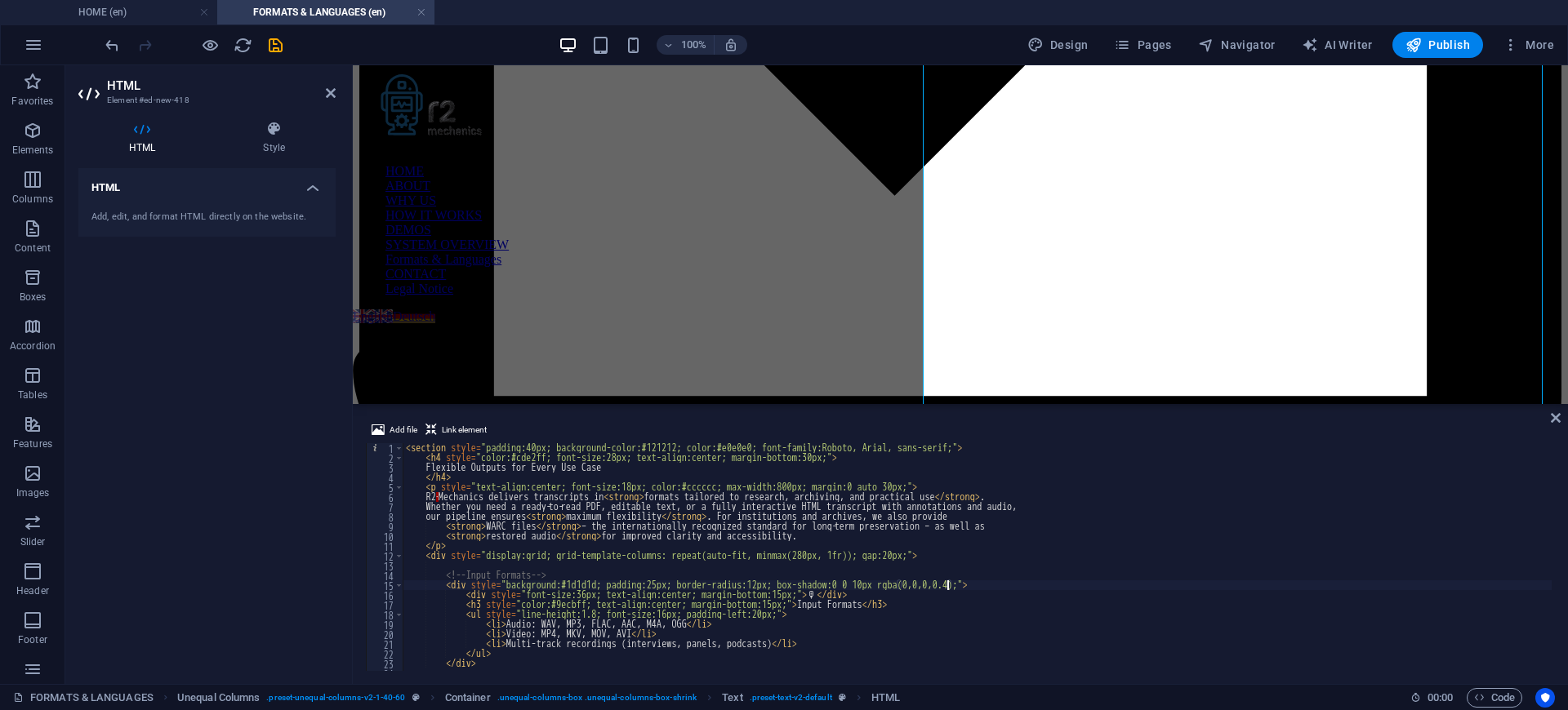 type on "</section>" 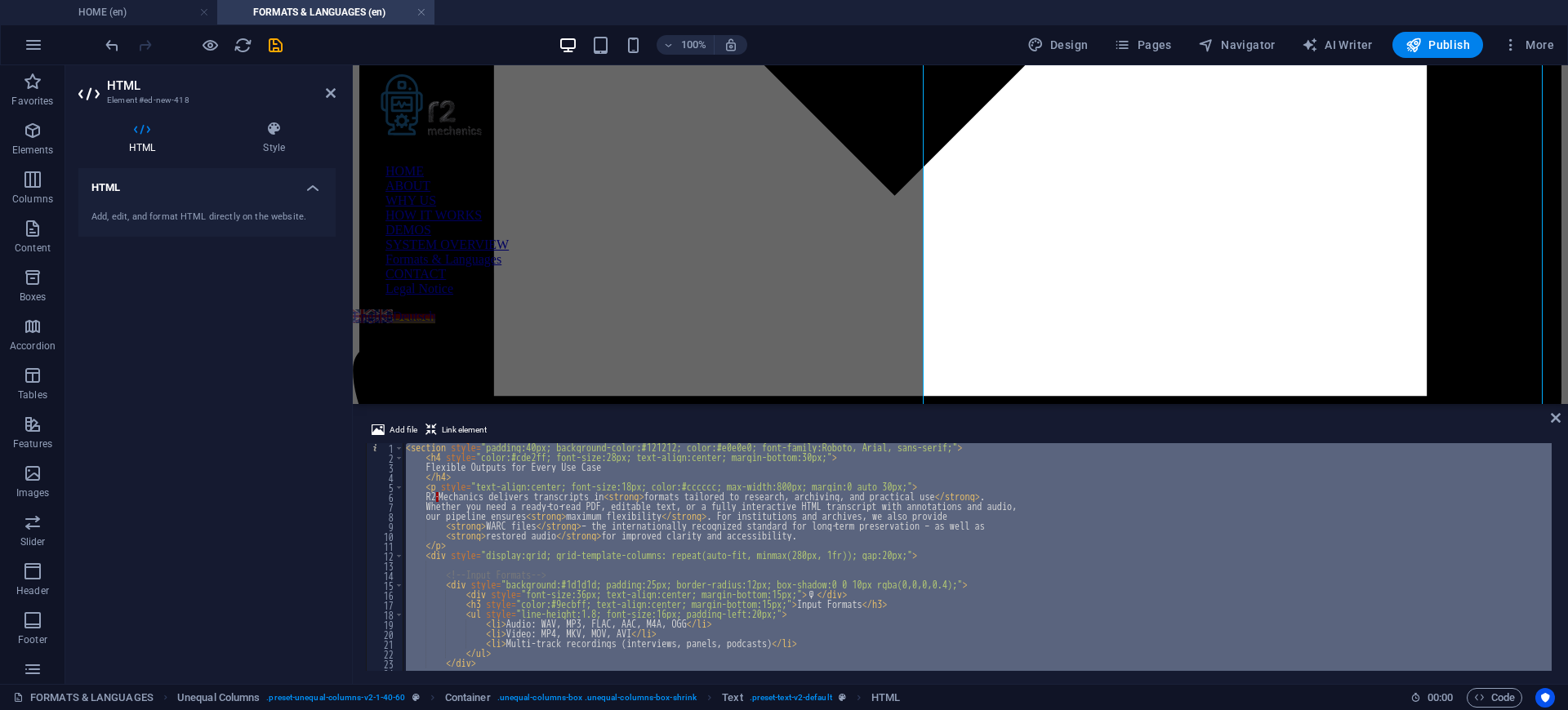 type 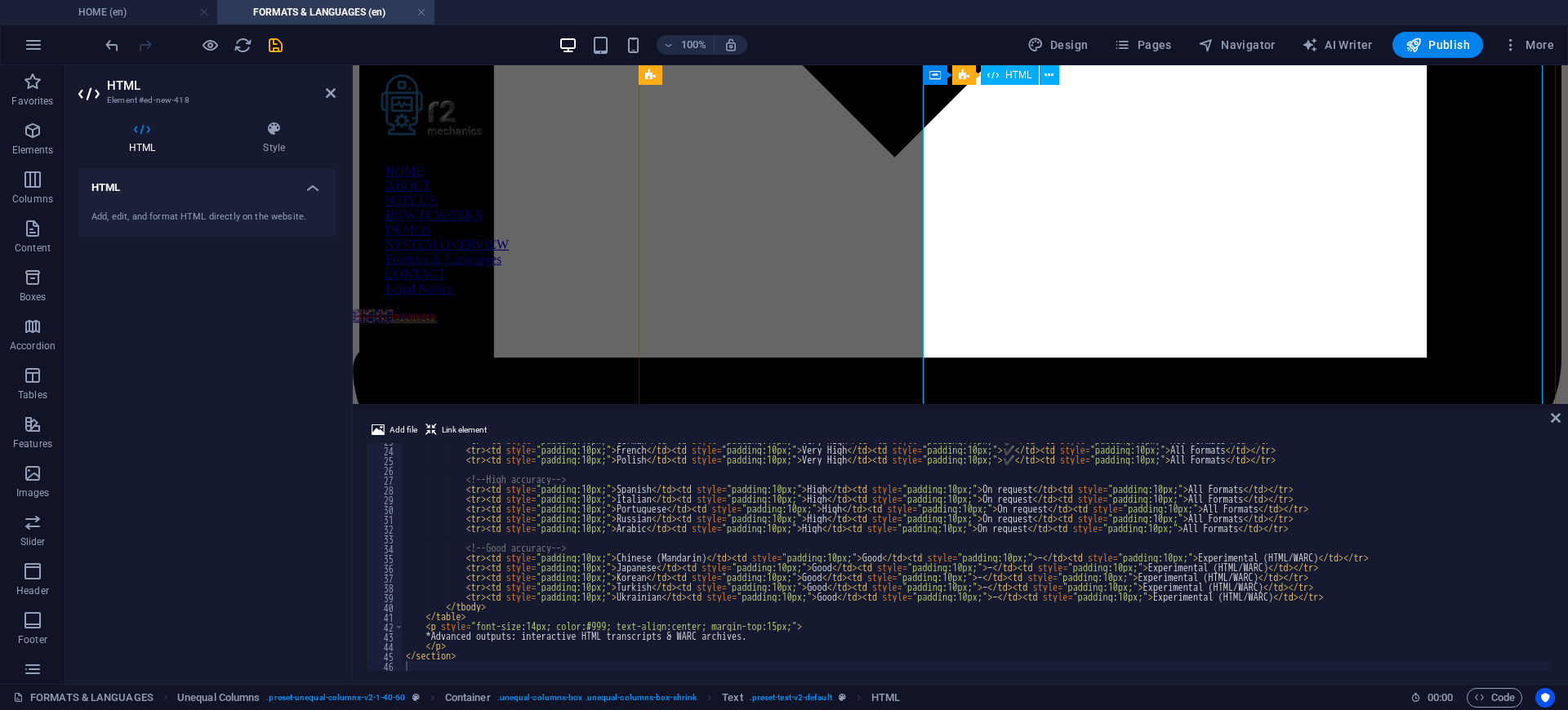 scroll, scrollTop: 1846, scrollLeft: 0, axis: vertical 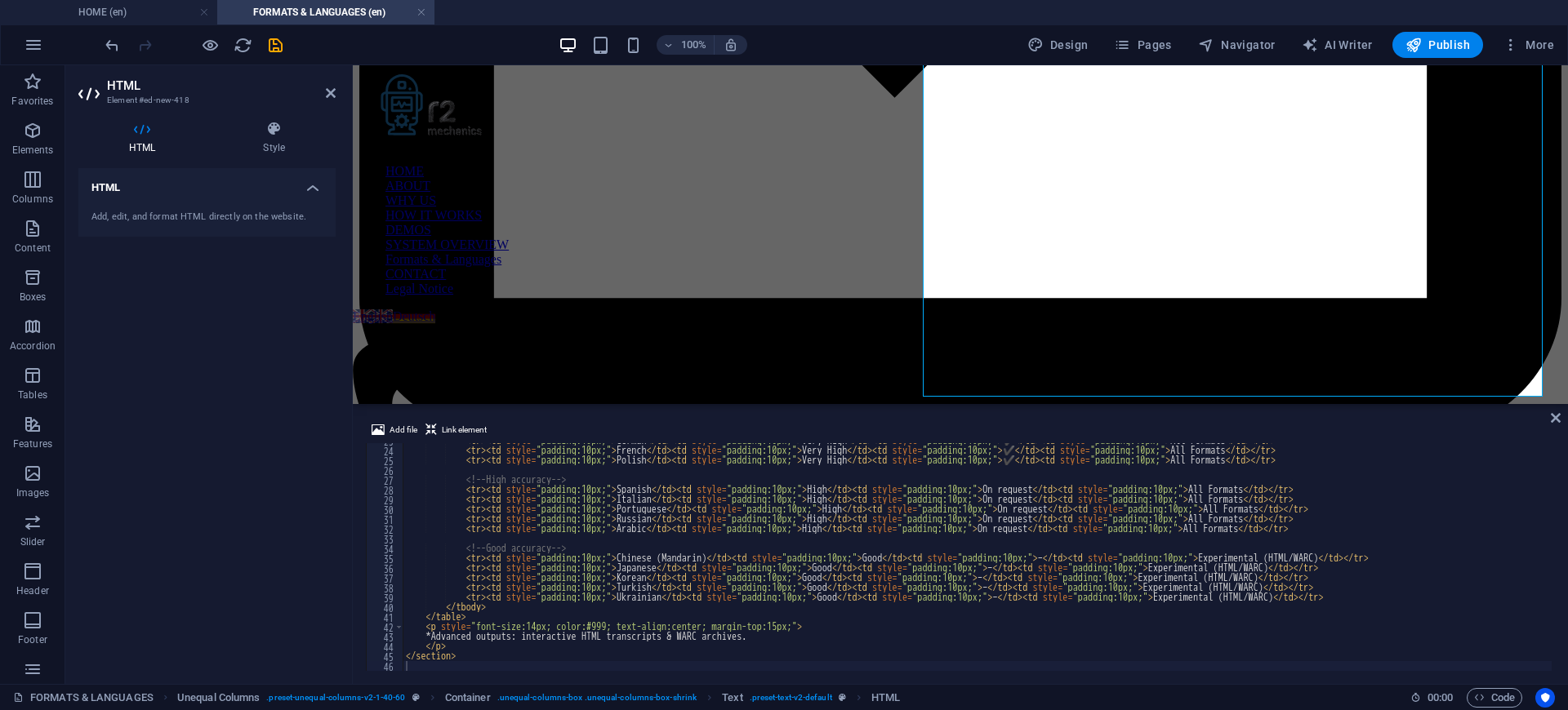 click on "Add file Link element 23 24 25 26 27 28 29 30 31 32 33 34 35 36 37 38 39 40 41 42 43 44 45 46                < tr > < td   style = "padding:10px;" > German </ td > < td   style = "padding:10px;" > Very High </ td > < td   style = "padding:10px;" > ✔️ </ td > < td   style = "padding:10px;" > All Formats </ td > </ tr >                < tr > < td   style = "padding:10px;" > French </ td > < td   style = "padding:10px;" > Very High </ td > < td   style = "padding:10px;" > ✔️ </ td > < td   style = "padding:10px;" > All Formats </ td > </ tr >                < tr > < td   style = "padding:10px;" > Polish </ td > < td   style = "padding:10px;" > Very High </ td > < td   style = "padding:10px;" > ✔️ </ td > < td   style = "padding:10px;" > All Formats </ td > </ tr >                <!--  High accuracy  -->                < tr > < td   style = "padding:10px;" > Spanish </td > < td   style = "padding:10px;" > High </td > < td   style = "padding:10px;" > On request </td > <td   style = "padding:10px;"" at bounding box center [960, 545] 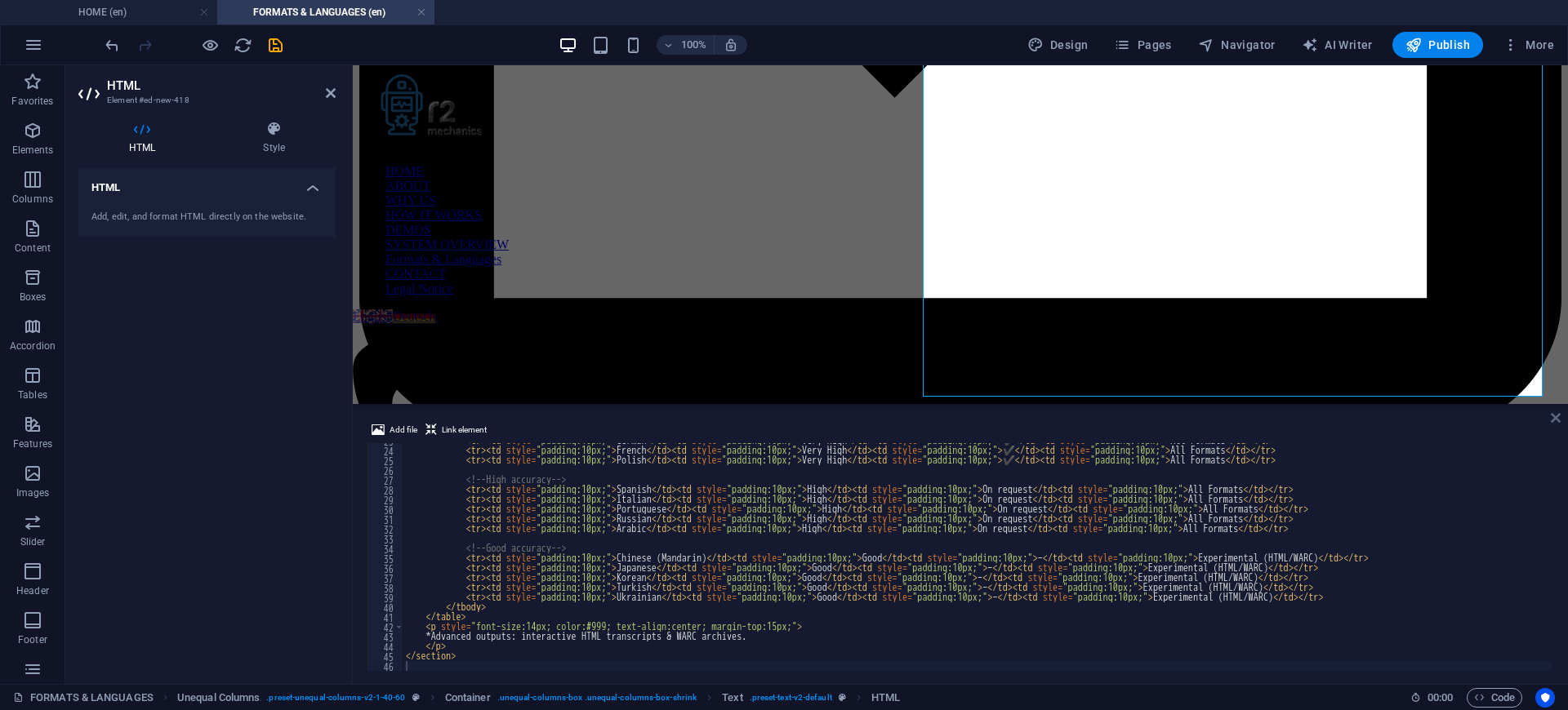 click at bounding box center [1556, 418] 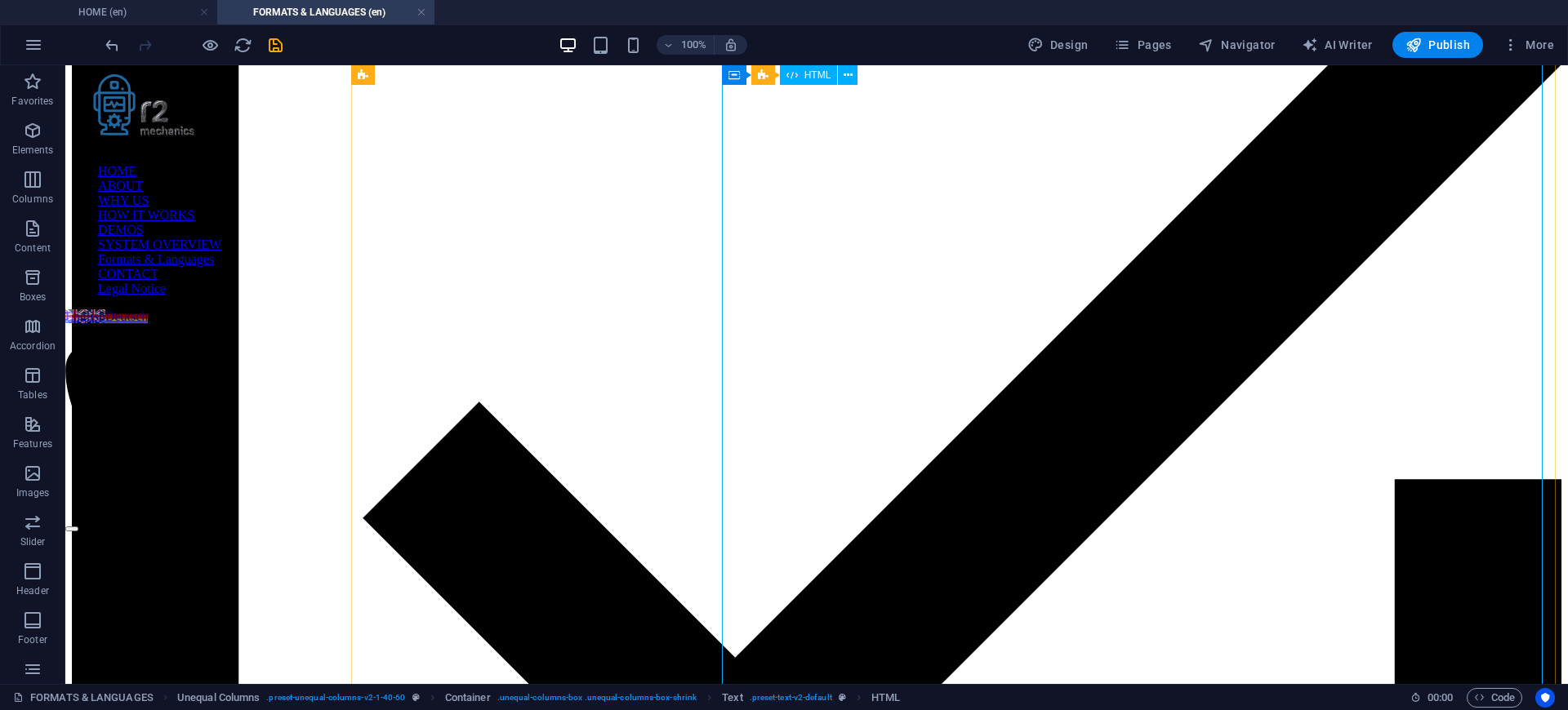 scroll, scrollTop: 1287, scrollLeft: 0, axis: vertical 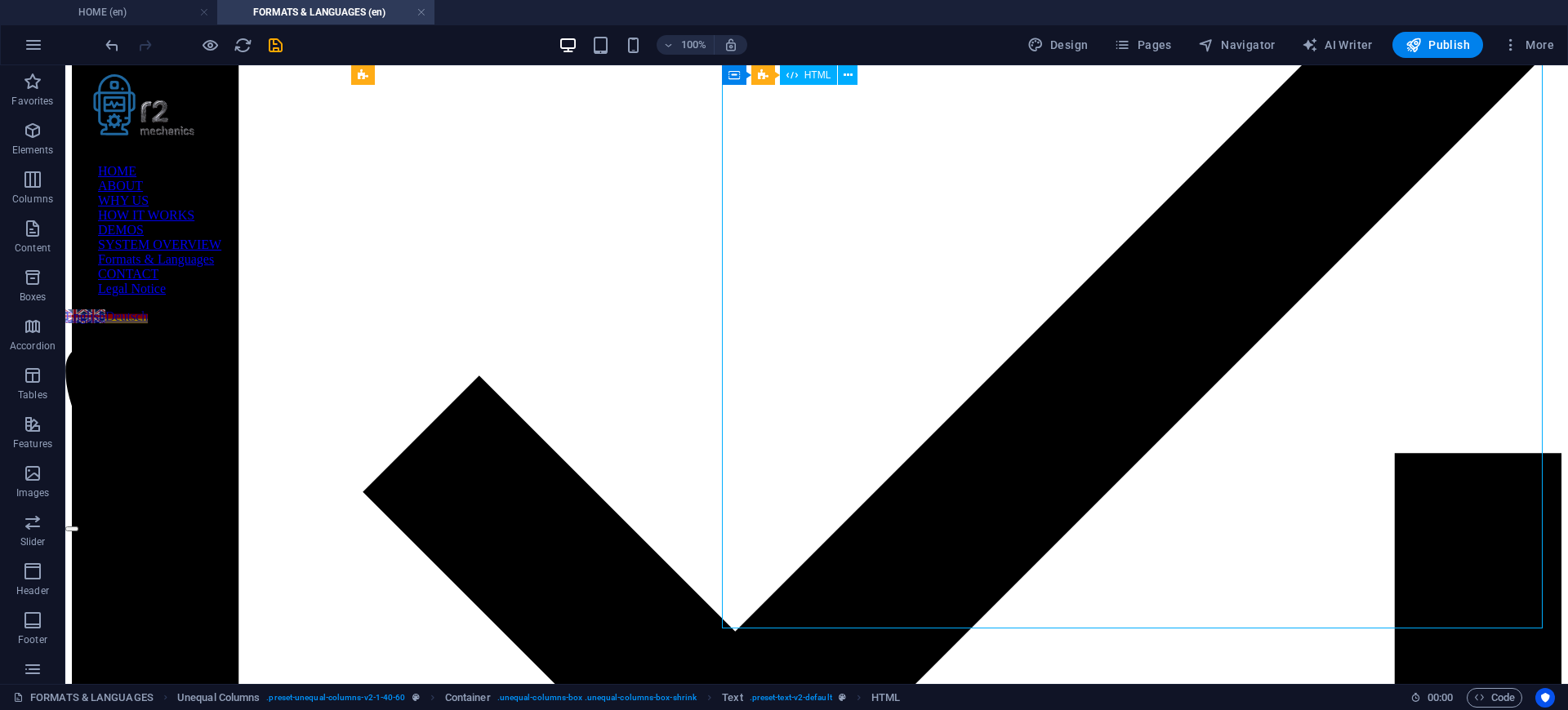 drag, startPoint x: 1287, startPoint y: 395, endPoint x: 1351, endPoint y: 393, distance: 64.03124 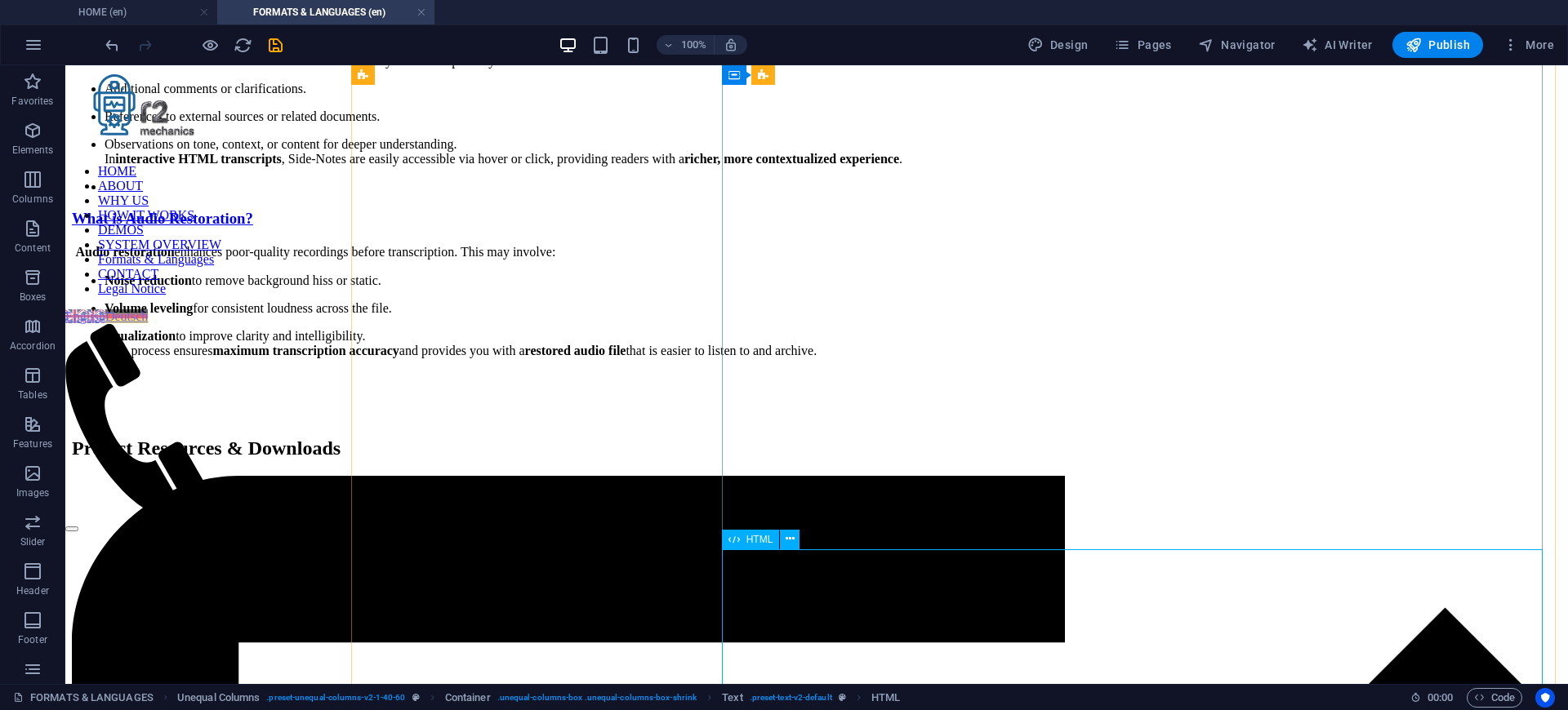 scroll, scrollTop: 895, scrollLeft: 0, axis: vertical 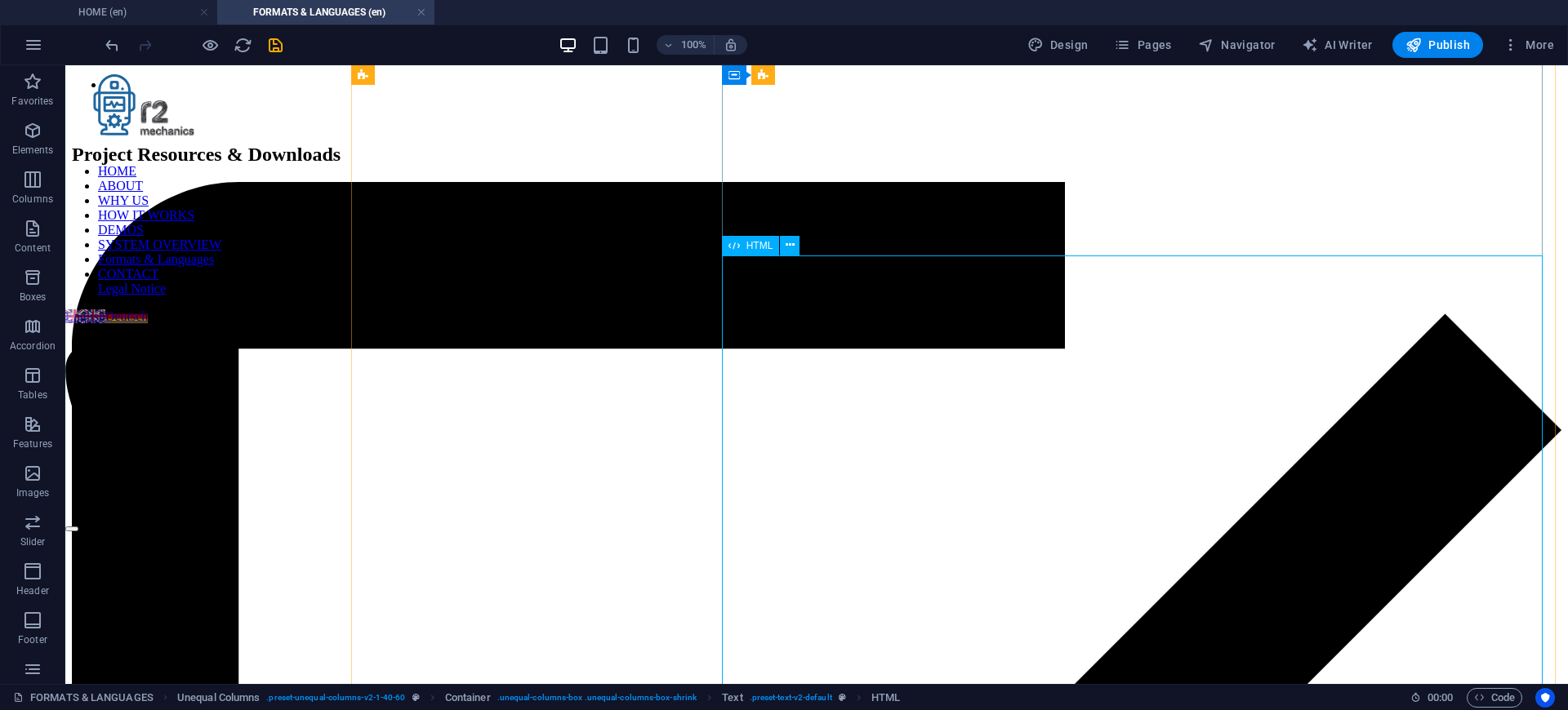 click on "Supported Languages – Accuracy & Output Options
R2 Mechanics transcribes in  50+ languages  using Whisper v3.
Manual revision is available in  English, German, French, and Polish .
Some advanced outputs (interactive HTML & WARC) are currently  experimental  for lower-resourced languages.
Language
Accuracy
Manual Revision
Advanced Outputs*
English Very High ✔️ All Formats
German Very High ✔️ All Formats
French Very High ✔️ All Formats
Polish Very High ✔️ All Formats
Spanish High On request All Formats
Italian High On request All Formats
Portuguese High On request All Formats
Russian High On request All Formats
Arabic High On request All Formats" at bounding box center (817, 10648) 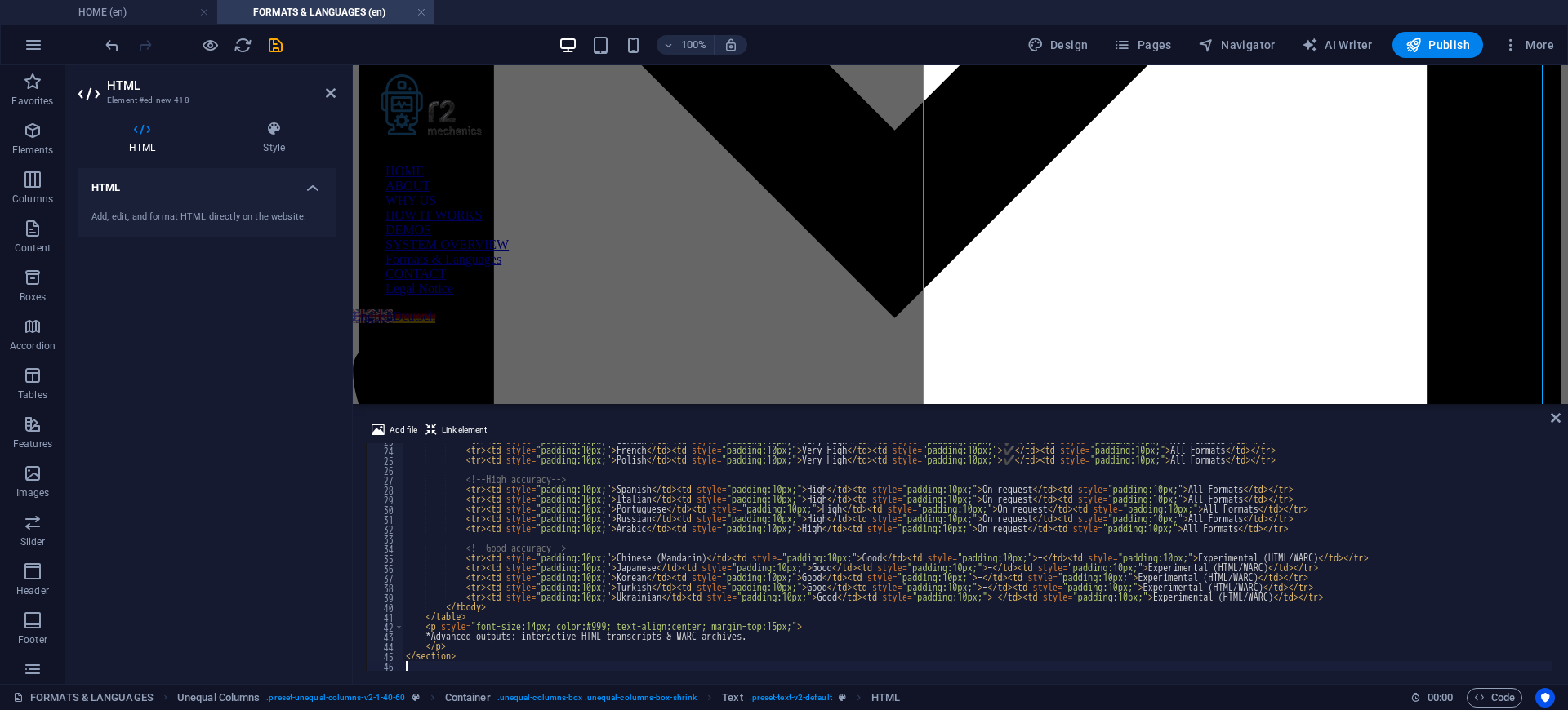 click on "< tr > < td   style = "padding:10px;" > German </ td > < td   style = "padding:10px;" > Very High </ td > < td   style = "padding:10px;" > ✔️ </ td > < td   style = "padding:10px;" > All Formats </ td > </ tr >                < tr > < td   style = "padding:10px;" > French </ td > < td   style = "padding:10px;" > Very High </ td > < td   style = "padding:10px;" > ✔️ </ td > < td   style = "padding:10px;" > All Formats </ td > </ tr >                < tr > < td   style = "padding:10px;" > Polish </ td > < td   style = "padding:10px;" > Very High </ td > < td   style = "padding:10px;" > ✔️ </ td > < td   style = "padding:10px;" > All Formats </ td > </ tr >                <!--  High accuracy  -->                < tr > < td   style = "padding:10px;" > Spanish </ td > < td   style = "padding:10px;" > High </ td > < td   style = "padding:10px;" > On request </ td > < td   style = "padding:10px;" > All Formats </ td > </ tr >                < tr > < td   style = "padding:10px;" > Italian >" at bounding box center (977, 559) 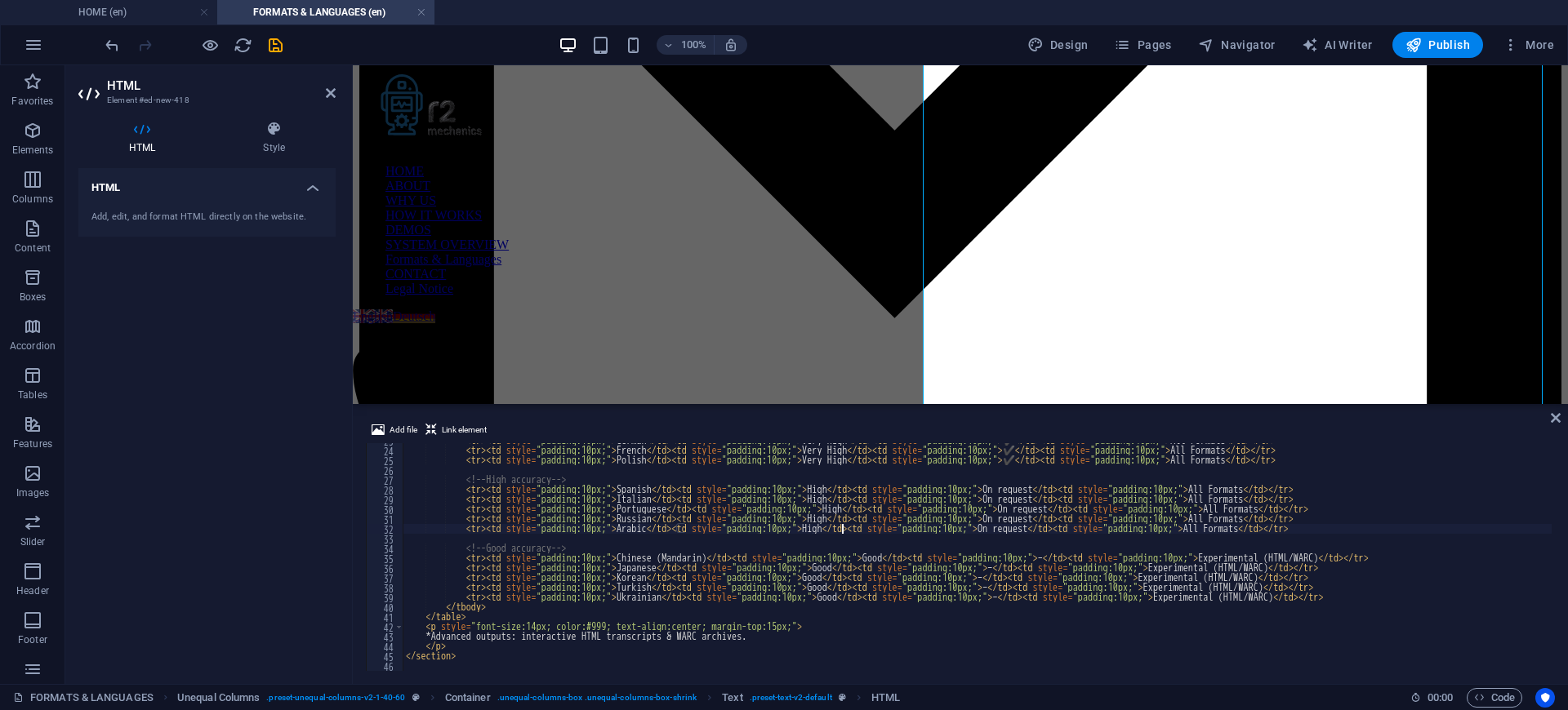 type on "</section>" 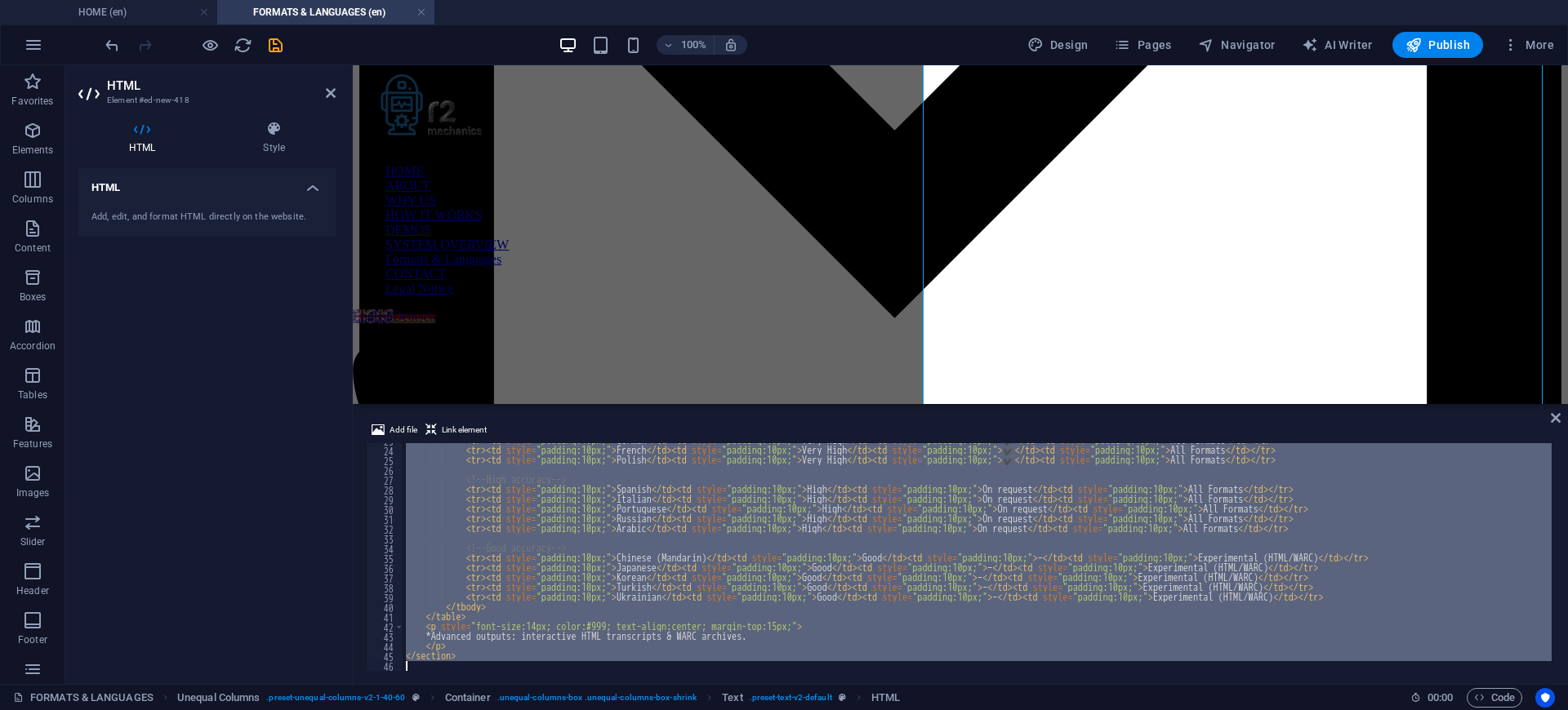 type 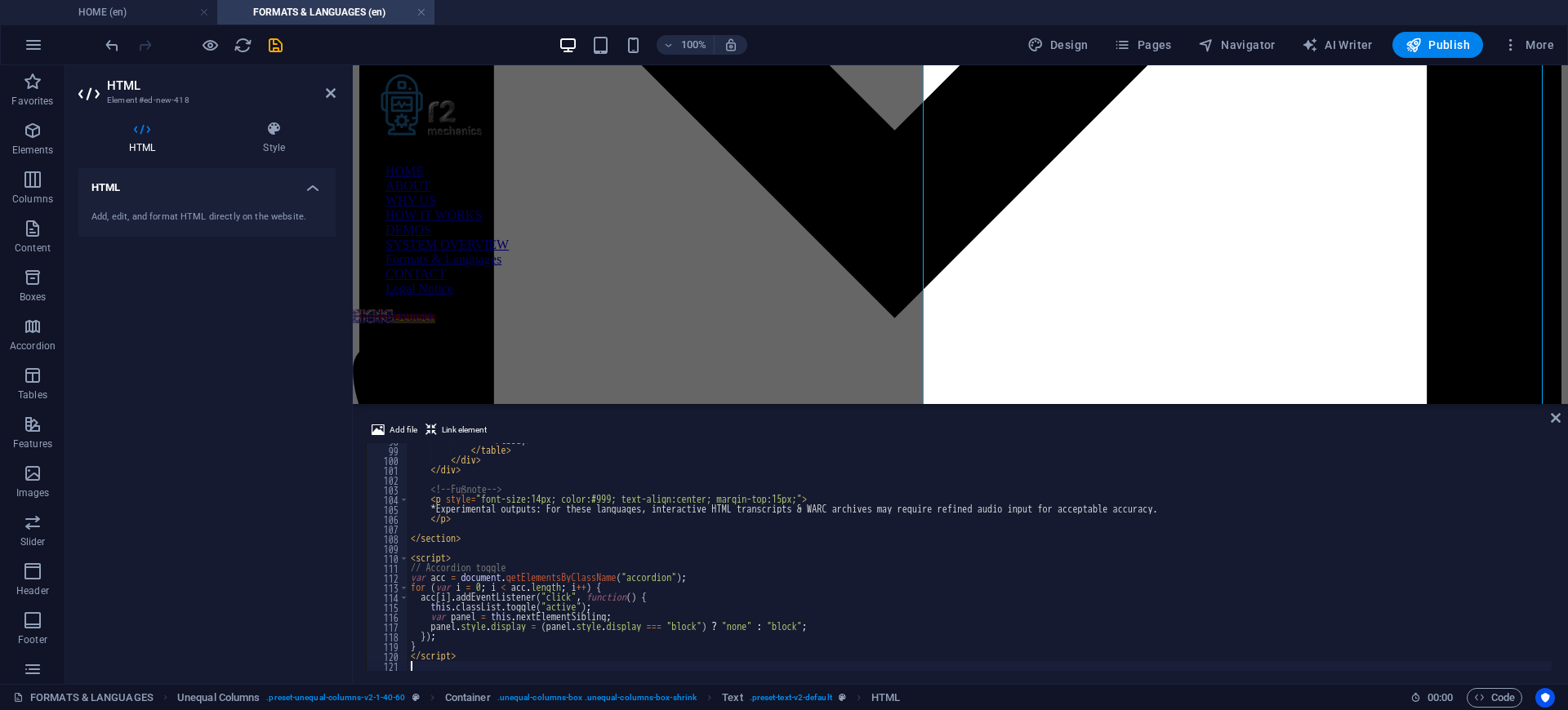 scroll, scrollTop: 957, scrollLeft: 0, axis: vertical 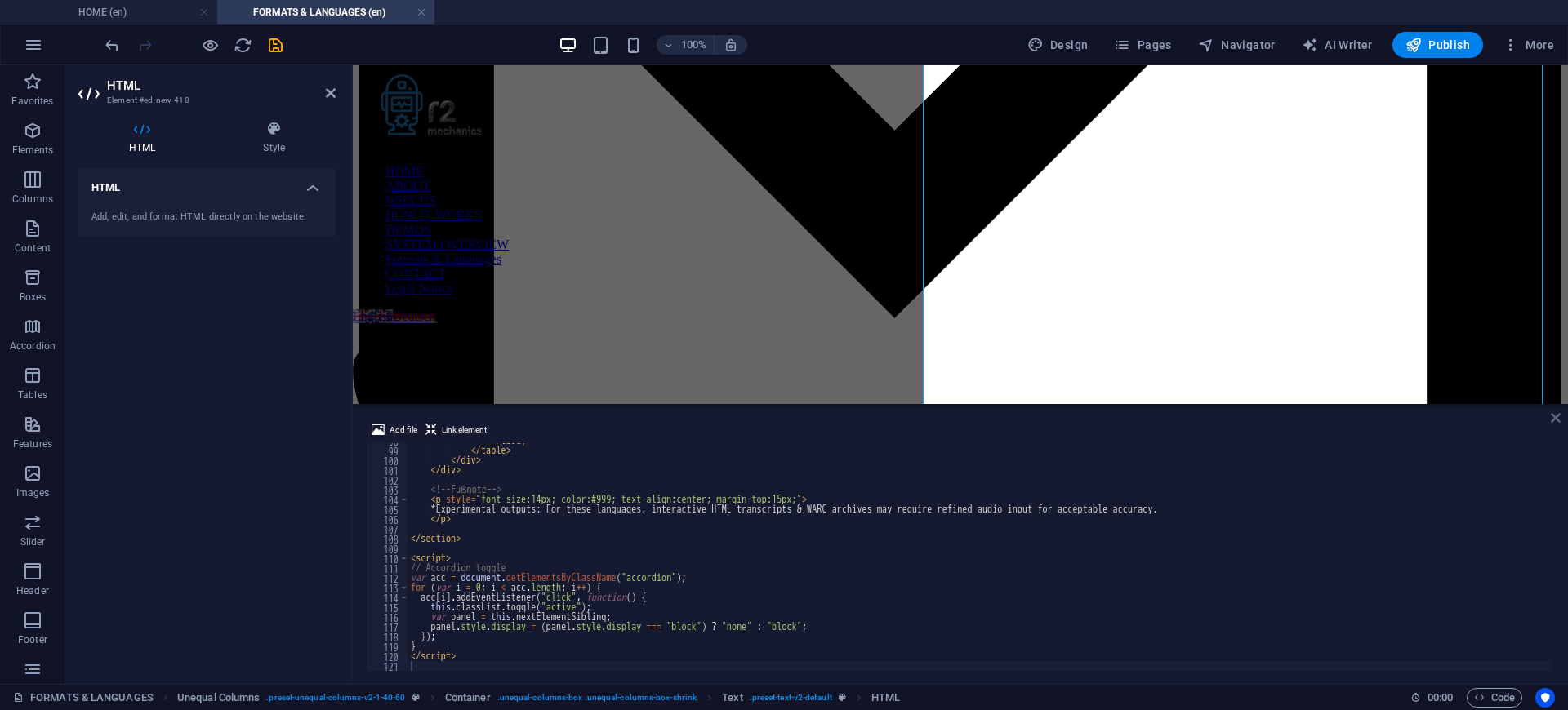 click at bounding box center (1556, 418) 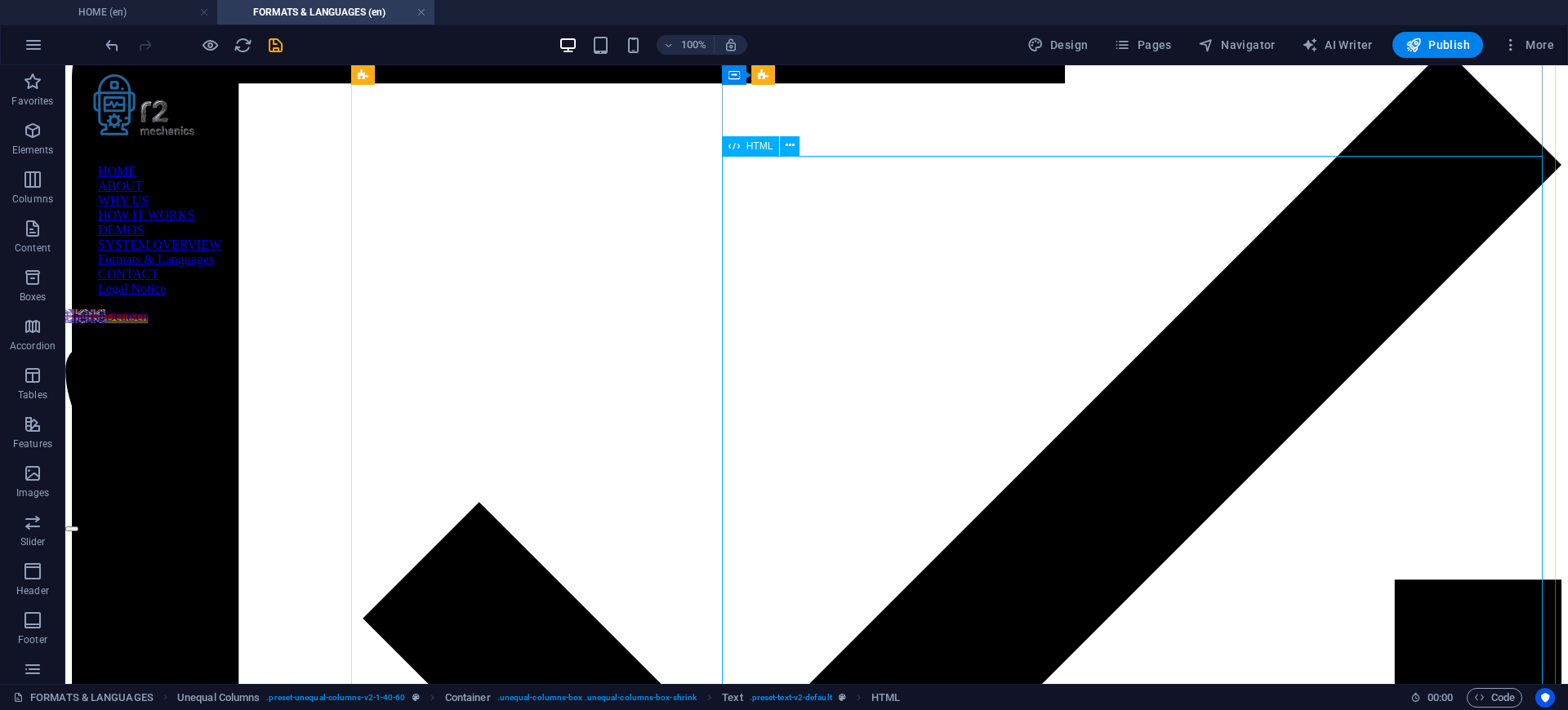 scroll, scrollTop: 1165, scrollLeft: 0, axis: vertical 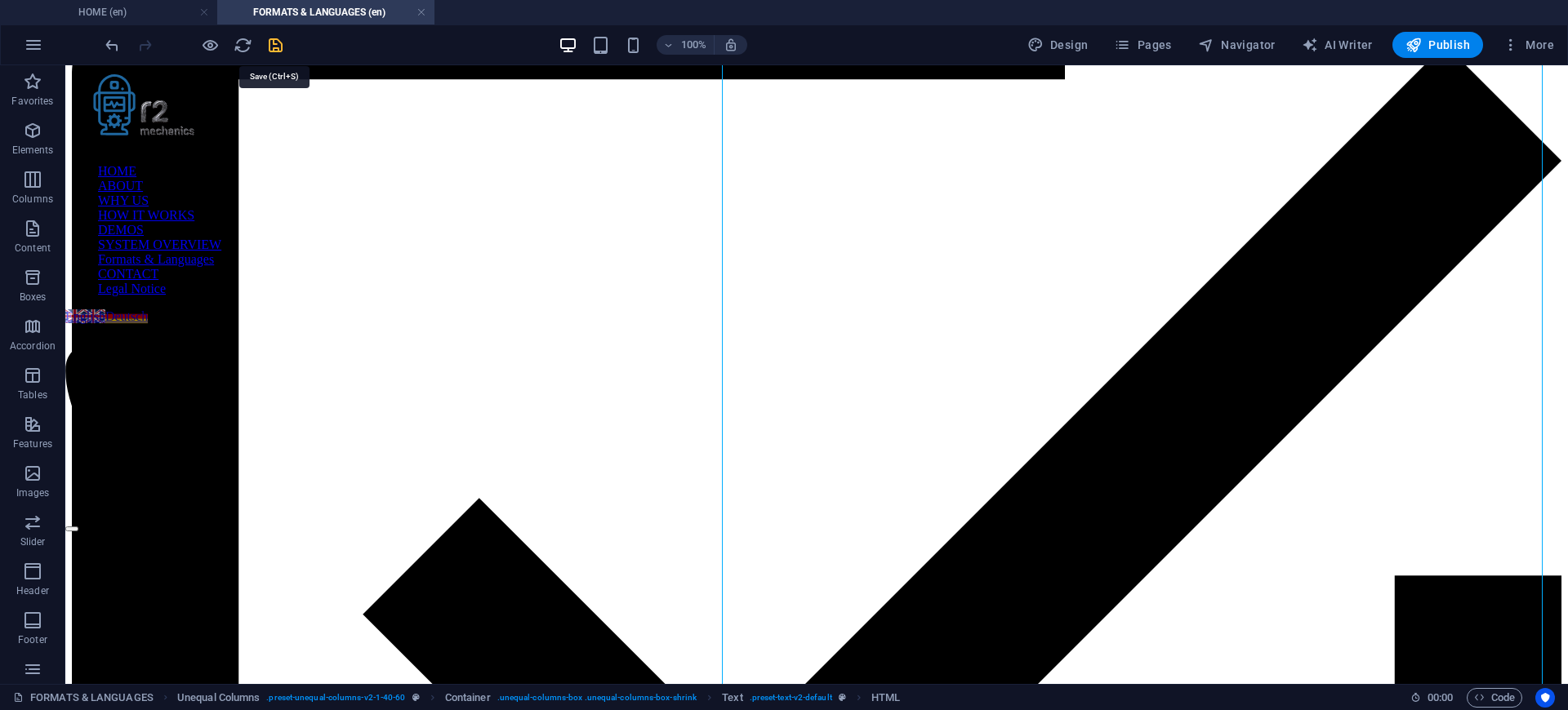 click at bounding box center [275, 45] 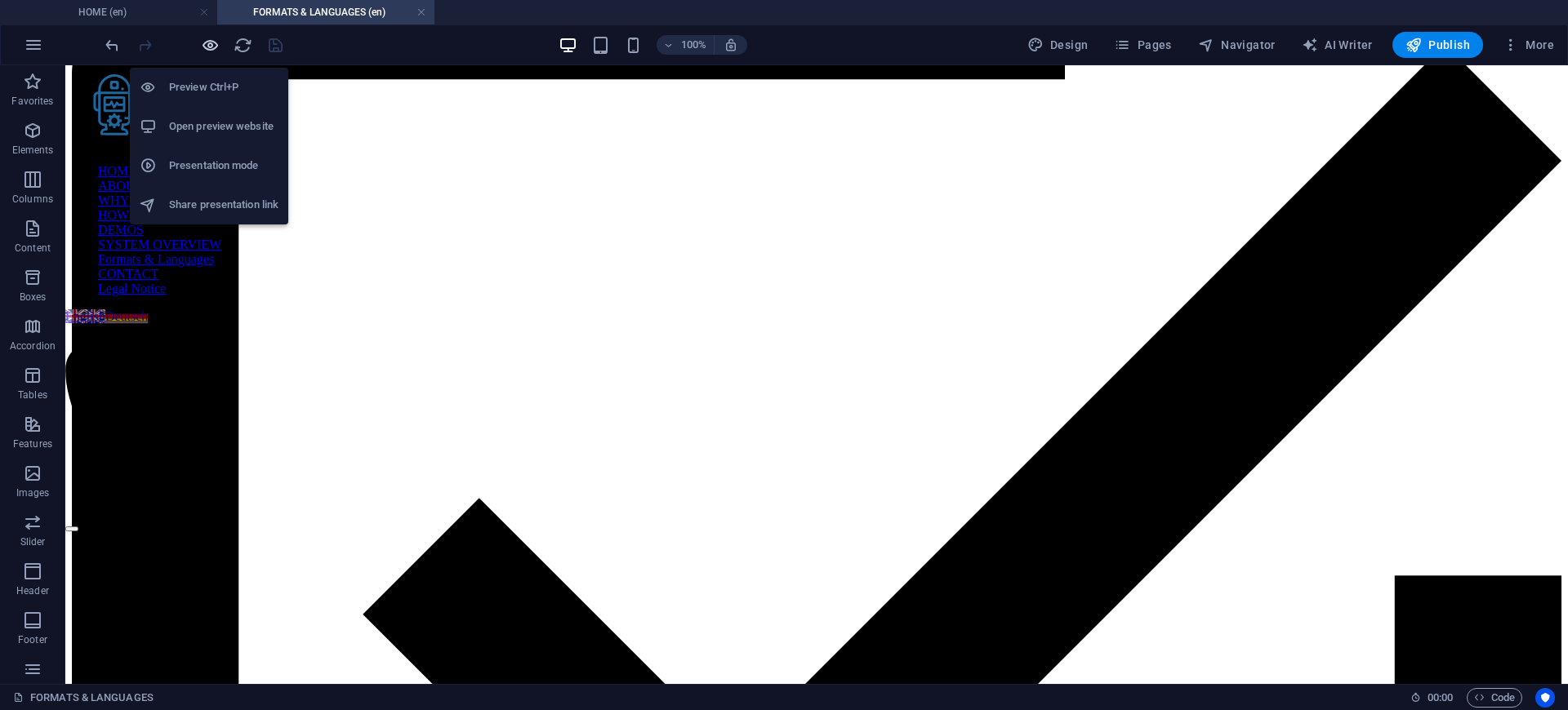 click at bounding box center (210, 45) 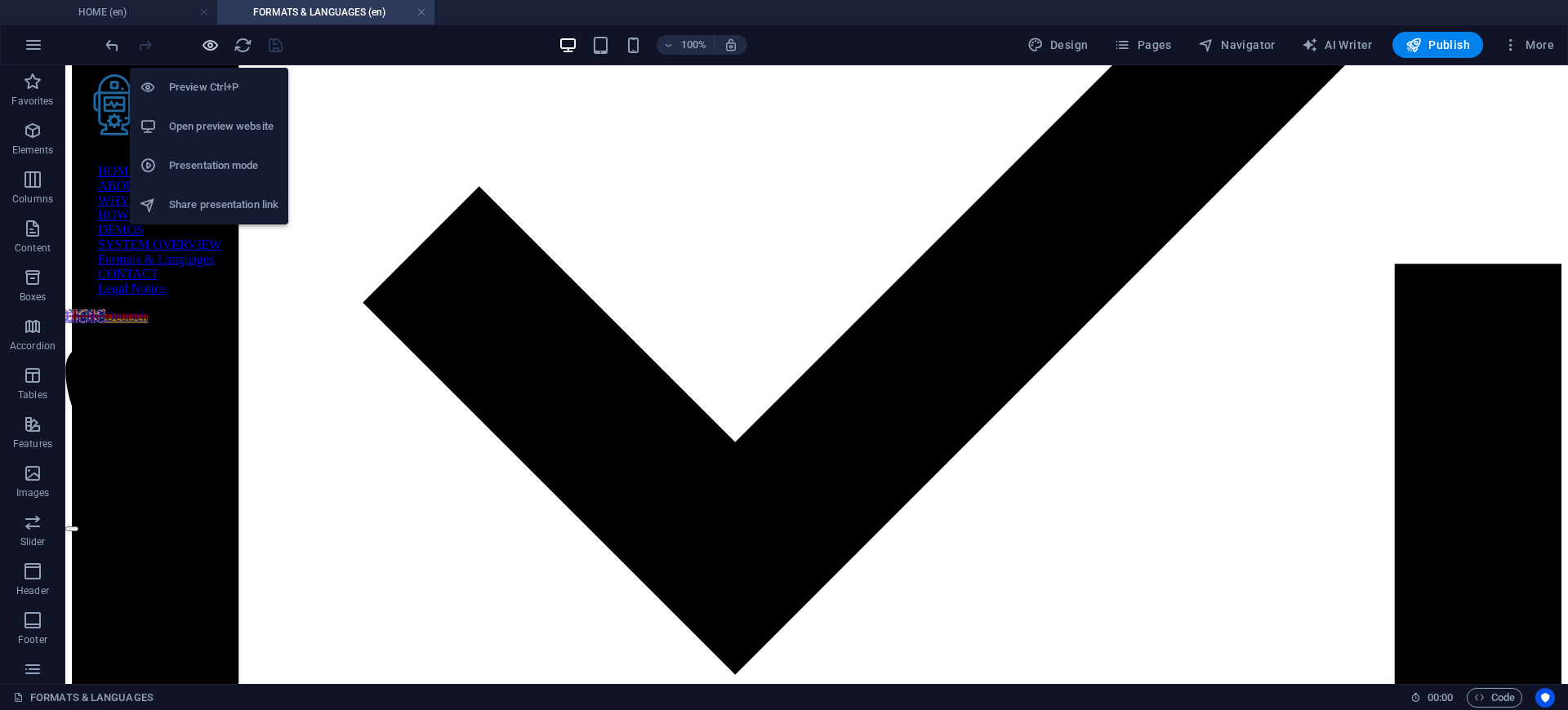 scroll, scrollTop: 1164, scrollLeft: 0, axis: vertical 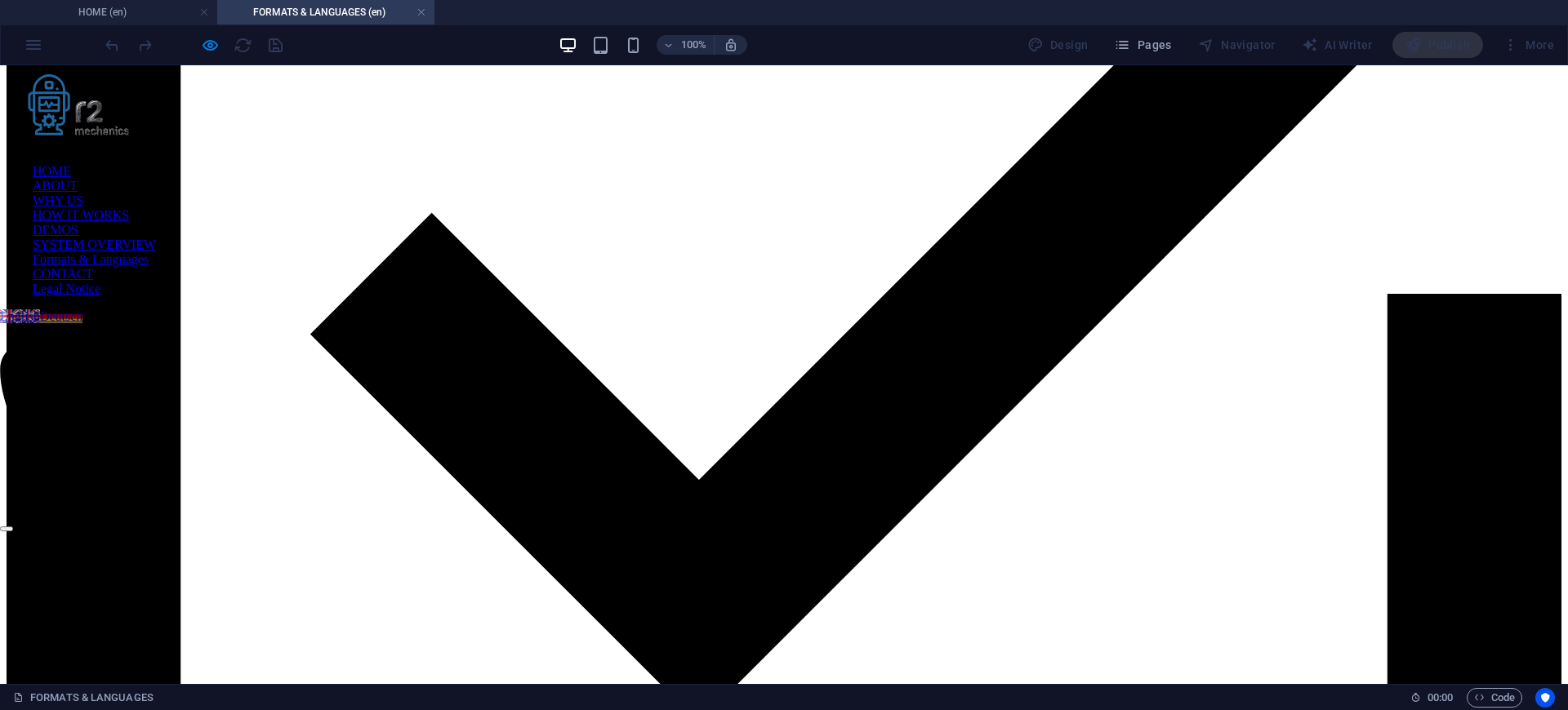 click on "High Accuracy – Spanish, Italian, Portuguese, Russian, Arabic" at bounding box center [784, 10534] 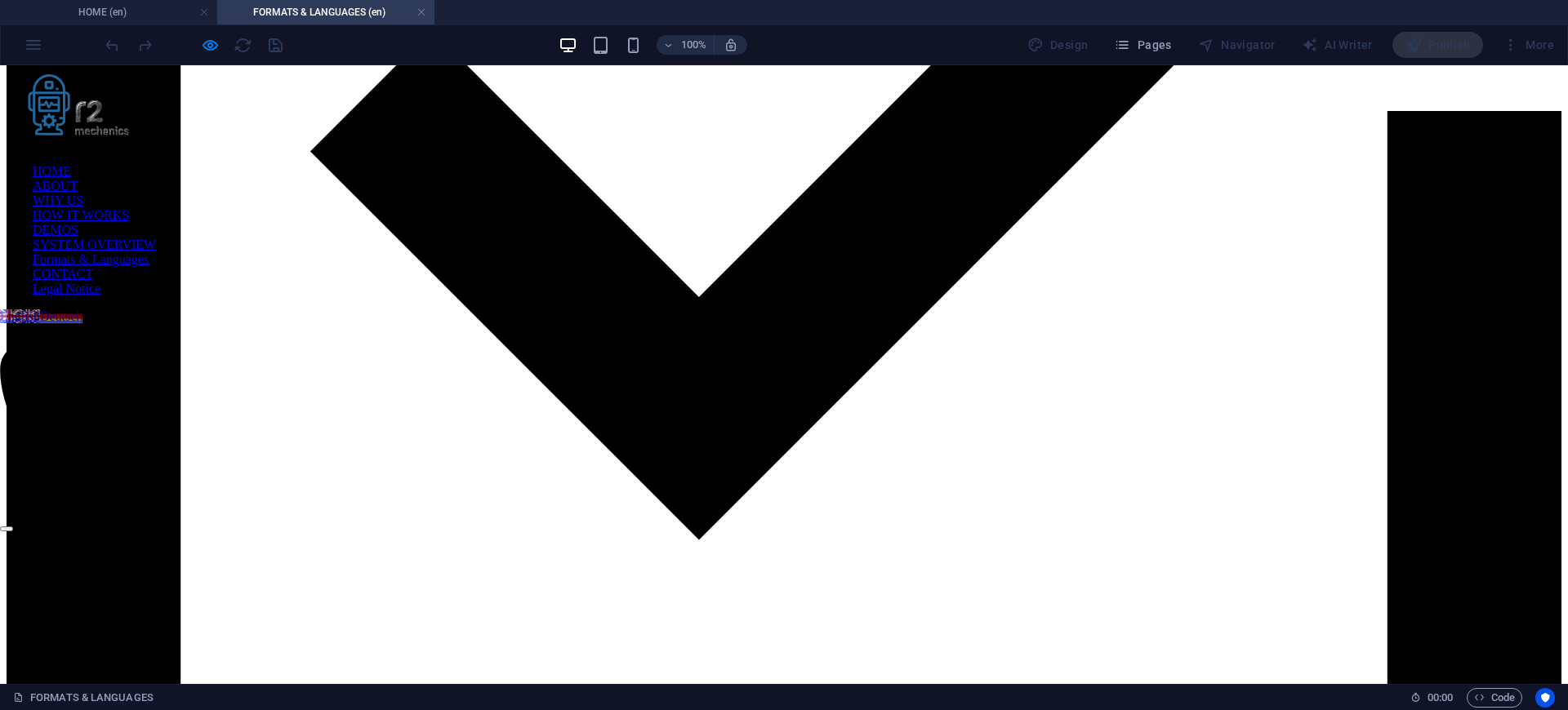 scroll, scrollTop: 1360, scrollLeft: 0, axis: vertical 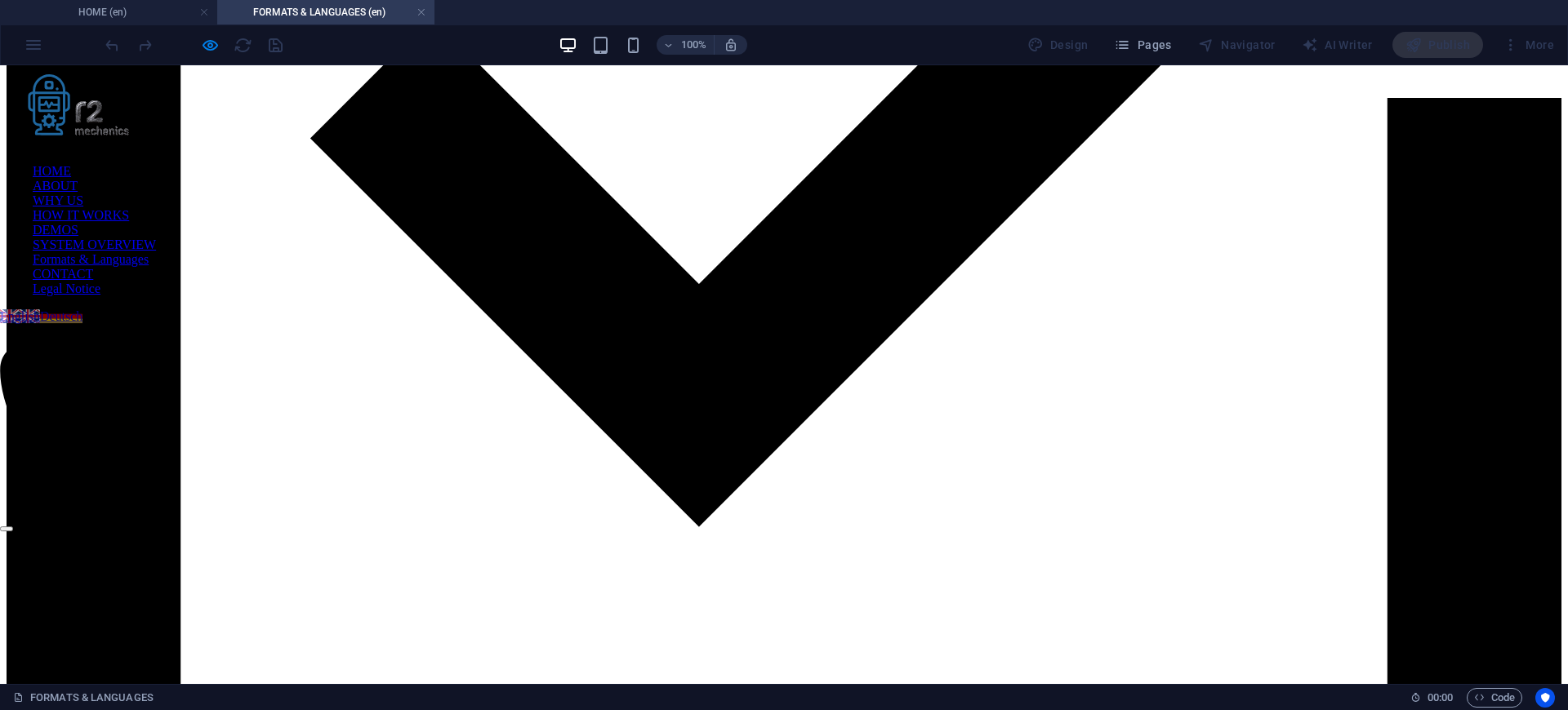 click on "High Accuracy – Spanish, Italian, Portuguese, Russian, Arabic" at bounding box center [784, 10338] 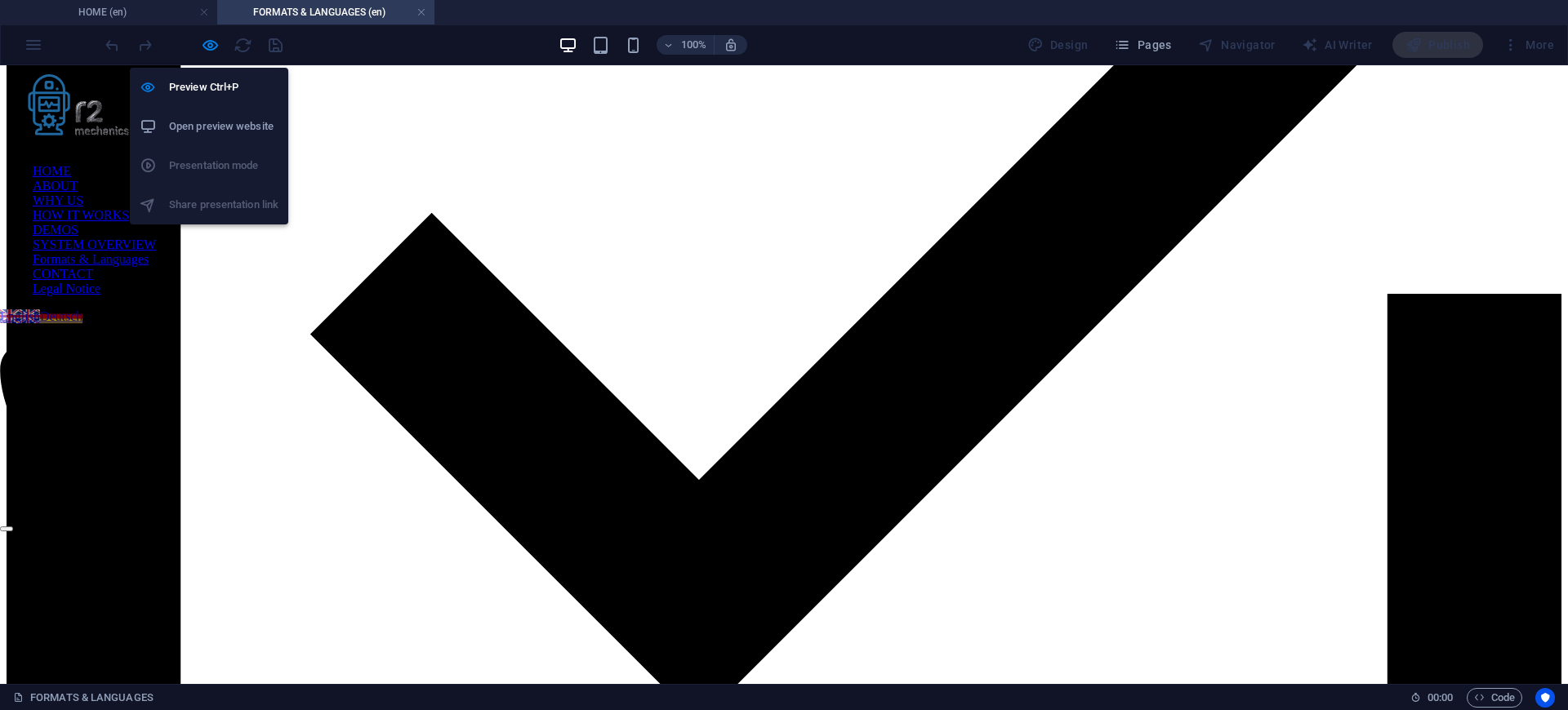 click at bounding box center [194, 45] 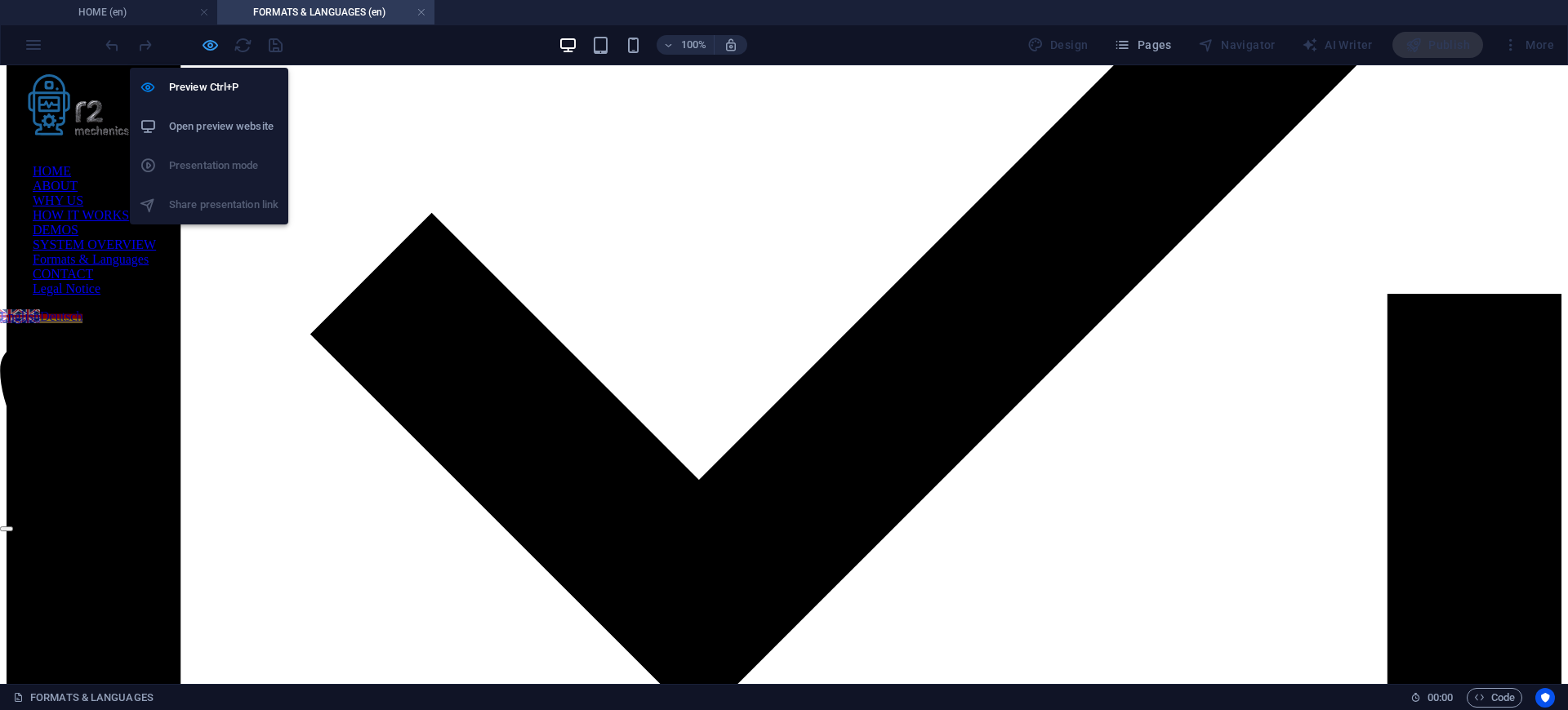 click at bounding box center (210, 45) 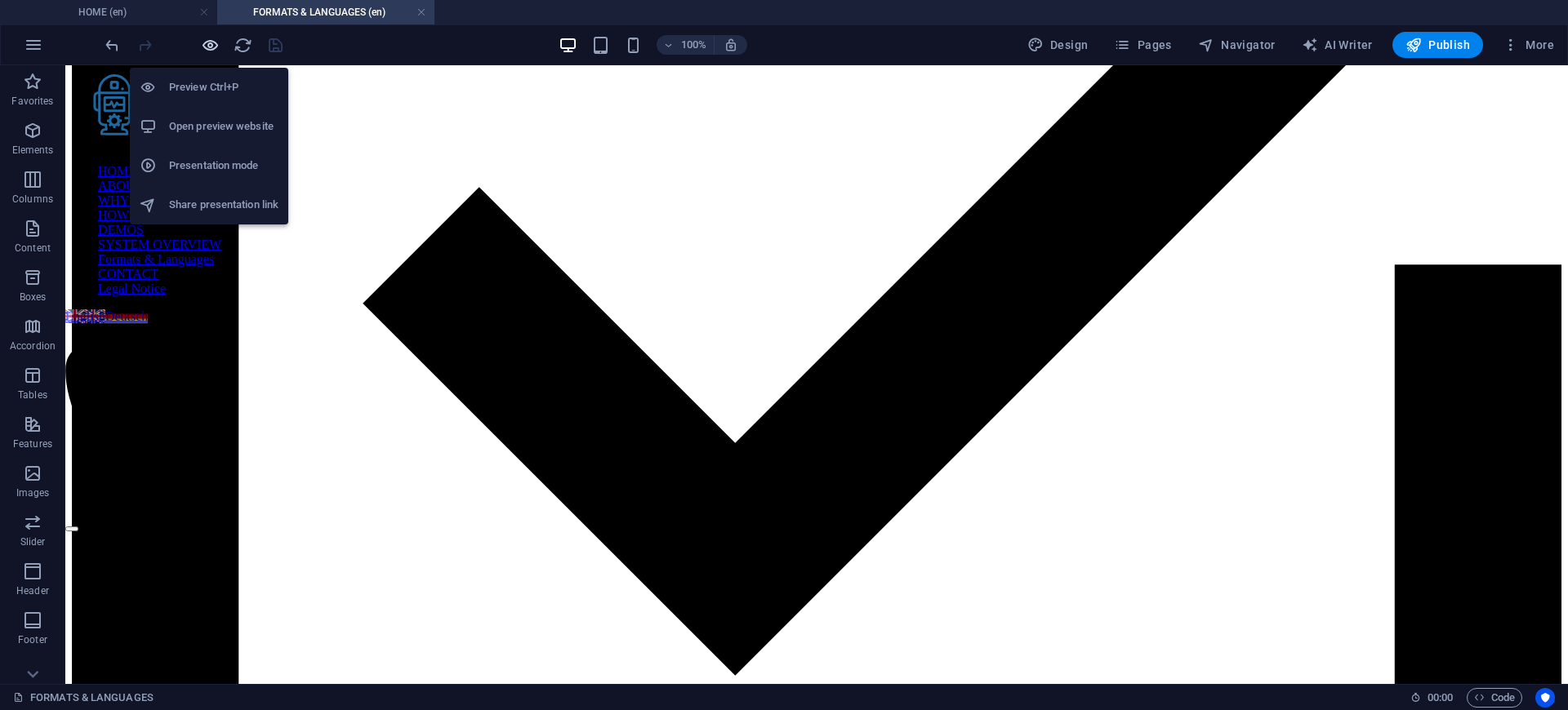 scroll, scrollTop: 2095, scrollLeft: 0, axis: vertical 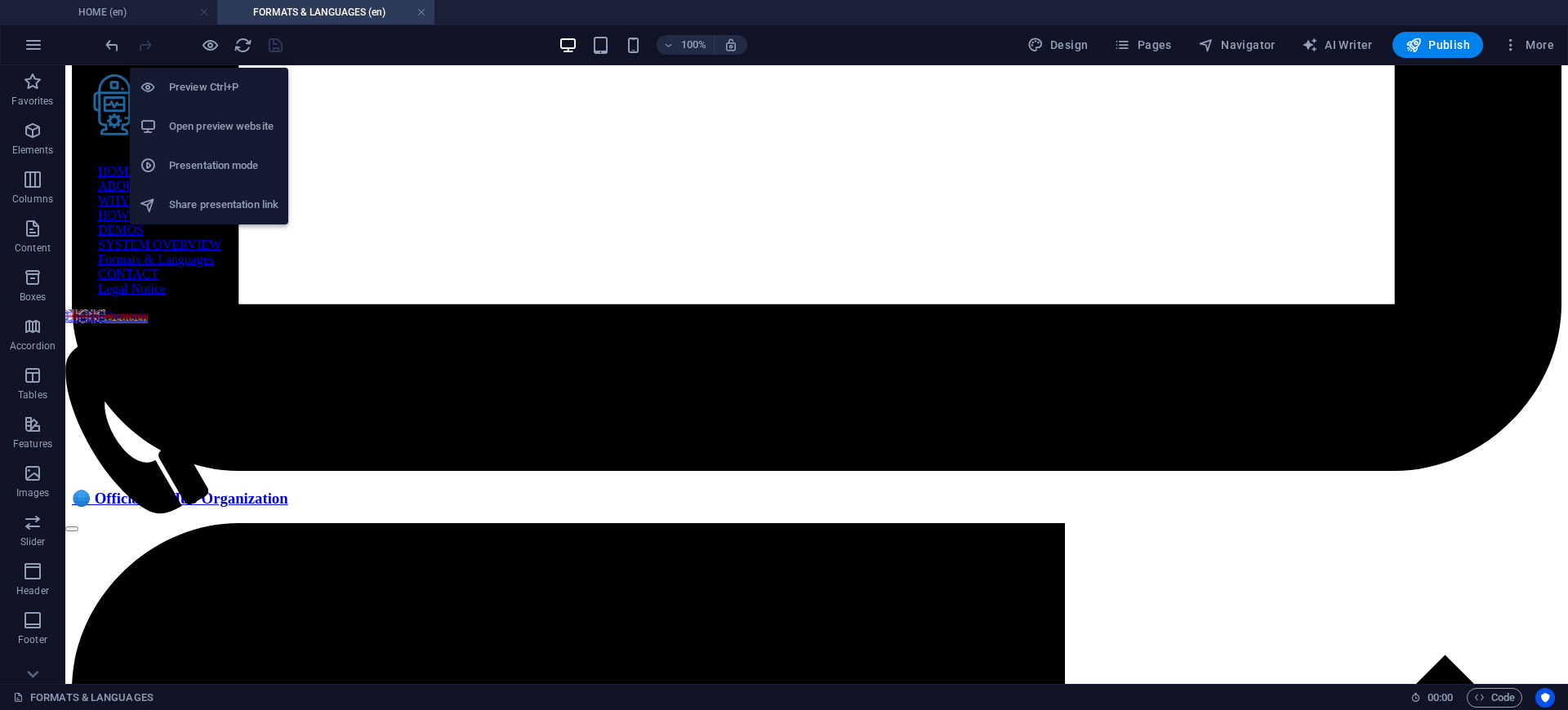 click on "Presentation mode" at bounding box center (224, 166) 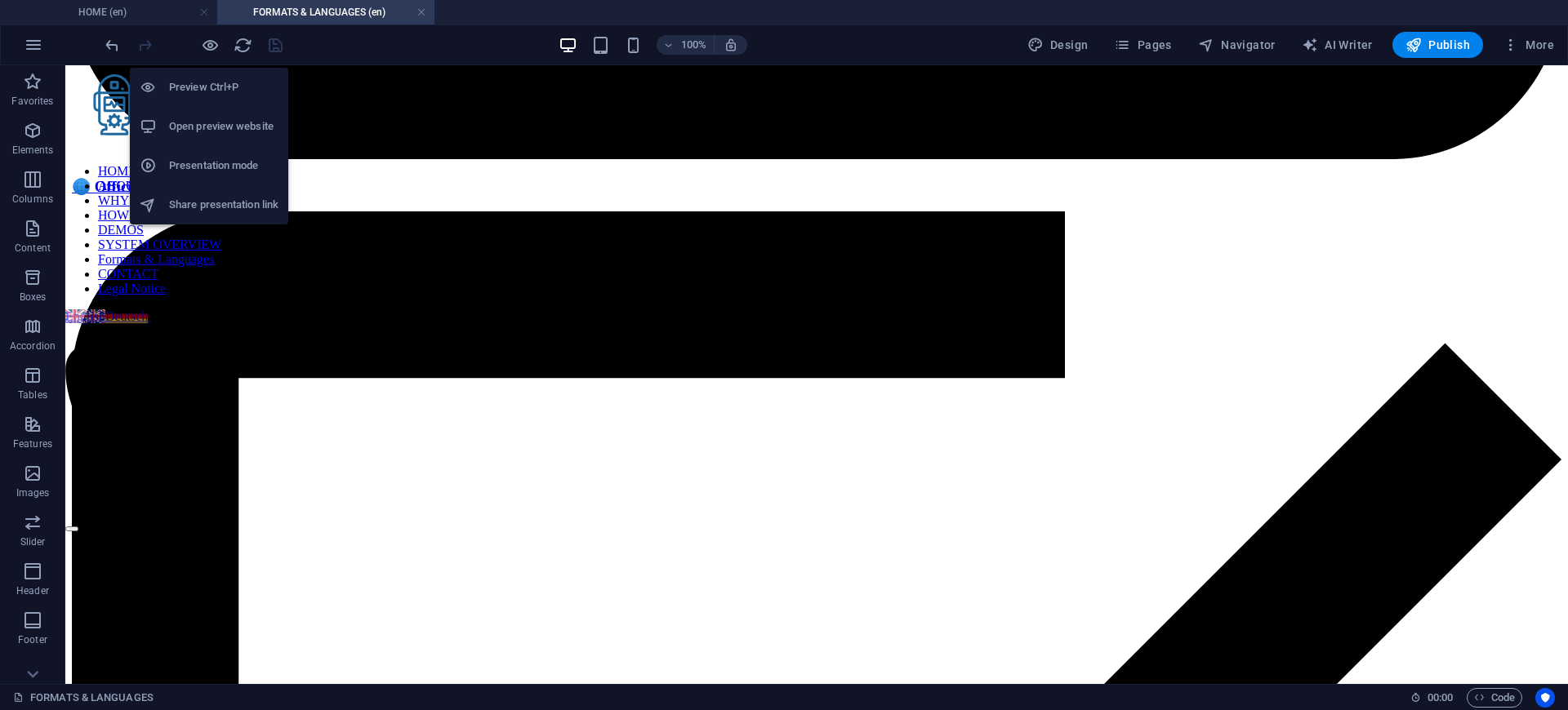 scroll, scrollTop: 1164, scrollLeft: 0, axis: vertical 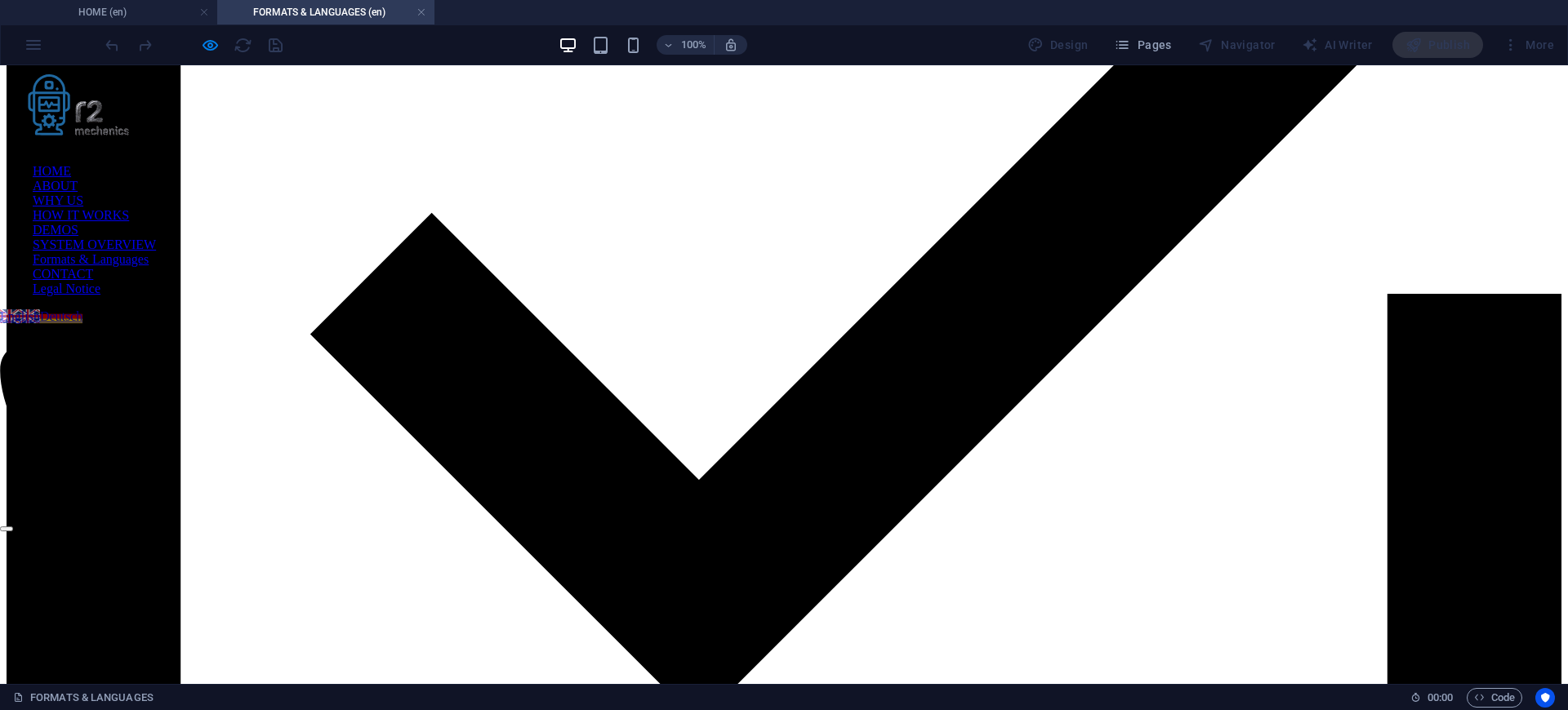 click on "French" at bounding box center (405, 10457) 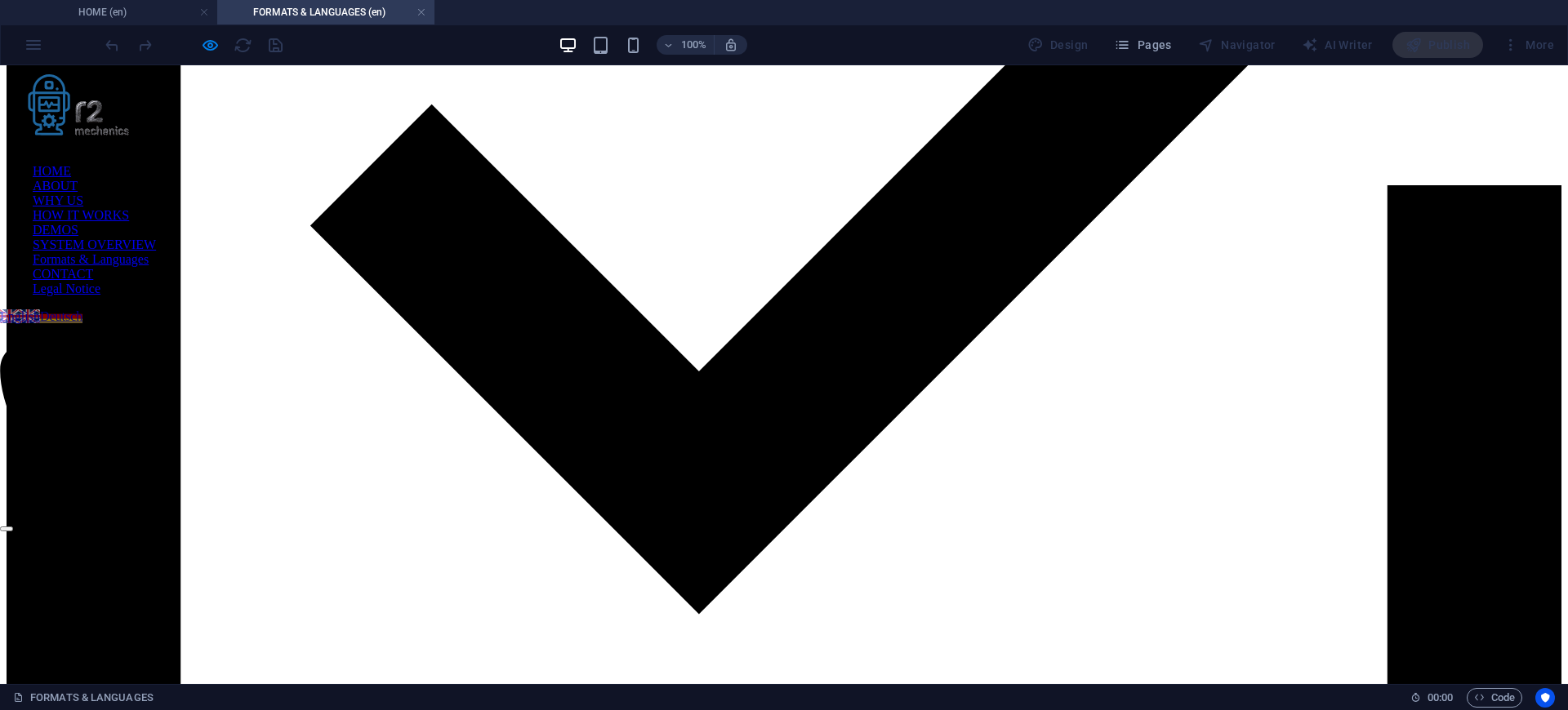 scroll, scrollTop: 1262, scrollLeft: 0, axis: vertical 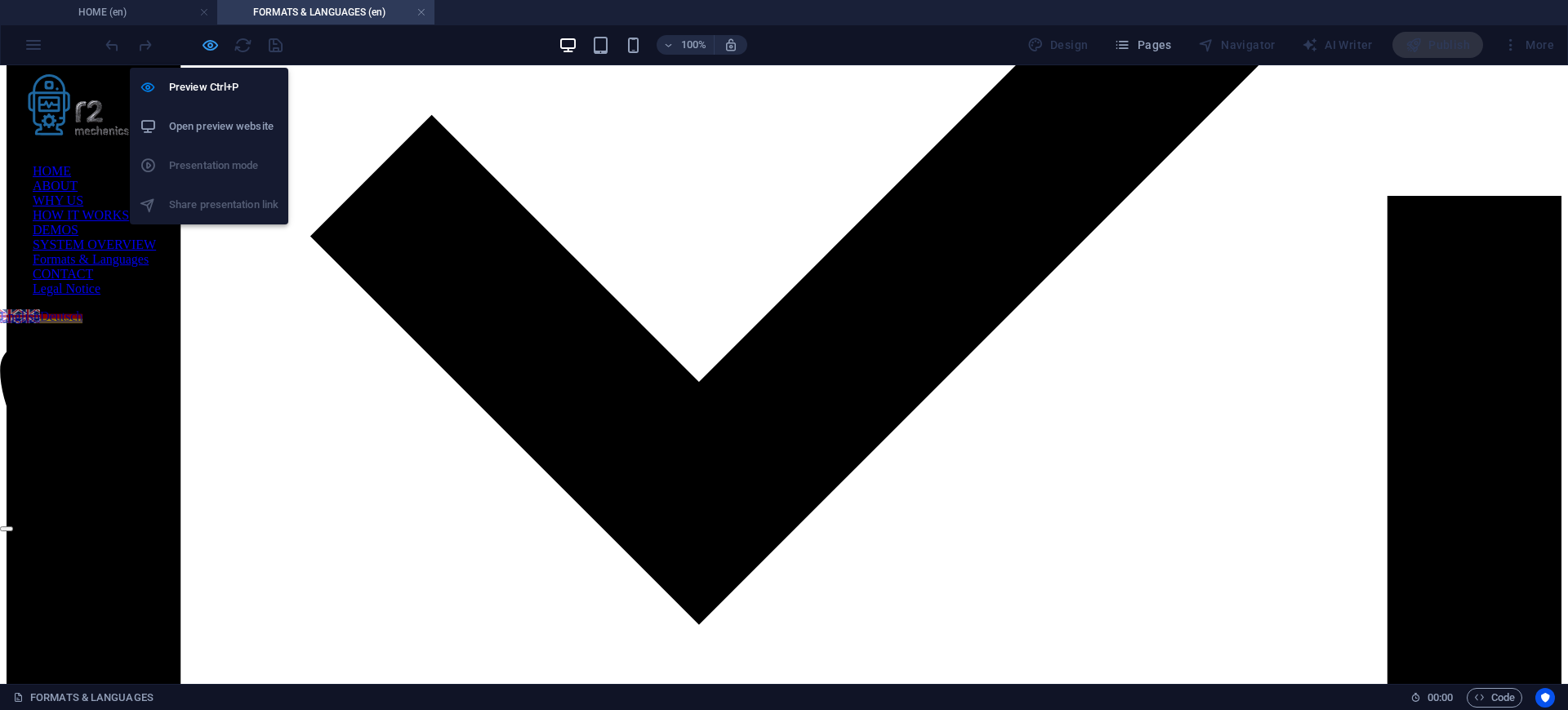 click at bounding box center (210, 45) 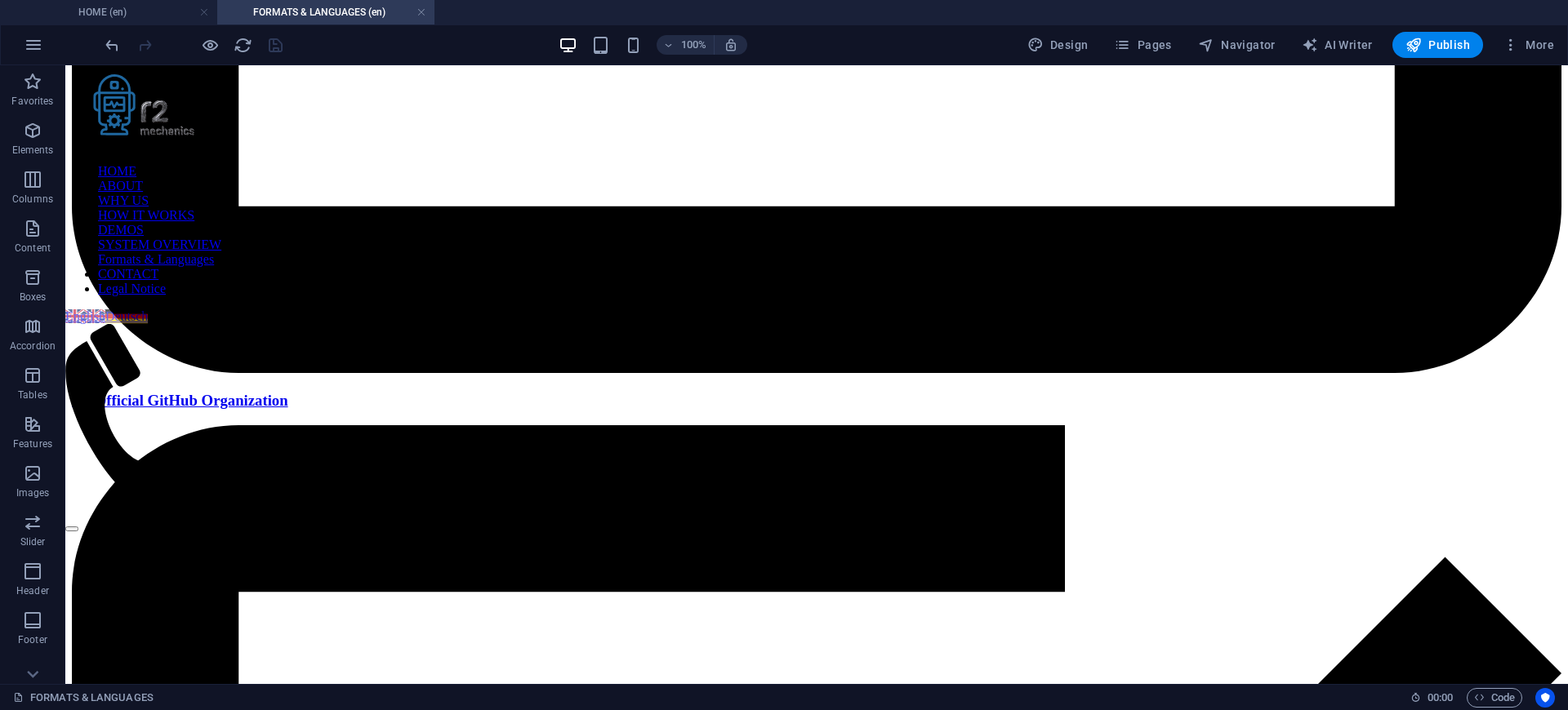 click on "FORMATS & LANGUAGES  (en)" at bounding box center (326, 12) 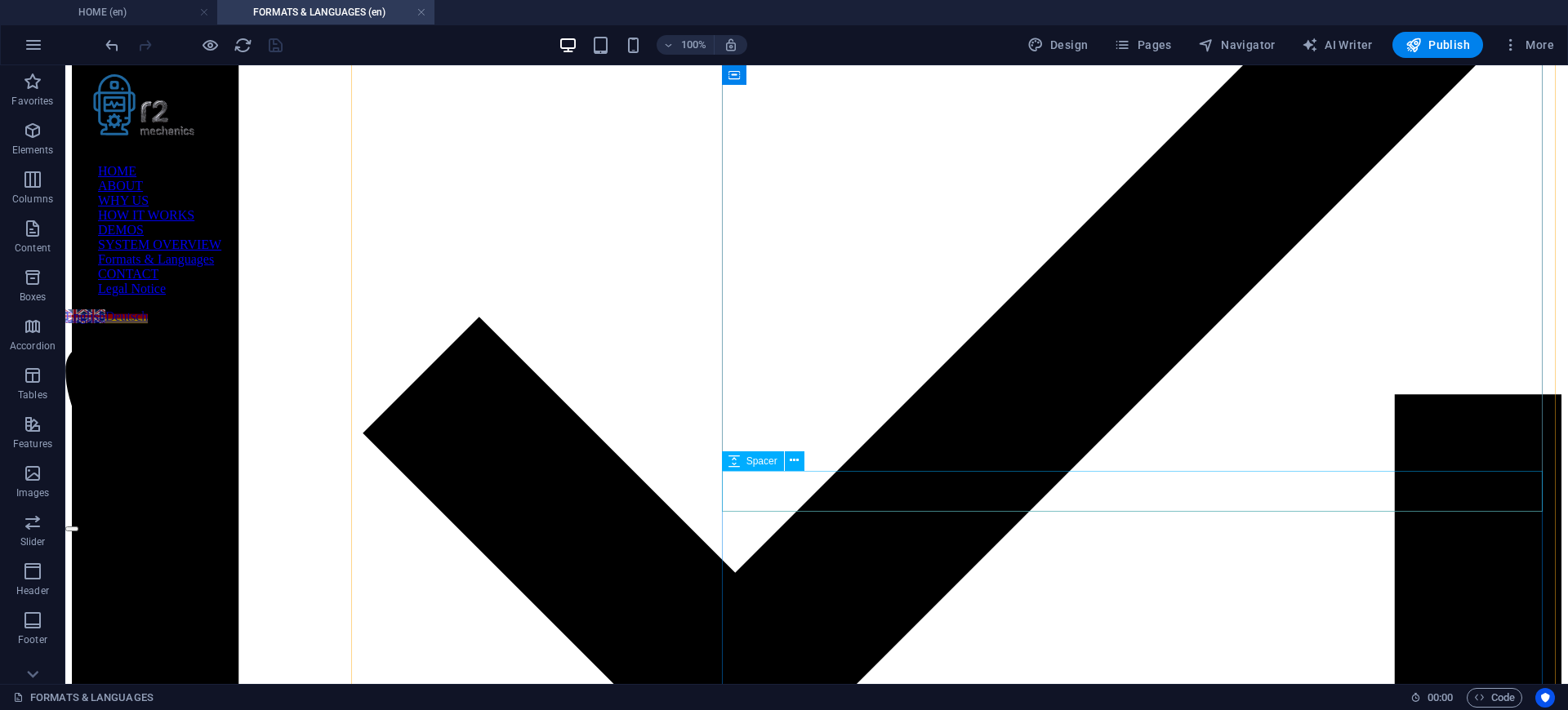scroll, scrollTop: 1311, scrollLeft: 0, axis: vertical 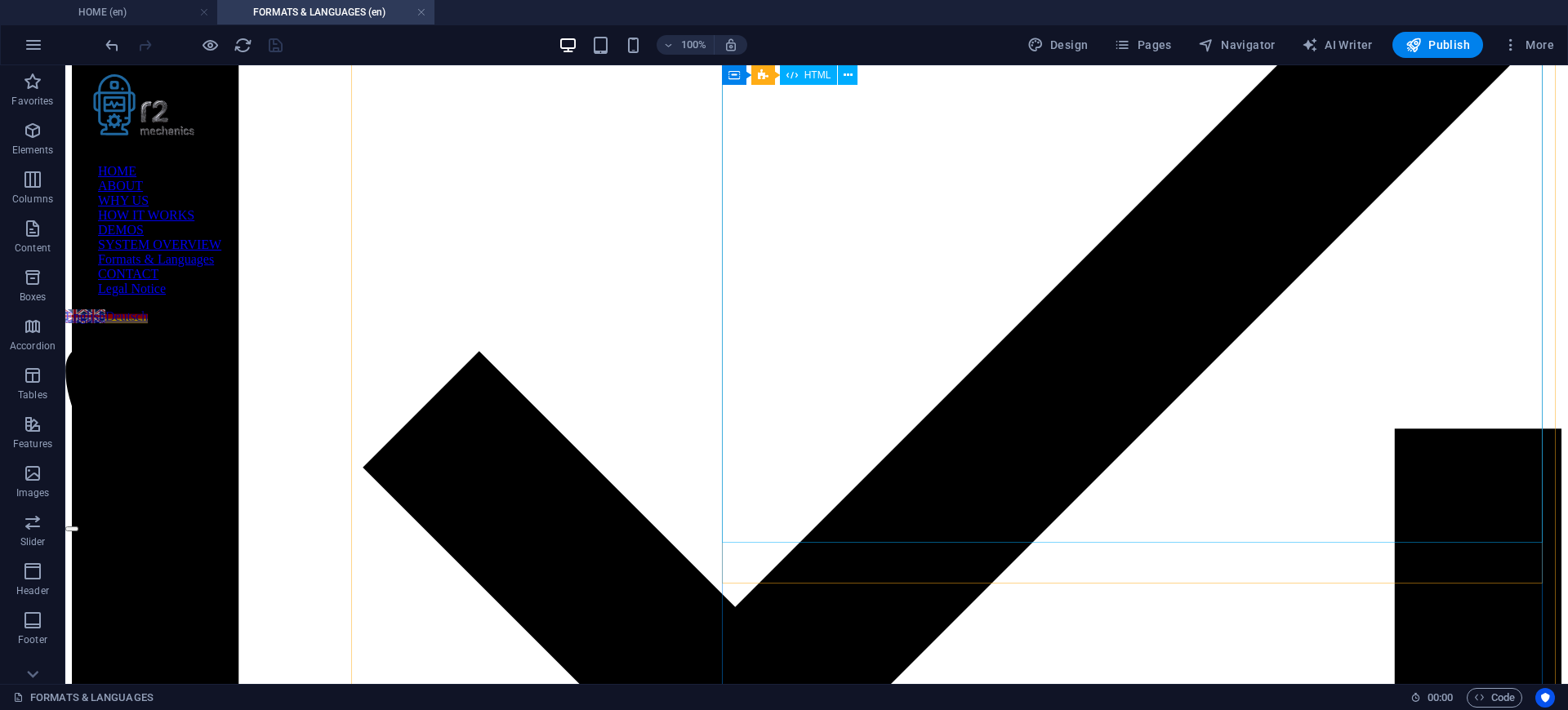 click on "Supported Languages – Accuracy, Outputs  & Side-Notes
R2 Mechanics transcribes in  50+ languages  using Whisper v3.
Manual revision is available in  English, German, French, and Polish .
For low-resource or experimental languages,  audio quality  significantly affects results –
audio restoration  may be recommended or required for optimal accuracy.
LLM-generated  Side-Notes  are highly reliable in EN/DE/FR/PL and experimental in other languages.
Very High Accuracy (Premium) – English, German, French, Polish
Language
Manual Revision
Advanced Outputs
LLM Side‑Notes
English ✔️ All All" at bounding box center (817, 10196) 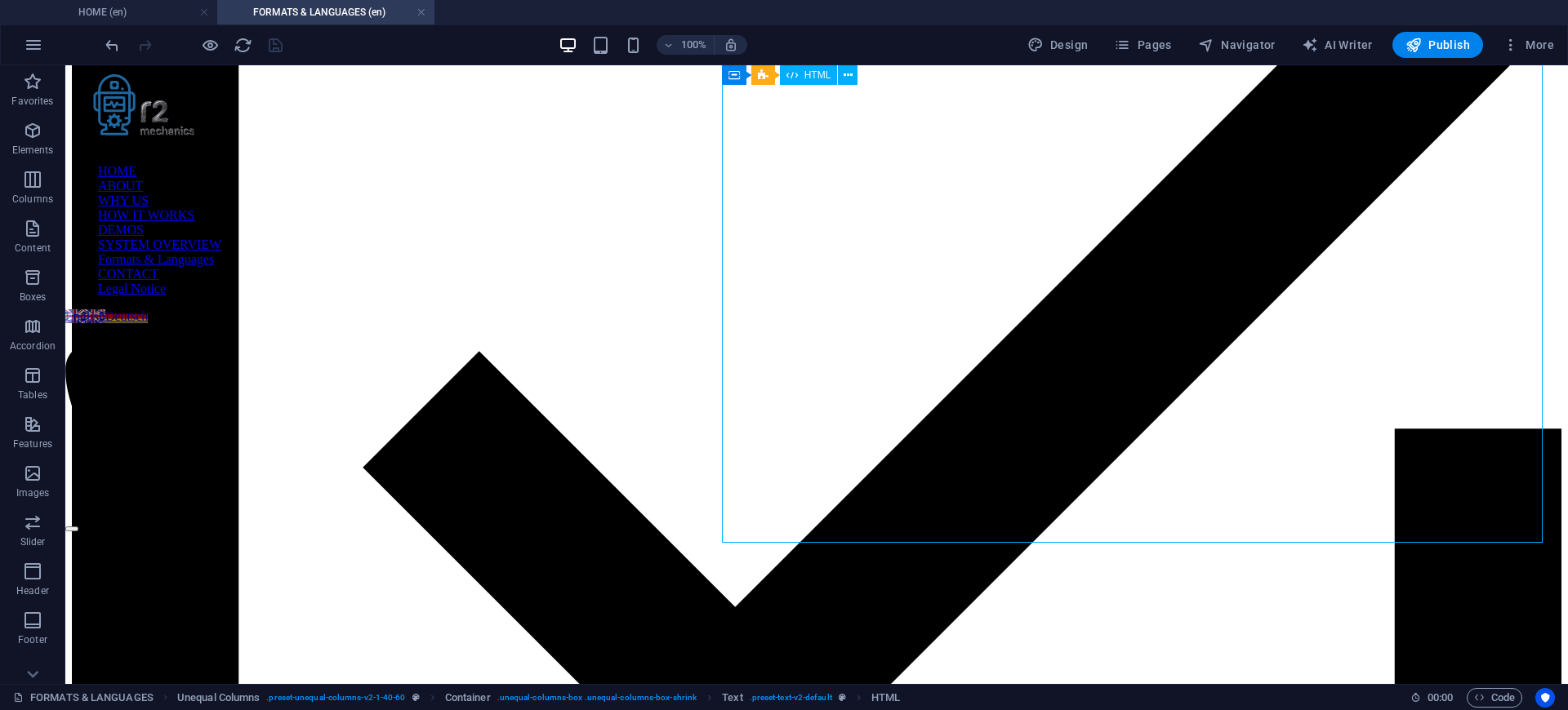scroll, scrollTop: 1018, scrollLeft: 0, axis: vertical 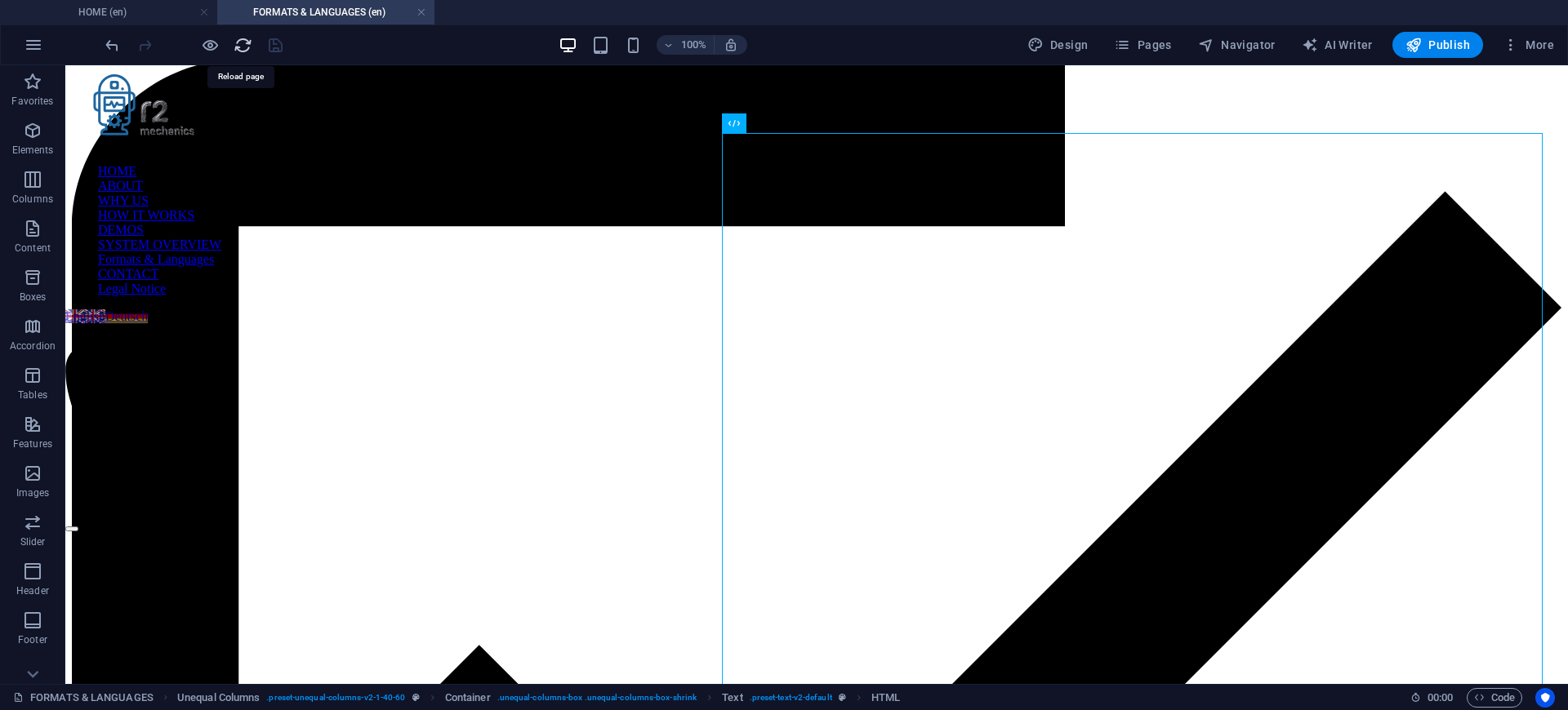 click at bounding box center [243, 45] 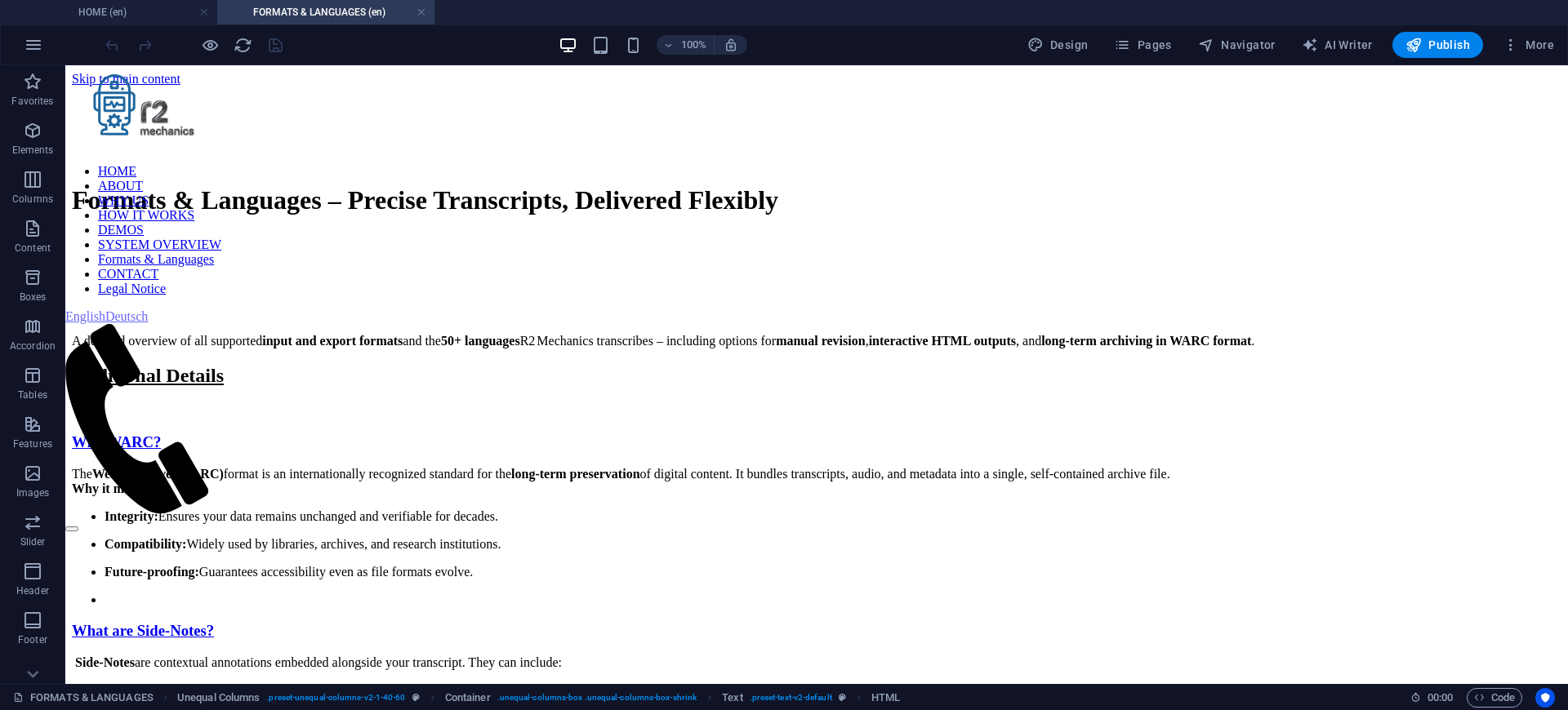scroll, scrollTop: 0, scrollLeft: 0, axis: both 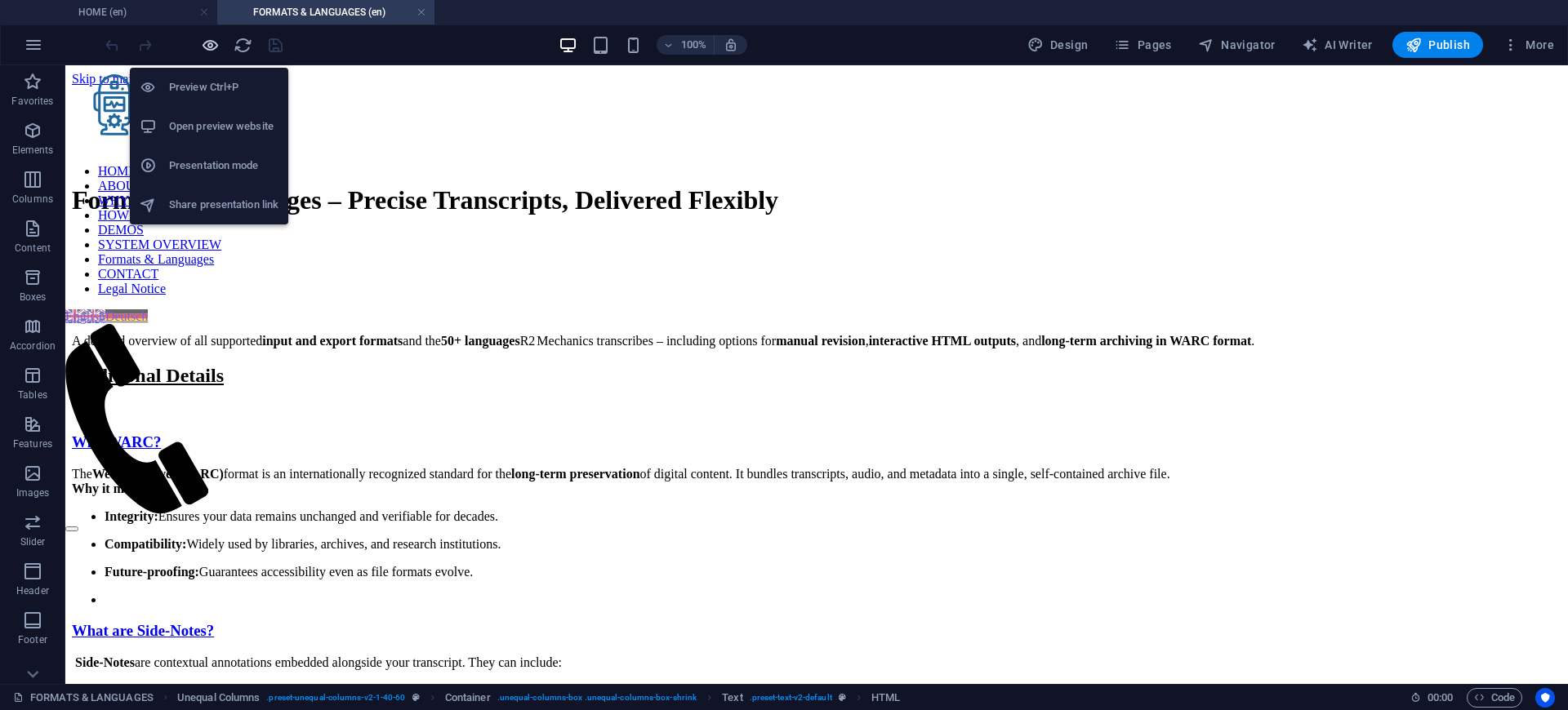 click at bounding box center (210, 45) 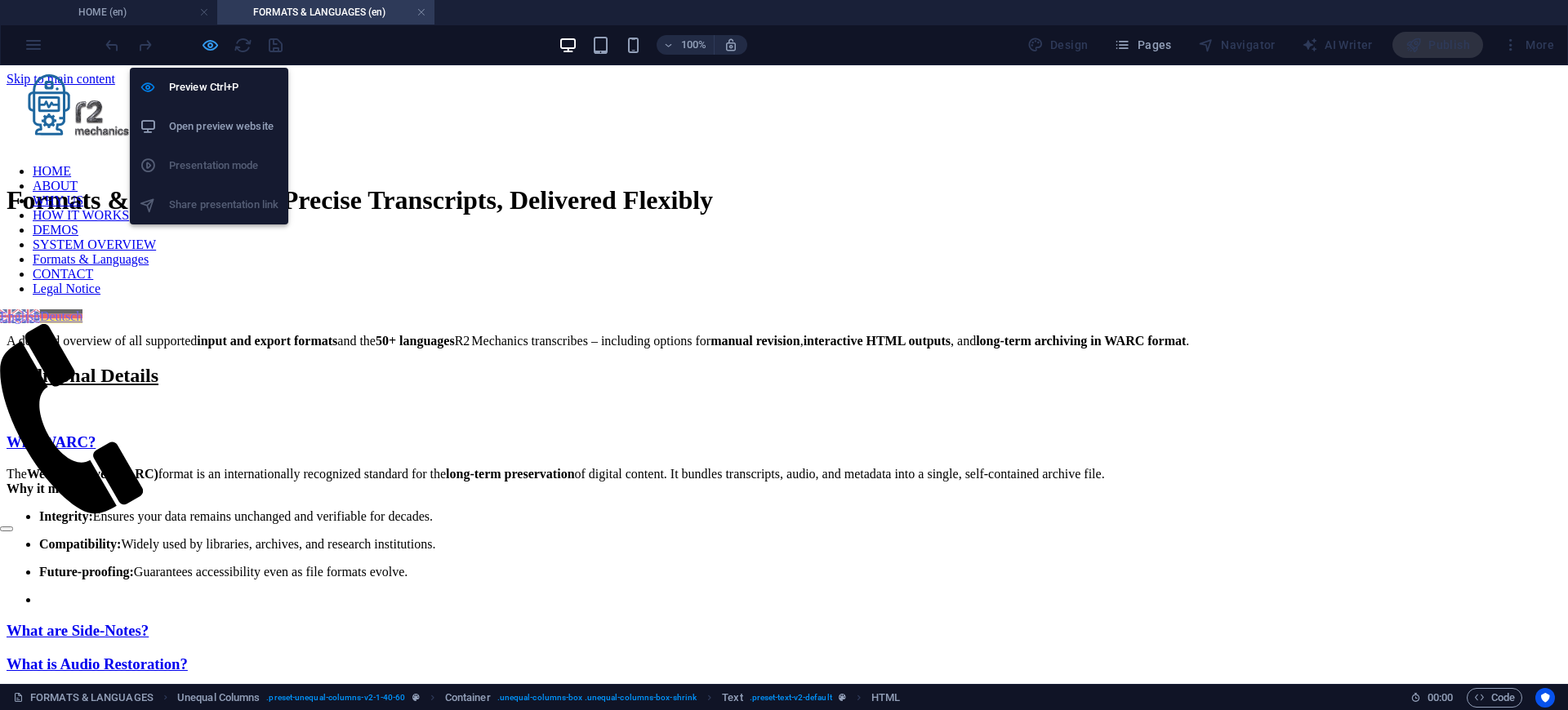 click at bounding box center [210, 45] 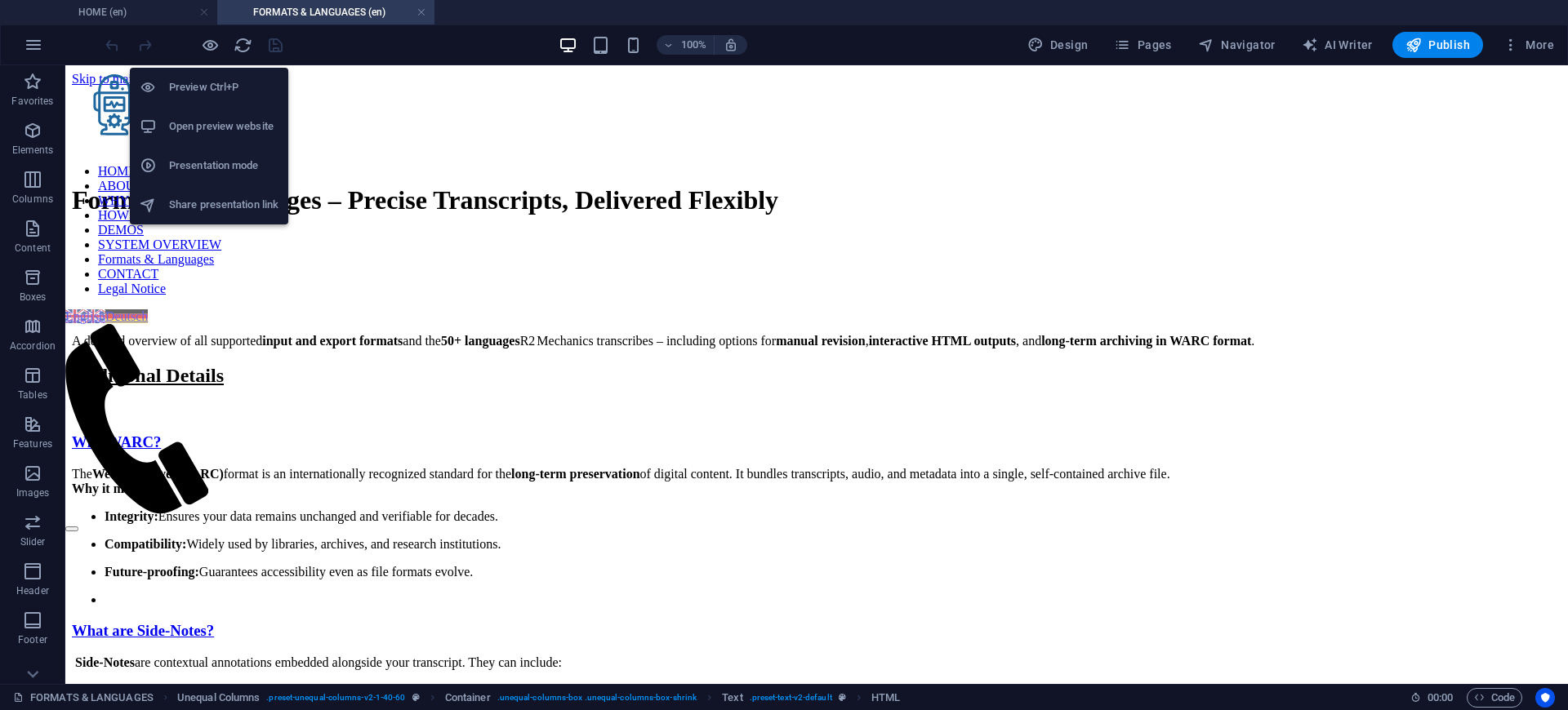 click on "Open preview website" at bounding box center (209, 126) 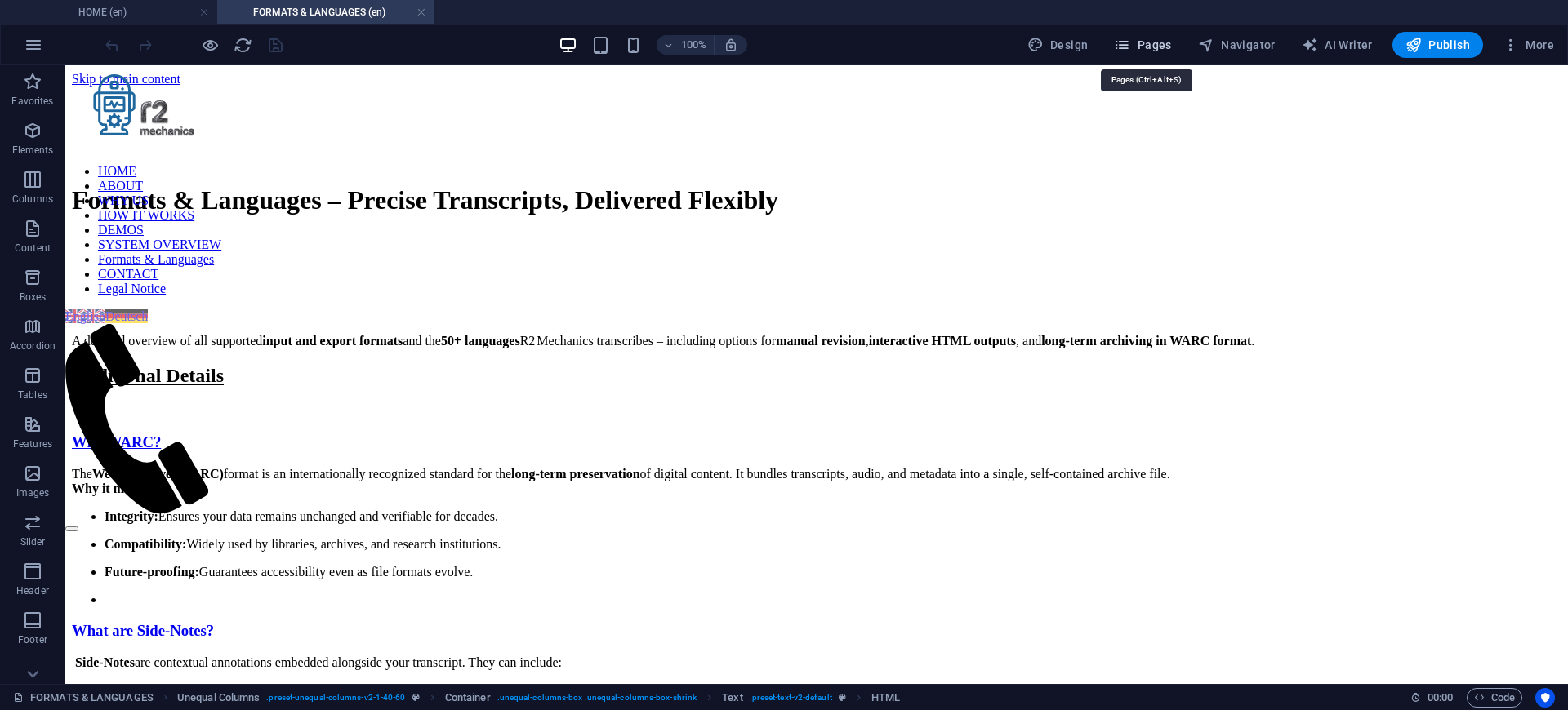 click on "Pages" at bounding box center (1143, 45) 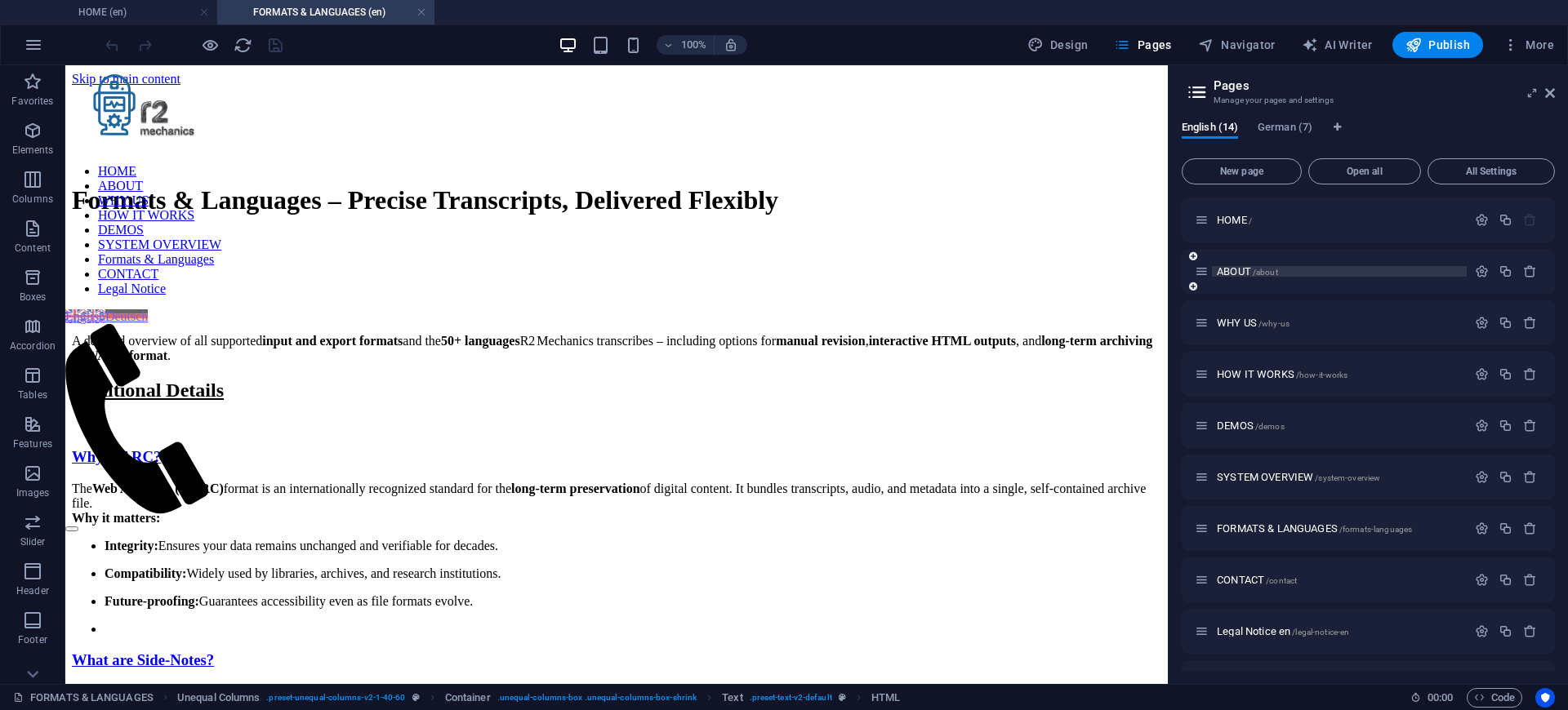 click on "ABOUT /about" at bounding box center (1247, 271) 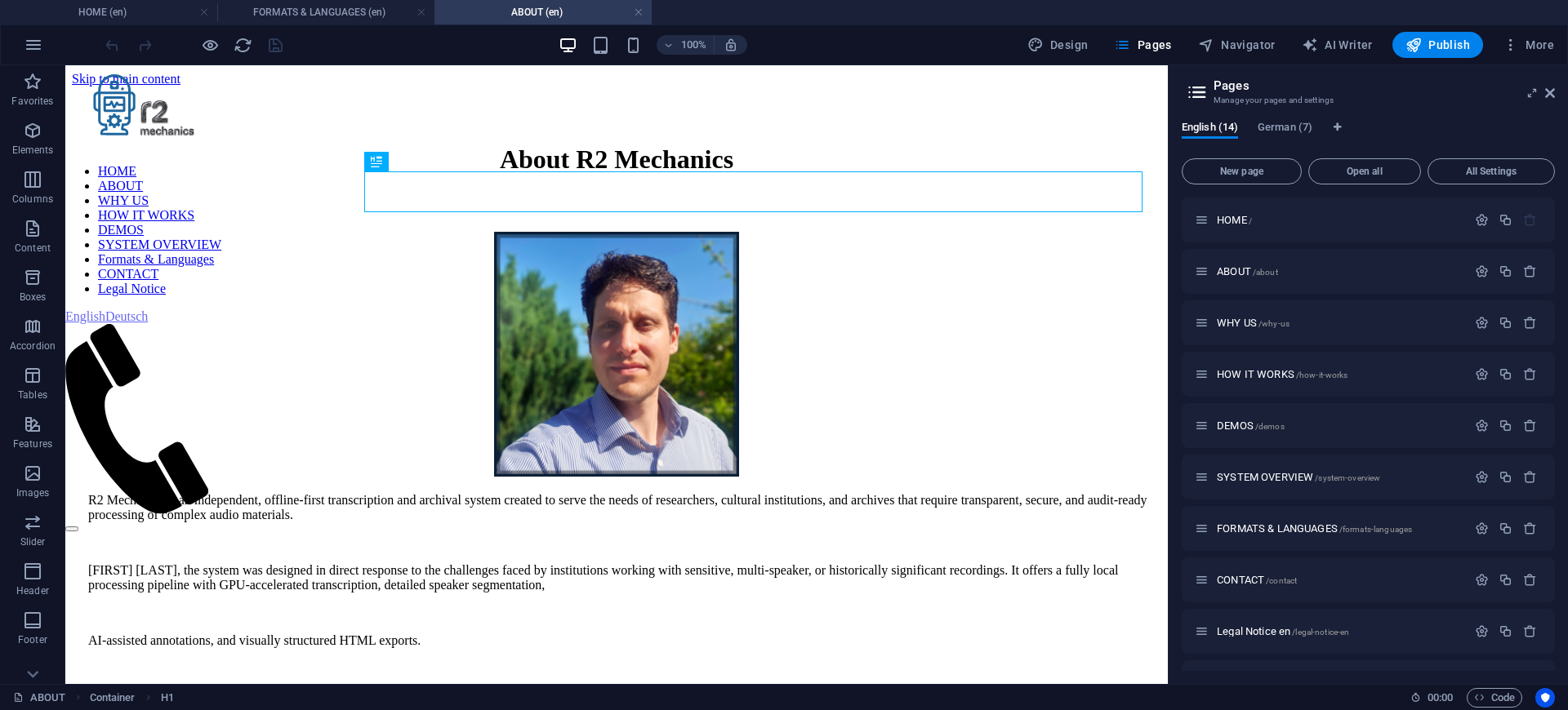 scroll, scrollTop: 0, scrollLeft: 0, axis: both 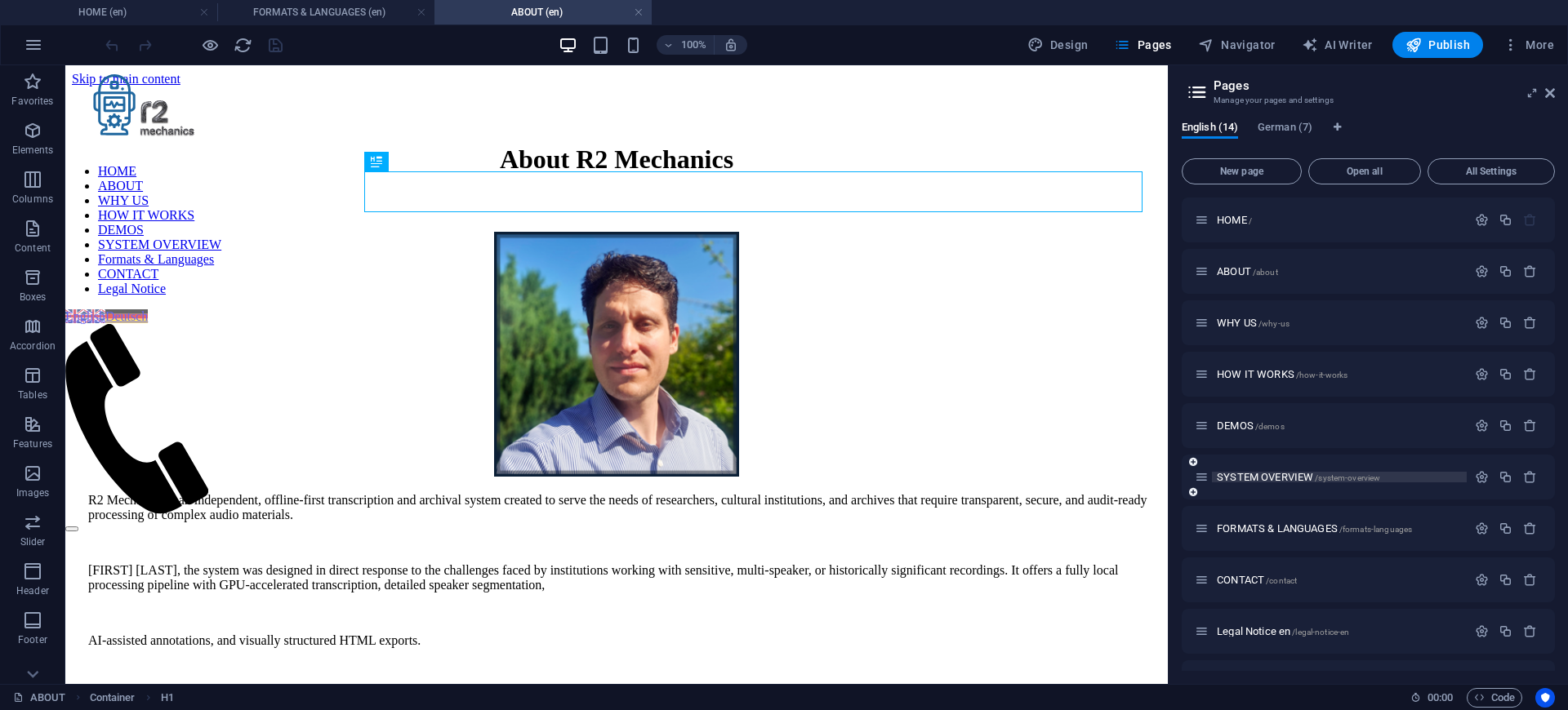 click on "SYSTEM OVERVIEW /system-overview" at bounding box center [1298, 477] 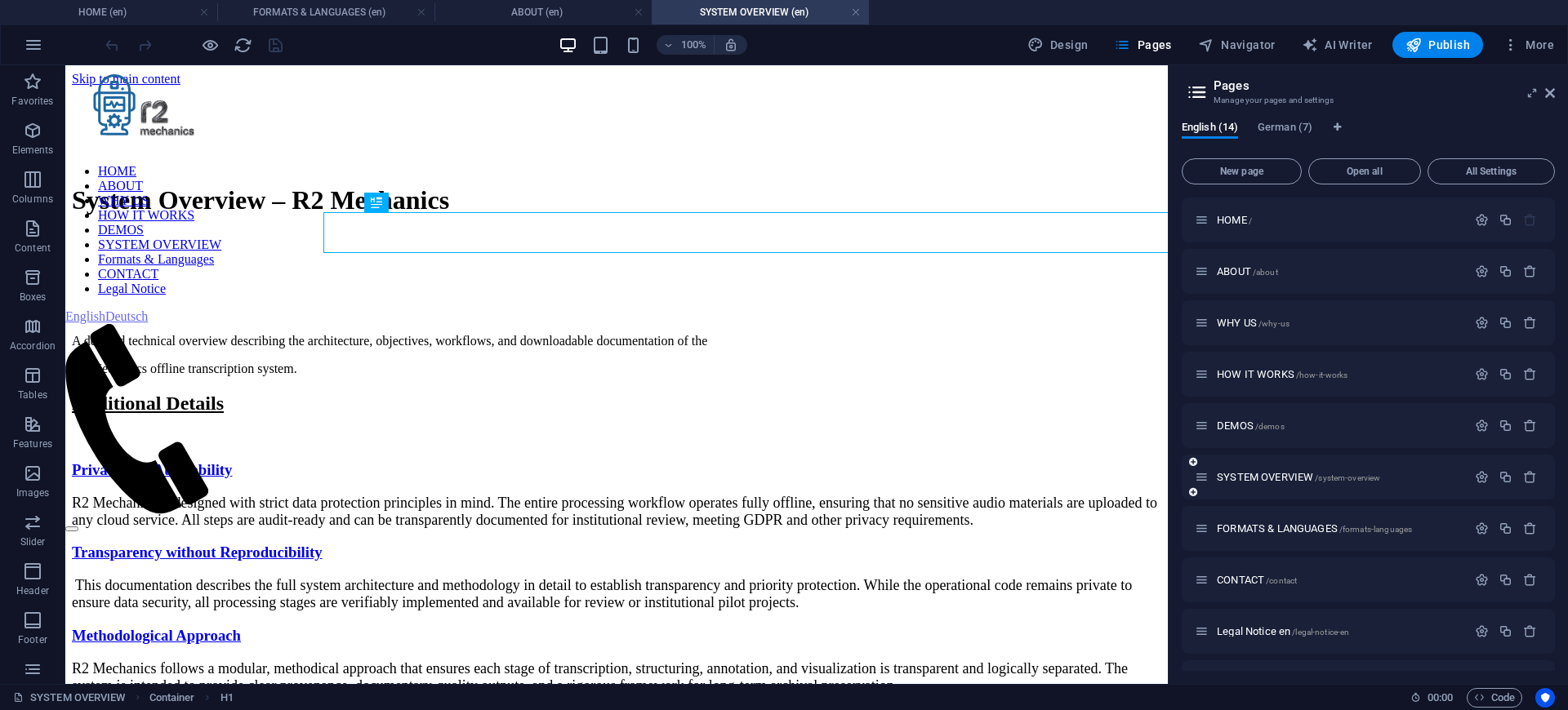 scroll, scrollTop: 0, scrollLeft: 0, axis: both 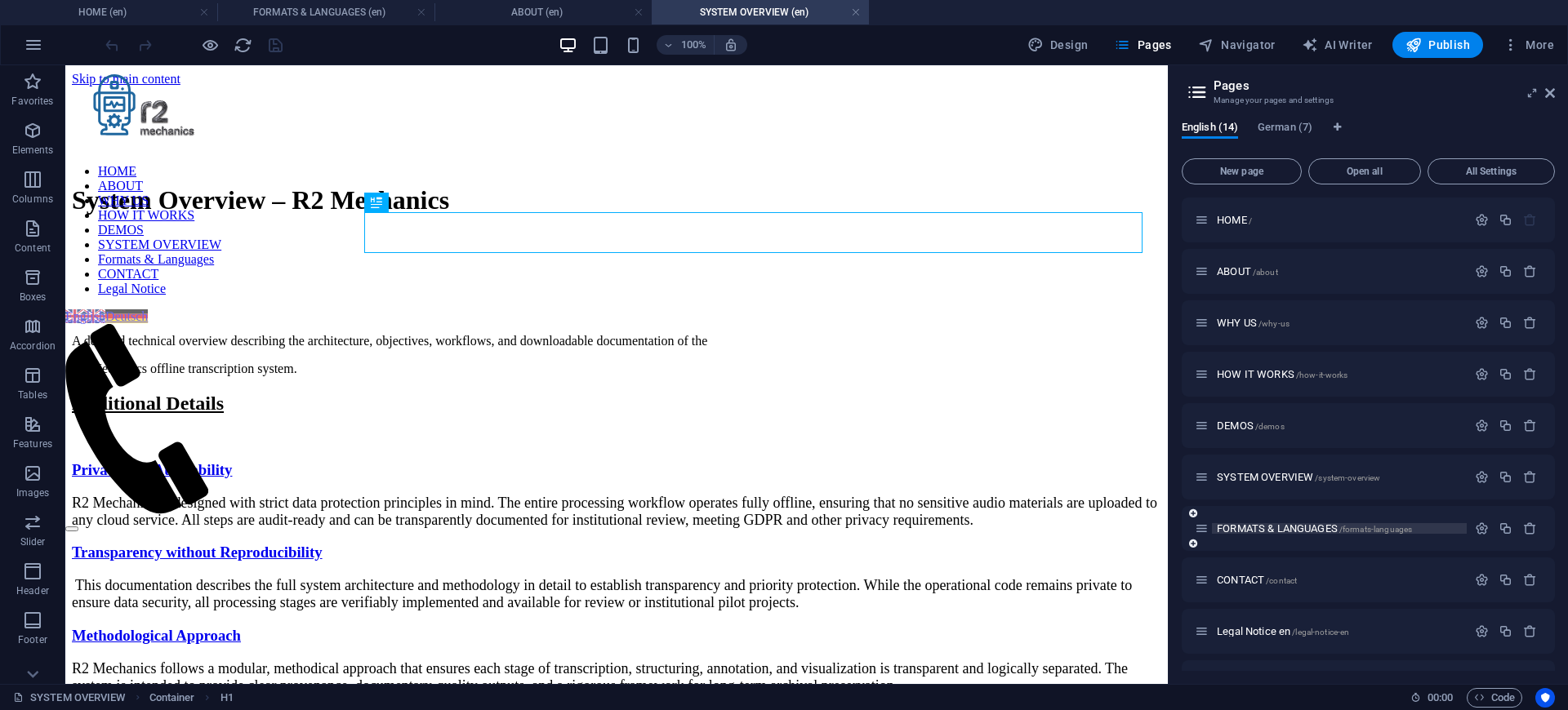 click on "FORMATS & LANGUAGES  /formats-languages" at bounding box center (1314, 528) 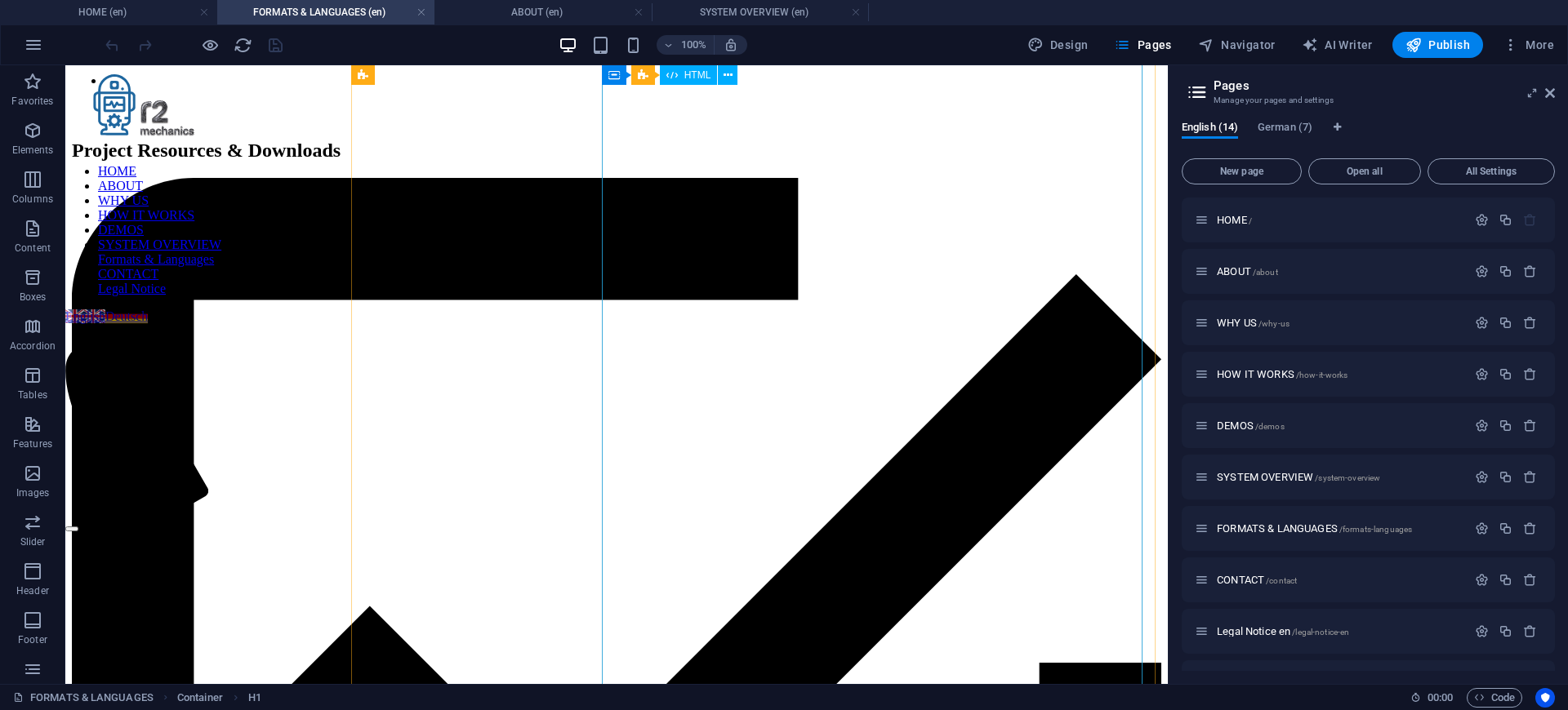 scroll, scrollTop: 1077, scrollLeft: 0, axis: vertical 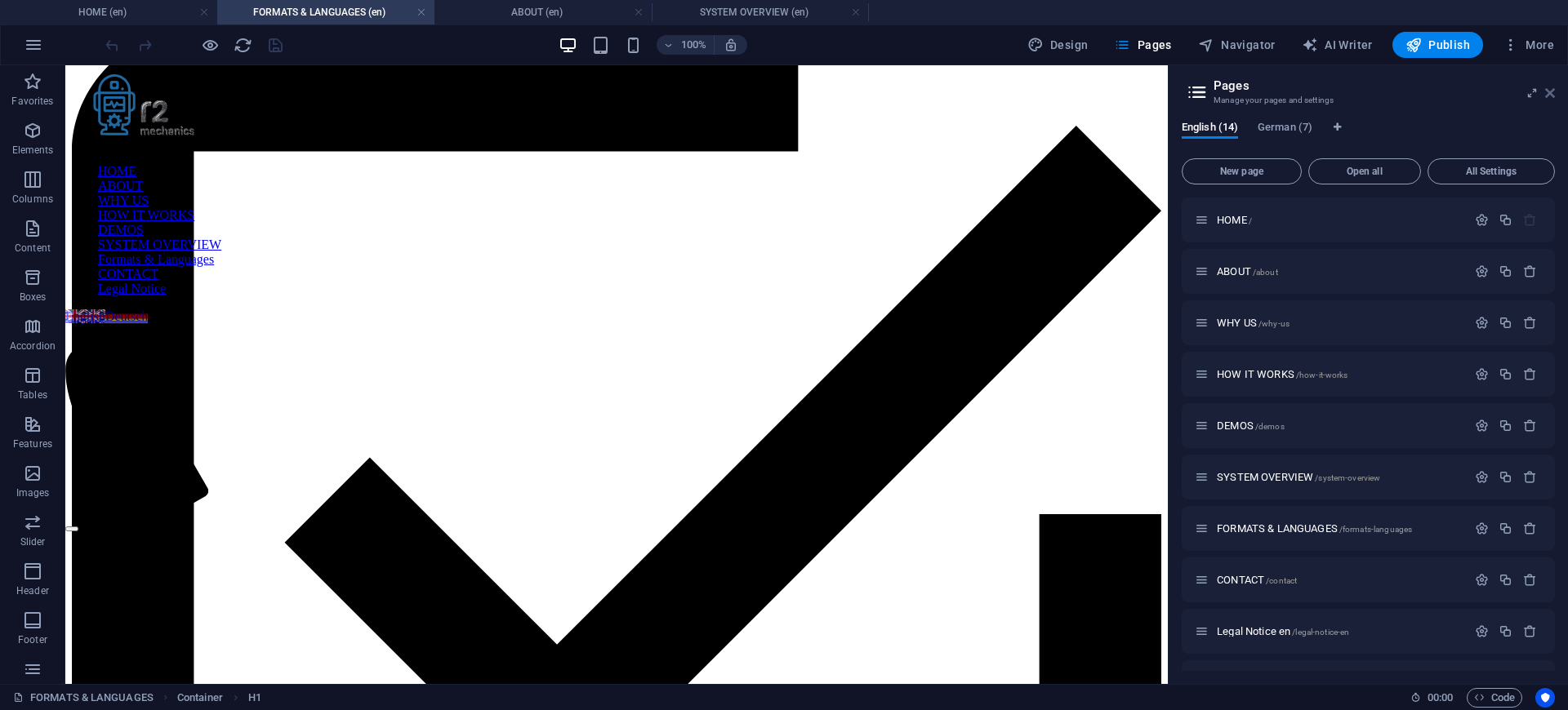 click at bounding box center (1550, 93) 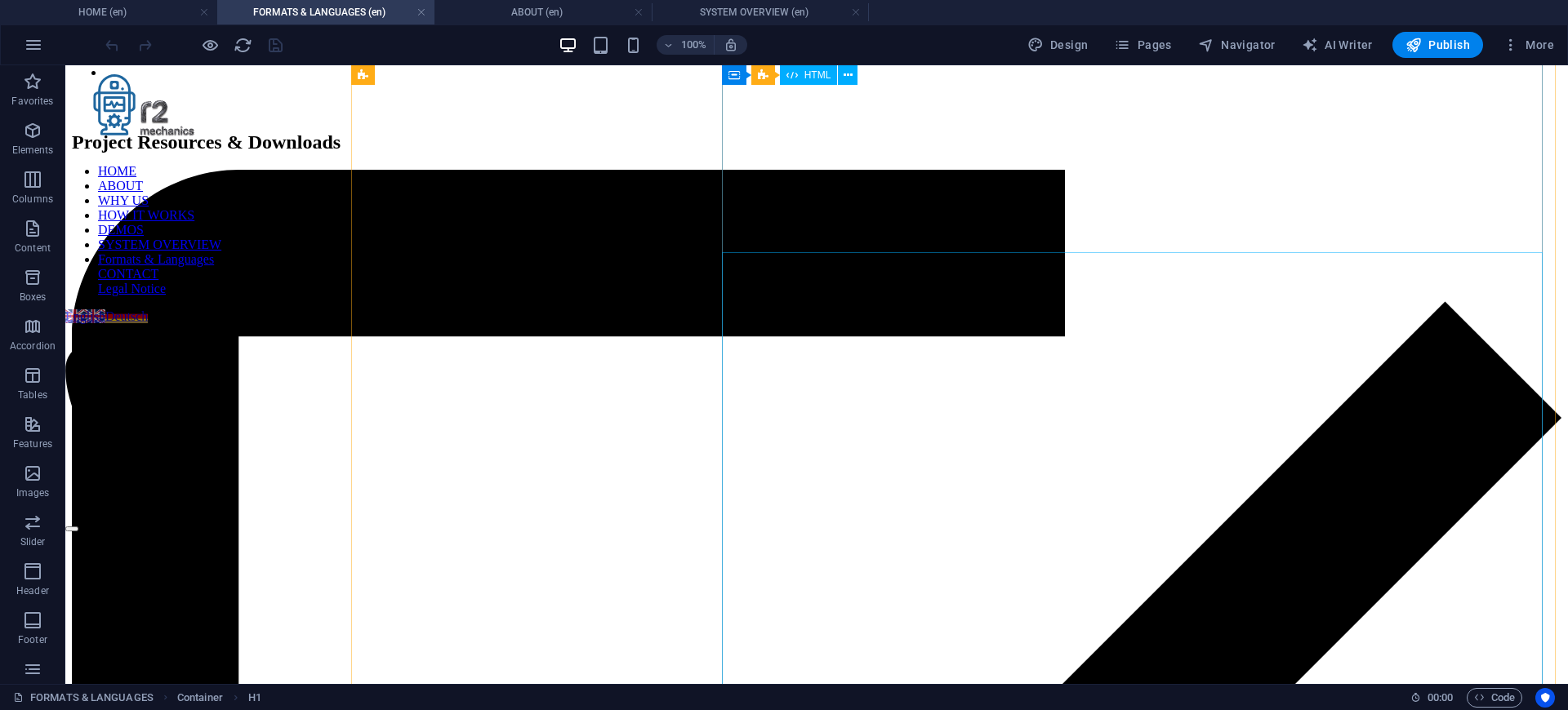 scroll, scrollTop: 899, scrollLeft: 0, axis: vertical 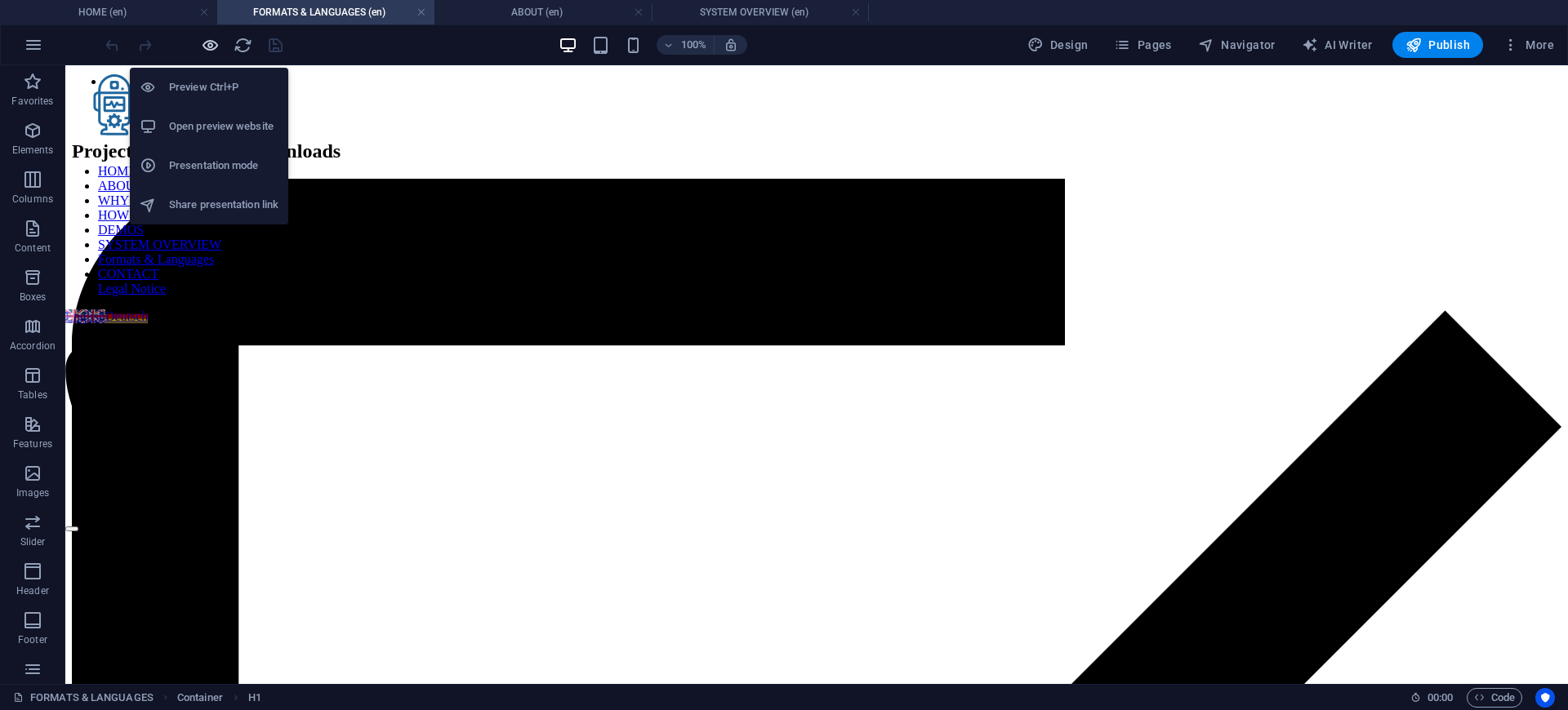 click at bounding box center [210, 45] 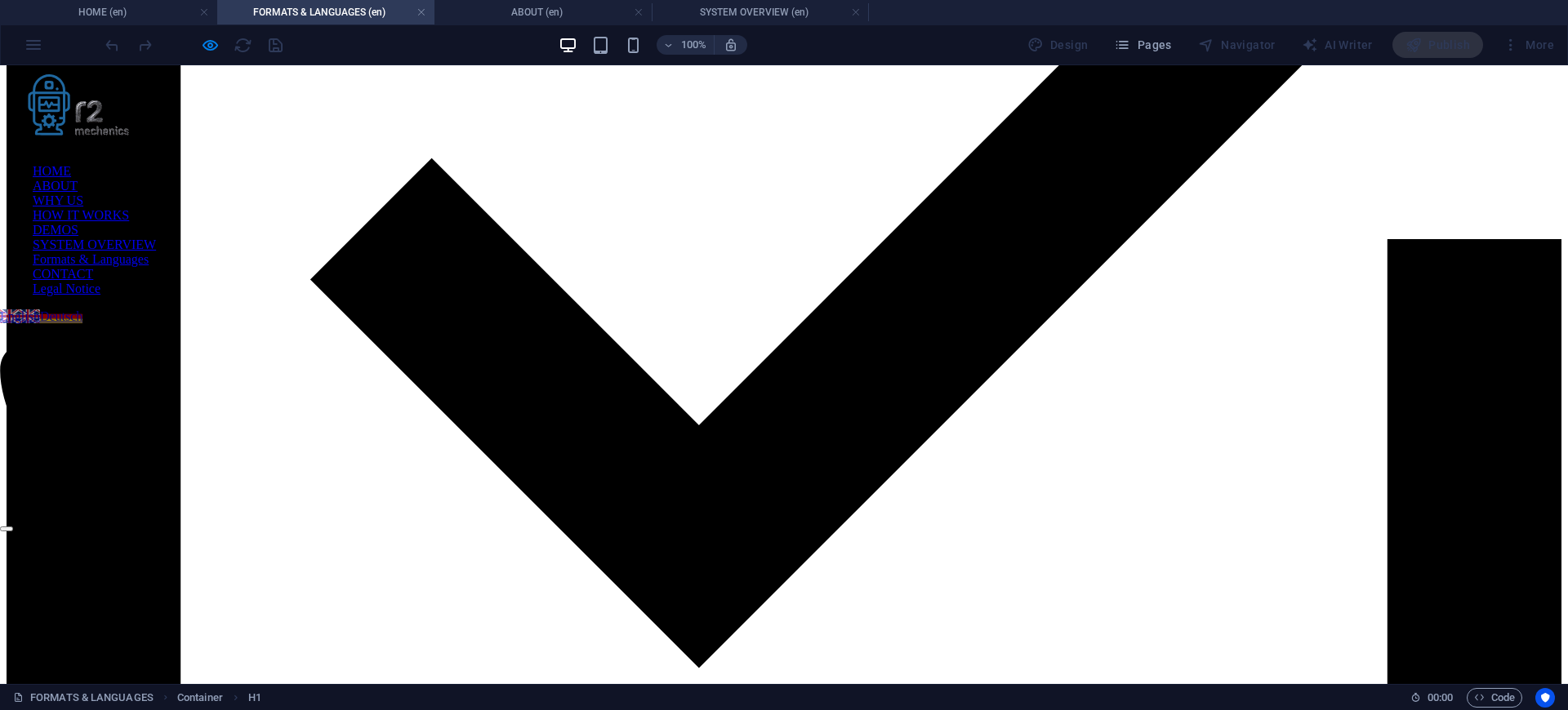 scroll, scrollTop: 1259, scrollLeft: 0, axis: vertical 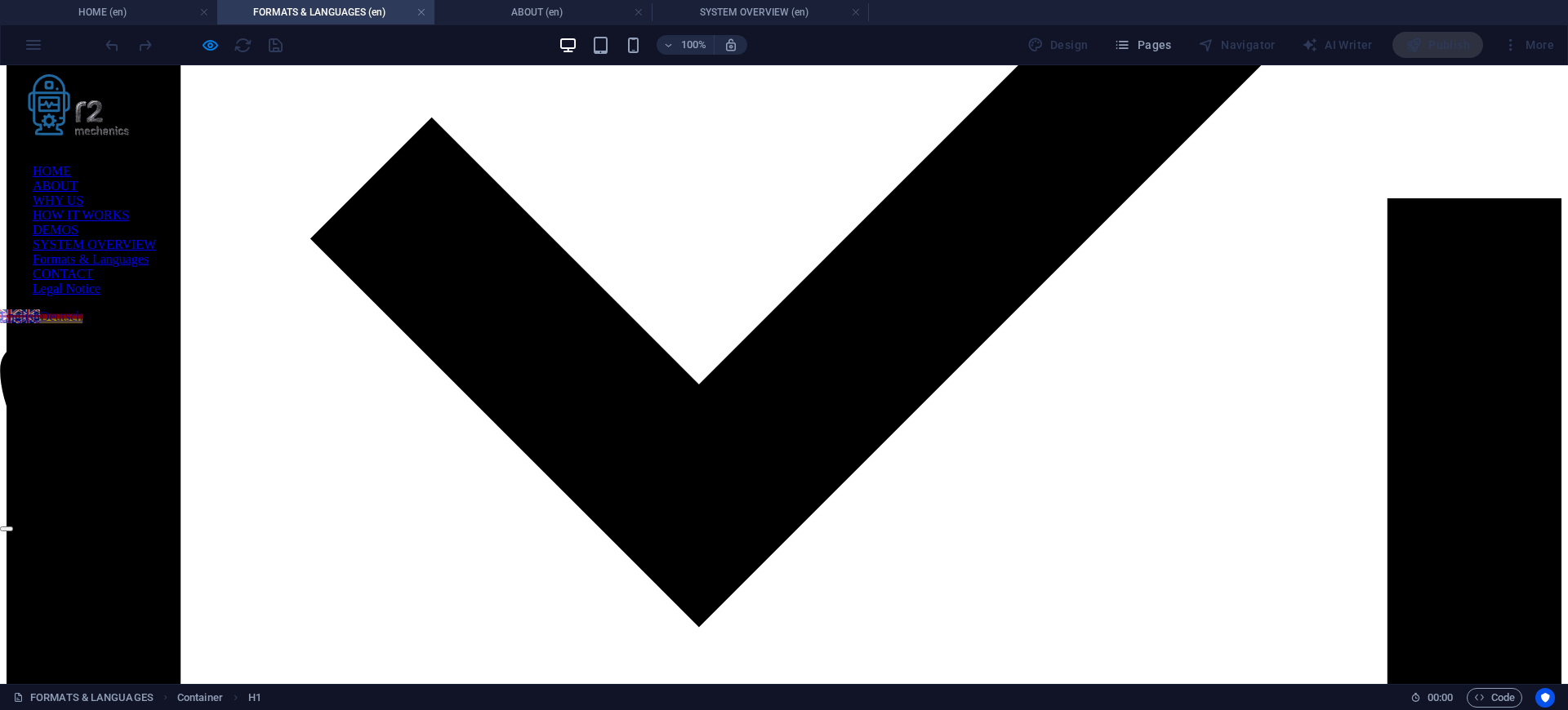 click on "High Accuracy – Spanish, Italian, Portuguese, Russian, Arabic" at bounding box center (784, 10439) 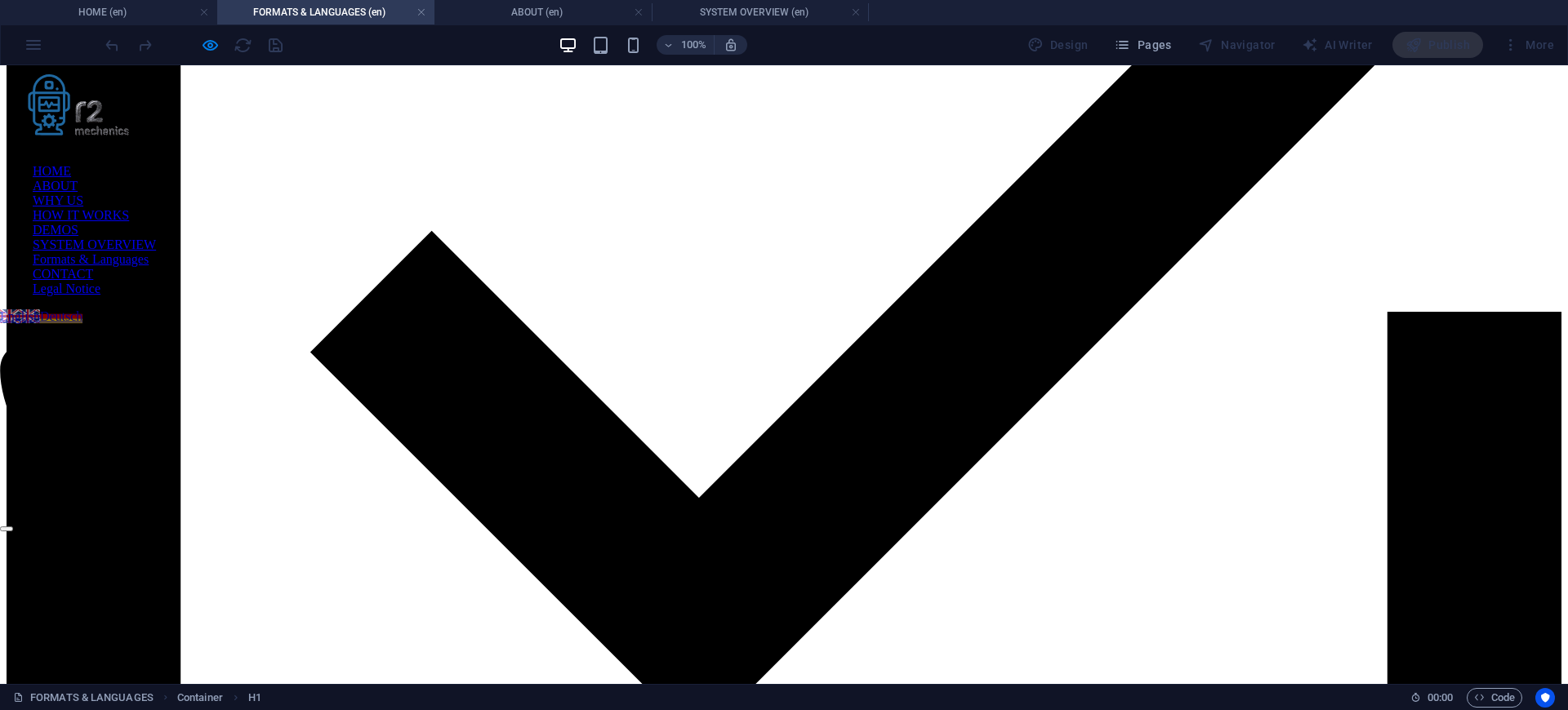 scroll, scrollTop: 1063, scrollLeft: 0, axis: vertical 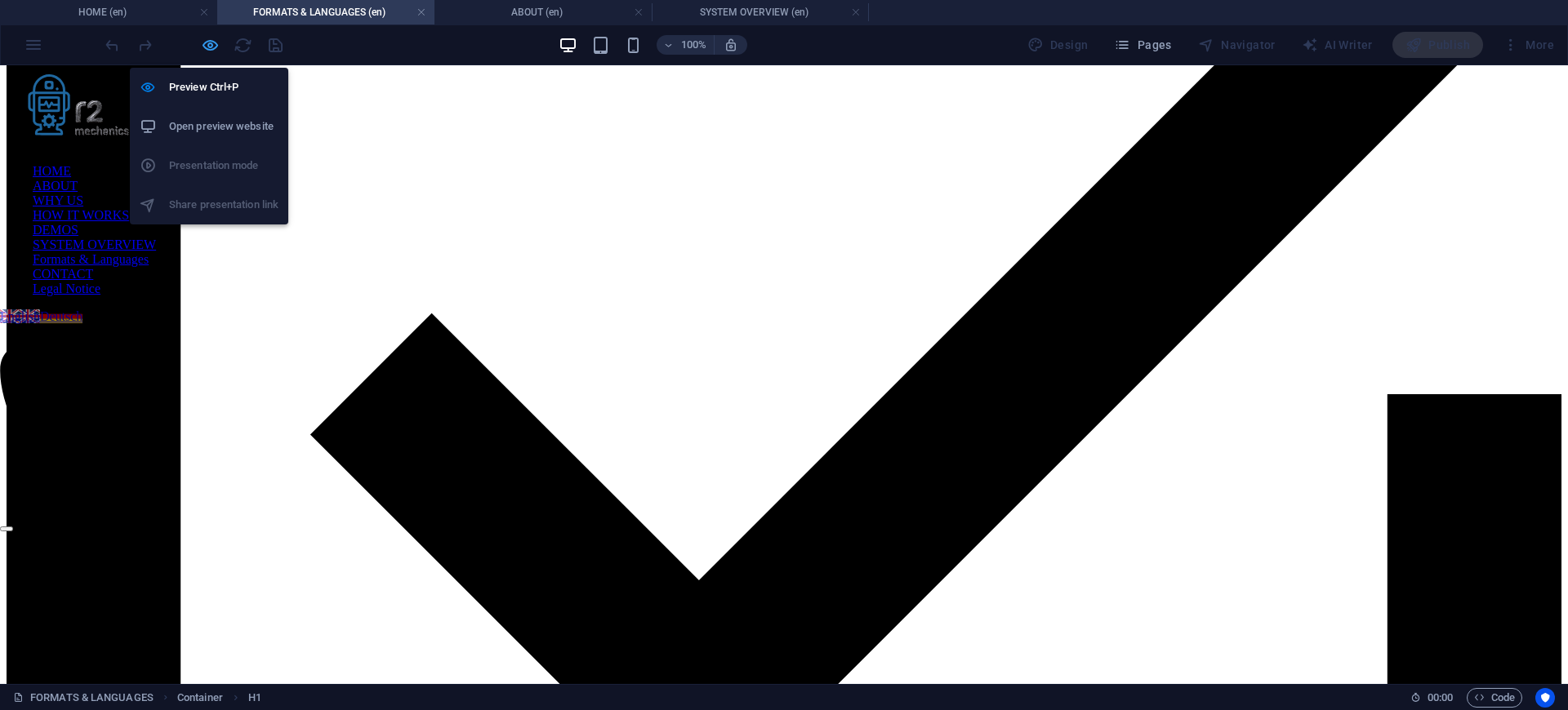 click at bounding box center [210, 45] 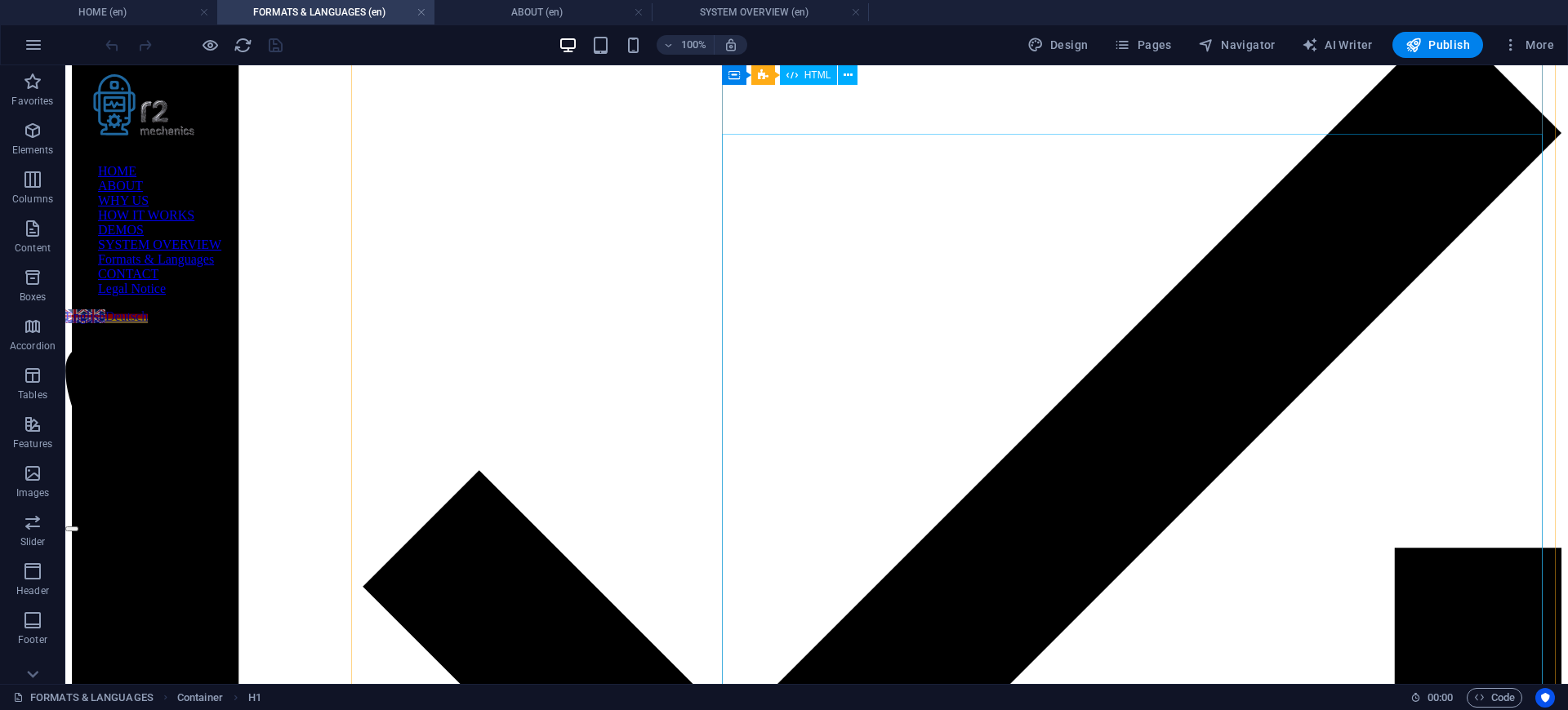 scroll, scrollTop: 1015, scrollLeft: 0, axis: vertical 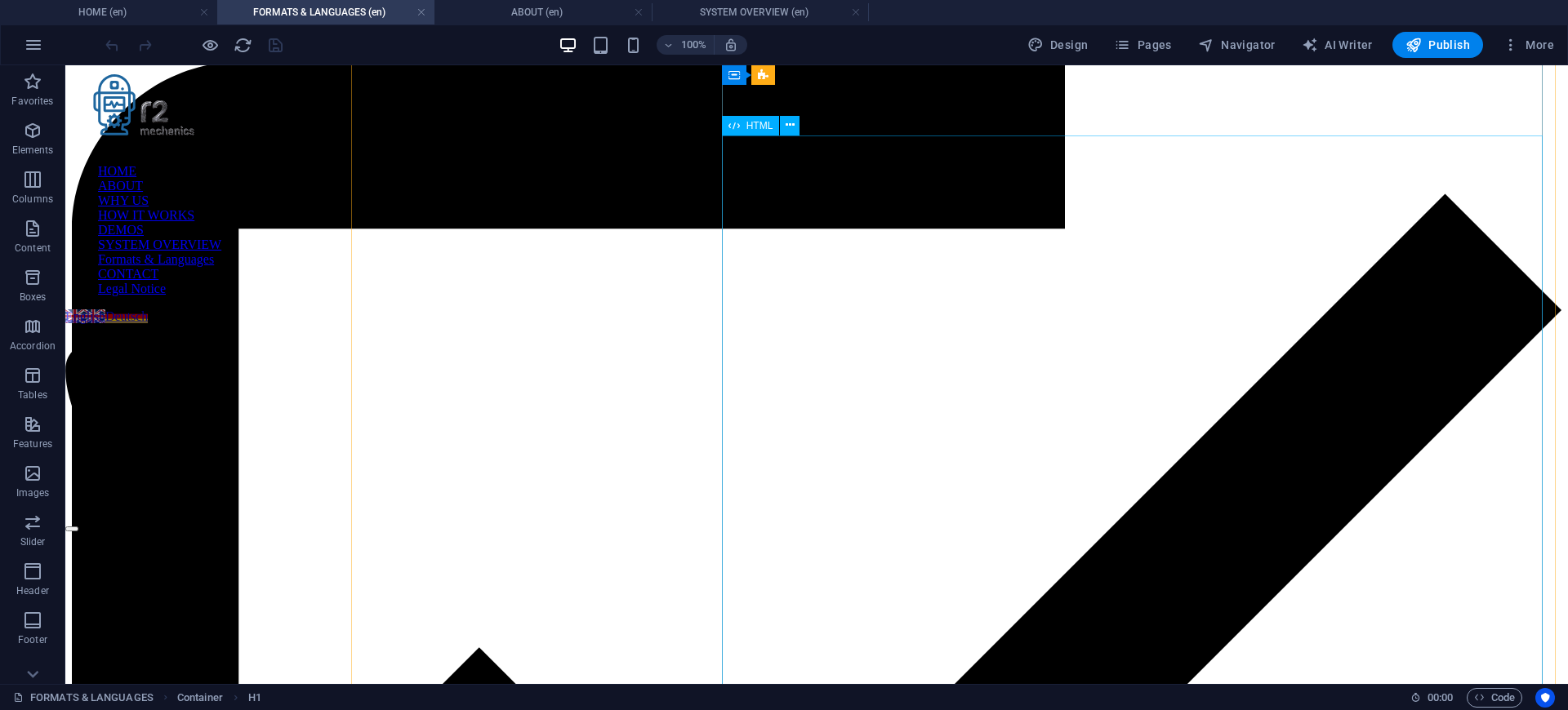 click on "Supported Languages – Accuracy, Outputs  & Side-Notes
R2 Mechanics transcribes in  50+ languages  using Whisper v3.
Manual revision is available in  English, German, French, and Polish .
For low-resource or experimental languages,  audio quality  significantly affects results –
audio restoration  may be recommended or required for optimal accuracy.
LLM-generated  Side-Notes  are highly reliable in EN/DE/FR/PL and experimental in other languages.
Very High Accuracy (Premium) – English, German, French, Polish
Language
Manual Revision
Advanced Outputs
LLM Side‑Notes
English ✔️ All All" at bounding box center (817, 10492) 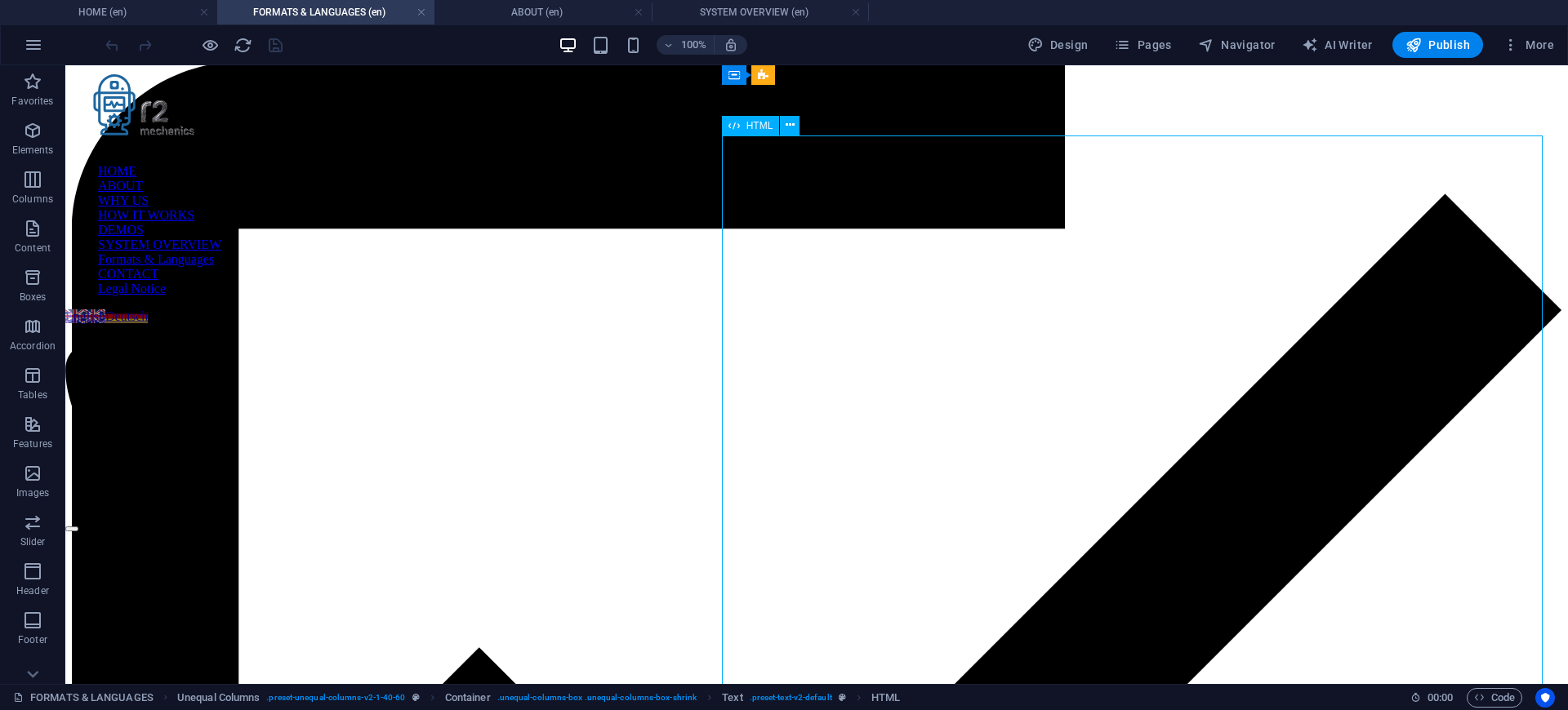 click on "Supported Languages – Accuracy, Outputs  & Side-Notes
R2 Mechanics transcribes in  50+ languages  using Whisper v3.
Manual revision is available in  English, German, French, and Polish .
For low-resource or experimental languages,  audio quality  significantly affects results –
audio restoration  may be recommended or required for optimal accuracy.
LLM-generated  Side-Notes  are highly reliable in EN/DE/FR/PL and experimental in other languages.
Very High Accuracy (Premium) – English, German, French, Polish
Language
Manual Revision
Advanced Outputs
LLM Side‑Notes
English ✔️ All All" at bounding box center [817, 10492] 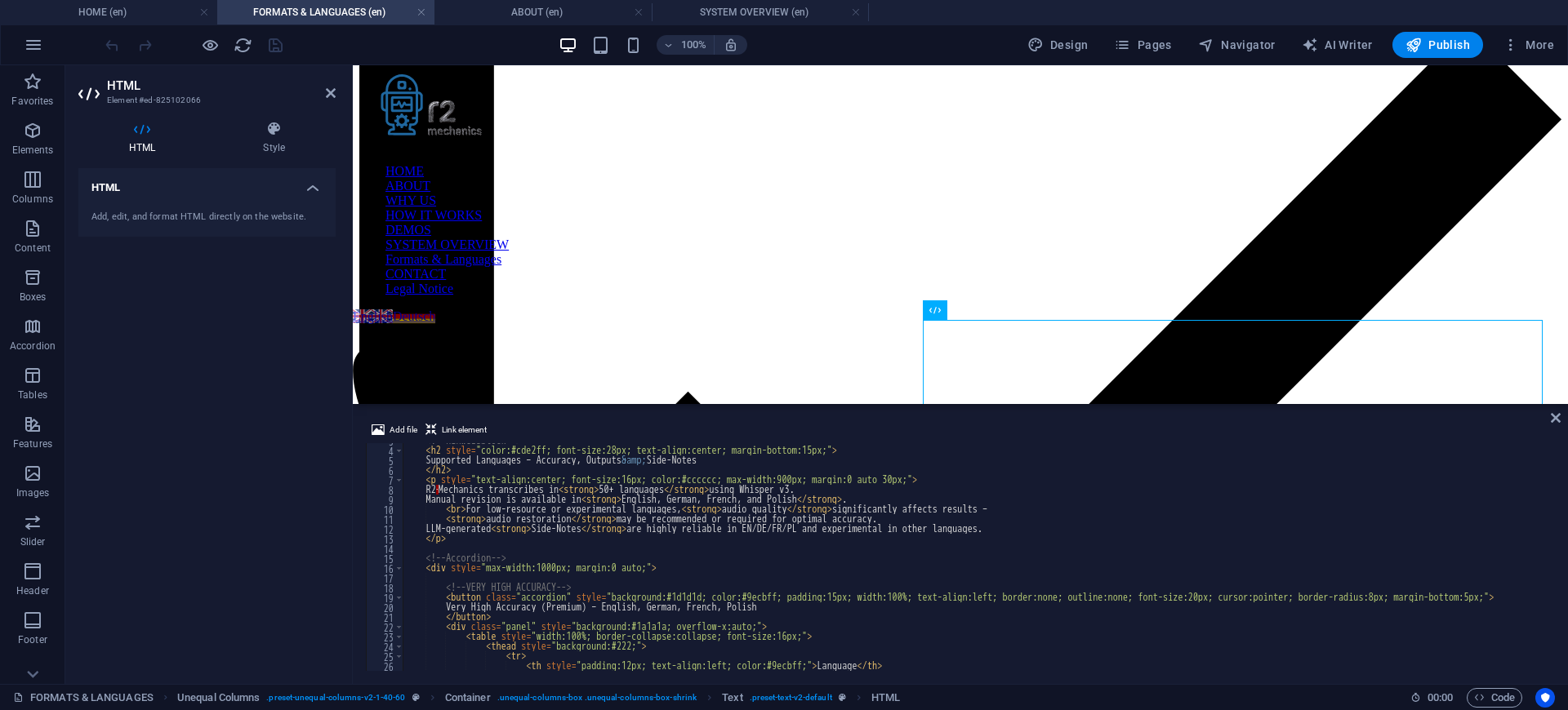 scroll, scrollTop: 0, scrollLeft: 0, axis: both 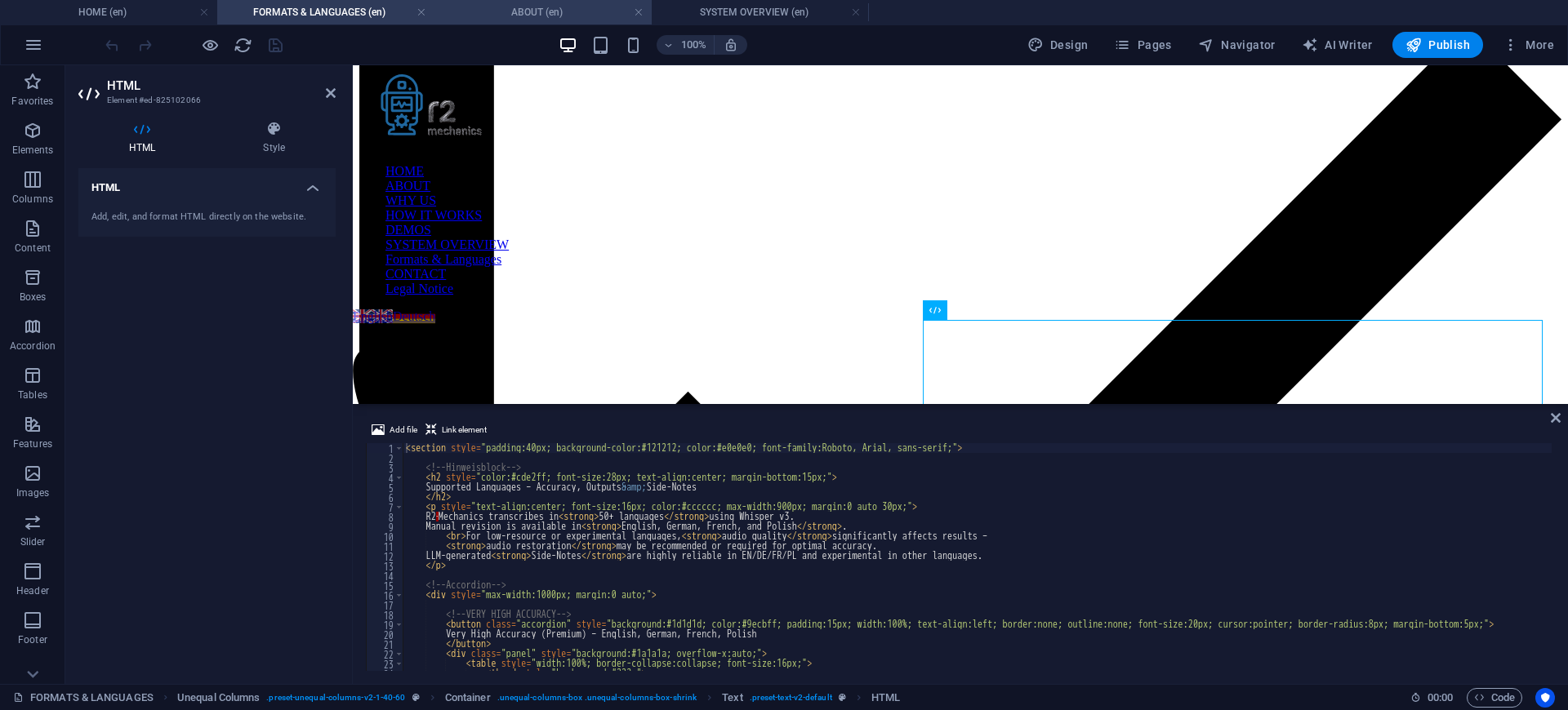click on "ABOUT (en)" at bounding box center [543, 12] 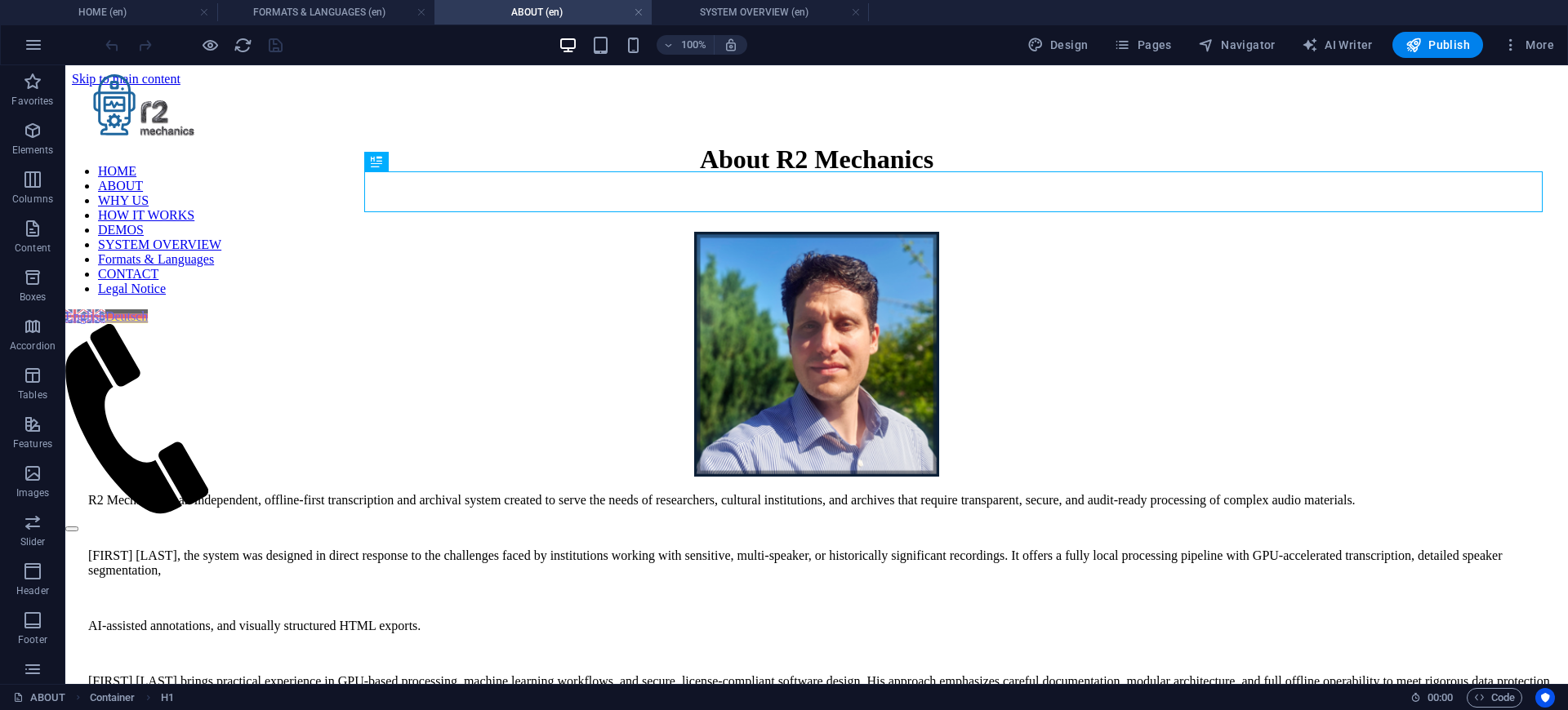 scroll, scrollTop: 0, scrollLeft: 0, axis: both 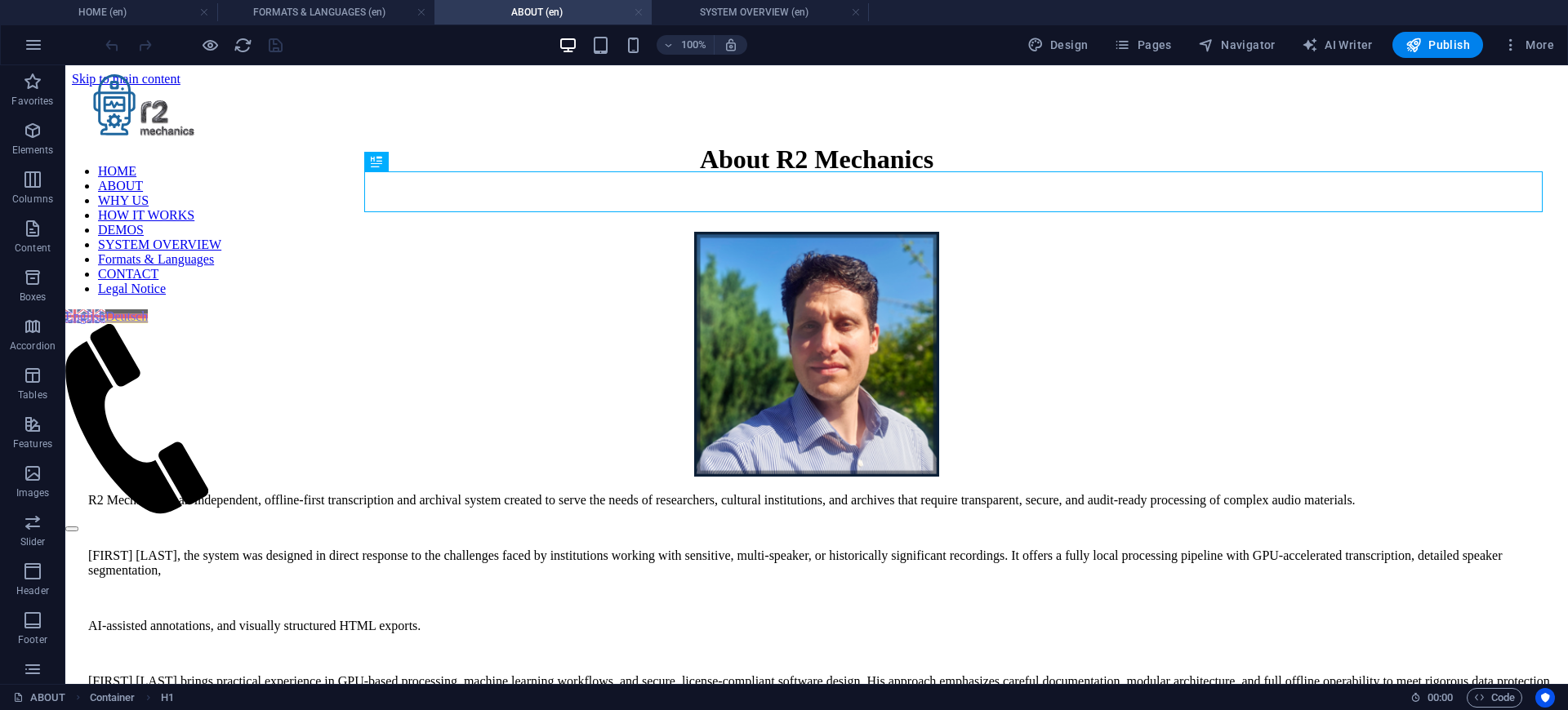 click at bounding box center [639, 12] 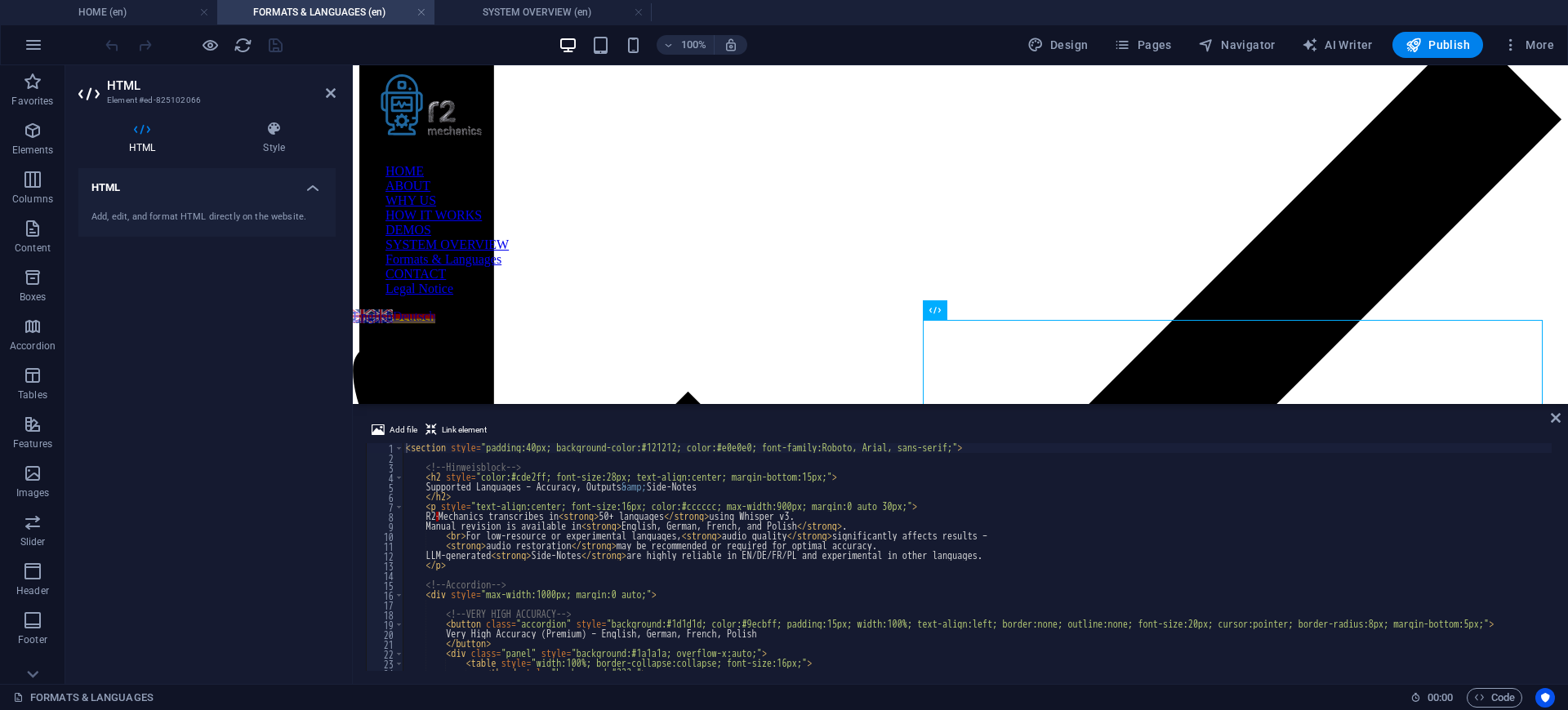 click at bounding box center [639, 12] 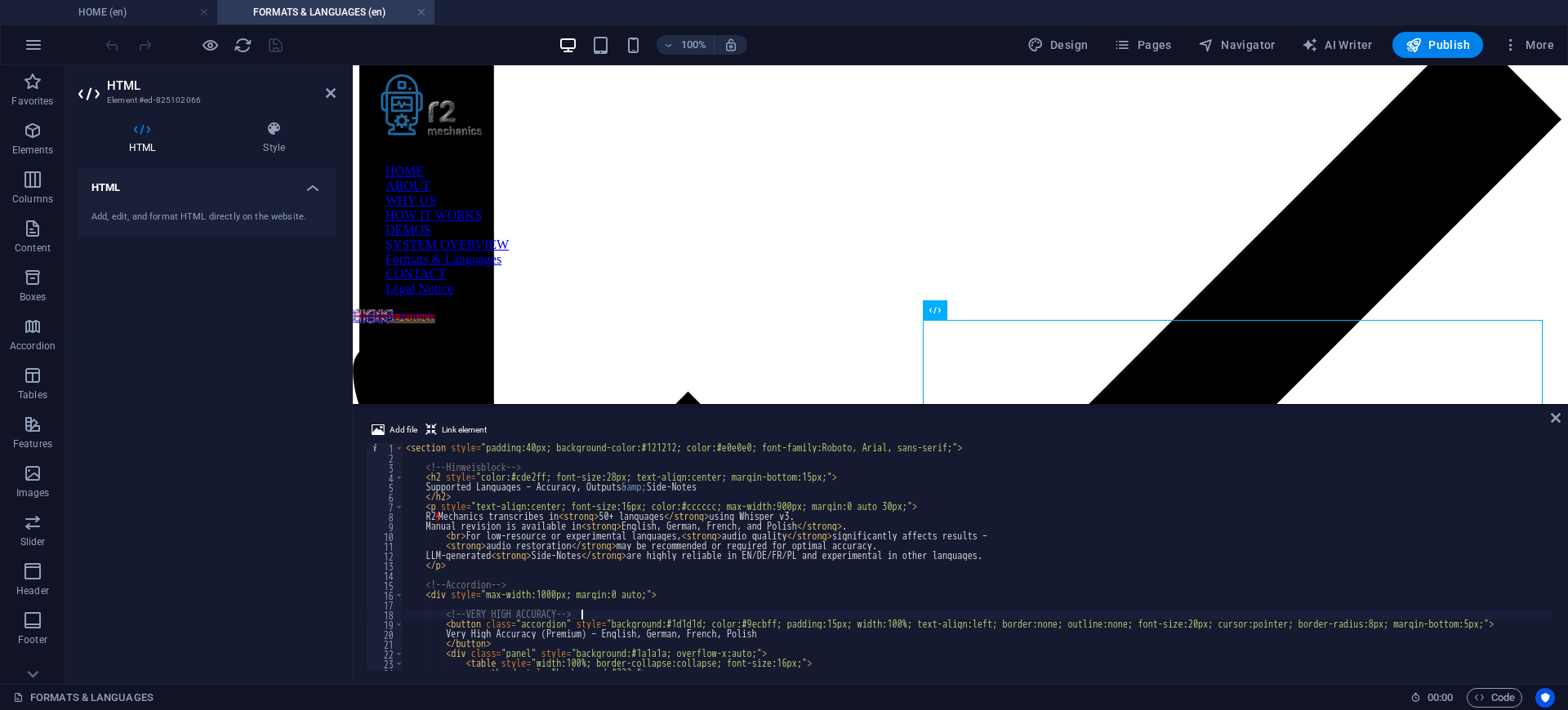 click on "< section   style = "padding:40px; background-color:#121212; color:#e0e0e0; font-family:Roboto, Arial, sans-serif;" >      <!--  Hinweisblock  -->      < h2   style = "color:#cde2ff; font-size:28px; text-align:center; margin-bottom:15px;" >          Supported Languages – Accuracy, Outputs  &  Side-Notes      </ h2 >      < p   style = "text-align:center; font-size:16px; color:#cccccc; max-width:900px; margin:0 auto 30px;" >          R2 · Mechanics transcribes in  < strong > 50+ languages </ strong >  using Whisper v3.           Manual revision is available in  < strong > English, German, French, and Polish </ strong > .            < br > For low-resource or experimental languages,  < strong > audio quality </ strong >  significantly affects results –            < strong > audio restoration </ strong >  may be recommended or required for optimal accuracy.           LLM-generated  < strong > Side-Notes </ strong >  are highly reliable in EN/DE/FR/PL and experimental in other languages.      </ p >" at bounding box center [977, 566] 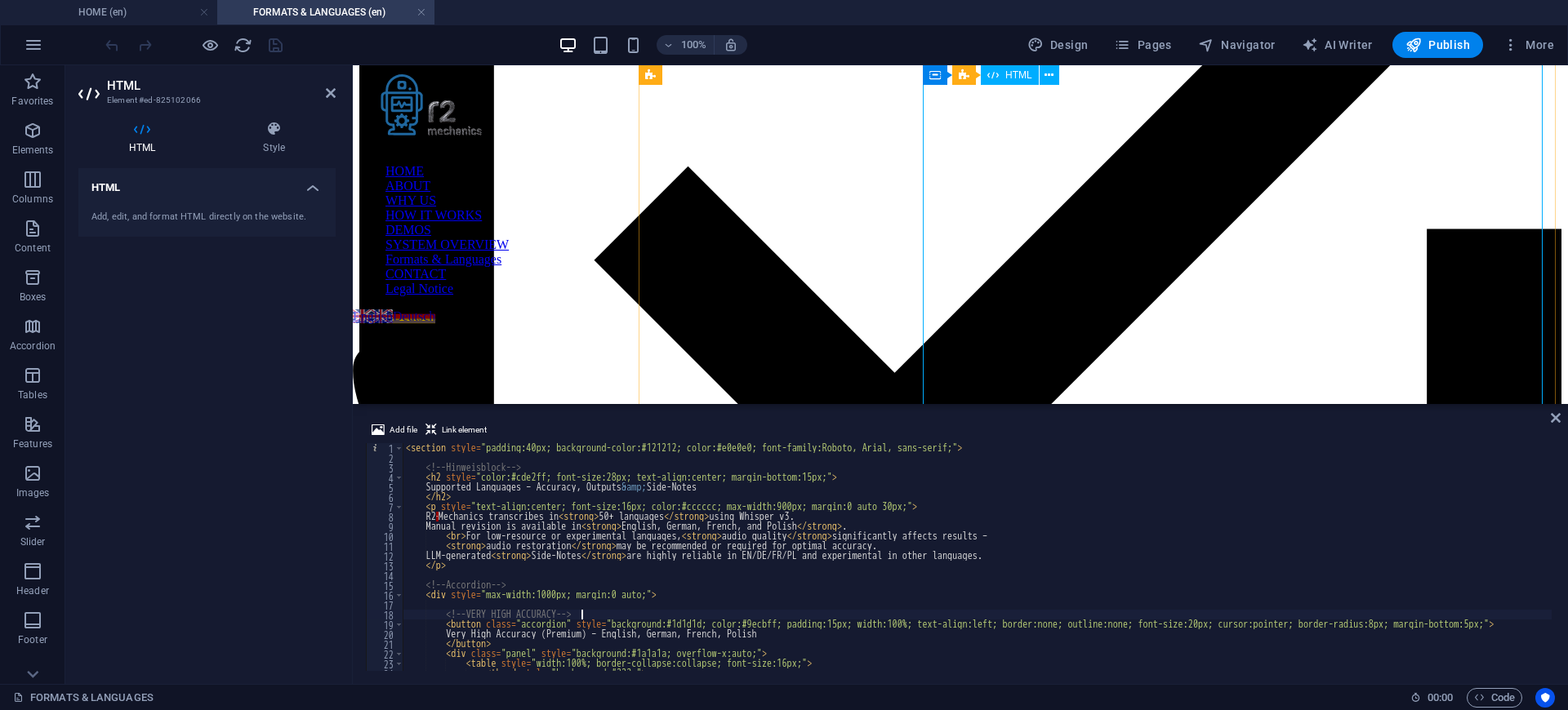 scroll, scrollTop: 1354, scrollLeft: 0, axis: vertical 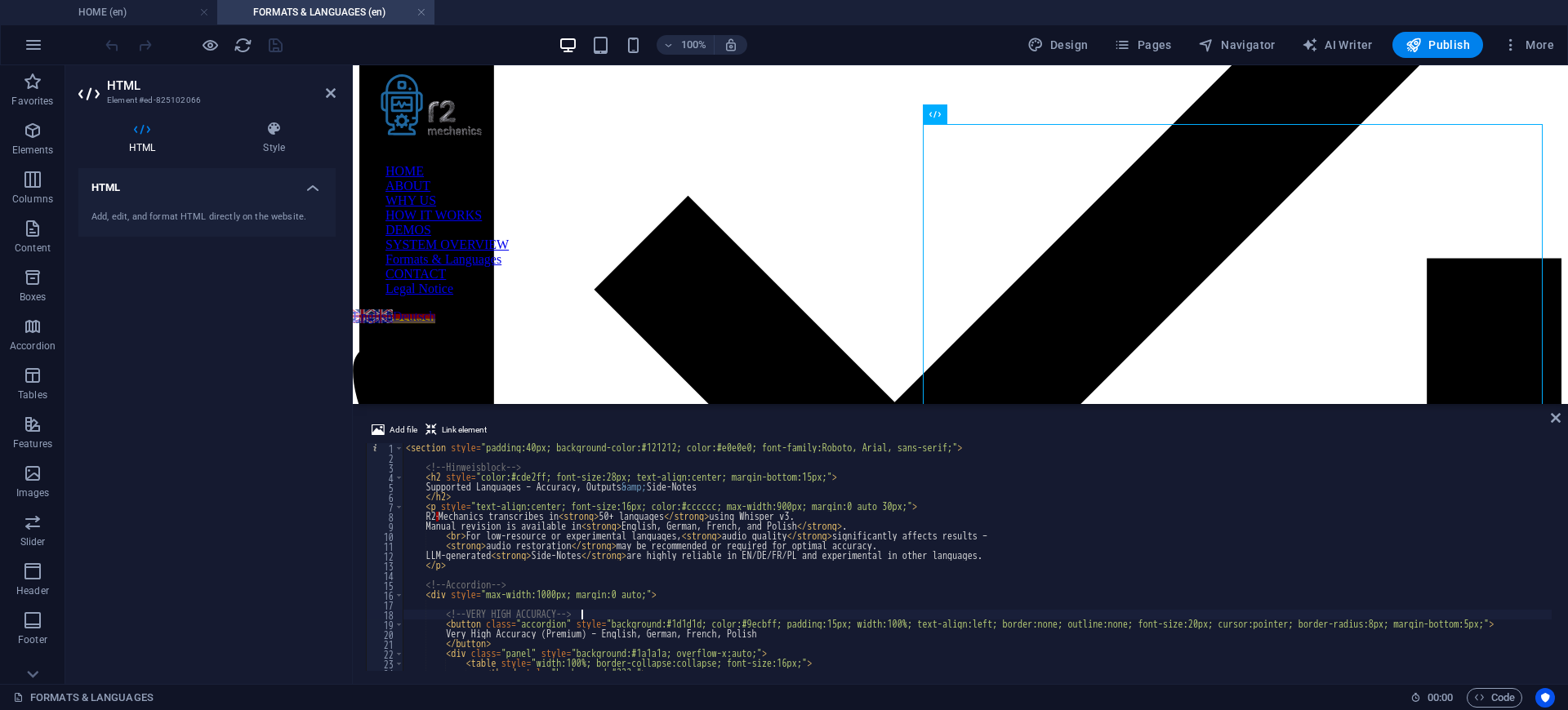click on "< section   style = "padding:40px; background-color:#121212; color:#e0e0e0; font-family:Roboto, Arial, sans-serif;" >      <!--  Hinweisblock  -->      < h2   style = "color:#cde2ff; font-size:28px; text-align:center; margin-bottom:15px;" >          Supported Languages – Accuracy, Outputs  &  Side-Notes      </ h2 >      < p   style = "text-align:center; font-size:16px; color:#cccccc; max-width:900px; margin:0 auto 30px;" >          R2 · Mechanics transcribes in  < strong > 50+ languages </ strong >  using Whisper v3.           Manual revision is available in  < strong > English, German, French, and Polish </ strong > .            < br > For low-resource or experimental languages,  < strong > audio quality </ strong >  significantly affects results –            < strong > audio restoration </ strong >  may be recommended or required for optimal accuracy.           LLM-generated  < strong > Side-Notes </ strong >  are highly reliable in EN/DE/FR/PL and experimental in other languages.      </ p >" at bounding box center [977, 566] 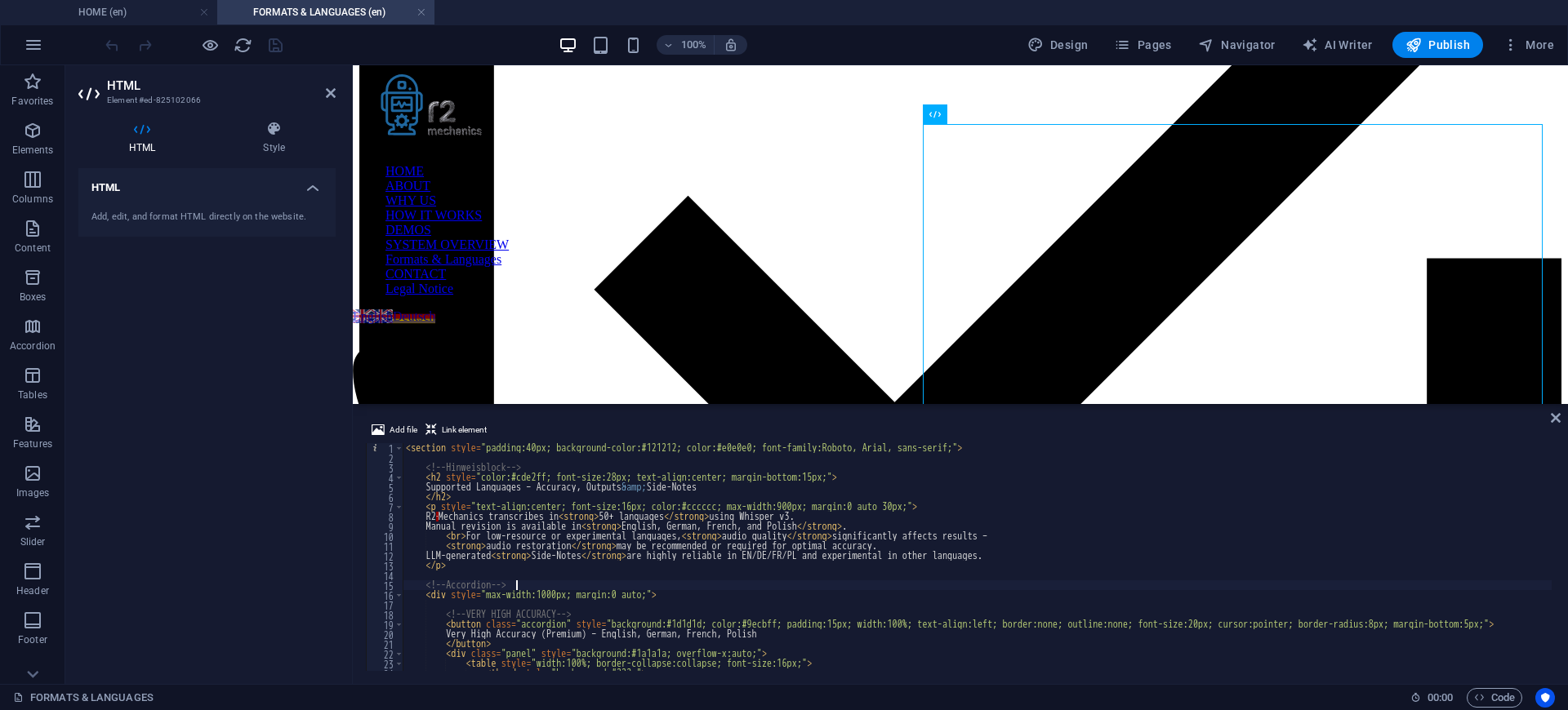 type on "</script>" 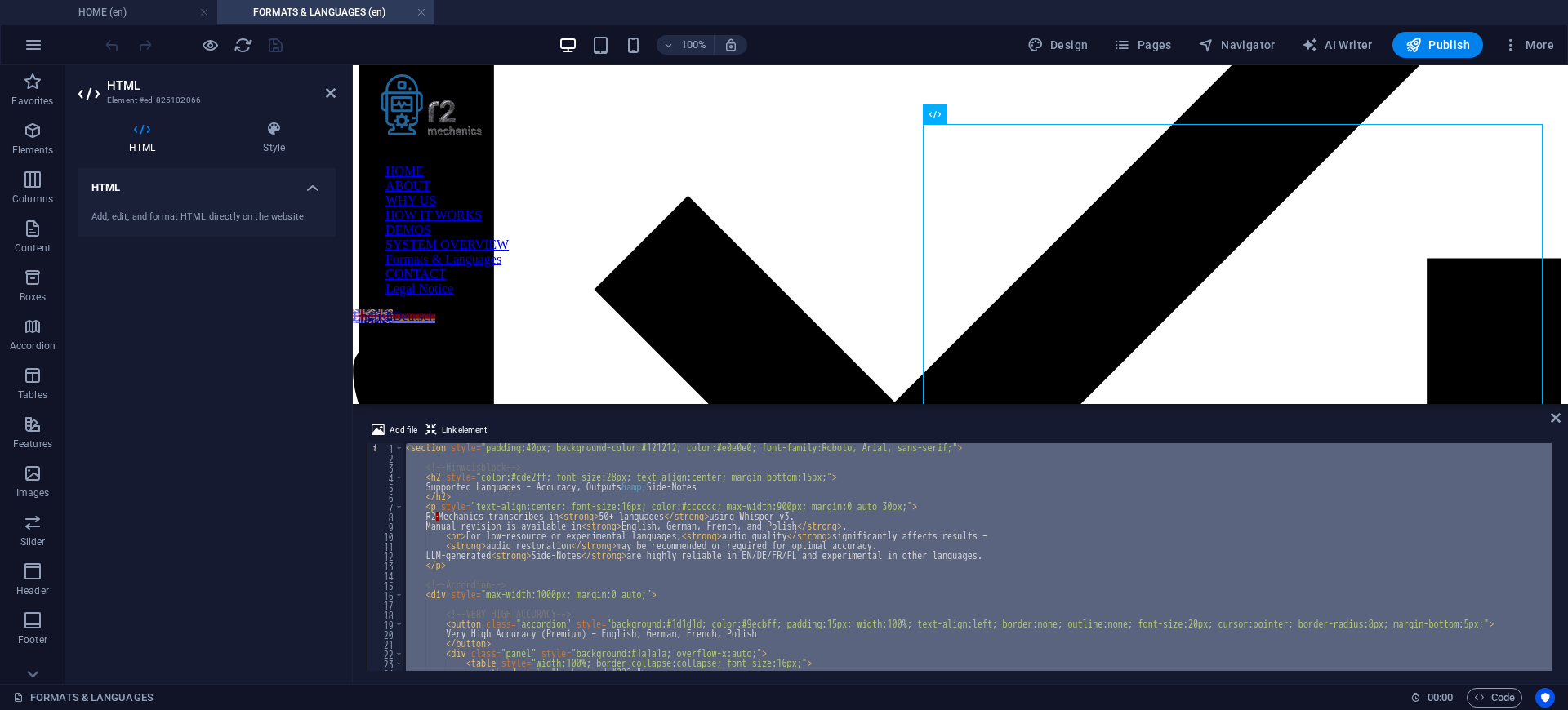 paste 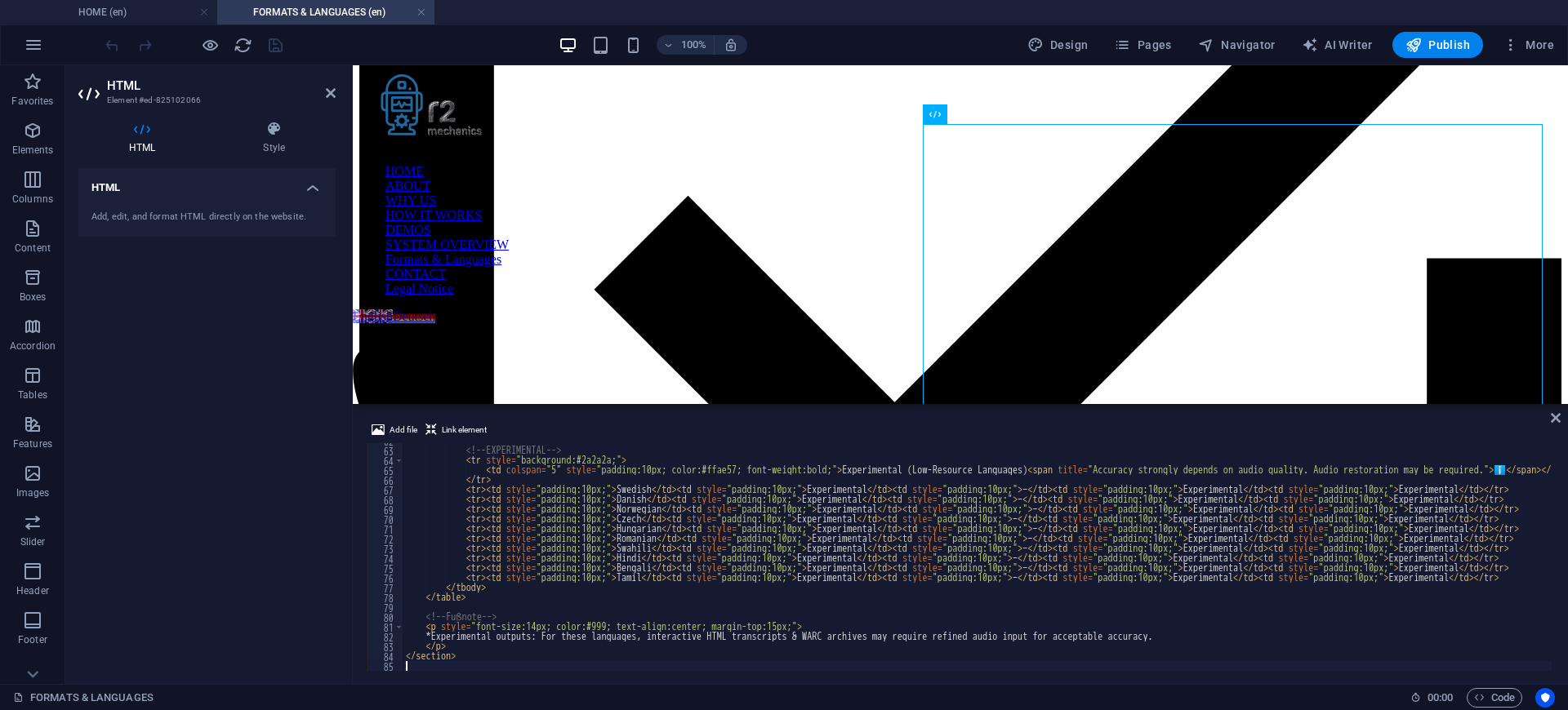 scroll, scrollTop: 605, scrollLeft: 0, axis: vertical 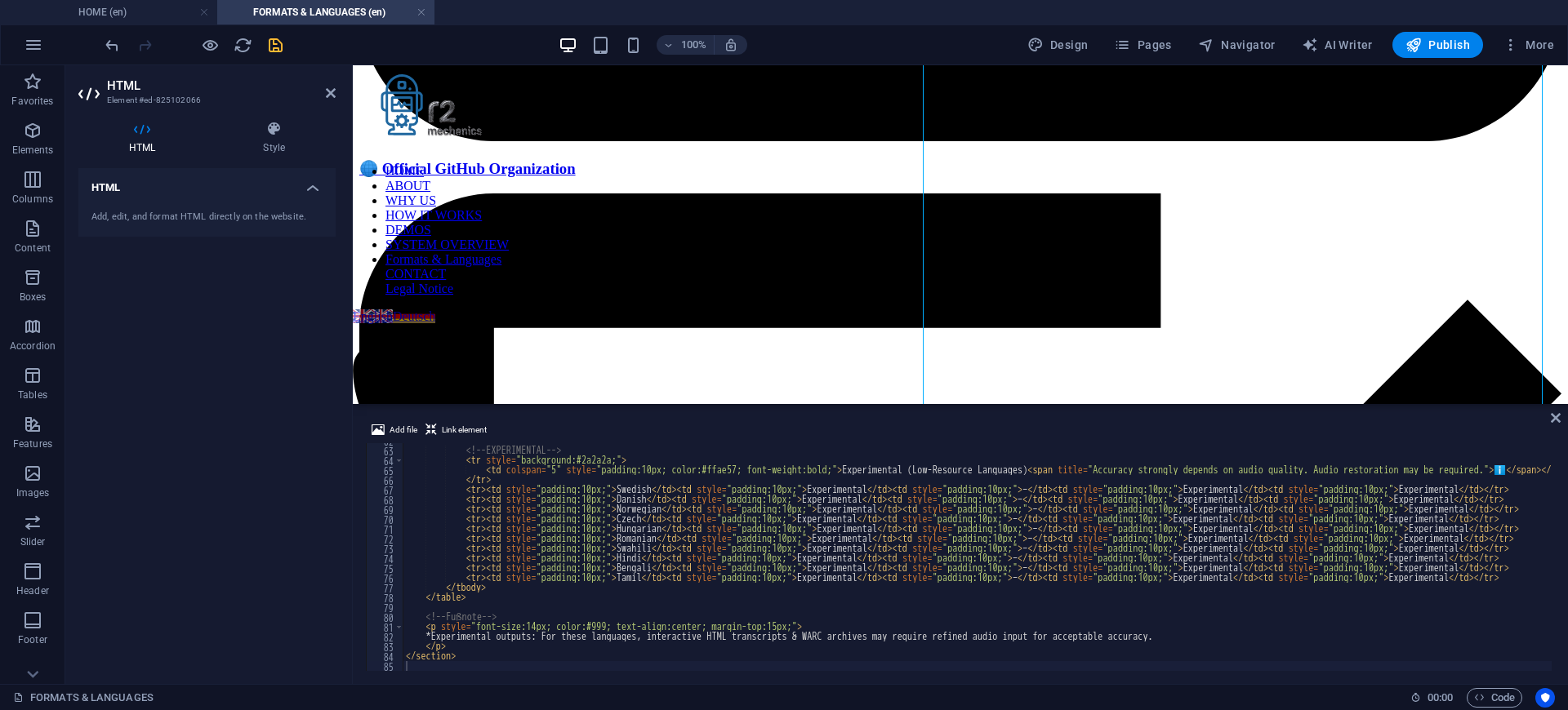 click on "Add file Link element 92 93 94 95 96 97 98 99 100 101 102 103 104 105 106 107 108 109 110 111 112 113 114                < tr > < td   style = "padding:10px;" > [LANGUAGE] </td > < td   style = "padding:10px;" > High </td > < td   style = "padding:10px;" > On request </td > < td   style = "padding:10px;" > All </td > < td   style = "padding:10px;" > < span   style = "background:#4577a8; color:#fff; font-size:12px; padding:2px 6px; border-radius:8px;" > Advanced </ span > < br > • Focused thematic insights (narrative & key themes) < br > • Core plausibility reviews for coherence </ td > </ tr >                < tr > < td   style = "padding:10px;" > [LANGUAGE] </td > < td   style = "padding:10px;" > High </td > < td   style = "padding:10px;" > On request </td > < td   style = "padding:10px;" > All </td > < td   style = "padding:10px;" > < span   style = "background:#4577a8; color:#fff; font-size:12px; padding:2px 6px; border-radius:8px;" > Advanced </ span > < br > < br > </ td > </ tr >                < tr >" at bounding box center (960, 545) 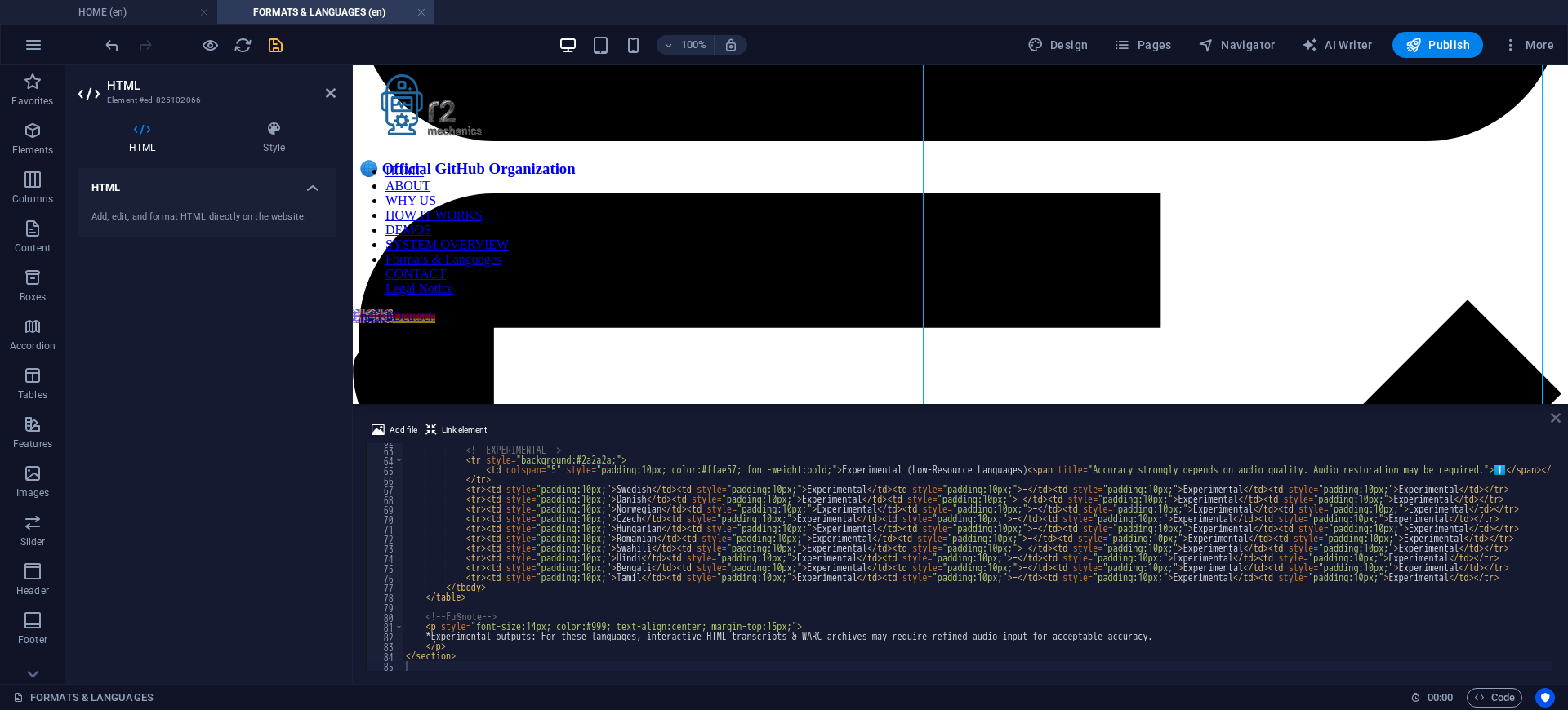 click at bounding box center [1556, 418] 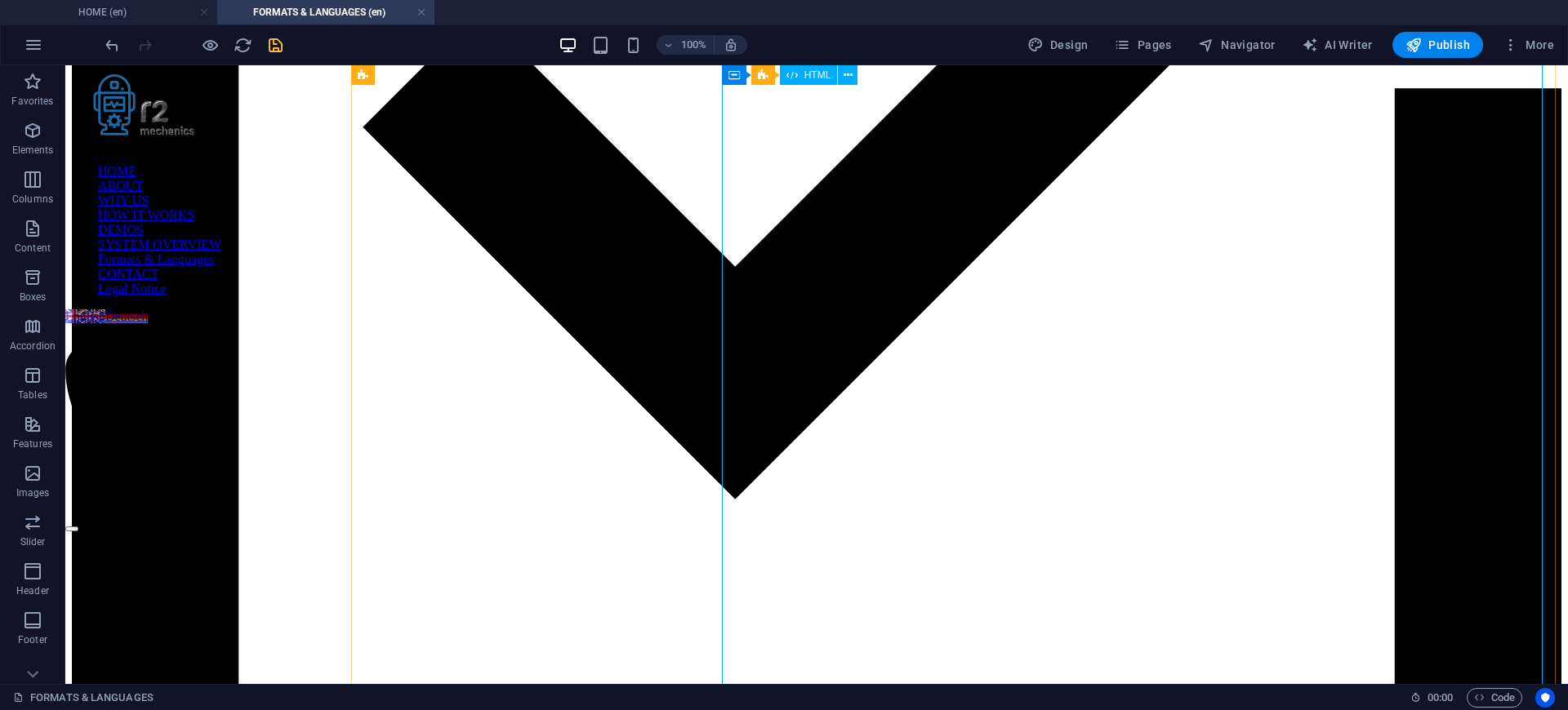 scroll, scrollTop: 1848, scrollLeft: 0, axis: vertical 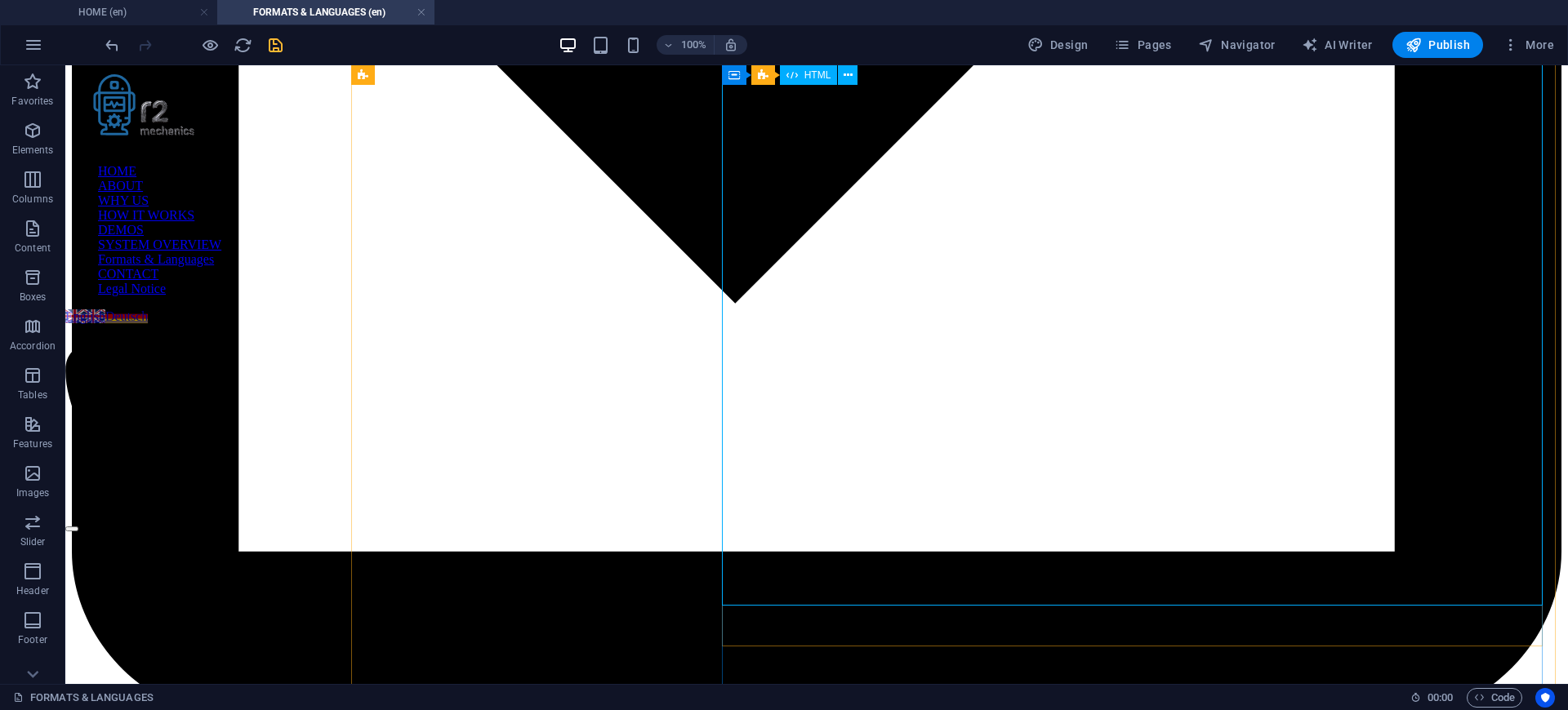 click on "Supported Languages – Accuracy, Outputs & Side-Notes
R2 Mechanics transcribes in  50+ languages  using Whisper v3.
Manual revision is available in  English, German, French, and Polish .
For low-resource or experimental languages,  audio quality  significantly affects results –
audio restoration  may be recommended or required for optimal accuracy.
LLM-generated  Side-Notes  are highly reliable in EN/DE/FR/PL and experimental in other languages.
Language
Accuracy
Manual Revision
Advanced Outputs
ⓘ
Advanced Outputs: Delivered in multiple formats including PDF (readable), JSON (structured), Interactive HTML (clickable transcripts), and WARC (archival web package).
AI‑Enhanced Side‑Notes
ⓘ
AI‑Enhanced Side‑Notes: Contextual annotations generated by AI with manual verification to provide historical, thematic, and factual insights." at bounding box center (817, 9926) 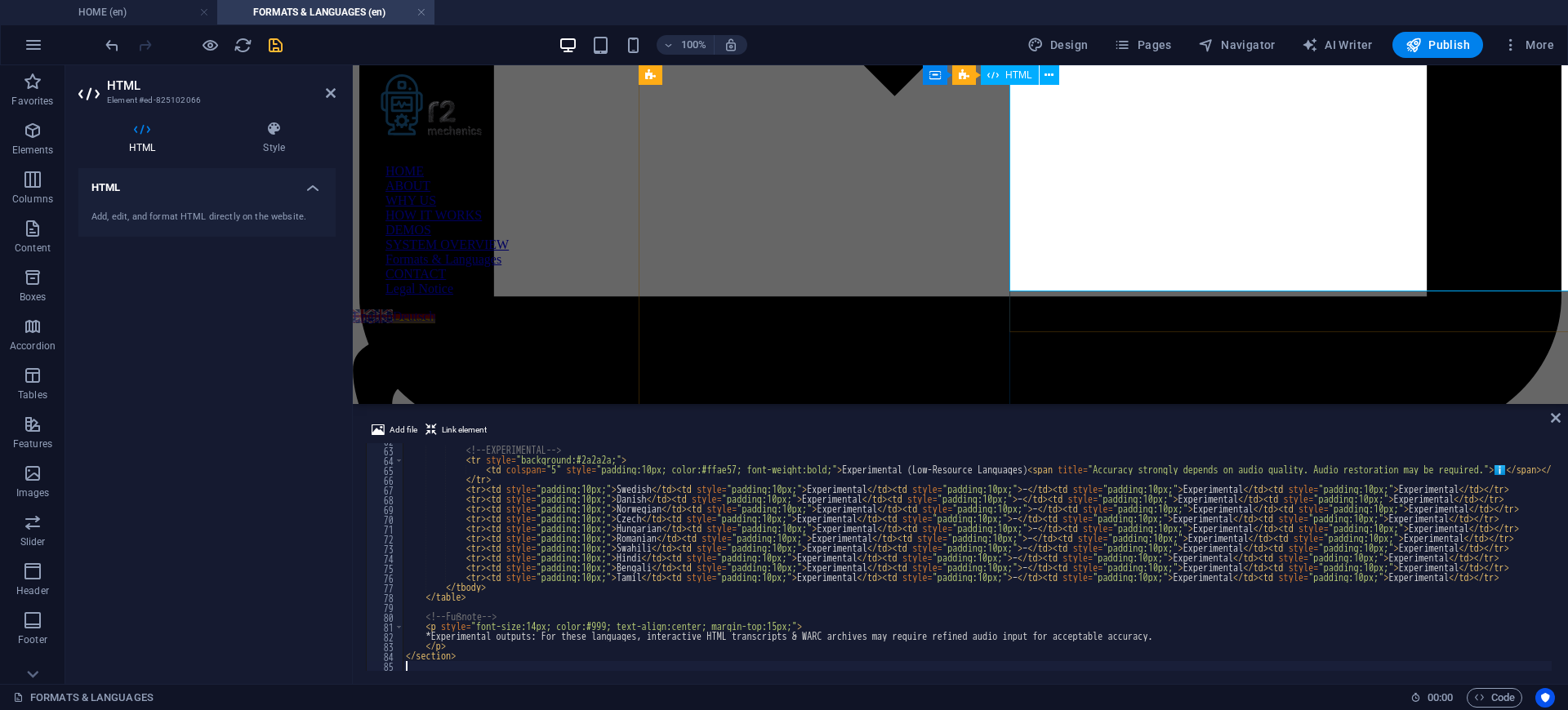 scroll, scrollTop: 2162, scrollLeft: 0, axis: vertical 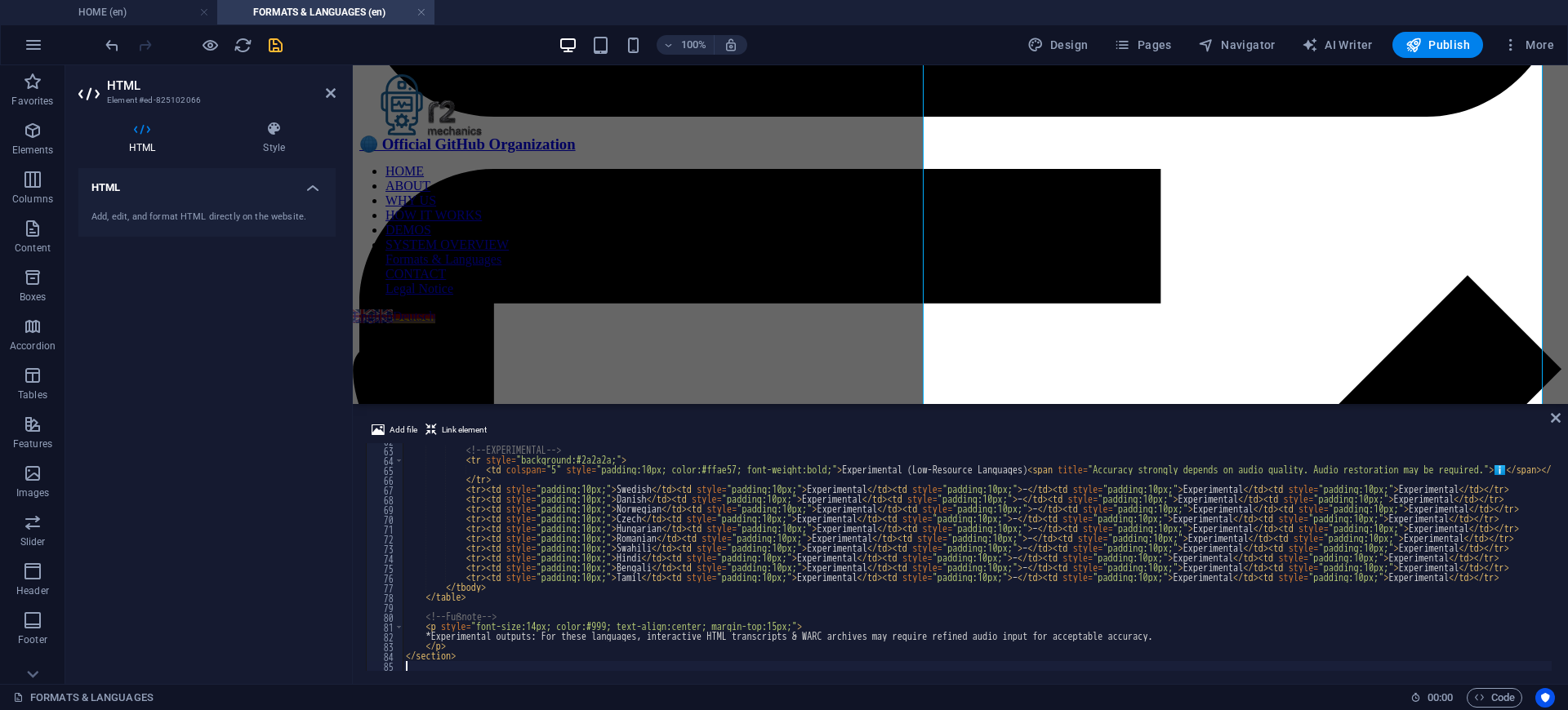 click on "Experimental (Low-Resource Languages)  ℹ️   Swedish  Experimental  –  Experimental  Experimental   Danish  Experimental  –  Experimental  Experimental   Norwegian" at bounding box center [987, 557] 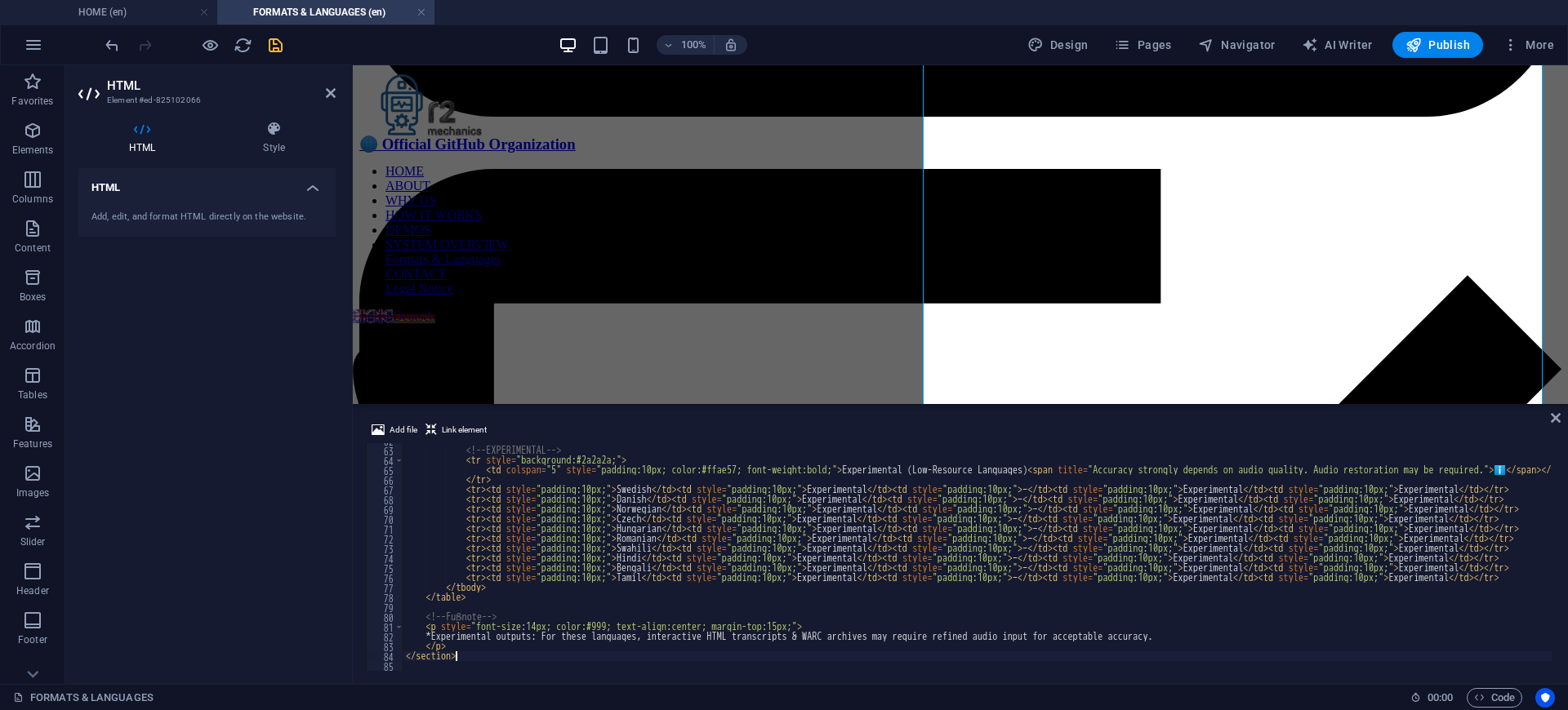type on "</section>" 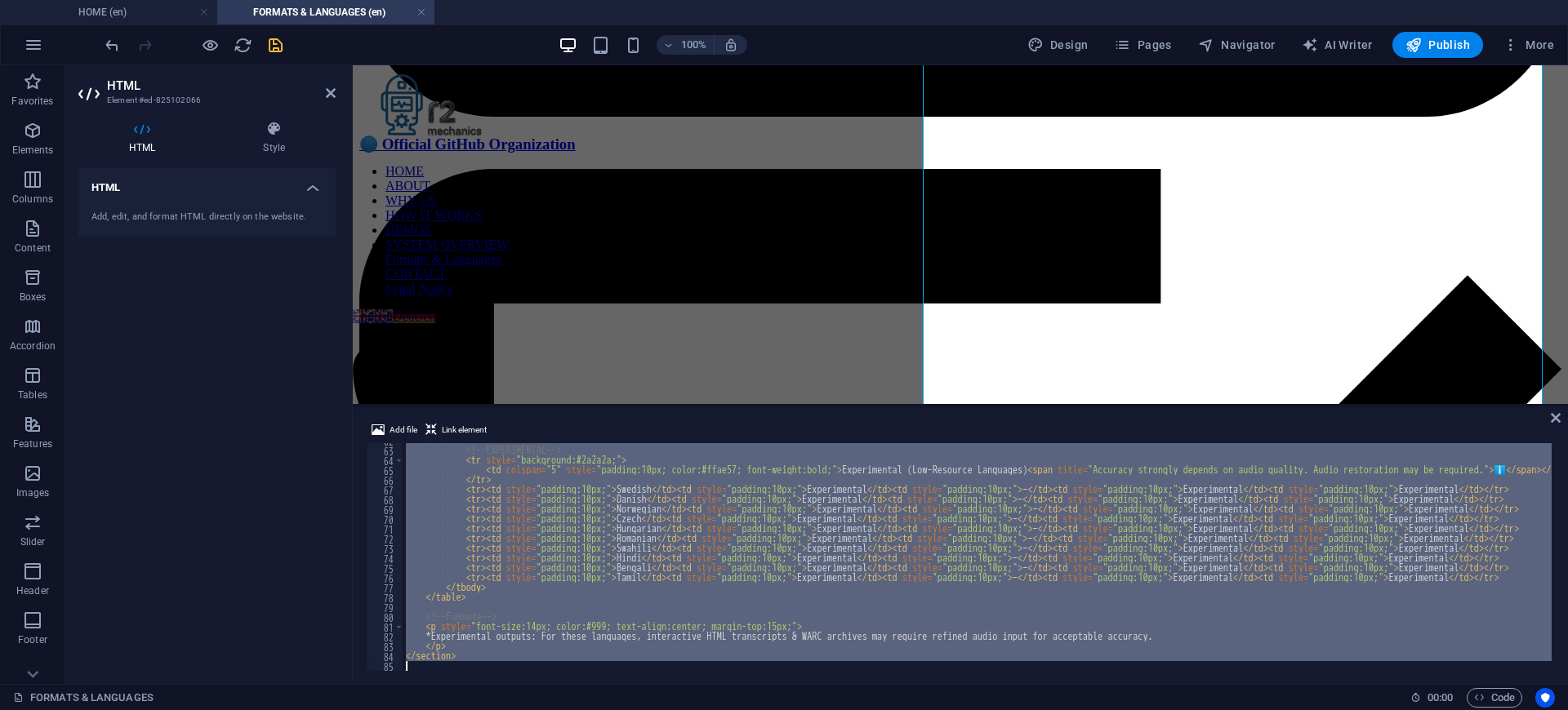 type 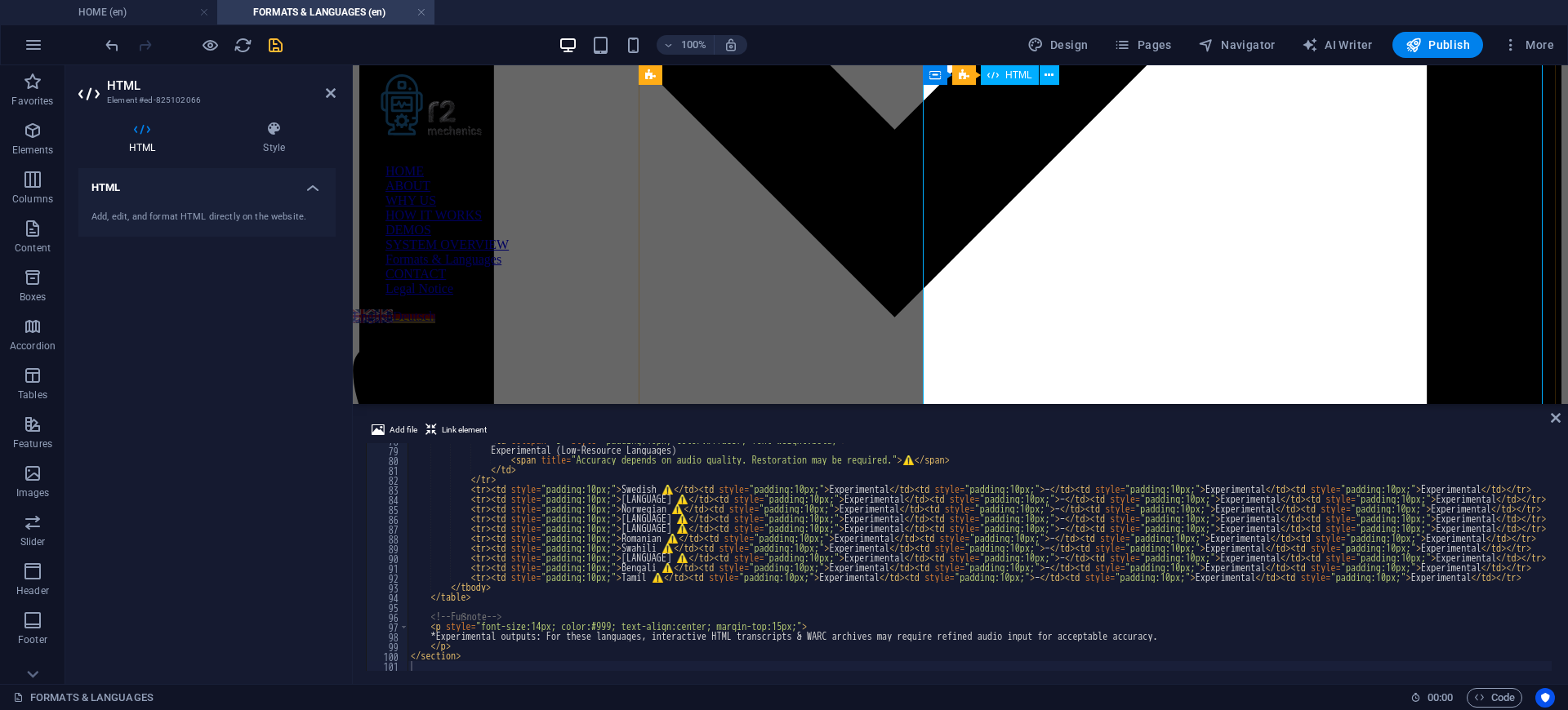 scroll, scrollTop: 1672, scrollLeft: 0, axis: vertical 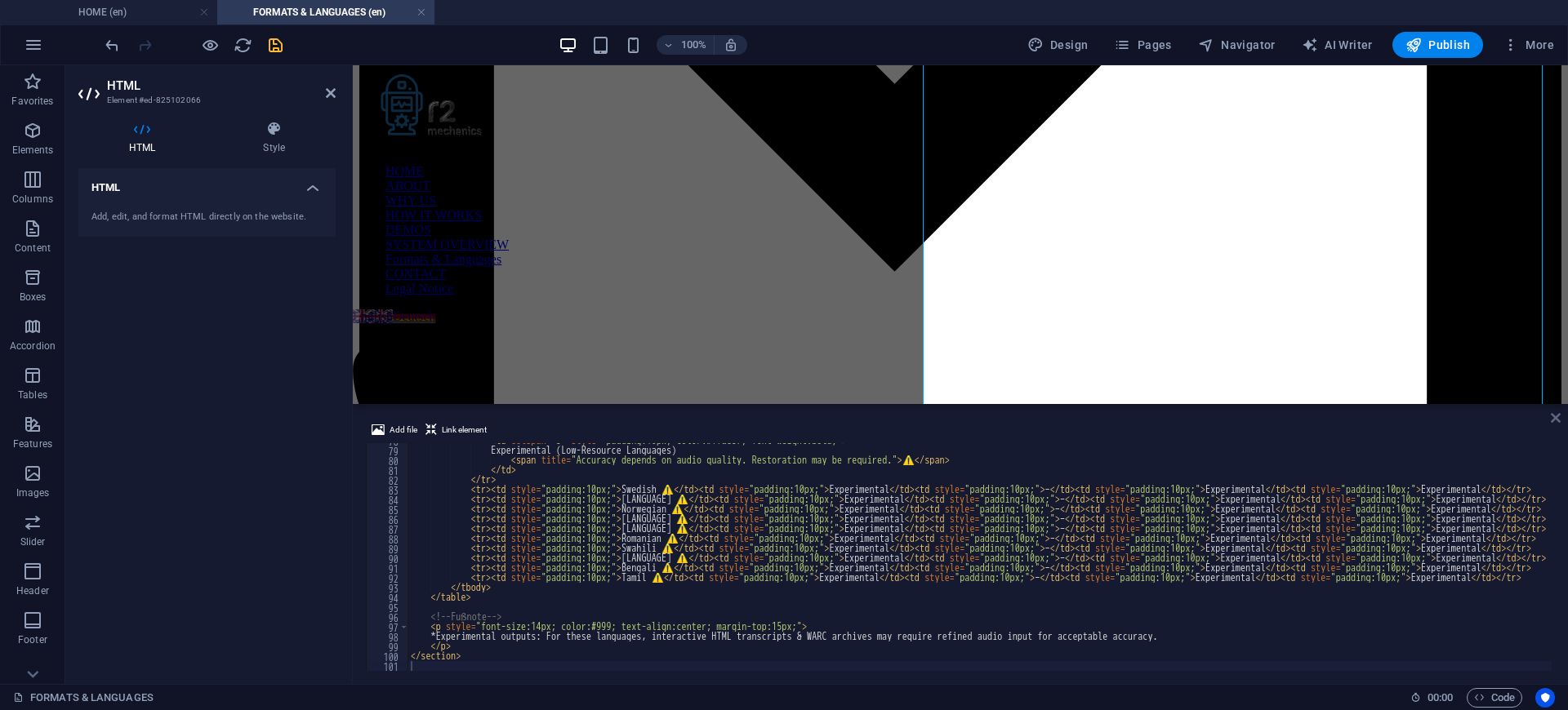 click at bounding box center (1556, 418) 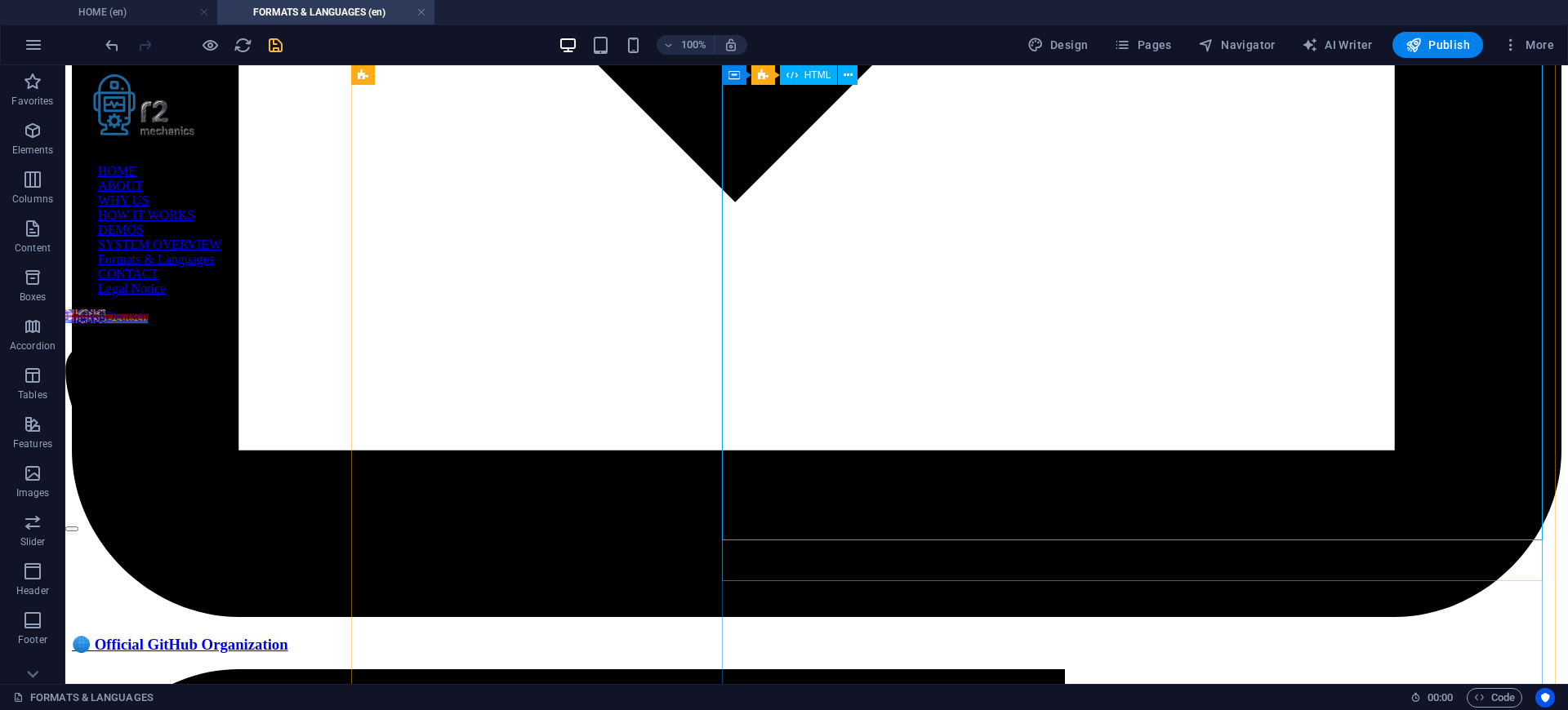 scroll, scrollTop: 1799, scrollLeft: 0, axis: vertical 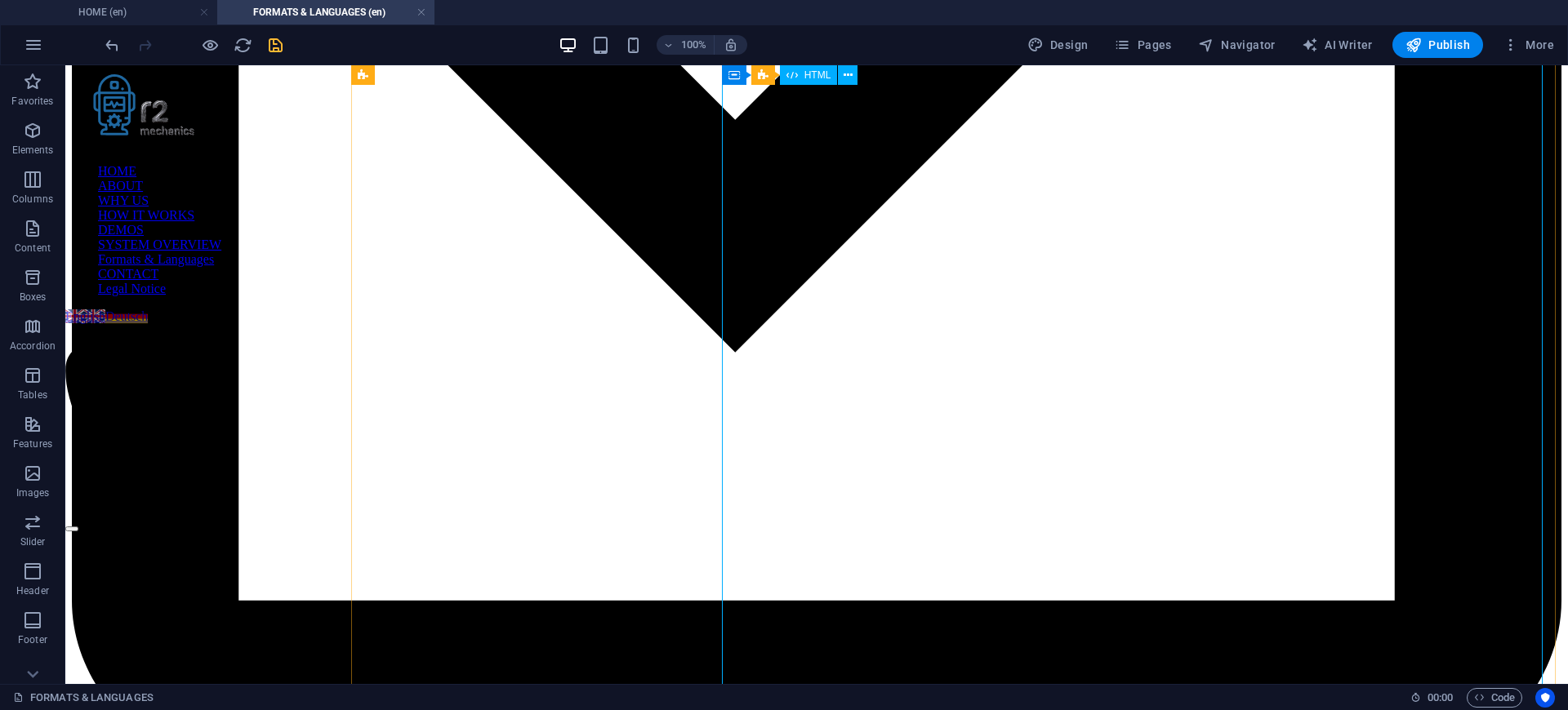 click on "Supported Languages – Accuracy, Outputs & Side-Notes
R2 Mechanics transcribes in  50+ languages  using Whisper v3.
Manual revision and full feature support are available in these  Premium languages :
English, German, French, Polish
Premium
For low-resource or experimental languages,  audio quality  significantly affects results.
Audio restoration  may be recommended or required for optimal accuracy.
LLM-generated  Side-Notes  are highly reliable in EN/DE/FR/PL and experimental in other languages.
Language
Accuracy
Manual Revision
Advanced Outputs
LLM Side‑Notes
Very High Accuracy (Premium)
English  Premium" at bounding box center [817, 10007] 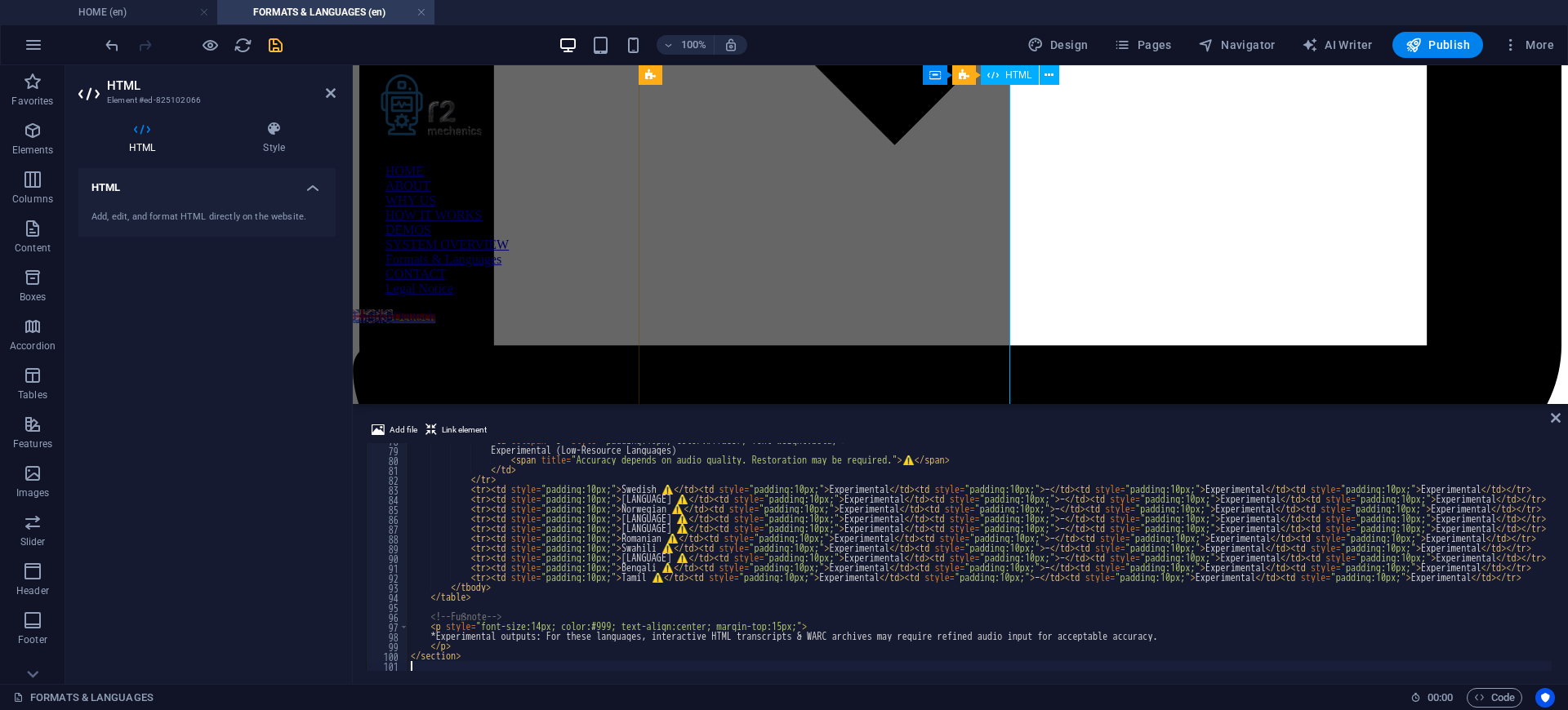 scroll, scrollTop: 2088, scrollLeft: 0, axis: vertical 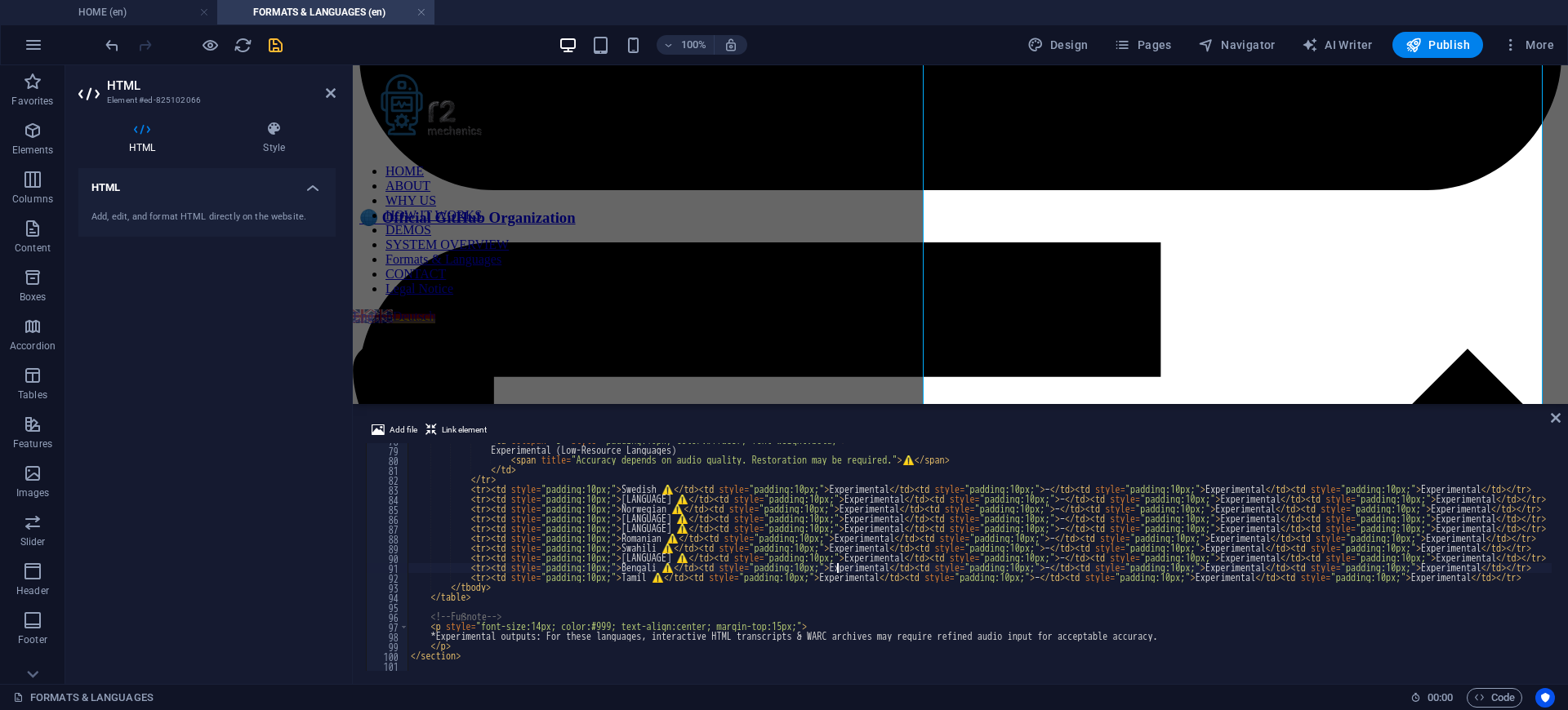 click on "< td   colspan = "5"   style = "padding:10px; color:#ffae57; font-weight:bold;" >                         Experimental (Low-Resource Languages)                           < span   title = "Accuracy depends on audio quality. Restoration may be required." > ⚠️ </ span >                     </ td >                </ tr >                < tr > < td   style = "padding:10px;" > [LANGUAGE] ⚠️ </ td > < td   style = "padding:10px;" > Experimental </ td > < td   style = "padding:10px;" > – </ td > < td   style = "padding:10px;" > Experimental </ td > < td   style = "padding:10px;" > Experimental </td > </ tr >                < tr > < td   style = "padding:10px;" > [LANGUAGE] ⚠️ </td > < td   style = "padding:10px;" > Experimental </td > < td   style = "padding:10px;" > – </td > < td   style = "padding:10px;" > Experimental </td > < td   style = "padding:10px;" > Experimental </td > </ tr >                < tr > < td   style = "padding:10px;" > [LANGUAGE] ⚠️ </td > < td   style = >" at bounding box center (979, 559) 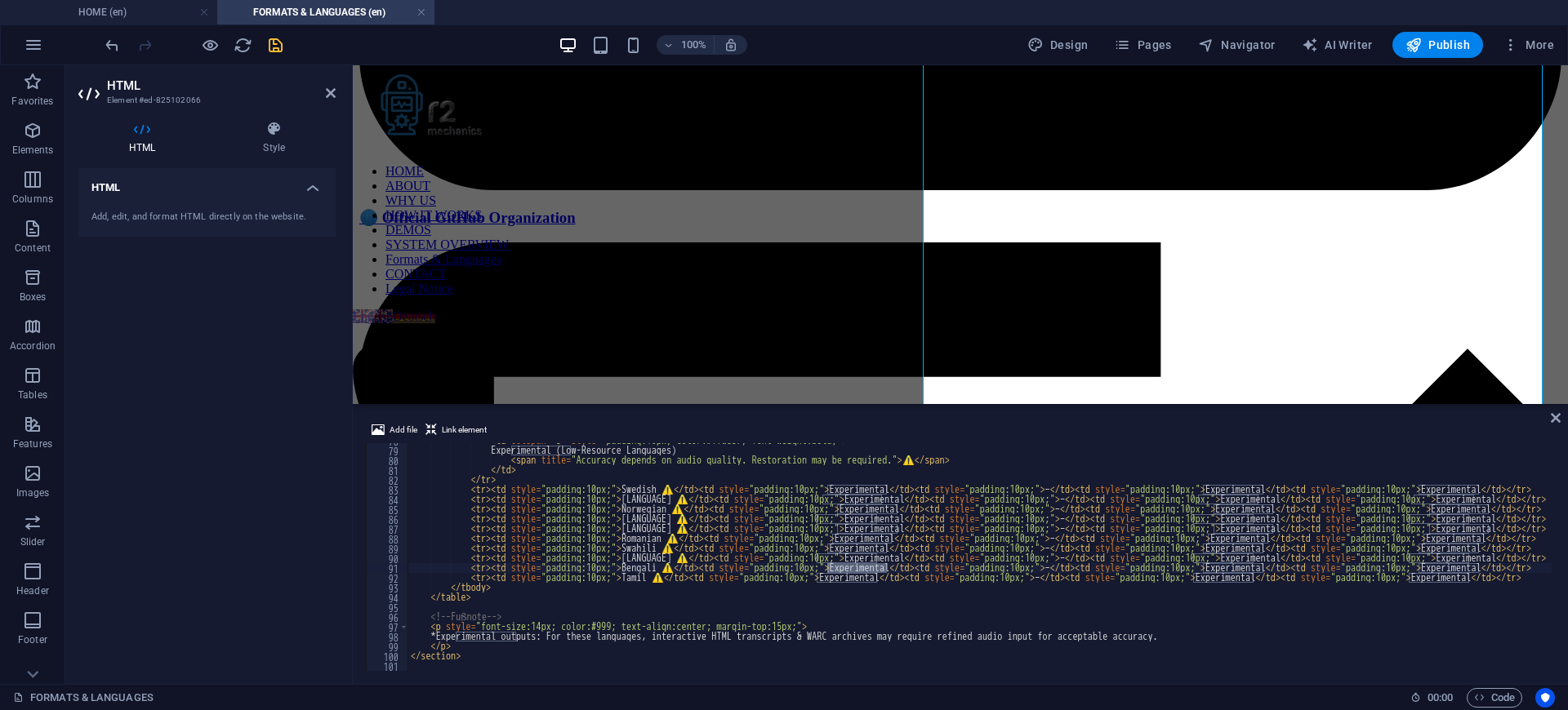 click on "< td   colspan = "5"   style = "padding:10px; color:#ffae57; font-weight:bold;" >                         Experimental (Low-Resource Languages)                           < span   title = "Accuracy depends on audio quality. Restoration may be required." > ⚠️ </ span >                     </ td >                </ tr >                < tr > < td   style = "padding:10px;" > [LANGUAGE] ⚠️ </ td > < td   style = "padding:10px;" > Experimental </ td > < td   style = "padding:10px;" > – </ td > < td   style = "padding:10px;" > Experimental </ td > < td   style = "padding:10px;" > Experimental </td > </ tr >                < tr > < td   style = "padding:10px;" > [LANGUAGE] ⚠️ </td > < td   style = "padding:10px;" > Experimental </td > < td   style = "padding:10px;" > – </td > < td   style = "padding:10px;" > Experimental </td > < td   style = "padding:10px;" > Experimental </td > </ tr >                < tr > < td   style = "padding:10px;" > [LANGUAGE] ⚠️ </td > < td   style = >" at bounding box center [979, 559] 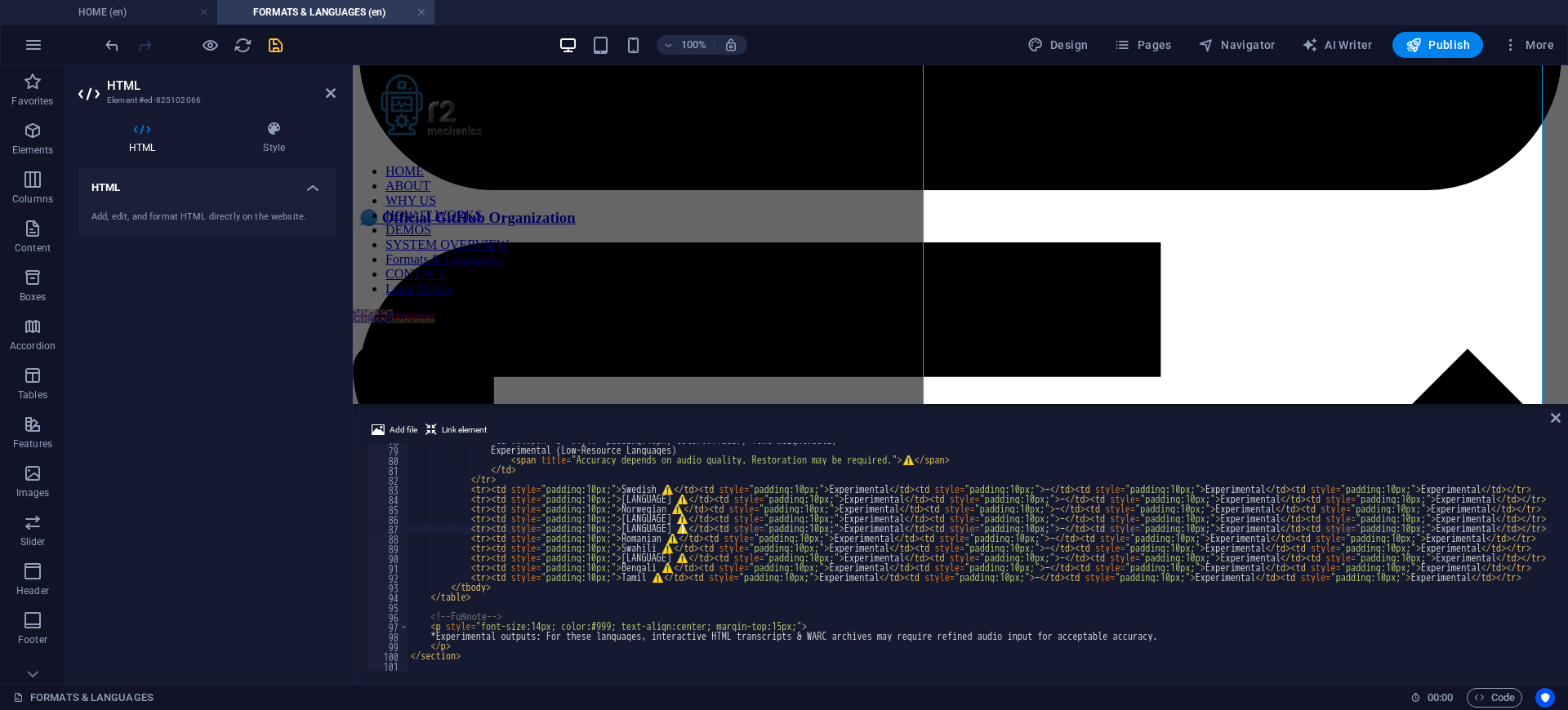 click on "< td   colspan = "5"   style = "padding:10px; color:#ffae57; font-weight:bold;" >                         Experimental (Low-Resource Languages)                           < span   title = "Accuracy depends on audio quality. Restoration may be required." > ⚠️ </ span >                     </ td >                </ tr >                < tr > < td   style = "padding:10px;" > [LANGUAGE] ⚠️ </ td > < td   style = "padding:10px;" > Experimental </ td > < td   style = "padding:10px;" > – </ td > < td   style = "padding:10px;" > Experimental </ td > < td   style = "padding:10px;" > Experimental </td > </ tr >                < tr > < td   style = "padding:10px;" > [LANGUAGE] ⚠️ </td > < td   style = "padding:10px;" > Experimental </td > < td   style = "padding:10px;" > – </td > < td   style = "padding:10px;" > Experimental </td > < td   style = "padding:10px;" > Experimental </td > </ tr >                < tr > < td   style = "padding:10px;" > [LANGUAGE] ⚠️ </td > < td   style = >" at bounding box center [979, 559] 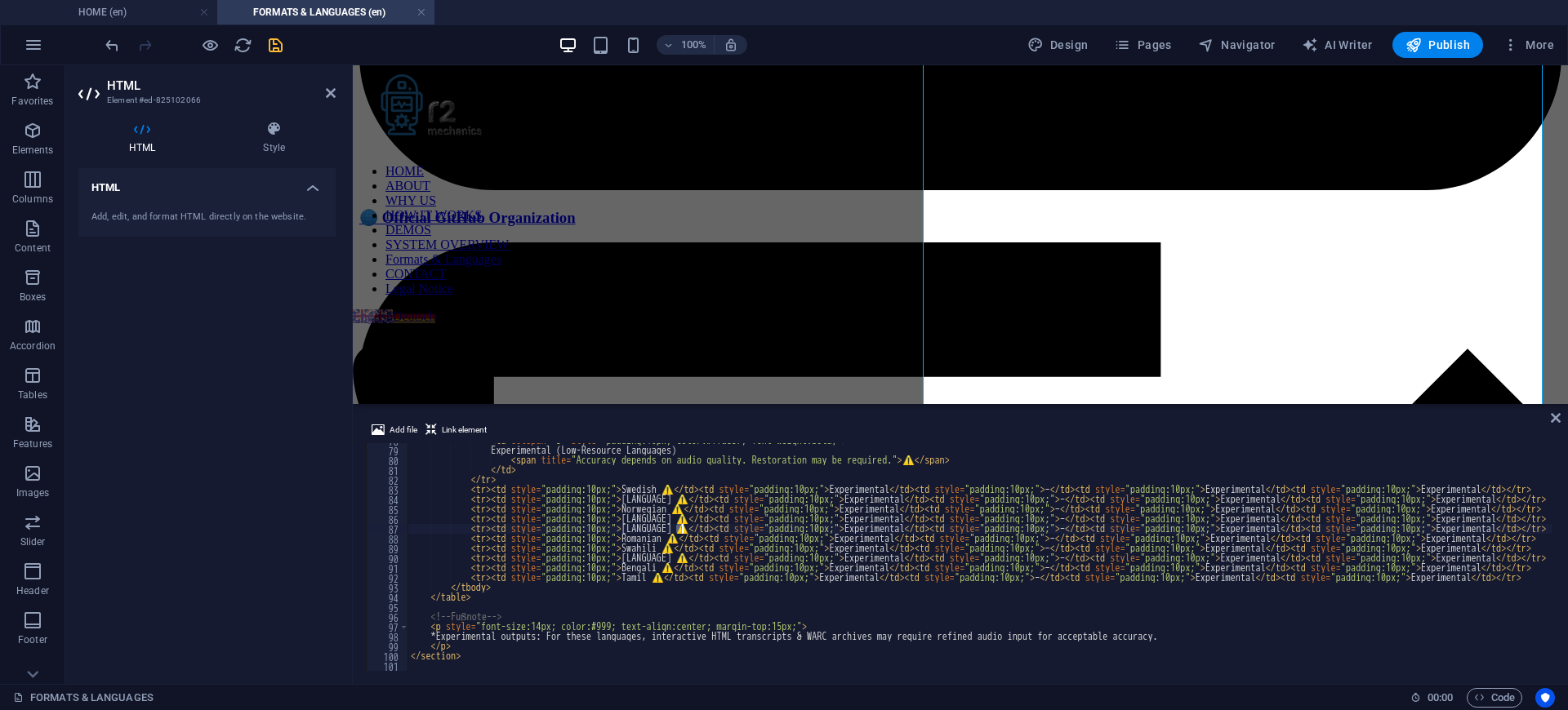 type on "</section>" 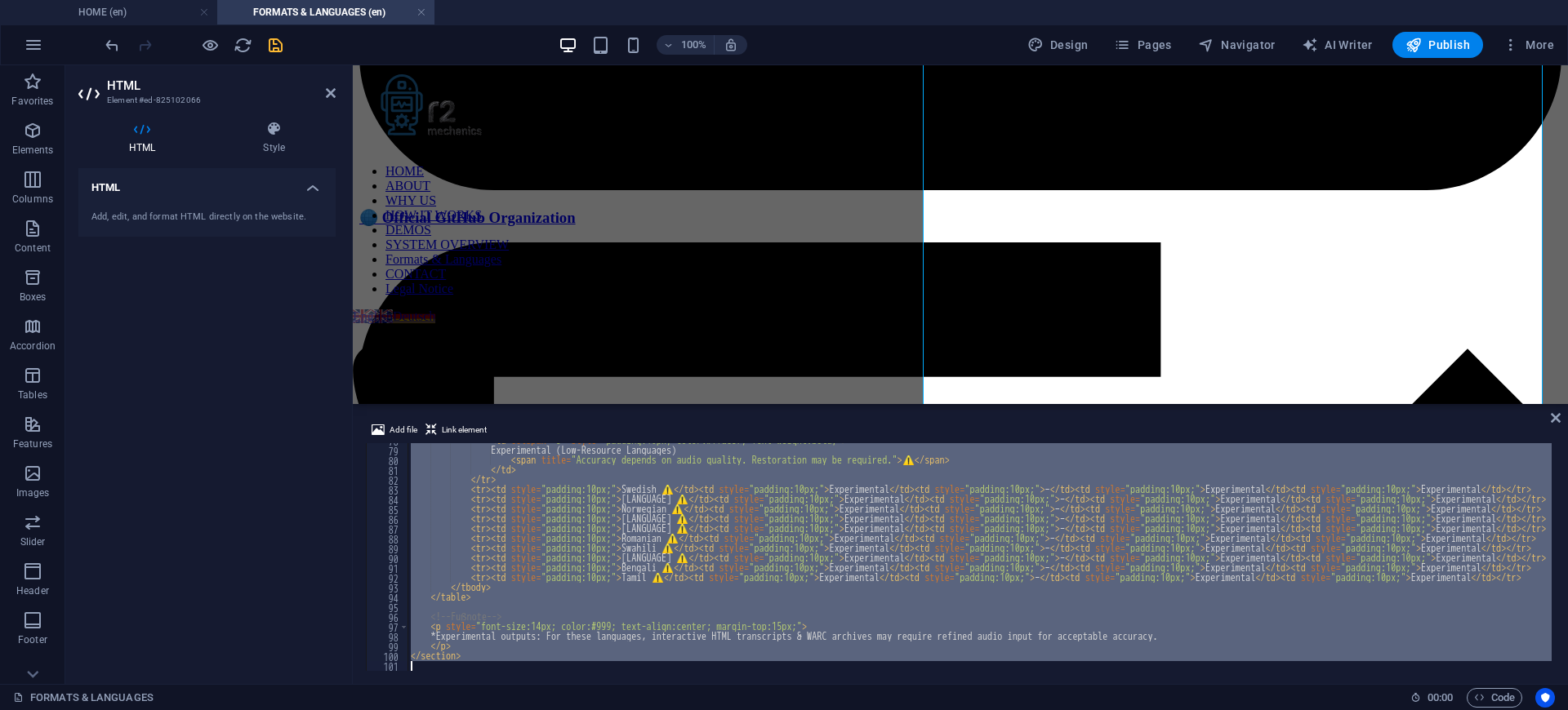 paste 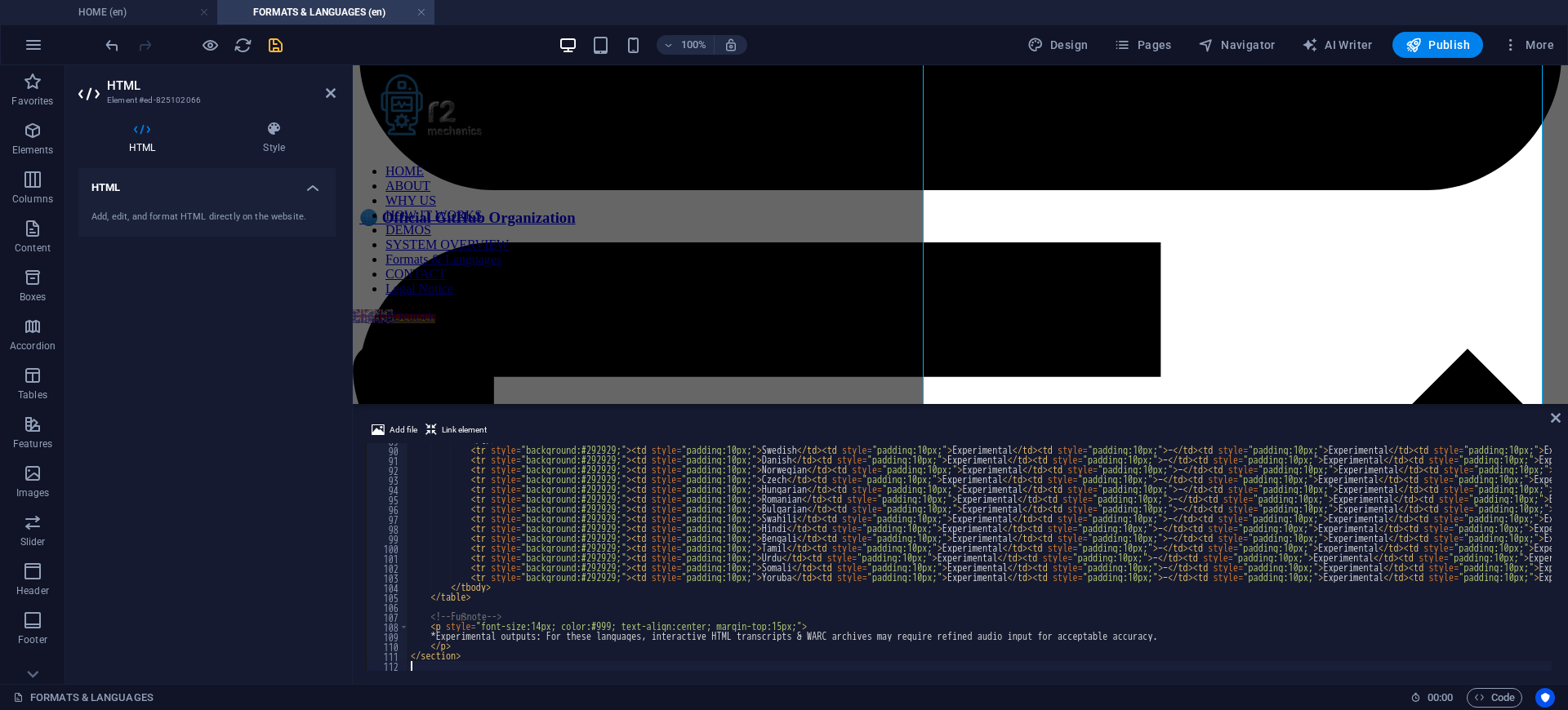 scroll, scrollTop: 869, scrollLeft: 0, axis: vertical 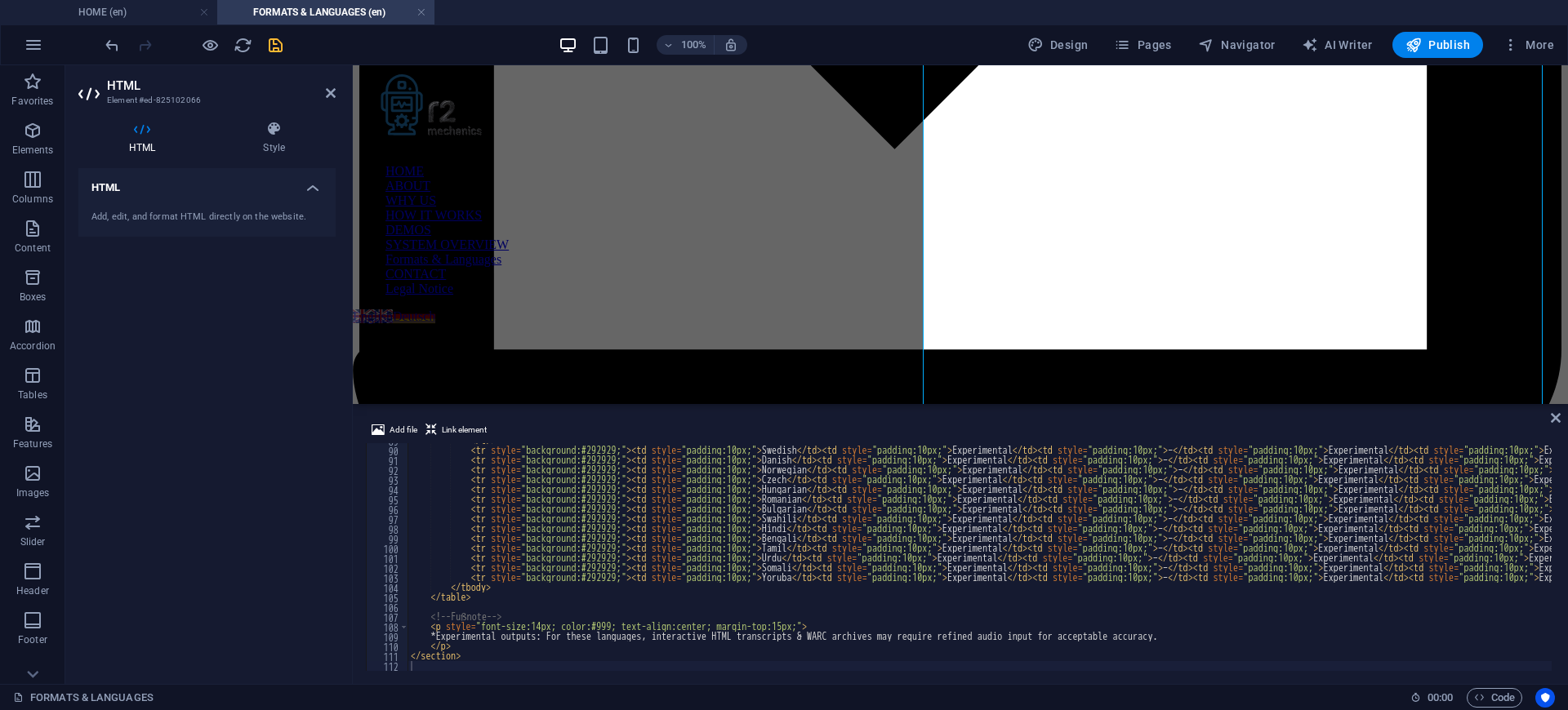 click on "Add file Link element 89 90 91 92 93 94 95 96 97 98 99 100 101 102 103 104 105 106 107 108 109 110 111 112                <tr >                <tr   style = "background:#292929;" > <td   style = "padding:10px;" > Swedish </td> <td   style = "padding:10px;" > Experimental </td> <td   style = "padding:10px;" > – </td> <td   style = "padding:10px;" > Experimental </td> <td   style = "padding:10px;" > Experimental </td> </tr>                <tr   style = "background:#292929;" > <td   style = "padding:10px;" > Danish </td> <td   style = "padding:10px;" > Experimental </td> <td   style = "padding:10px;" > – </td> <td   style = "padding:10px;" > Experimental </td> <td   style = "padding:10px;" > Experimental </td> </tr>                <tr   style = "background:#292929;" > <td   style = "padding:10px;" > Norwegian </td> <td   style = "padding:10px;" > Experimental </td> <td   style = "padding:10px;" > – </td> <td   style = "padding:10px;" > Experimental </td> <td   style = "padding:10px;" > Experimental </td>" at bounding box center [960, 545] 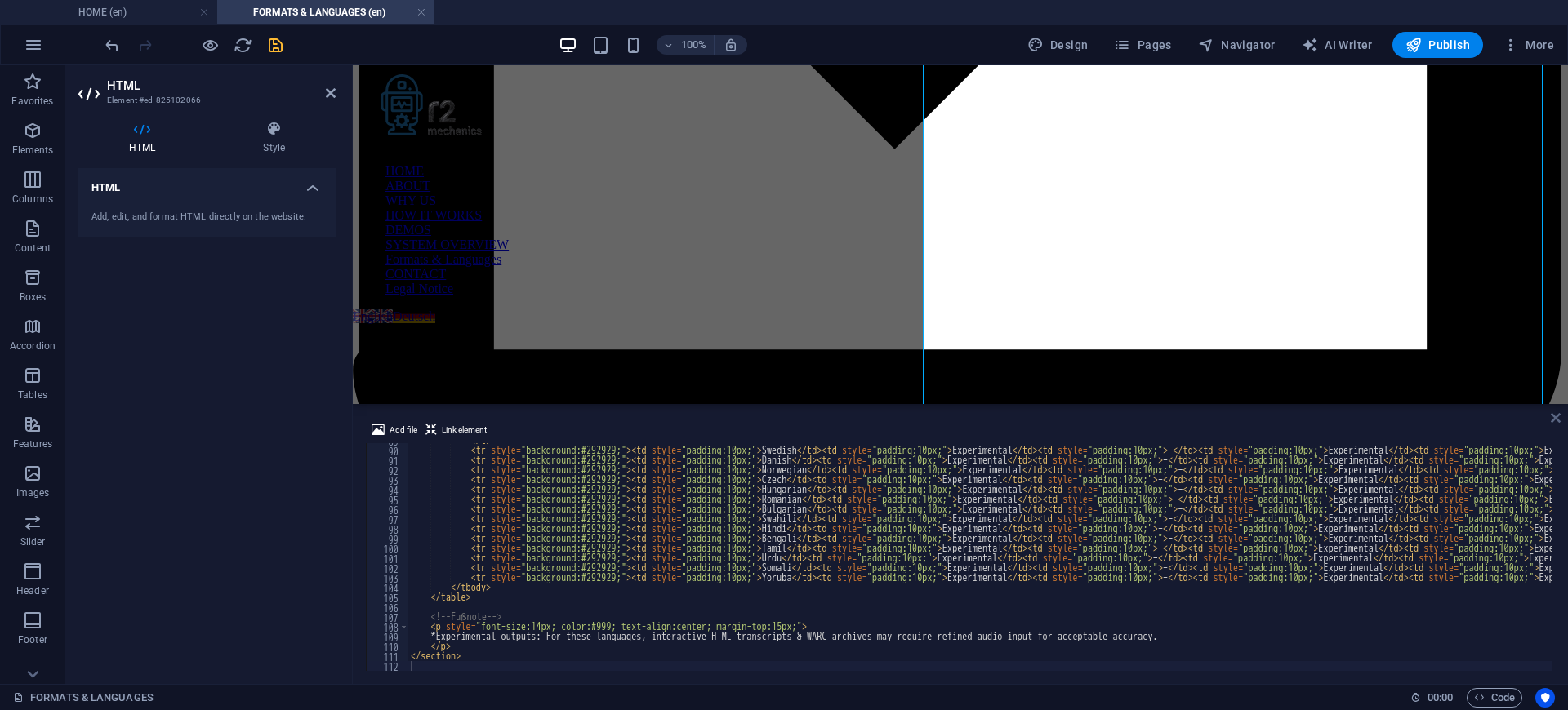 click at bounding box center (1556, 418) 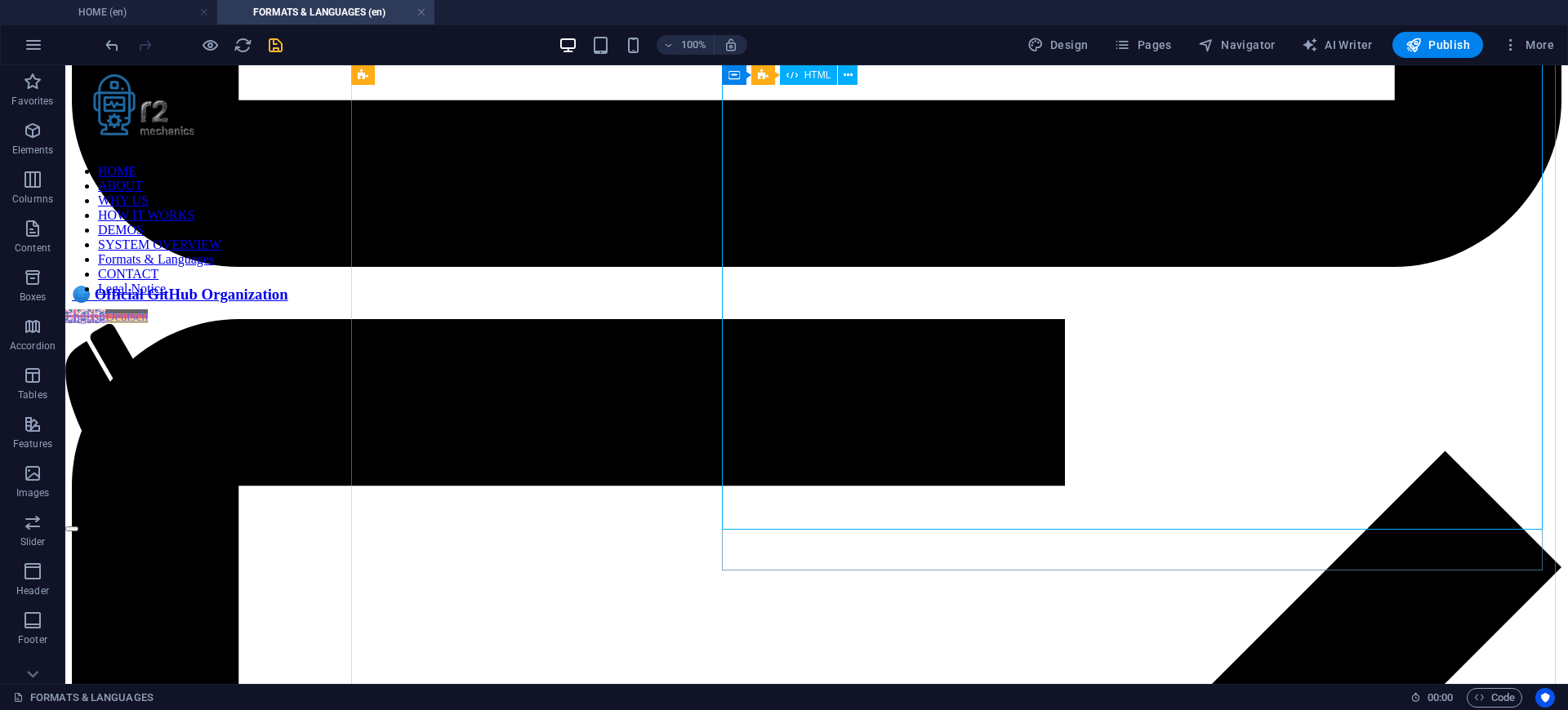 scroll, scrollTop: 2423, scrollLeft: 0, axis: vertical 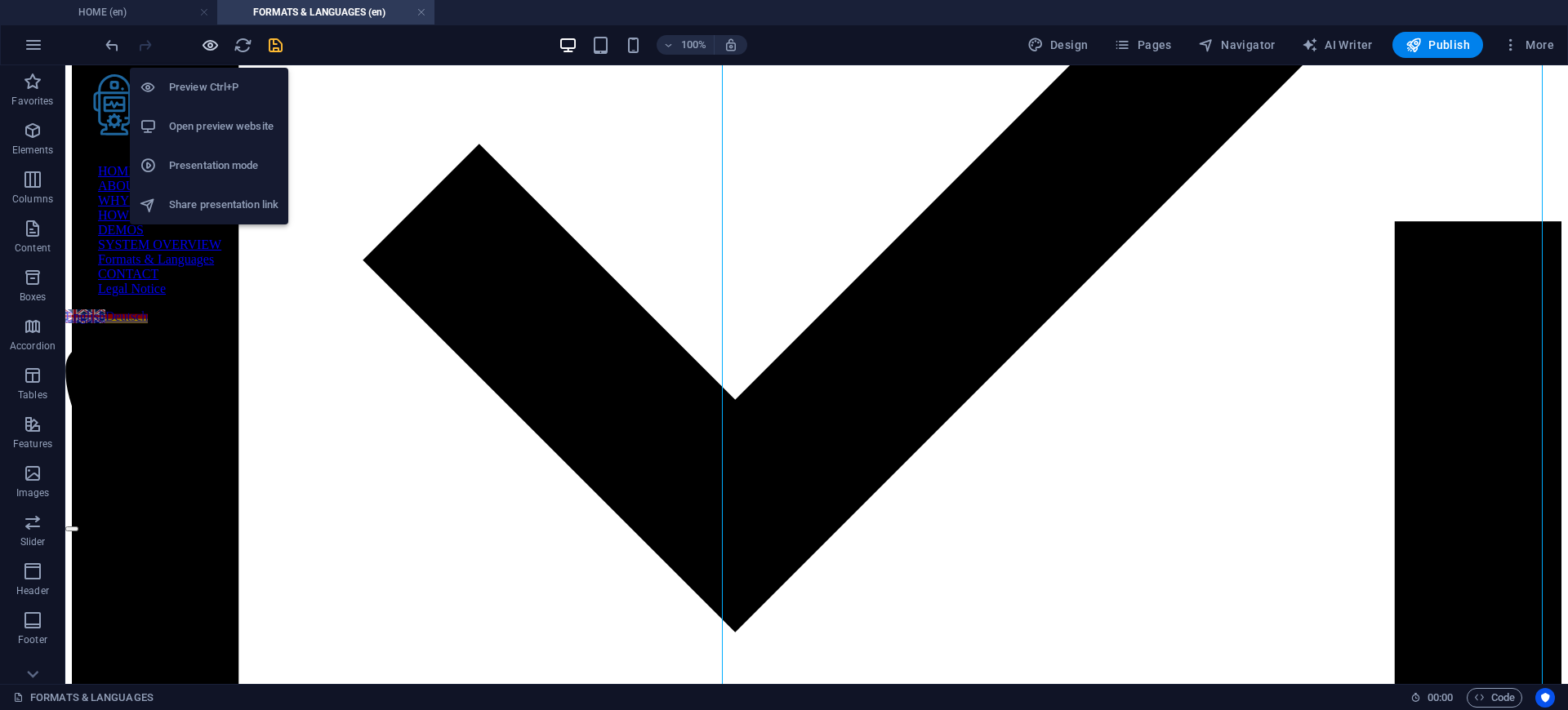 click at bounding box center [210, 45] 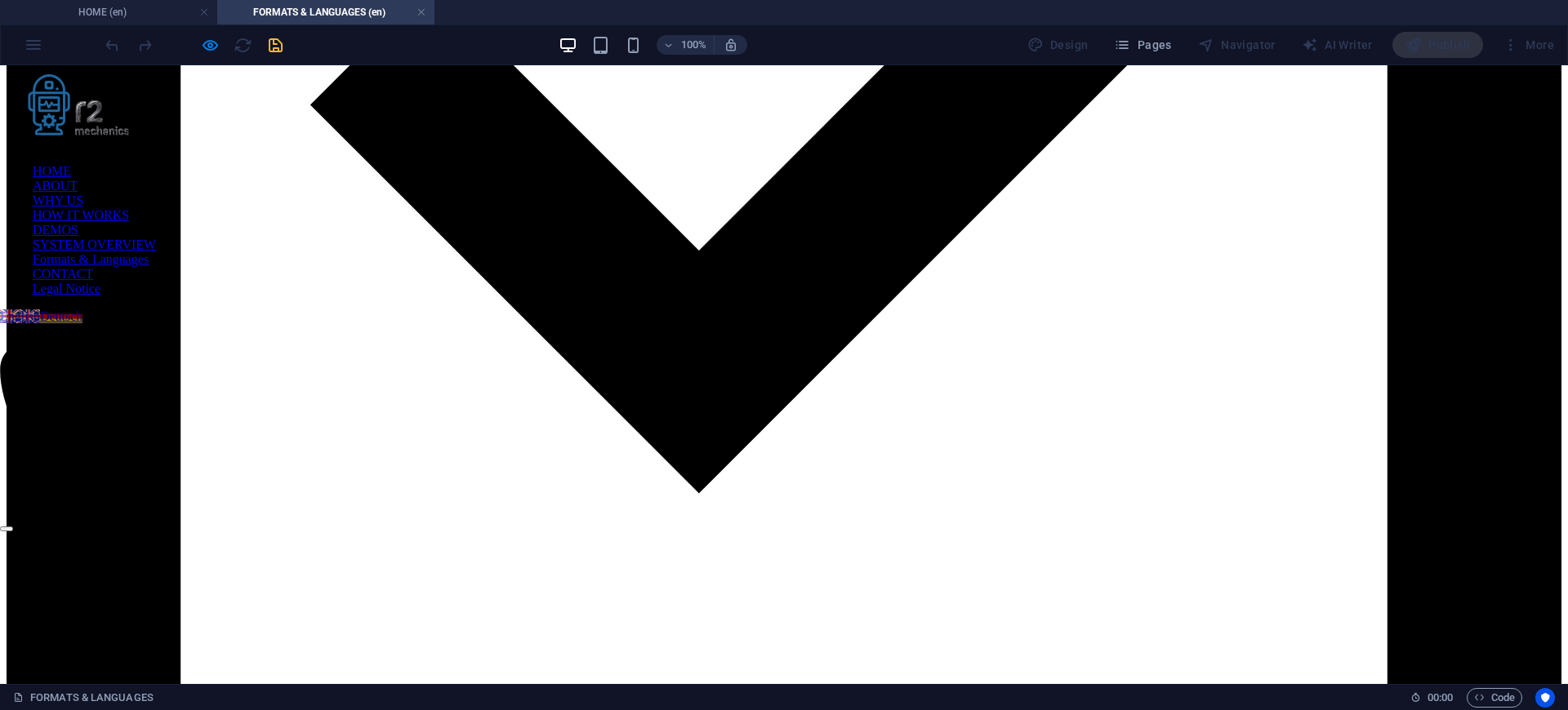 scroll, scrollTop: 1420, scrollLeft: 0, axis: vertical 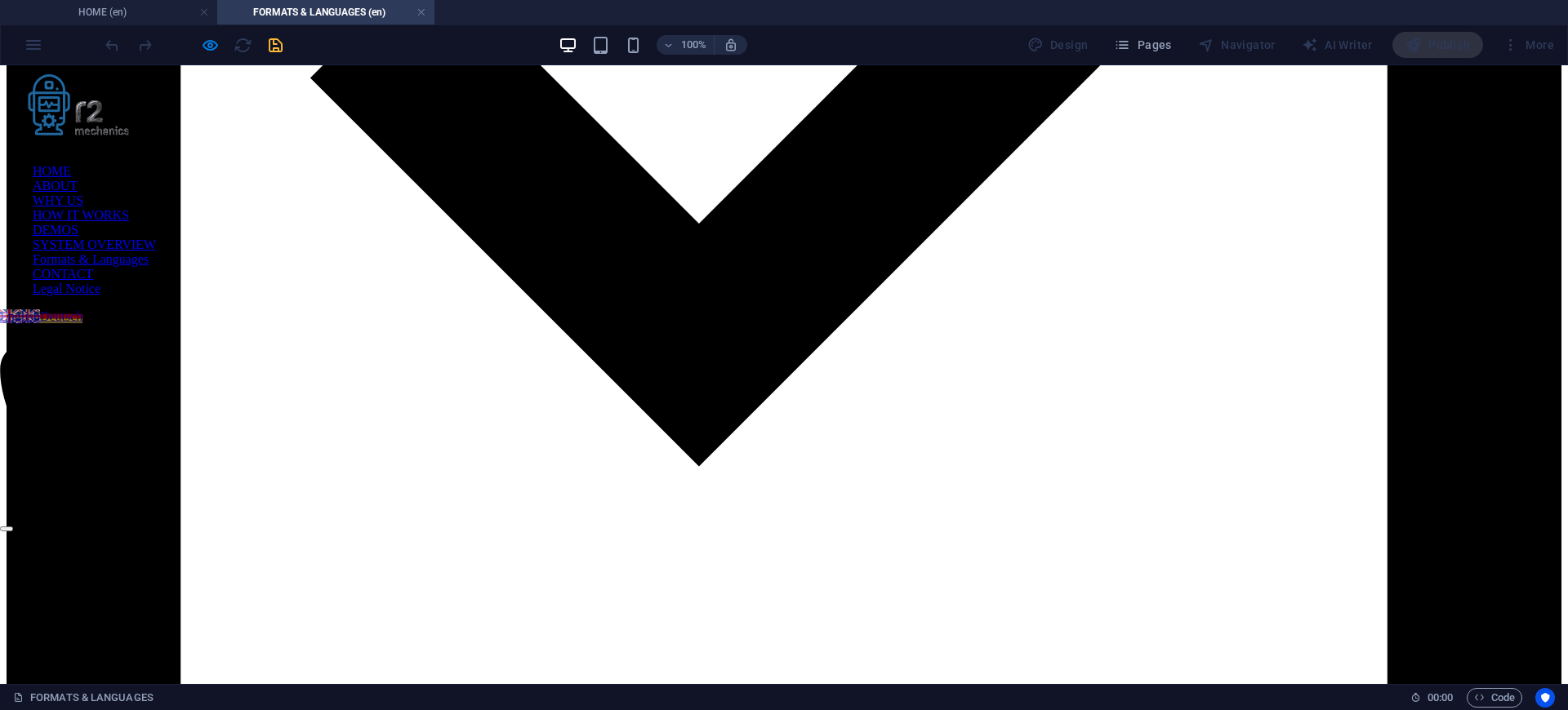 click on "Portuguese" at bounding box center [202, 10396] 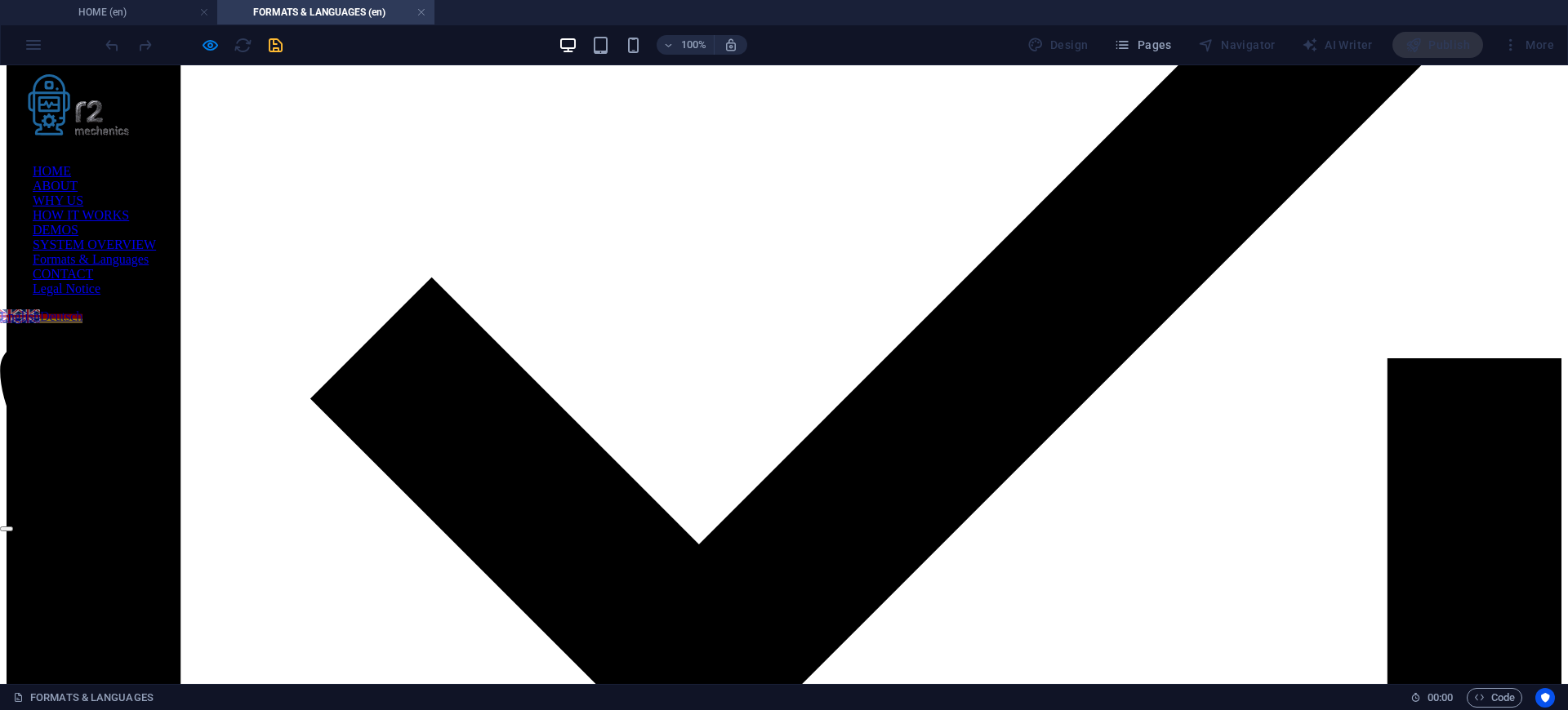 scroll, scrollTop: 1126, scrollLeft: 0, axis: vertical 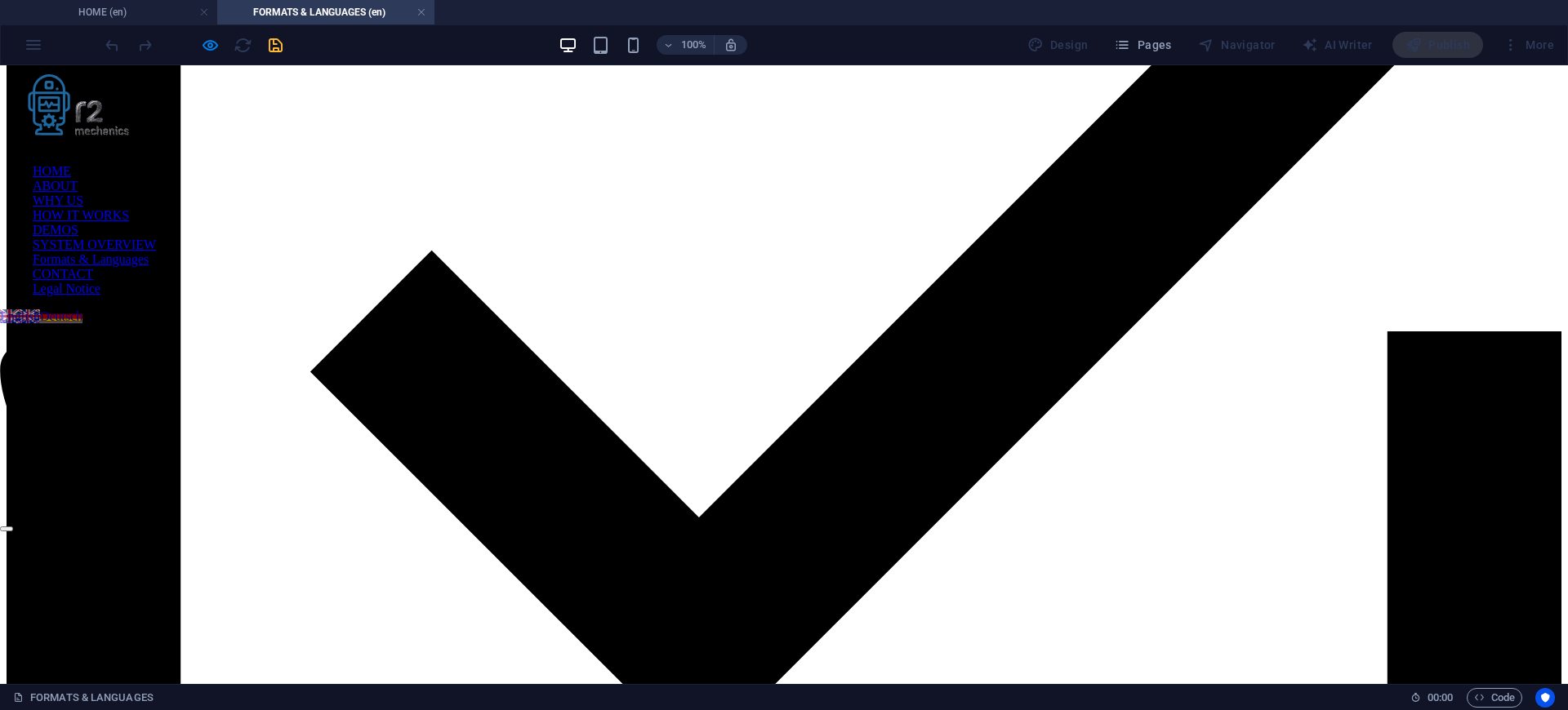 click on "Accuracy" at bounding box center (479, 10406) 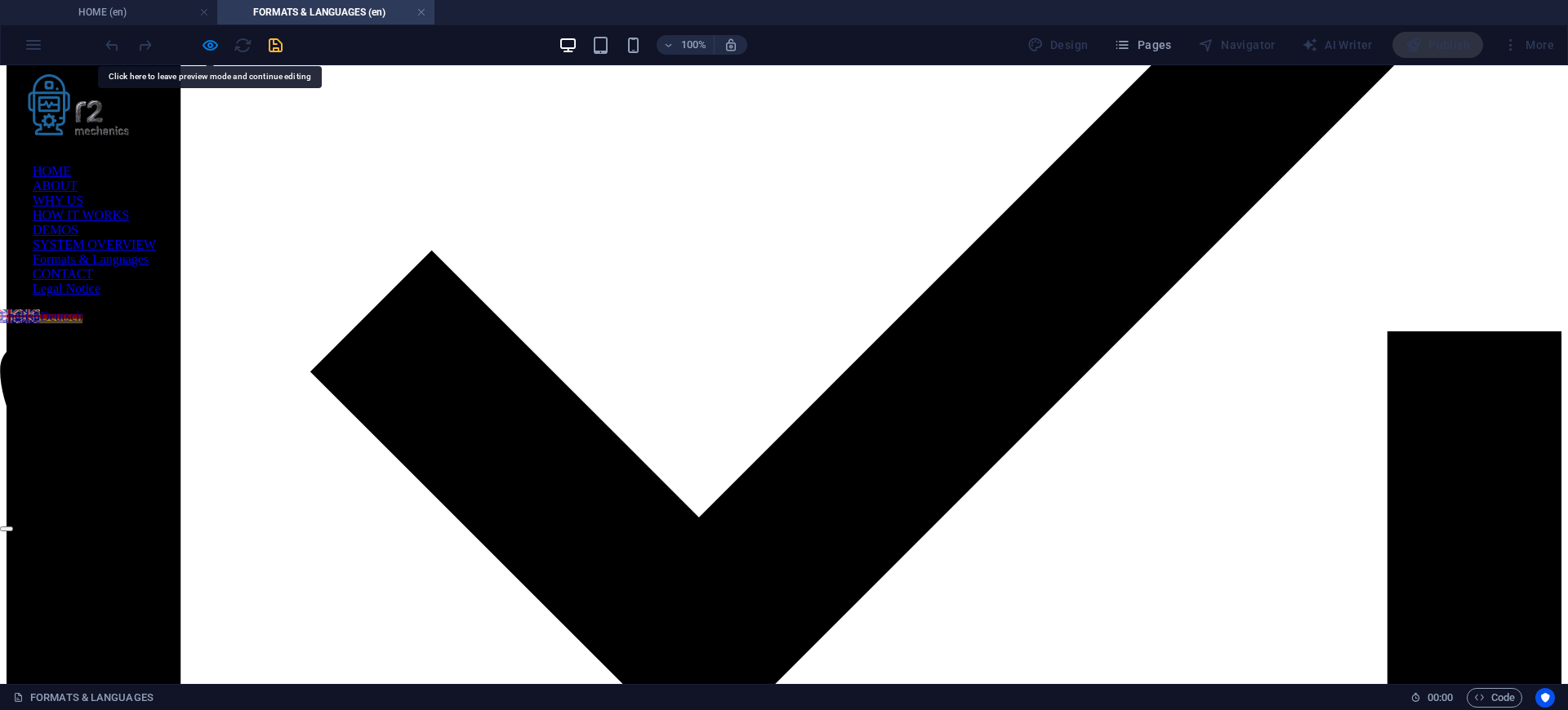 copy on "Accuracy" 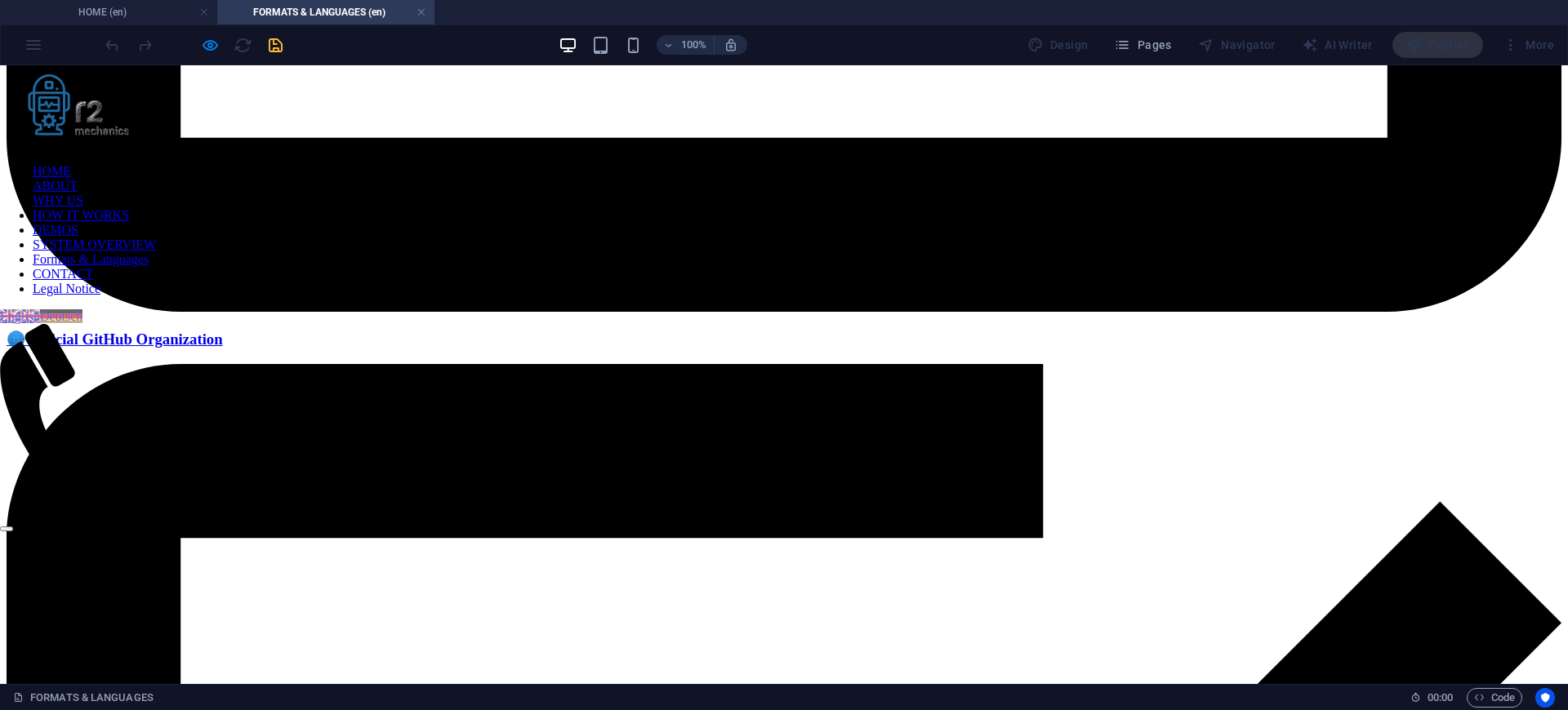 scroll, scrollTop: 2106, scrollLeft: 0, axis: vertical 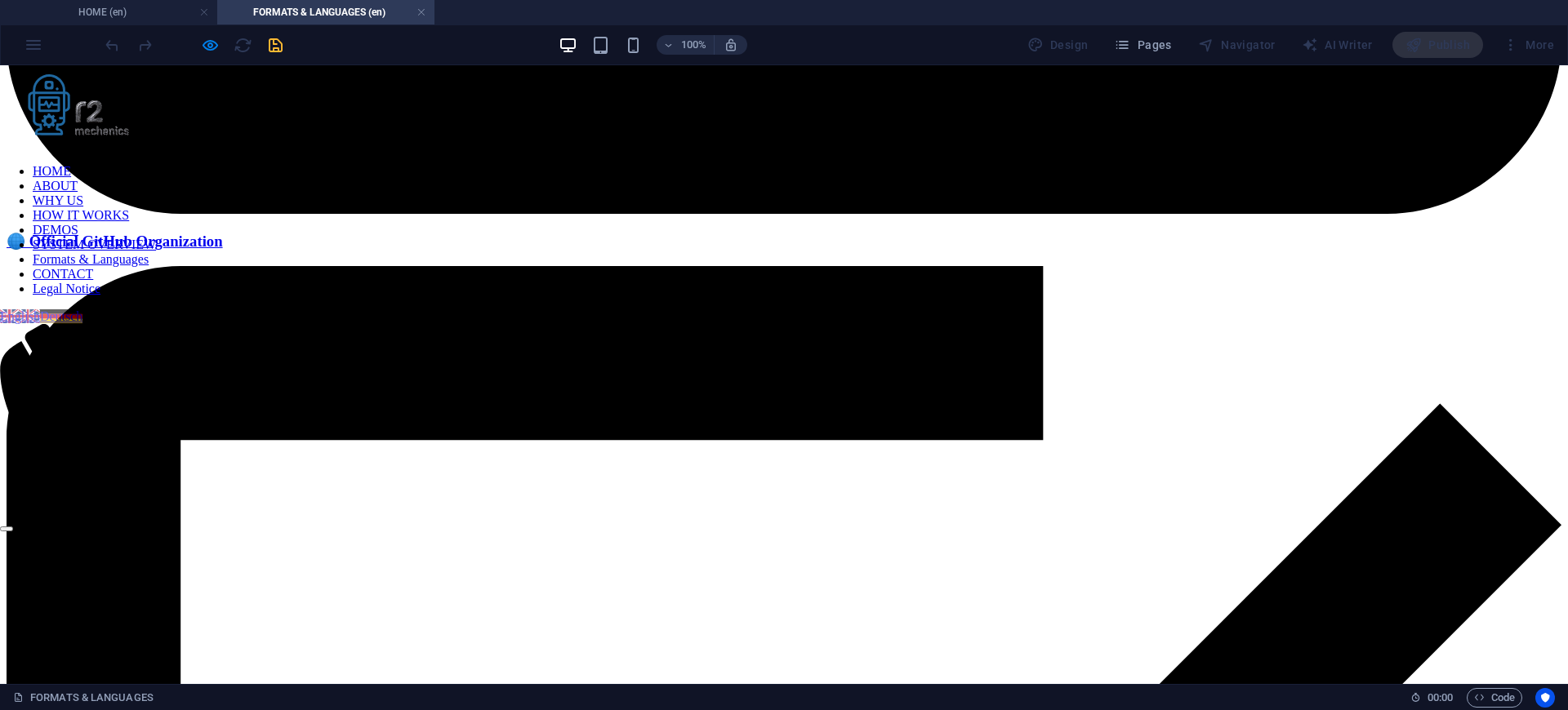 click on "Experimental" at bounding box center (479, 10362) 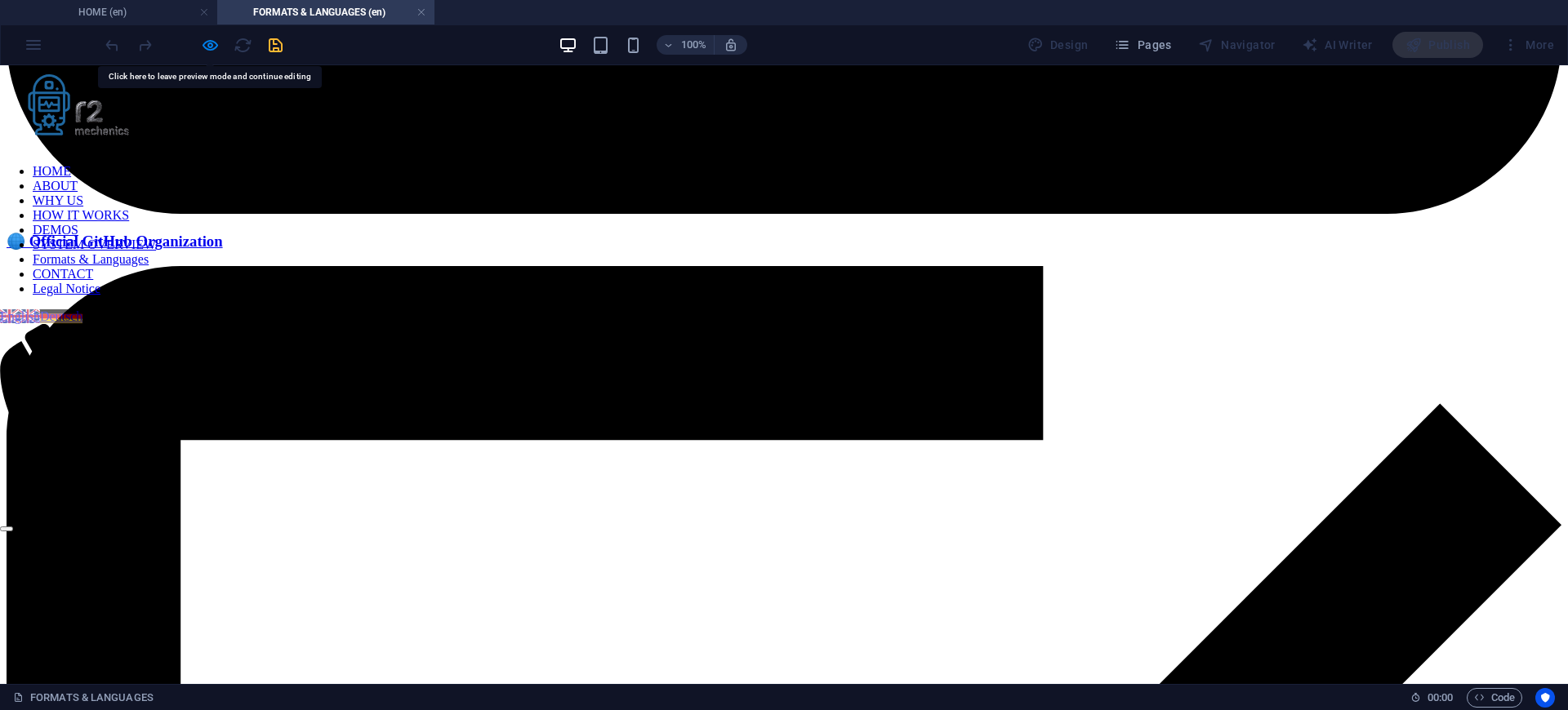 copy on "Experimental" 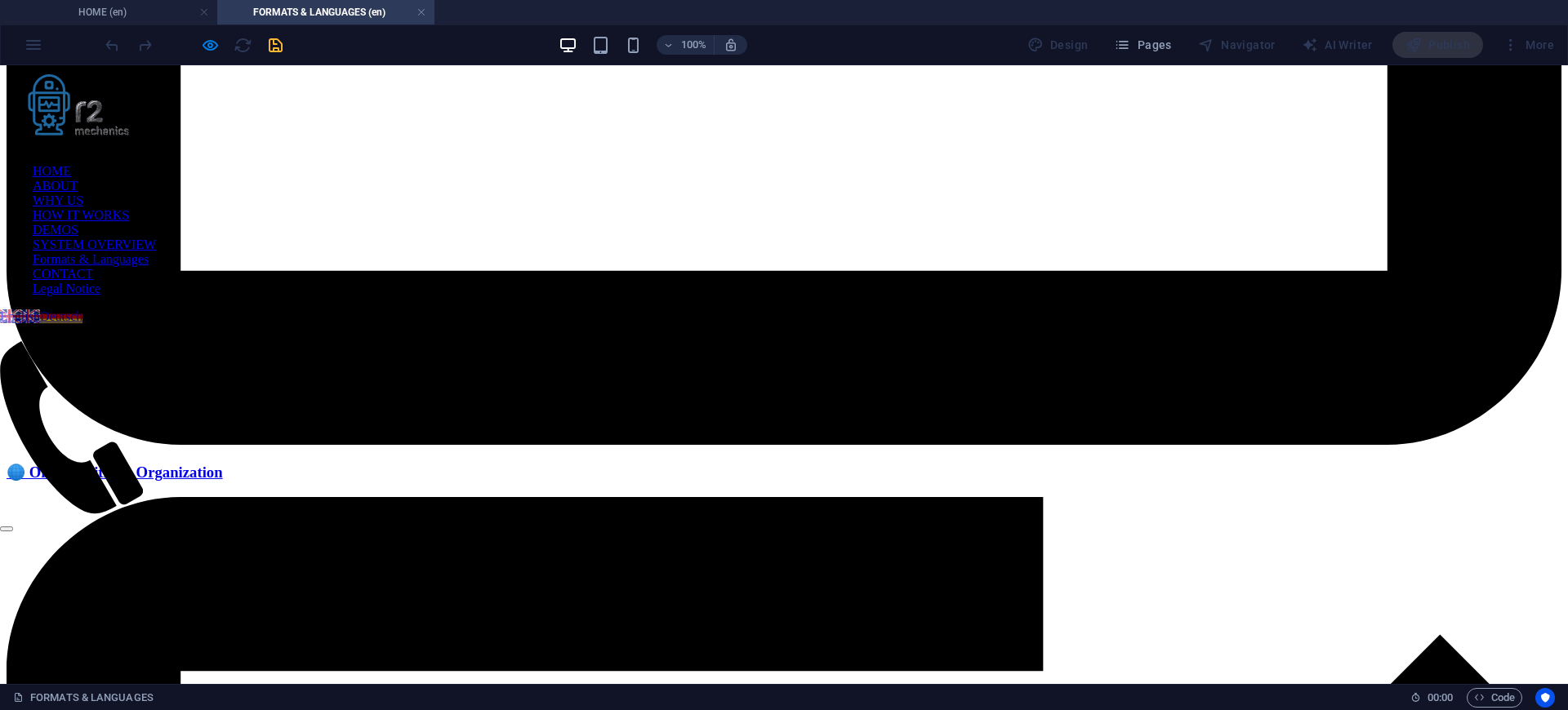 scroll, scrollTop: 1812, scrollLeft: 0, axis: vertical 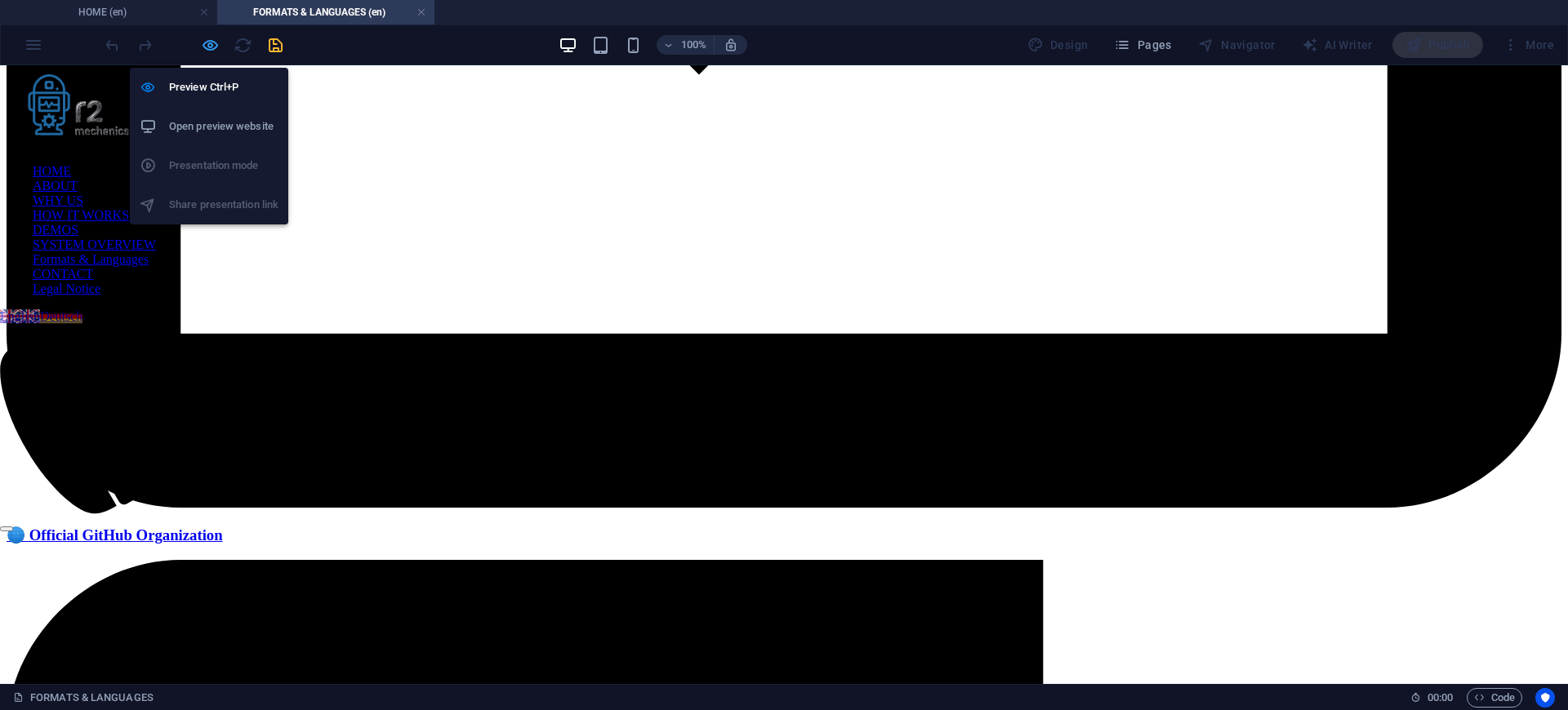 click at bounding box center [210, 45] 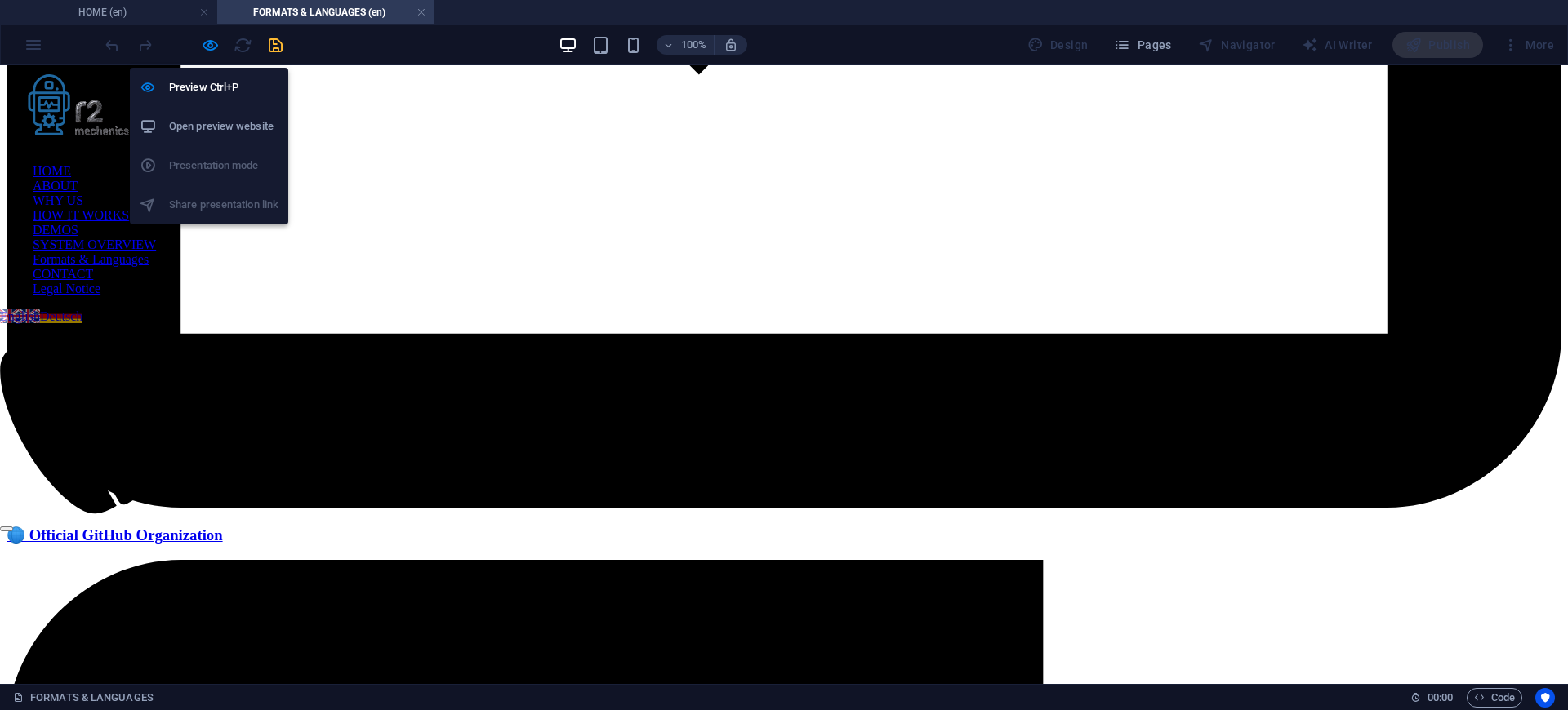 scroll, scrollTop: 1813, scrollLeft: 0, axis: vertical 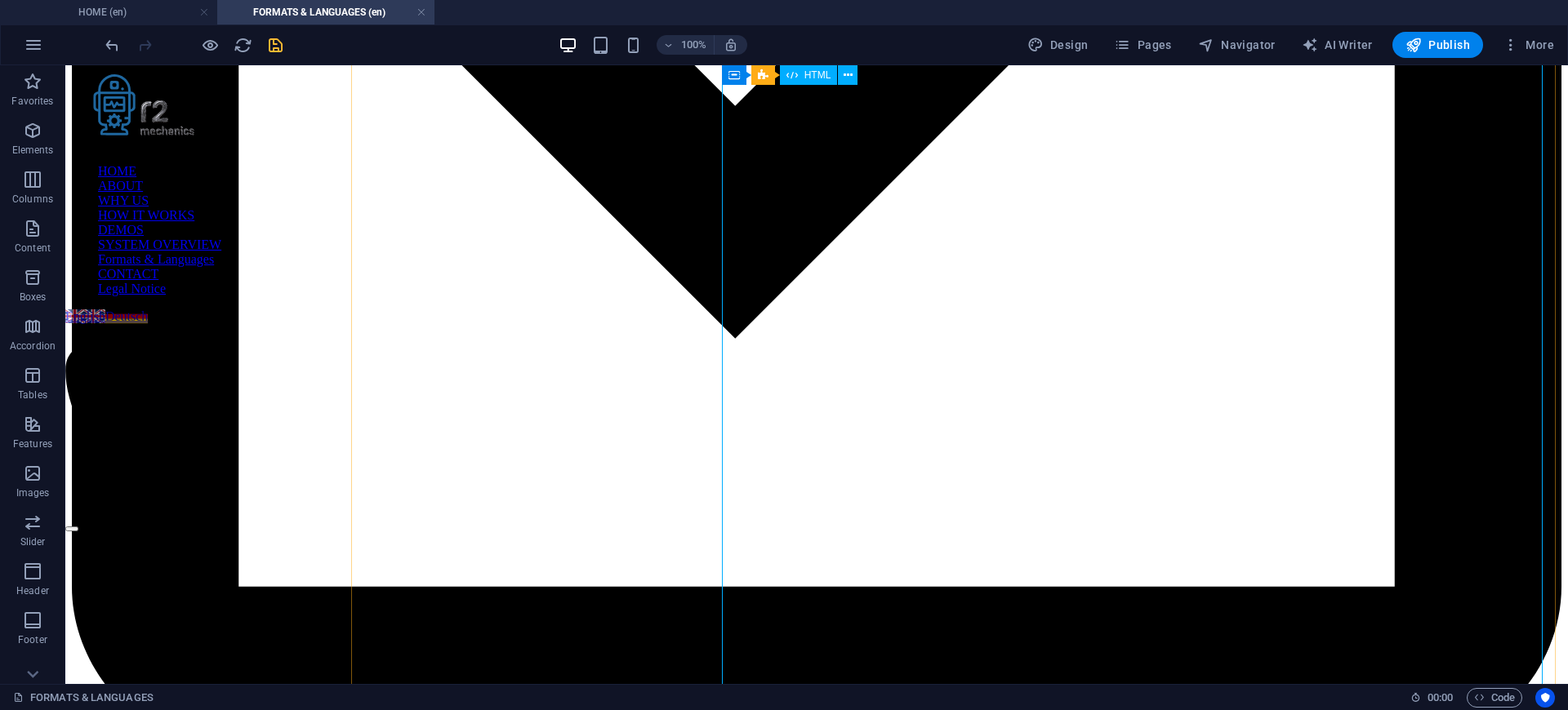click on "Supported Languages – Accuracy, Outputs & Side-Notes
R2 Mechanics transcribes in  57 languages  using Whisper v3.
Manual revision and full feature support are available in these  Premium languages :
English, German, French, Polish
Premium
For low-resource or experimental languages,  audio quality  significantly affects results.
Audio restoration  may be recommended or required for optimal accuracy.
LLM-generated  Side-Notes  are highly reliable in EN/DE/FR/PL and experimental in other languages.
Language
Accuracy
Manual Revision
Advanced Outputs
LLM Side‑Notes
Very High Accuracy (Premium)
English  Premium" at bounding box center [817, 10174] 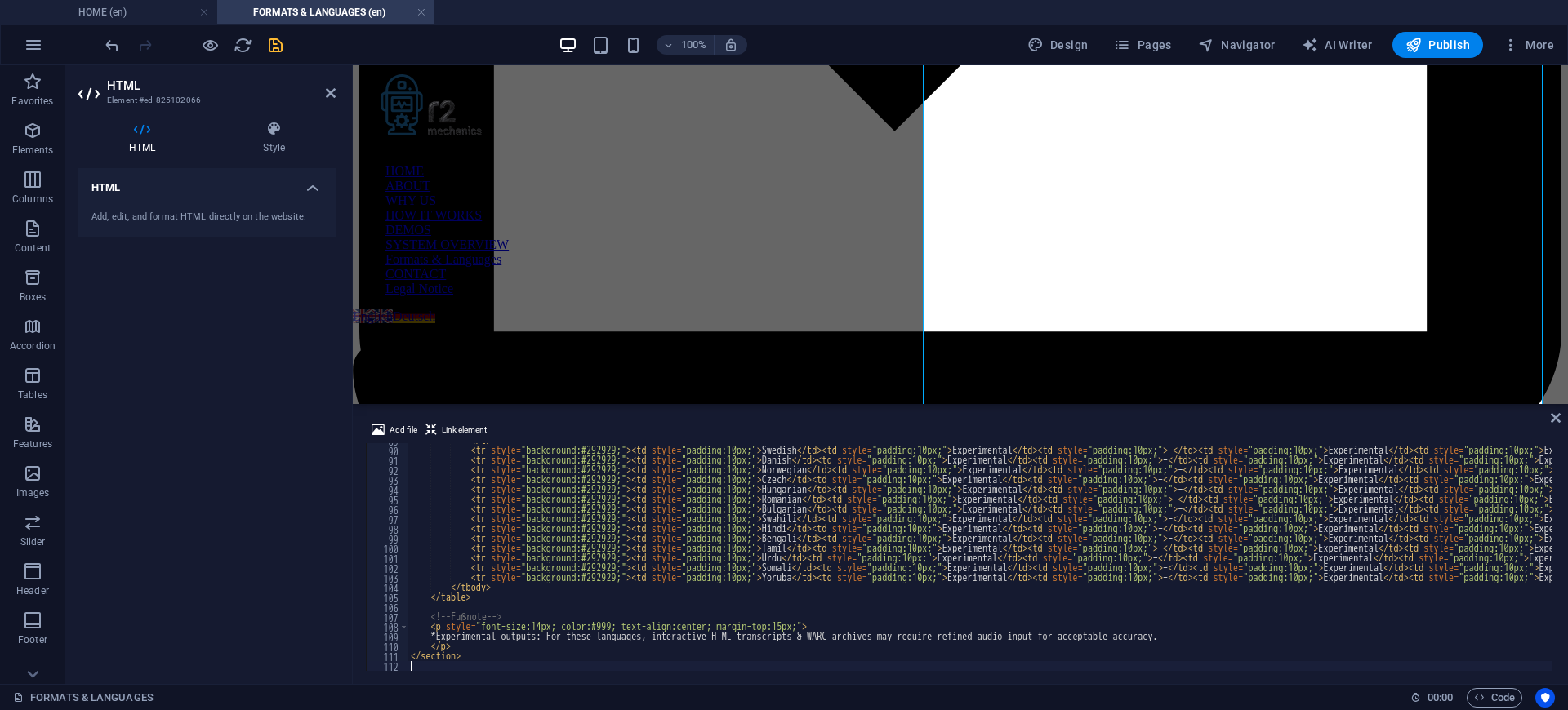 click on "< tr > < td   style = "padding:10px;" > Dutch </ td > < td   style = "padding:10px;" > High </ td > < td   style = "padding:10px;" > On request </ td > < td   style = "padding:10px;" > All </ td > < td   style = "padding:10px;" > < span   style = "background:#4577a8; color:#fff; font-size:12px; padding:2px 6px; border-radius:8px;" > Advanced </ span > < br > • Focused thematic insights (narrative & key themes) < br > • Core plausibility reviews for coherence </ td > </ tr >                < tr > < td   style = "padding:10px;" > Greek </td > < td   style = "padding:10px;" > High </ td > < td   style = "padding:10px;" > On request </ td > < td   style = "padding:10px;" > All </ td > < td   style = "padding:10px;" > < span   style = "background:#4577a8; color:#fff; font-size:12px; padding:2px 6px; border-radius:8px;" > Advanced </ span > < br > • Focused thematic insights (narrative & key themes) < br > • Core plausibility reviews for coherence </ td > </ tr >                < tr > < td" at bounding box center (1037, 557) 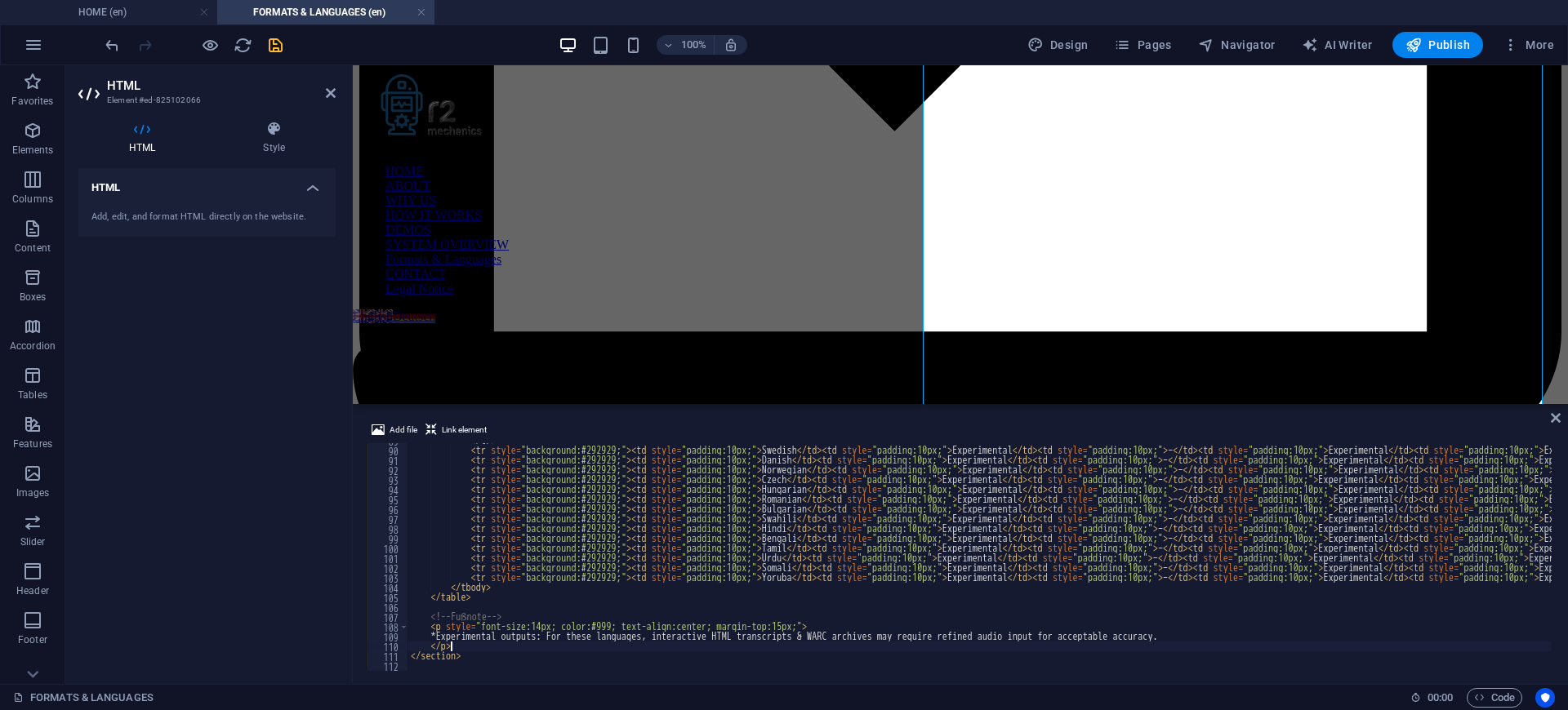 type on "</section>" 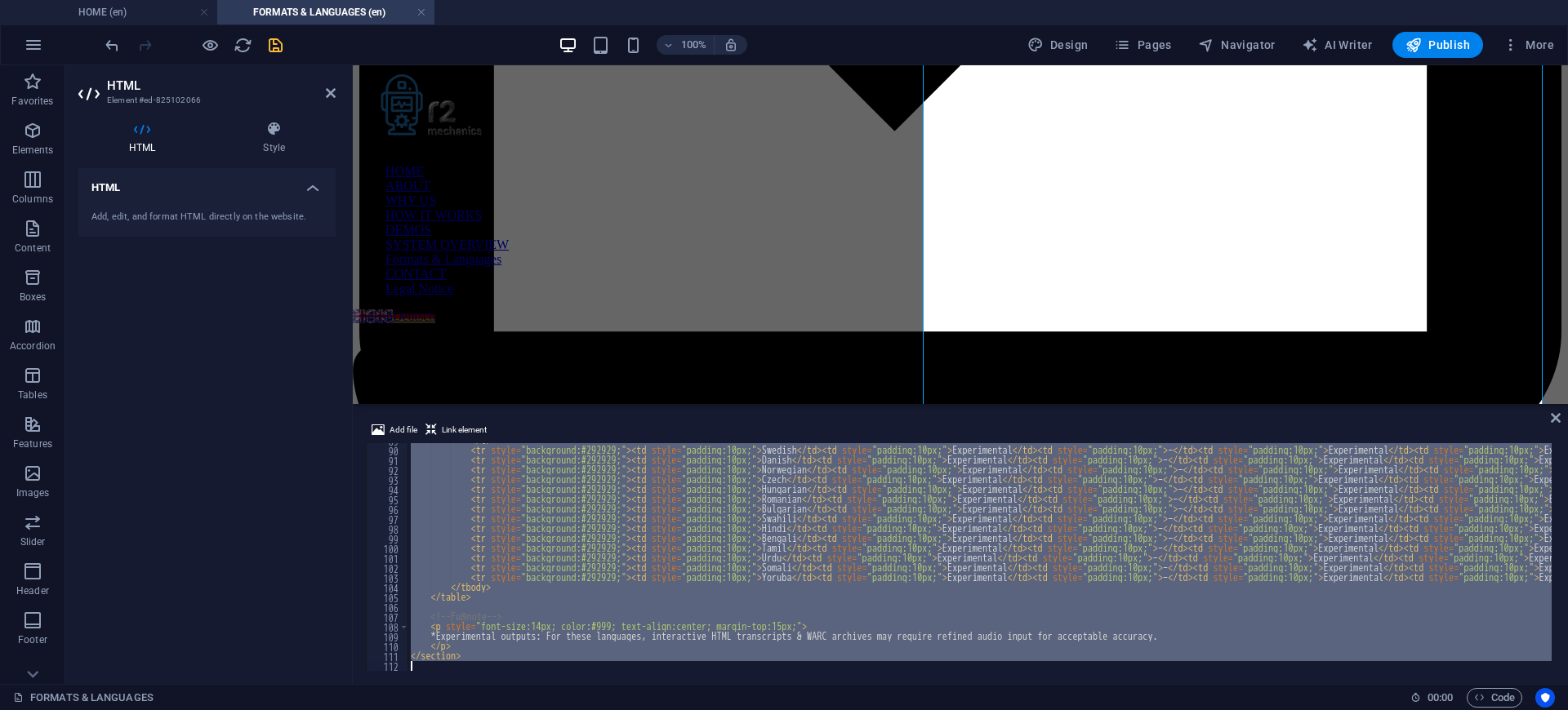 type 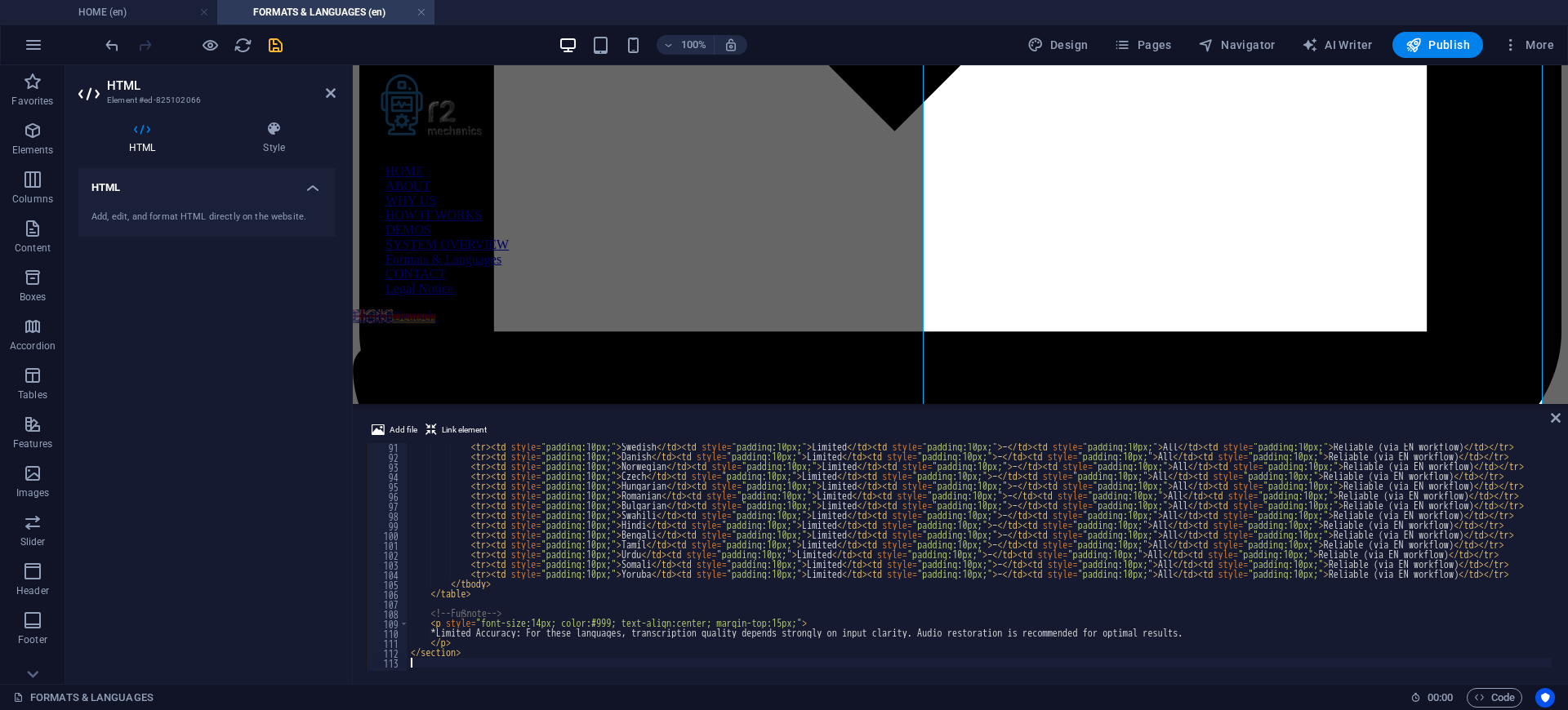 scroll, scrollTop: 882, scrollLeft: 0, axis: vertical 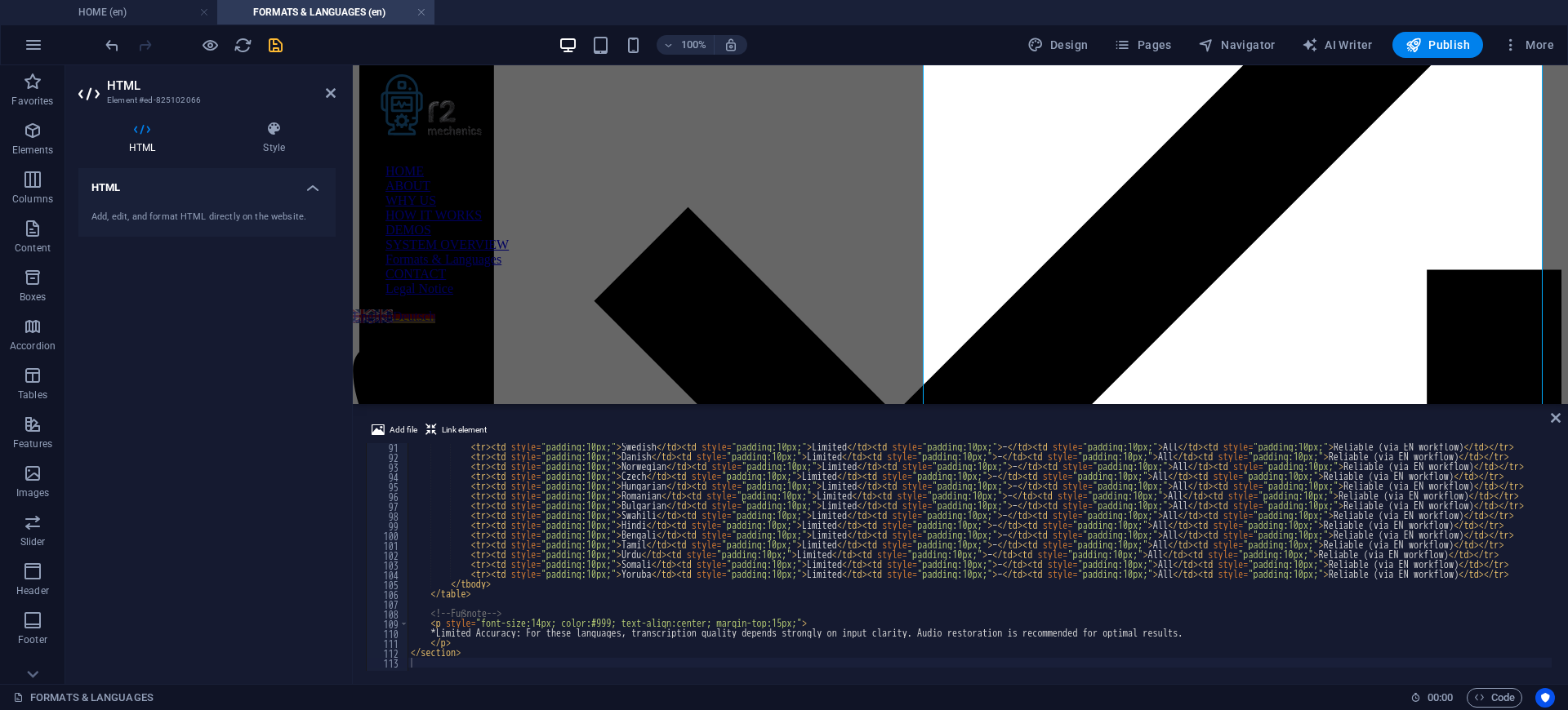 click on "Add file Link element 91 92 93 94 95 96 97 98 99 100 101 102 103 104 105 106 107 108 109 110 111 112 113                < tr > < td   style = "padding:10px;" > Swedish </ td > < td   style = "padding:10px;" > Limited </ td > < td   style = "padding:10px;" > – </ td > < td   style = "padding:10px;" > All </ td > < td   style = "padding:10px;" > Reliable (via EN workflow) </ td > </ tr >                < tr > < td   style = "padding:10px;" > Danish </ td > < td   style = "padding:10px;" > Limited </ td > < td   style = "padding:10px;" > – </ td > < td   style = "padding:10px;" > All </ td > < td   style = "padding:10px;" > Reliable (via EN workflow) </ td > </ tr >                < tr > < td   style = "padding:10px;" > Norwegian </ td > < td   style = "padding:10px;" > Limited </ td > < td   style = "padding:10px;" > – </ td > < td   style = "padding:10px;" > All </ td > < td   style = "padding:10px;" > Reliable (via EN workflow) </ td > </ tr >                < tr > < td   style = "padding:10px;" > Czech" at bounding box center (960, 545) 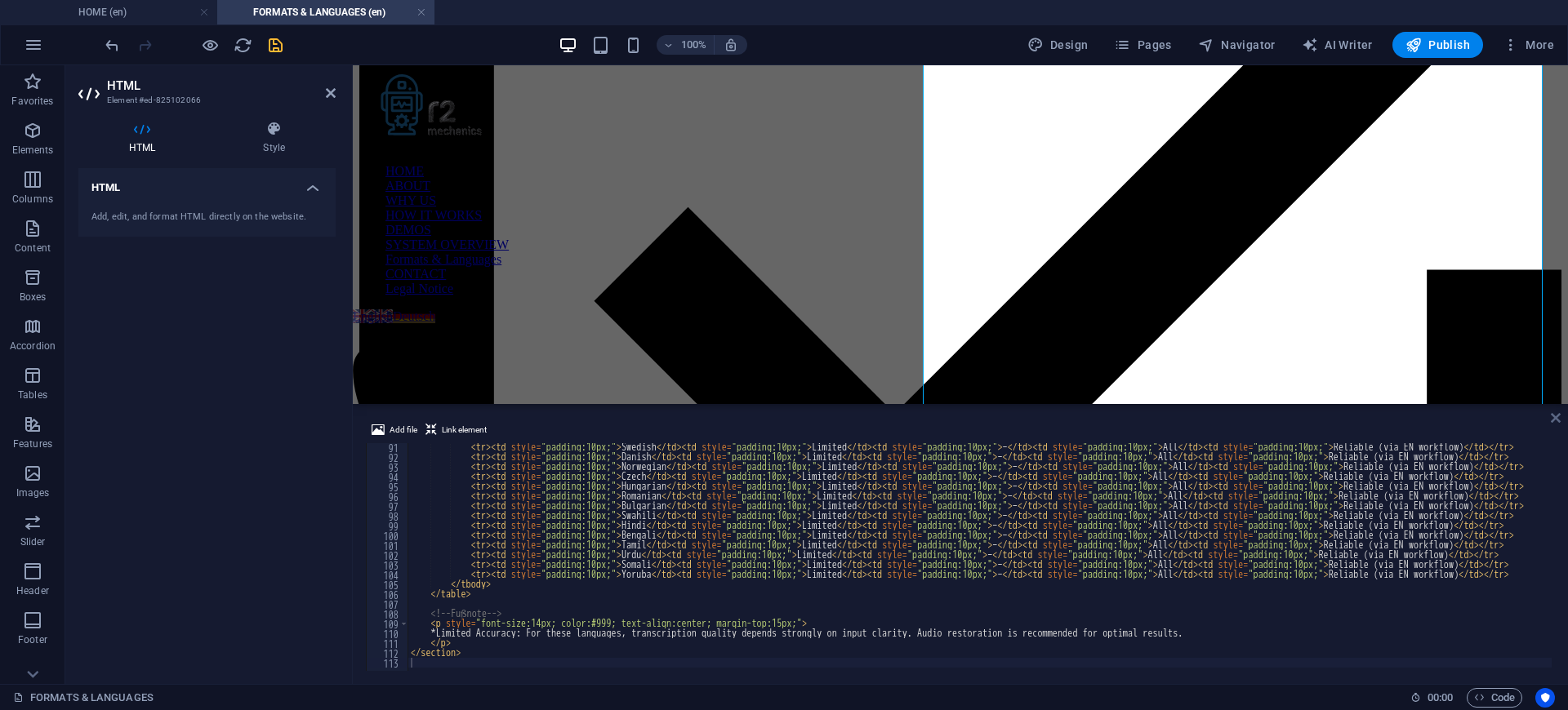 click at bounding box center (1556, 418) 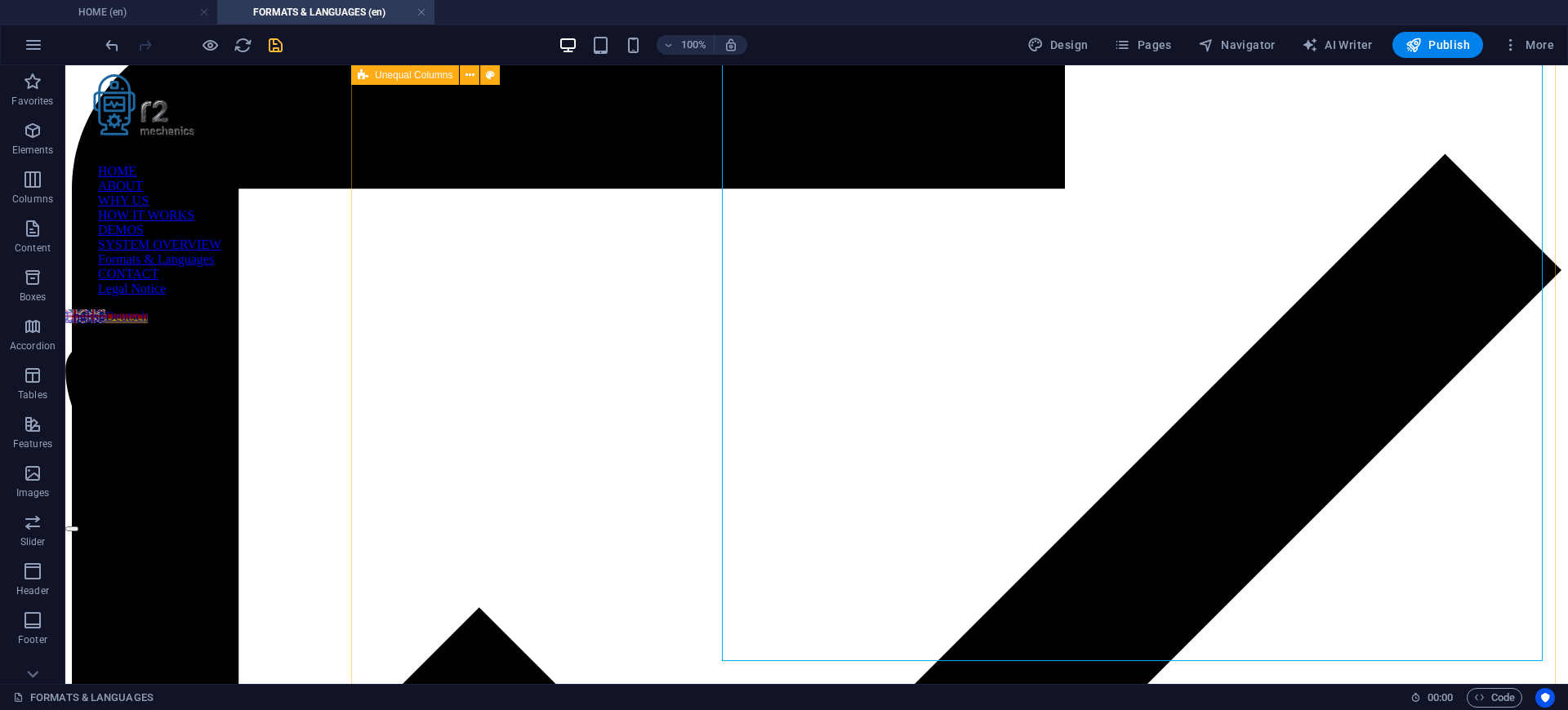scroll, scrollTop: 2282, scrollLeft: 0, axis: vertical 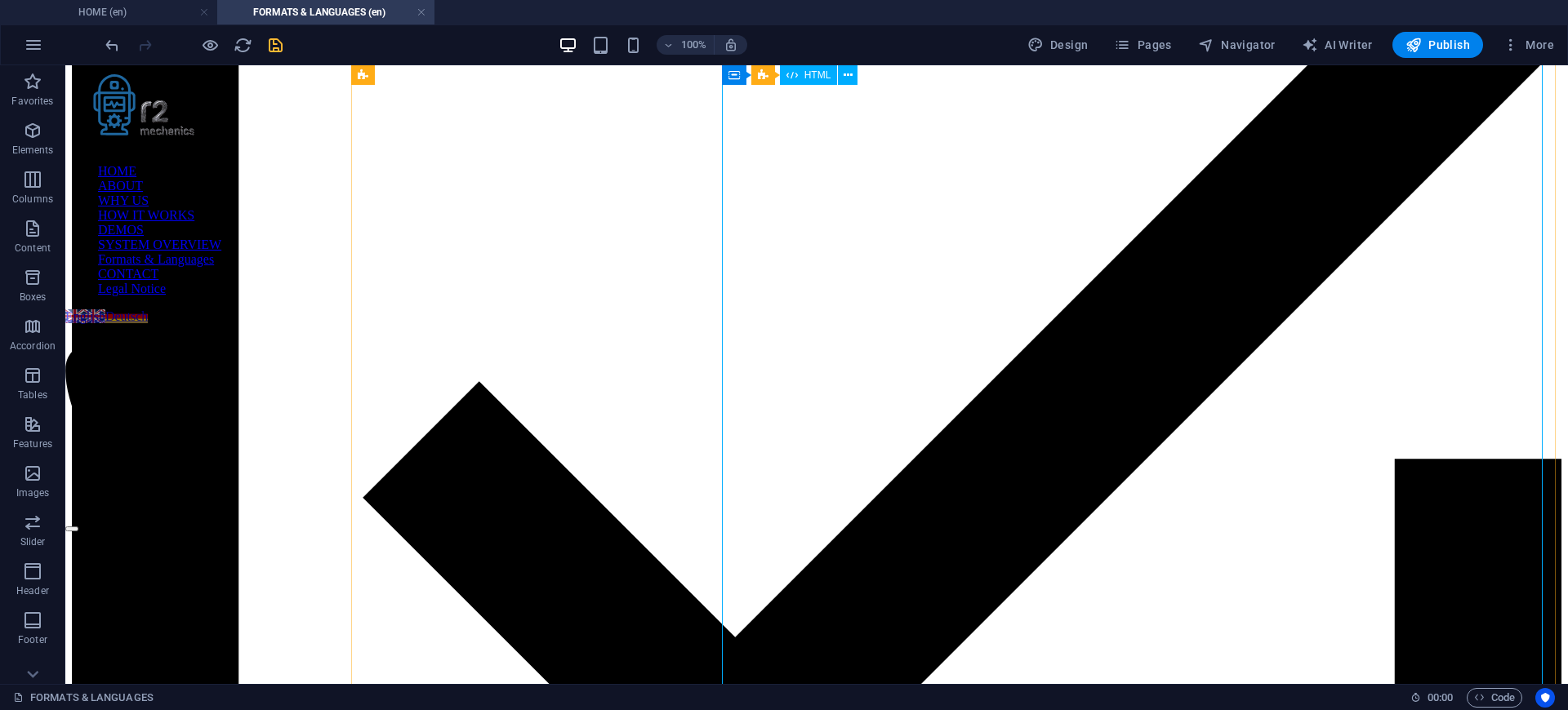 click on "Supported Languages – Accuracy, Outputs & Side-Notes
R2 Mechanics transcribes in  57 languages .
Manual revision and full feature support are available in these  Premium languages :
English, German, French, Polish  Premium
Contextual annotations (Side‑Notes) are created in a high‑accuracy working language for consistency
and then delivered in the target language.
This approach guarantees  reliable, context‑rich annotations across all supported languages ,
even when source transcription quality varies.
Language
Accuracy
Manual Revision
Advanced Outputs
LLM Side‑Notes
Very High Accuracy (Premium)
English  All" at bounding box center (817, 10705) 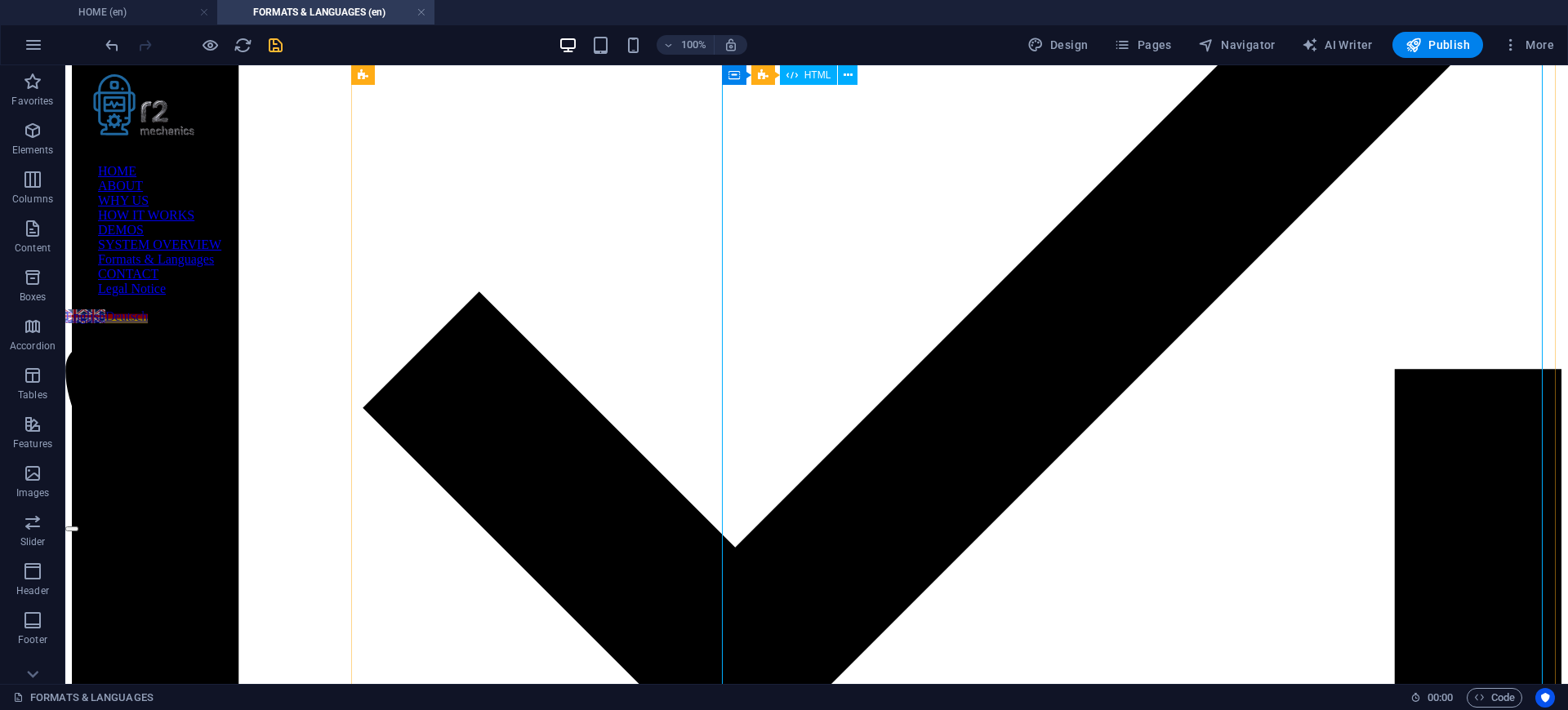 scroll, scrollTop: 1477, scrollLeft: 0, axis: vertical 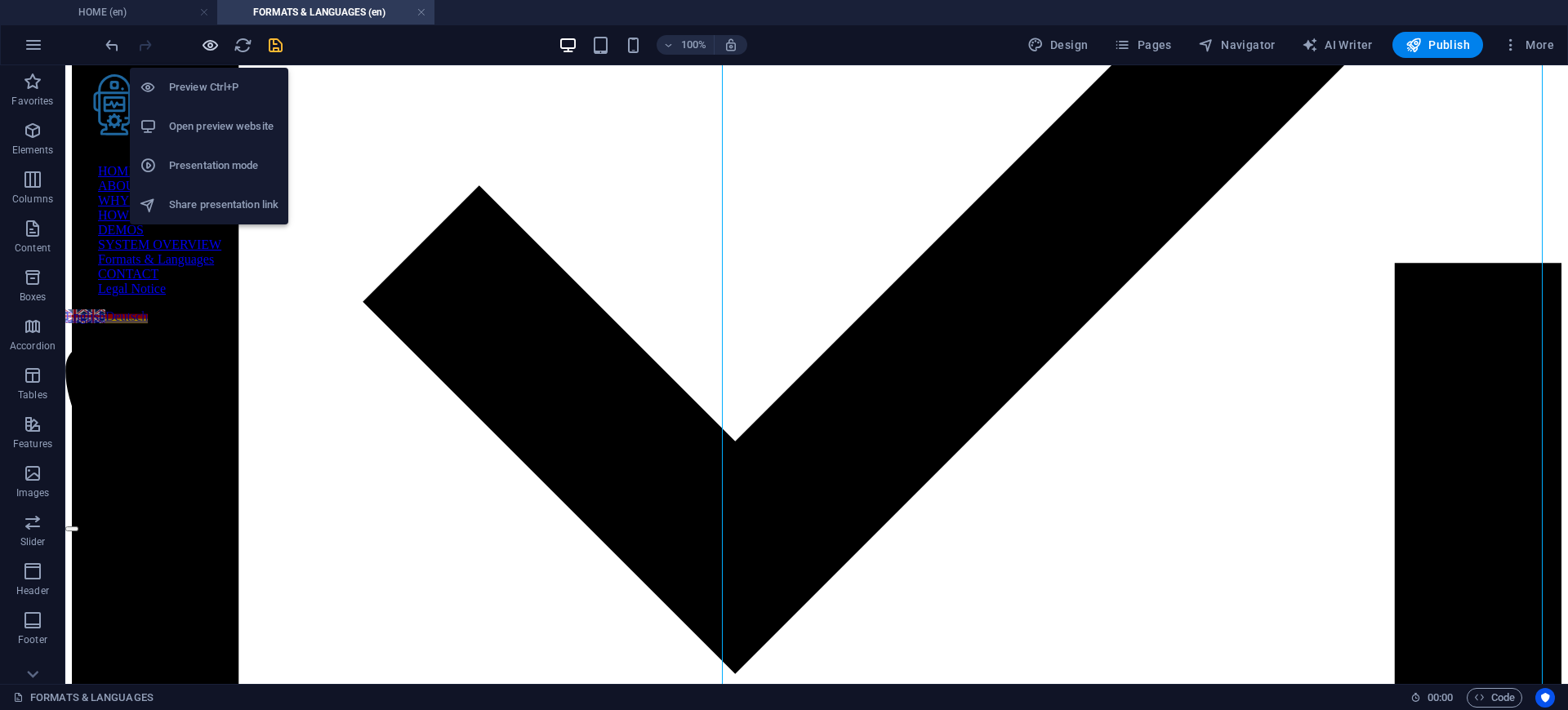 click at bounding box center (210, 45) 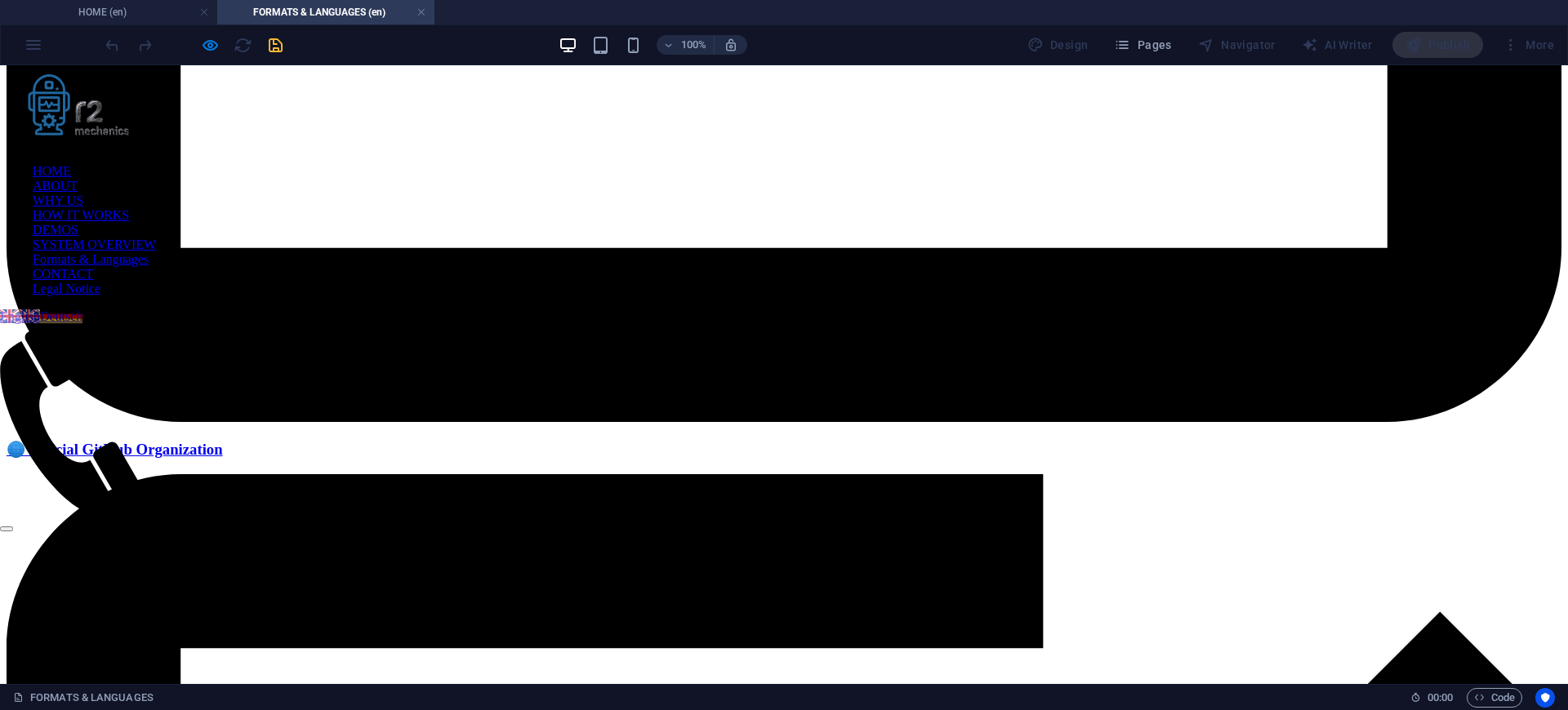scroll, scrollTop: 1868, scrollLeft: 0, axis: vertical 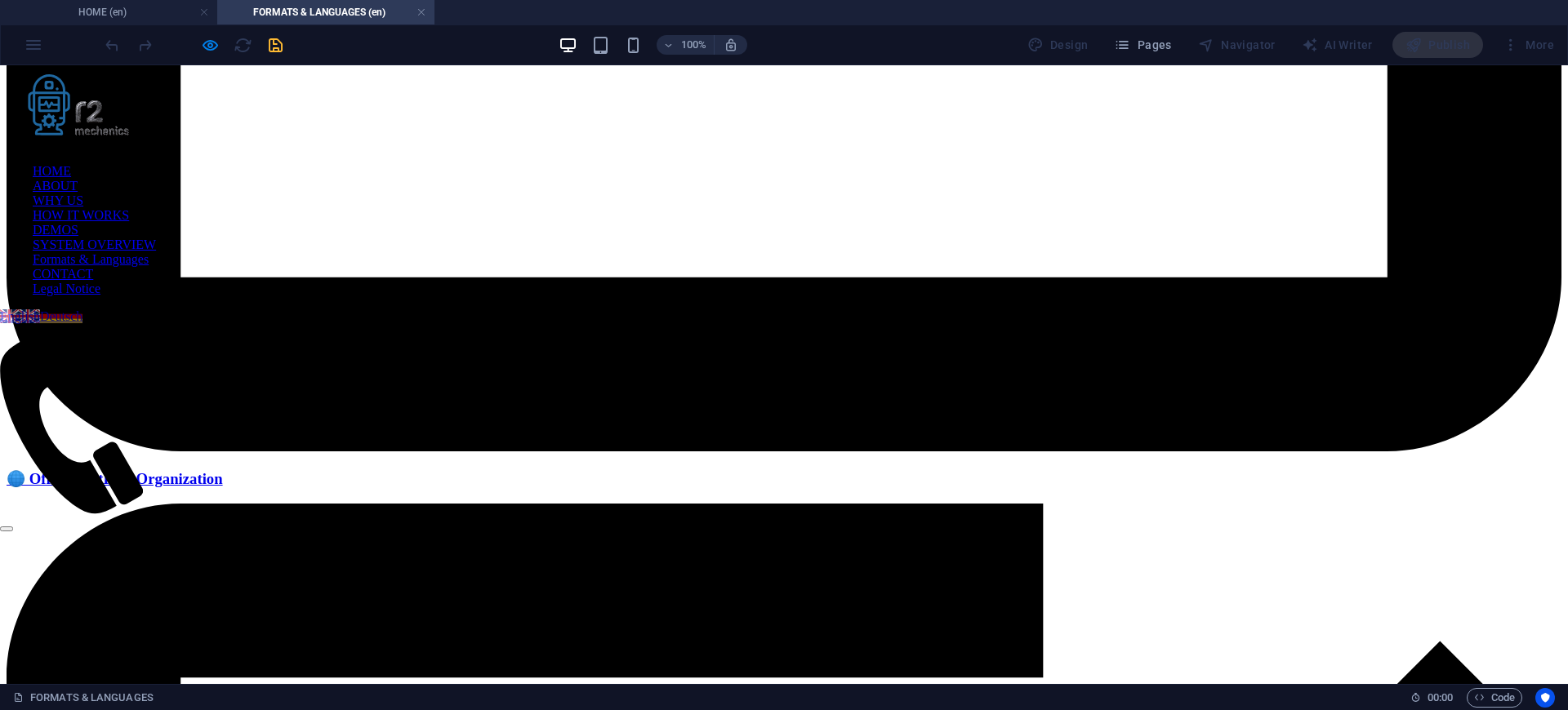 drag, startPoint x: 986, startPoint y: 468, endPoint x: 1104, endPoint y: 462, distance: 118.15244 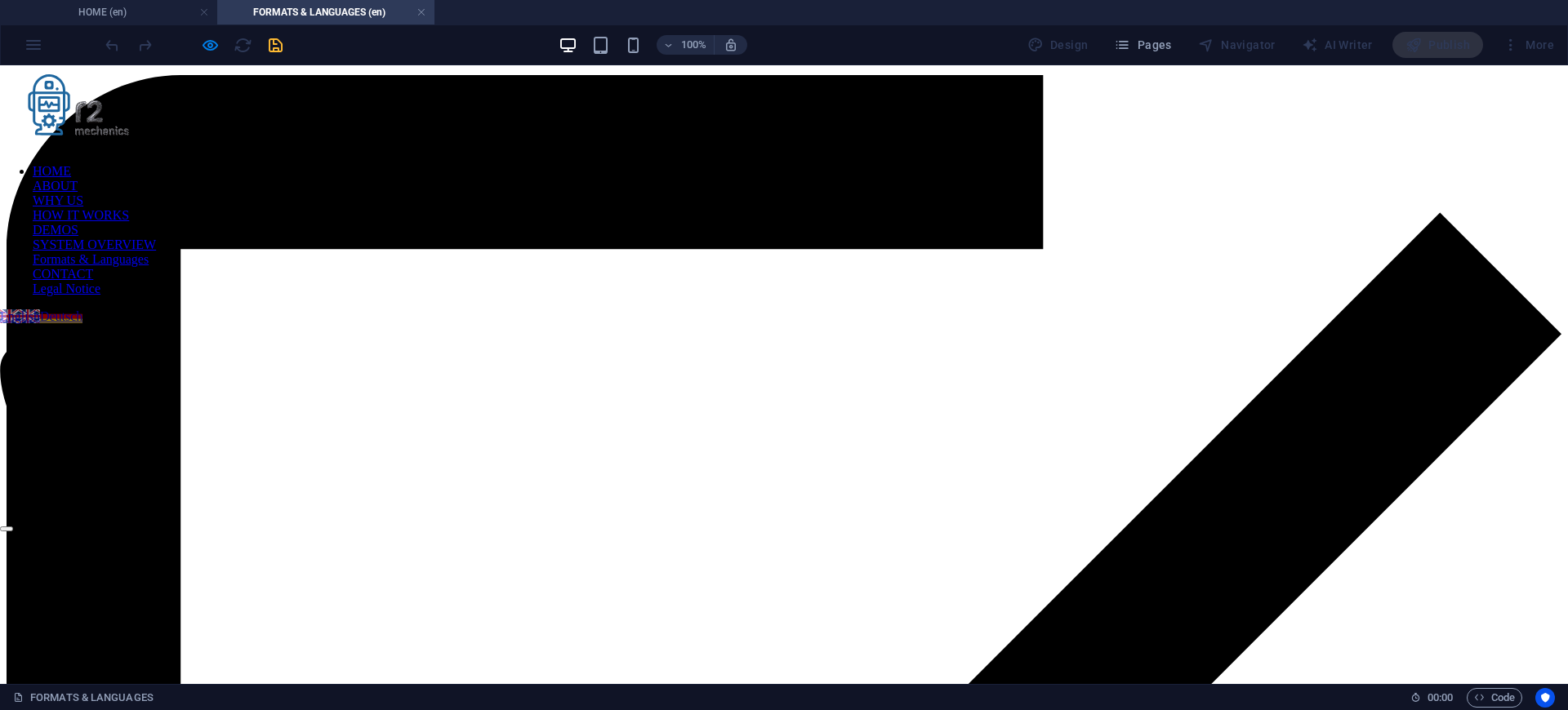 scroll, scrollTop: 2260, scrollLeft: 0, axis: vertical 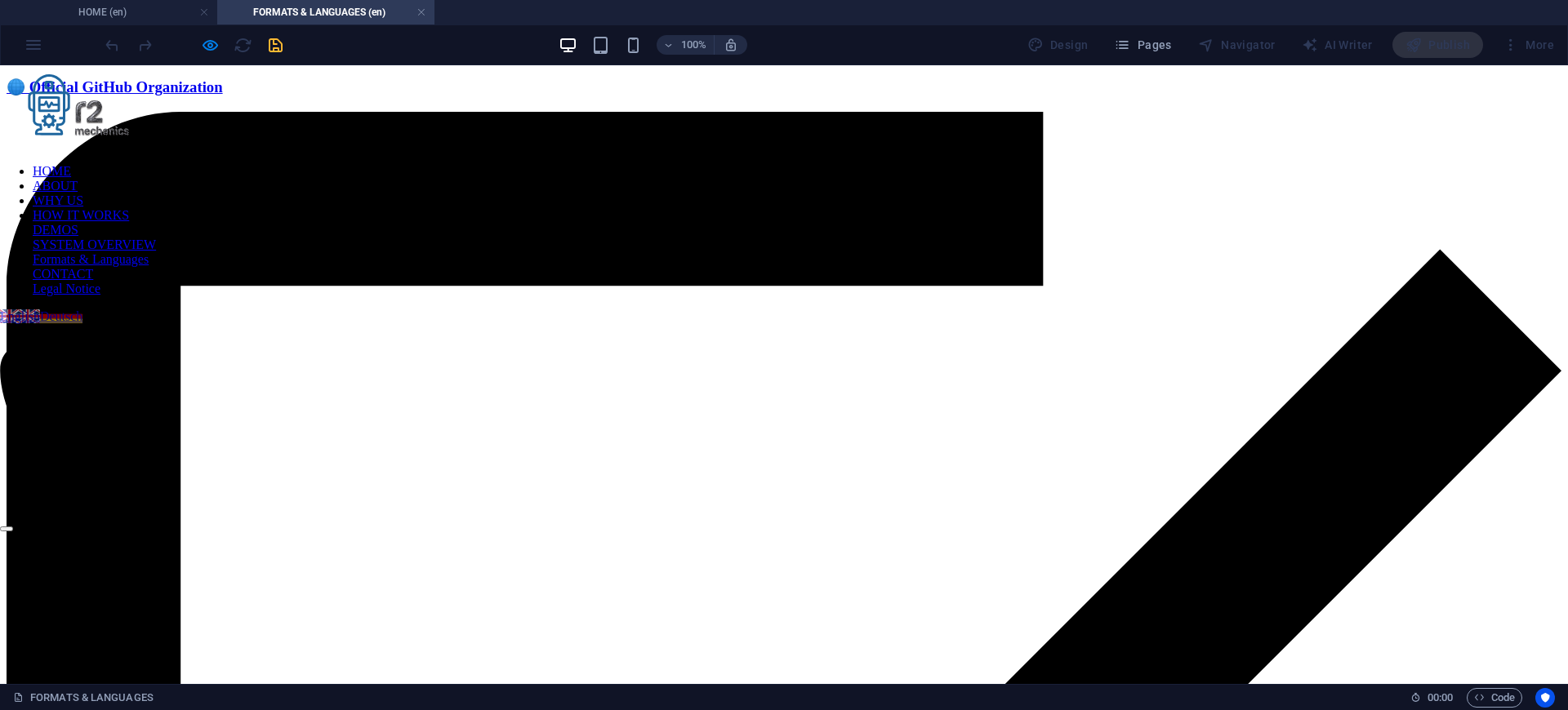 drag, startPoint x: 1311, startPoint y: 331, endPoint x: 1478, endPoint y: 326, distance: 167.07483 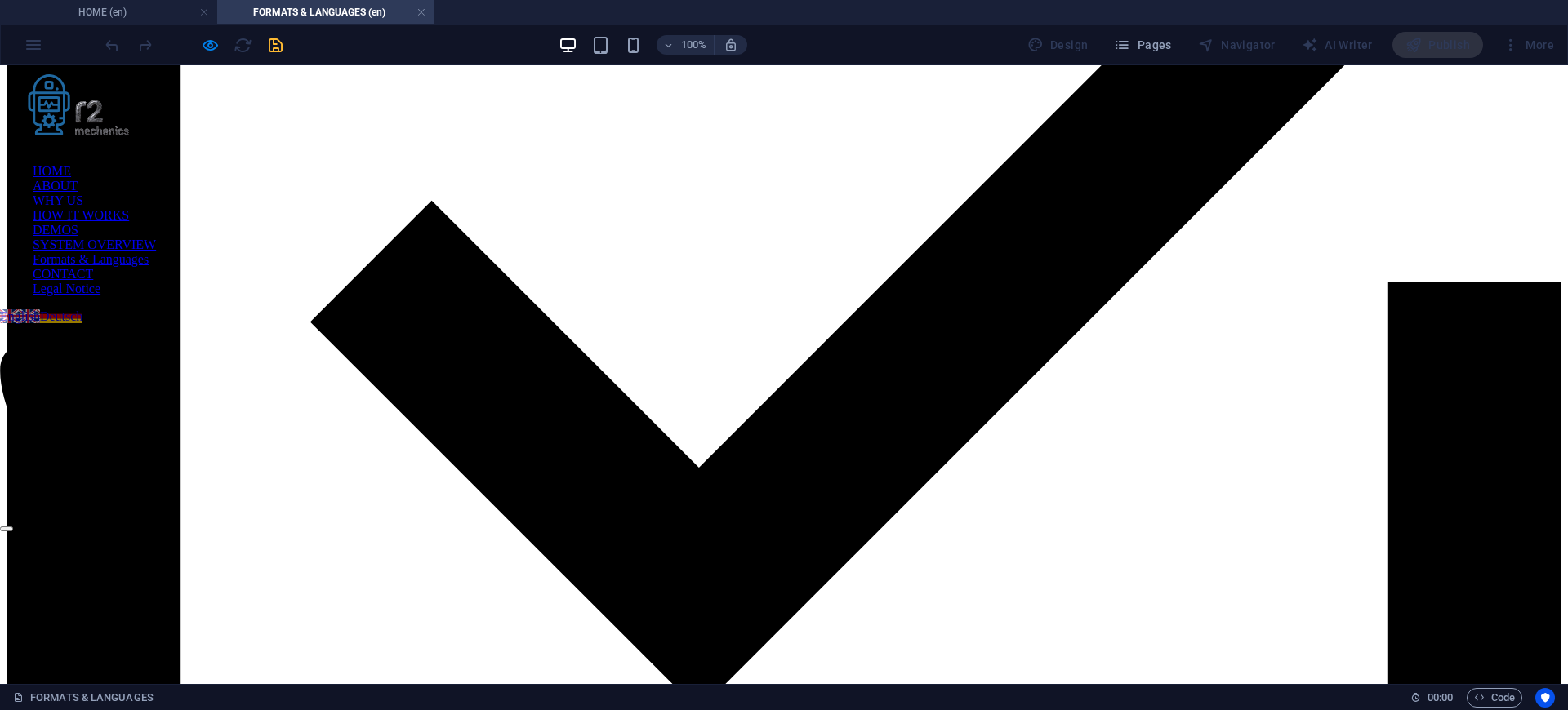 scroll, scrollTop: 1183, scrollLeft: 0, axis: vertical 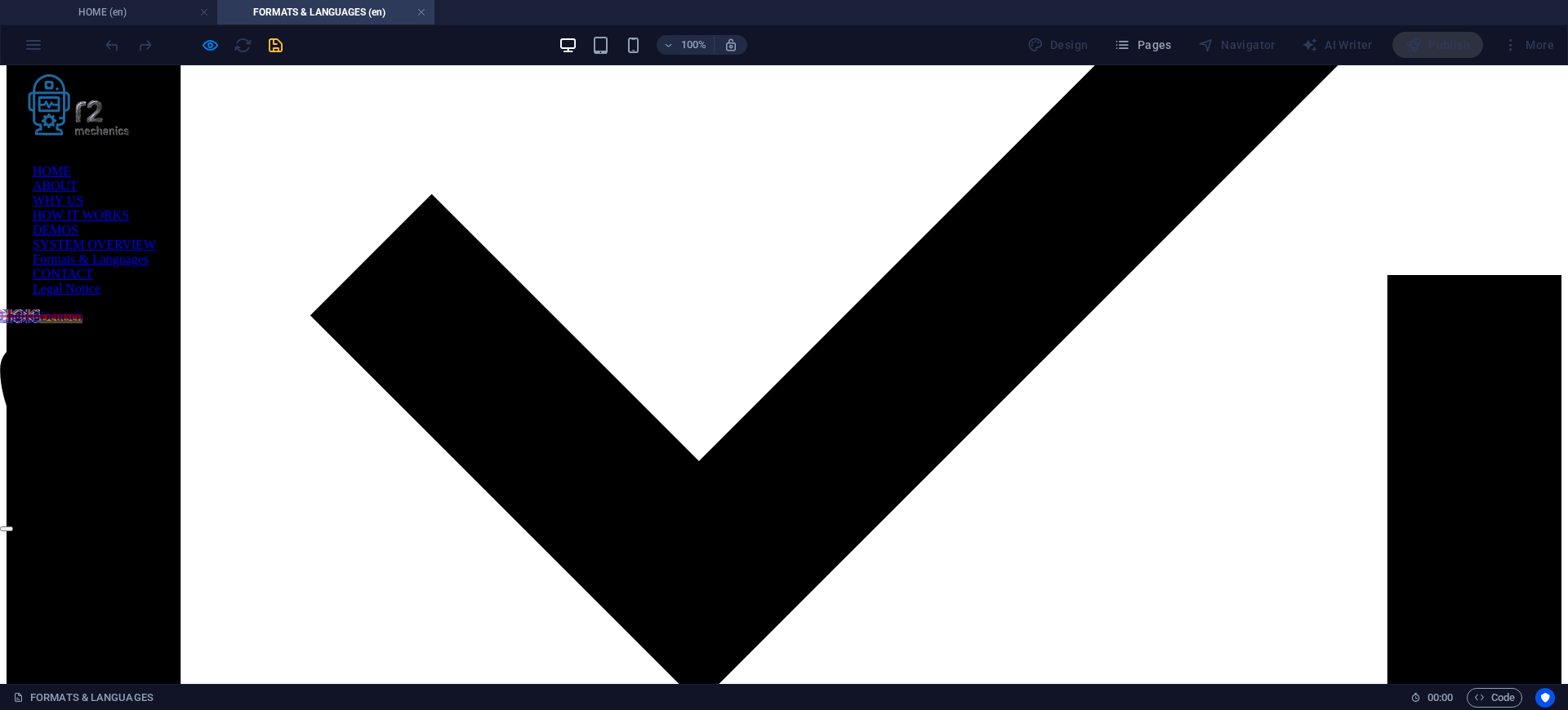 drag, startPoint x: 1009, startPoint y: 250, endPoint x: 1129, endPoint y: 258, distance: 120.26637 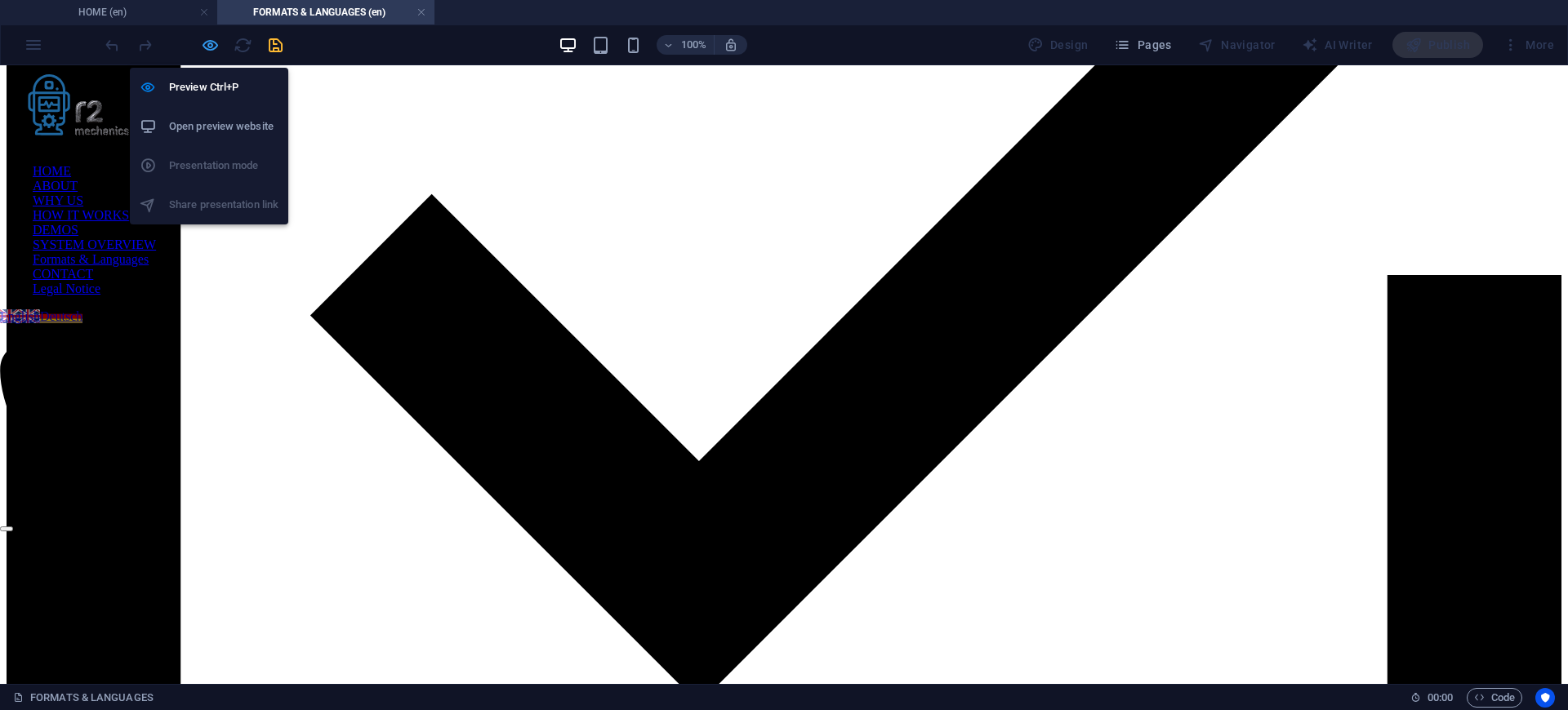 click at bounding box center (210, 45) 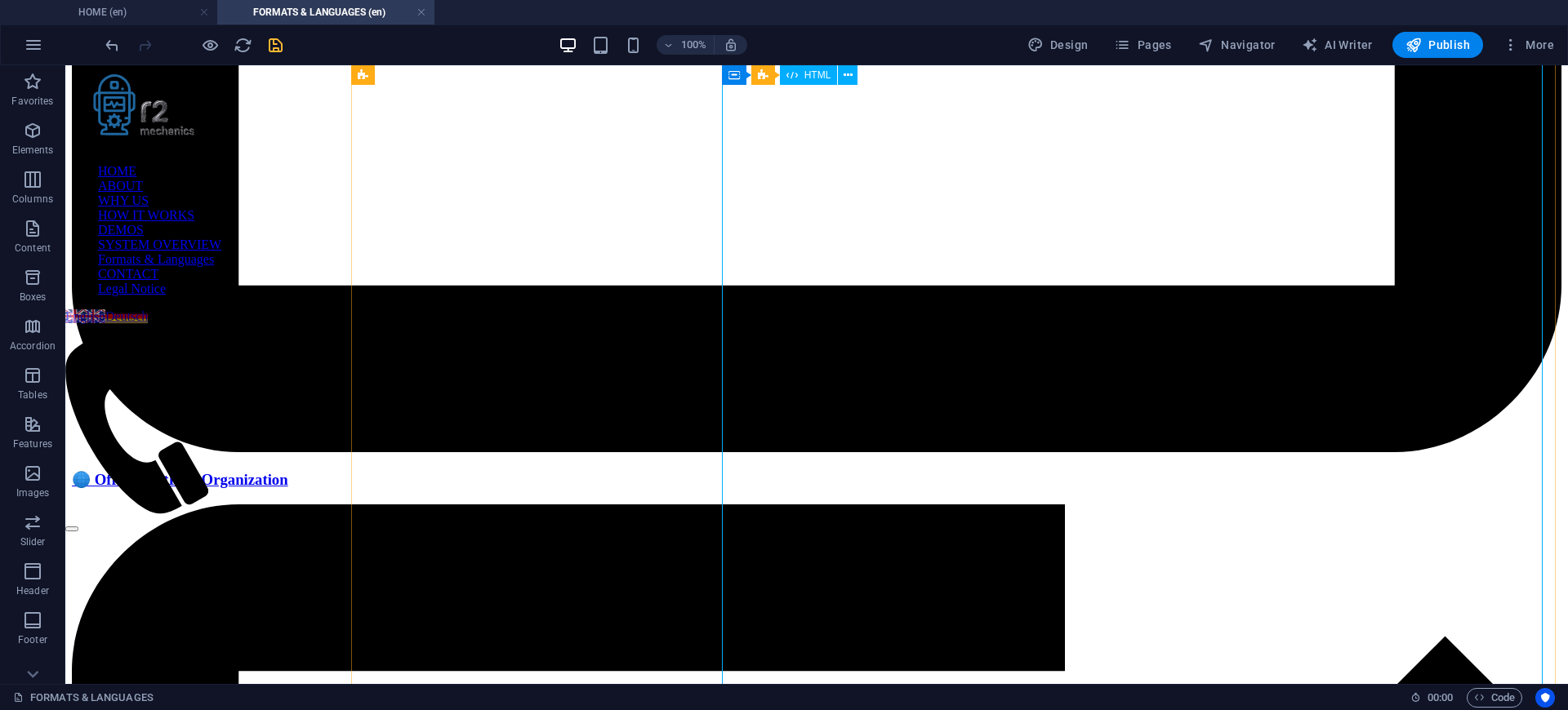 click on "Supported Languages – Accuracy, Outputs & Side-Notes
R2 Mechanics transcribes in  57 languages .
Manual revision and full feature support are available in these  Premium languages :
English, German, French, Polish  Premium
Contextual annotations (Side‑Notes) are created in a high‑accuracy working language for consistency
and then delivered in the target language.
This approach guarantees  reliable, context‑rich annotations across all supported languages ,
even when source transcription quality varies.
Language
Accuracy
Manual Revision
Advanced Outputs
LLM Side‑Notes
Very High Accuracy (Premium)
English  All" at bounding box center (817, 9873) 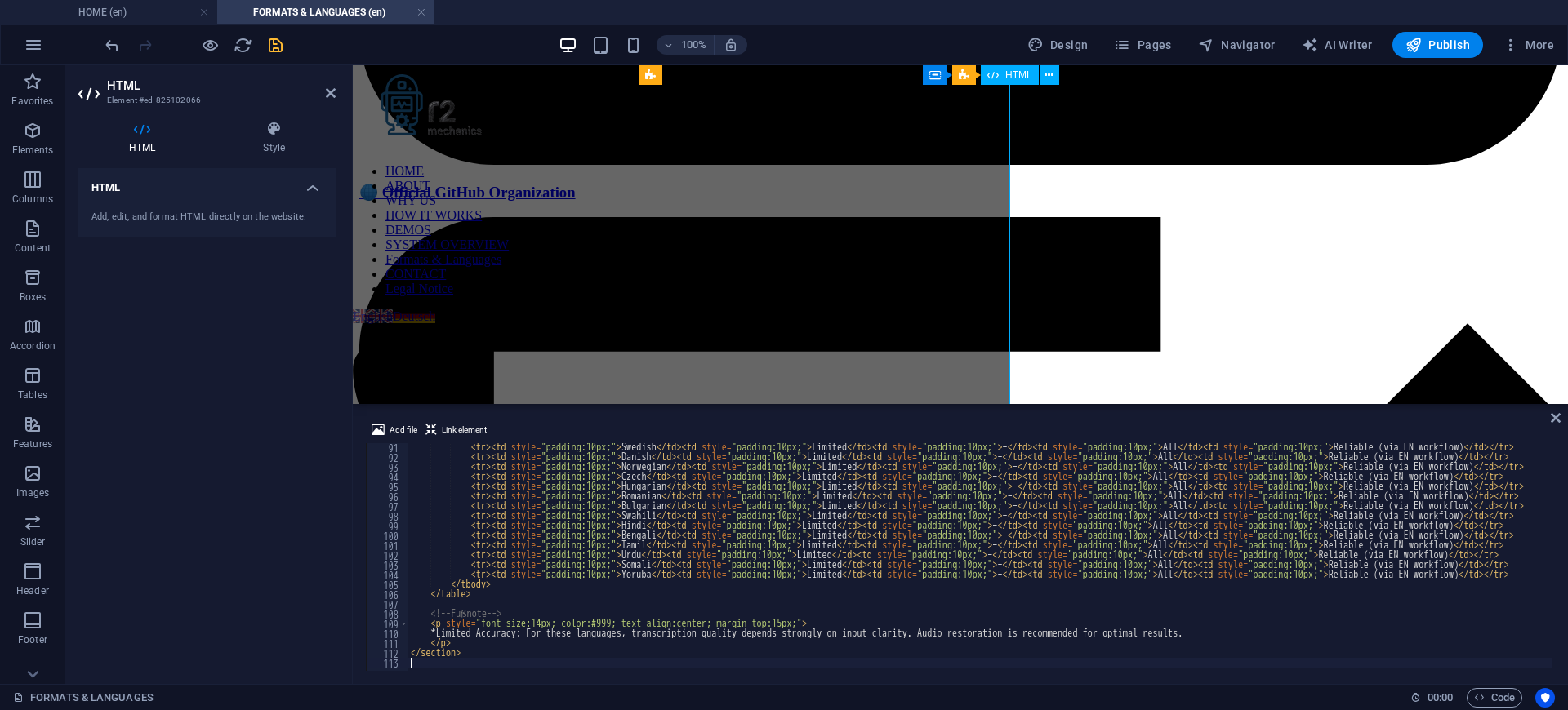 scroll, scrollTop: 2428, scrollLeft: 0, axis: vertical 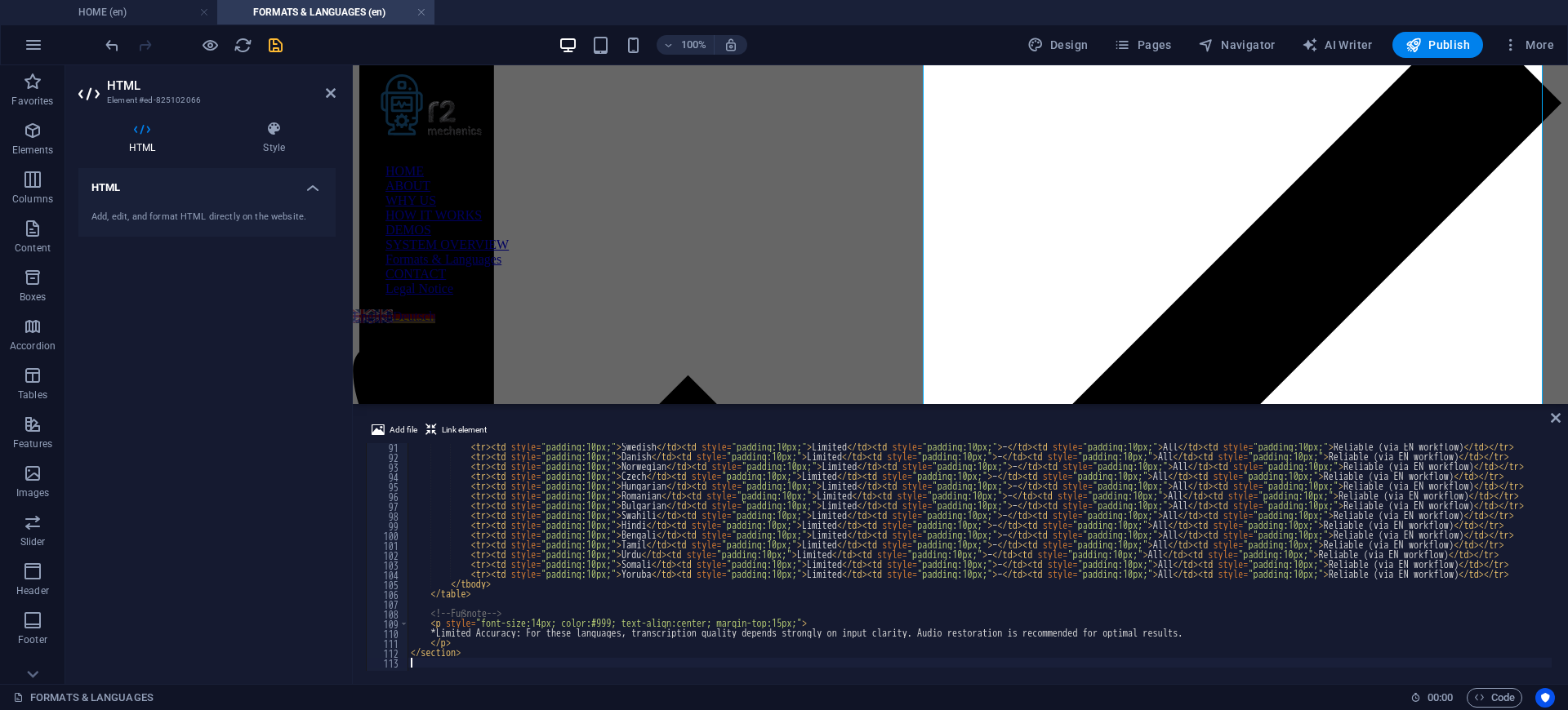 click on "< tr > < td   style = "padding:10px;" > Swedish </ td > < td   style = "padding:10px;" > Limited </ td > < td   style = "padding:10px;" > – </ td > < td   style = "padding:10px;" > All </ td > < td   style = "padding:10px;" > Reliable (via EN workflow) </ td > </ tr >                < tr > < td   style = "padding:10px;" > Danish </ td > < td   style = "padding:10px;" > Limited </ td > < td   style = "padding:10px;" > – </ td > < td   style = "padding:10px;" > All </ td > < td   style = "padding:10px;" > Reliable (via EN workflow) </ td > </ tr >                < tr > < td   style = "padding:10px;" > Norwegian </ td > < td   style = "padding:10px;" > Limited </ td > < td   style = "padding:10px;" > – </ td > < td   style = "padding:10px;" > All </ td > < td   style = "padding:10px;" > Reliable (via EN workflow) </ td > </ tr >                < tr > < td   style = "padding:10px;" > Czech </ td > < td   style = "padding:10px;" > Limited </ td > < td   style = "padding:10px;" > – </ td > <" at bounding box center (985, 564) 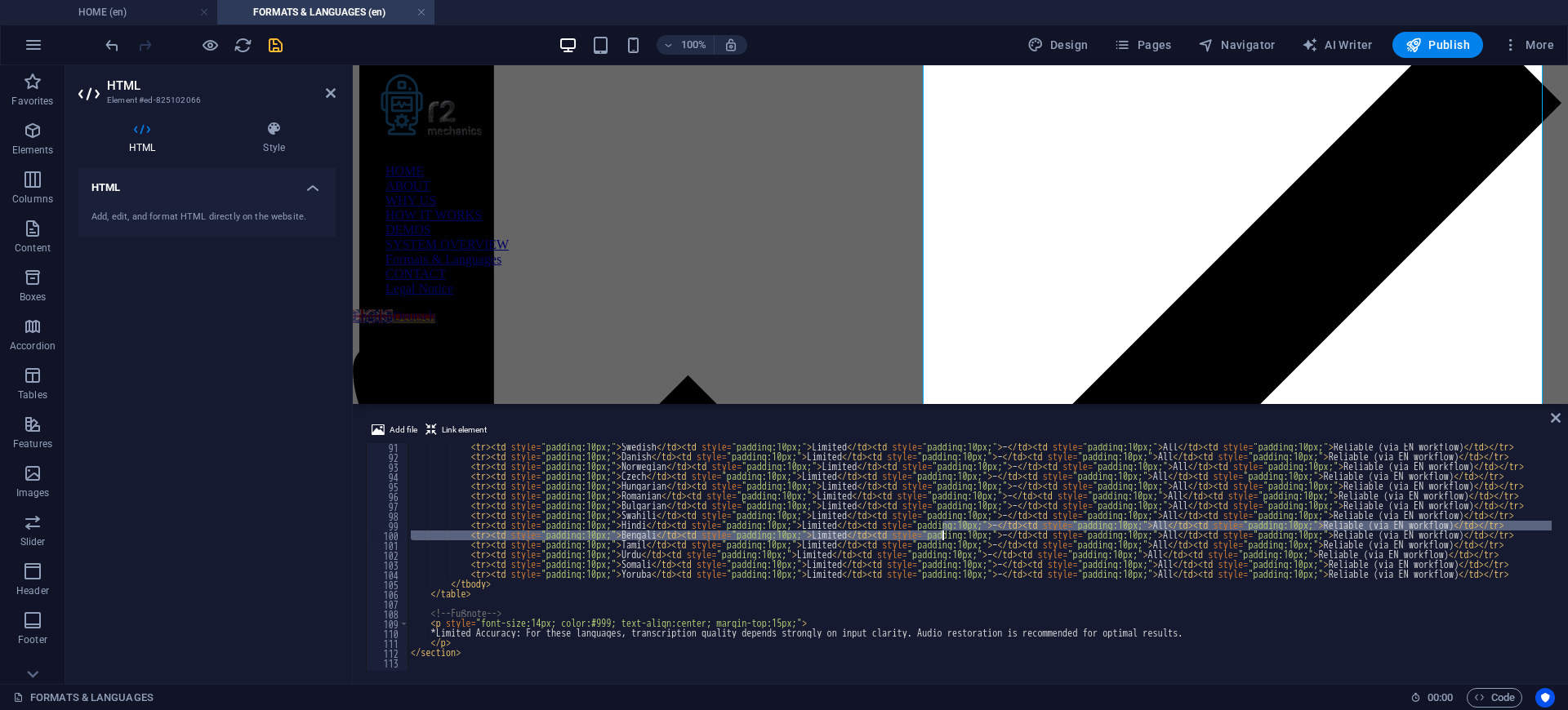 type on "</section>" 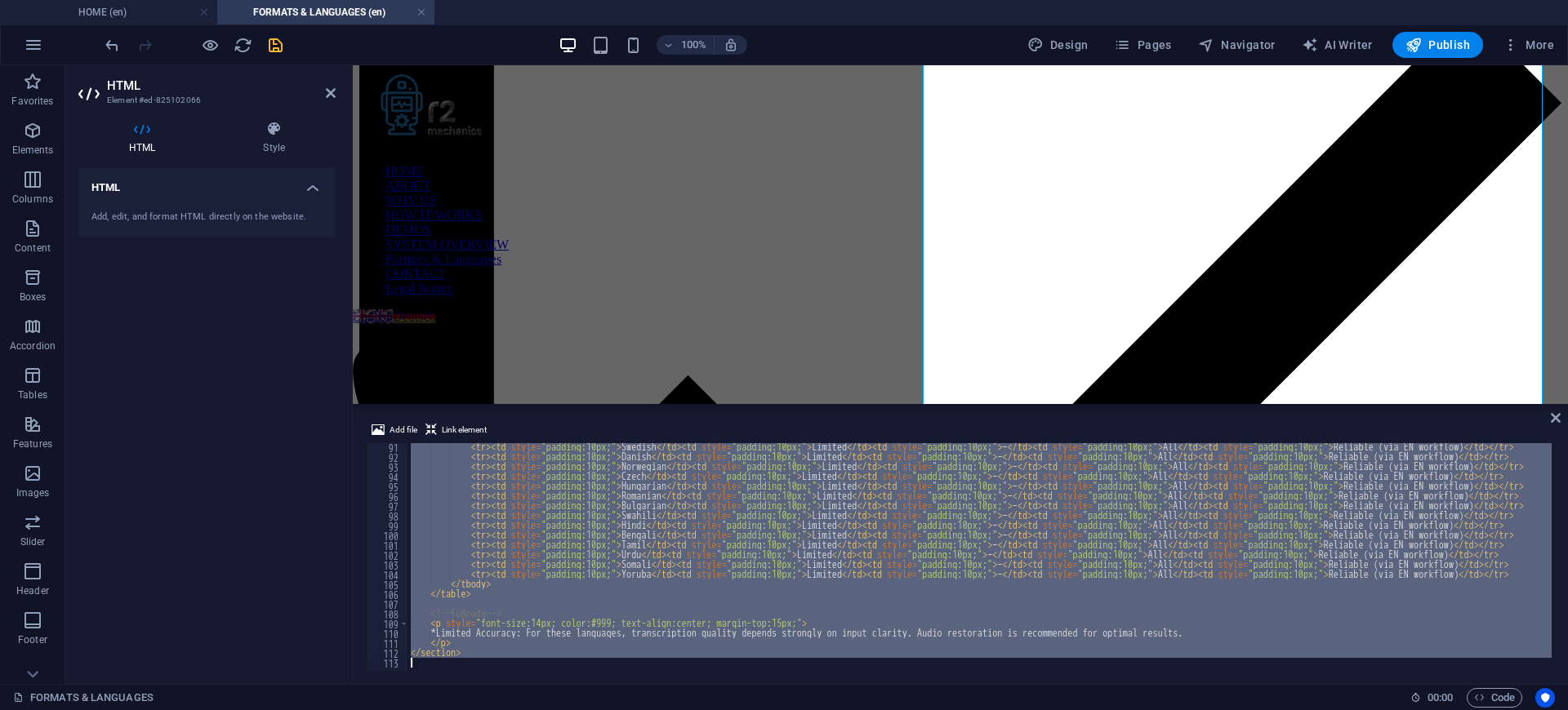 type 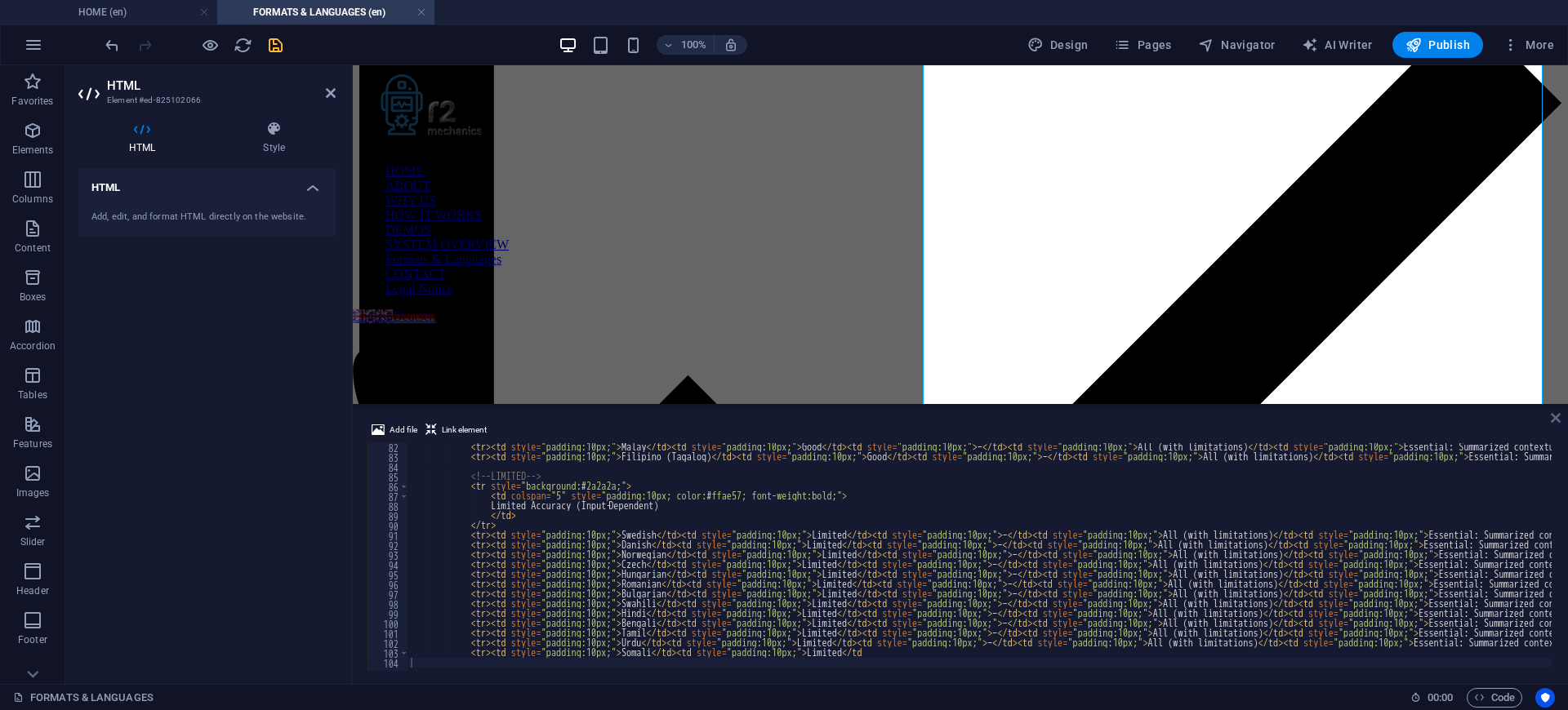 drag, startPoint x: 1557, startPoint y: 424, endPoint x: 1492, endPoint y: 359, distance: 91.923882 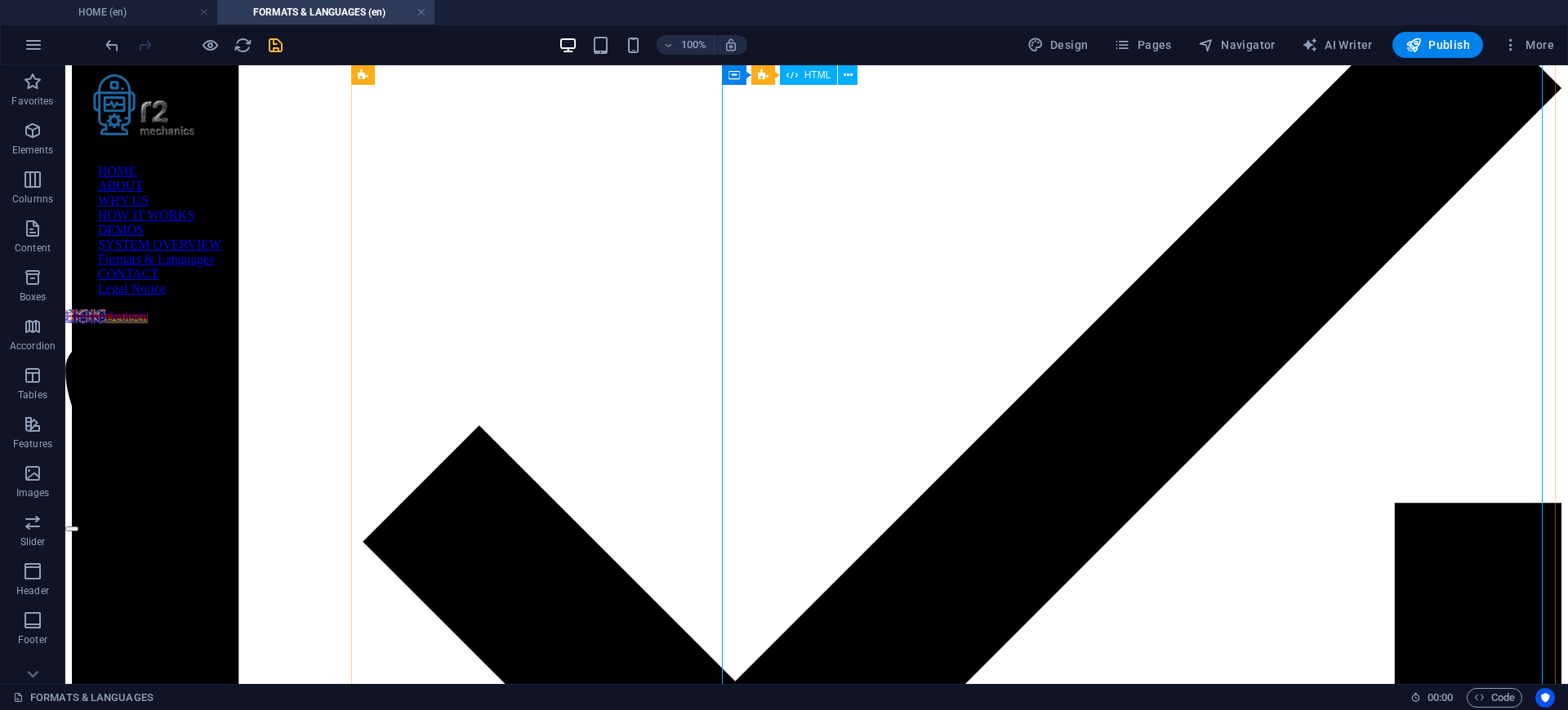 scroll, scrollTop: 1330, scrollLeft: 0, axis: vertical 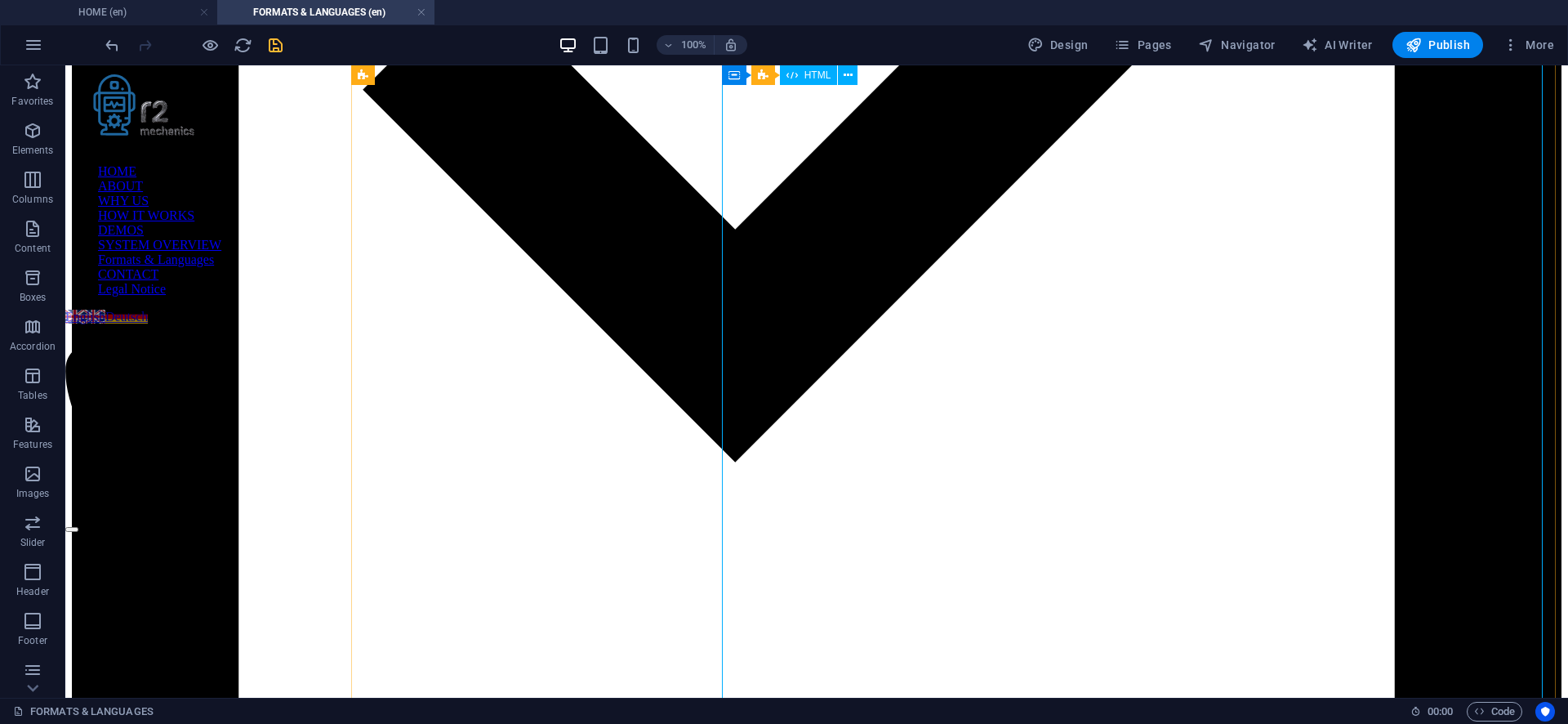 click on "Supported Languages – Accuracy, Outputs & Side-Notes
R2 Mechanics transcribes in  57 languages .
Manual revision and full feature support are available in these  Premium languages :
English, German, French, Polish
Premium
Contextual annotations (Side‑Notes) are created in a high‑accuracy working language for consistency
and then delivered in the target language.
This ensures  reliable, context‑rich annotations across all supported languages ,
including historical or biographical notes, thematic comments, and micro‑analysis where applicable.
Language
Accuracy
Manual Revision
Advanced Outputs
LLM Side‑Notes
Very High Accuracy (Premium)" at bounding box center (817, 10277) 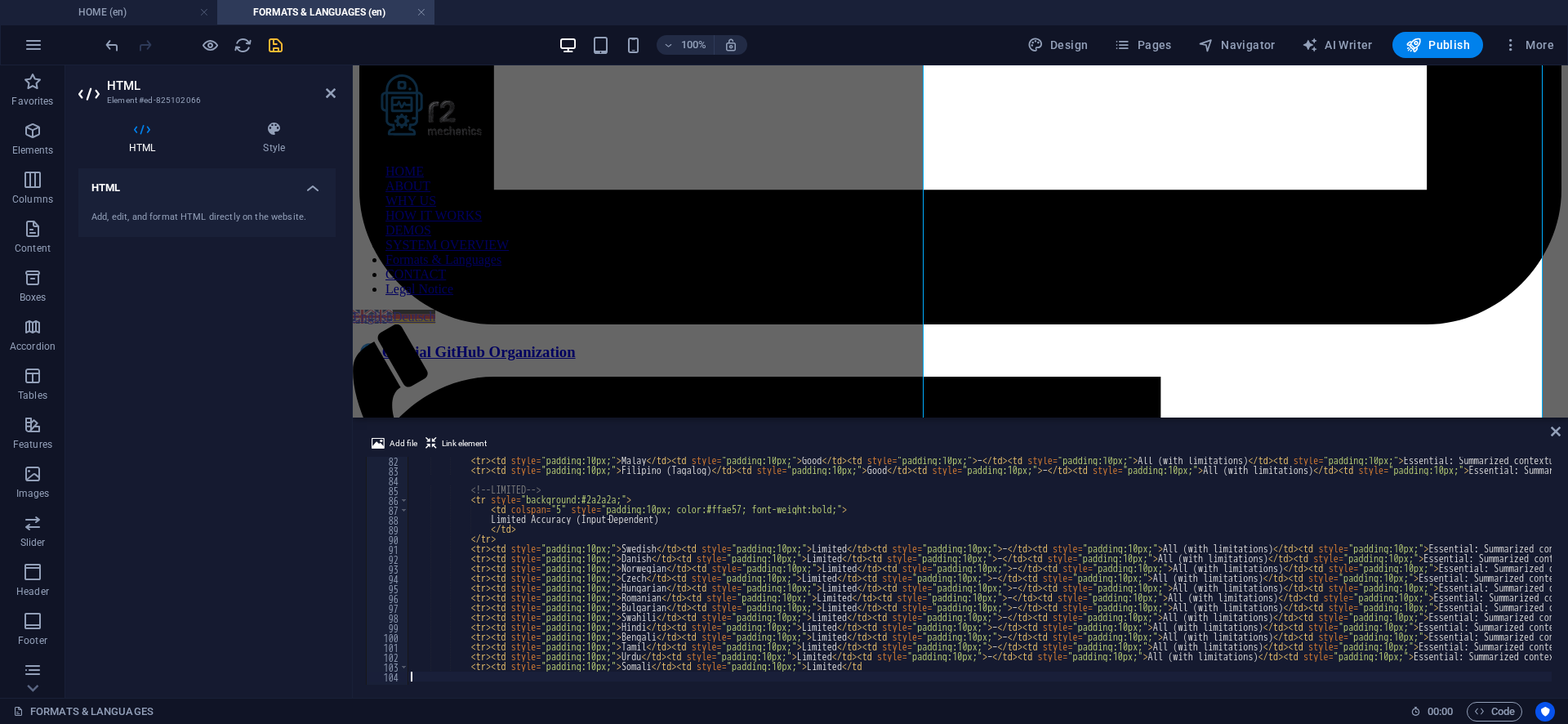 click on "< tr > < td   style = "padding:10px;" > Malay </ td > < td   style = "padding:10px;" > Good </ td > < td   style = "padding:10px;" > – </ td > < td   style = "padding:10px;" > All (with limitations) </ td > < td   style = "padding:10px;" > Essential: Summarized contextual notes with basic tagging; deeper analysis limited. </ td > </ tr >                < tr > < td   style = "padding:10px;" > Filipino (Tagalog) </ td > < td   style = "padding:10px;" > Good </ td > < td   style = "padding:10px;" > – </ td > < td   style = "padding:10px;" > All (with limitations) </ td > < td   style = "padding:10px;" > Essential: Summarized contextual notes with basic tagging; deeper analysis limited. </ td > </ tr >                <!--  LIMITED  -->                < tr   style = "background:#2a2a2a;" >                     < td   colspan = "5"   style = "padding:10px; color:#ffae57; font-weight:bold;" >                         Limited Accuracy (Input‑Dependent)                     </ td >                </" at bounding box center (1220, 578) 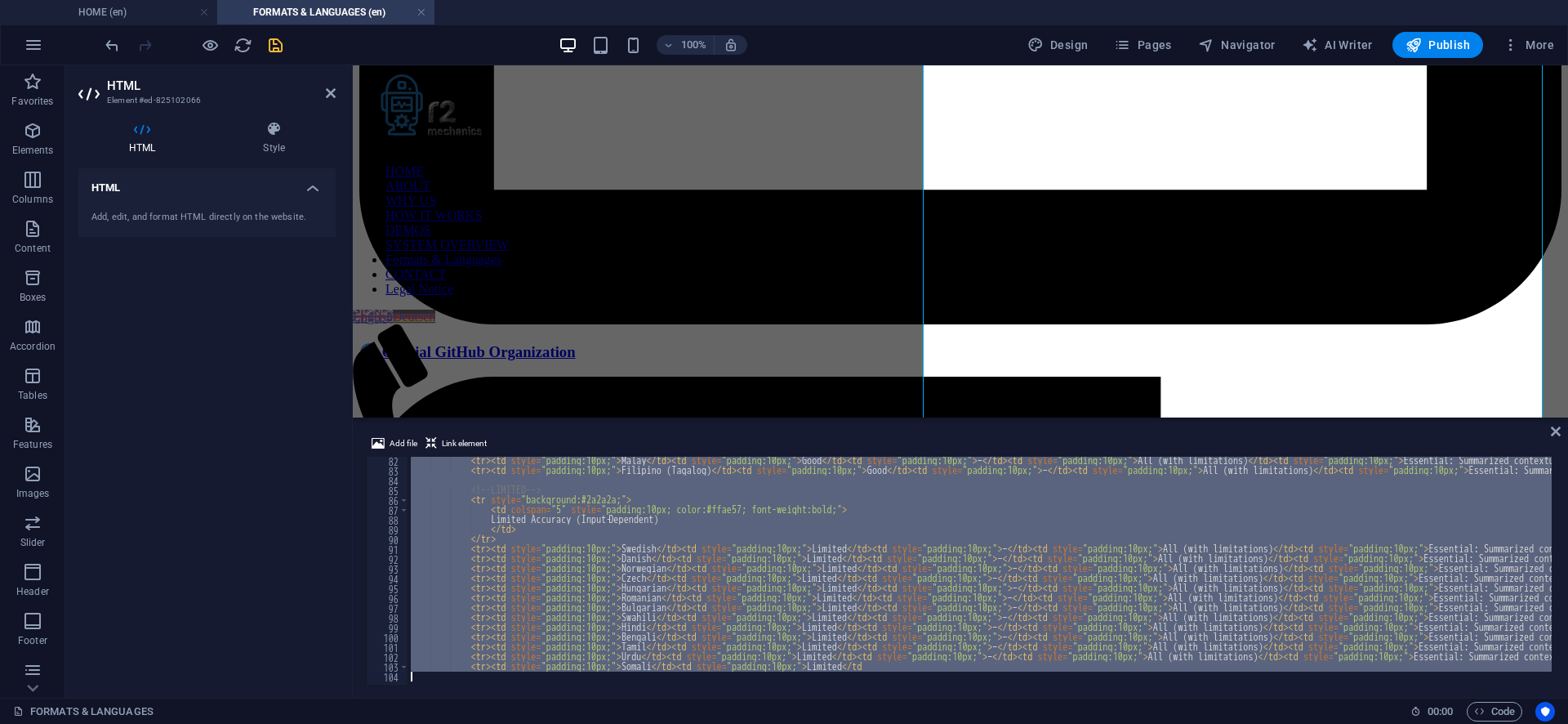 type on "Somali	Limited" 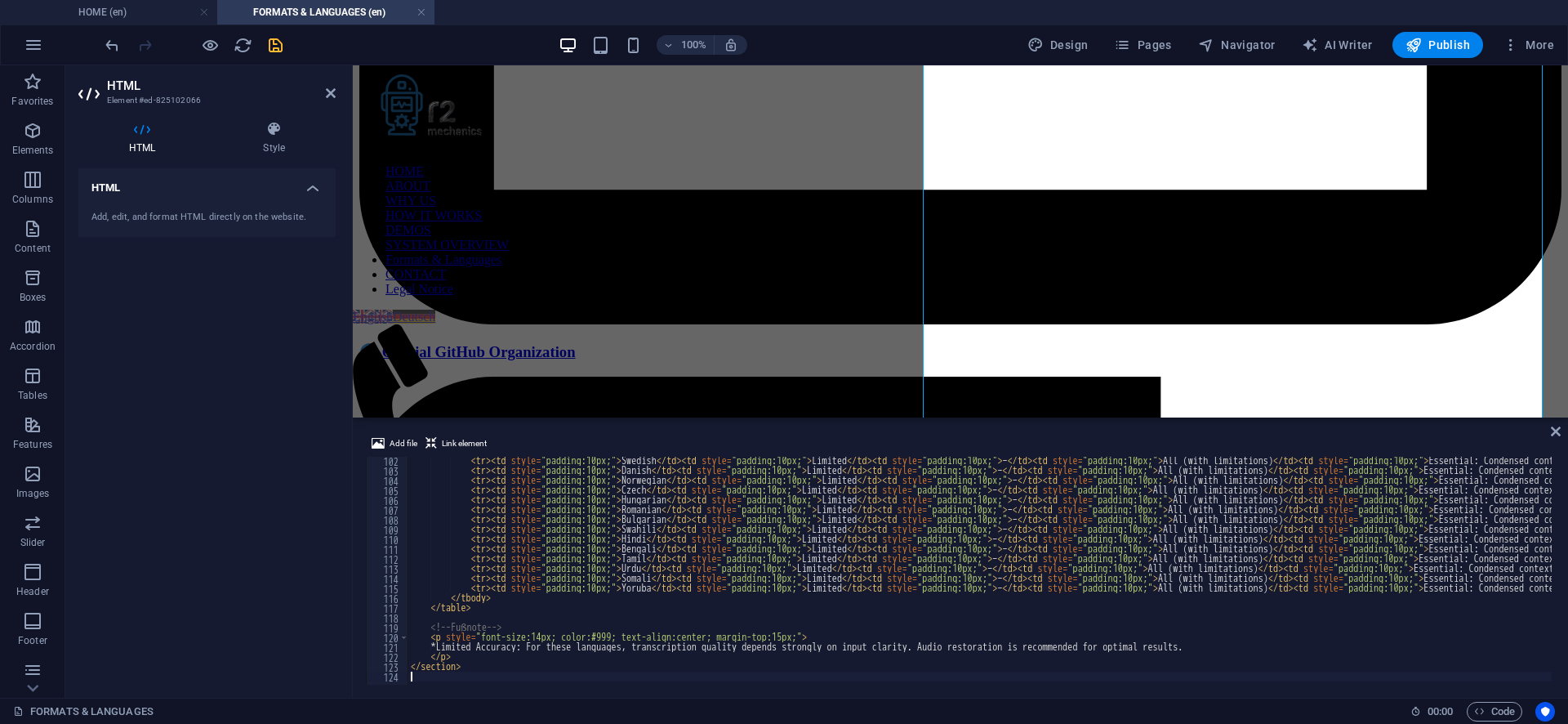 scroll, scrollTop: 991, scrollLeft: 0, axis: vertical 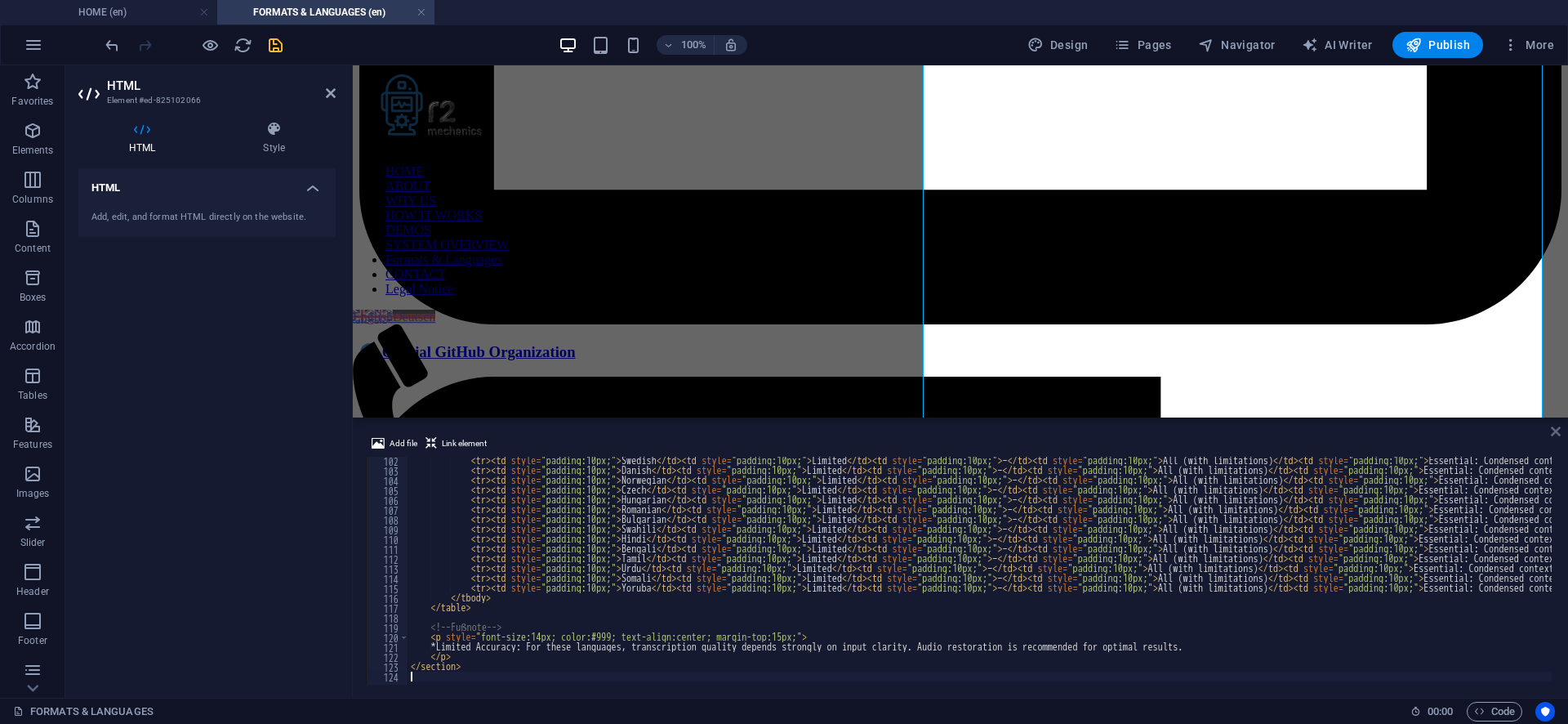 click at bounding box center (1556, 431) 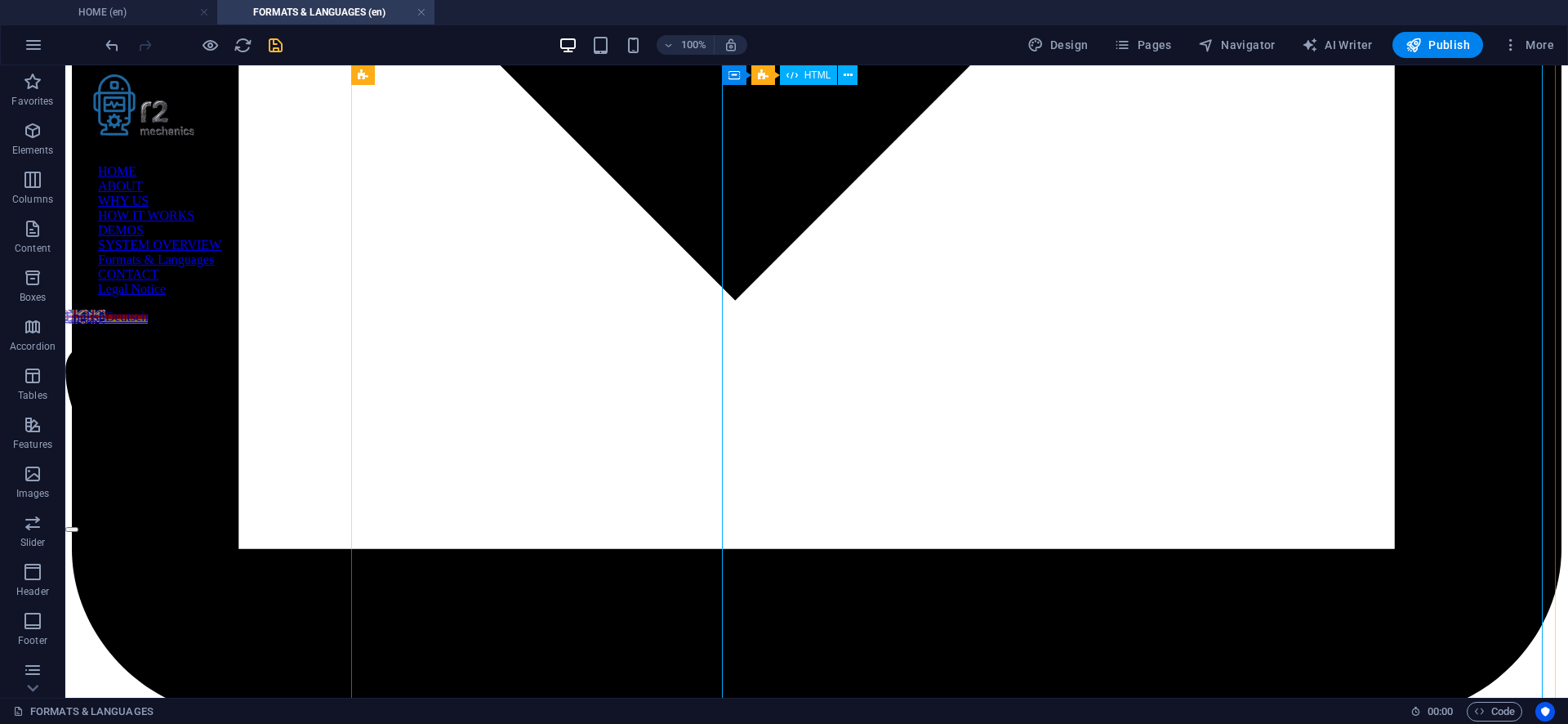 scroll, scrollTop: 1986, scrollLeft: 0, axis: vertical 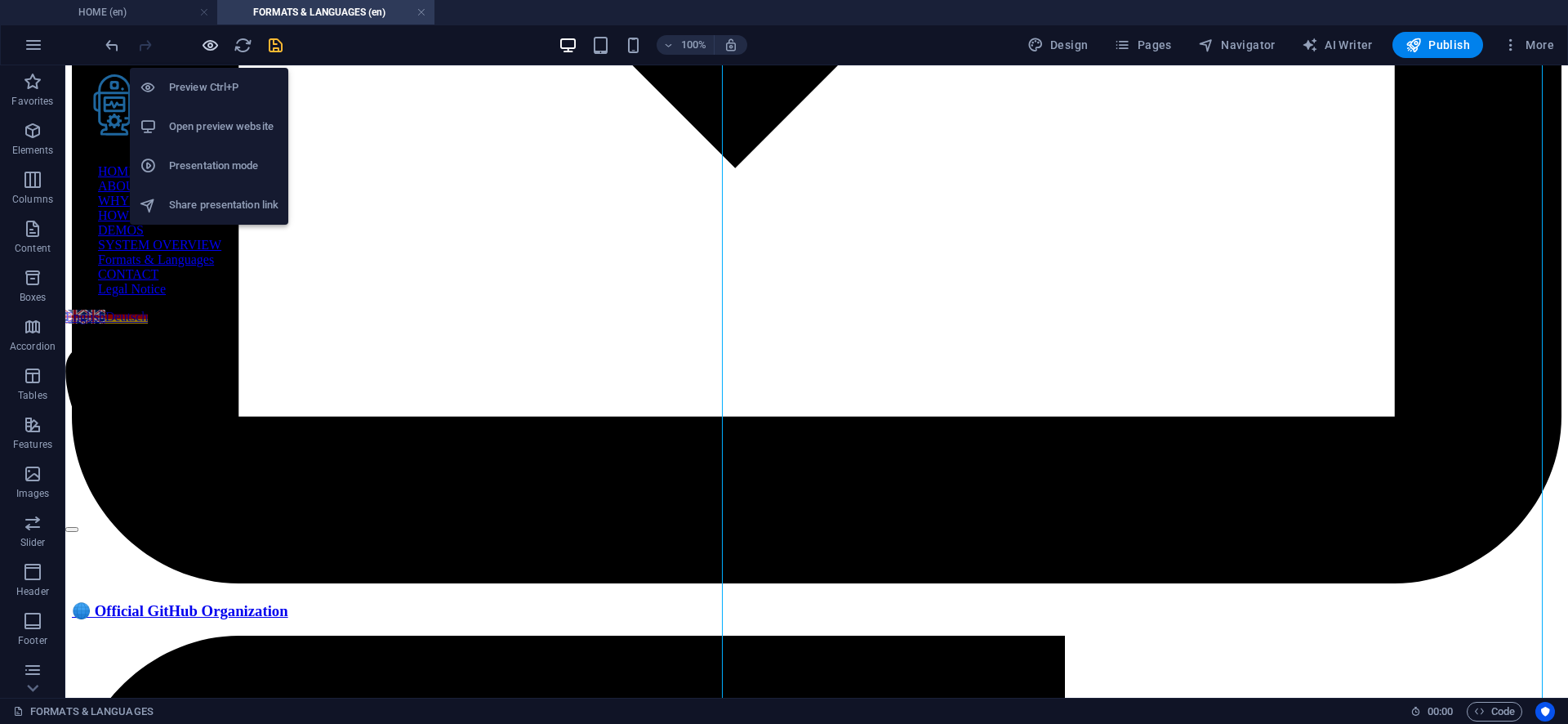 click at bounding box center (210, 45) 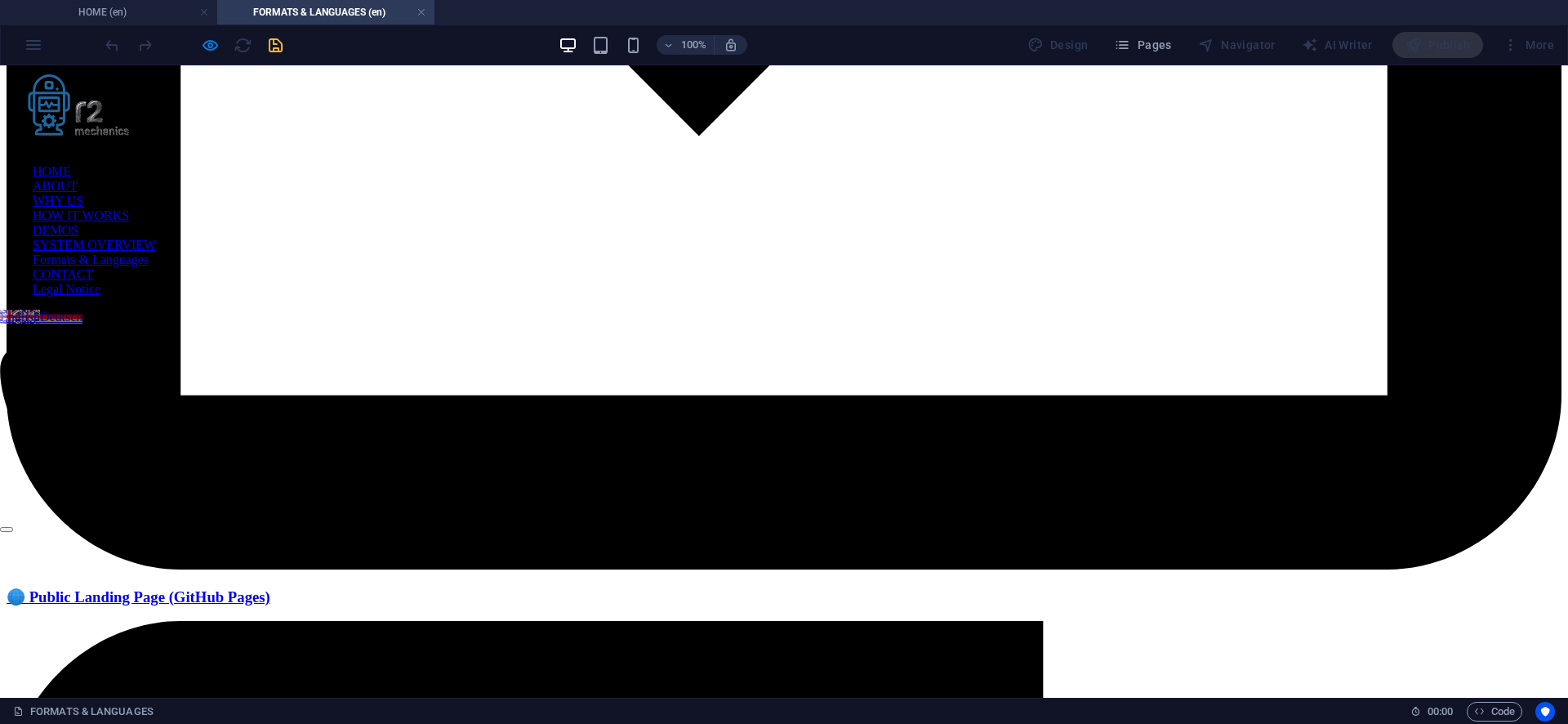 scroll, scrollTop: 3543, scrollLeft: 0, axis: vertical 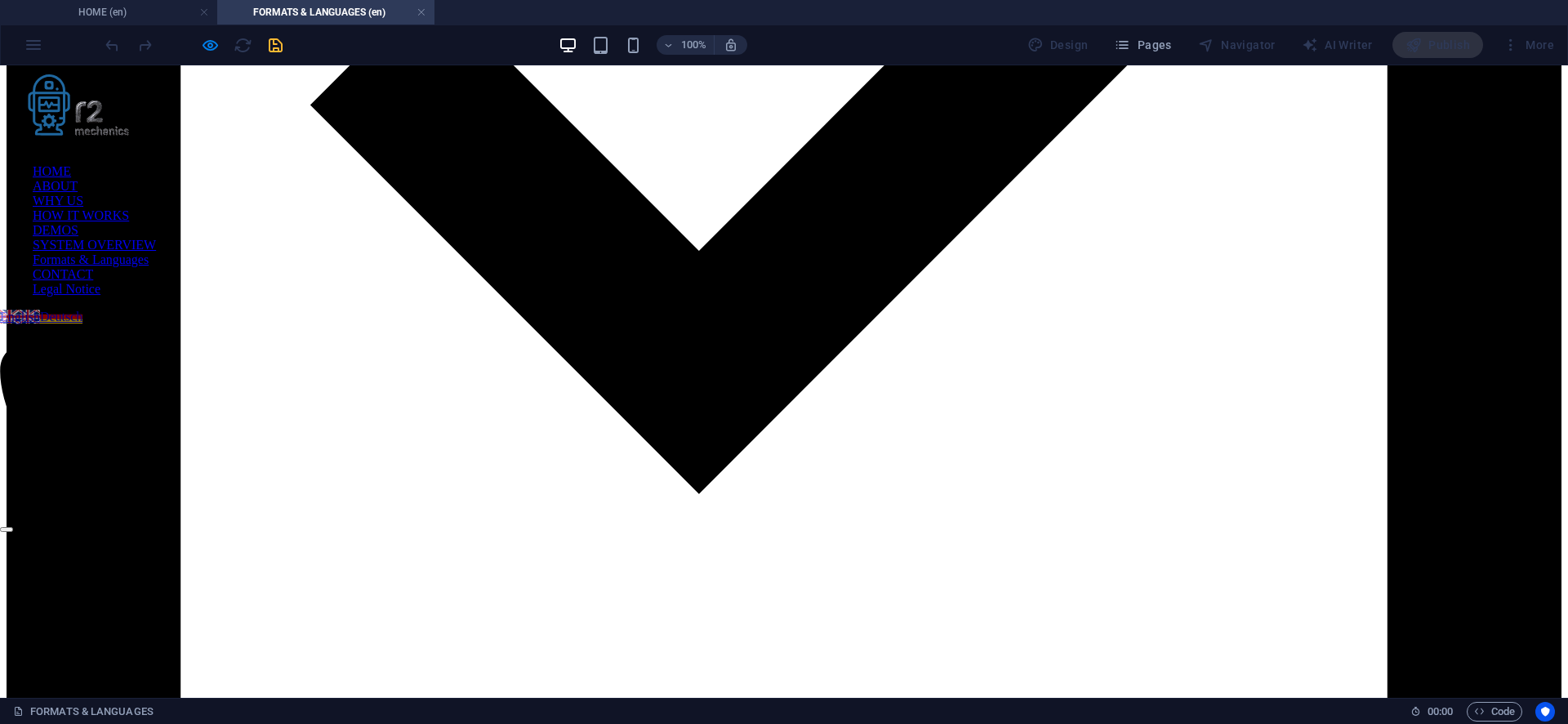 drag, startPoint x: 1120, startPoint y: 256, endPoint x: 1368, endPoint y: 292, distance: 250.59928 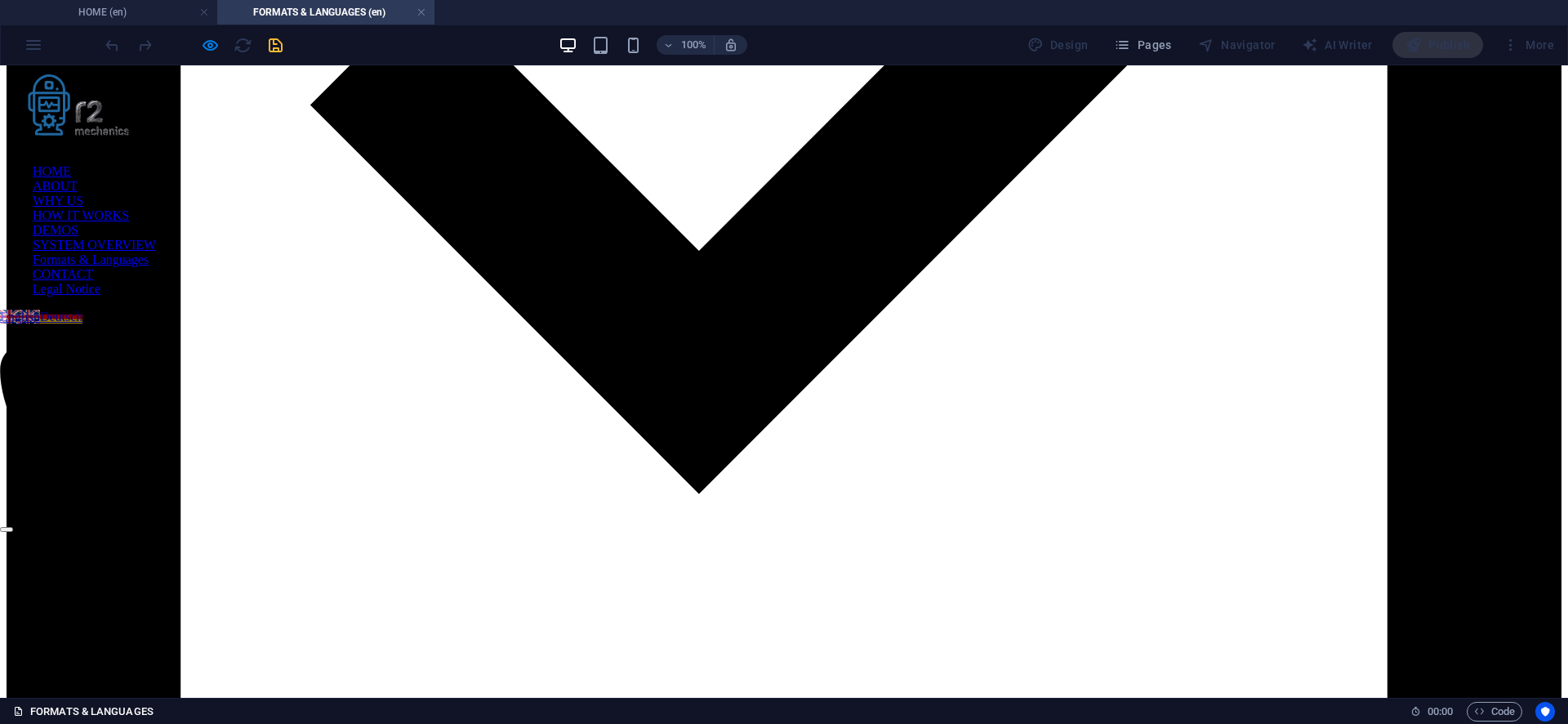 copy on "Expert‑Level: Deep contextual annotations incl. historical, biographical, and micro‑analysis (inconsistencies, implausibility, fact‑checking)." 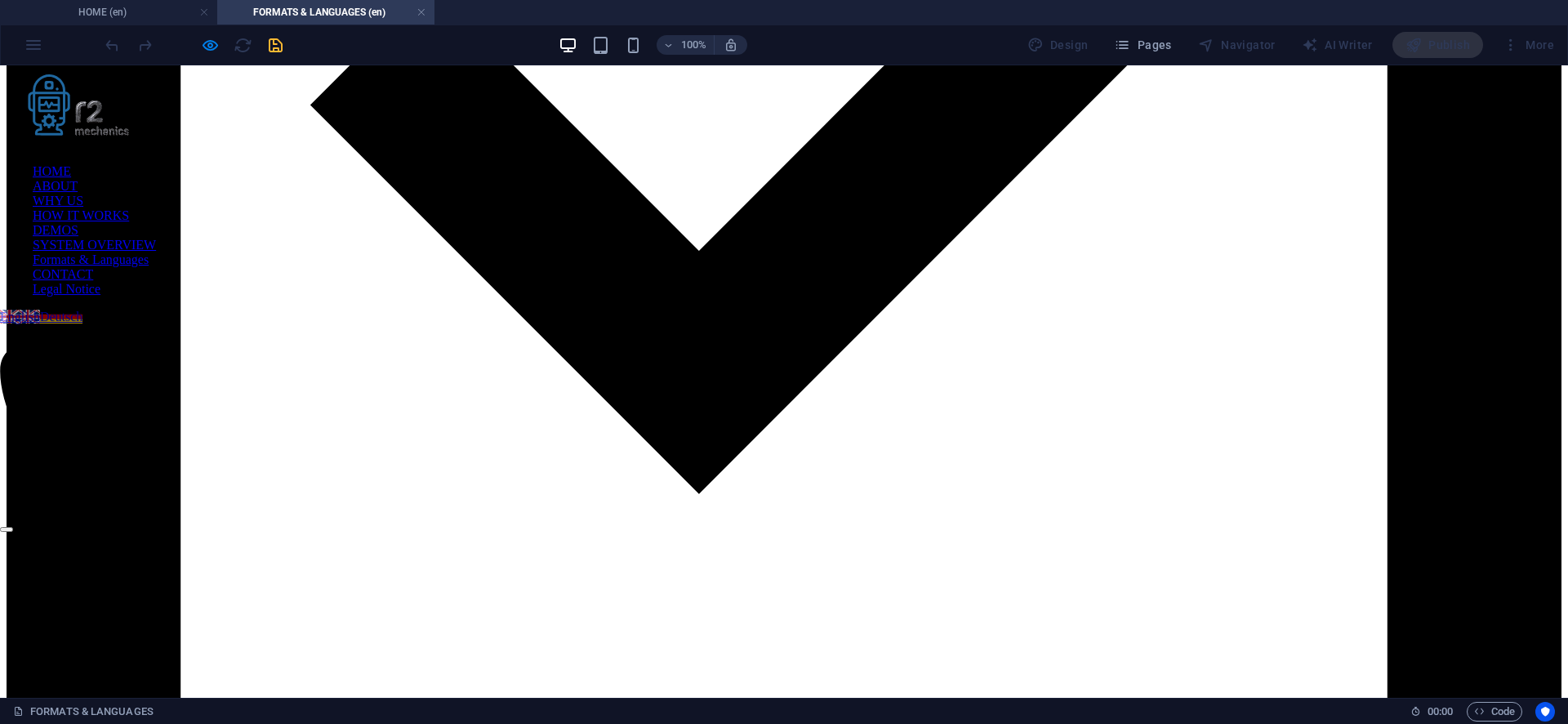 drag, startPoint x: 1147, startPoint y: 590, endPoint x: 1463, endPoint y: 612, distance: 316.7649 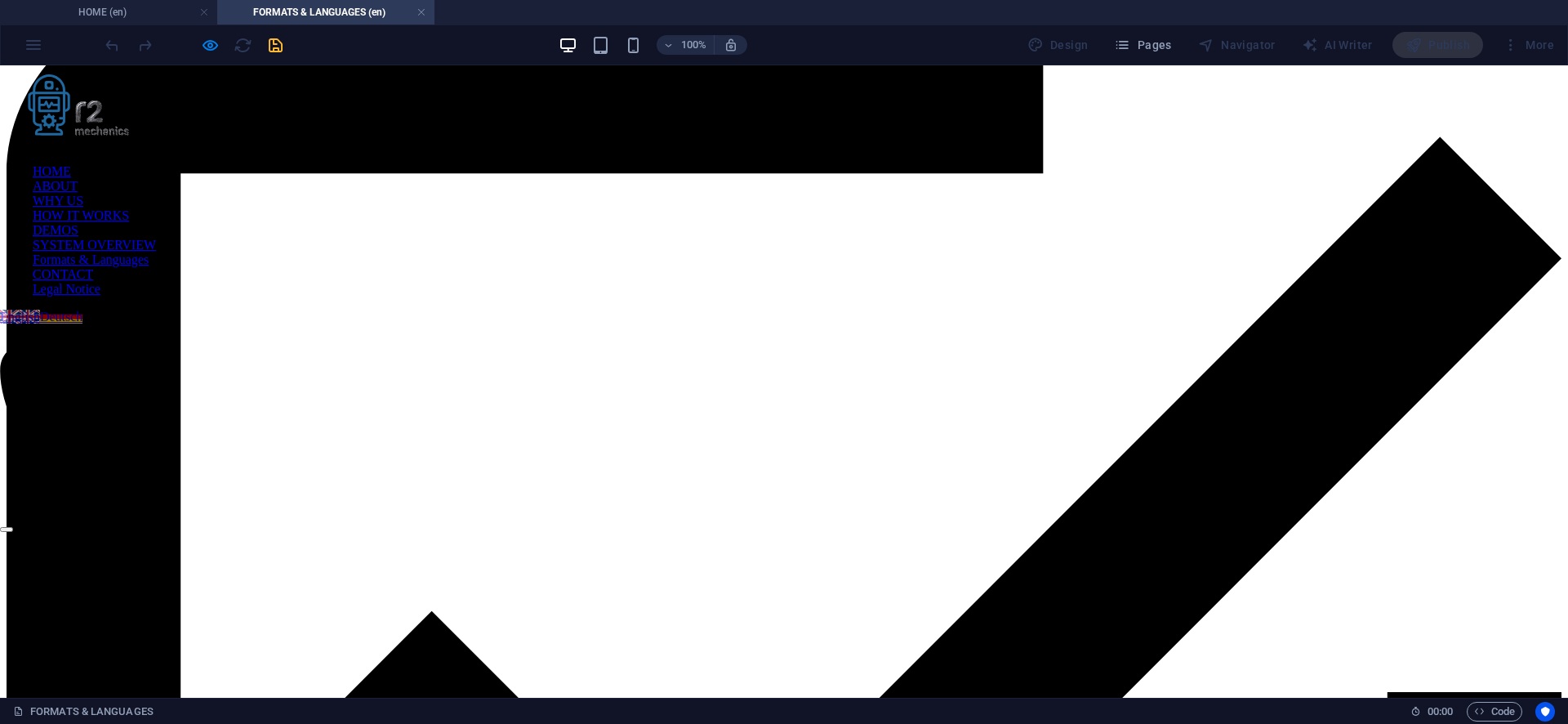 scroll, scrollTop: 2474, scrollLeft: 0, axis: vertical 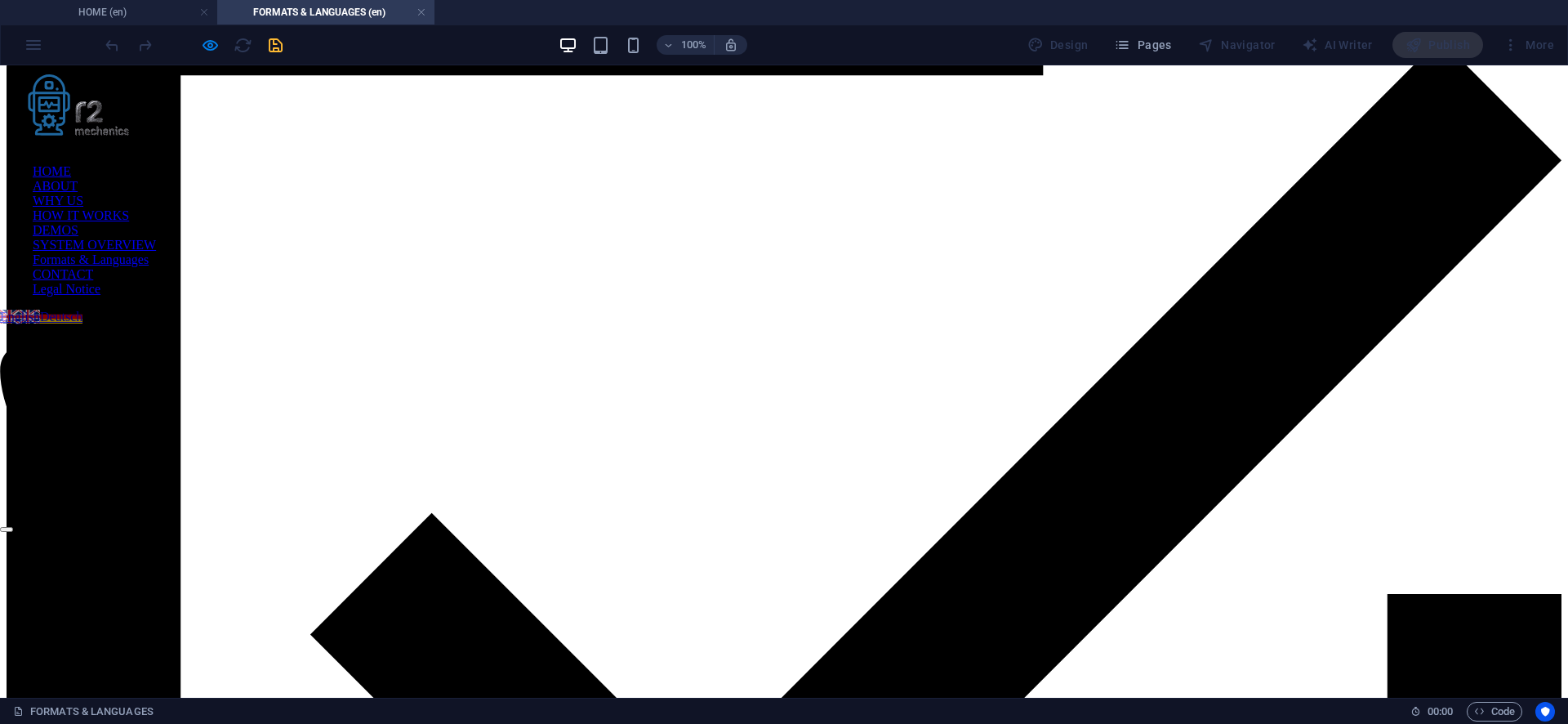 drag, startPoint x: 1176, startPoint y: 373, endPoint x: 1424, endPoint y: 398, distance: 249.2569 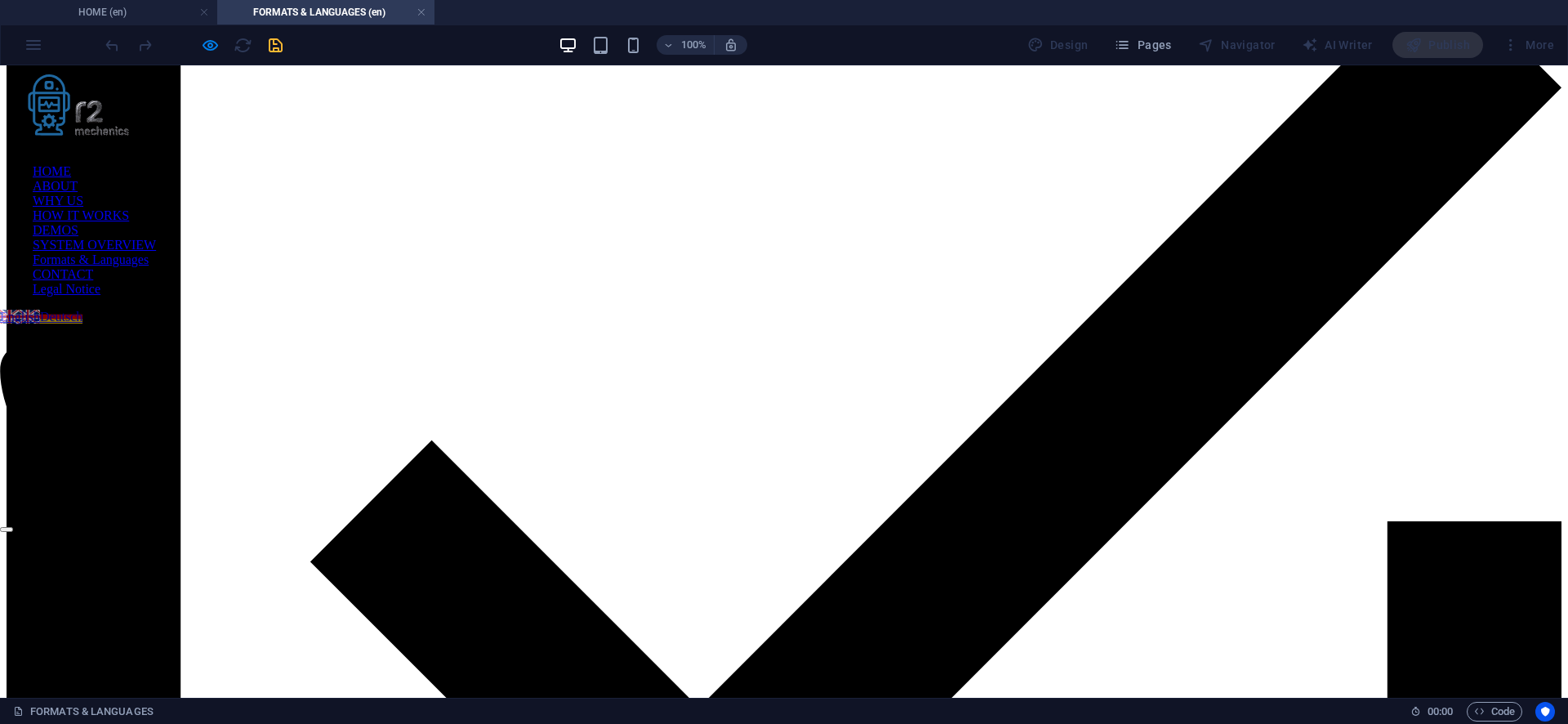scroll, scrollTop: 1003, scrollLeft: 0, axis: vertical 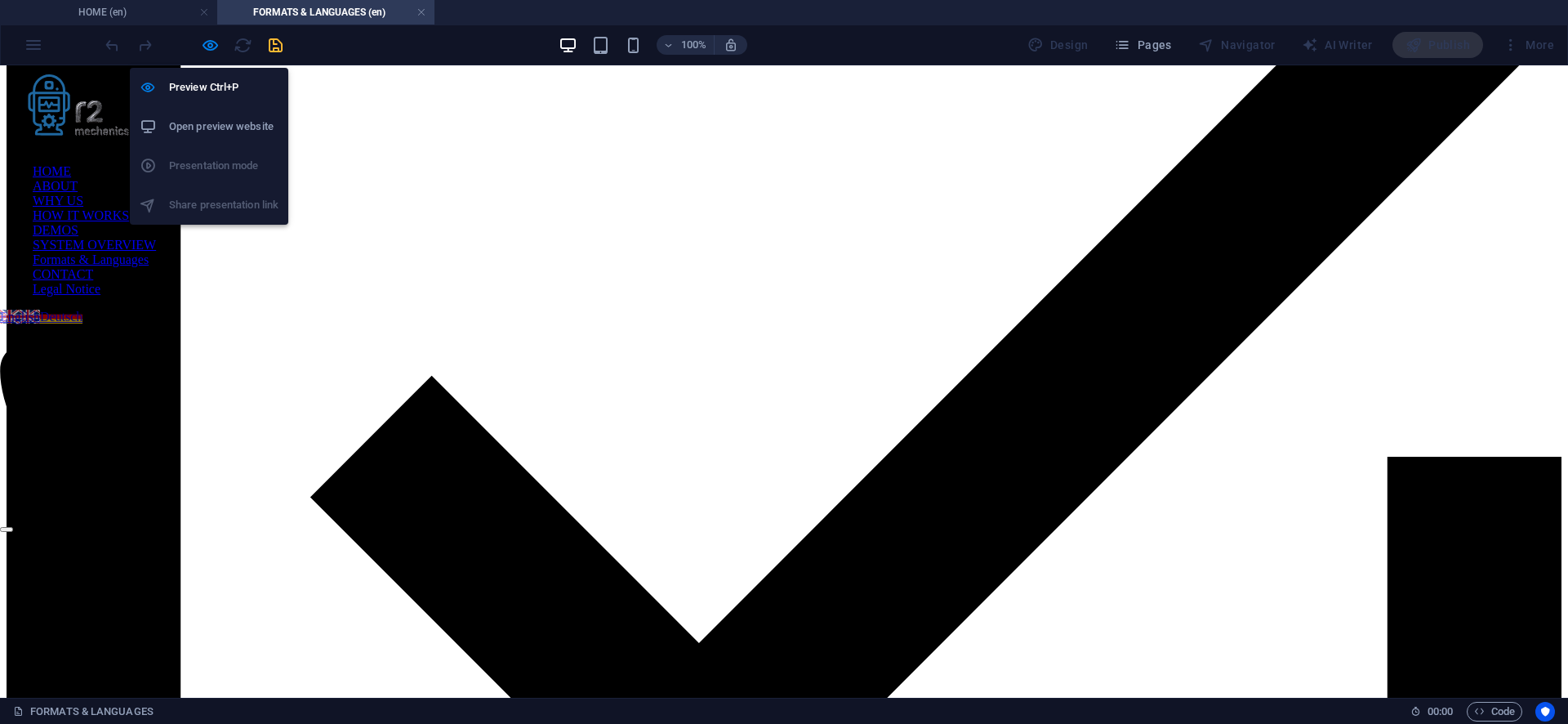 click at bounding box center (210, 45) 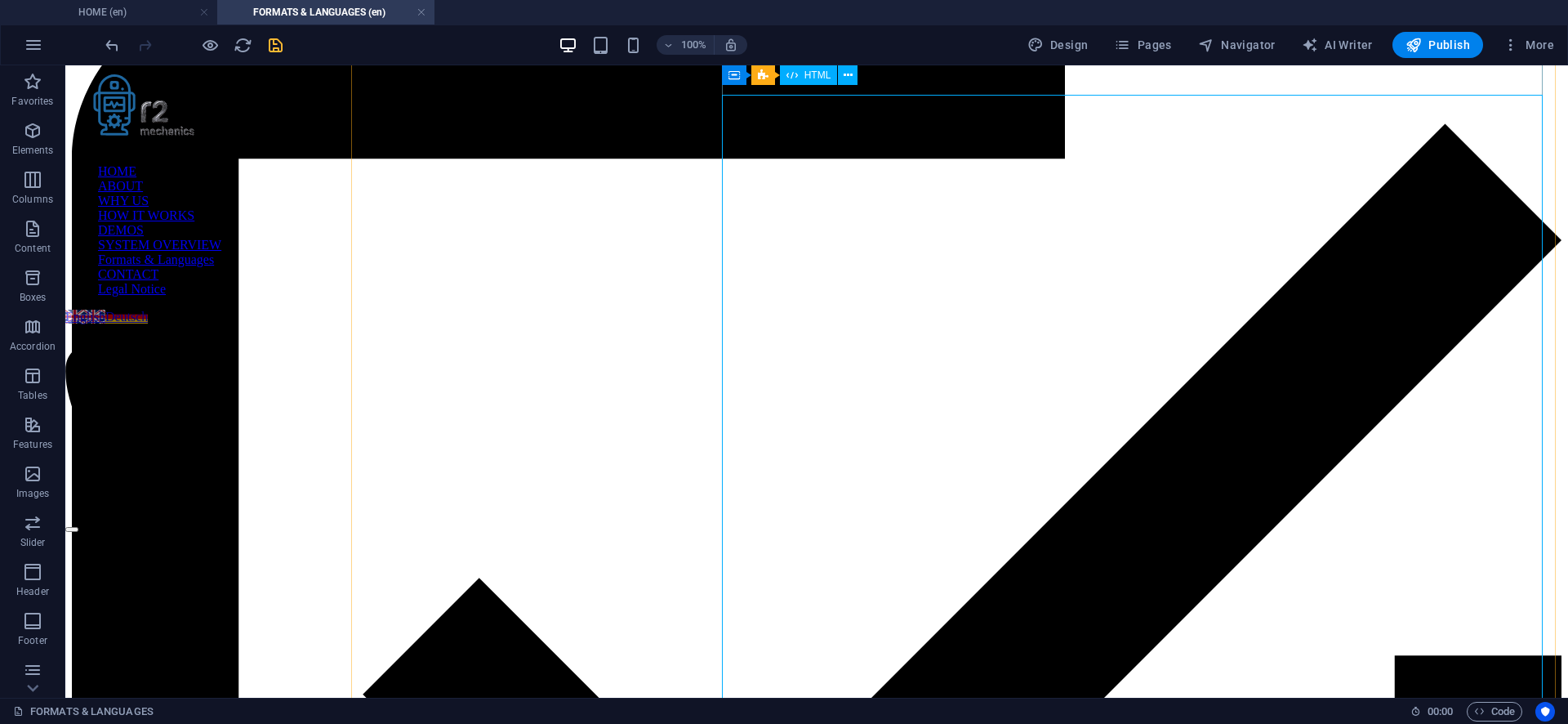 scroll, scrollTop: 1052, scrollLeft: 0, axis: vertical 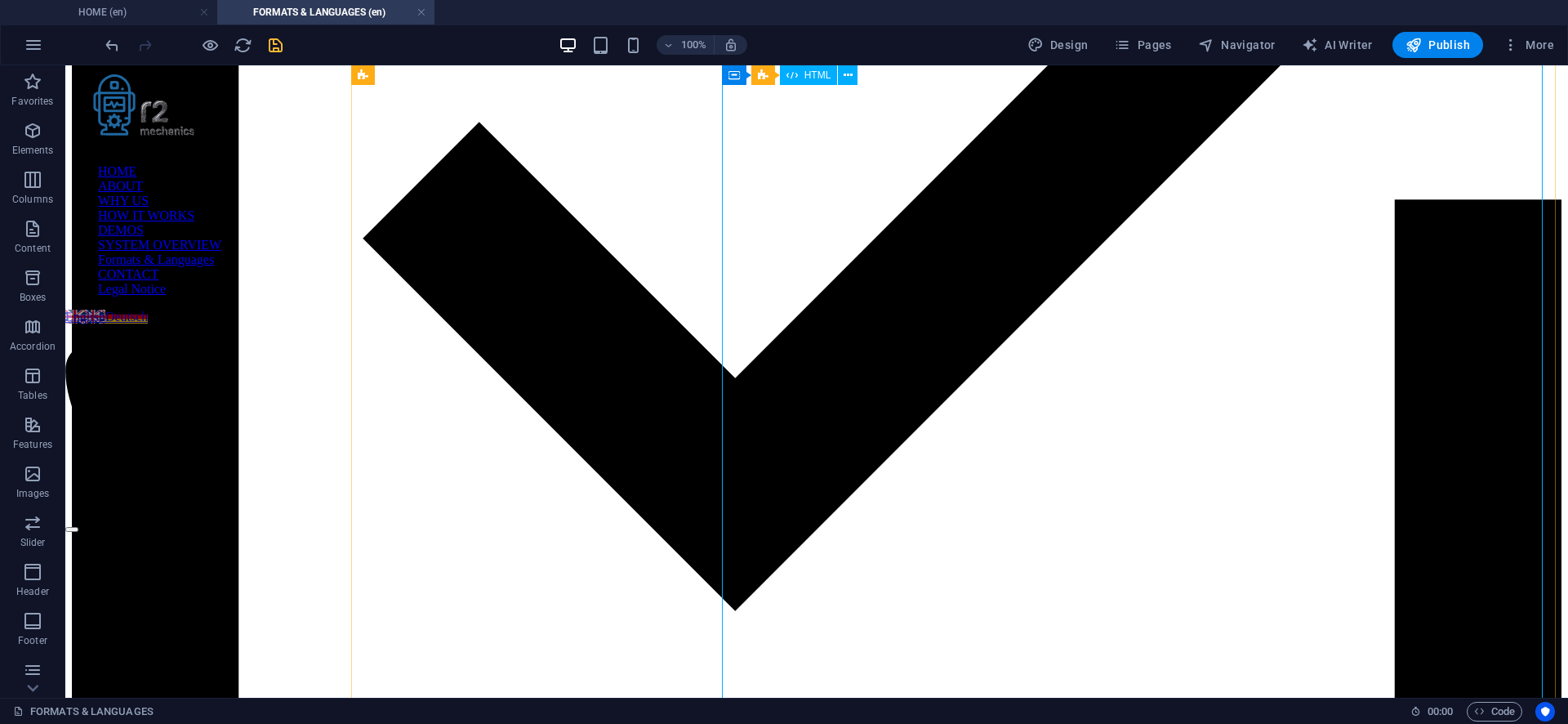 click on "Supported Languages – Accuracy, Outputs & Side-Notes
R2 Mechanics transcribes in  57 languages .
Manual revision and full feature support are available in these  Premium languages :
English, German, French, Polish
Premium
What does "Premium" mean?
Premium languages (English, German, French, Polish) combine  very high transcription quality
with  manual revision by experts .
This ensures not only accurate text but also  in‑depth contextual annotations  – from historical or biographical insights
to micro‑analysis such as detecting linguistic inconsistencies, implausibility, or fact distortions.
Other languages benefit from the same powerful processing pipeline but may not include manual expert revision,
resulting in a different depth of contextual insights.
Language" at bounding box center (817, 10521) 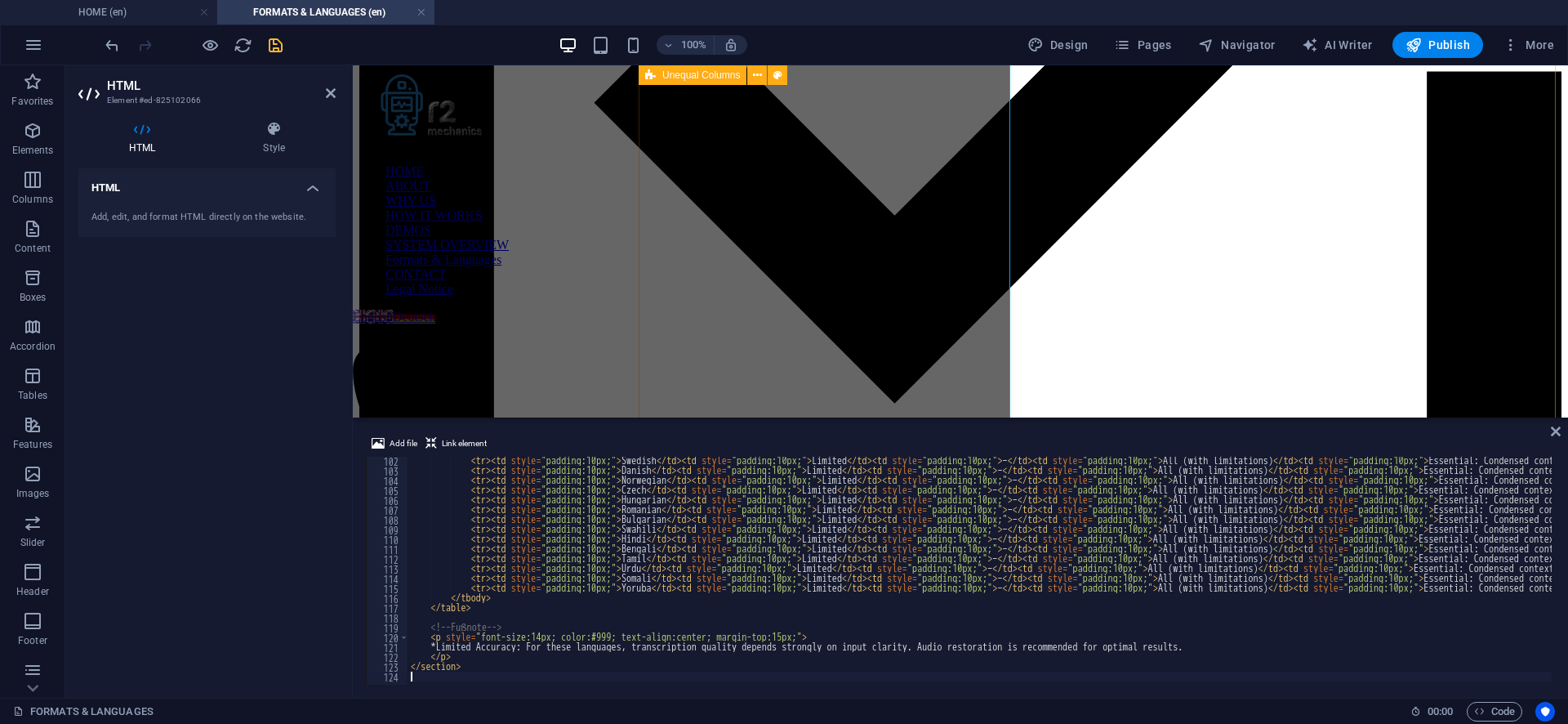 scroll, scrollTop: 1808, scrollLeft: 0, axis: vertical 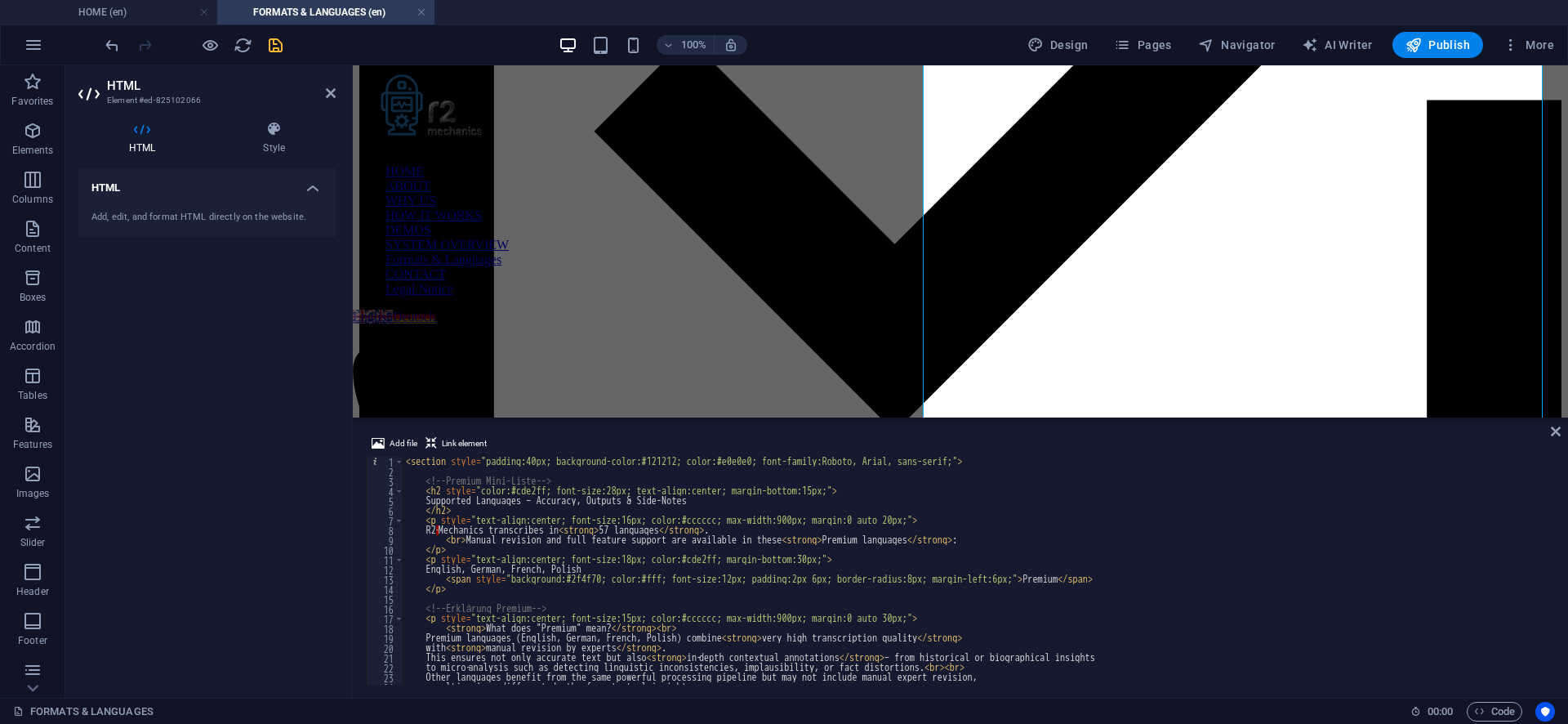 click on "Supported Languages – Accuracy, Outputs & Side-Notes
R2 · Mechanics transcribes in  57 languages .
Manual revision and full feature support are available in these  Premium languages :
English, German, French, Polish           Premium
Language
Accuracy
Manual Revision
Advanced Outputs
LLM Side‑Notes
Very High Accuracy (Premium)
English  All" at bounding box center (1183, 579) 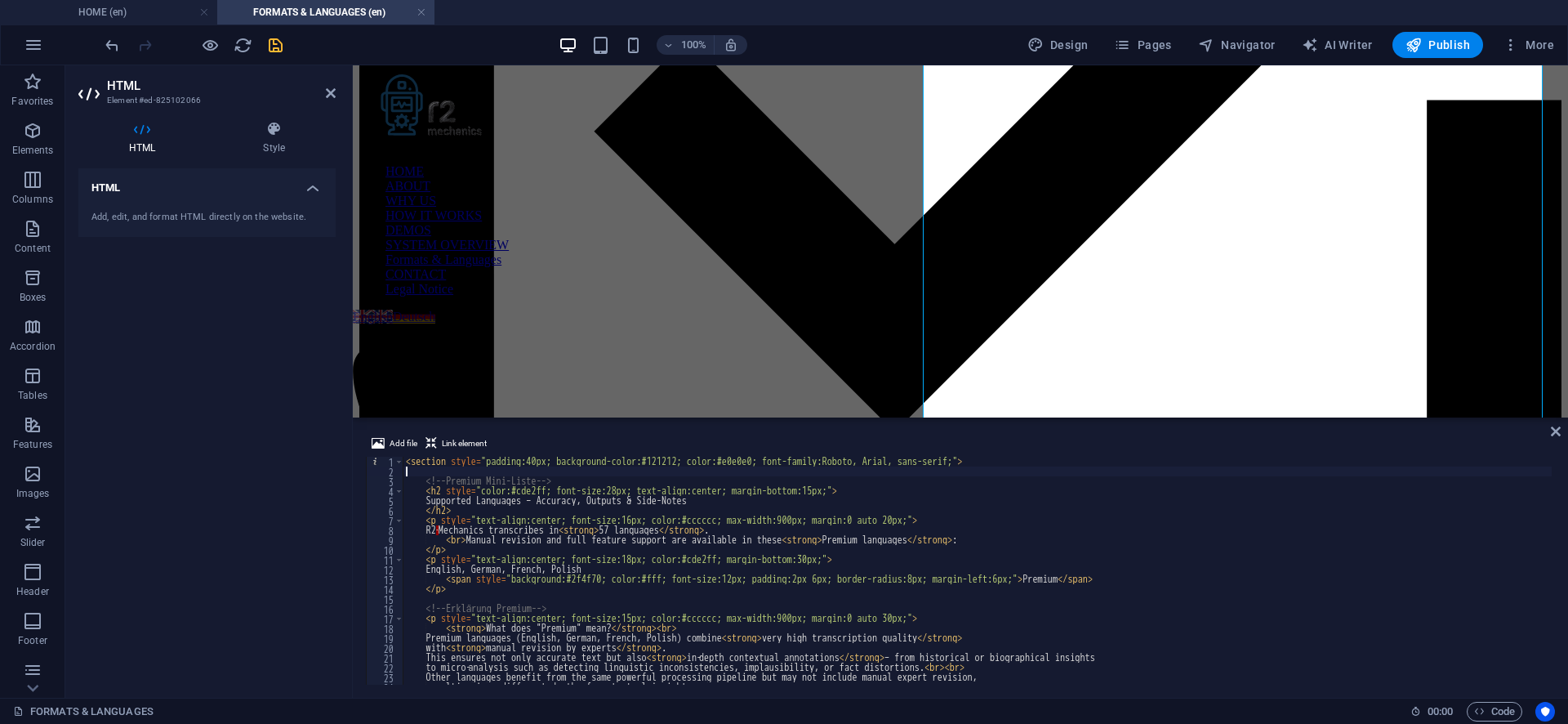 type on "</section>" 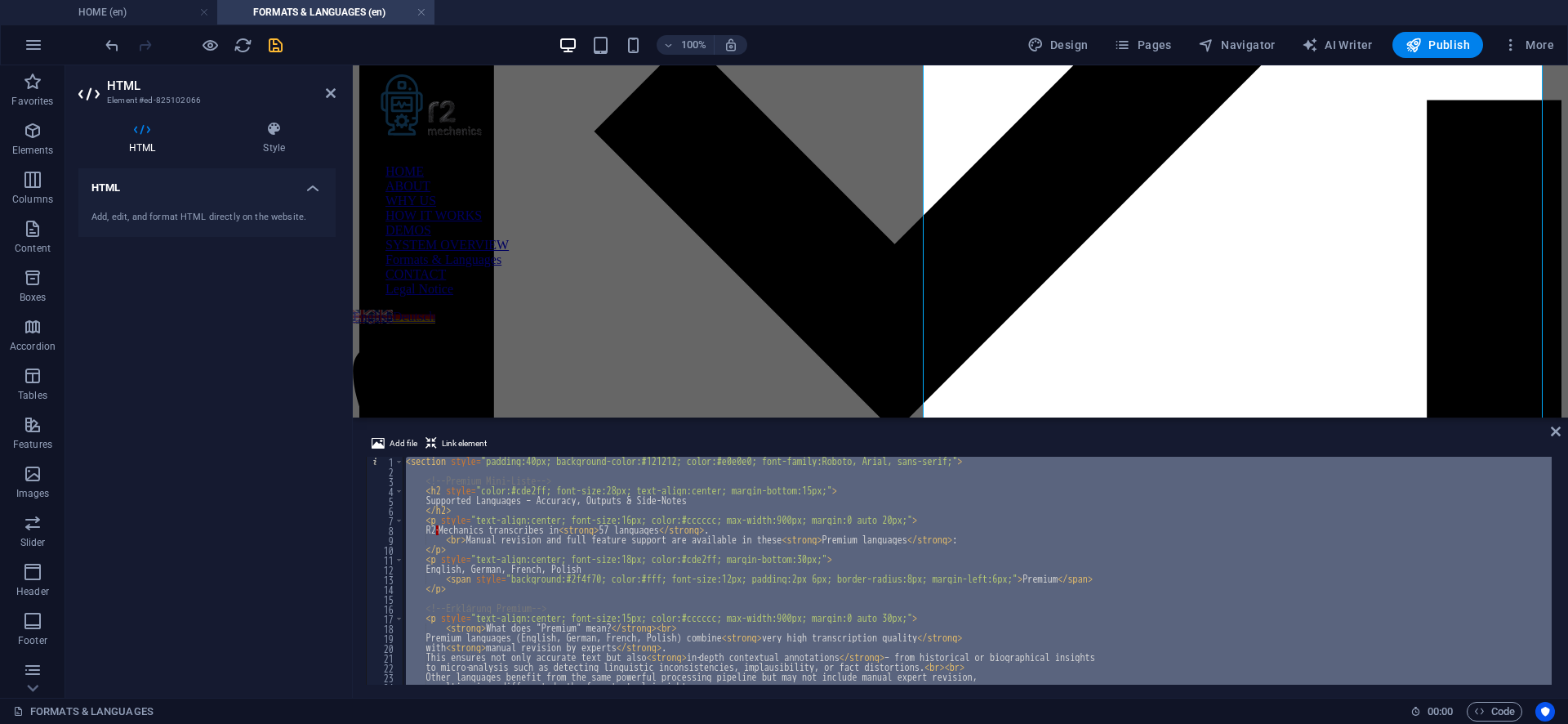 paste 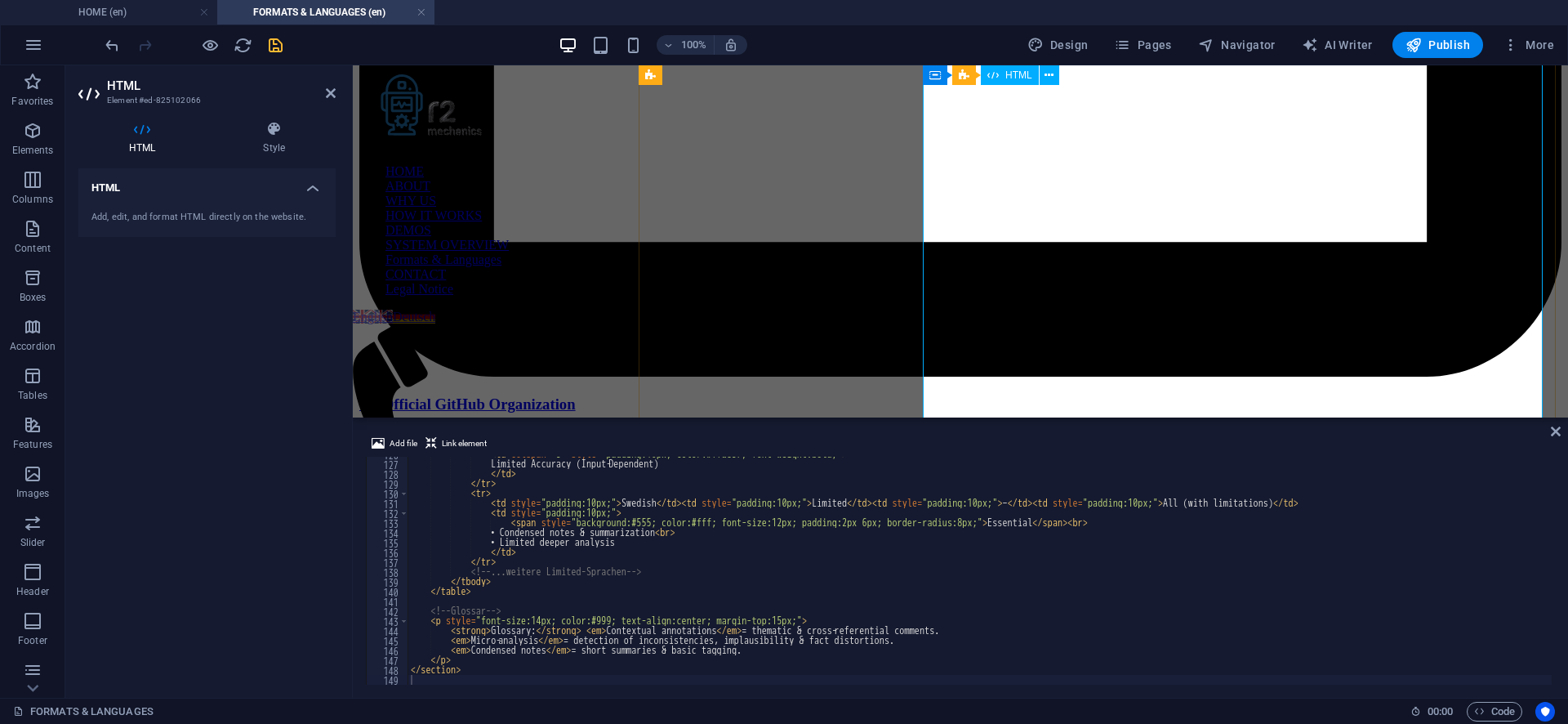 scroll, scrollTop: 1906, scrollLeft: 0, axis: vertical 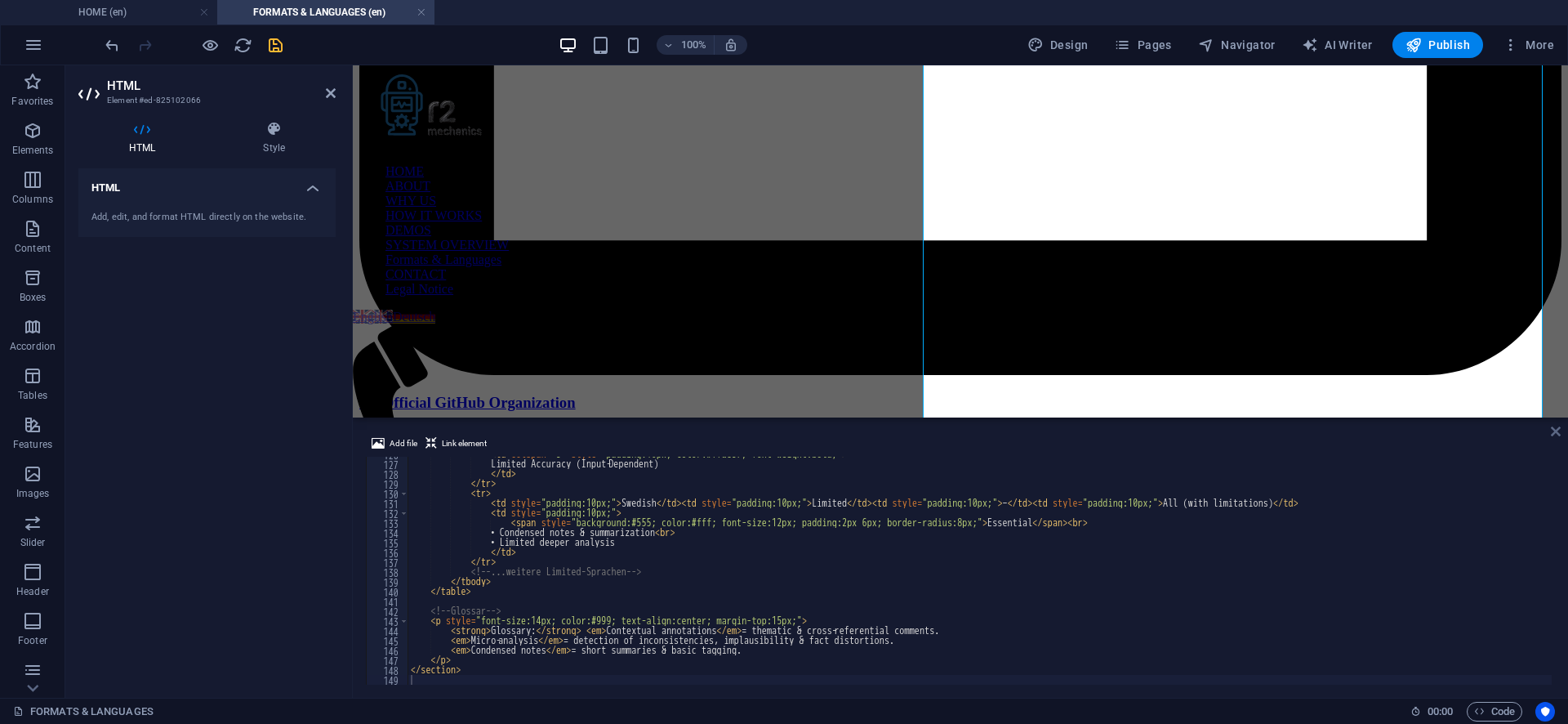 click at bounding box center [1556, 431] 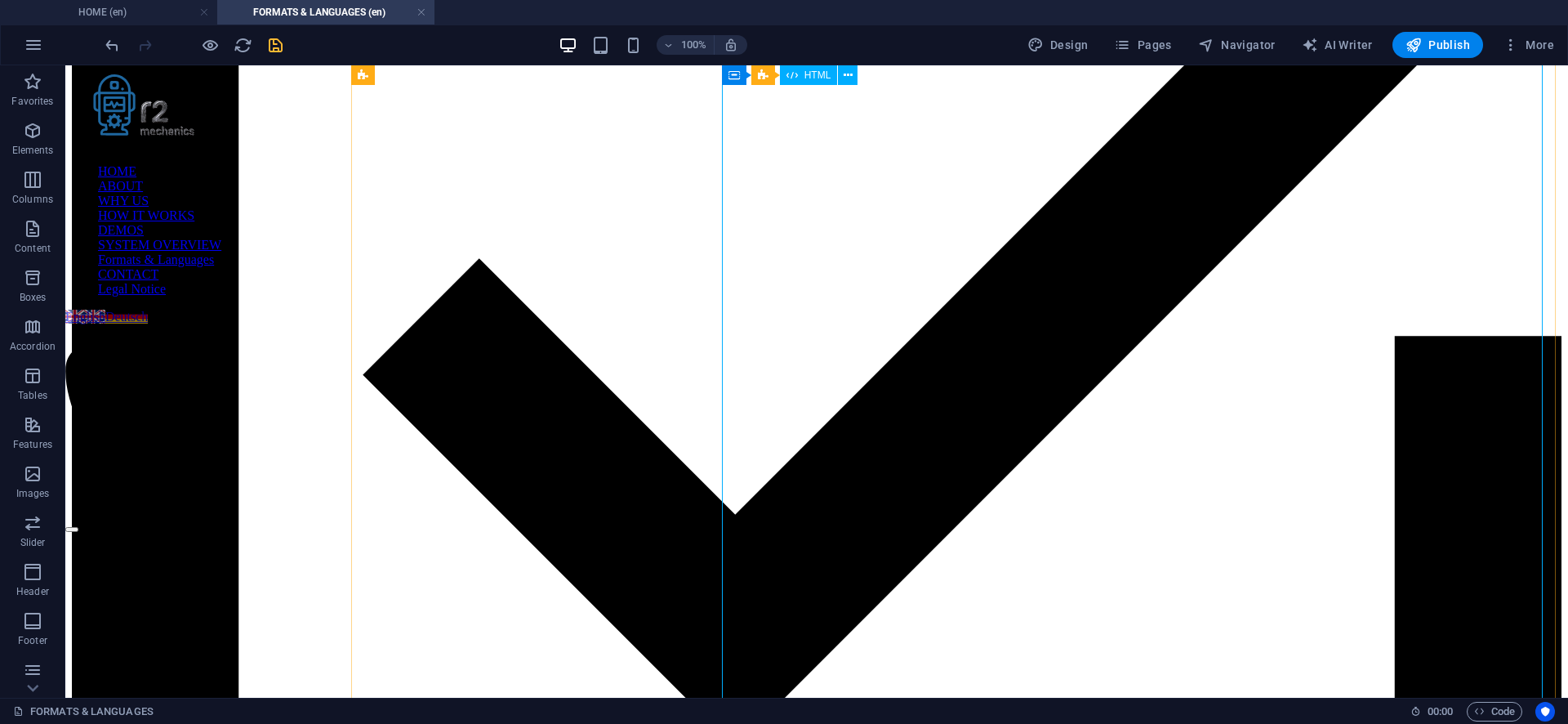 scroll, scrollTop: 1347, scrollLeft: 0, axis: vertical 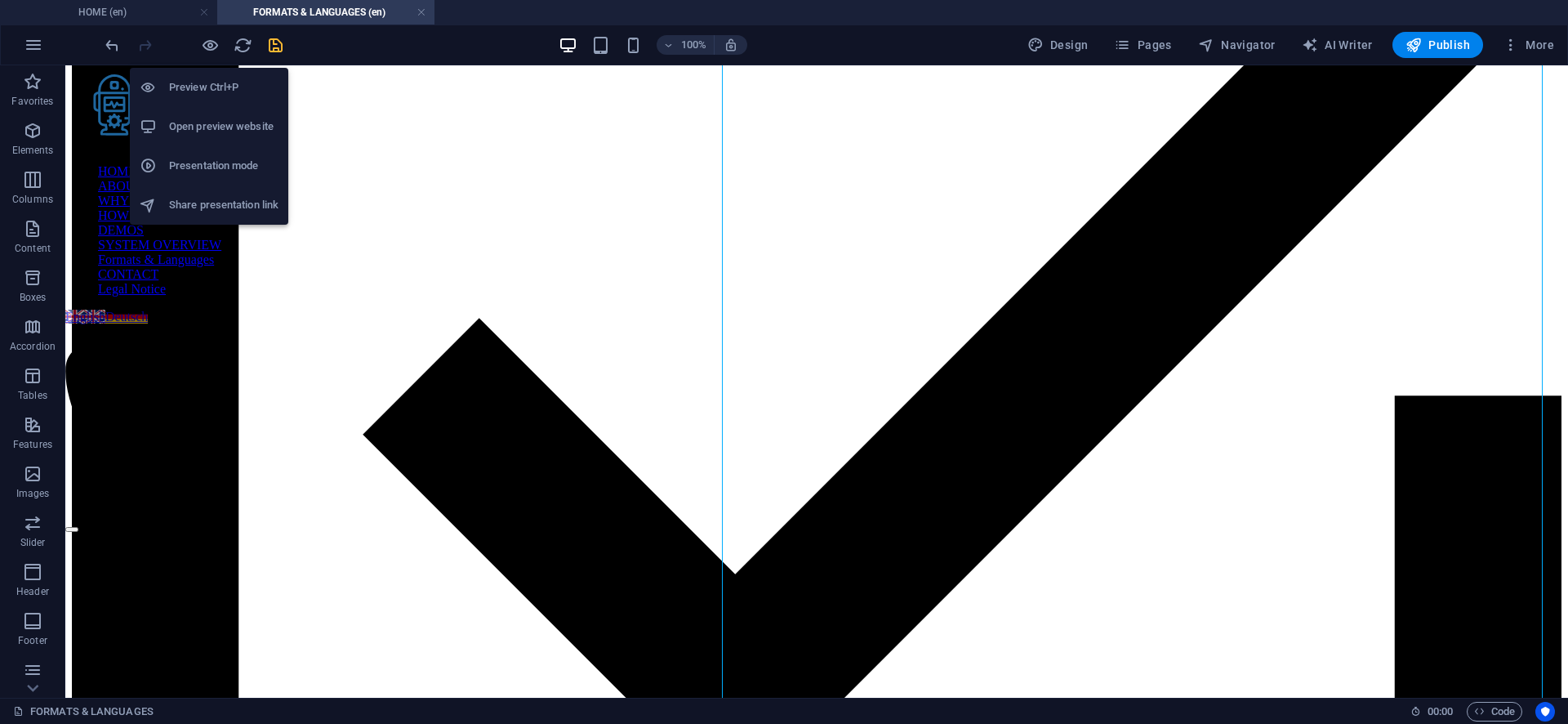 drag, startPoint x: 210, startPoint y: 45, endPoint x: 234, endPoint y: 47, distance: 24.08319 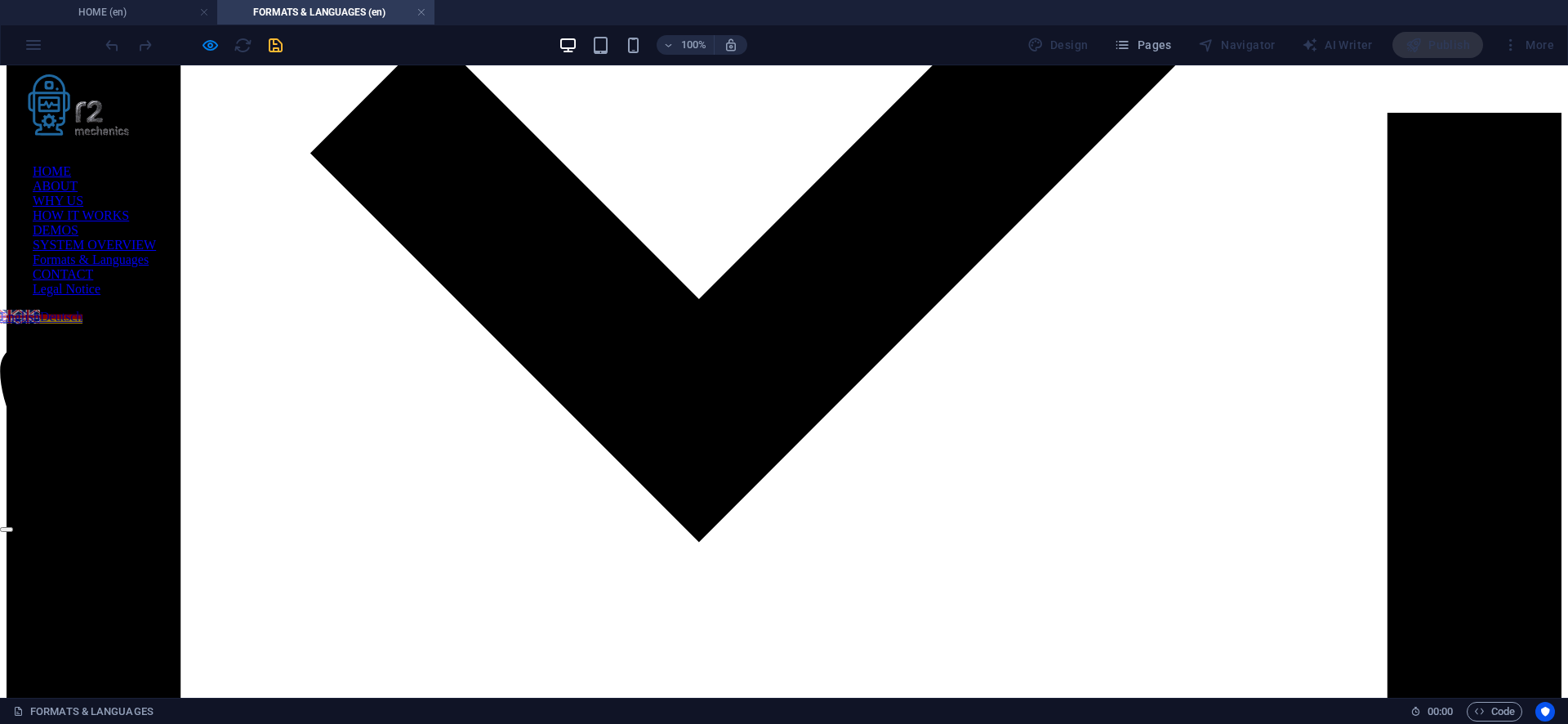scroll, scrollTop: 1346, scrollLeft: 0, axis: vertical 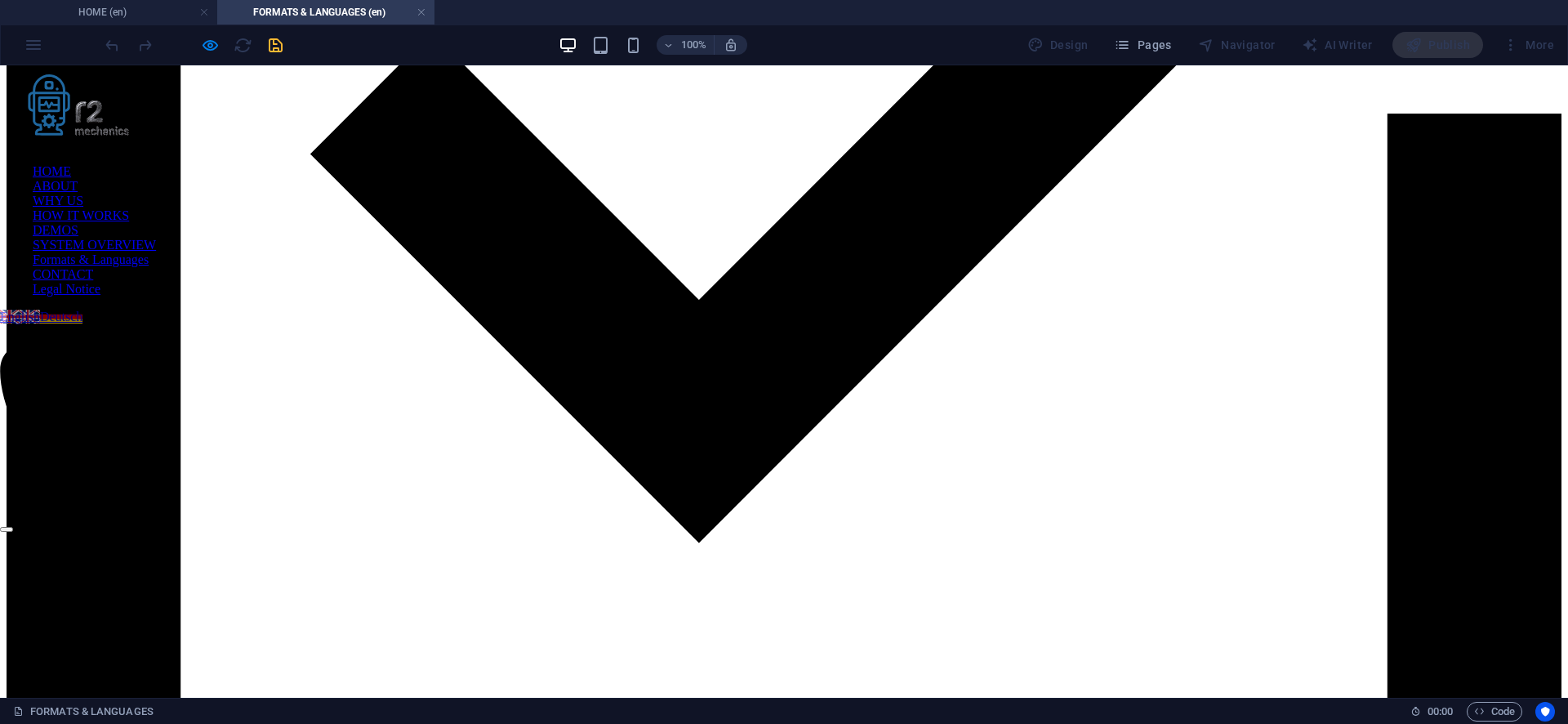 drag, startPoint x: 1196, startPoint y: 278, endPoint x: 1384, endPoint y: 297, distance: 188.95767 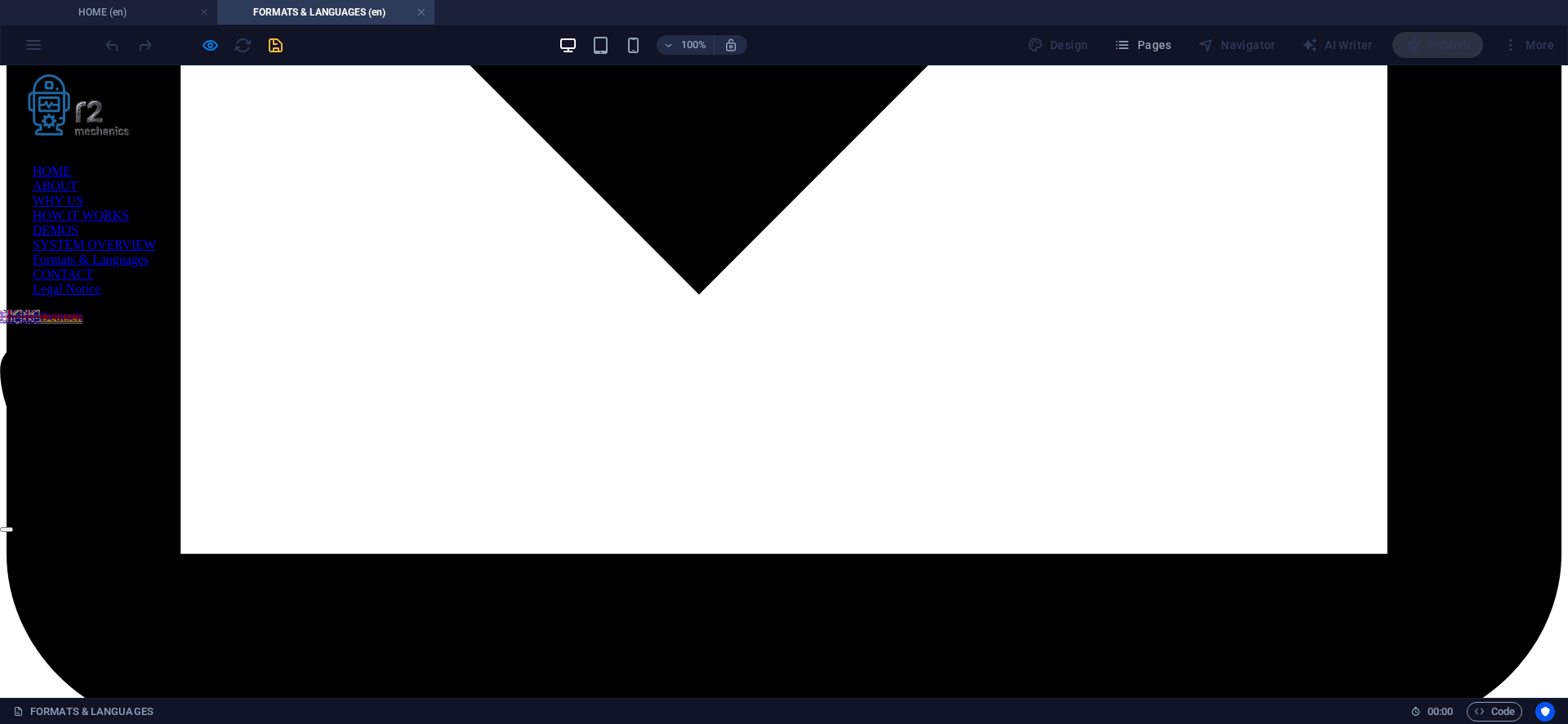 scroll, scrollTop: 1542, scrollLeft: 0, axis: vertical 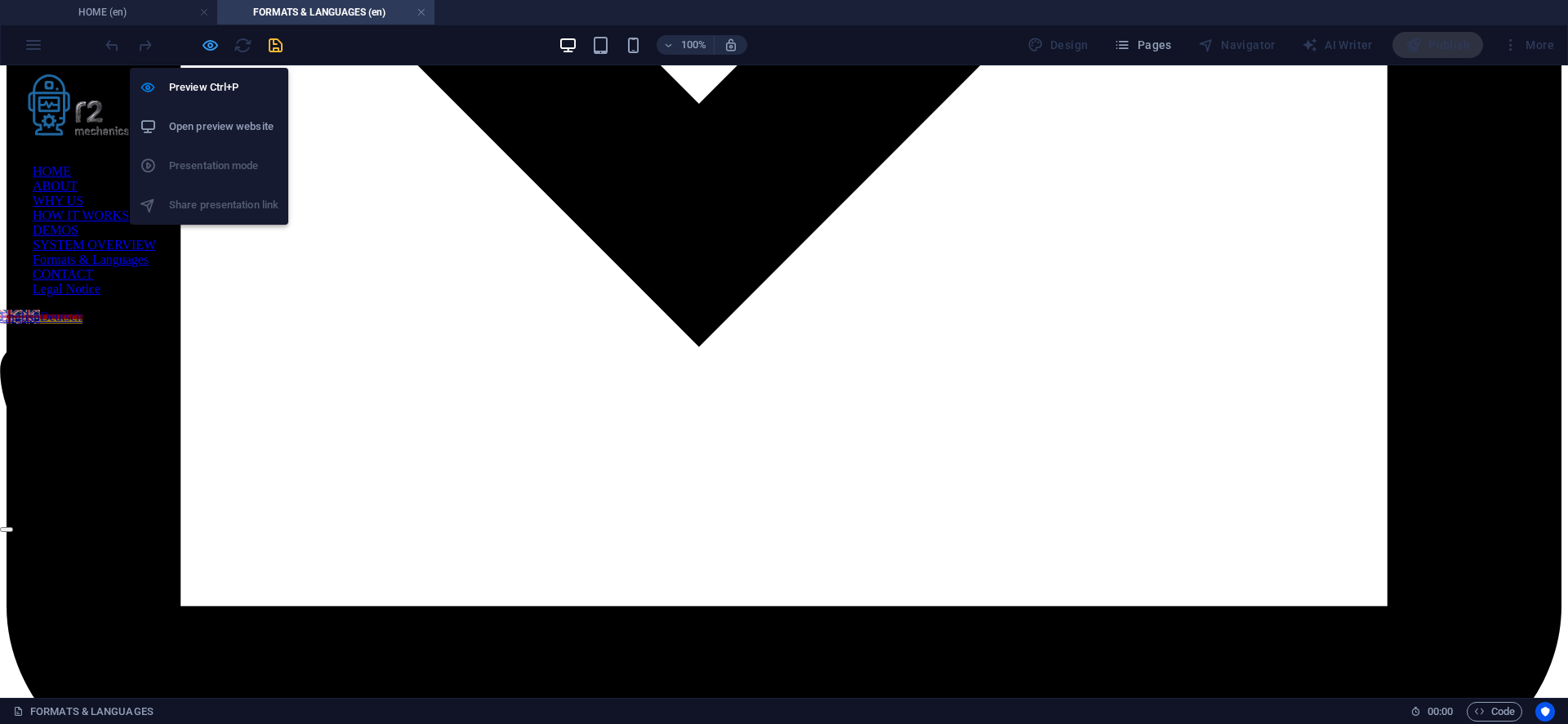 click at bounding box center (210, 45) 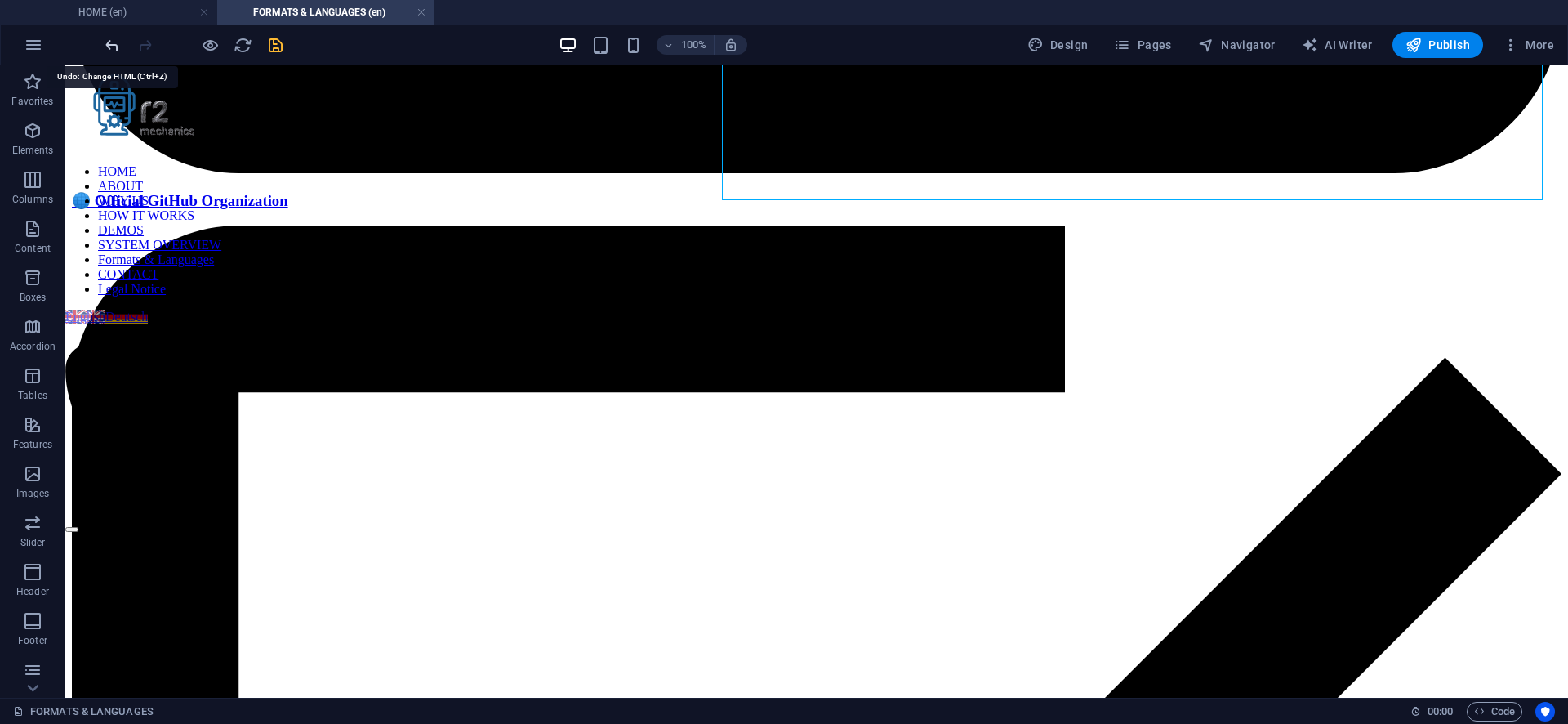 drag, startPoint x: 112, startPoint y: 49, endPoint x: 141, endPoint y: 7, distance: 51.039201 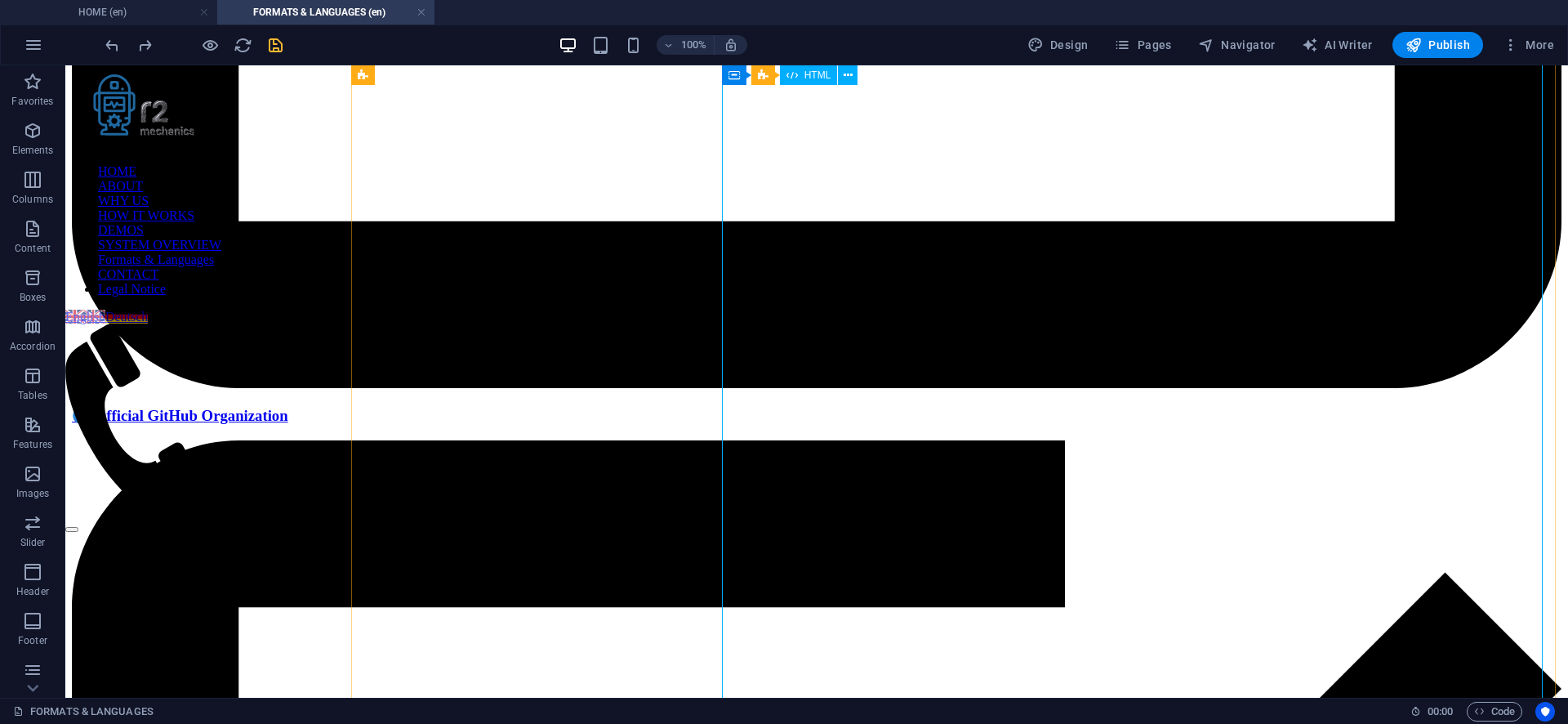 scroll, scrollTop: 2180, scrollLeft: 0, axis: vertical 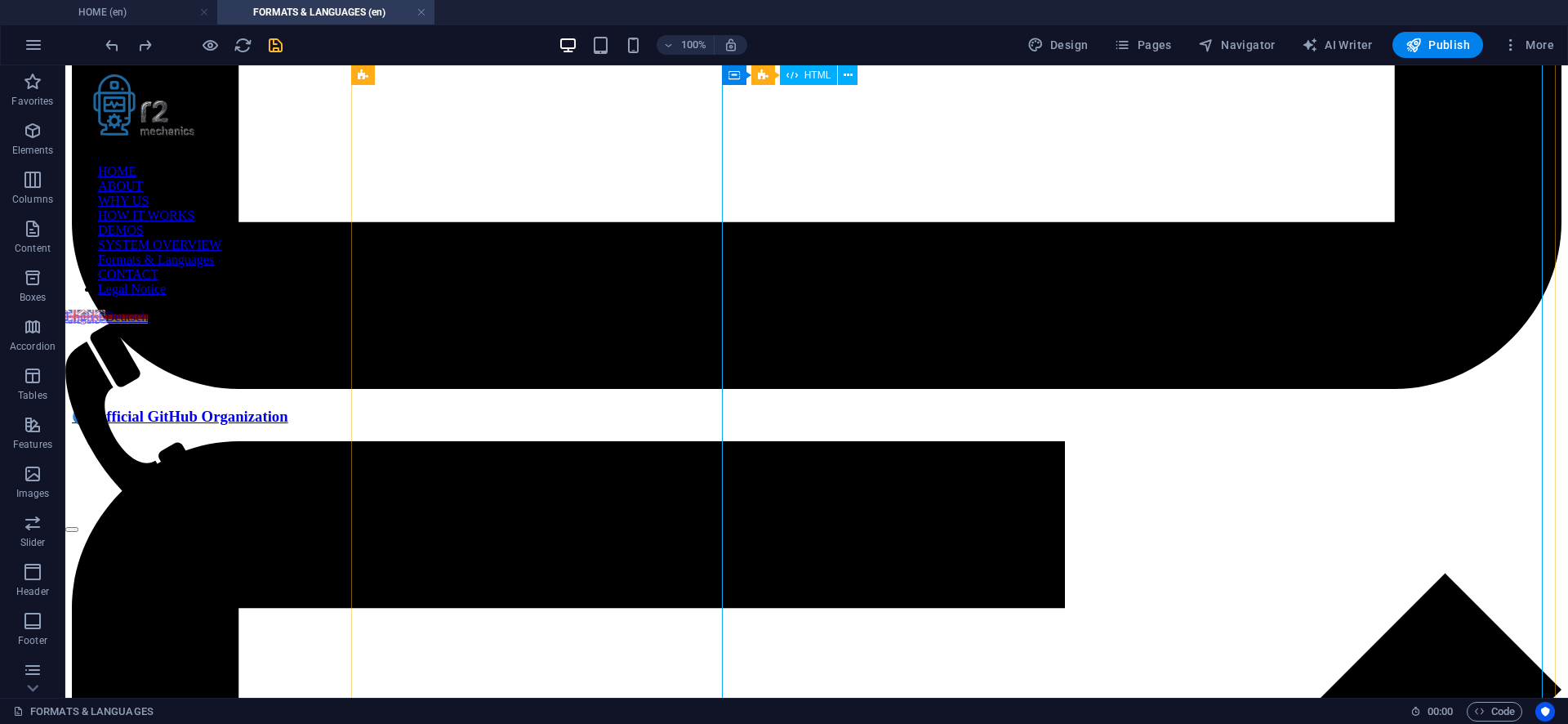 click on "Supported Languages – Accuracy, Outputs & Side-Notes
R2 Mechanics transcribes in  57 languages .
Manual revision and full feature support are available in these  Premium languages :
English, German, French, Polish
Premium
What does "Premium" mean?
Premium languages (English, German, French, Polish) combine  very high transcription quality
with  manual revision by experts .
This ensures not only accurate text but also  in‑depth contextual annotations  – from historical or biographical insights
to micro‑analysis such as detecting linguistic inconsistencies, implausibility, or fact distortions.
Other languages benefit from the same powerful processing pipeline but may not include manual expert revision,
resulting in a different depth of contextual insights.
Language" at bounding box center [817, 9883] 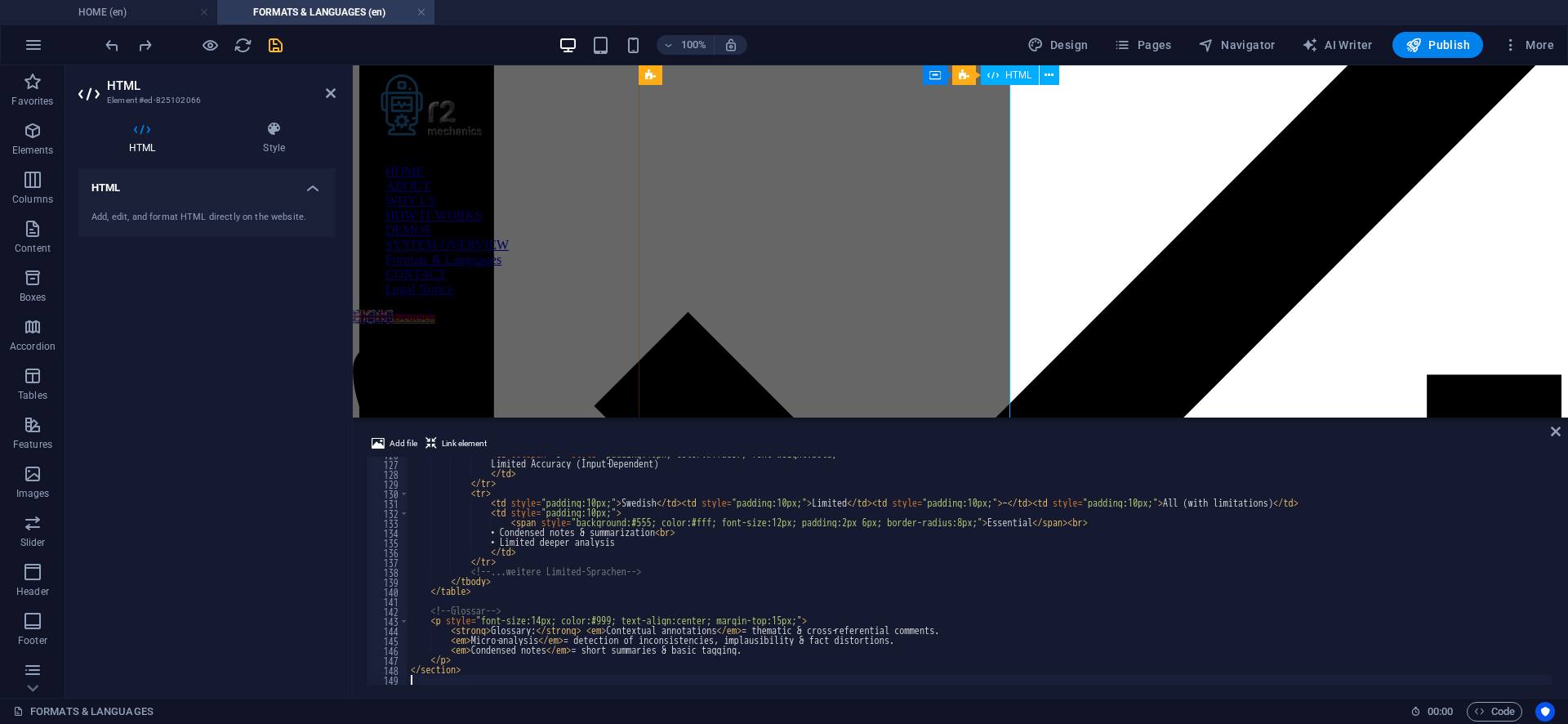 scroll, scrollTop: 988, scrollLeft: 0, axis: vertical 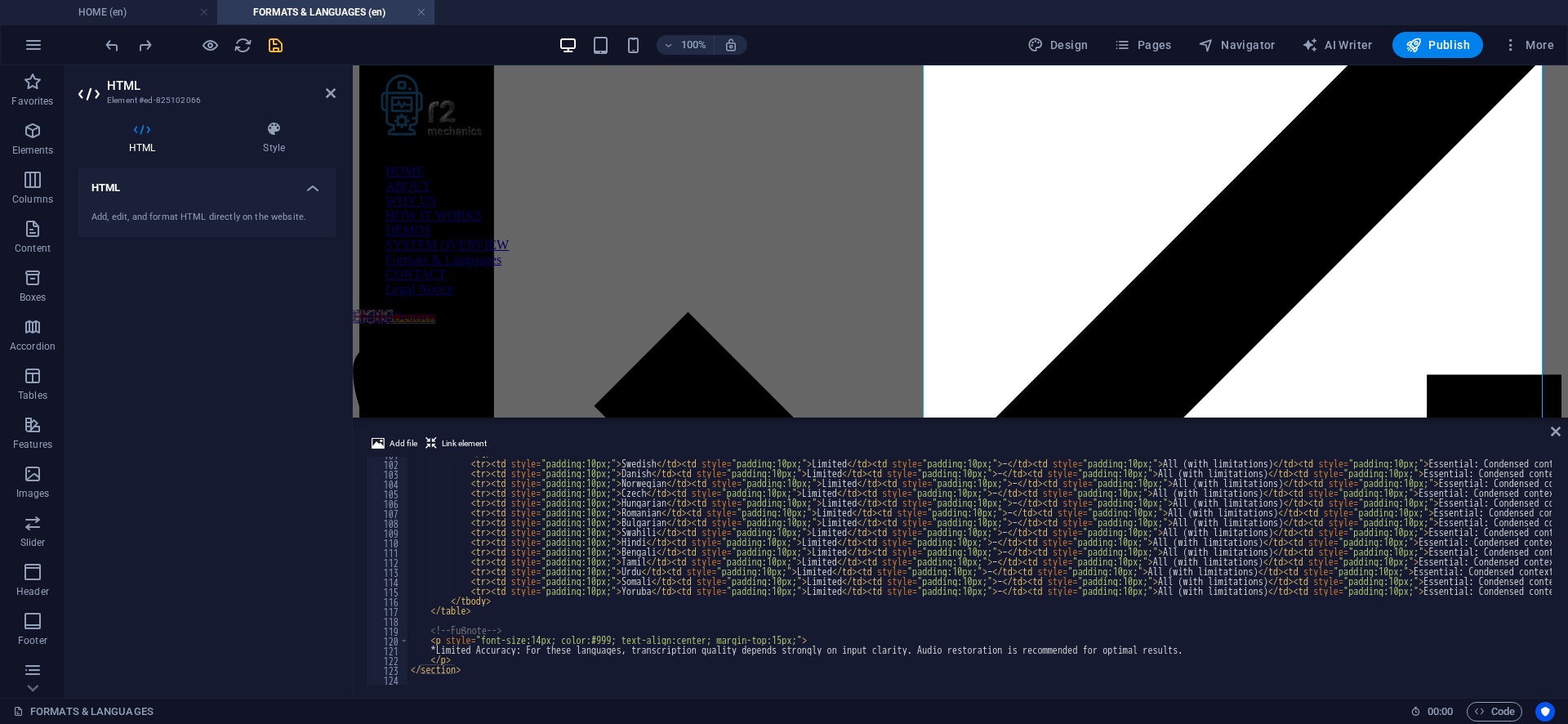 click on "</ tr >                < tr > < td   style = "padding:10px;" > Swedish </ td > < td   style = "padding:10px;" > Limited </ td > < td   style = "padding:10px;" > – </ td > < td   style = "padding:10px;" > All (with limitations) </ td > < td   style = "padding:10px;" > Essential: Condensed contextual notes with basic summarization; deeper analysis limited. </ td > </ tr >                < tr > < td   style = "padding:10px;" > Danish </ td > < td   style = "padding:10px;" > Limited </ td > < td   style = "padding:10px;" > – </ td > < td   style = "padding:10px;" > All (with limitations) </ td > < td   style = "padding:10px;" > Essential: Condensed contextual notes with basic summarization; deeper analysis limited. </ td > </ tr >                < tr > < td   style = "padding:10px;" > Norwegian </ td > < td   style = "padding:10px;" > Limited </ td > < td   style = "padding:10px;" > – </ td > < td   style = "padding:10px;" > All (with limitations) </ td > < td   style = "padding:10px;" > </ >" at bounding box center (1188, 573) 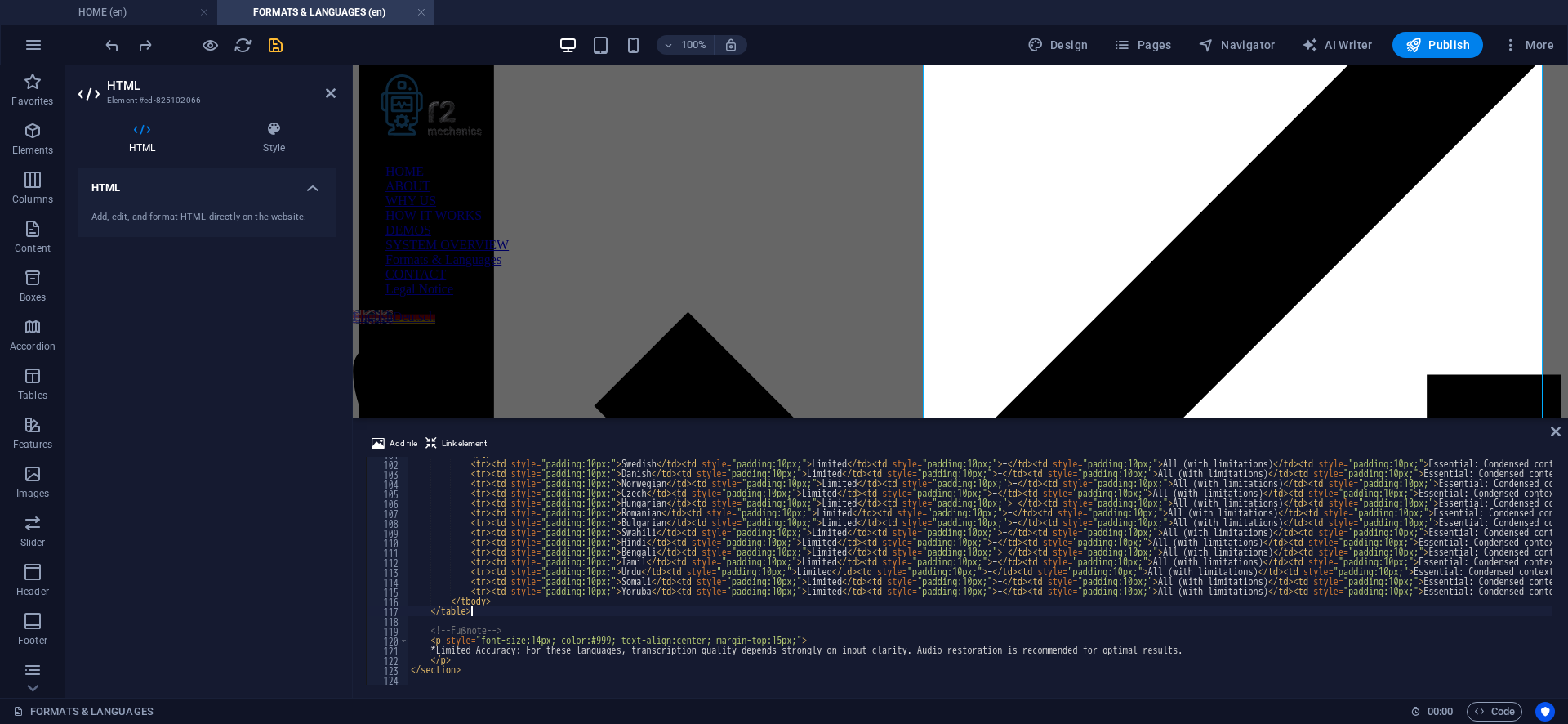 type on "</section>" 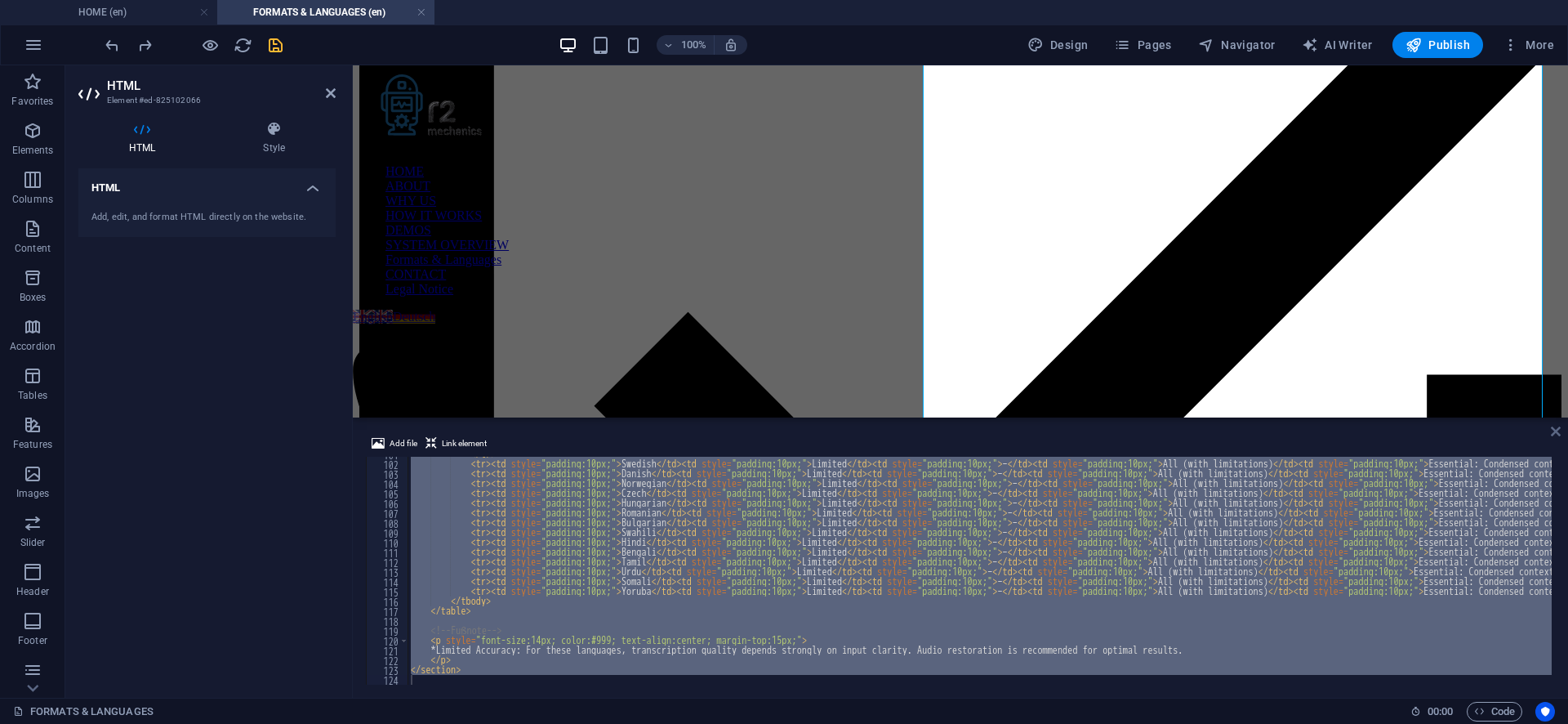 click at bounding box center (1556, 431) 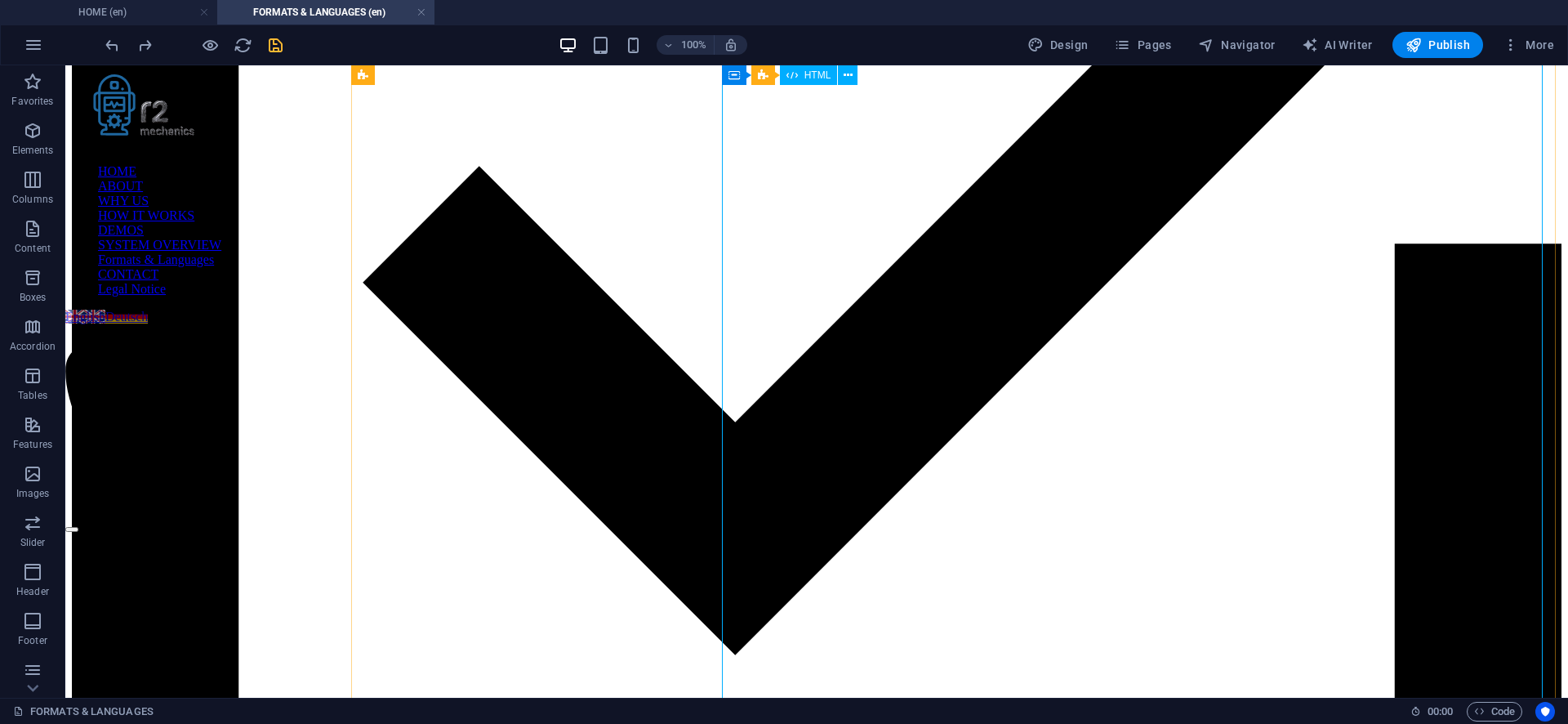 scroll, scrollTop: 1494, scrollLeft: 0, axis: vertical 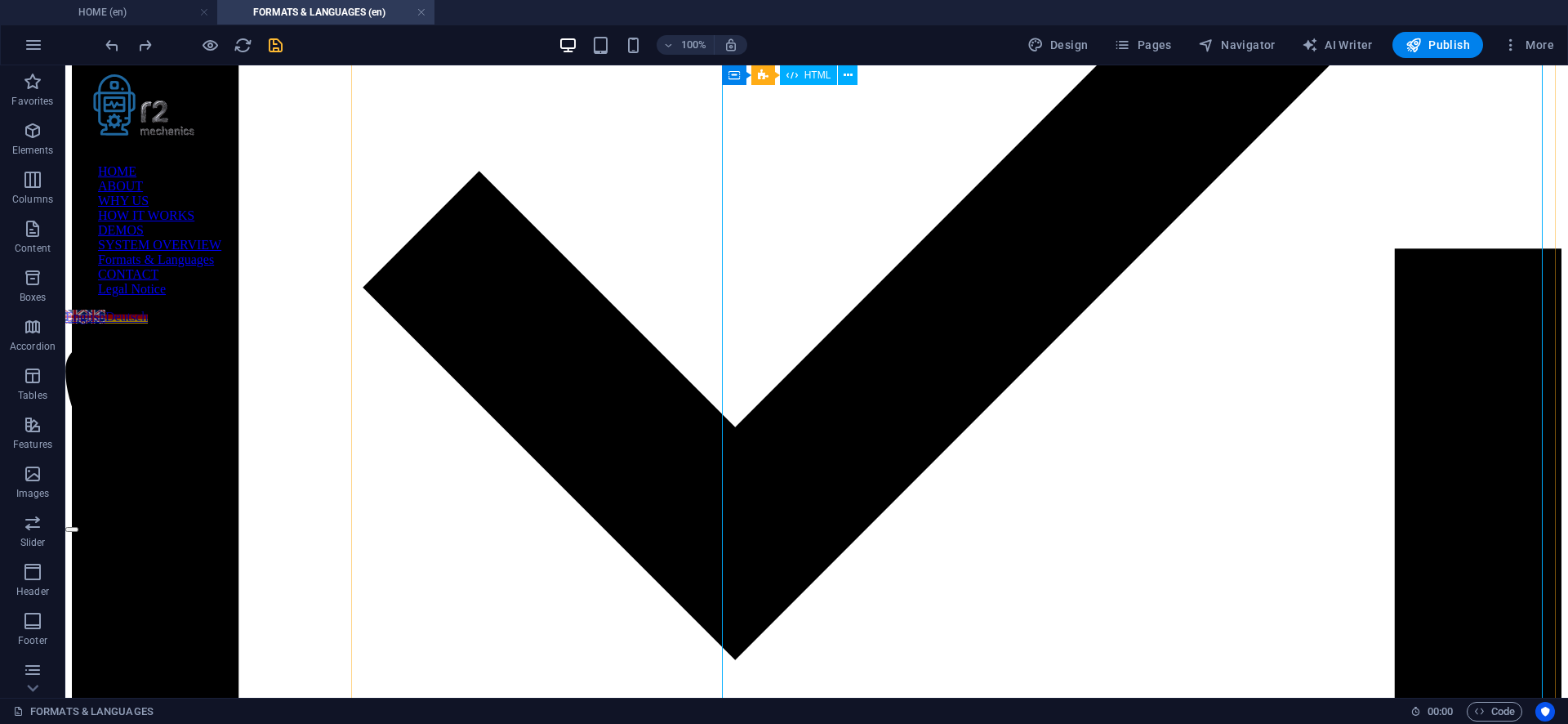 click on "Supported Languages – Accuracy, Outputs & Side-Notes
R2 Mechanics transcribes in  57 languages .
Manual revision and full feature support are available in these  Premium languages :
English, German, French, Polish
Premium
What does "Premium" mean?
Premium languages (English, German, French, Polish) combine  very high transcription quality
with  manual revision by experts .
This ensures not only accurate text but also  in‑depth contextual annotations  – from historical or biographical insights
to micro‑analysis such as detecting linguistic inconsistencies, implausibility, or fact distortions.
Other languages benefit from the same powerful processing pipeline but may not include manual expert revision,
resulting in a different depth of contextual insights.
Language" at bounding box center [817, 10570] 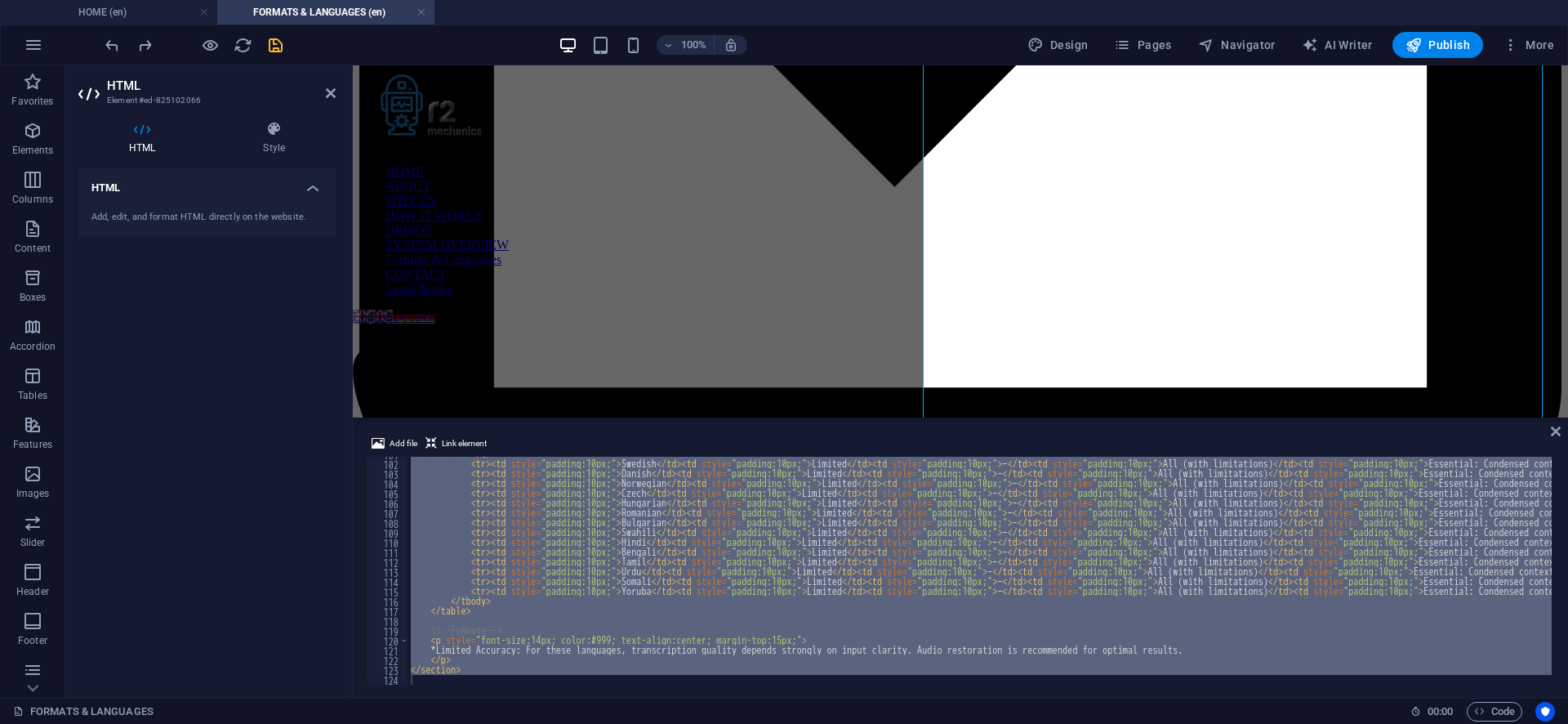 click on "</ tr >                < tr > < td   style = "padding:10px;" > Swedish </ td > < td   style = "padding:10px;" > Limited </ td > < td   style = "padding:10px;" > – </ td > < td   style = "padding:10px;" > All (with limitations) </ td > < td   style = "padding:10px;" > Essential: Condensed contextual notes with basic summarization; deeper analysis limited. </ td > </ tr >                < tr > < td   style = "padding:10px;" > Danish </ td > < td   style = "padding:10px;" > Limited </ td > < td   style = "padding:10px;" > – </ td > < td   style = "padding:10px;" > All (with limitations) </ td > < td   style = "padding:10px;" > Essential: Condensed contextual notes with basic summarization; deeper analysis limited. </ td > </ tr >                < tr > < td   style = "padding:10px;" > Norwegian </ td > < td   style = "padding:10px;" > Limited </ td > < td   style = "padding:10px;" > – </ td > < td   style = "padding:10px;" > All (with limitations) </ td > < td   style = "padding:10px;" > </ >" at bounding box center [979, 570] 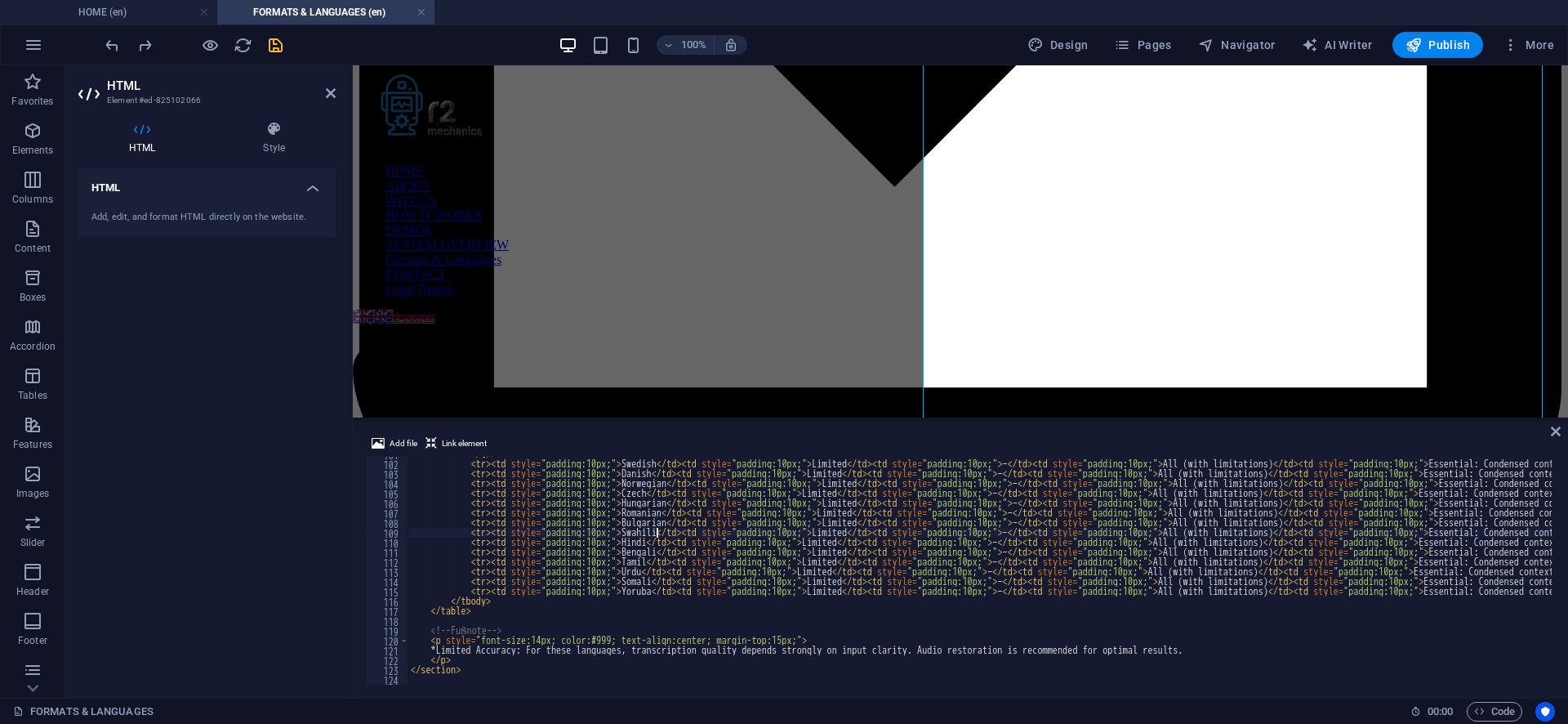 type on "</section>" 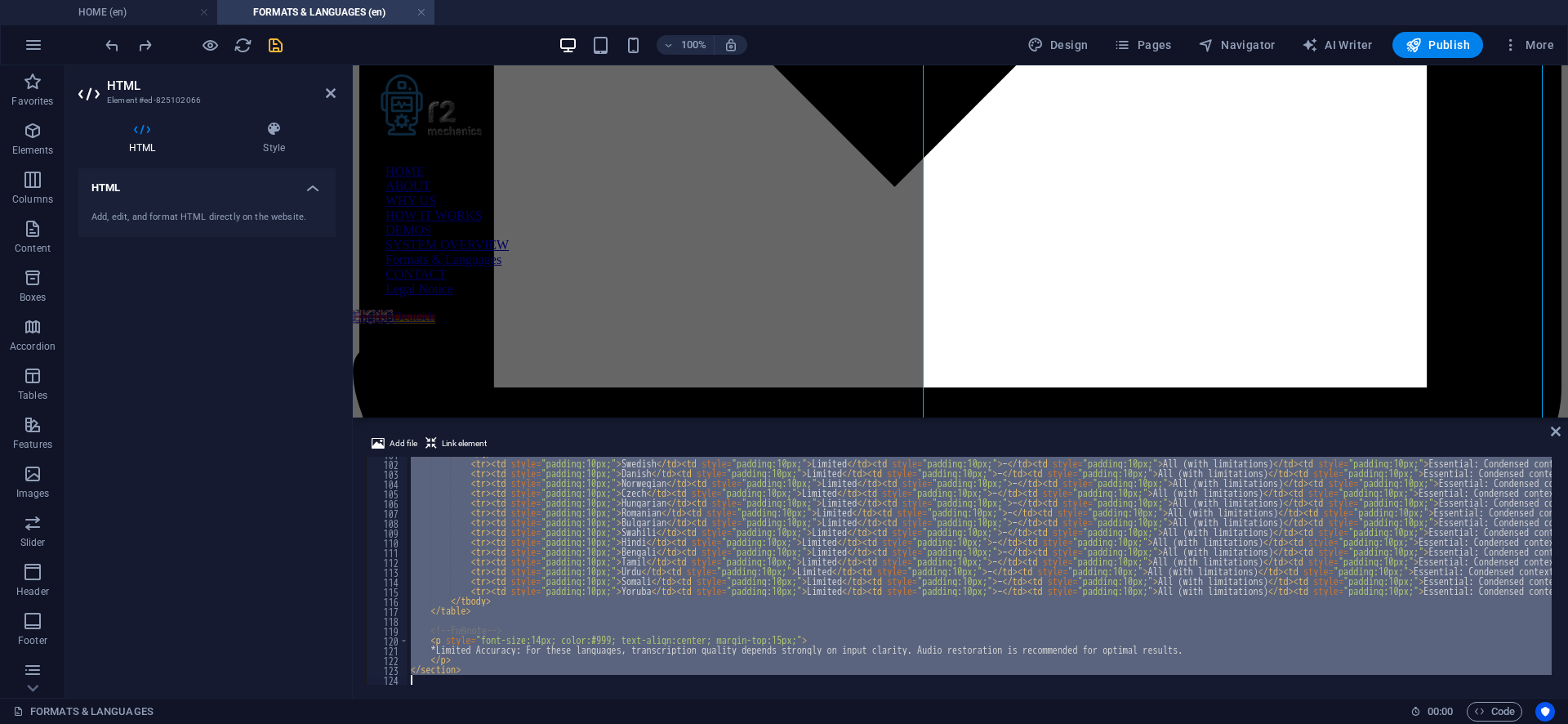 paste 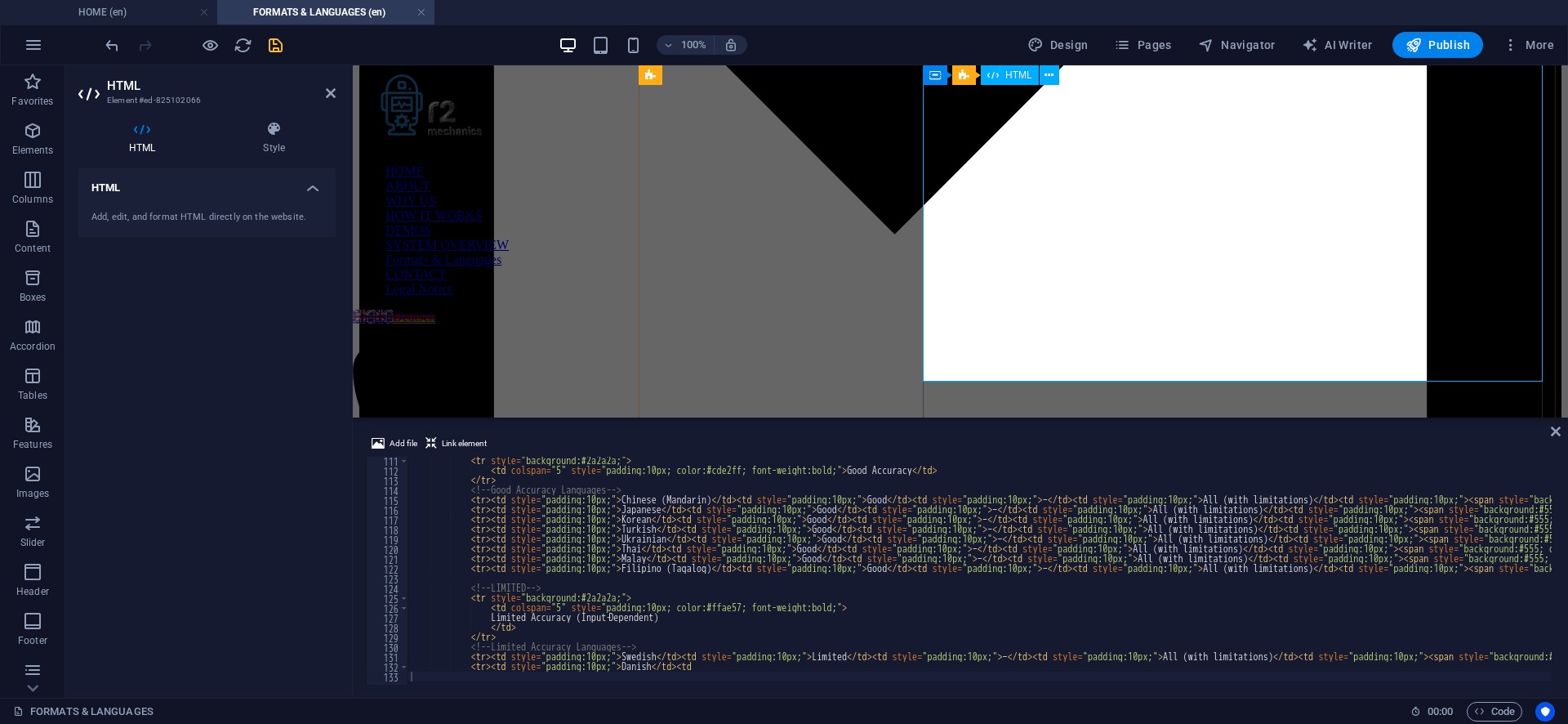 scroll, scrollTop: 4211, scrollLeft: 0, axis: vertical 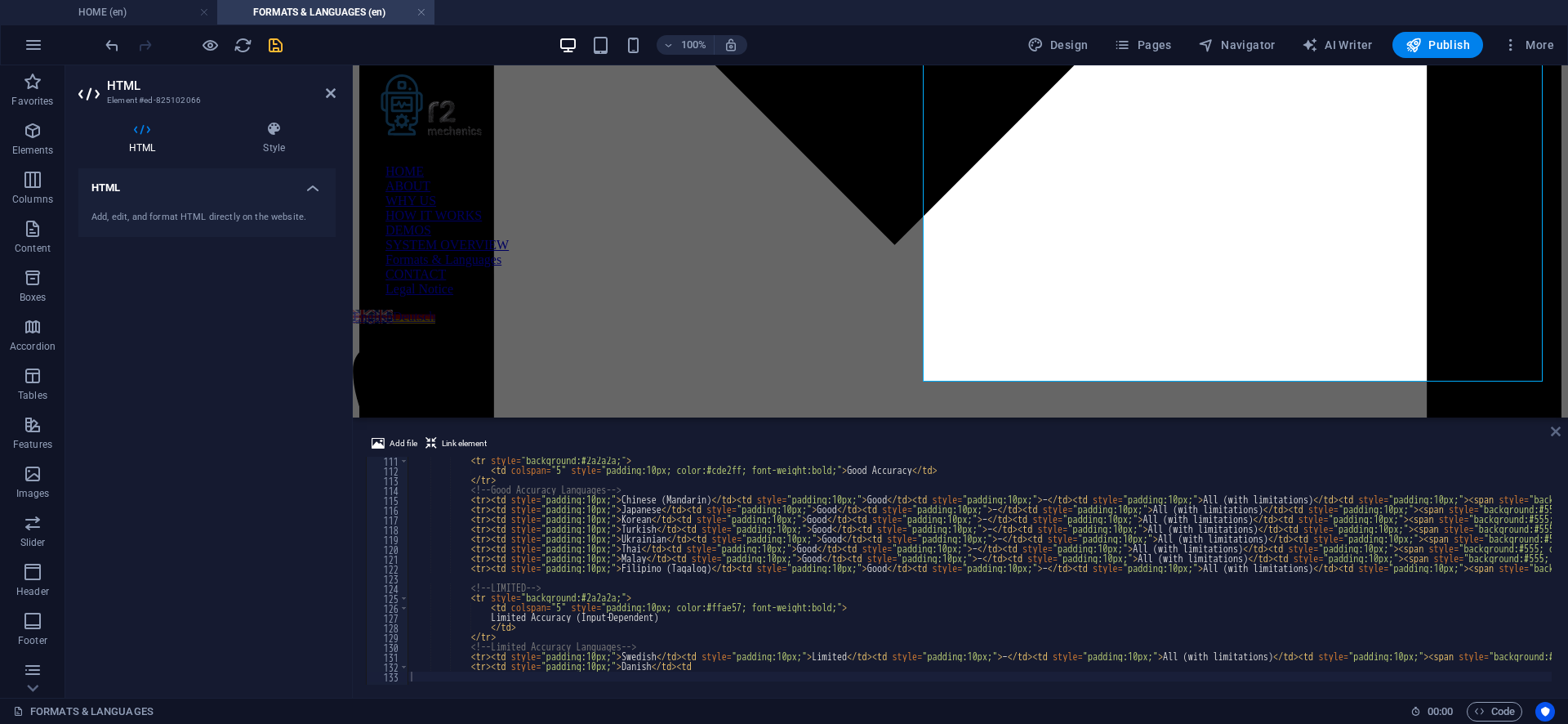 click at bounding box center (1556, 431) 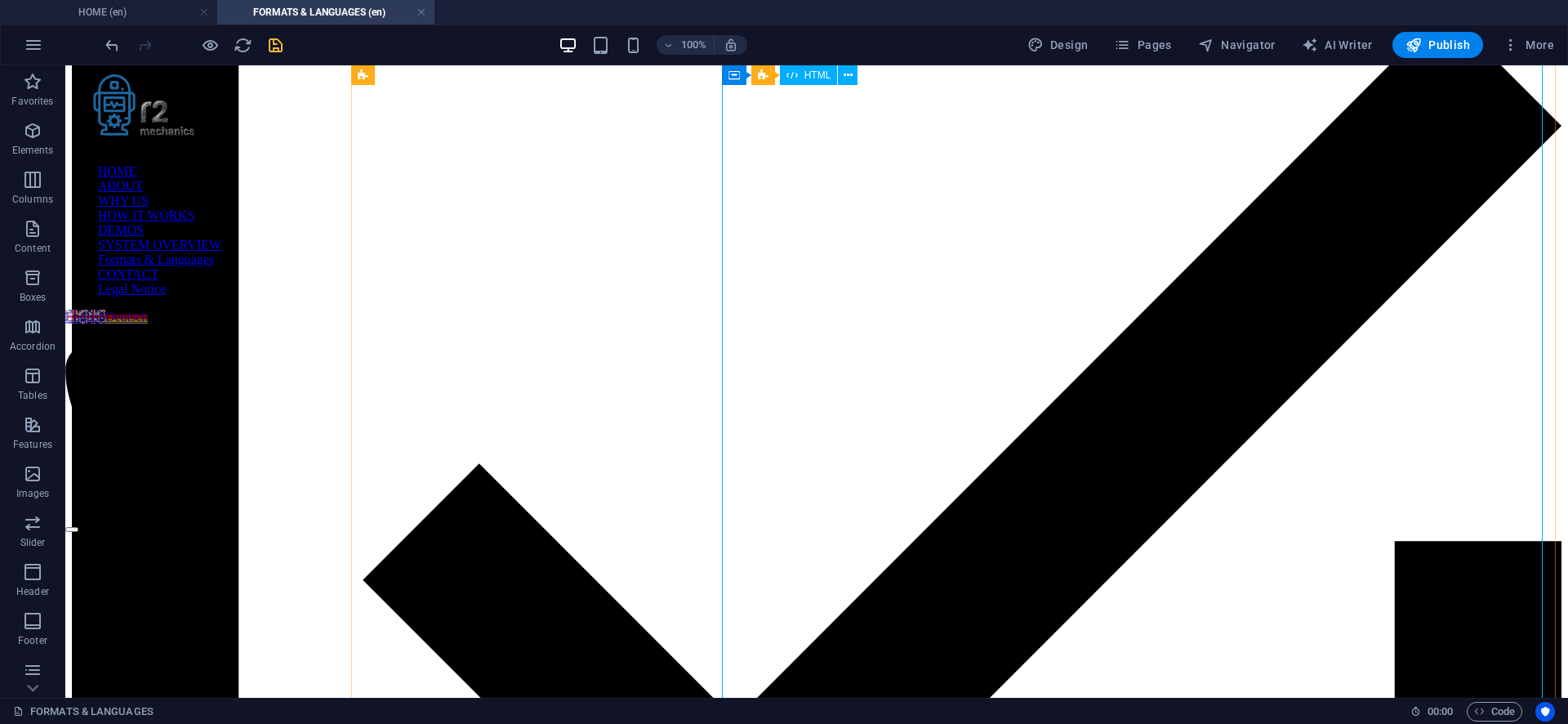 scroll, scrollTop: 2712, scrollLeft: 0, axis: vertical 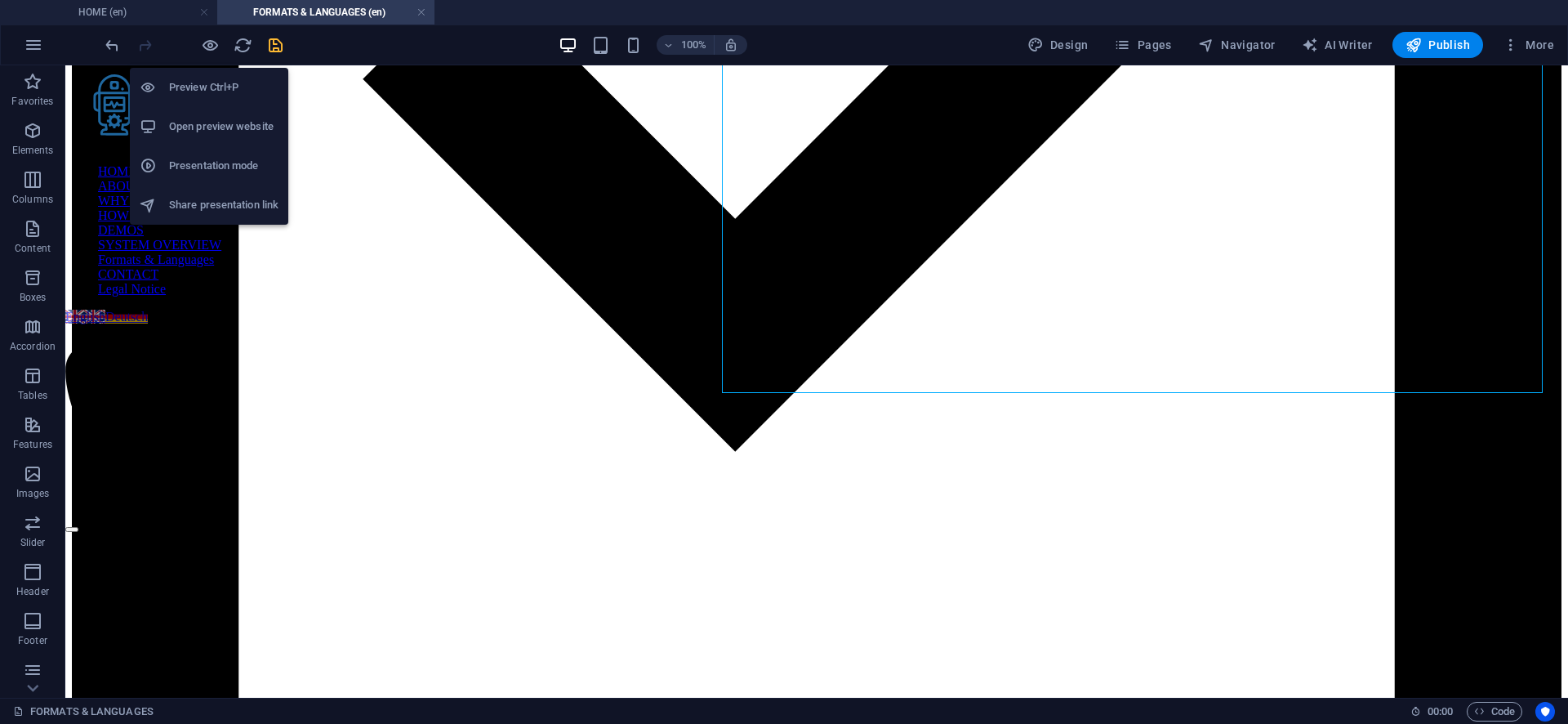 drag, startPoint x: 209, startPoint y: 47, endPoint x: 227, endPoint y: 50, distance: 18.248288 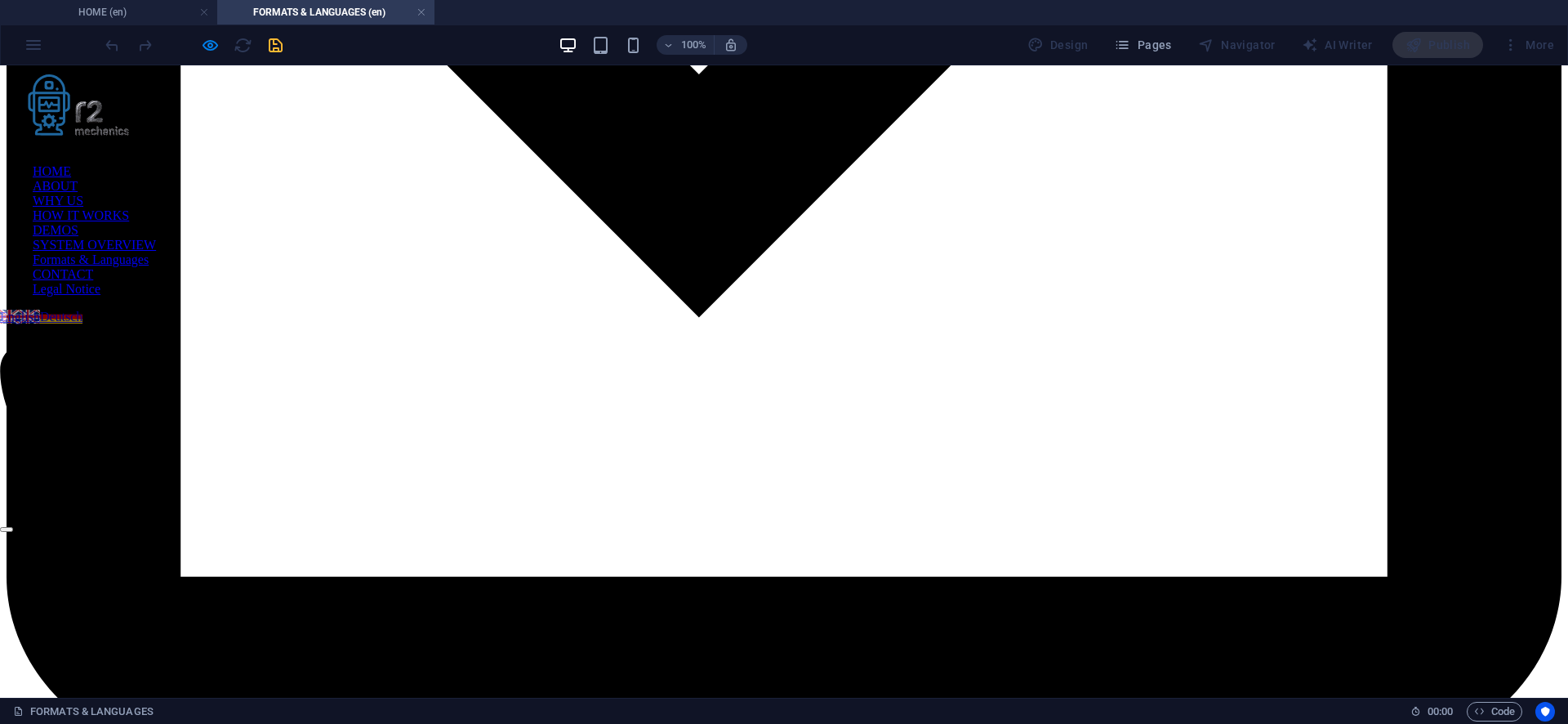 drag, startPoint x: 1425, startPoint y: 327, endPoint x: 762, endPoint y: 240, distance: 668.68378 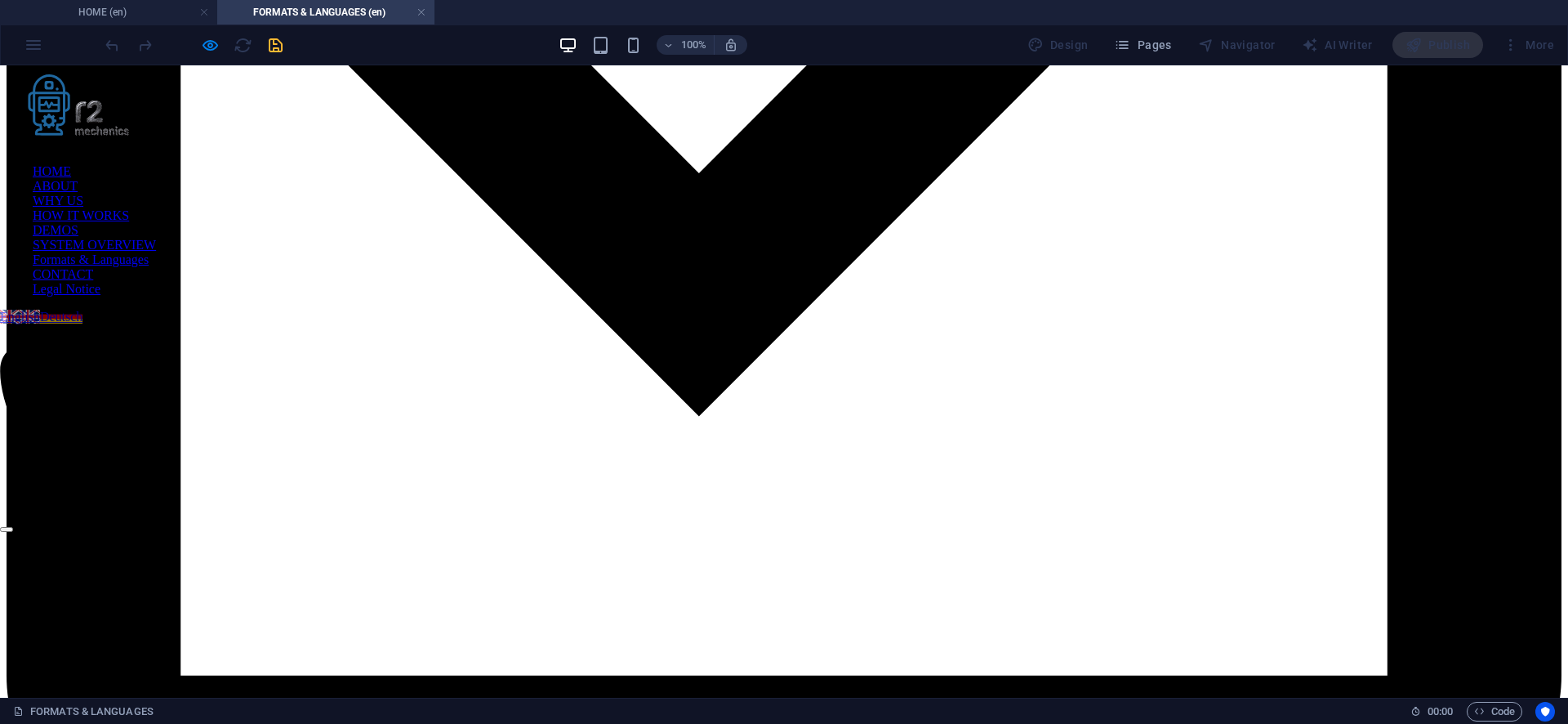 scroll, scrollTop: 2983, scrollLeft: 0, axis: vertical 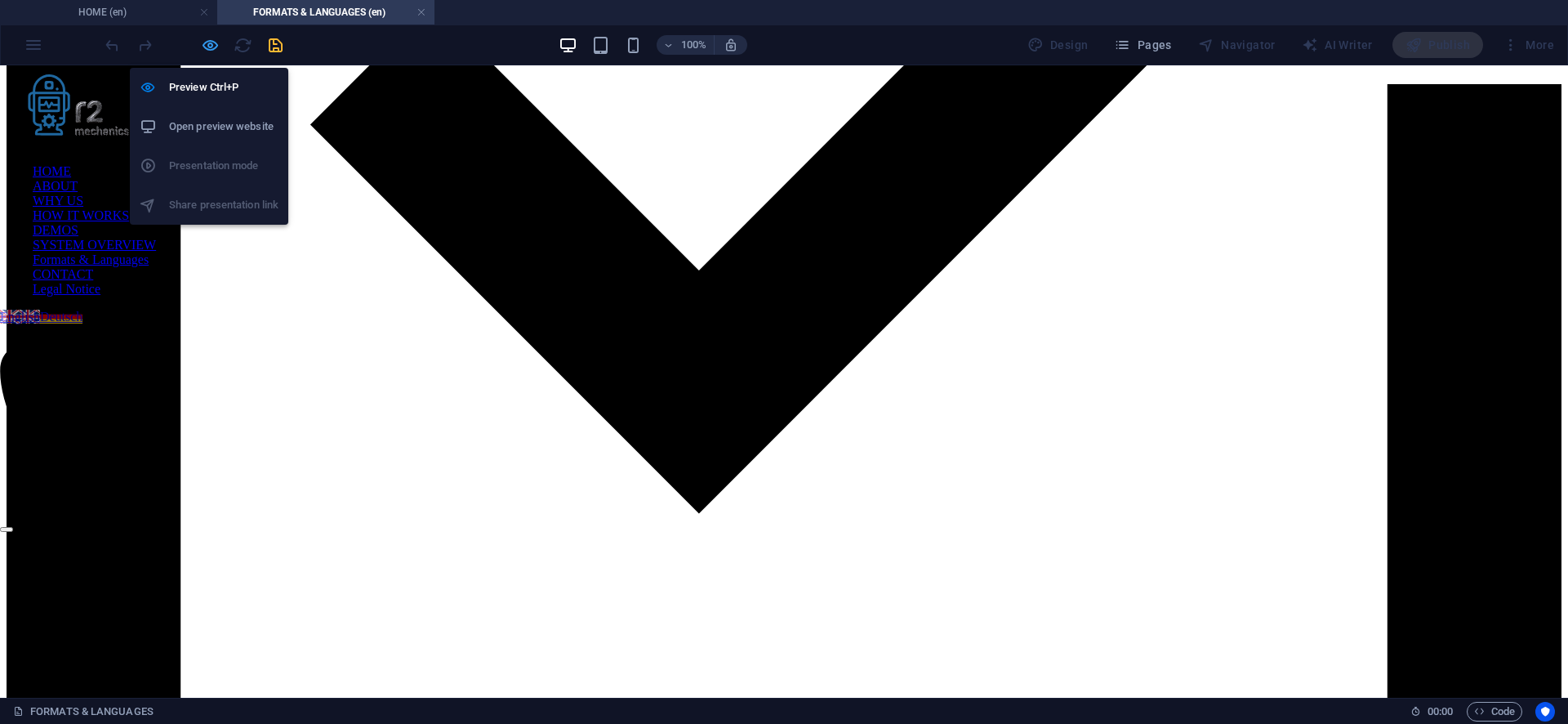 click at bounding box center [210, 45] 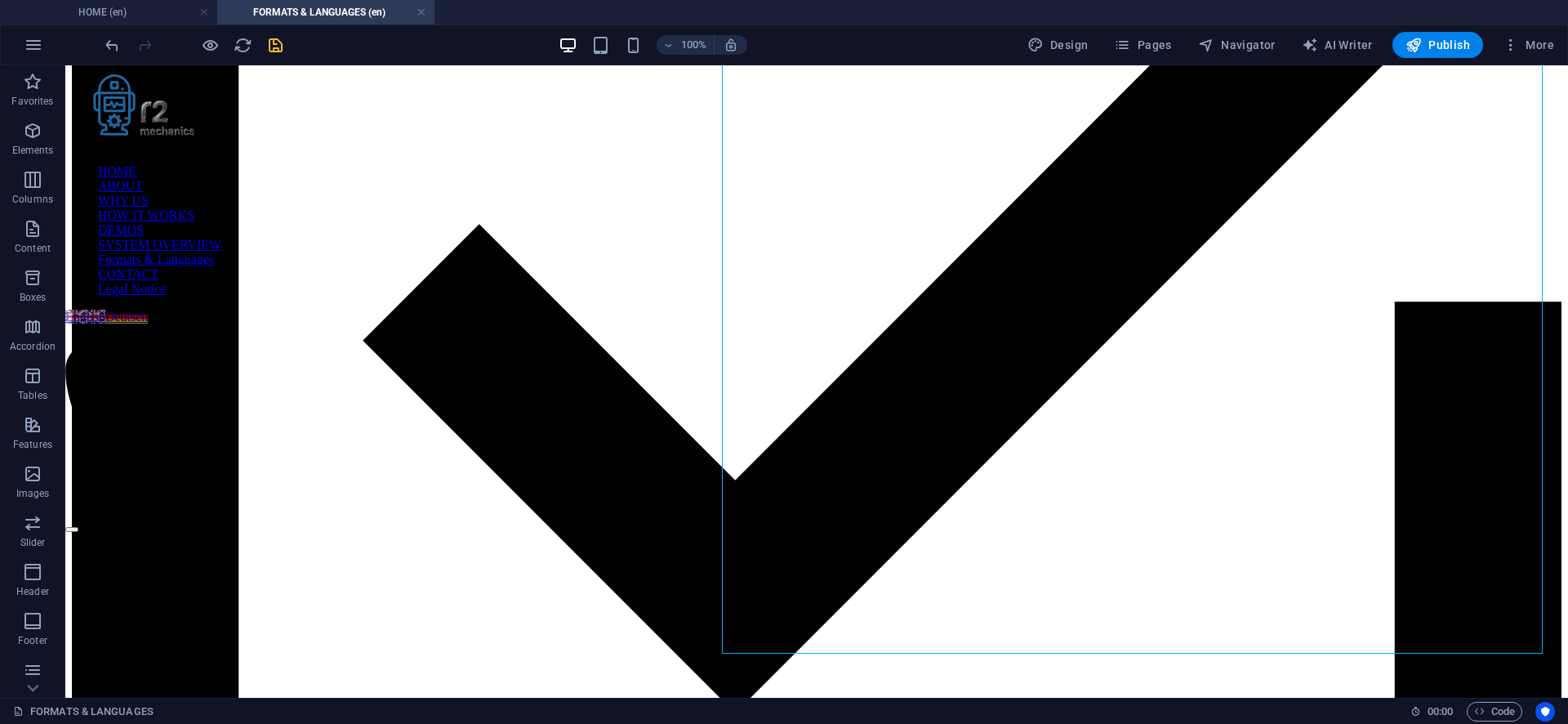 scroll, scrollTop: 2984, scrollLeft: 0, axis: vertical 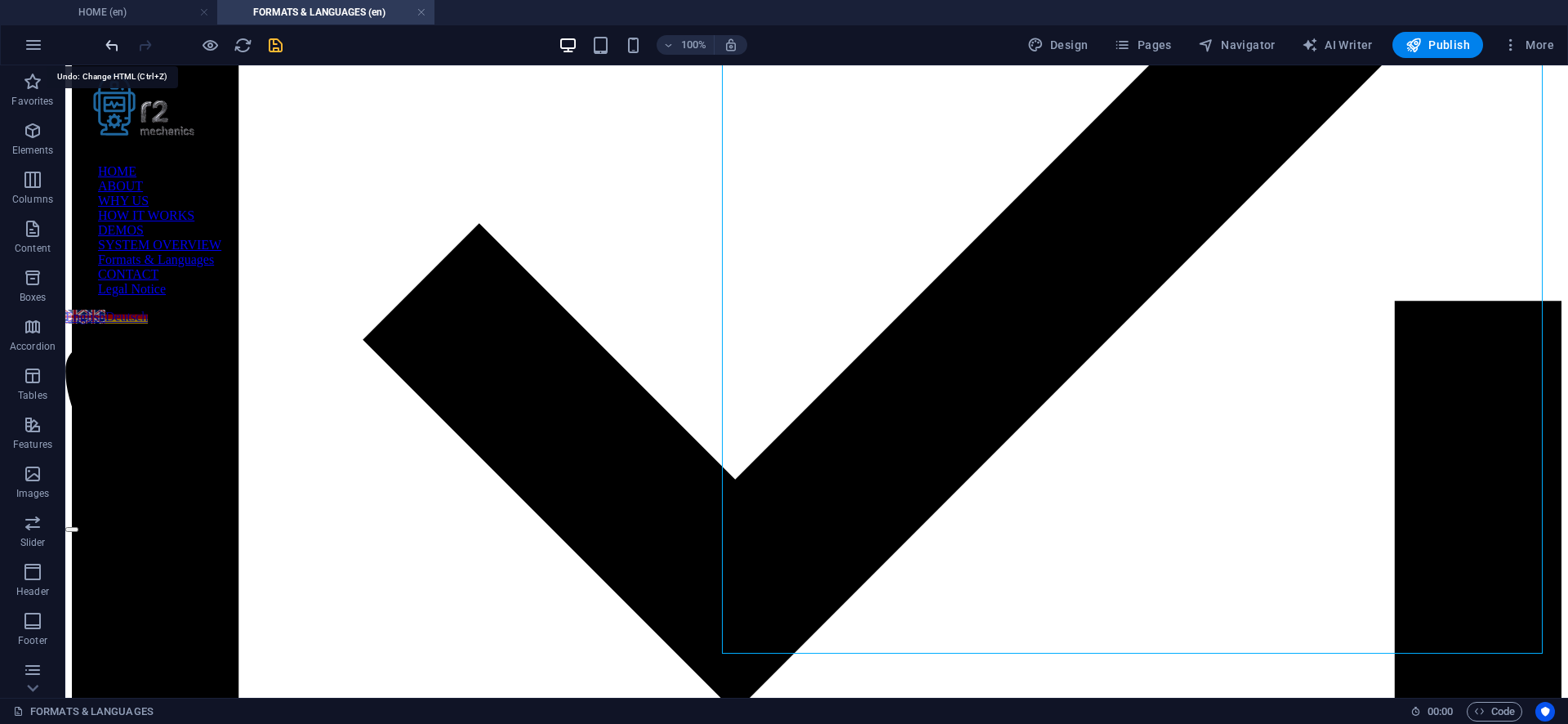 click at bounding box center (112, 45) 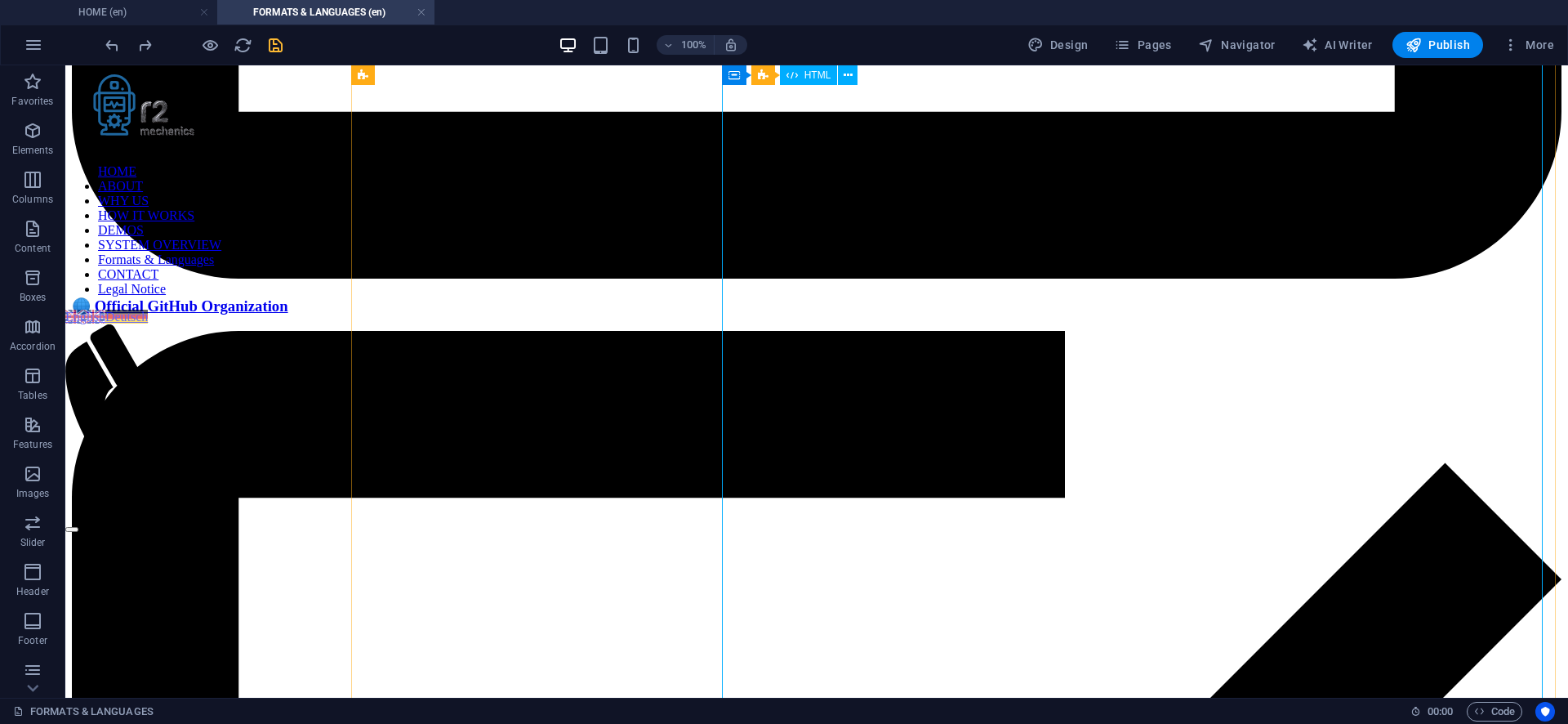 scroll, scrollTop: 2292, scrollLeft: 0, axis: vertical 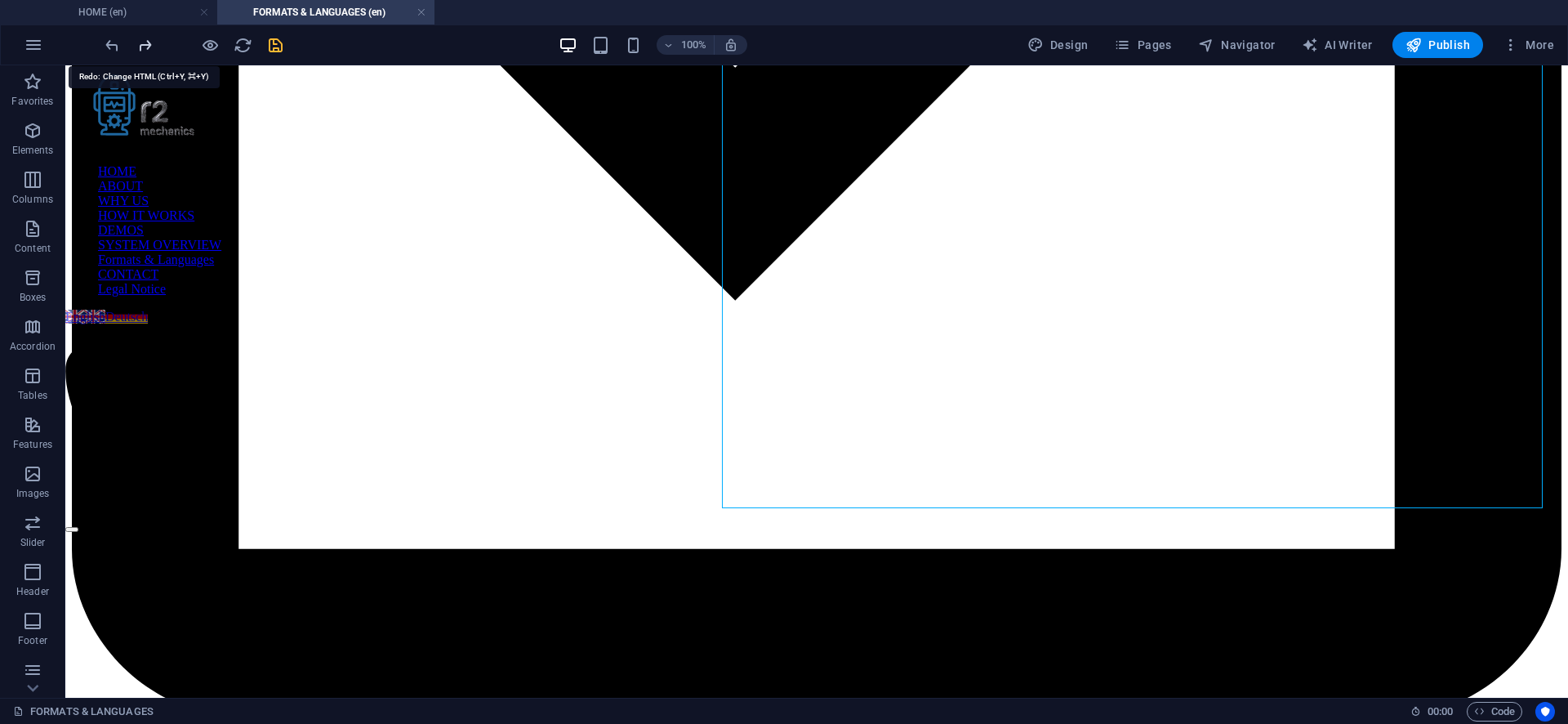 click at bounding box center [145, 45] 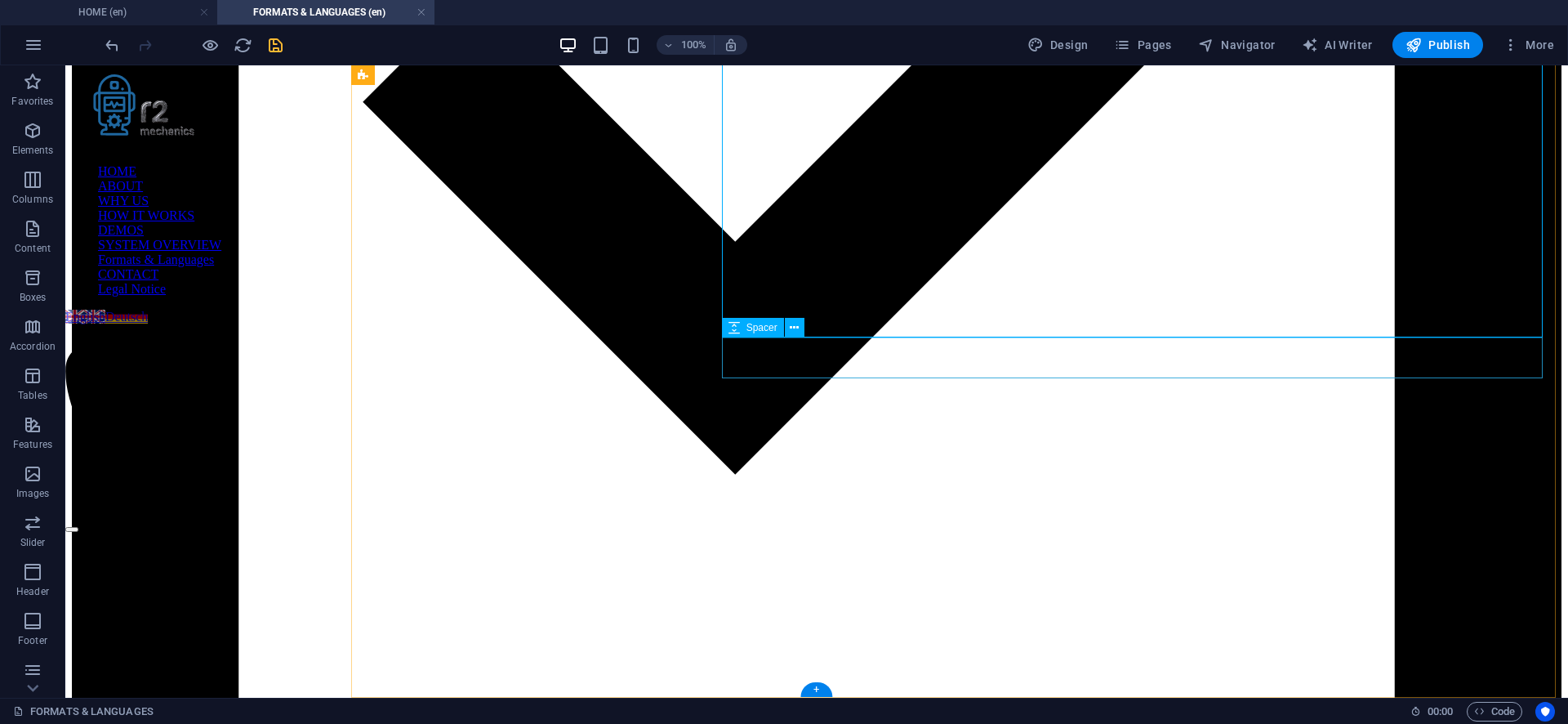 scroll, scrollTop: 3104, scrollLeft: 0, axis: vertical 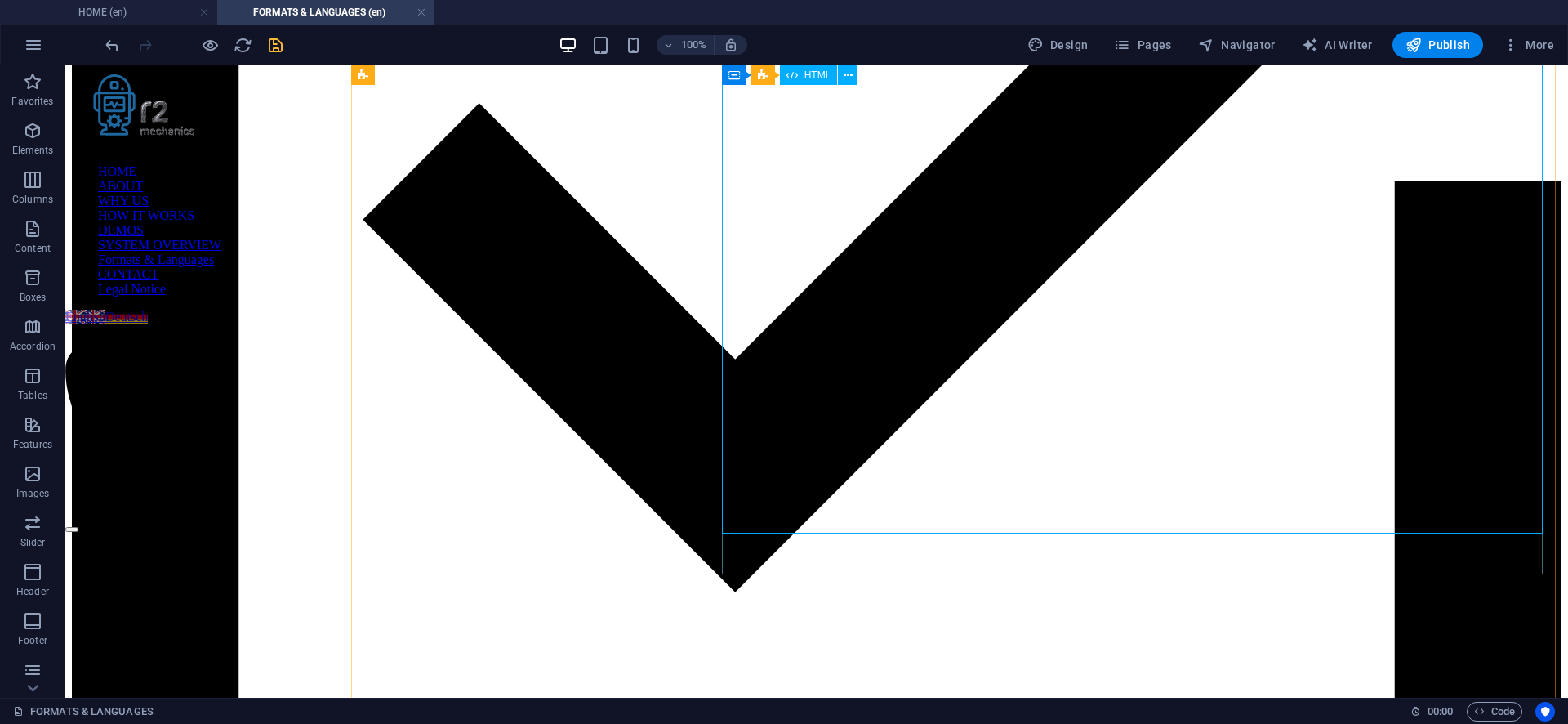 click on "Supported Languages – Accuracy, Outputs & Side-Notes
R2 Mechanics transcribes in  57 languages .
Manual revision and full feature support are available in these  Premium languages :
English, German, French, Polish
Premium
What does "Premium" mean?
Premium languages (English, German, French, Polish) combine  very high transcription quality
with  manual revision by experts .
This ensures not only accurate text but also  in‑depth contextual annotations  – from historical or biographical insights
to micro‑analysis such as detecting linguistic inconsistencies, implausibility, or fact distortions.
Other languages benefit from the same powerful processing pipeline but may not include manual expert revision,
resulting in a different depth of contextual insights.
Language Accuracy All" at bounding box center (817, 9088) 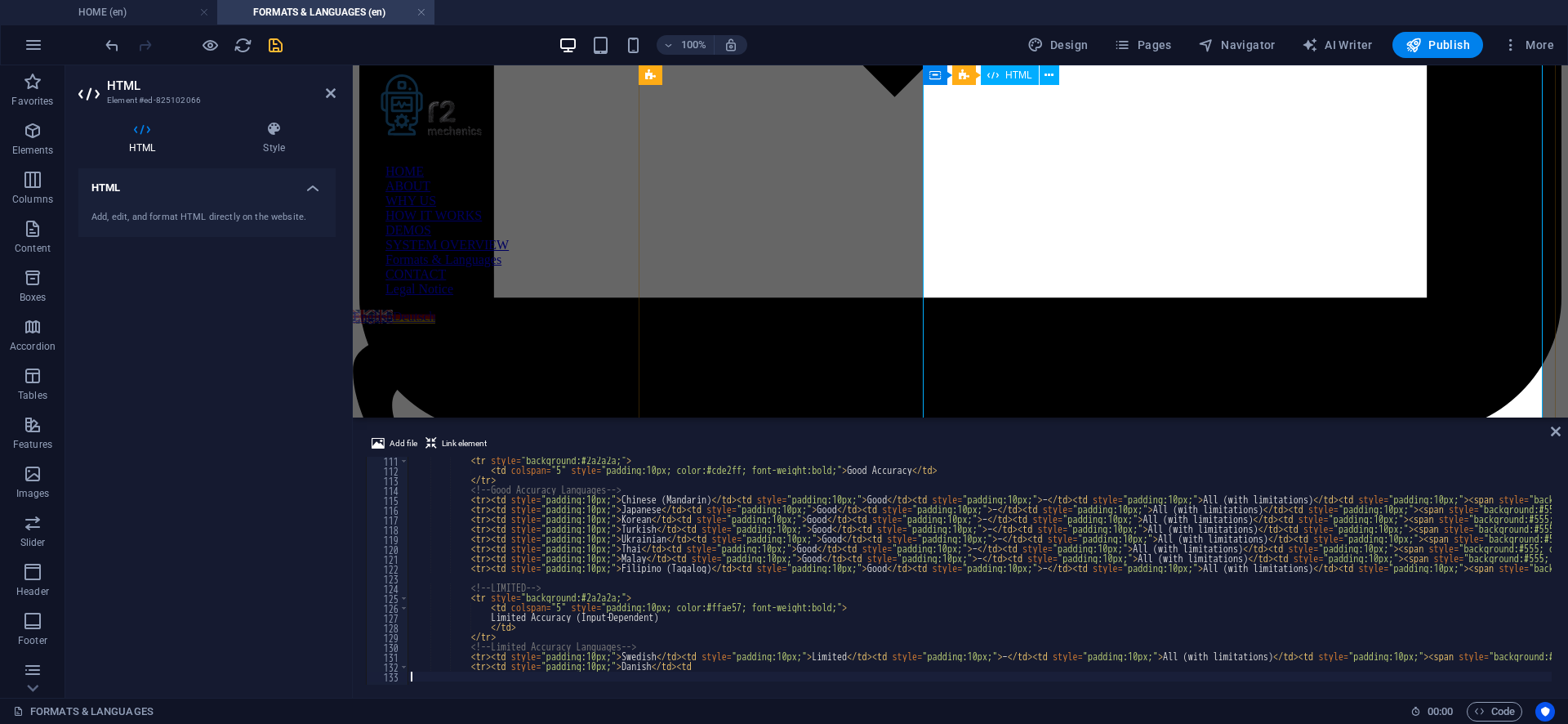 scroll, scrollTop: 1079, scrollLeft: 0, axis: vertical 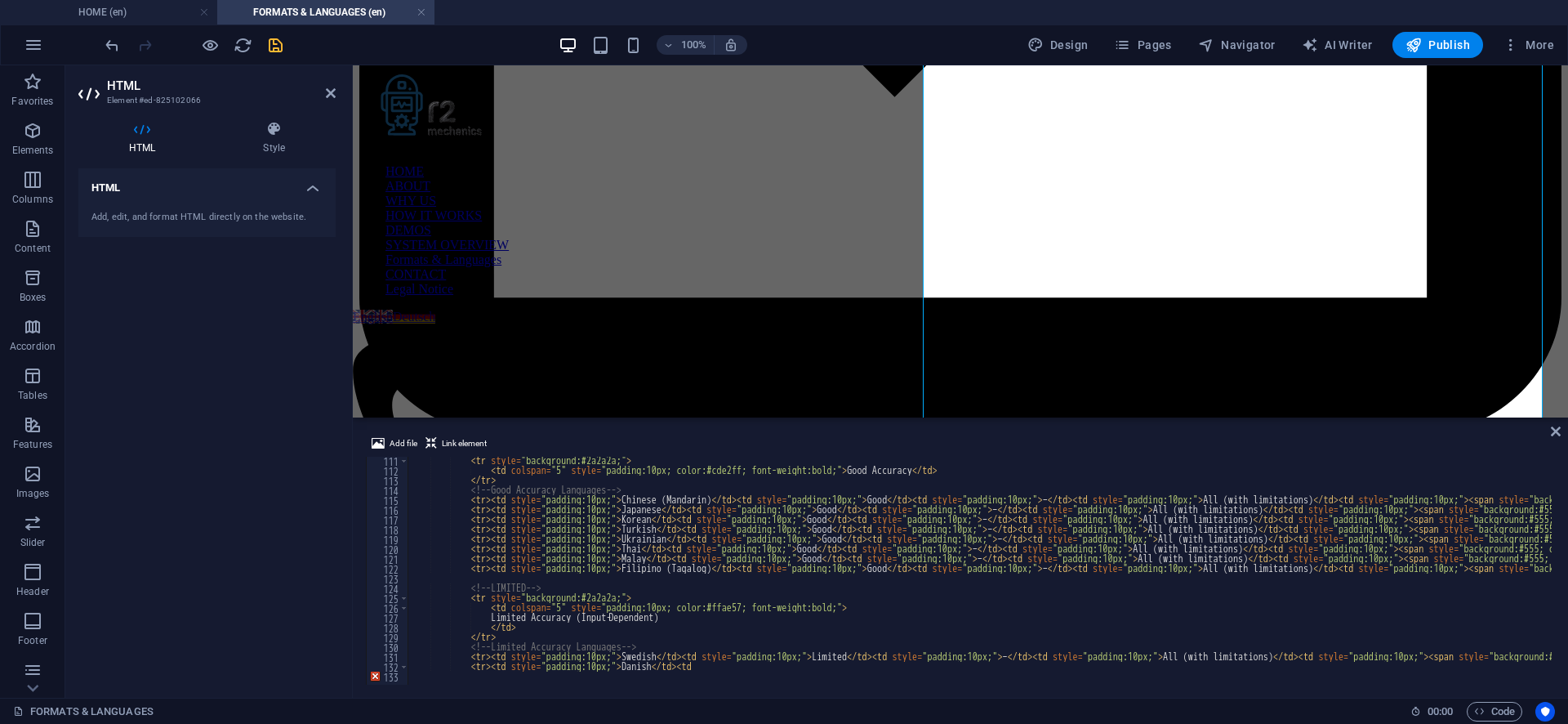 click on "< tr   style = "background:#2a2a2a;" >                     < td   colspan = "5"   style = "padding:10px; color:#cde2ff; font-weight:bold;" > Good Accuracy </ td >                </ tr >                <!--  Good Accuracy Languages  -->                < tr > < td   style = "padding:10px;" > [LANGUAGE] </ td > < td   style = "padding:10px;" > Good </ td > < td   style = "padding:10px;" > – </ td > < td   style = "padding:10px;" > All (with limitations) </ td > < td   style = "padding:10px;" > < span   style = "background:#555; color:#fff; font-size:12px; padding:2px 6px; border-radius:8px;" > Essential </ span > < br > • Condensed notes & summarization < br > • Limited deeper analysis </ td > </ tr >                < tr > < td   style = "padding:10px;" > [LANGUAGE] </ td > < td   style = "padding:10px;" > Good </ td > < td   style = "padding:10px;" > – </ td > < td   style = "padding:10px;" > All (with limitations) </ td > < td   style = "padding:10px;" > < span   style = > </ span" at bounding box center [1409, 578] 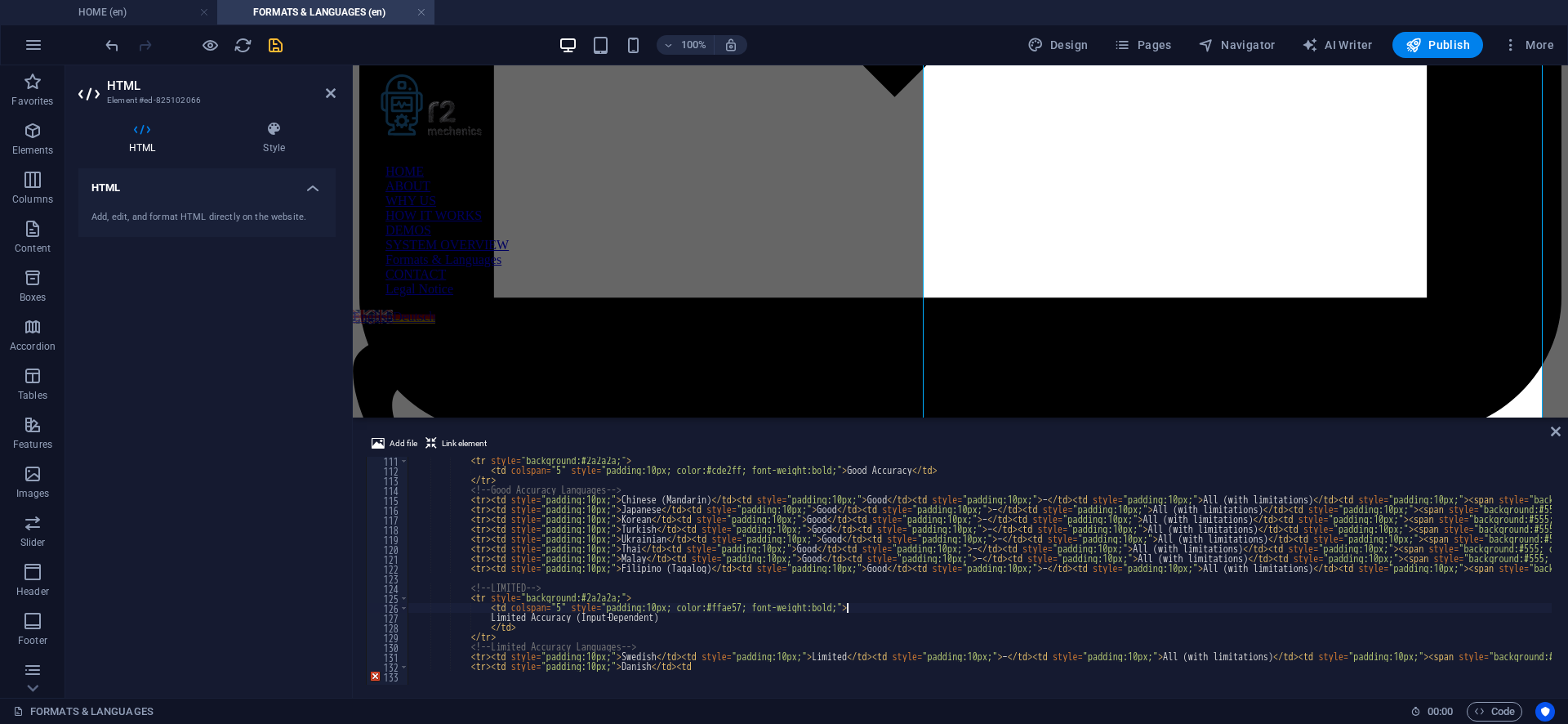 type on "<tr><td style="padding:10px;">Danish</td><td" 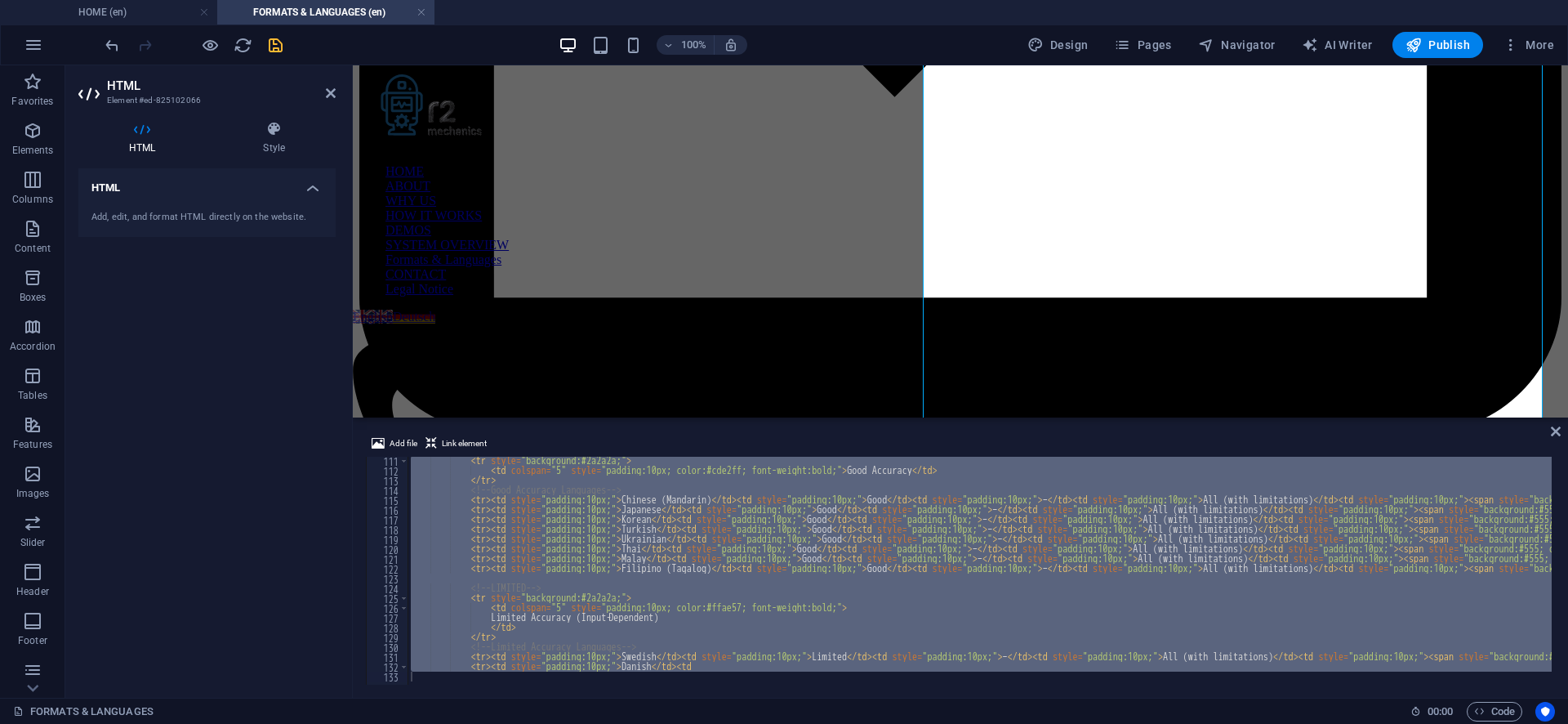 click on "Add file Link element <tr><td style="padding:10px;">[LANGUAGE]</td><td 111 112 113 114 115 116 117 118 119 120 121 122 123 124 125 126 127 128 129 130 131 132 133                < tr   style = "background:#2a2a2a;" >                     < td   colspan = "5"   style = "padding:10px; color:#cde2ff; font-weight:bold;" > Good Accuracy </ td >                </ tr >                <!--  Good Accuracy Languages  -->                < tr > < td   style = "padding:10px;" > [LANGUAGE] </td > < td   style = "padding:10px;" > Good </ td > < td   style = "padding:10px;" > – </ td > < td   style = "padding:10px;" > All (with limitations) </ td > < td   style = "padding:10px;" > < span   style = "background:#555; color:#fff; font-size:12px; padding:2px 6px; border-radius:8px;" > Essential </ span > < br > • Condensed notes & summarization < br > • Limited deeper analysis </ td > </ tr >                < tr > < td   style = "padding:10px;" > [LANGUAGE] </td > < td   style = "padding:10px;" > Good </td > < td   = >" at bounding box center [960, 559] 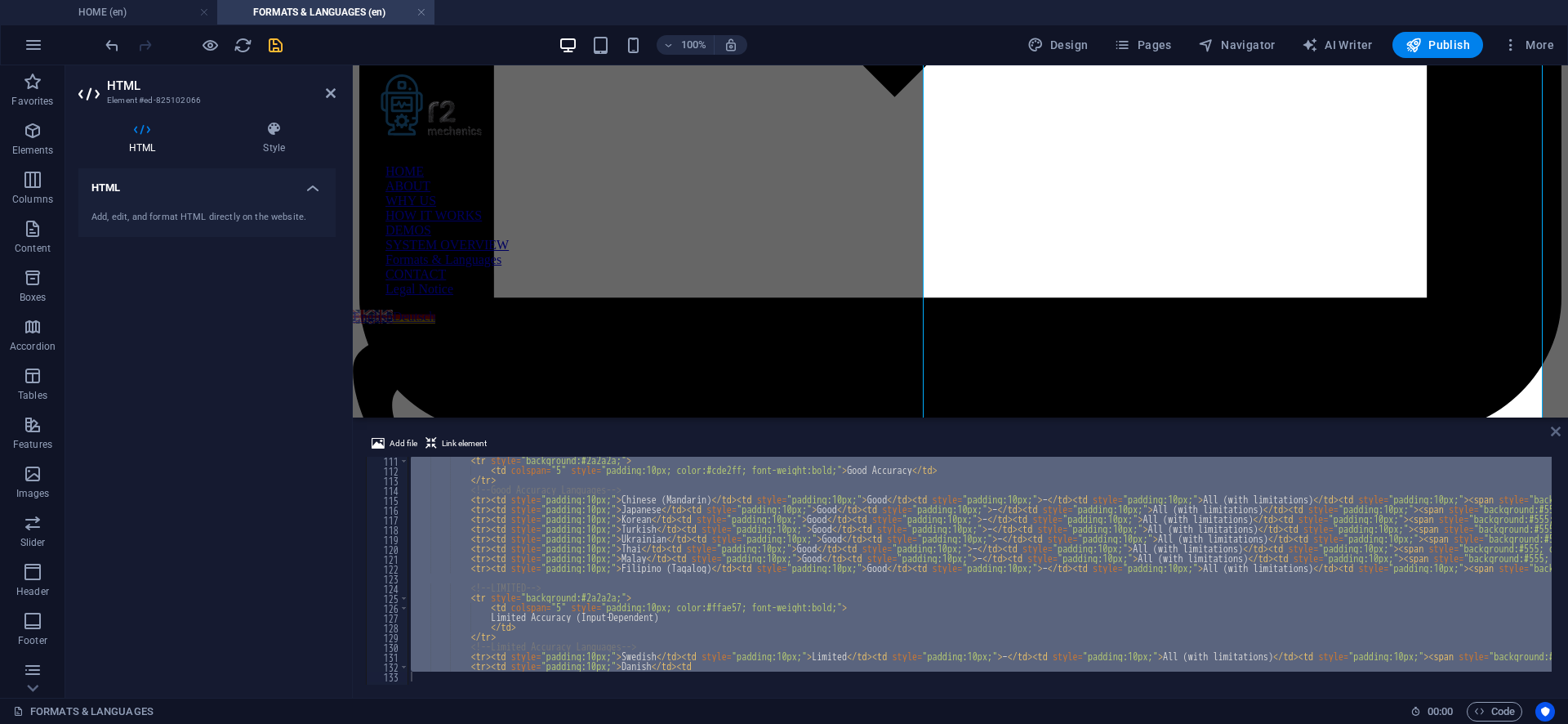 click at bounding box center [1556, 431] 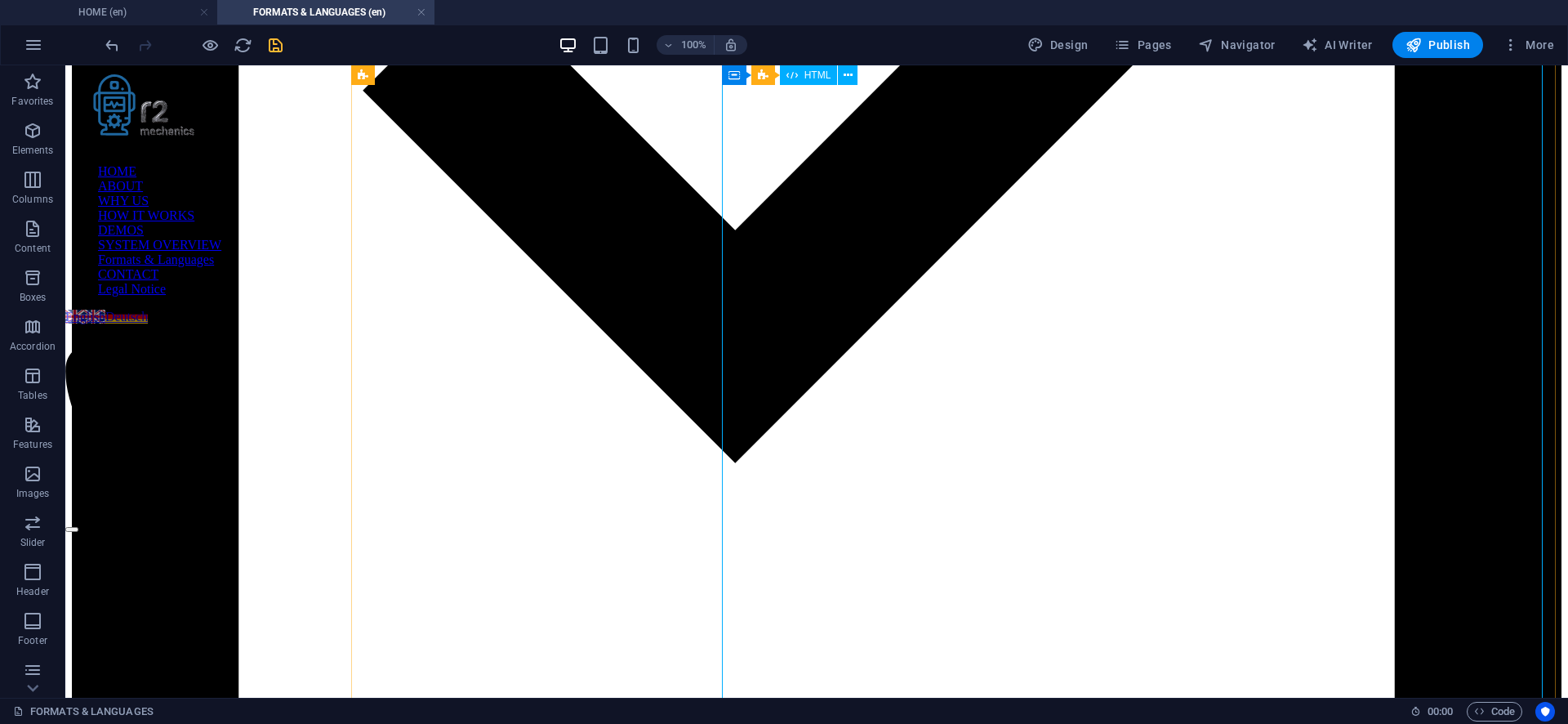 scroll, scrollTop: 3300, scrollLeft: 0, axis: vertical 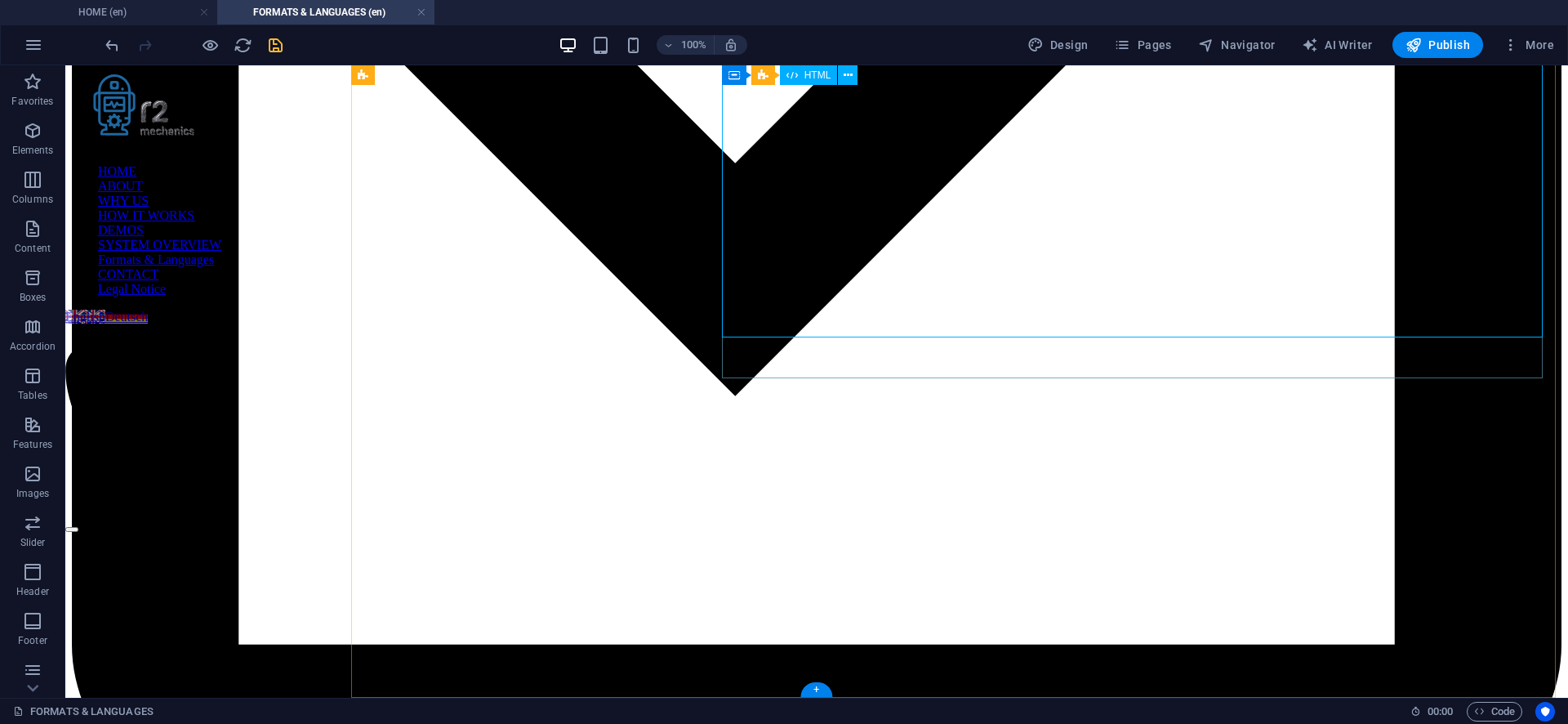 click on "Supported Languages – Accuracy, Outputs & Side-Notes
R2 Mechanics transcribes in  57 languages .
Manual revision and full feature support are available in these  Premium languages :
English, German, French, Polish
Premium
What does "Premium" mean?
Premium languages (English, German, French, Polish) combine  very high transcription quality
with  manual revision by experts .
This ensures not only accurate text but also  in‑depth contextual annotations  – from historical or biographical insights
to micro‑analysis such as detecting linguistic inconsistencies, implausibility, or fact distortions.
Other languages benefit from the same powerful processing pipeline but may not include manual expert revision,
resulting in a different depth of contextual insights.
Language Accuracy All" at bounding box center (817, 8891) 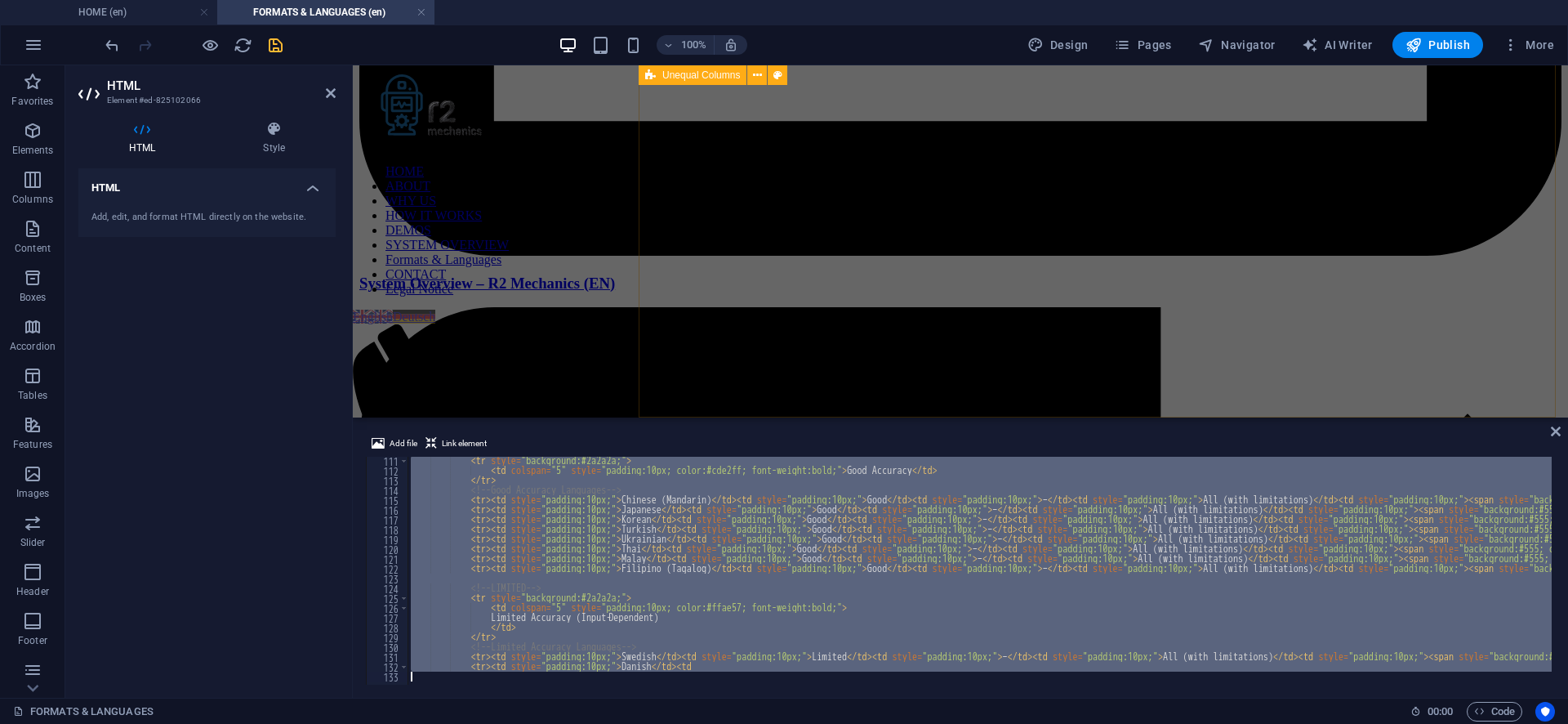 scroll, scrollTop: 4241, scrollLeft: 0, axis: vertical 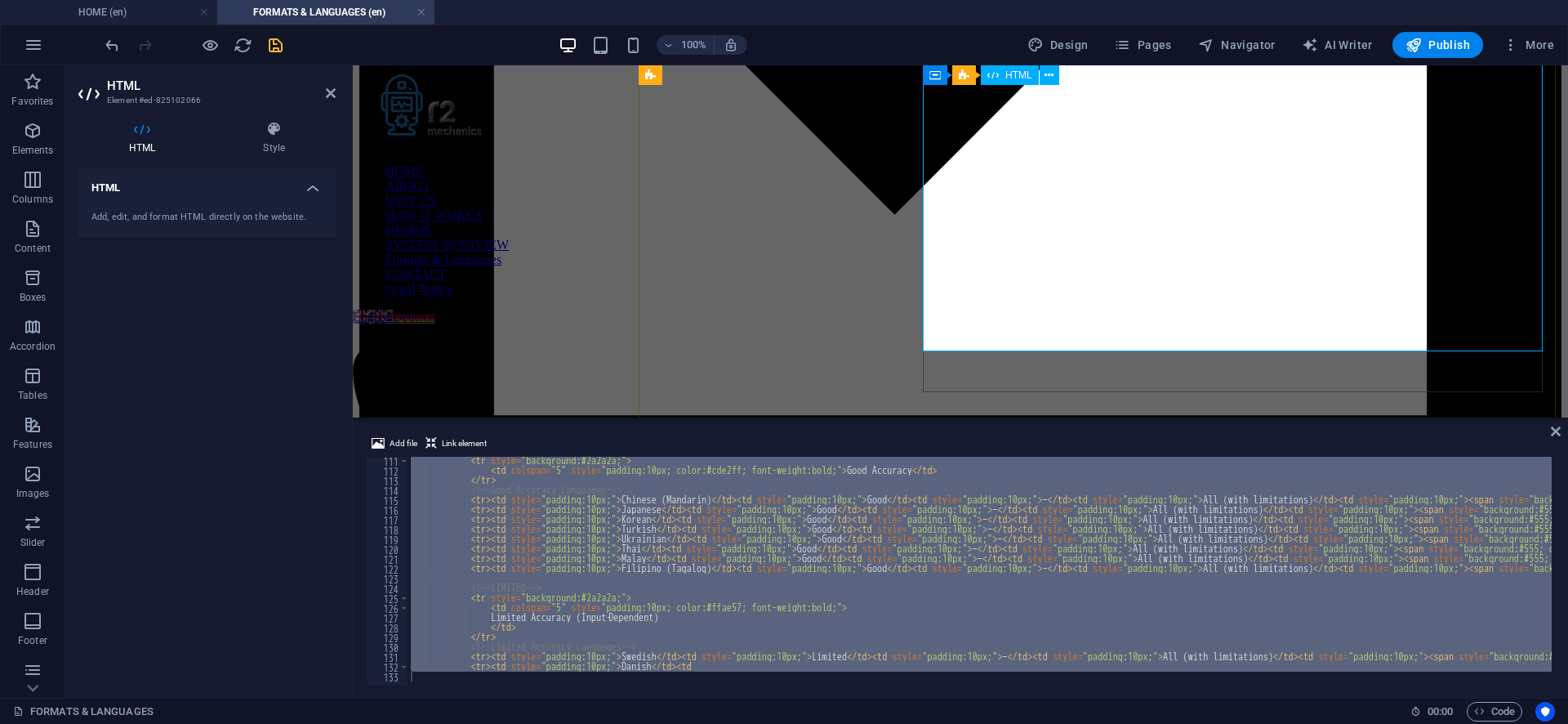 click on "Supported Languages – Accuracy, Outputs & Side-Notes
R2 Mechanics transcribes in  57 languages .
Manual revision and full feature support are available in these  Premium languages :
English, German, French, Polish
Premium
What does "Premium" mean?
Premium languages (English, German, French, Polish) combine  very high transcription quality
with  manual revision by experts .
This ensures not only accurate text but also  in‑depth contextual annotations  – from historical or biographical insights
to micro‑analysis such as detecting linguistic inconsistencies, implausibility, or fact distortions.
Other languages benefit from the same powerful processing pipeline but may not include manual expert revision,
resulting in a different depth of contextual insights.
Language Accuracy All" at bounding box center [960, 6272] 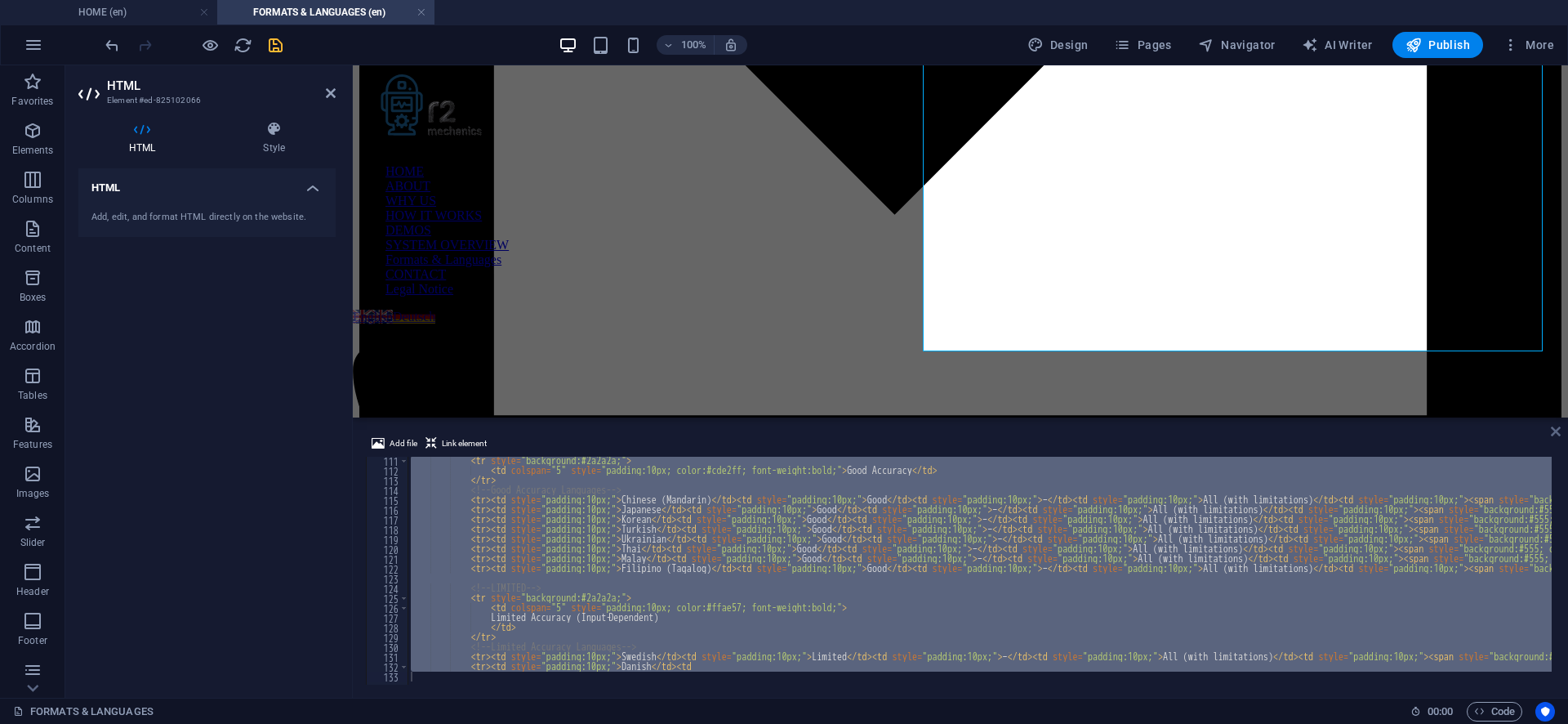 drag, startPoint x: 1557, startPoint y: 432, endPoint x: 1477, endPoint y: 354, distance: 111.73182 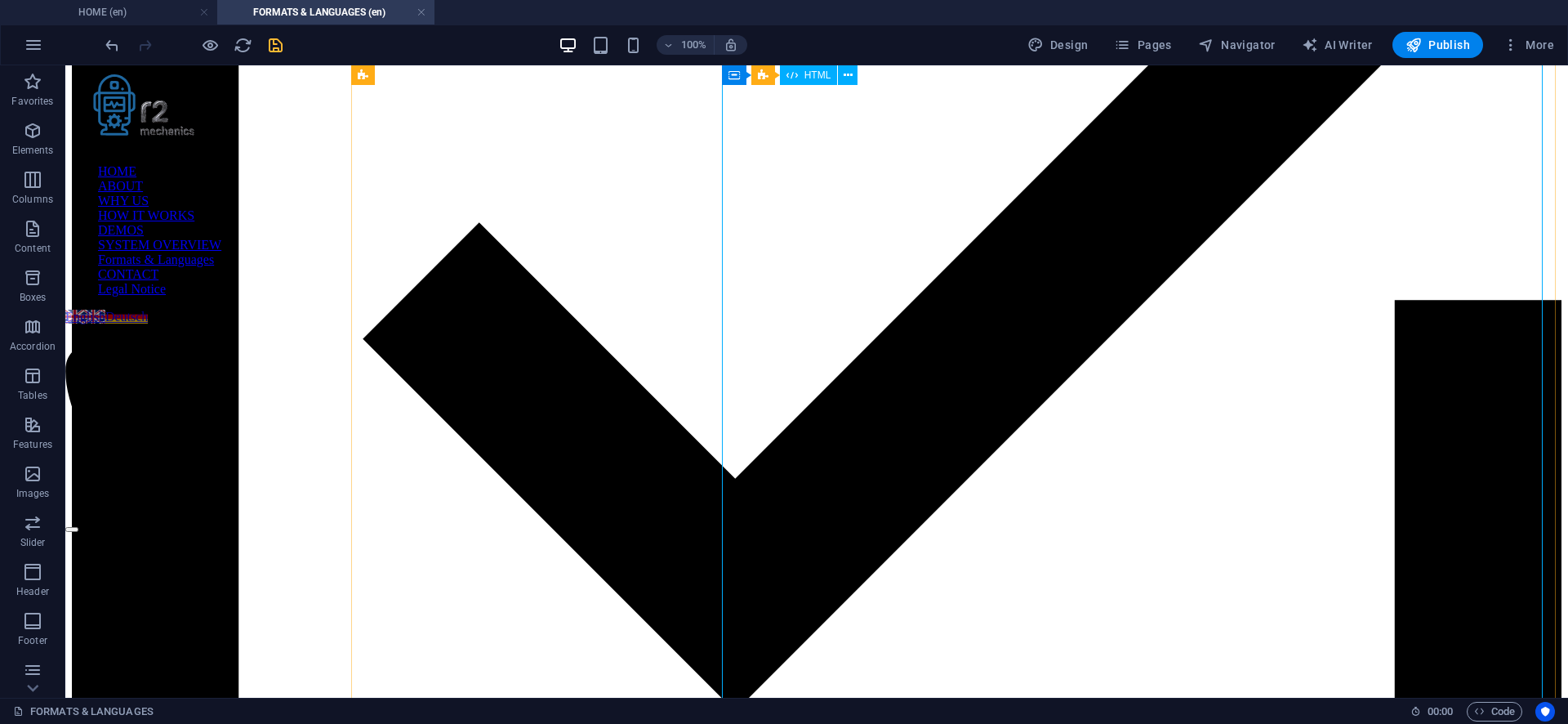 scroll, scrollTop: 1437, scrollLeft: 0, axis: vertical 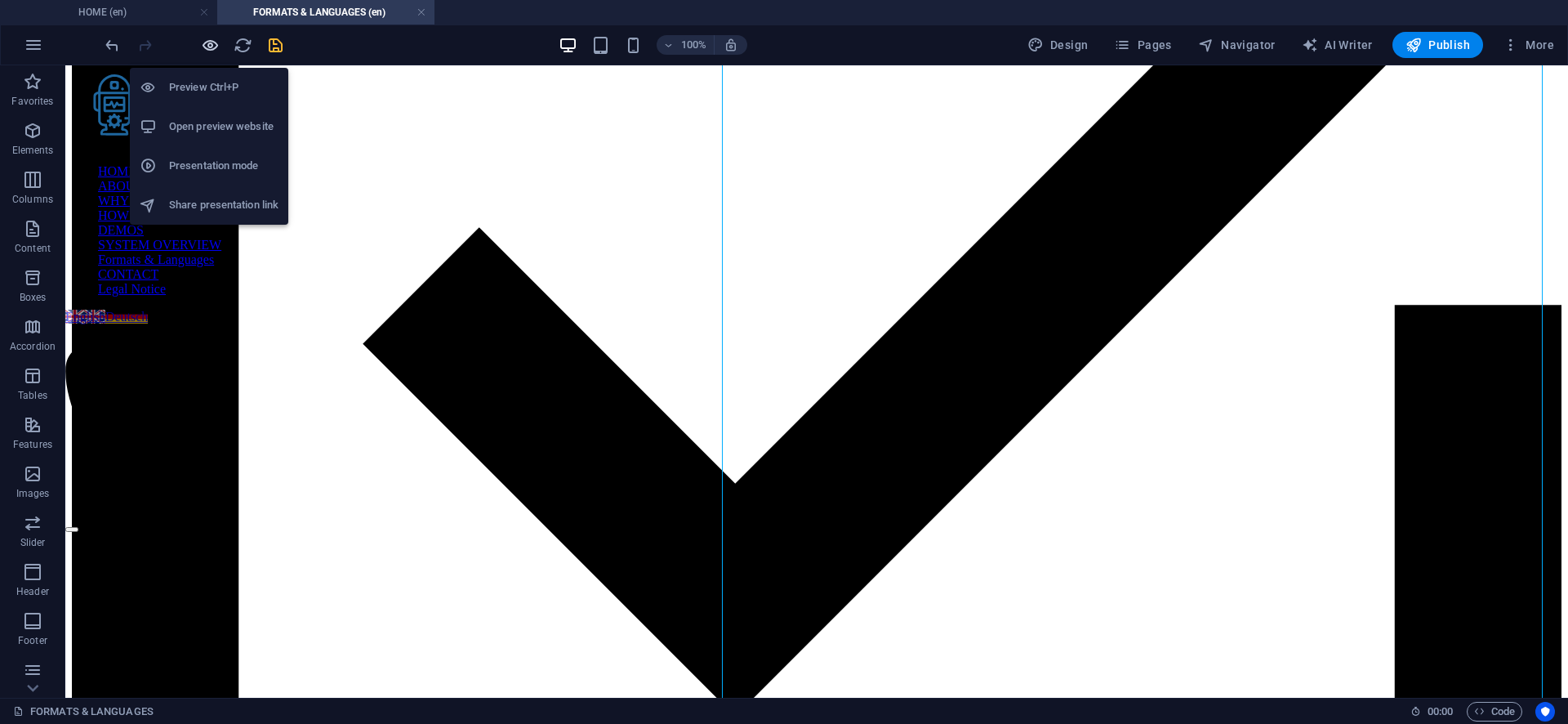 drag, startPoint x: 208, startPoint y: 41, endPoint x: 378, endPoint y: 56, distance: 170.66048 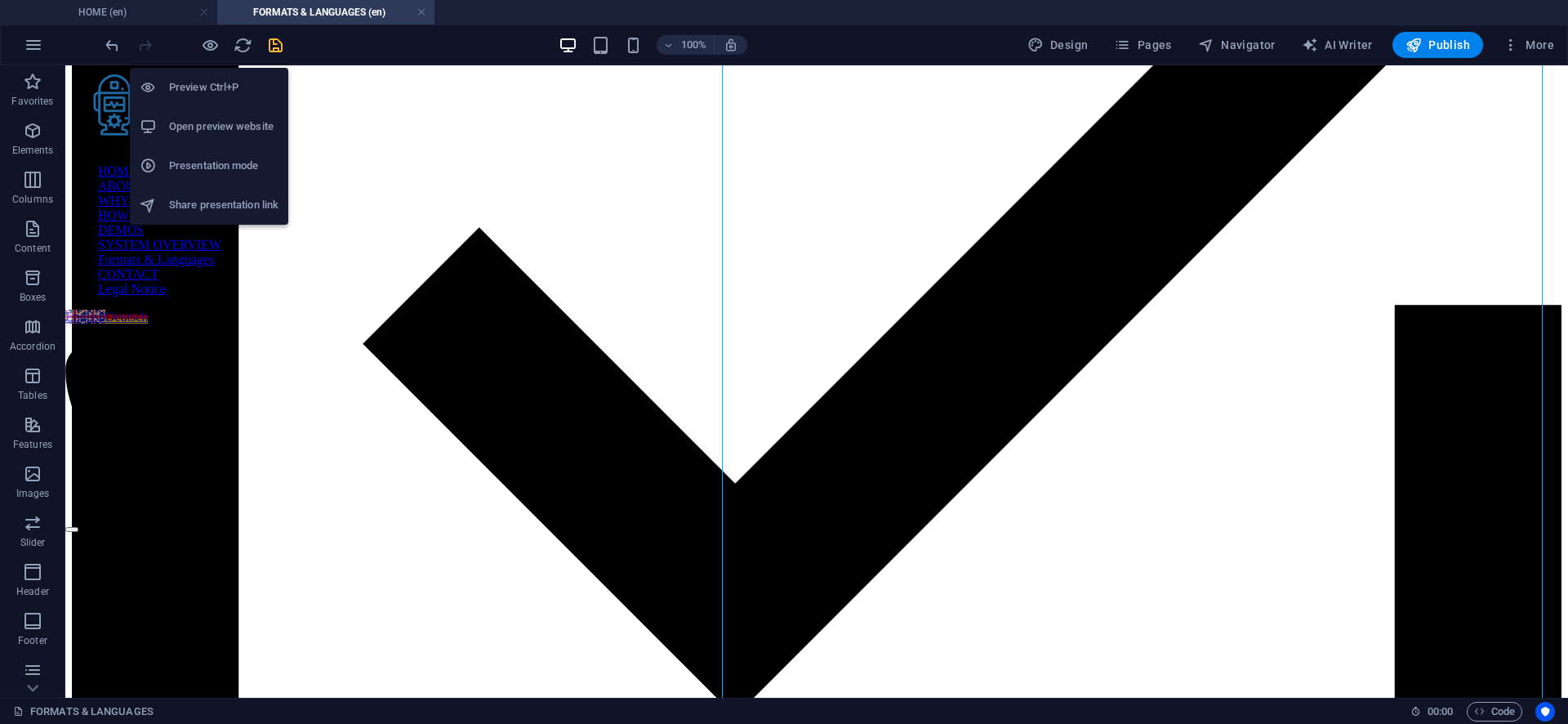 scroll, scrollTop: 1437, scrollLeft: 0, axis: vertical 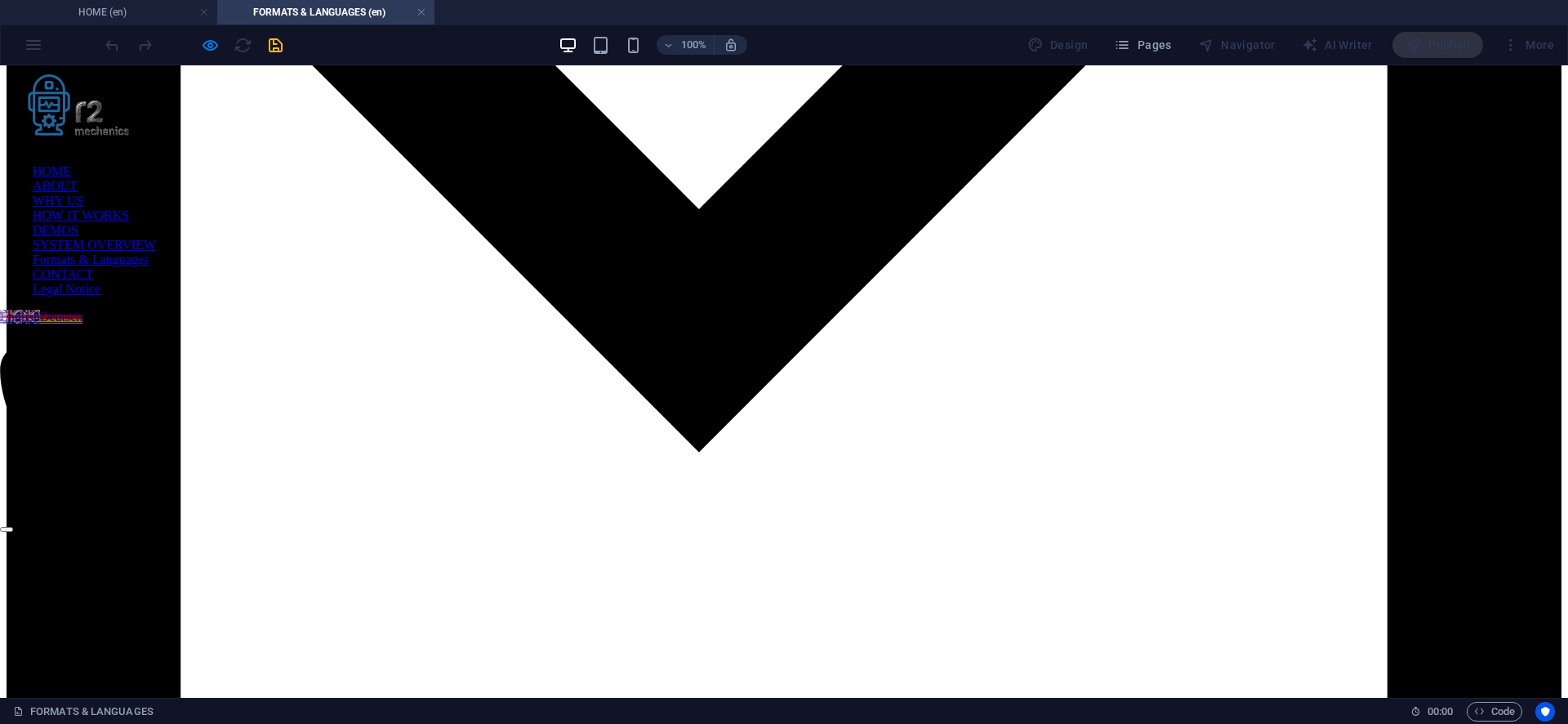 drag, startPoint x: 1249, startPoint y: 127, endPoint x: 1486, endPoint y: 172, distance: 241.23433 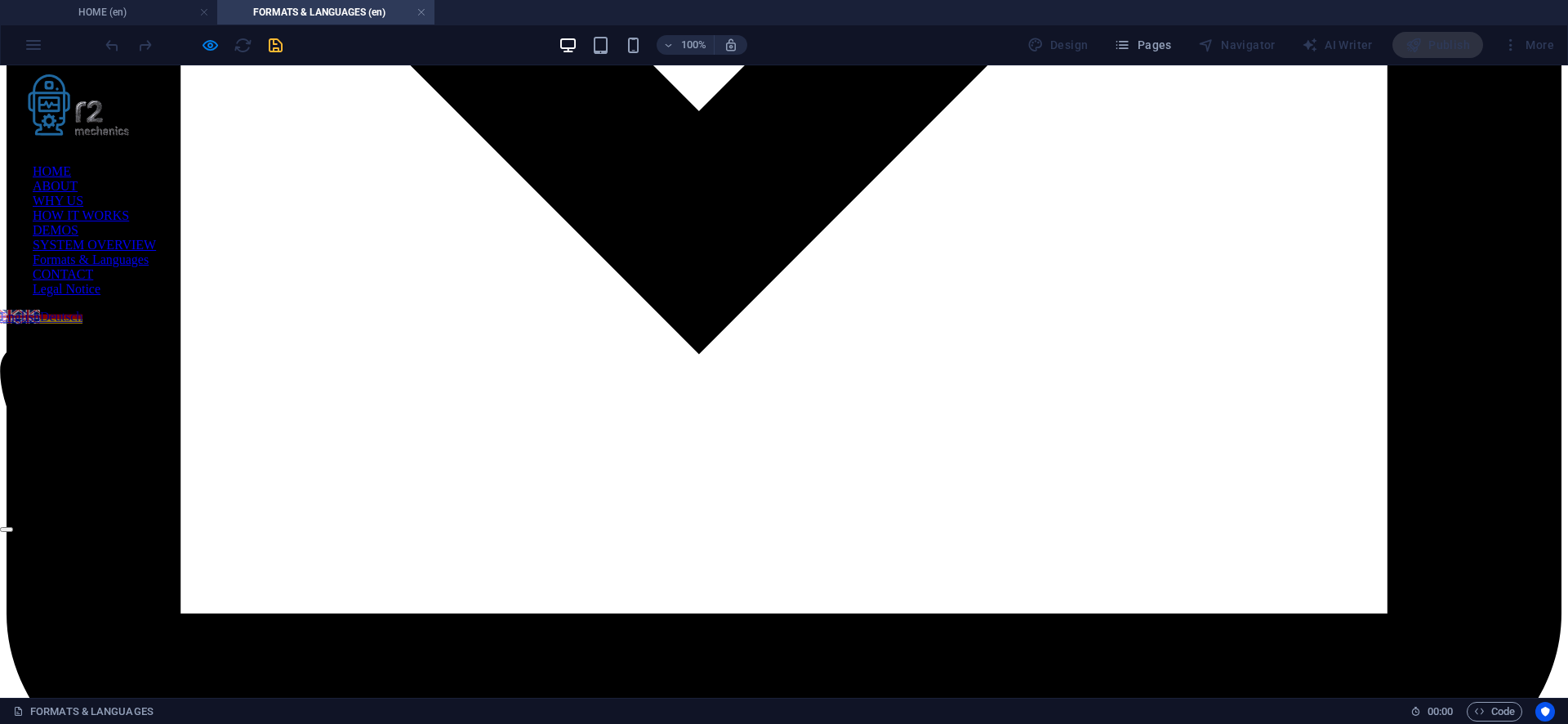 drag, startPoint x: 1435, startPoint y: 467, endPoint x: 1245, endPoint y: 450, distance: 190.75901 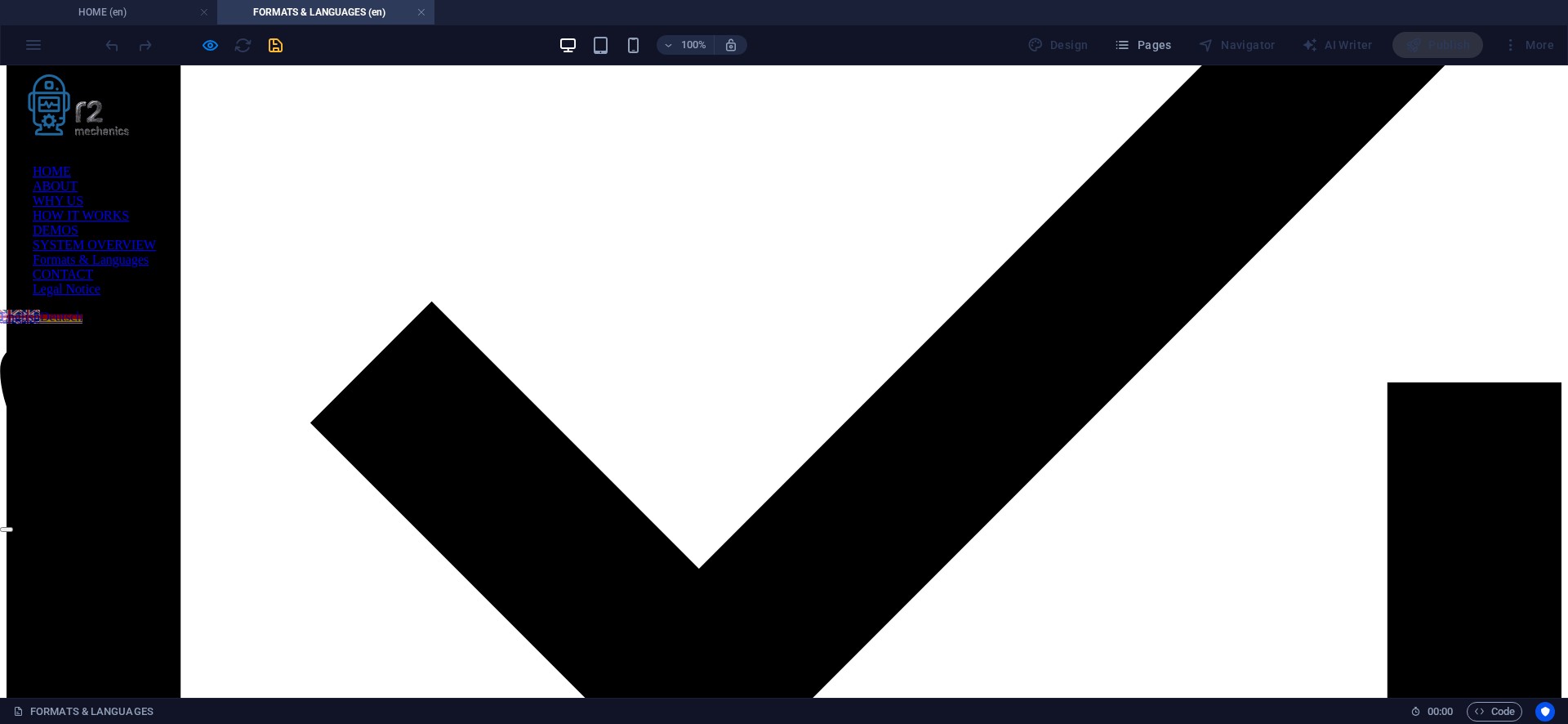 scroll, scrollTop: 2809, scrollLeft: 0, axis: vertical 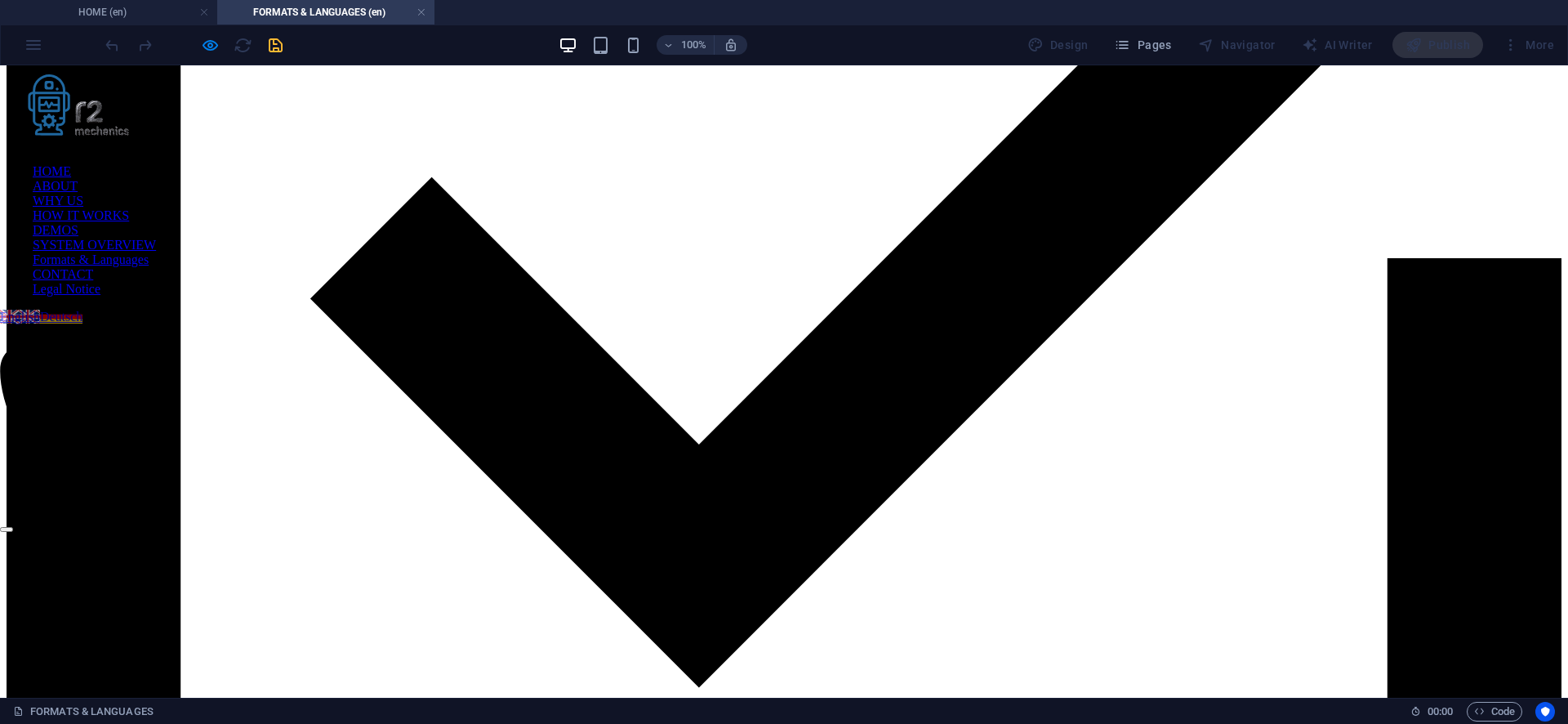 drag, startPoint x: 1292, startPoint y: 345, endPoint x: 1429, endPoint y: 357, distance: 137.52454 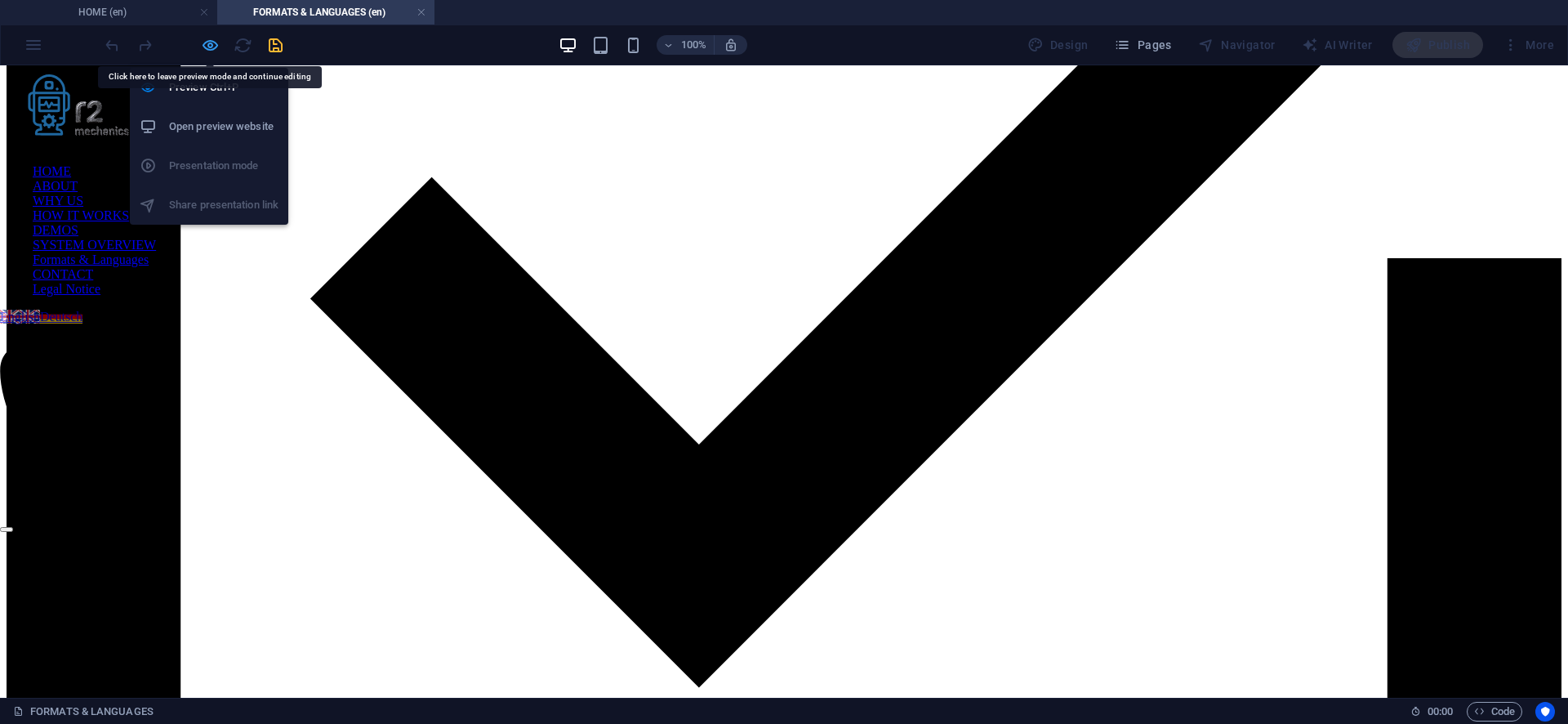 click at bounding box center (210, 45) 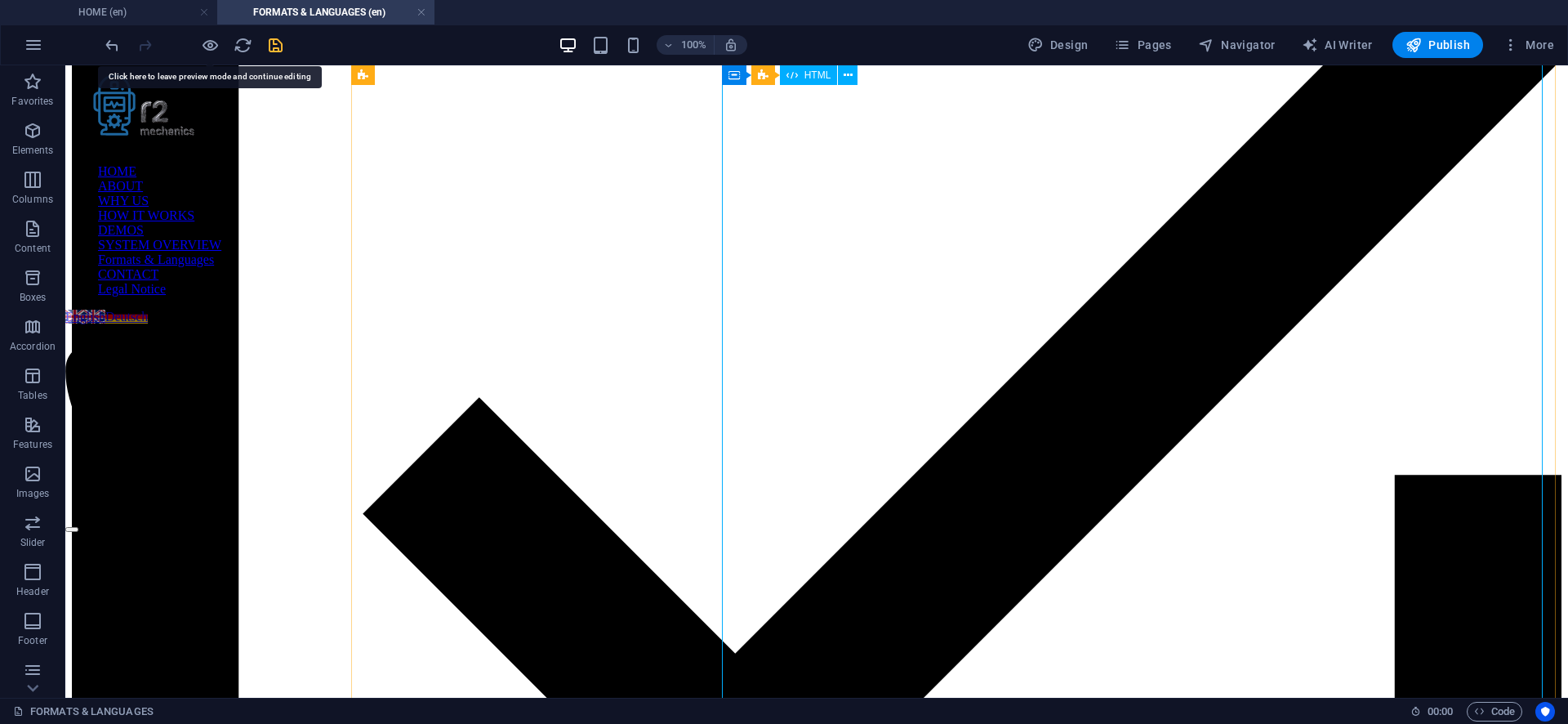 click on "Supported Languages – Accuracy, Outputs & Side-Notes
R2 Mechanics transcribes in  57 languages .
Manual revision and full feature support are available in these  Premium languages :
English, German, French, Polish
Premium
What does "Premium" mean?
Premium languages (English, German, French, Polish) combine  very high transcription quality
with  manual revision by experts .
This ensures not only accurate text but also  in‑depth contextual annotations  – from historical or biographical insights
to micro‑analysis such as detecting linguistic inconsistencies, implausibility, or fact distortions.
Other languages benefit from the same powerful processing pipeline but may not include manual expert revision,
resulting in a different depth of contextual insights.
Language Accuracy All" at bounding box center (817, 9382) 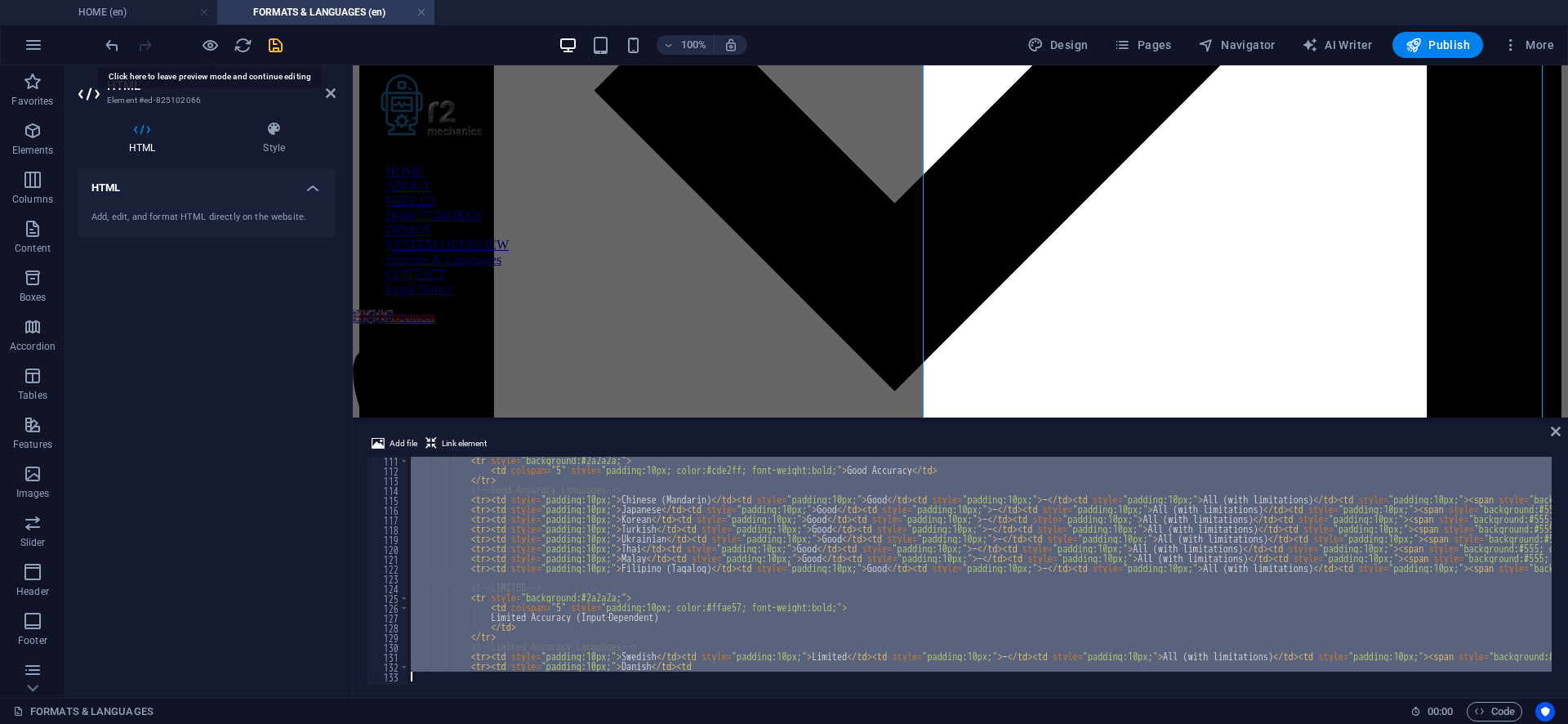 click on "< tr   style = "background:#2a2a2a;" >                     < td   colspan = "5"   style = "padding:10px; color:#cde2ff; font-weight:bold;" > Good Accuracy </ td >                </ tr >                <!--  Good Accuracy Languages  -->                < tr > < td   style = "padding:10px;" > [LANGUAGE] </ td > < td   style = "padding:10px;" > Good </ td > < td   style = "padding:10px;" > – </ td > < td   style = "padding:10px;" > All (with limitations) </ td > < td   style = "padding:10px;" > < span   style = "background:#555; color:#fff; font-size:12px; padding:2px 6px; border-radius:8px;" > Essential </ span > < br > • Condensed notes & summarization < br > • Limited deeper analysis </ td > </ tr >                < tr > < td   style = "padding:10px;" > [LANGUAGE] </ td > < td   style = "padding:10px;" > Good </ td > < td   style = "padding:10px;" > – </ td > < td   style = "padding:10px;" > All (with limitations) </ td > < td   style = "padding:10px;" > < span   style = > </ span" at bounding box center (979, 570) 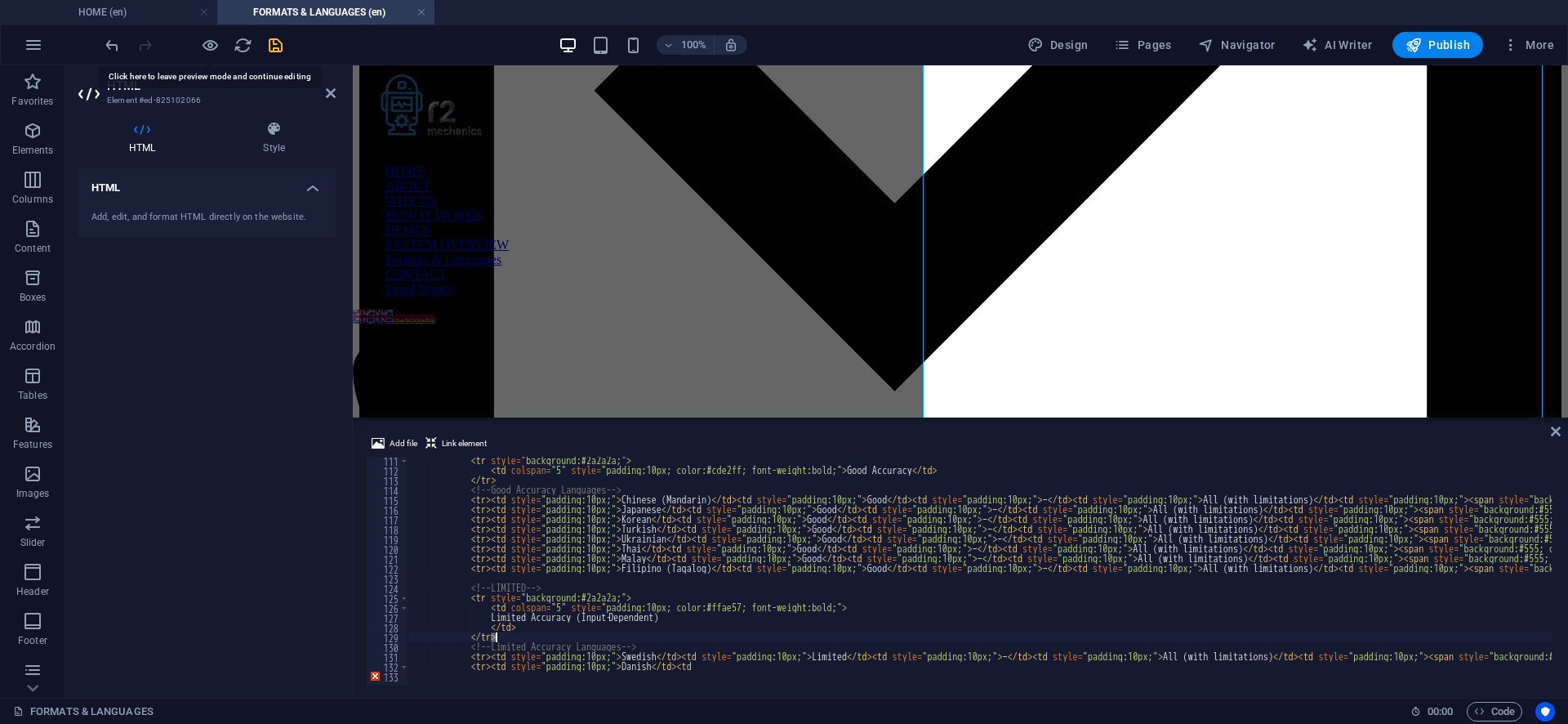 click on "< tr   style = "background:#2a2a2a;" >                     < td   colspan = "5"   style = "padding:10px; color:#cde2ff; font-weight:bold;" > Good Accuracy </ td >                </ tr >                <!--  Good Accuracy Languages  -->                < tr > < td   style = "padding:10px;" > [LANGUAGE] </ td > < td   style = "padding:10px;" > Good </ td > < td   style = "padding:10px;" > – </ td > < td   style = "padding:10px;" > All (with limitations) </ td > < td   style = "padding:10px;" > < span   style = "background:#555; color:#fff; font-size:12px; padding:2px 6px; border-radius:8px;" > Essential </ span > < br > • Condensed notes & summarization < br > • Limited deeper analysis </ td > </ tr >                < tr > < td   style = "padding:10px;" > [LANGUAGE] </ td > < td   style = "padding:10px;" > Good </ td > < td   style = "padding:10px;" > – </ td > < td   style = "padding:10px;" > All (with limitations) </ td > < td   style = "padding:10px;" > < span   style = > </ span" at bounding box center [1409, 578] 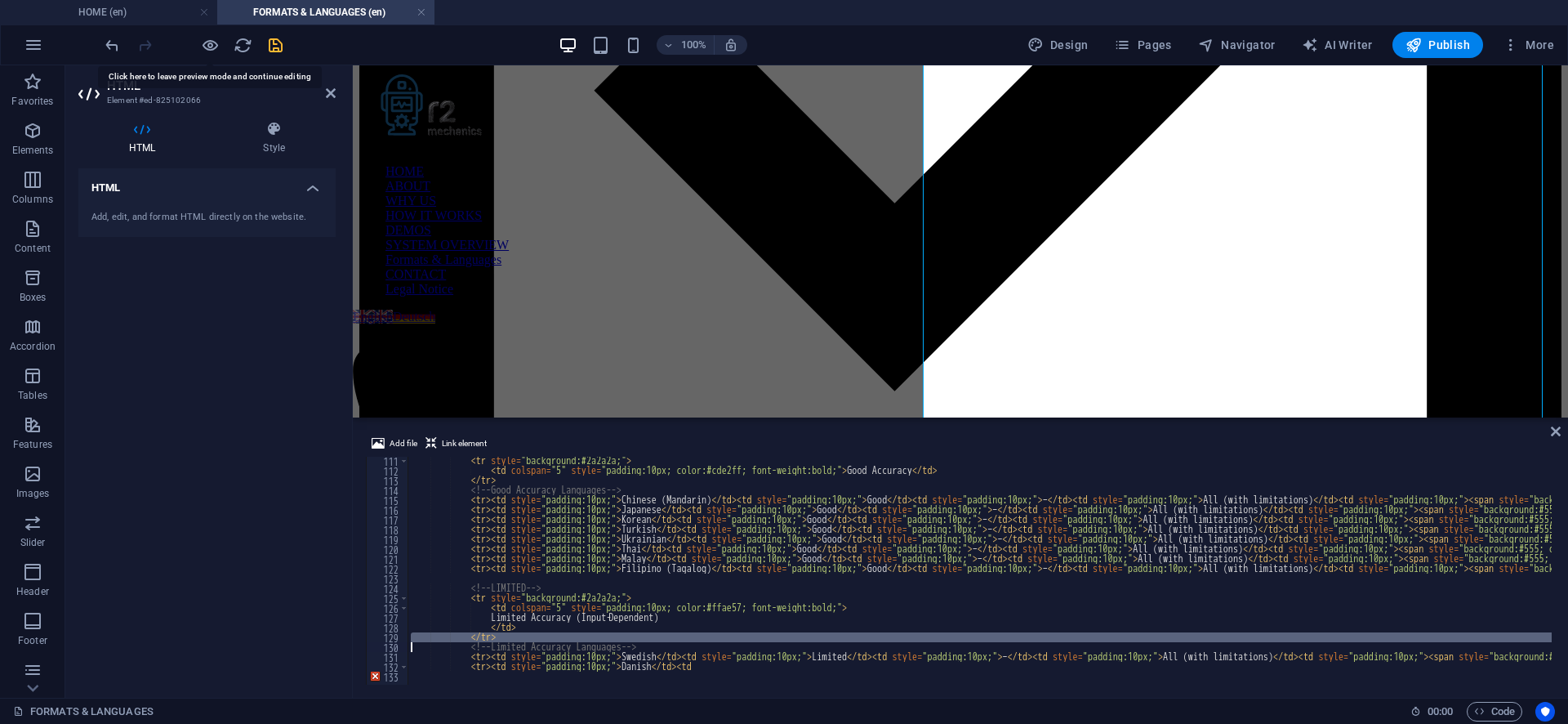 type on "<tr><td style="padding:10px;">Danish</td><td" 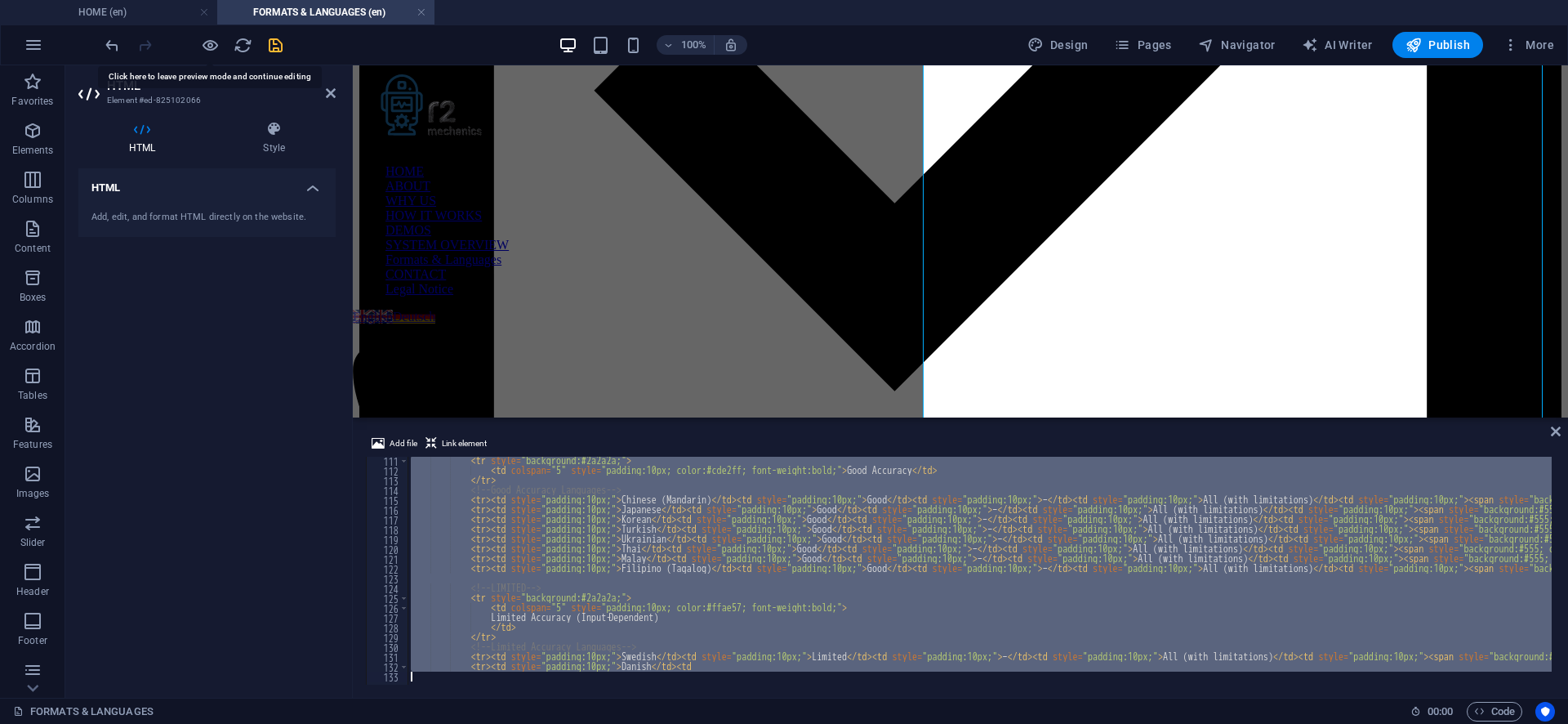 paste 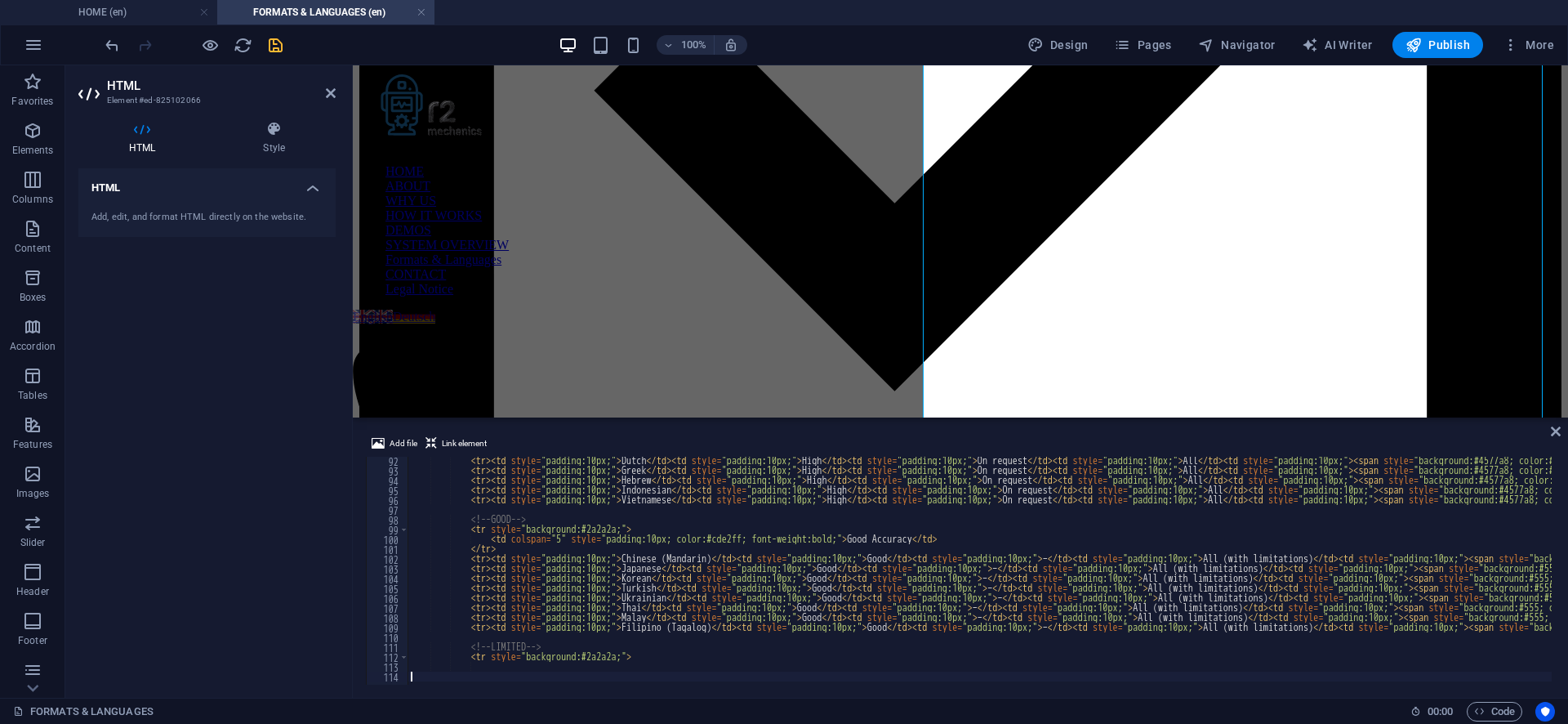 click on "Add file Link element 92 93 94 95 96 97 98 99 100 101 102 103 104 105 106 107 108 109 110 111 112 113 114                < tr > < td   style = "padding:10px;" > [LANGUAGE] </td > < td   style = "padding:10px;" > High </td > < td   style = "padding:10px;" > On request </td > < td   style = "padding:10px;" > All </td > < td   style = "padding:10px;" > < span   style = "background:#4577a8; color:#fff; font-size:12px; padding:2px 6px; border-radius:8px;" > Advanced </ span > < br > • Focused thematic insights (narrative & key themes) < br > • Core plausibility reviews for coherence </ td > </ tr >                < tr > < td   style = "padding:10px;" > [LANGUAGE] </td > < td   style = "padding:10px;" > High </td > < td   style = "padding:10px;" > On request </td > < td   style = "padding:10px;" > All </td > < td   style = "padding:10px;" > < span   style = "background:#4577a8; color:#fff; font-size:12px; padding:2px 6px; border-radius:8px;" > Advanced </ span > < br > < br > </ td > </ tr >                < tr >" at bounding box center [960, 559] 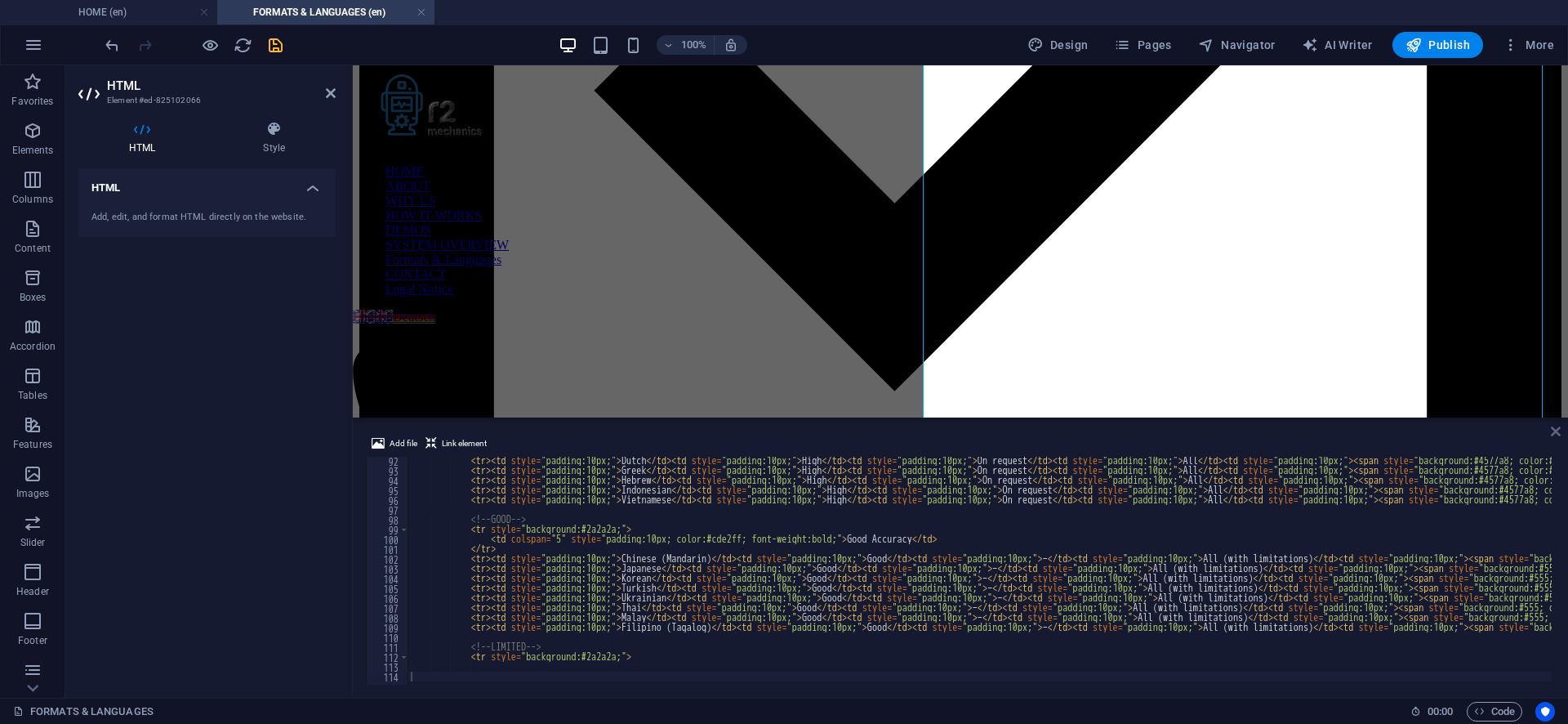 click at bounding box center (1556, 431) 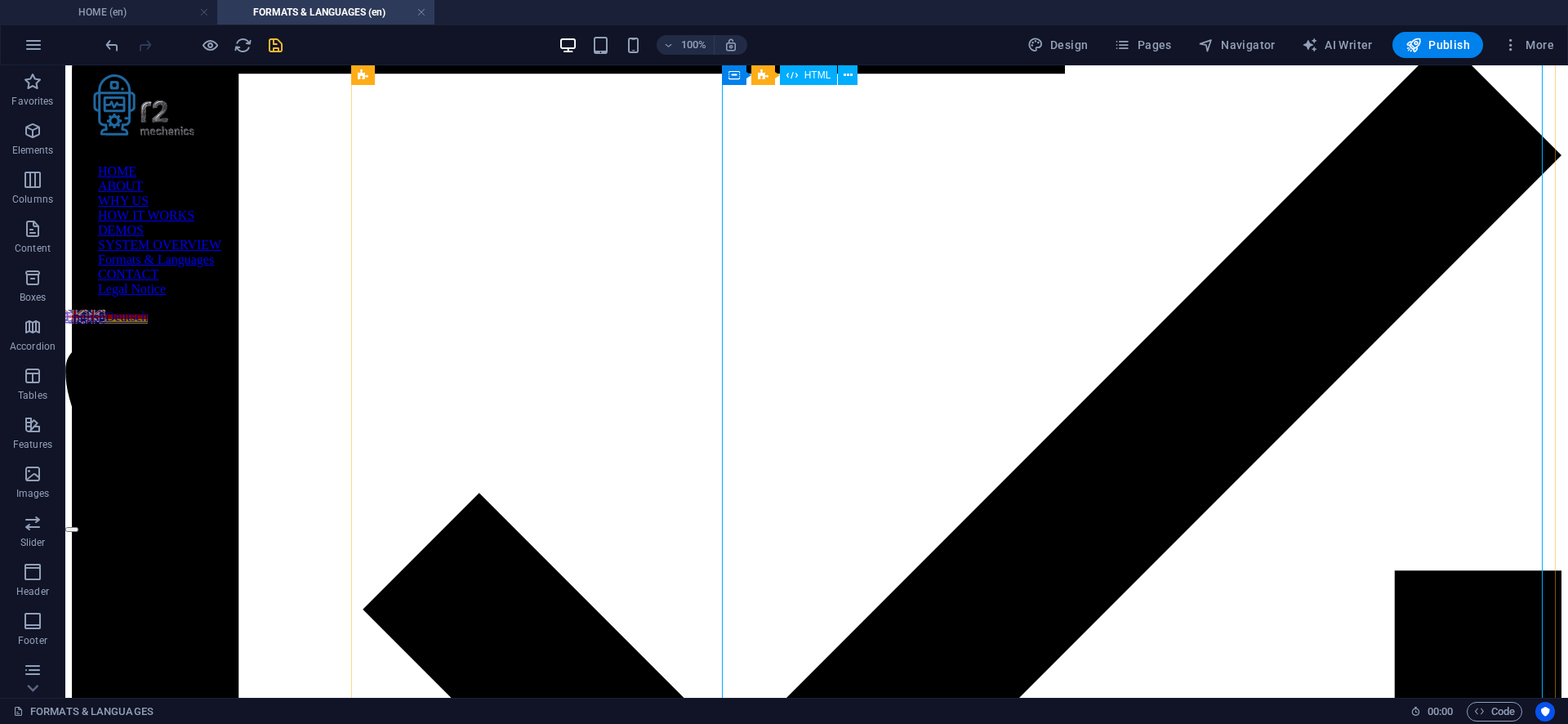 scroll, scrollTop: 2614, scrollLeft: 0, axis: vertical 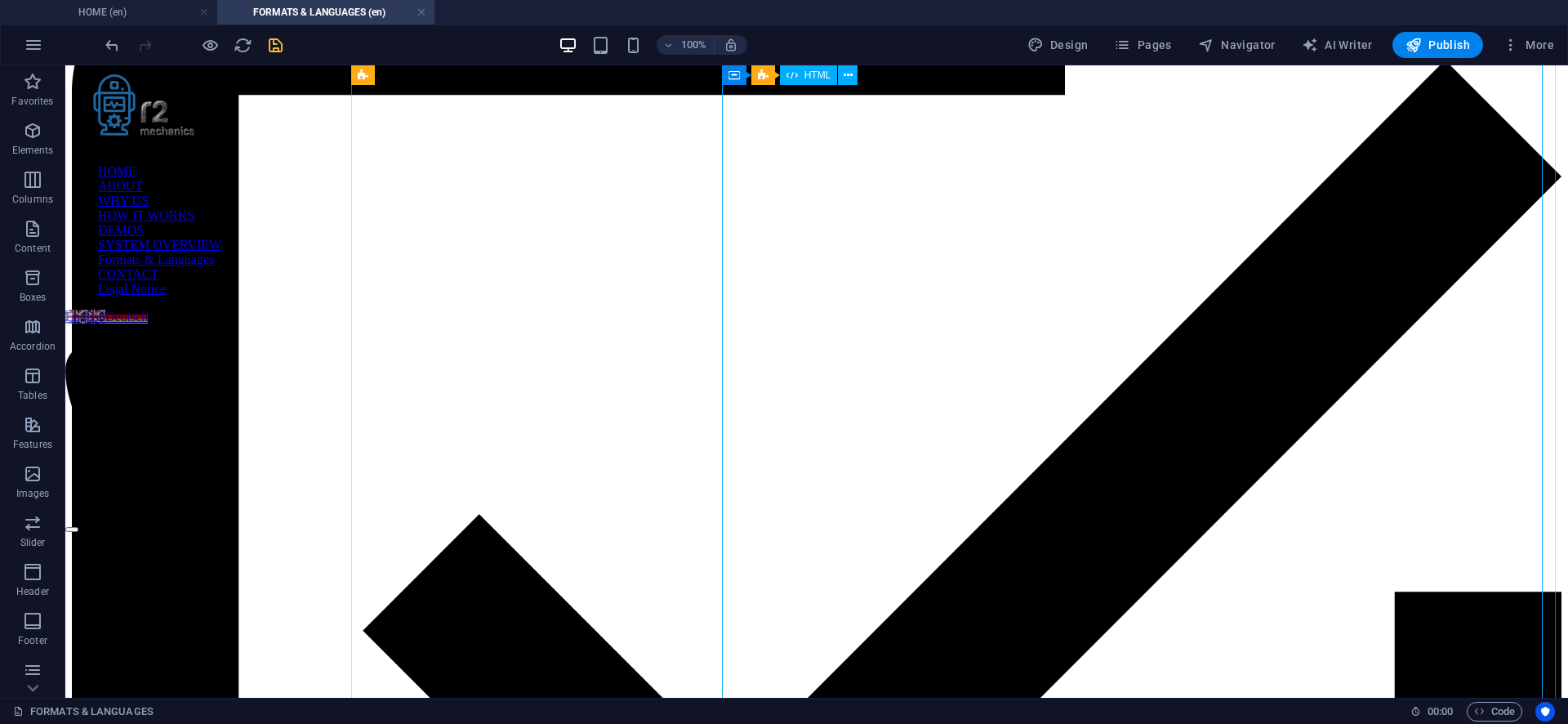 click on "Supported Languages – Accuracy, Outputs & Side-Notes
R2 Mechanics transcribes in  57 languages .
Manual revision and full feature support are available in these  Premium languages :
English, German, French, Polish
Premium
What does "Premium" mean?
Premium languages (English, German, French, Polish) combine  very high transcription quality
with  manual revision by experts .
This ensures not only accurate text but also  in‑depth contextual annotations  – from historical or biographical insights
to detailed verification such as detecting inconsistencies, implausibility, or fact distortions.
Other languages benefit from the same powerful processing pipeline but may not include manual expert revision,
resulting in a different depth of contextual insights.
Language
Accuracy" at bounding box center [817, 10980] 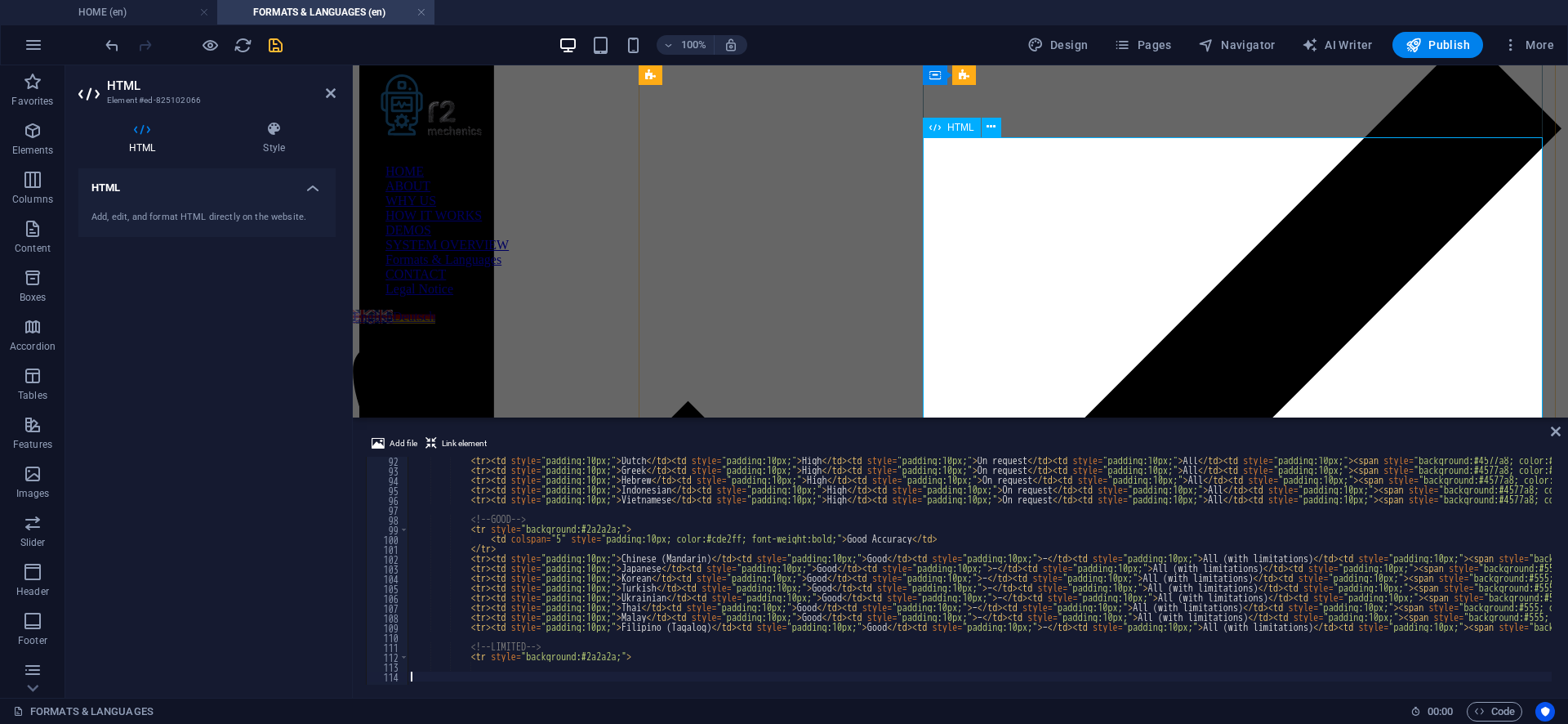 scroll, scrollTop: 1343, scrollLeft: 0, axis: vertical 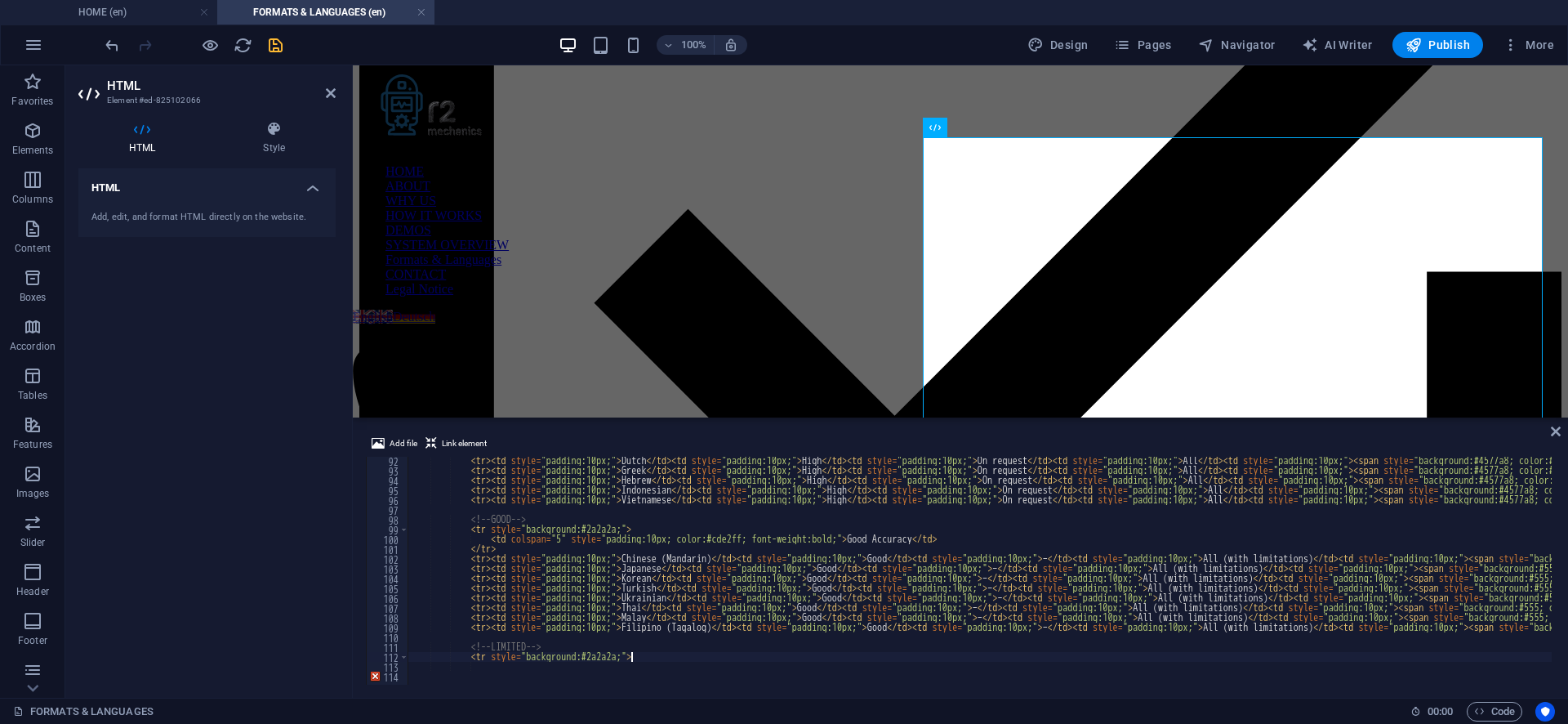 click on "< tr > < td   style = "padding:10px;" > Dutch </ td > < td   style = "padding:10px;" > High </ td > < td   style = "padding:10px;" > On request </ td > < td   style = "padding:10px;" > All </ td > < td   style = "padding:10px;" > < span   style = "background:#4577a8; color:#fff; font-size:12px; padding:2px 6px; border-radius:8px;" > Advanced </ span > < br > • Focused thematic insights (narrative & key themes) < br > • Core plausibility reviews for coherence </ td > </ tr >                < tr > < td   style = "padding:10px;" > Greek </td > < td   style = "padding:10px;" > High </td > < td   style = "padding:10px;" > On request </td > < td   style = "padding:10px;" > All </td > < td   style = "padding:10px;" > < span   style = "background:#4577a8; color:#fff; font-size:12px; padding:2px 6px; border-radius:8px;" > Advanced </ span > < br > • Focused thematic insights (narrative & key themes) < br > • Core plausibility reviews for coherence </ td > </ tr >                < tr > < td" at bounding box center [1519, 578] 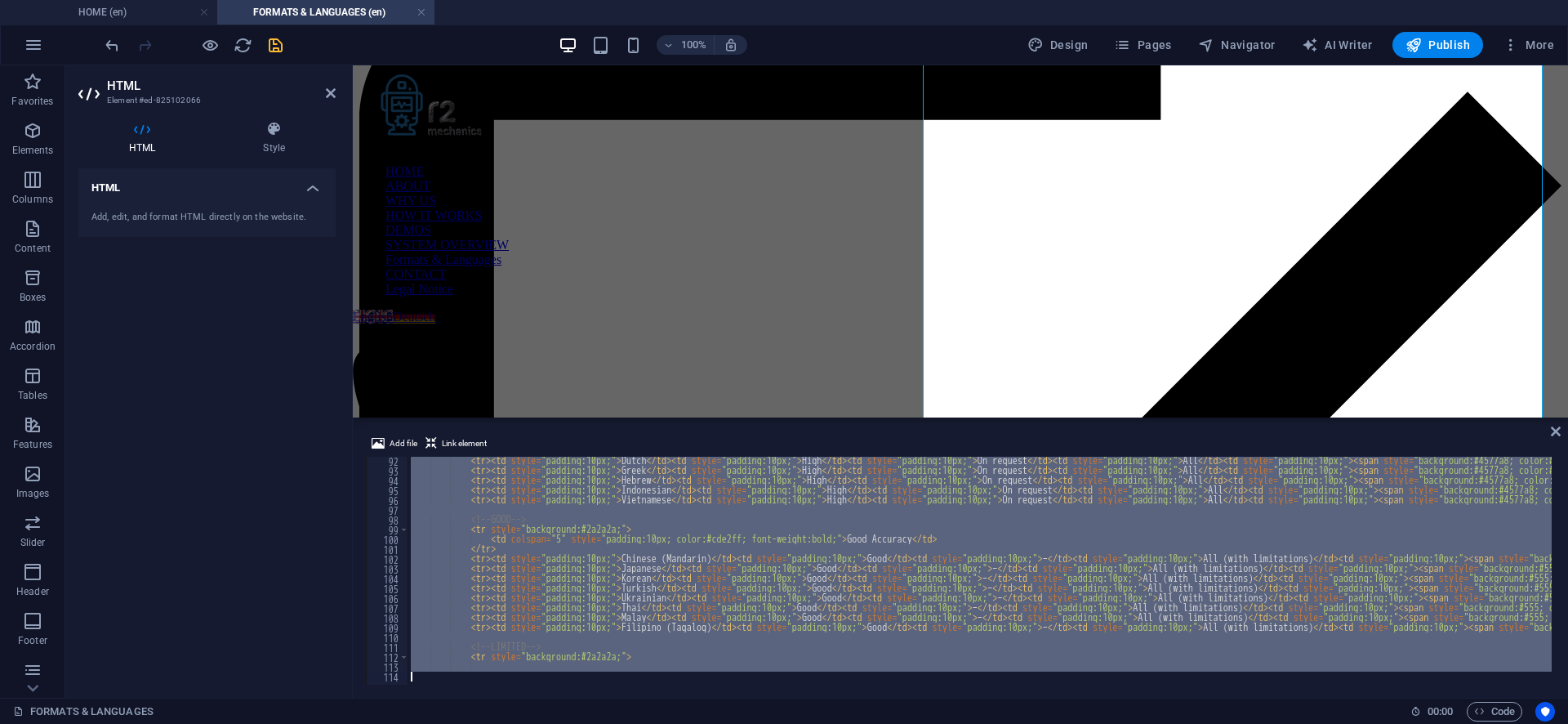 scroll, scrollTop: 2335, scrollLeft: 0, axis: vertical 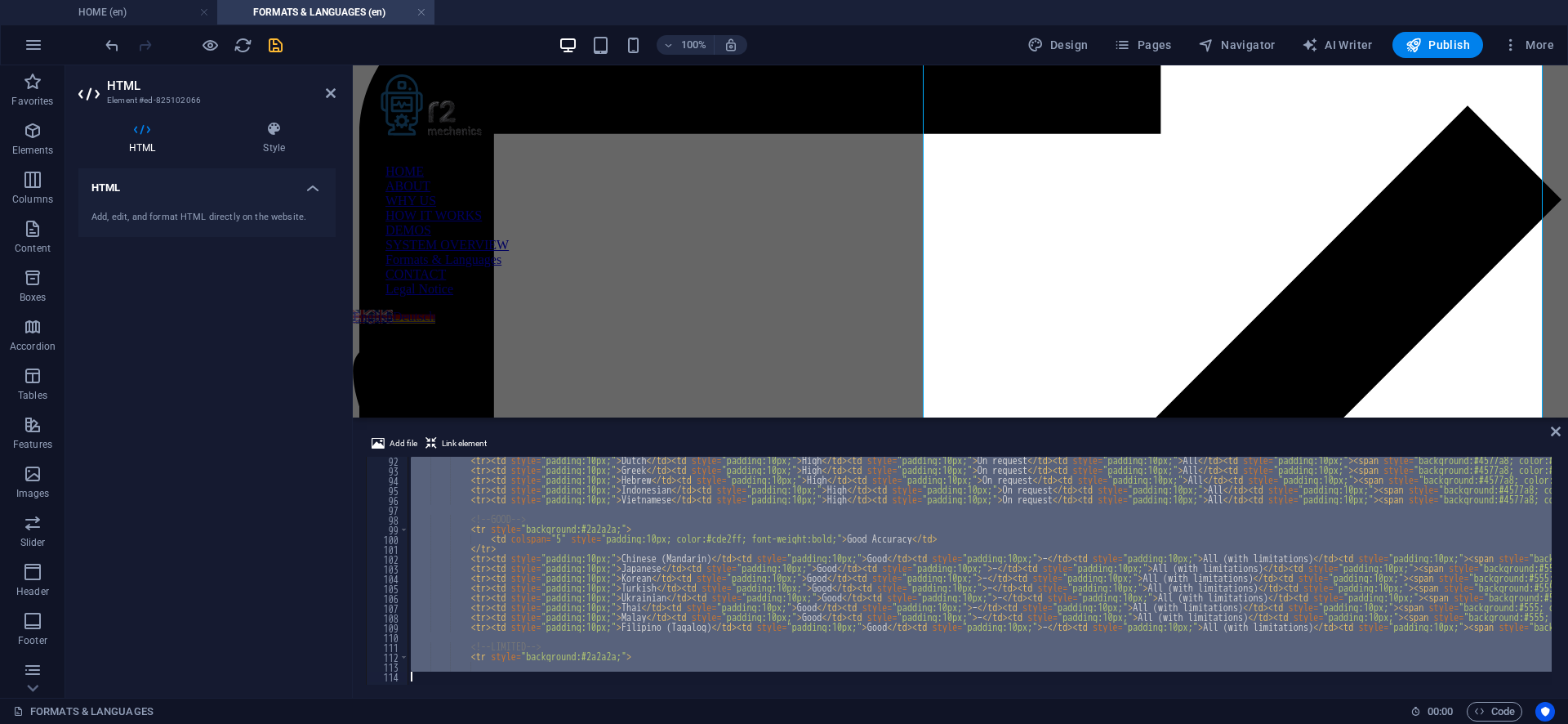 click on "< tr > < td   style = "padding:10px;" > Dutch </ td > < td   style = "padding:10px;" > High </ td > < td   style = "padding:10px;" > On request </ td > < td   style = "padding:10px;" > All </ td > < td   style = "padding:10px;" > < span   style = "background:#4577a8; color:#fff; font-size:12px; padding:2px 6px; border-radius:8px;" > Advanced </ span > < br > • Focused thematic insights (narrative & key themes) < br > • Core plausibility reviews for coherence </ td > </ tr >                < tr > < td   style = "padding:10px;" > Greek </td > < td   style = "padding:10px;" > High </td > < td   style = "padding:10px;" > On request </td > < td   style = "padding:10px;" > All </td > < td   style = "padding:10px;" > < span   style = "background:#4577a8; color:#fff; font-size:12px; padding:2px 6px; border-radius:8px;" > Advanced </ span > < br > • Focused thematic insights (narrative & key themes) < br > • Core plausibility reviews for coherence </ td > </ tr >                < tr > < td" at bounding box center (979, 570) 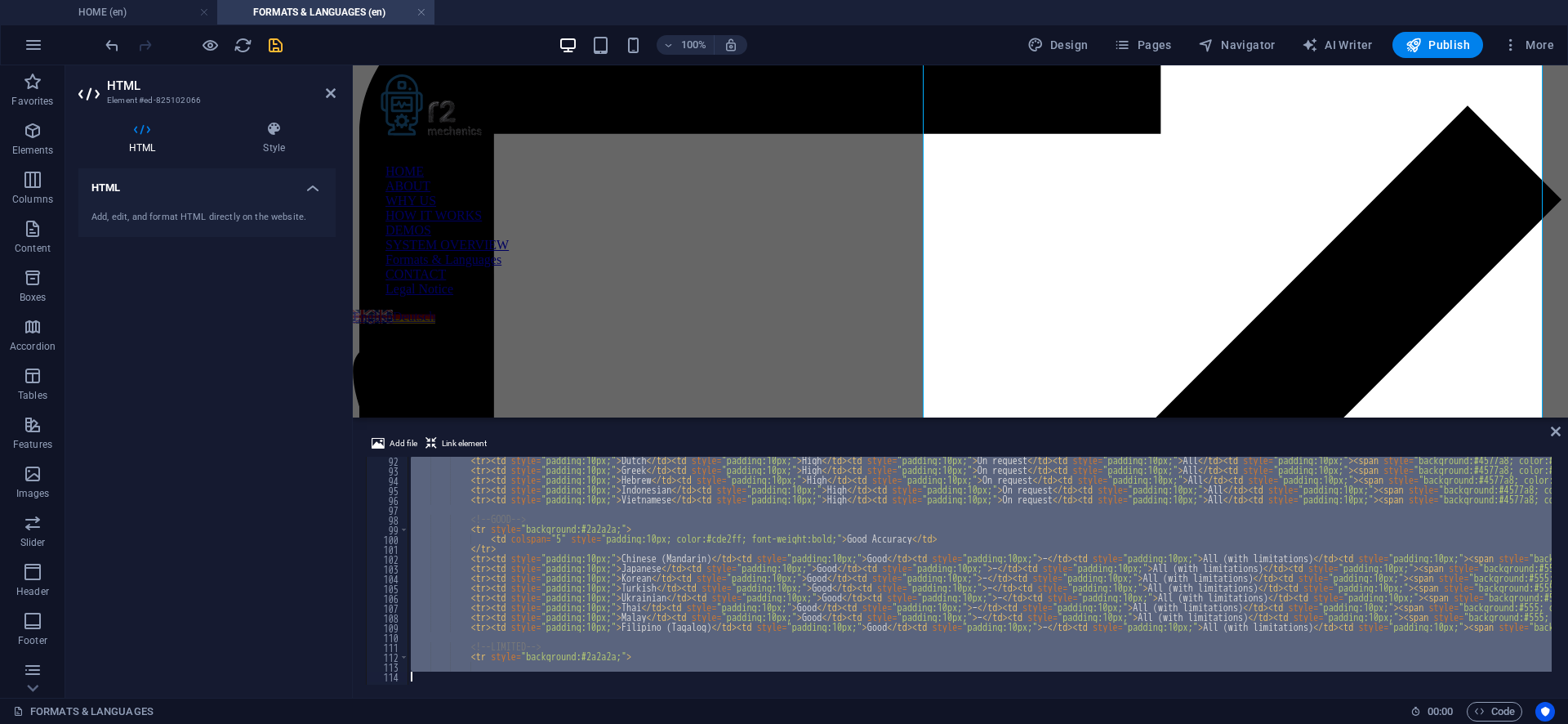 paste 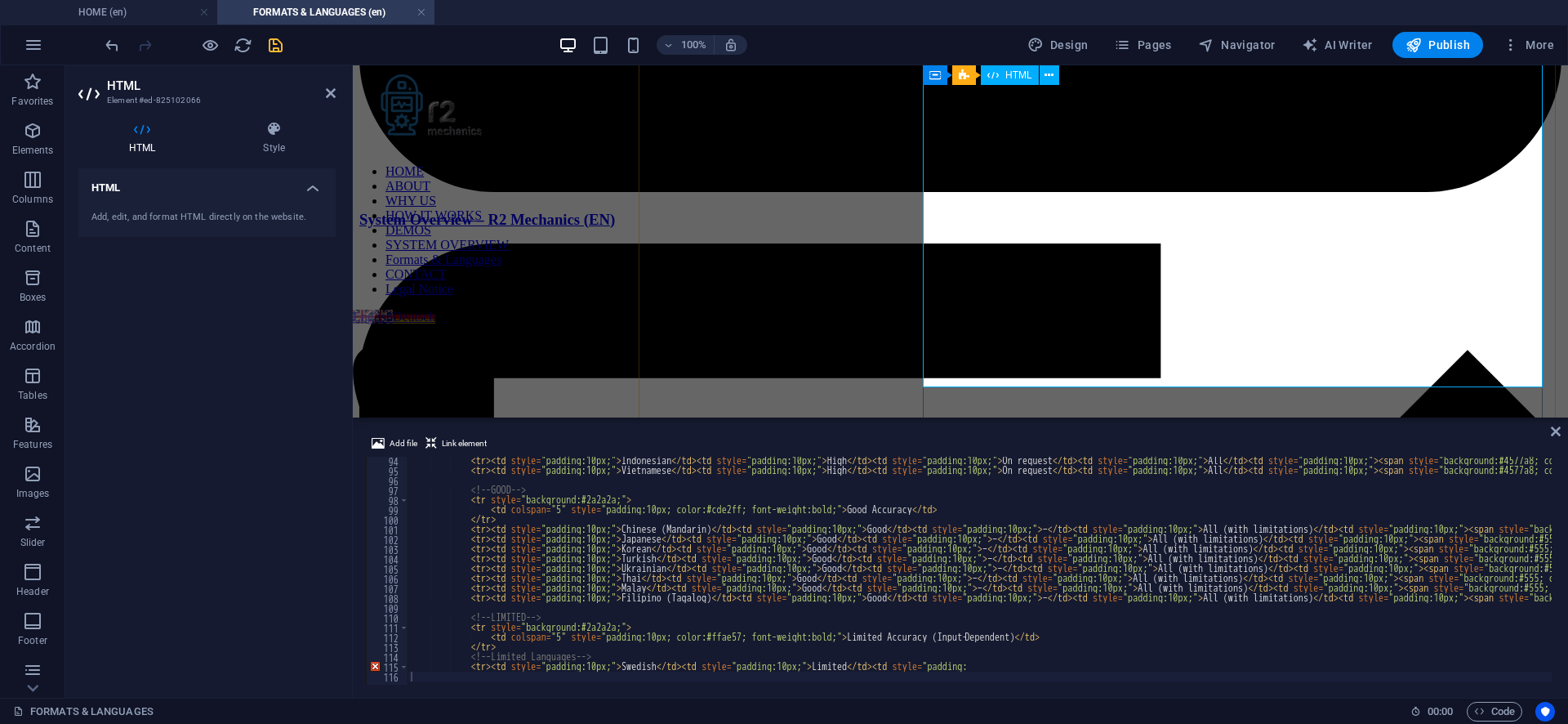 scroll, scrollTop: 4688, scrollLeft: 0, axis: vertical 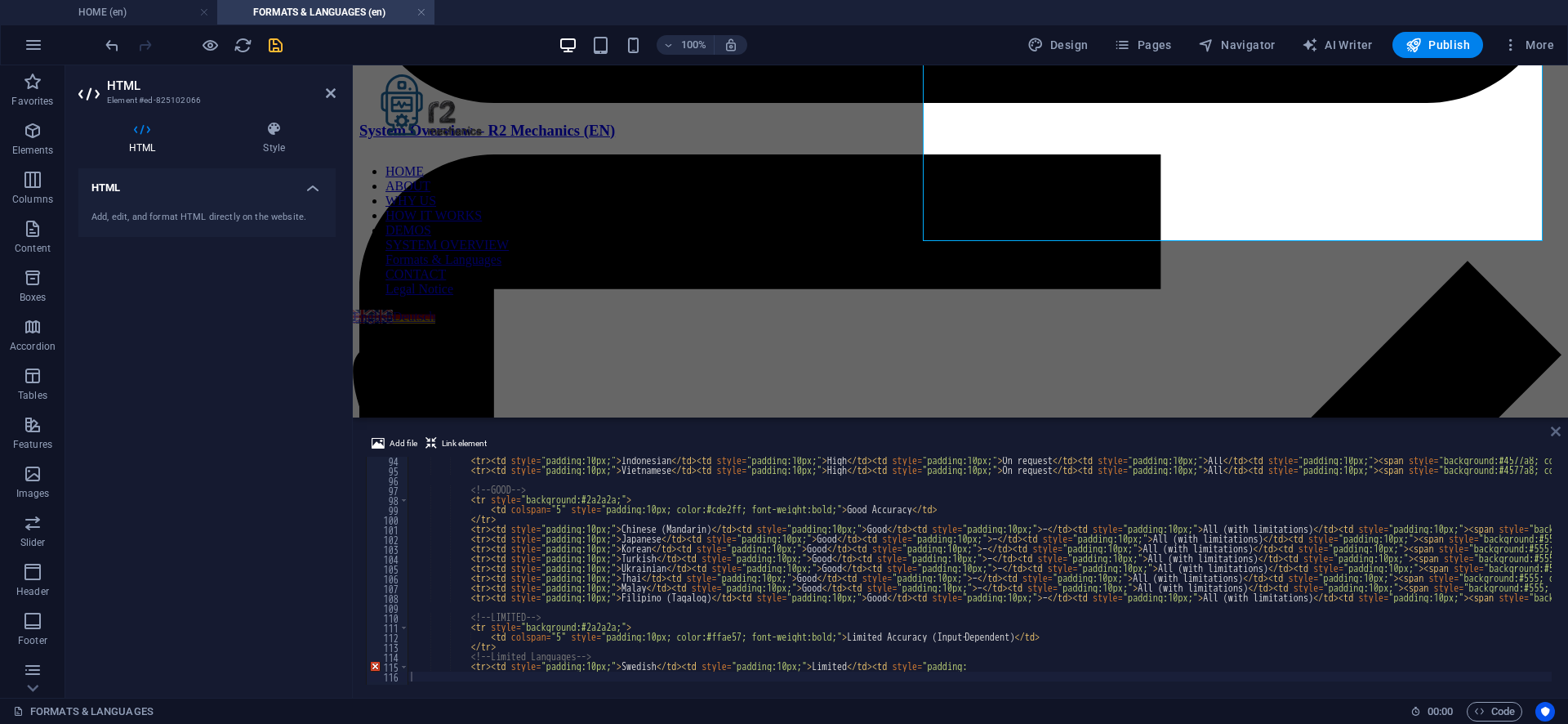 click at bounding box center (1556, 431) 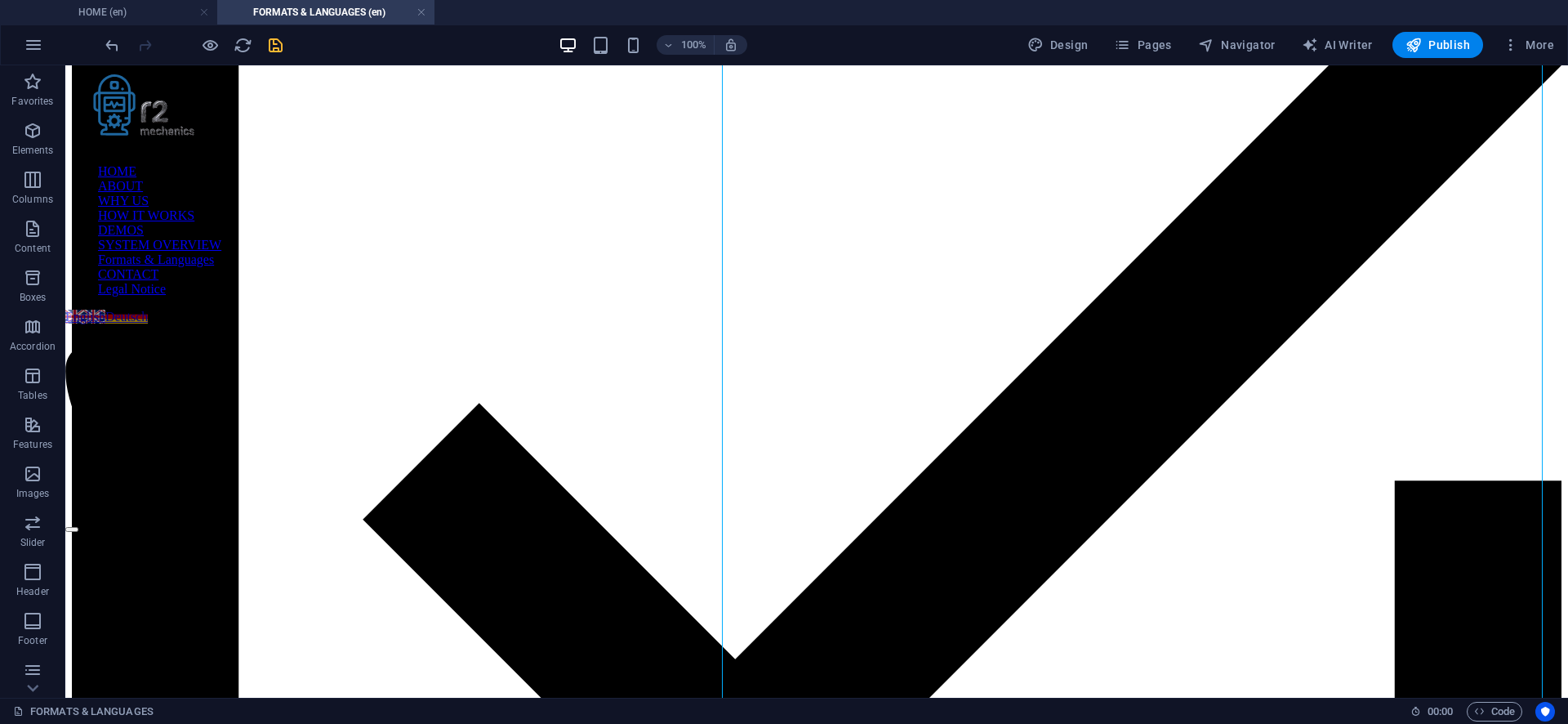 scroll, scrollTop: 1238, scrollLeft: 0, axis: vertical 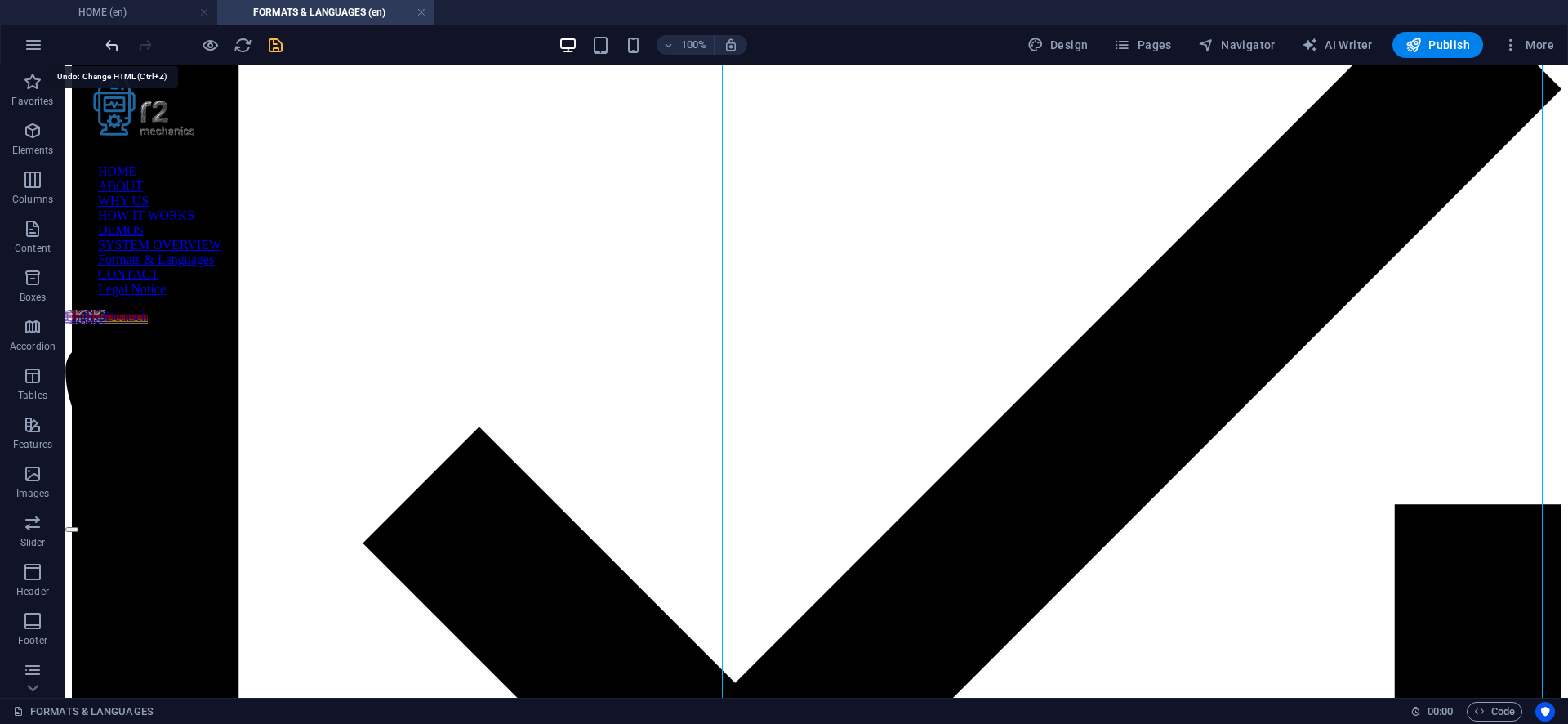 click at bounding box center (112, 45) 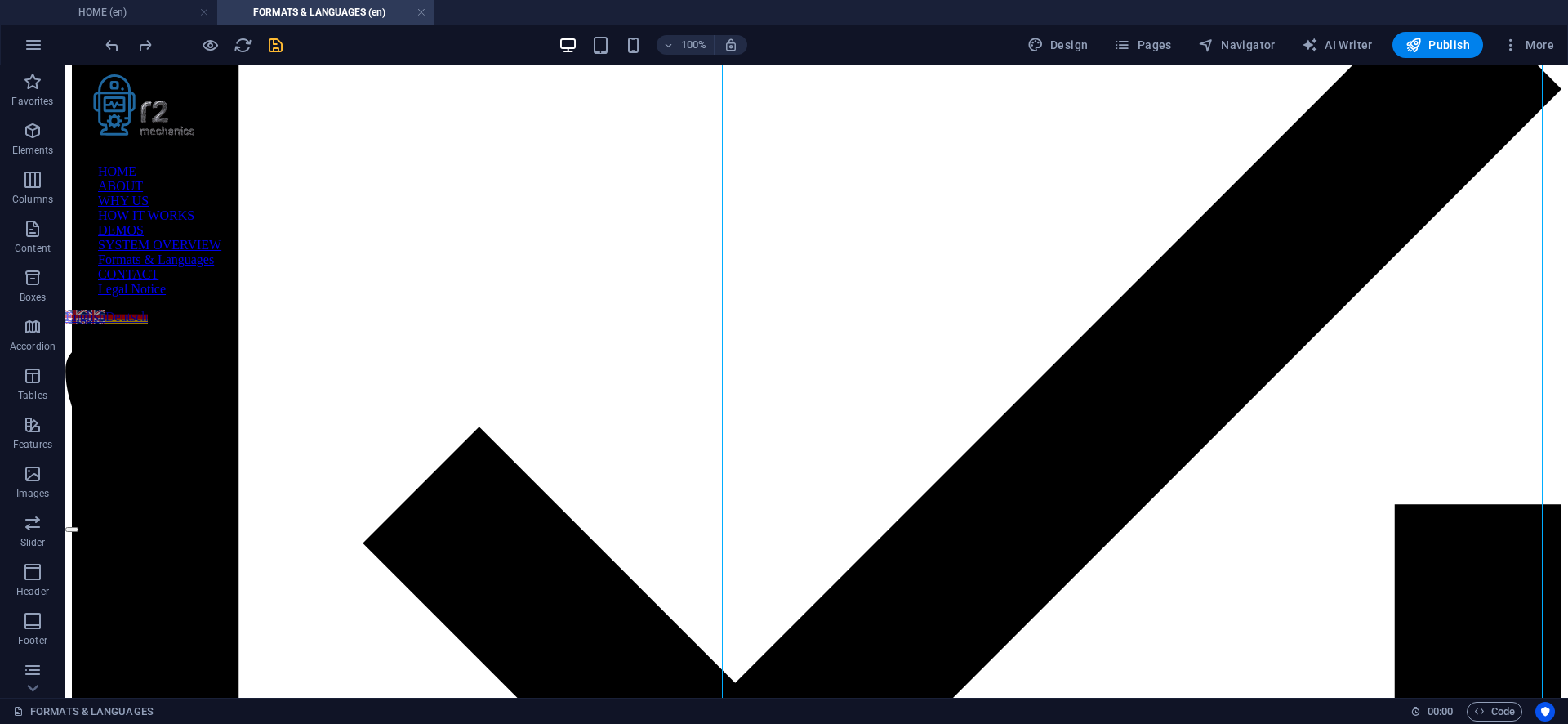 click on "FORMATS & LANGUAGES  (en)" at bounding box center [326, 12] 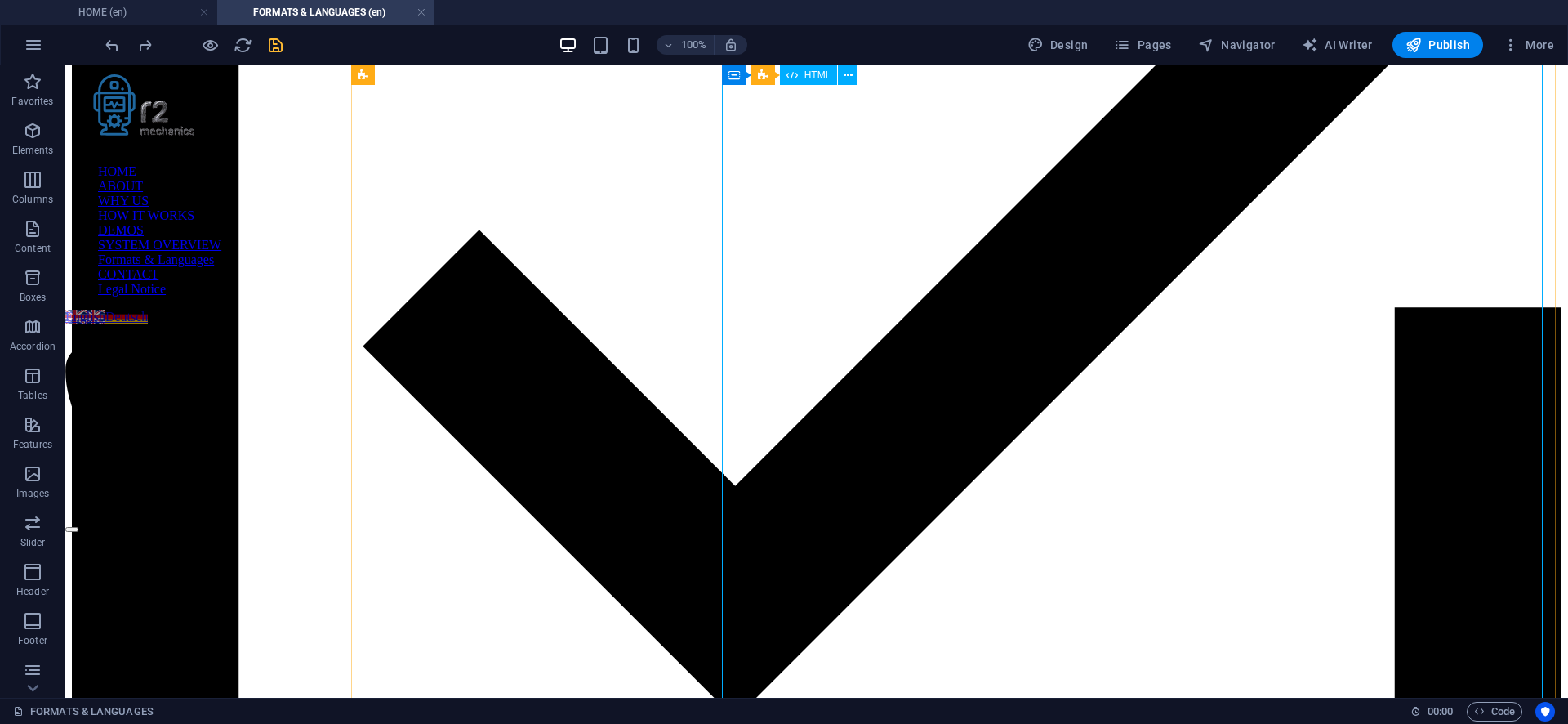 scroll, scrollTop: 1434, scrollLeft: 0, axis: vertical 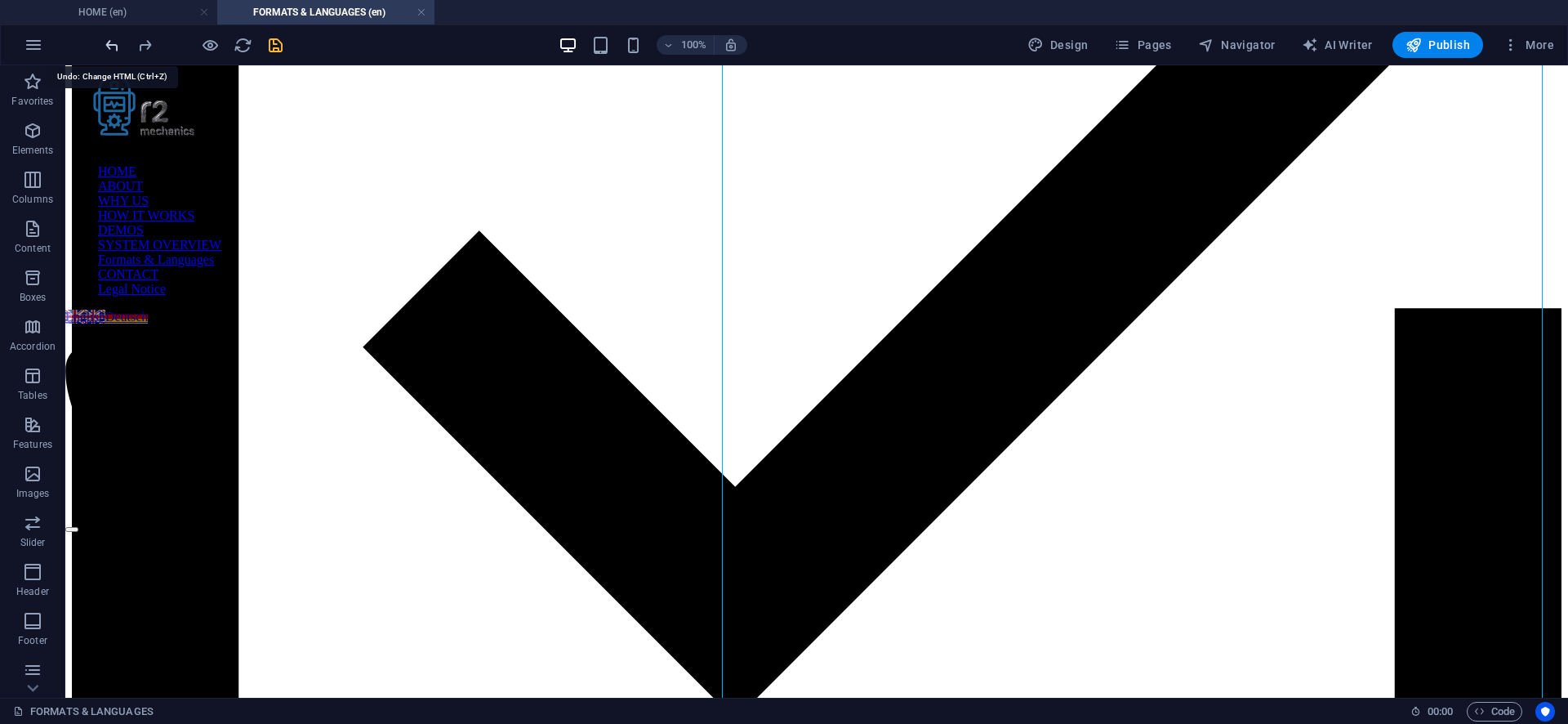 click at bounding box center (112, 45) 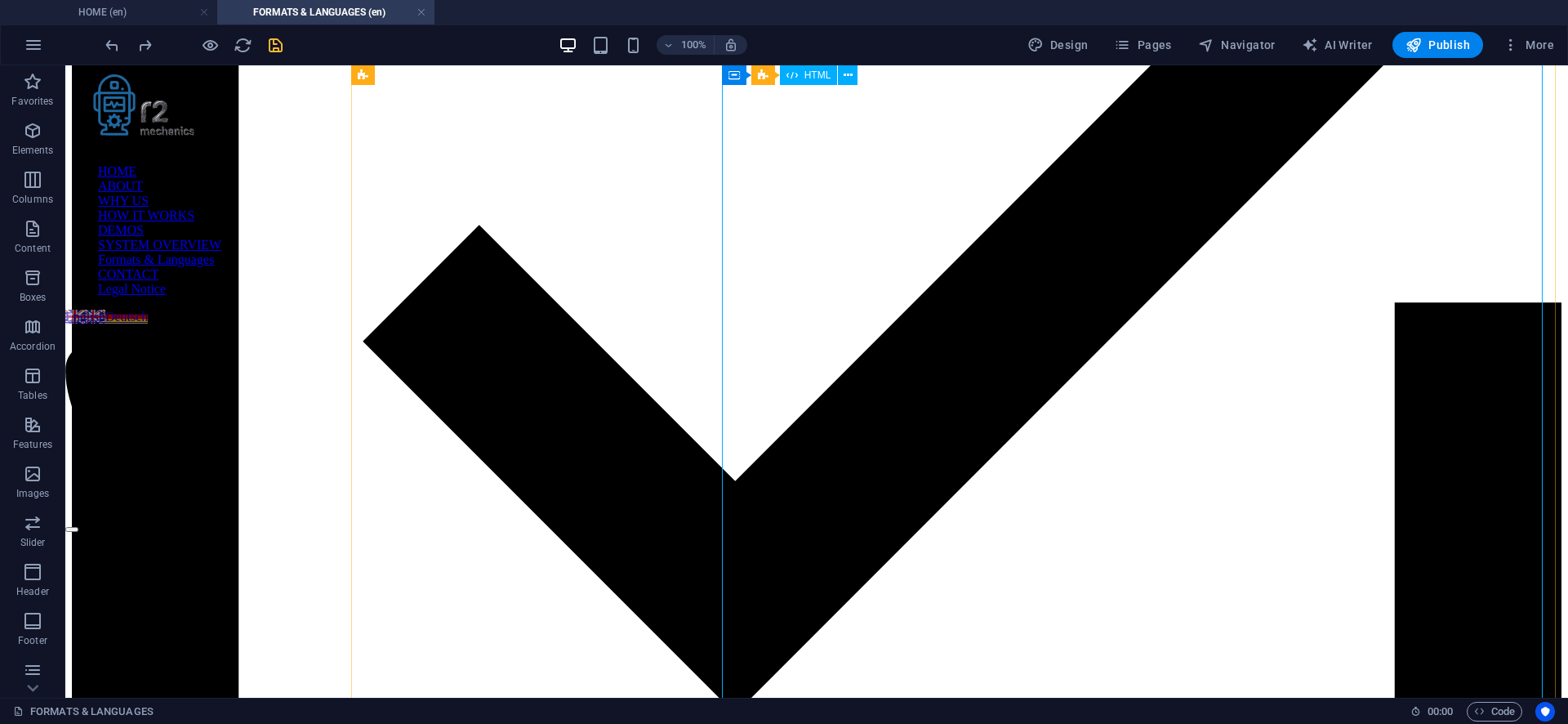 scroll, scrollTop: 1437, scrollLeft: 0, axis: vertical 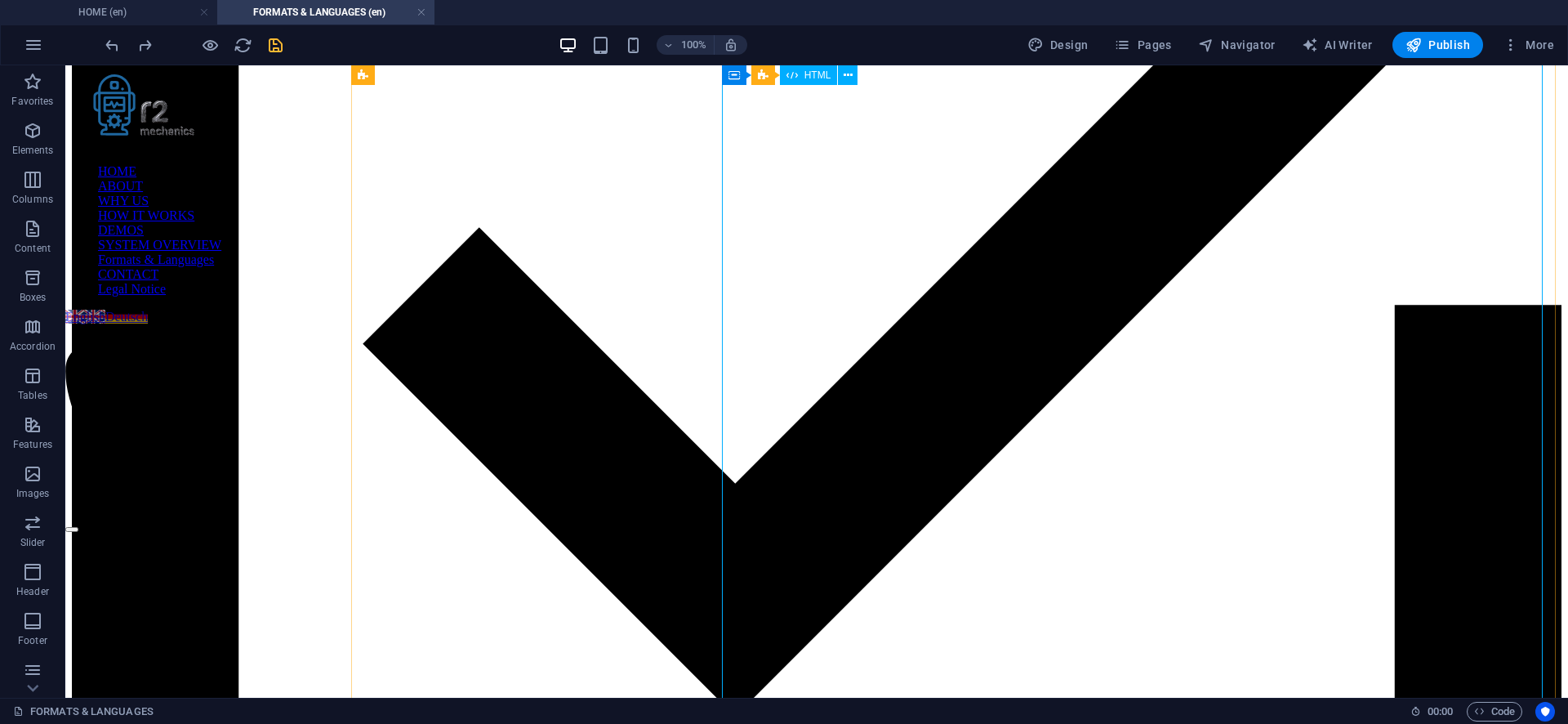 click on "Supported Languages – Accuracy, Outputs & Side-Notes
R2 Mechanics transcribes in  57 languages .
Manual revision and full feature support are available in these  Premium languages :
English, German, French, Polish
Premium
What does "Premium" mean?
Premium languages (English, German, French, Polish) combine  very high transcription quality
with  manual revision by experts .
This ensures not only accurate text but also  in‑depth contextual annotations  – from historical or biographical insights
to micro‑analysis such as detecting linguistic inconsistencies, implausibility, or fact distortions.
Other languages benefit from the same powerful processing pipeline but may not include manual expert revision,
resulting in a different depth of contextual insights.
Language Accuracy All" at bounding box center [817, 10755] 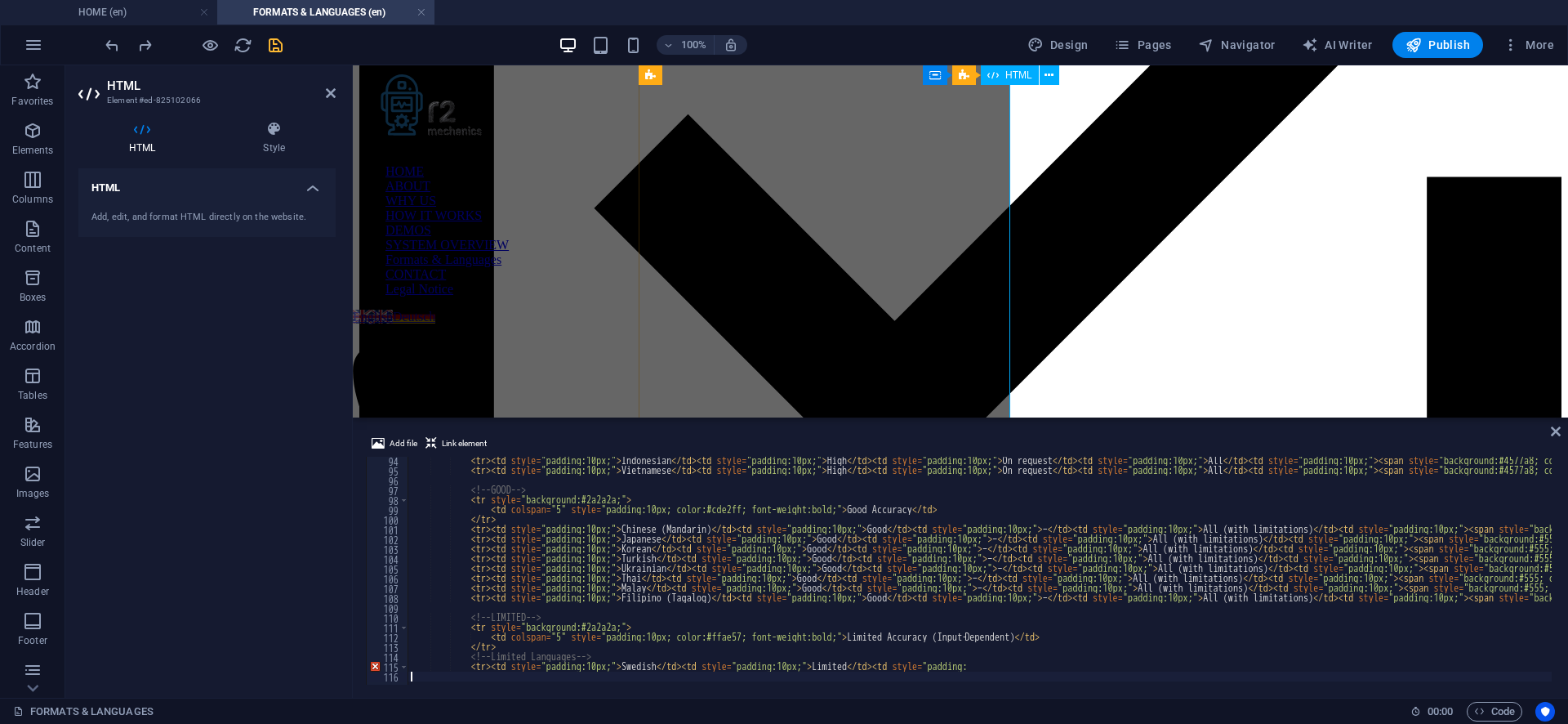 scroll, scrollTop: 1703, scrollLeft: 0, axis: vertical 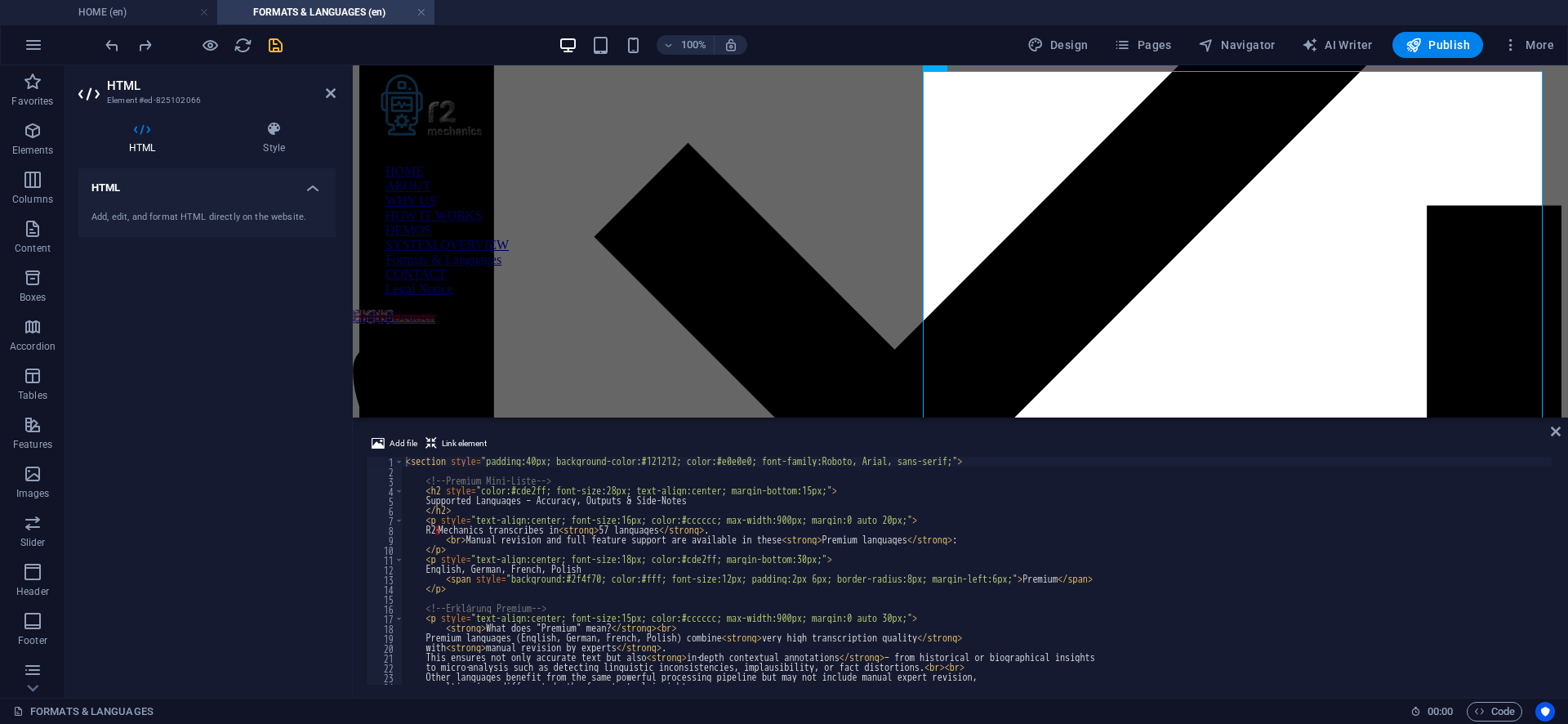click on "Supported Languages – Accuracy, Outputs & Side-Notes
R2 · Mechanics transcribes in  57 languages .
Manual revision and full feature support are available in these  Premium languages :
English, German, French, Polish           Premium
Language
Accuracy
Manual Revision
Advanced Outputs
LLM Side‑Notes
Very High Accuracy (Premium)
English  All" at bounding box center [1404, 579] 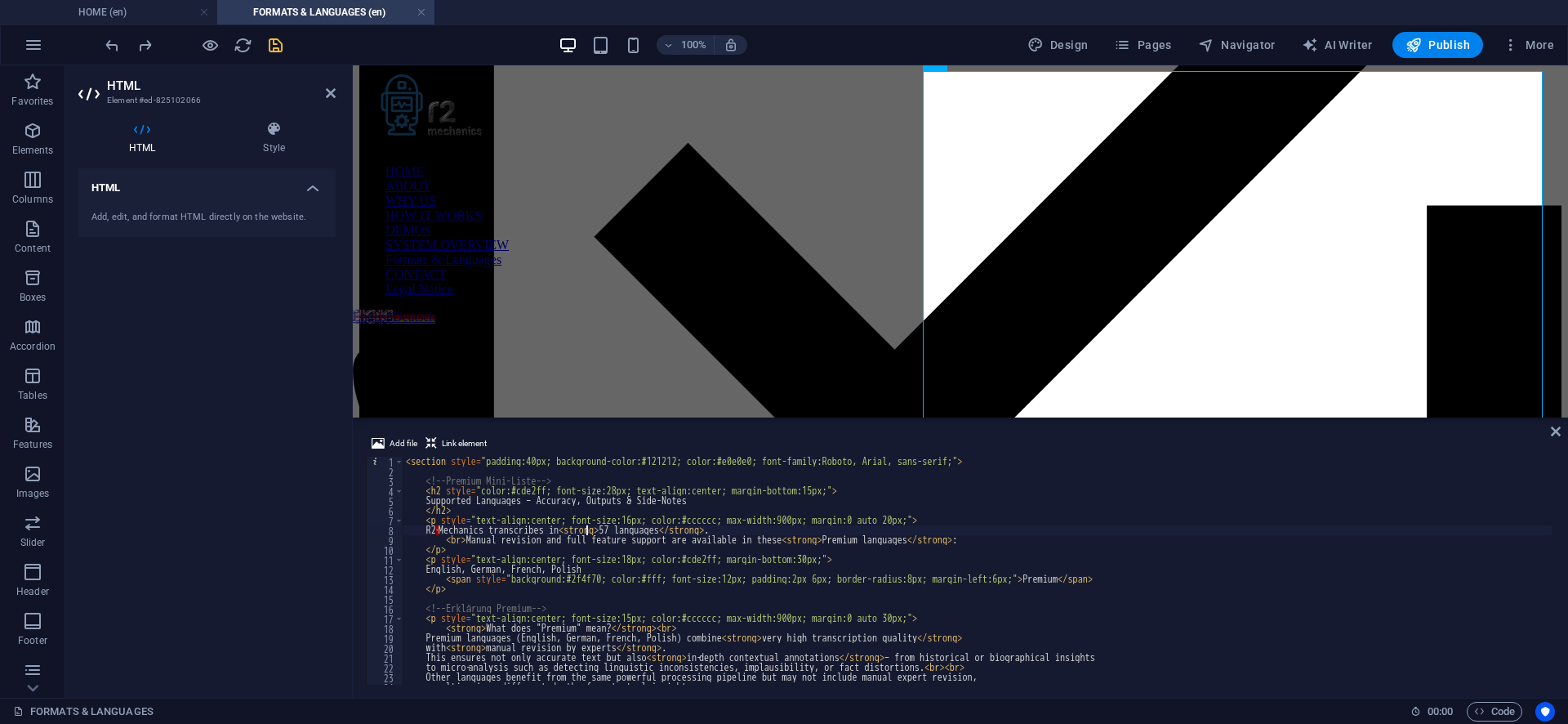 paste on "over [NUMBER]" 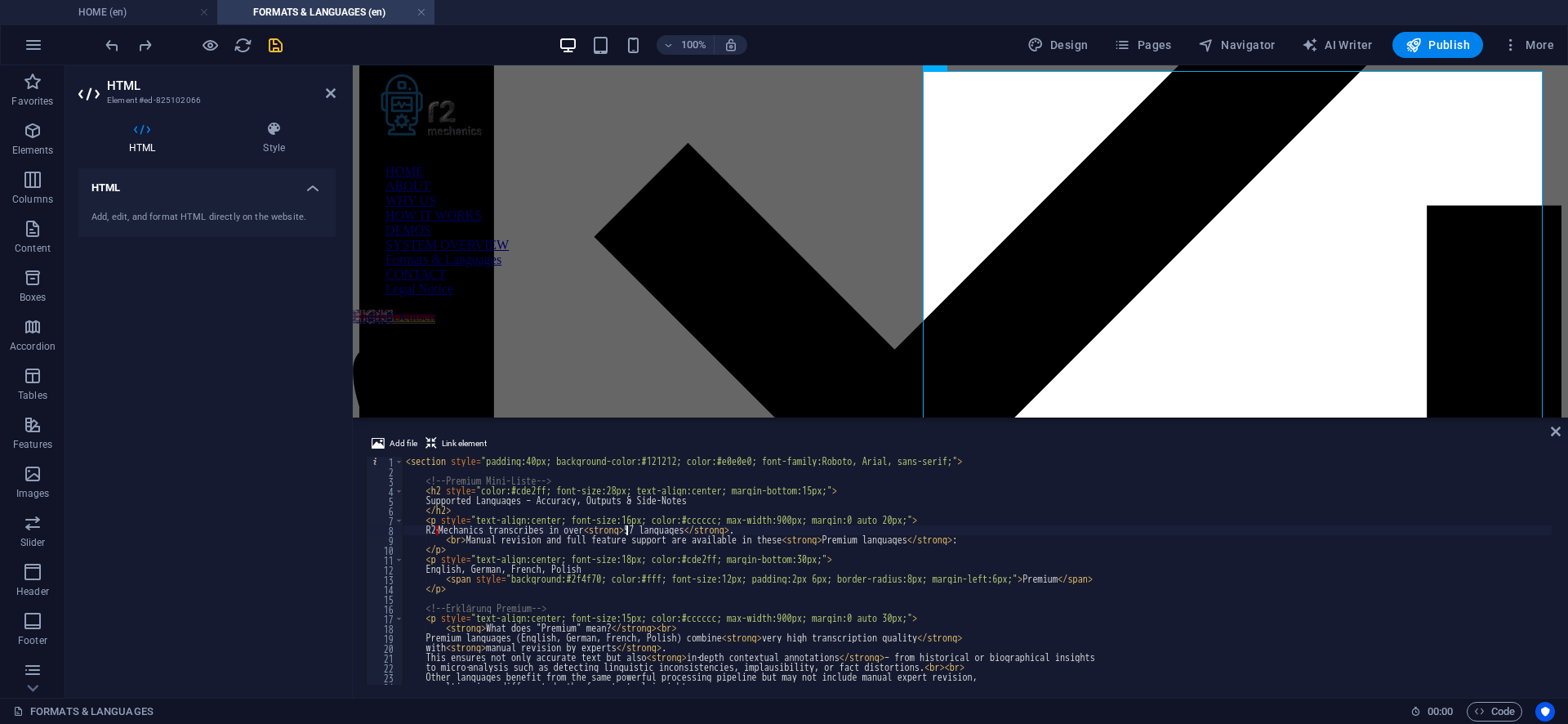 click on "< section   style = "padding:40px; background-color:#121212; color:#e0e0e0; font-family:Roboto, Arial, sans-serif;" >      <!--  Premium Mini-Liste  -->      < h2   style = "color:#cde2ff; font-size:28px; text-align:center; margin-bottom:15px;" >          Supported Languages – Accuracy, Outputs & Side-Notes      </h2>      < p   style = "text-align:center; font-size:16px; color:#cccccc; max-width:900px; margin:0 auto 20px;" >          R2 · Mechanics transcribes in over 50  < strong > 57 languages </ strong > .             < br > Manual revision and full feature support are available in these  < strong > Premium languages </ strong > :      </ p >      < p   style = "text-align:center; font-size:18px; color:#cde2ff; margin-bottom:30px;" >          English, German, French, Polish           < span   style = "background:#2f4f70; color:#fff; font-size:12px; padding:2px 6px; border-radius:8px; margin-left:6px;" > Premium </ span >      </ p >      <!--  Erklärung Premium  -->      < p   style = >" at bounding box center (1404, 579) 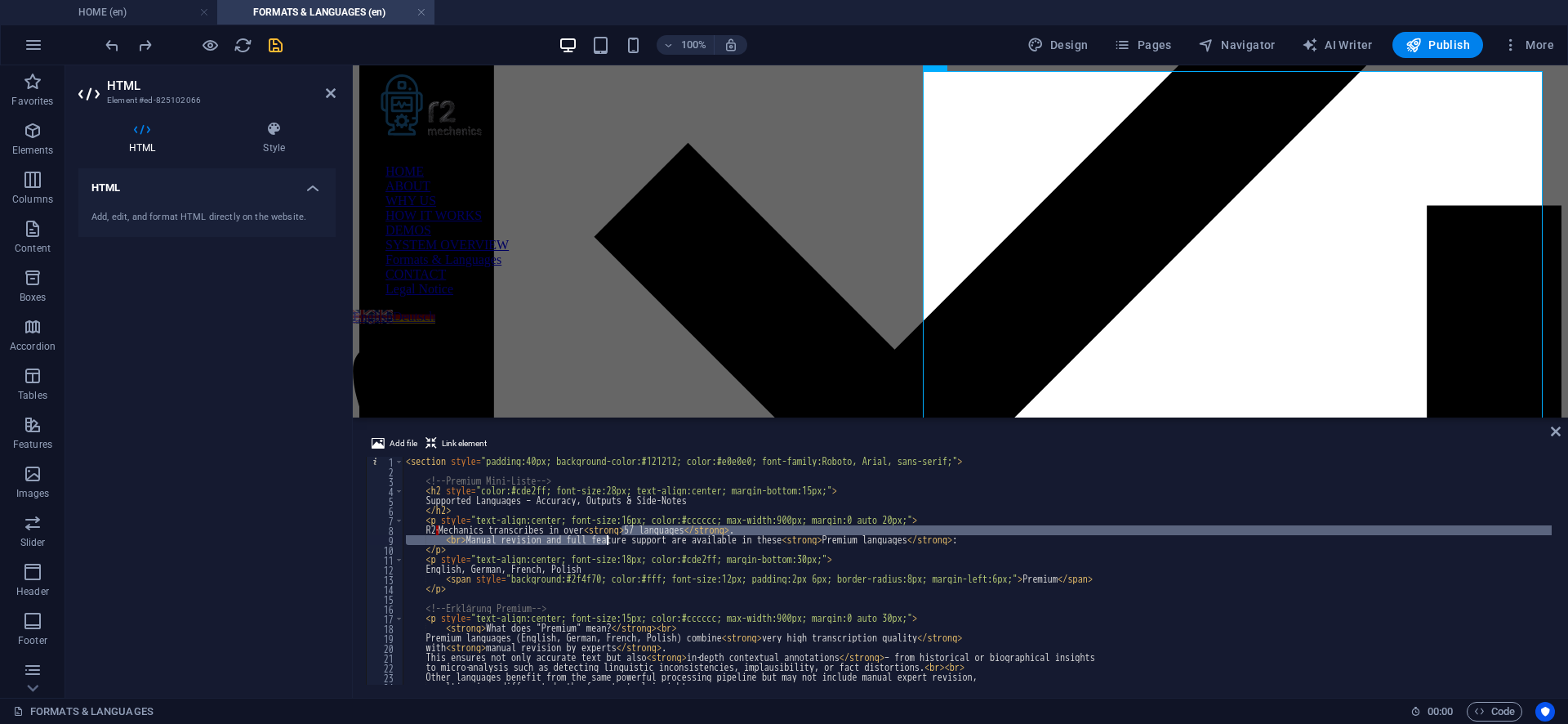 drag, startPoint x: 621, startPoint y: 534, endPoint x: 605, endPoint y: 537, distance: 16.278821 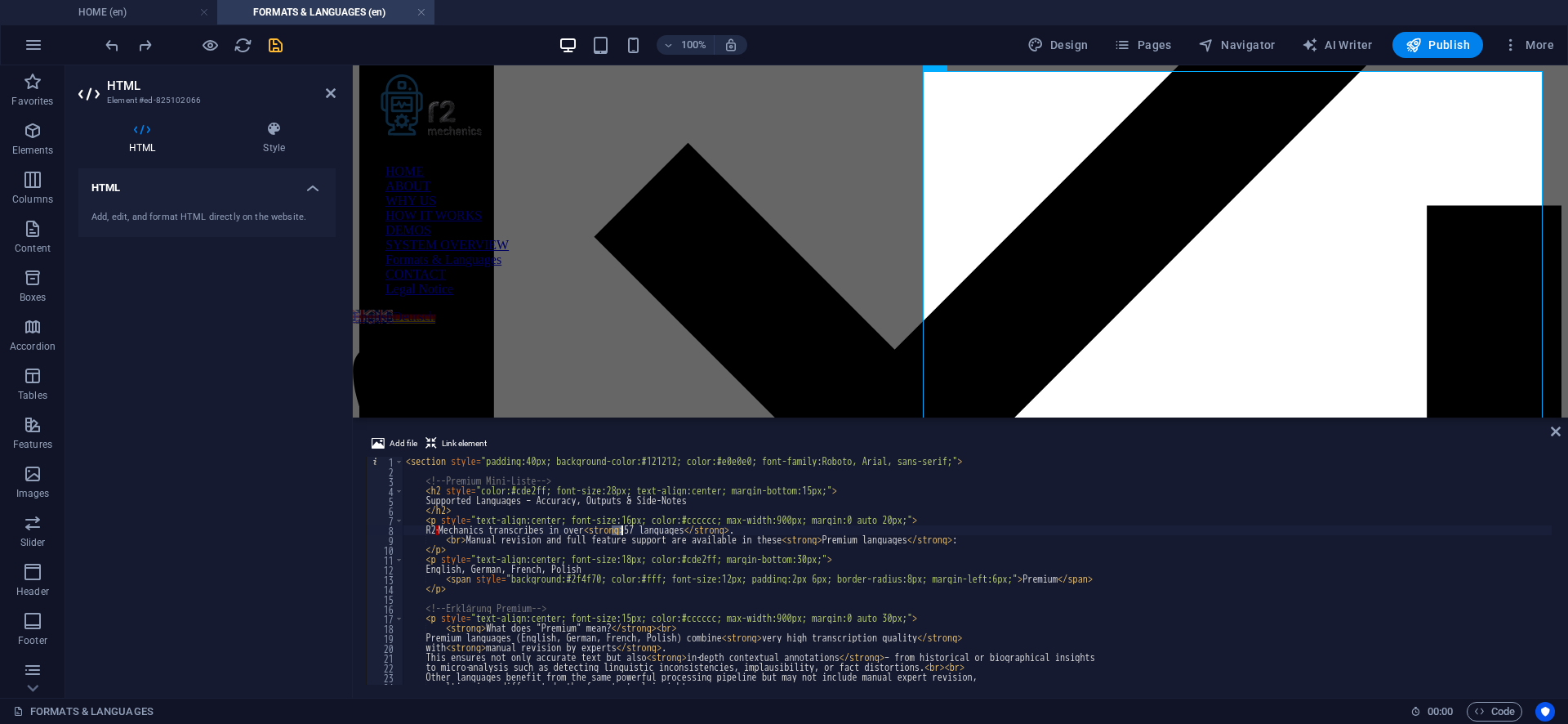 drag, startPoint x: 612, startPoint y: 529, endPoint x: 623, endPoint y: 527, distance: 11.18034 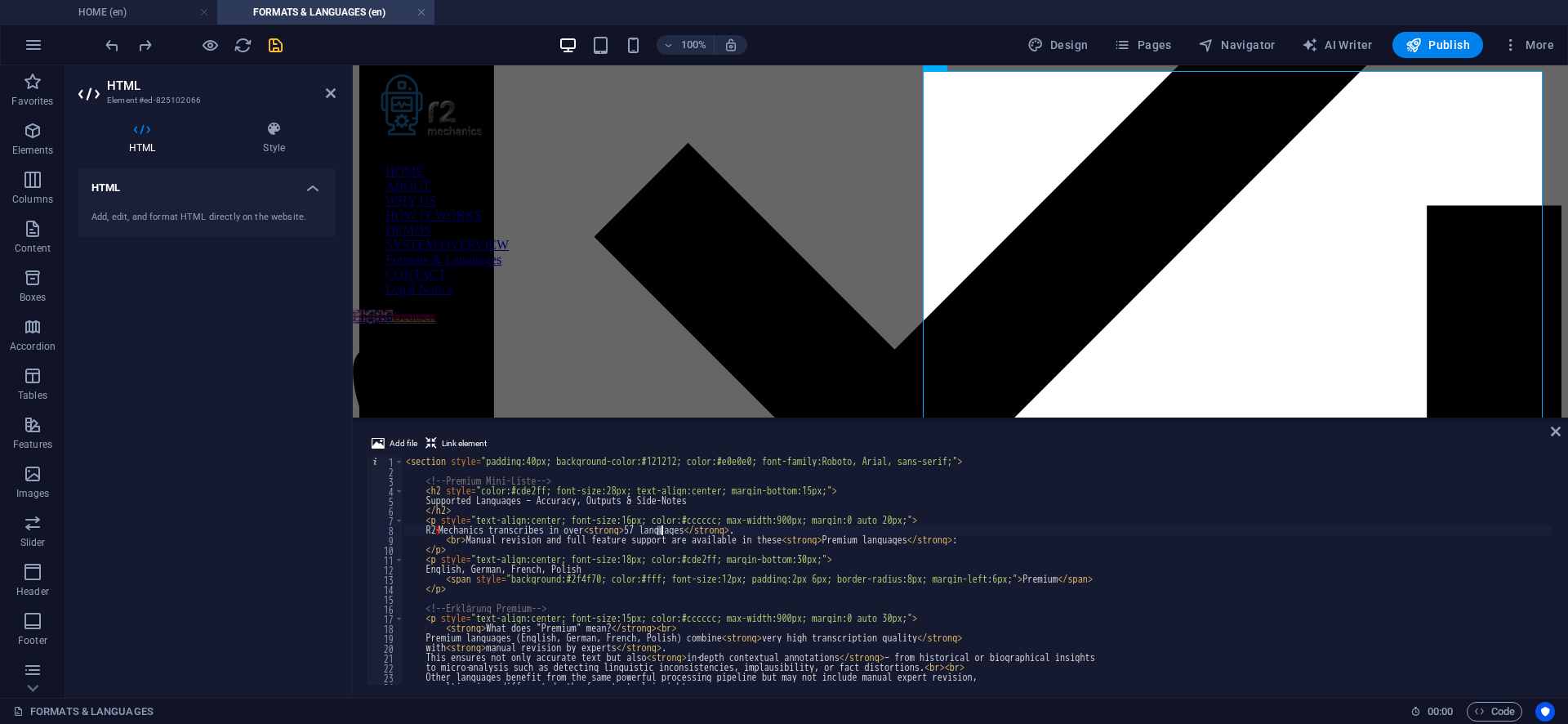 click on "< section   style = "padding:40px; background-color:#121212; color:#e0e0e0; font-family:Roboto, Arial, sans-serif;" >      <!--  Premium Mini-Liste  -->      < h2   style = "color:#cde2ff; font-size:28px; text-align:center; margin-bottom:15px;" >          Supported Languages – Accuracy, Outputs & Side-Notes      </h2>      < p   style = "text-align:center; font-size:16px; color:#cccccc; max-width:900px; margin:0 auto 20px;" >          R2 · Mechanics transcribes in over  < strong > 57 languages </ strong > .             < br > Manual revision and full feature support are available in these  < strong > Premium languages </ strong > :      </ p >      < p   style = "text-align:center; font-size:18px; color:#cde2ff; margin-bottom:30px;" >          English, German, French, Polish           < span   style = "background:#2f4f70; color:#fff; font-size:12px; padding:2px 6px; border-radius:8px; margin-left:6px;" > Premium </ span >      </ p >      <!--  Erklärung Premium  -->      < p   style = >" at bounding box center (1404, 579) 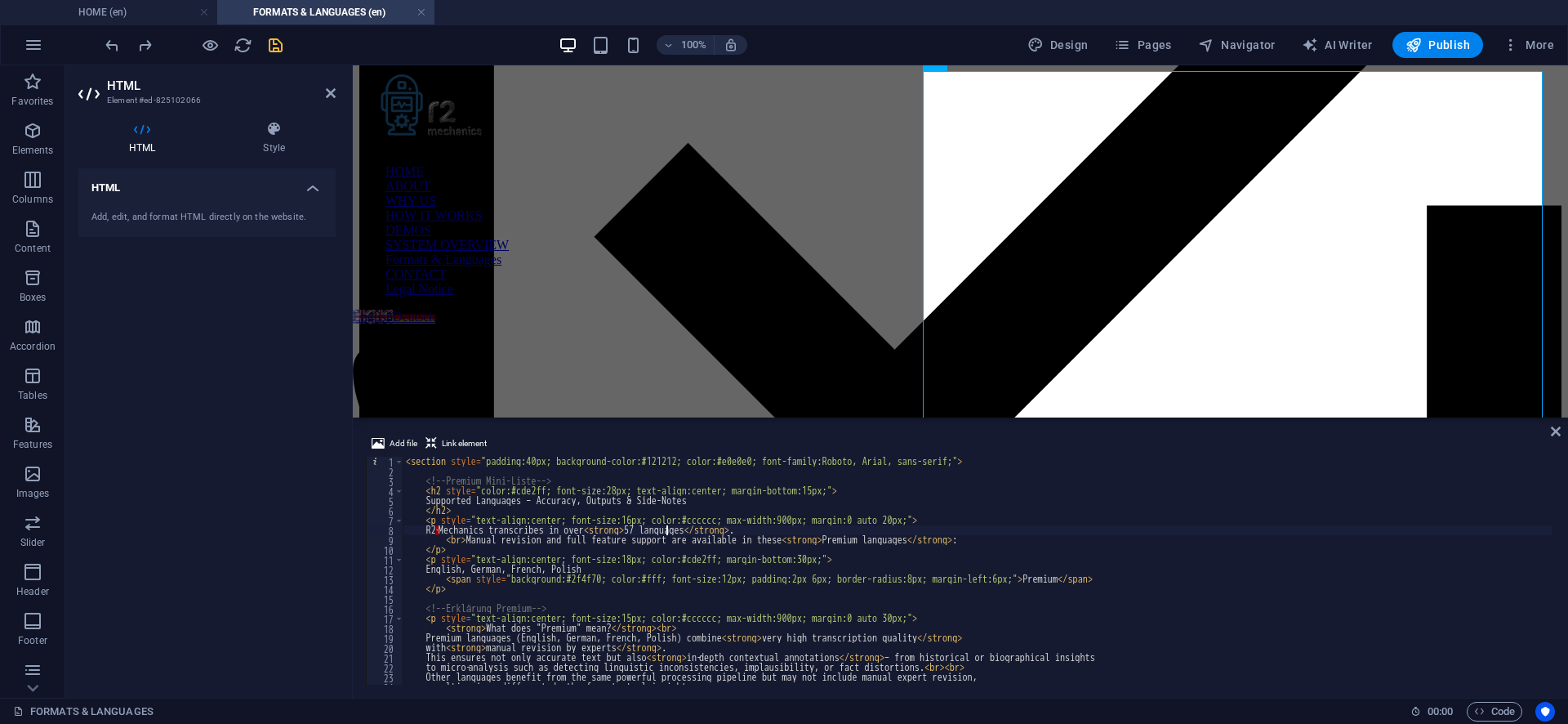 click on "< section   style = "padding:40px; background-color:#121212; color:#e0e0e0; font-family:Roboto, Arial, sans-serif;" >      <!--  Premium Mini-Liste  -->      < h2   style = "color:#cde2ff; font-size:28px; text-align:center; margin-bottom:15px;" >          Supported Languages – Accuracy, Outputs & Side-Notes      </h2>      < p   style = "text-align:center; font-size:16px; color:#cccccc; max-width:900px; margin:0 auto 20px;" >          R2 · Mechanics transcribes in over  < strong > 57 languages </ strong > .             < br > Manual revision and full feature support are available in these  < strong > Premium languages </ strong > :      </ p >      < p   style = "text-align:center; font-size:18px; color:#cde2ff; margin-bottom:30px;" >          English, German, French, Polish           < span   style = "background:#2f4f70; color:#fff; font-size:12px; padding:2px 6px; border-radius:8px; margin-left:6px;" > Premium </ span >      </ p >      <!--  Erklärung Premium  -->      < p   style = >" at bounding box center [1404, 579] 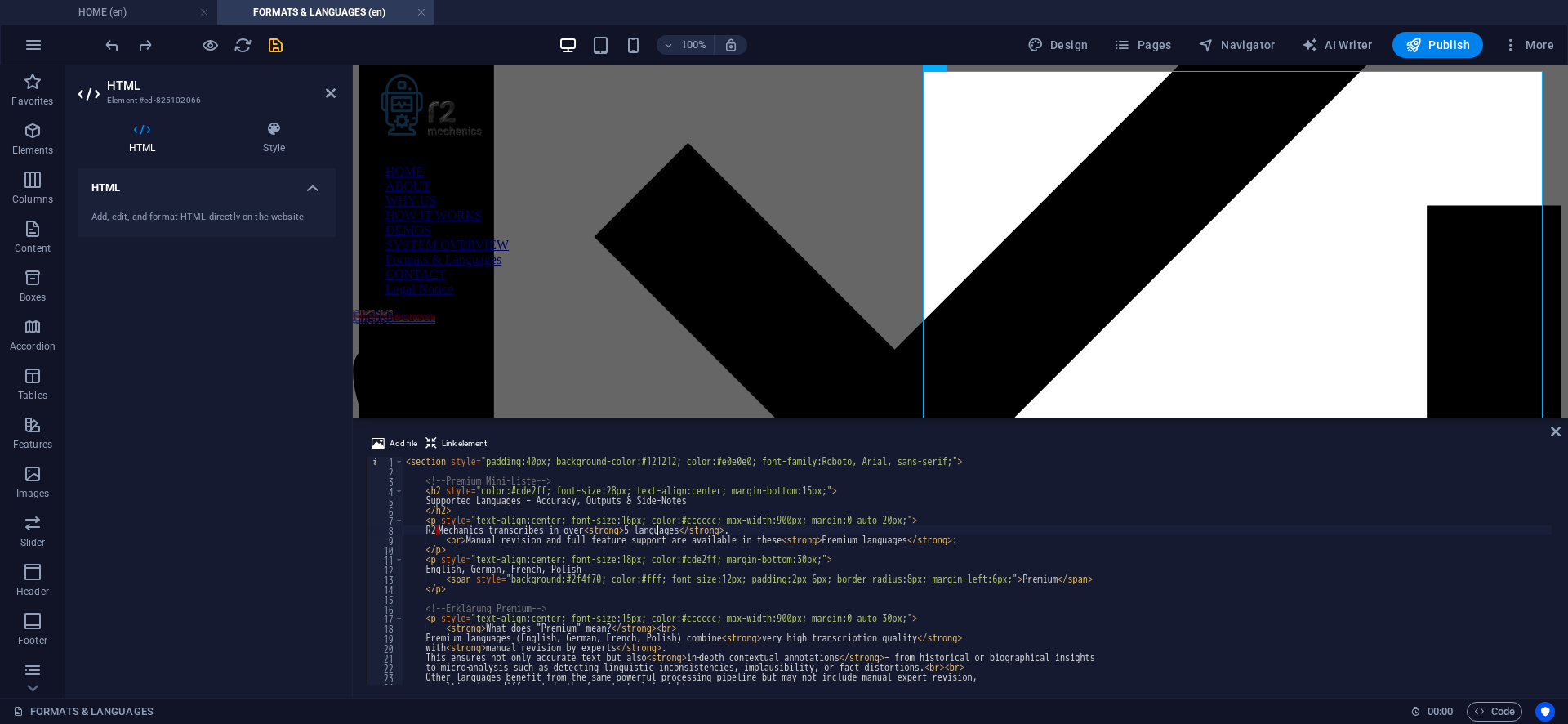 scroll, scrollTop: 0, scrollLeft: 20, axis: horizontal 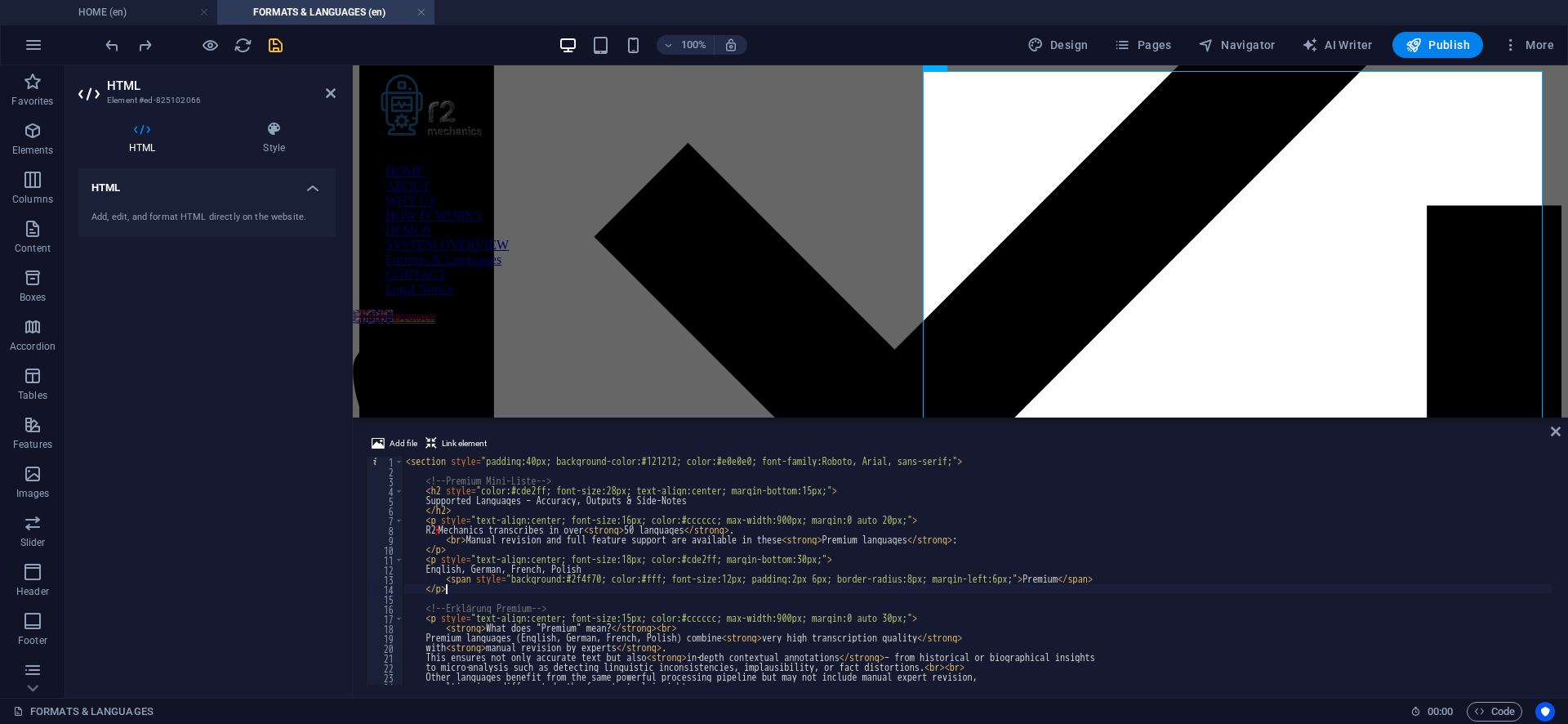 click on "Very High Accuracy (Premium) – English, German, French, Polish
Language
Manual Revision
Advanced Outputs
LLM Side‑Notes
English ✔️ All All" at bounding box center (1404, 579) 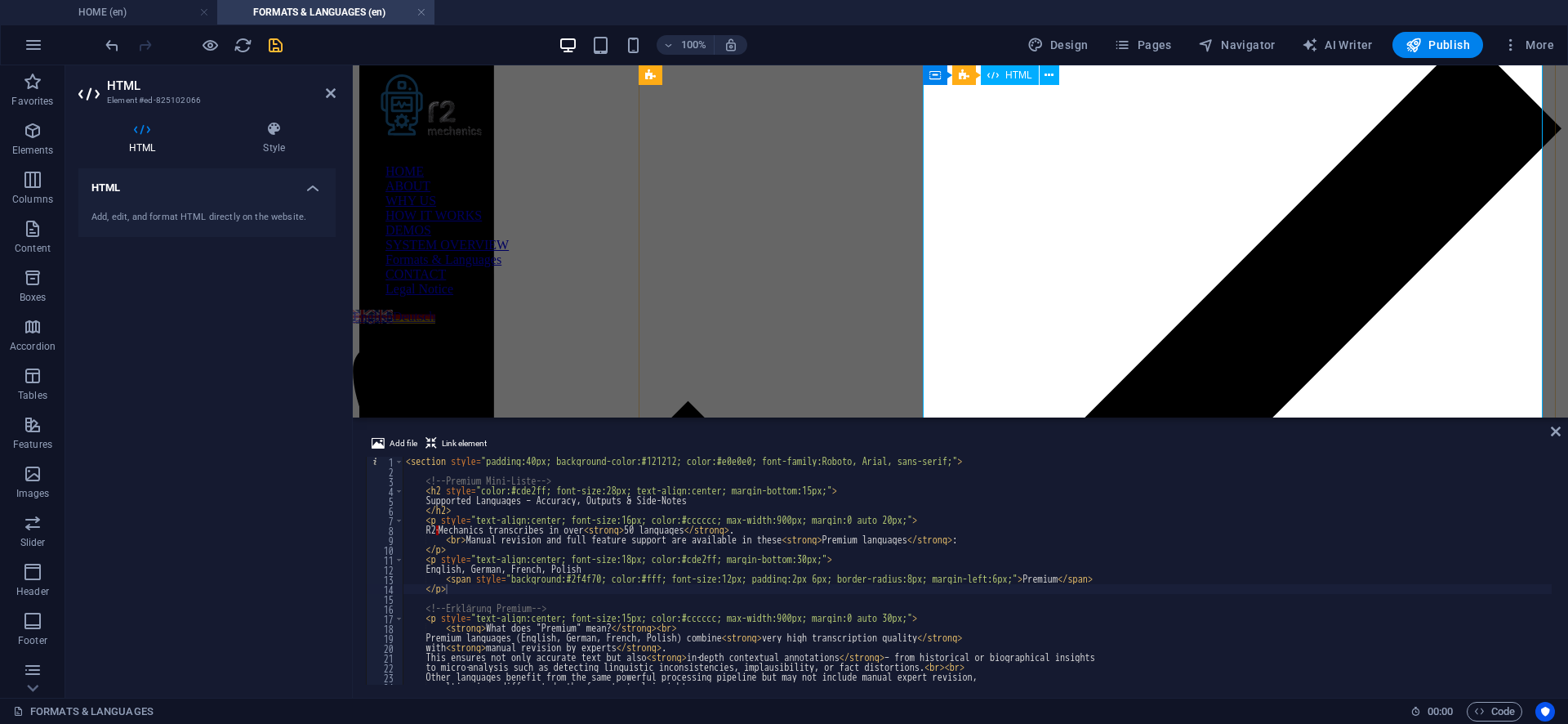 scroll, scrollTop: 2585, scrollLeft: 0, axis: vertical 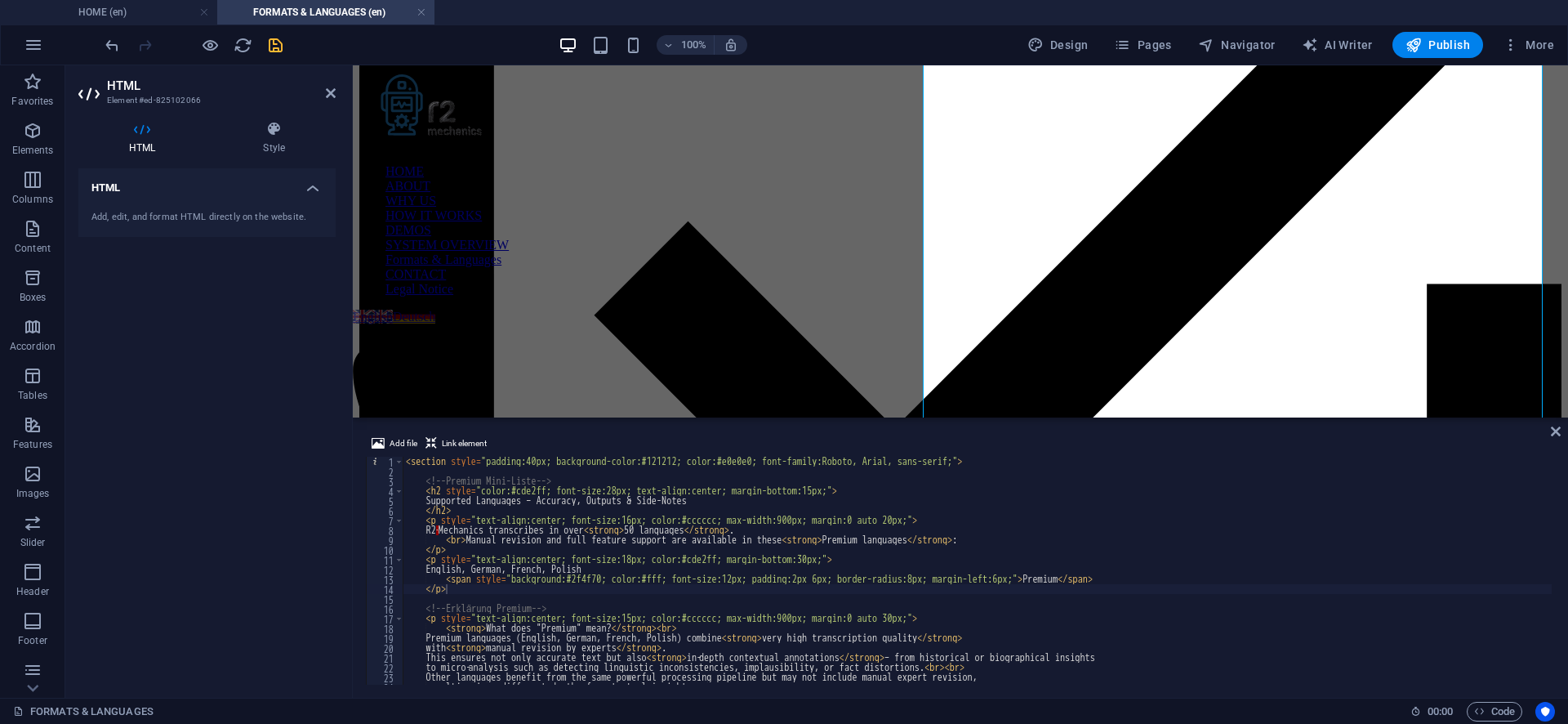 click on "Add file Link element </p> 1 2 3 4 5 6 7 8 9 10 11 12 13 14 15 16 17 18 19 20 21 22 23 24 25 < section   style = "padding:40px; background-color:#121212; color:#e0e0e0; font-family:Roboto, Arial, sans-serif;" >      <!--  Premium Mini-Liste  -->      < h2   style = "color:#cde2ff; font-size:28px; text-align:center; margin-bottom:15px;" >          Supported Languages – Accuracy, Outputs & Side-Notes      </ h2 >      < p   style = "text-align:center; font-size:16px; color:#cccccc; max-width:900px; margin:0 auto 20px;" >          R2 · Mechanics transcribes in over  < strong > over 50 languages </ strong > .             < br > Manual revision and full feature support are available in these  < strong > Premium languages </ strong > :      </ p >      < p   style = "text-align:center; font-size:18px; color:#cde2ff; margin-bottom:30px;" >          English, German, French, Polish           < span   style = "background:#2f4f70; color:#fff; font-size:12px; padding:2px 6px; border-radius:8px; margin-left:6px;" > Premium" at bounding box center [960, 559] 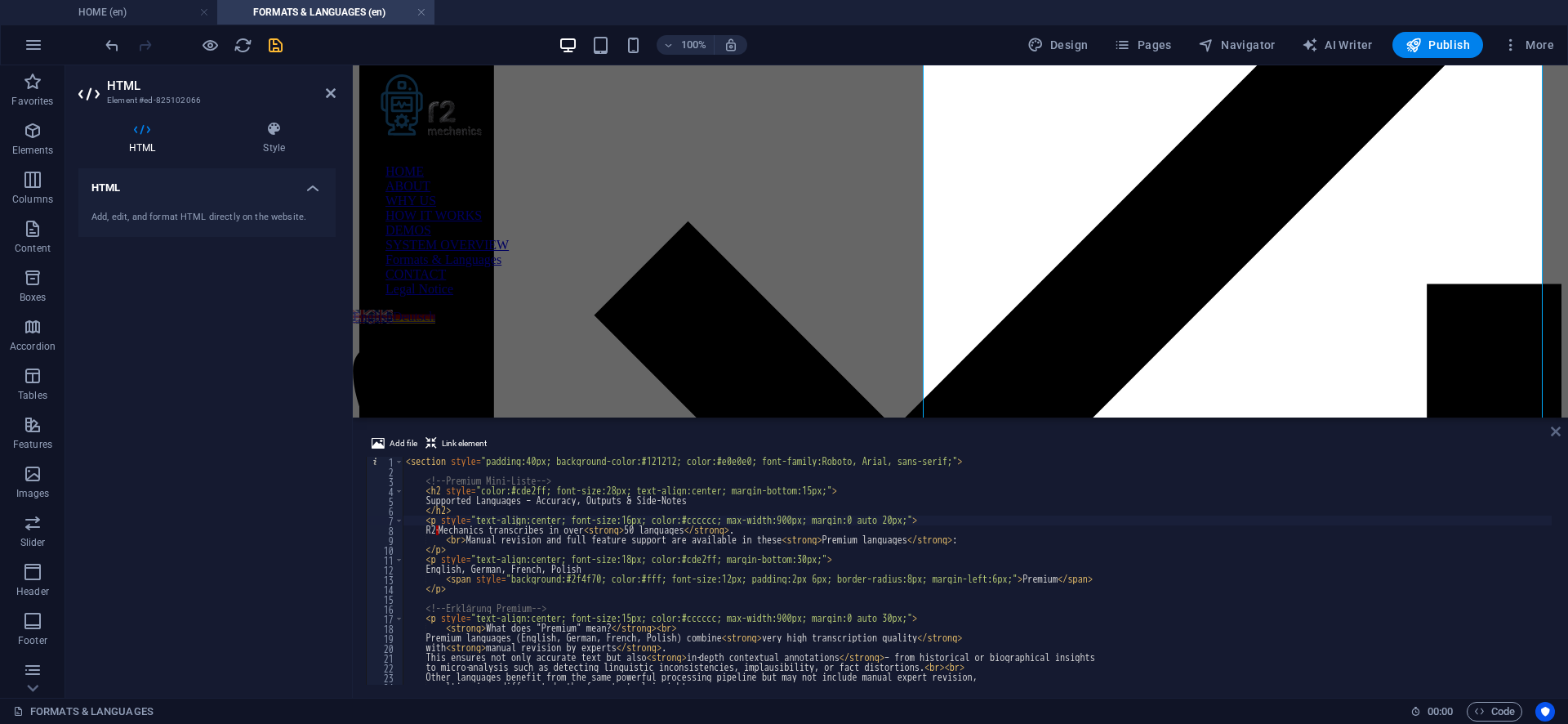 click at bounding box center [1556, 431] 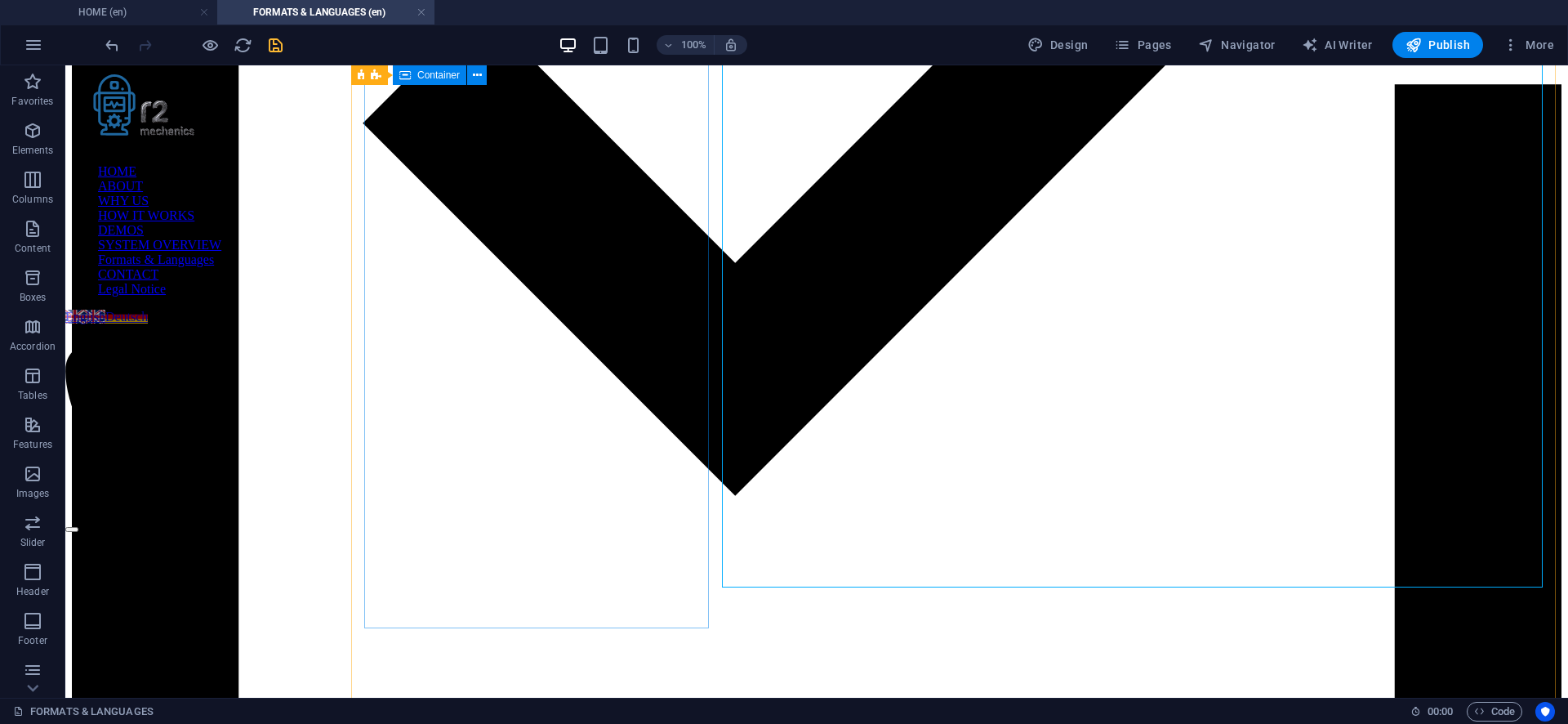 scroll, scrollTop: 3251, scrollLeft: 0, axis: vertical 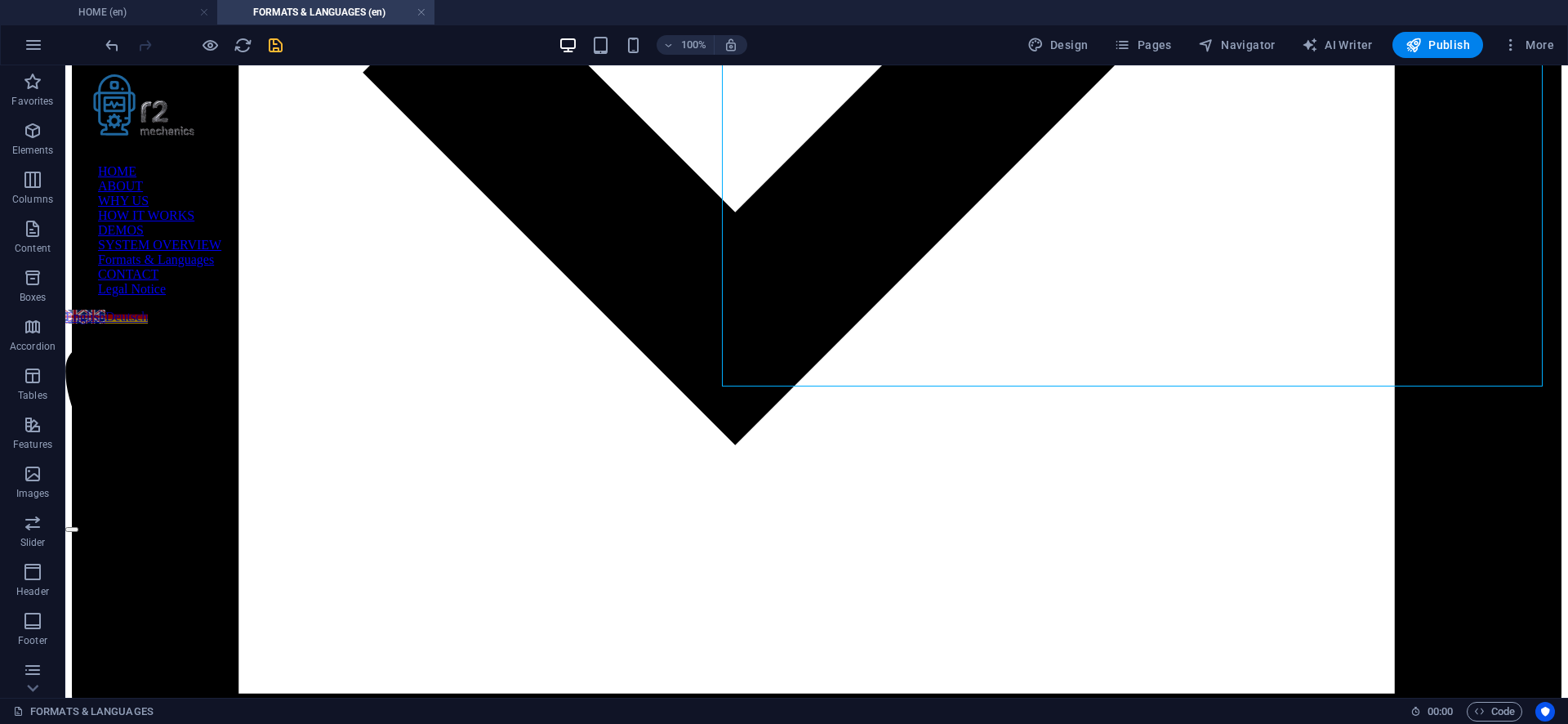 click on "FORMATS & LANGUAGES  (en)" at bounding box center [326, 12] 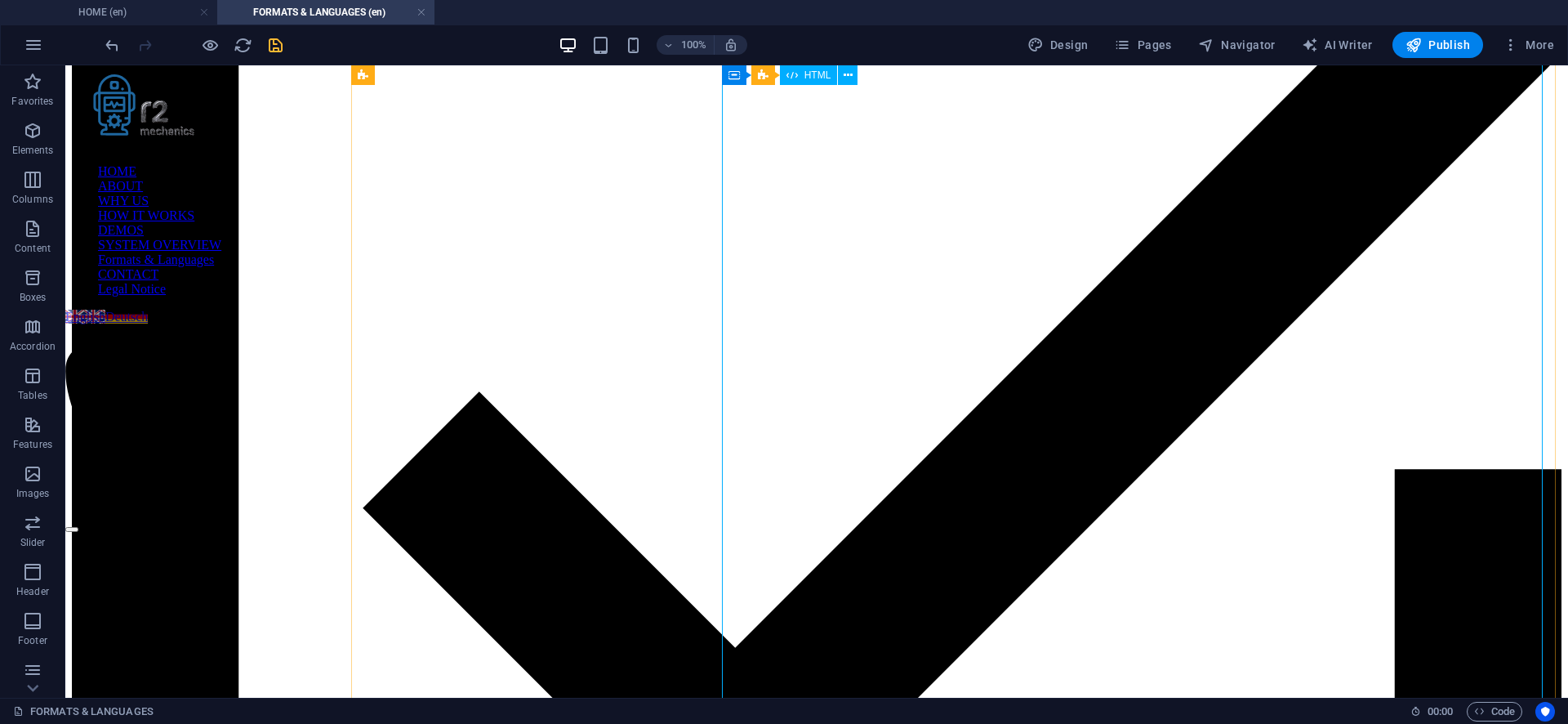scroll, scrollTop: 1241, scrollLeft: 0, axis: vertical 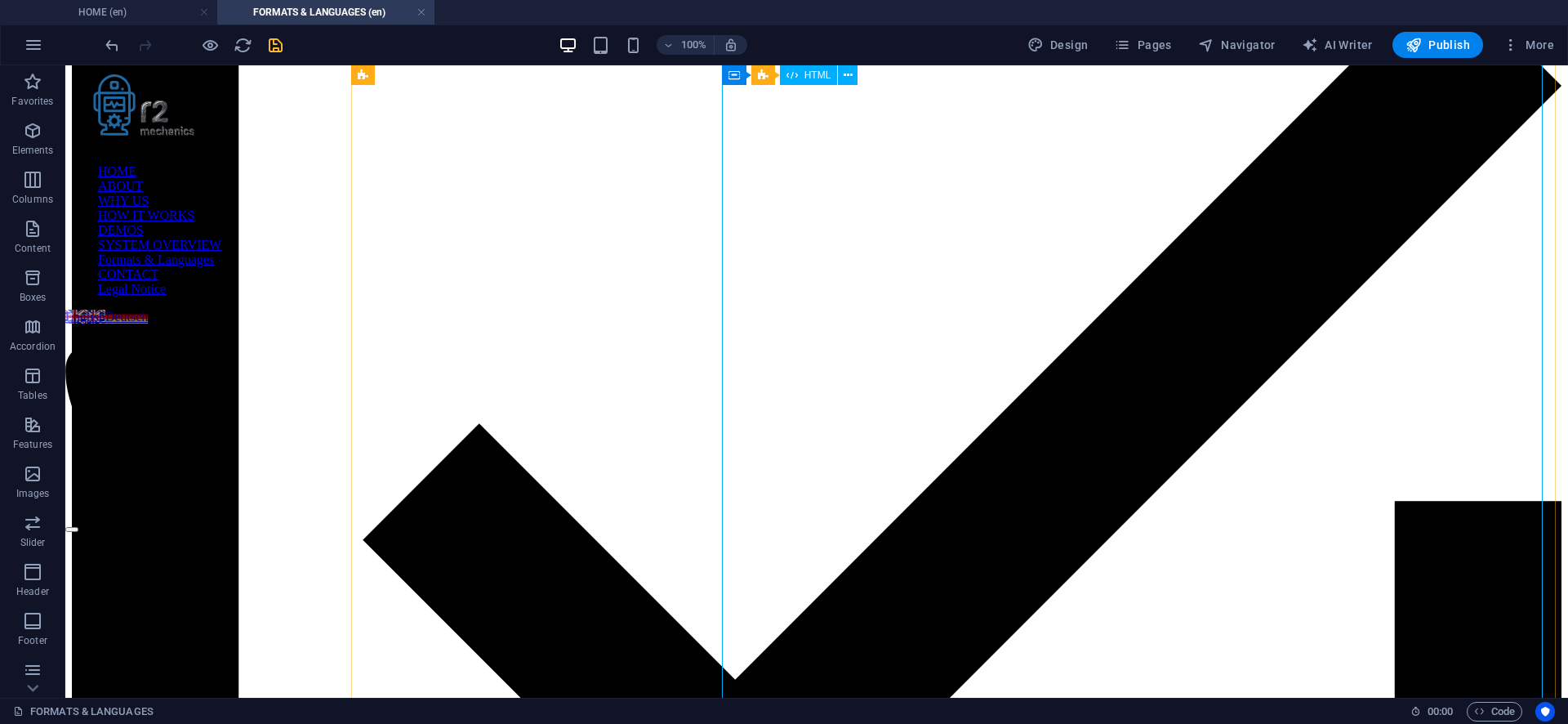 click on "Supported Languages – Accuracy, Outputs & Side-Notes
R2 Mechanics transcribes in over  50 languages .
Manual revision and full feature support are available in these  Premium languages :
English, German, French, Polish
Premium
What does "Premium" mean?
Premium languages (English, German, French, Polish) combine  very high transcription quality
with  manual revision by experts .
This ensures not only accurate text but also  in‑depth contextual annotations  – from historical or biographical insights
to micro‑analysis such as detecting linguistic inconsistencies, implausibility, or fact distortions.
Other languages benefit from the same powerful processing pipeline but may not include manual expert revision,
resulting in a different depth of contextual insights.
Language Accuracy" at bounding box center [817, 10951] 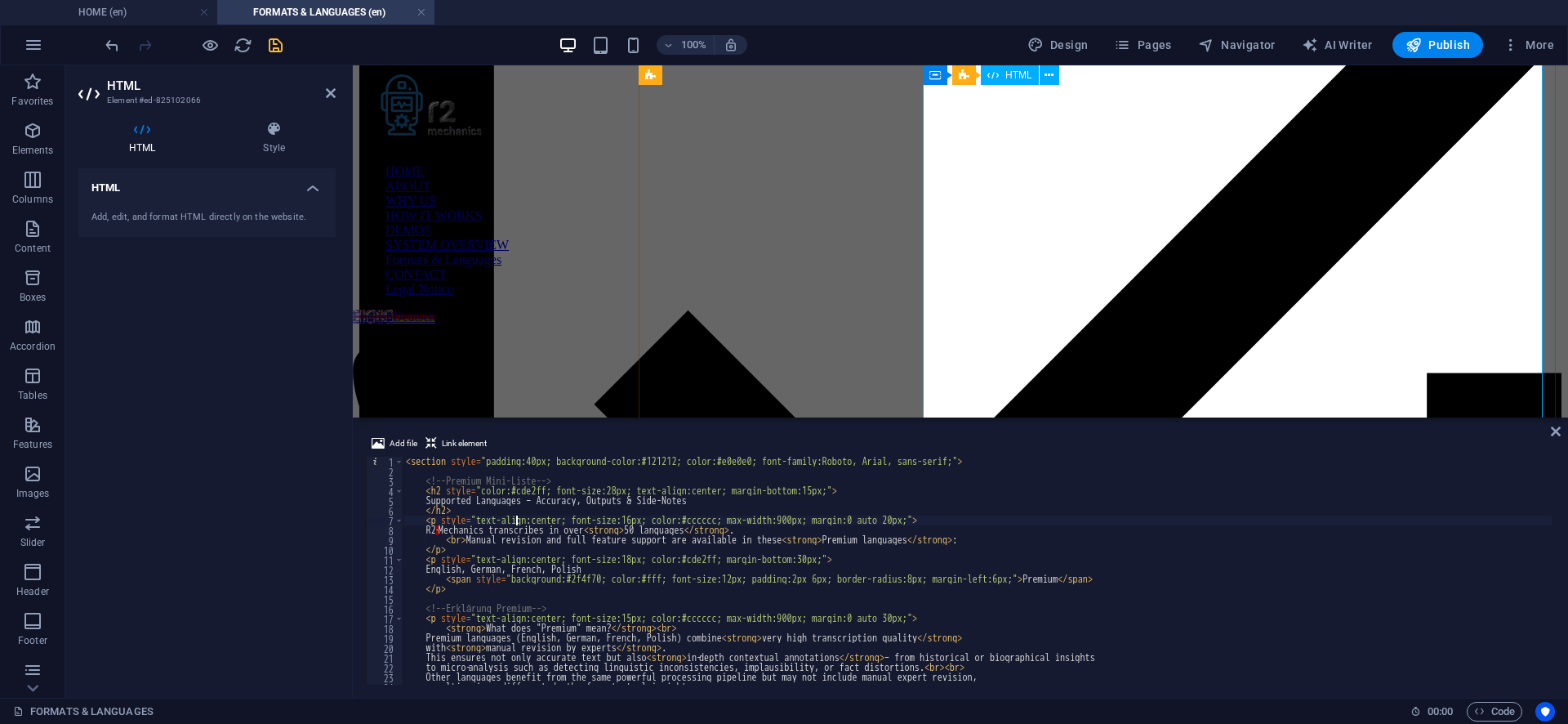 scroll, scrollTop: 1433, scrollLeft: 0, axis: vertical 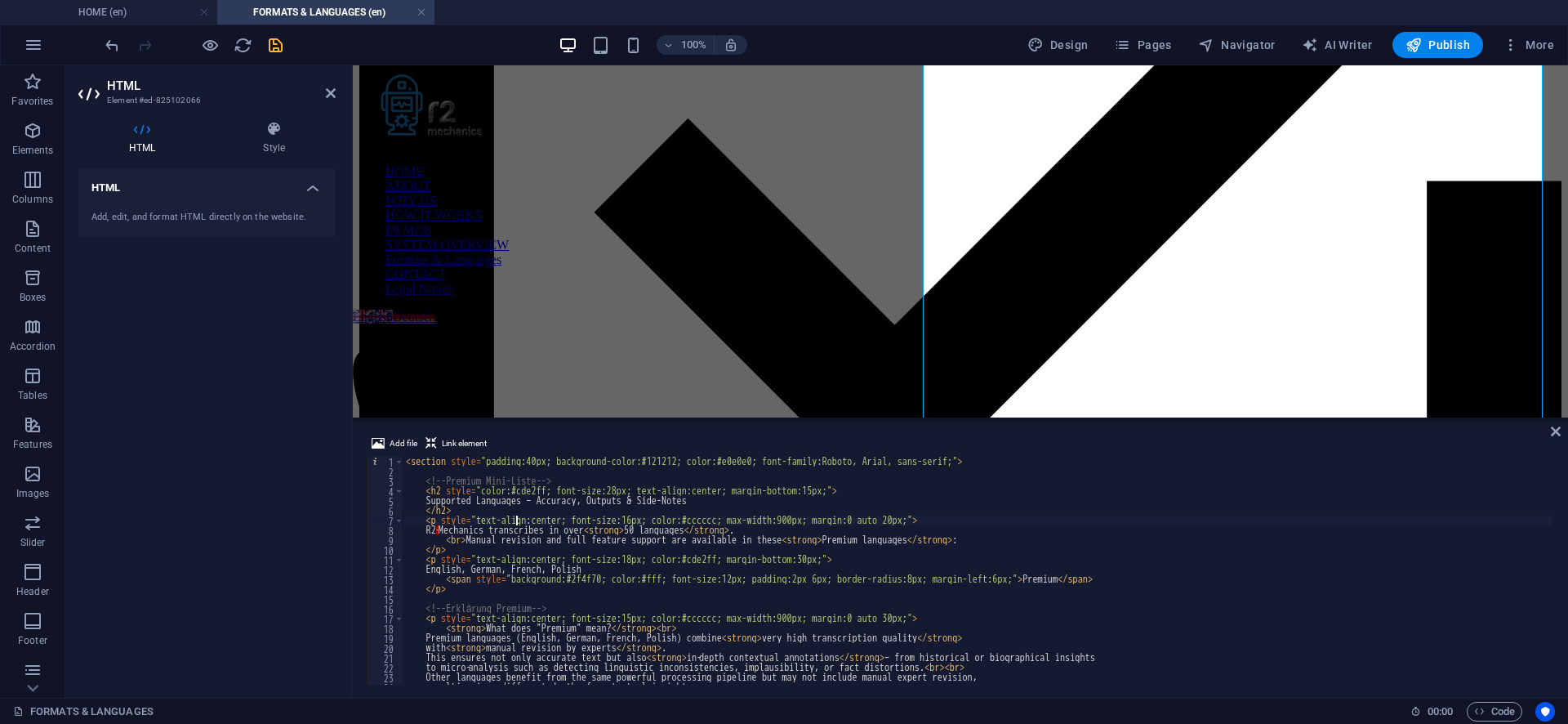 click on "Very High Accuracy (Premium) – English, German, French, Polish
Language
Manual Revision
Advanced Outputs
LLM Side‑Notes
English ✔️ All All" at bounding box center (1404, 579) 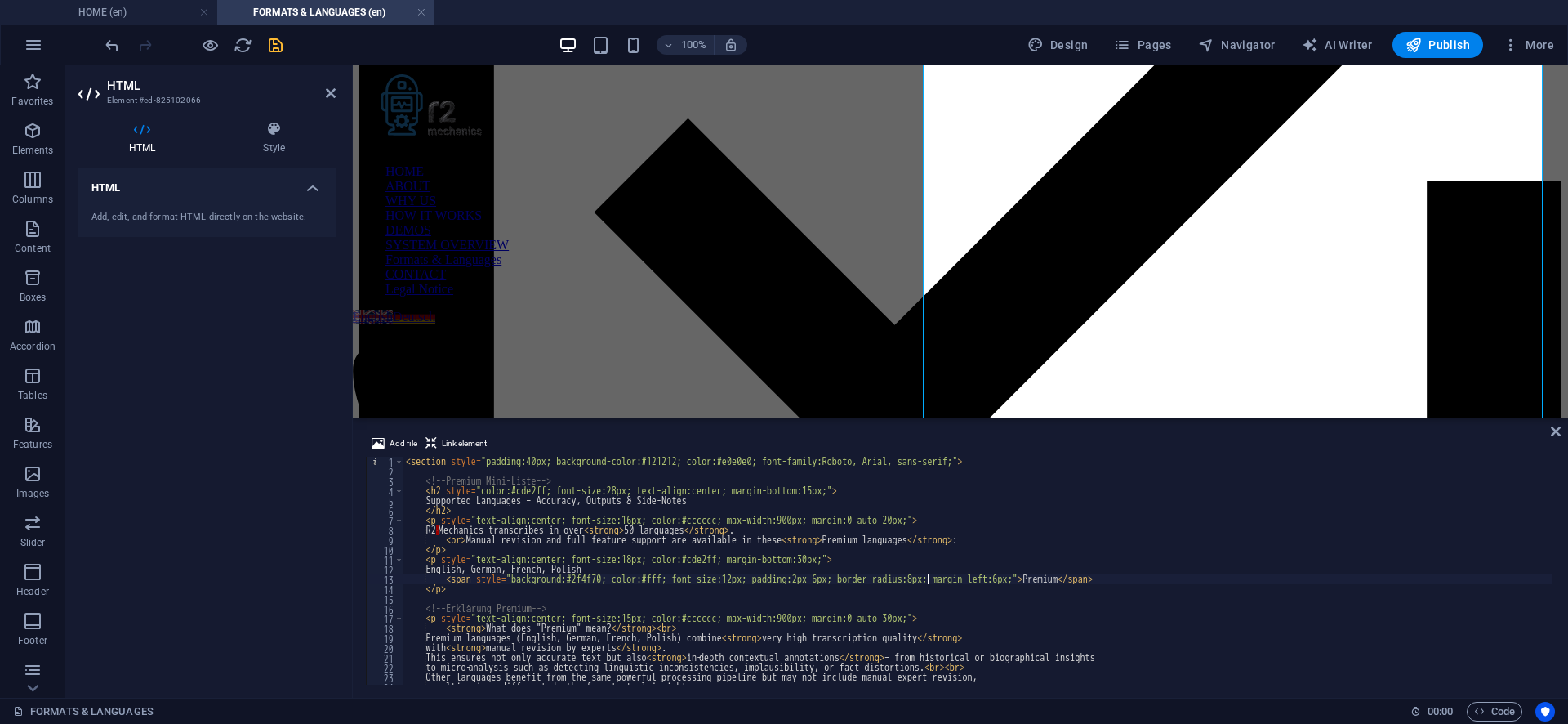 type on "<tr><td style="padding:10px;">Danish</td><td" 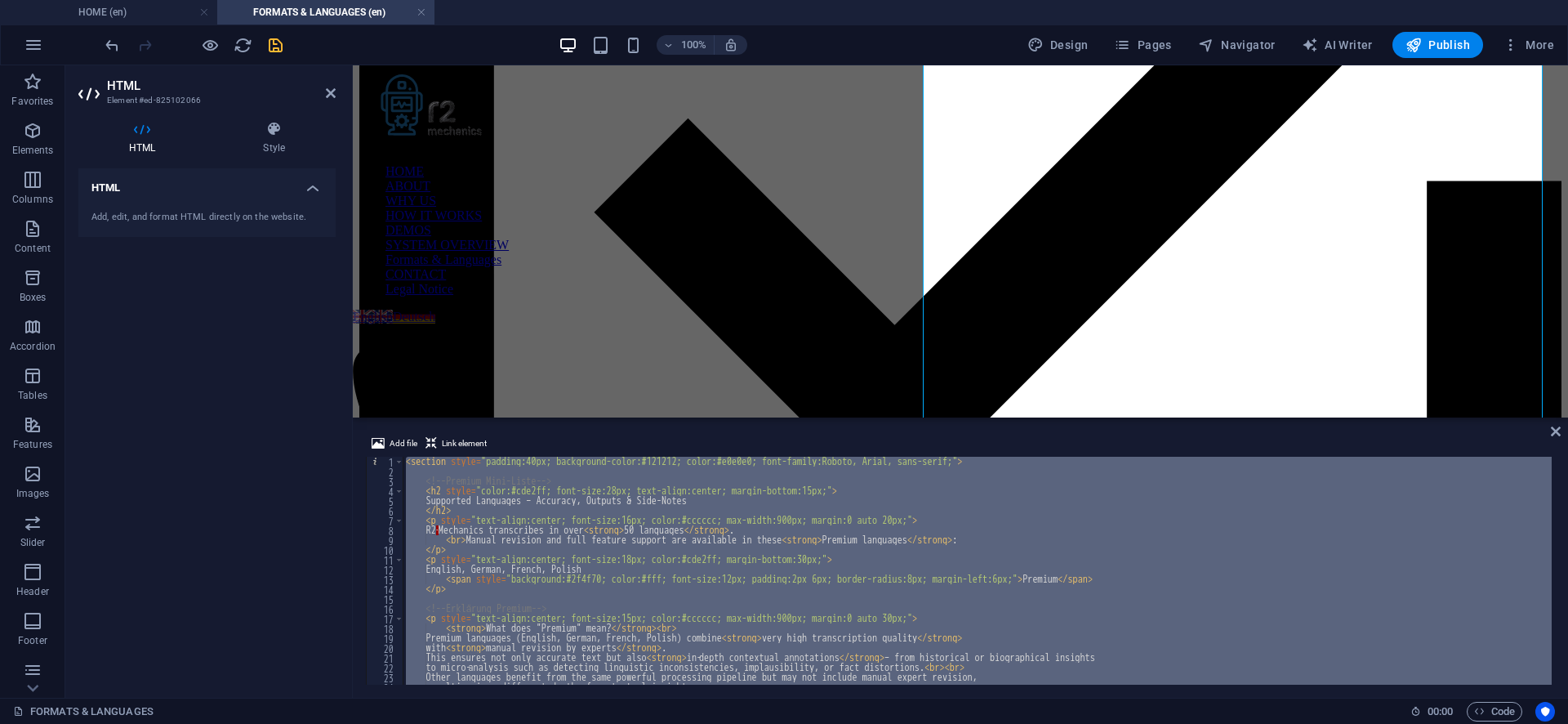 type 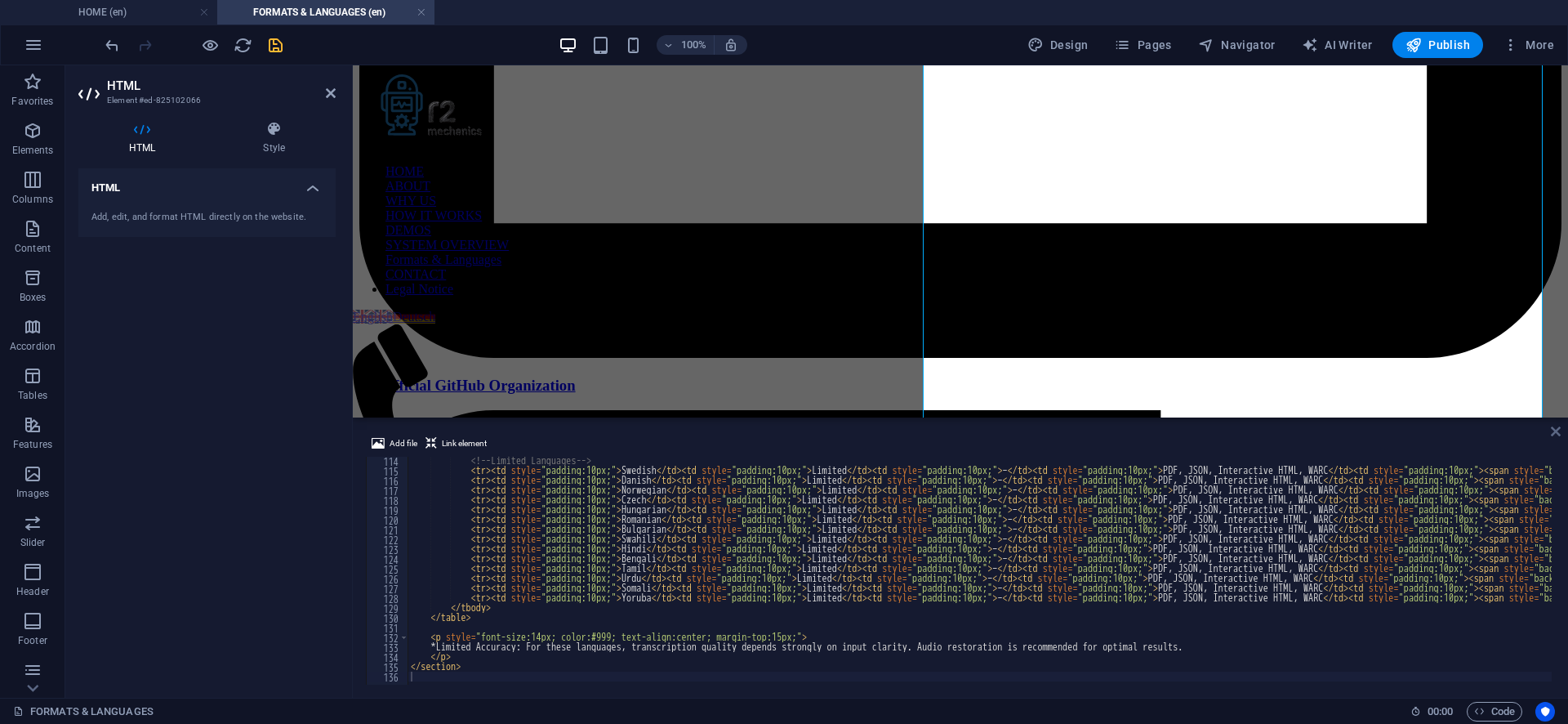 click at bounding box center (1556, 431) 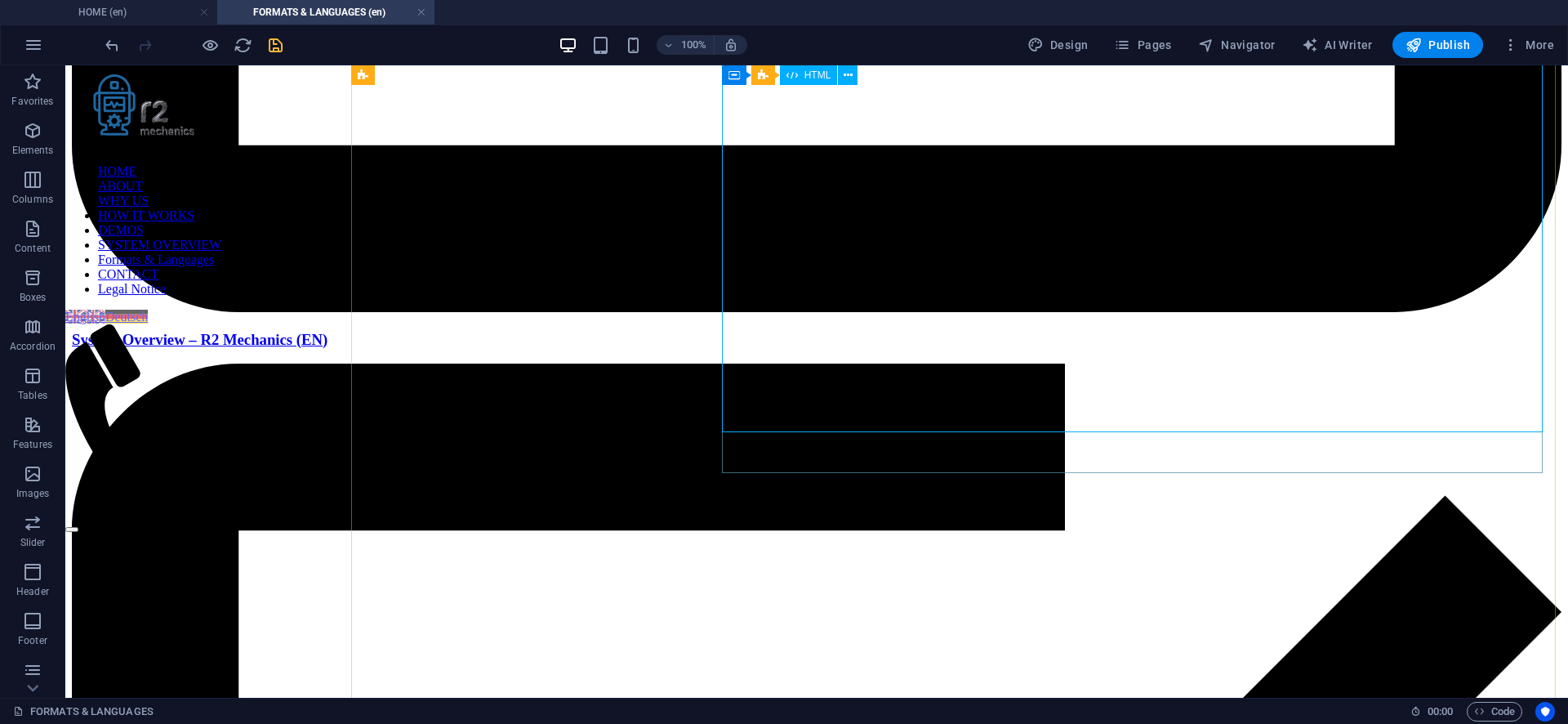 scroll, scrollTop: 5384, scrollLeft: 0, axis: vertical 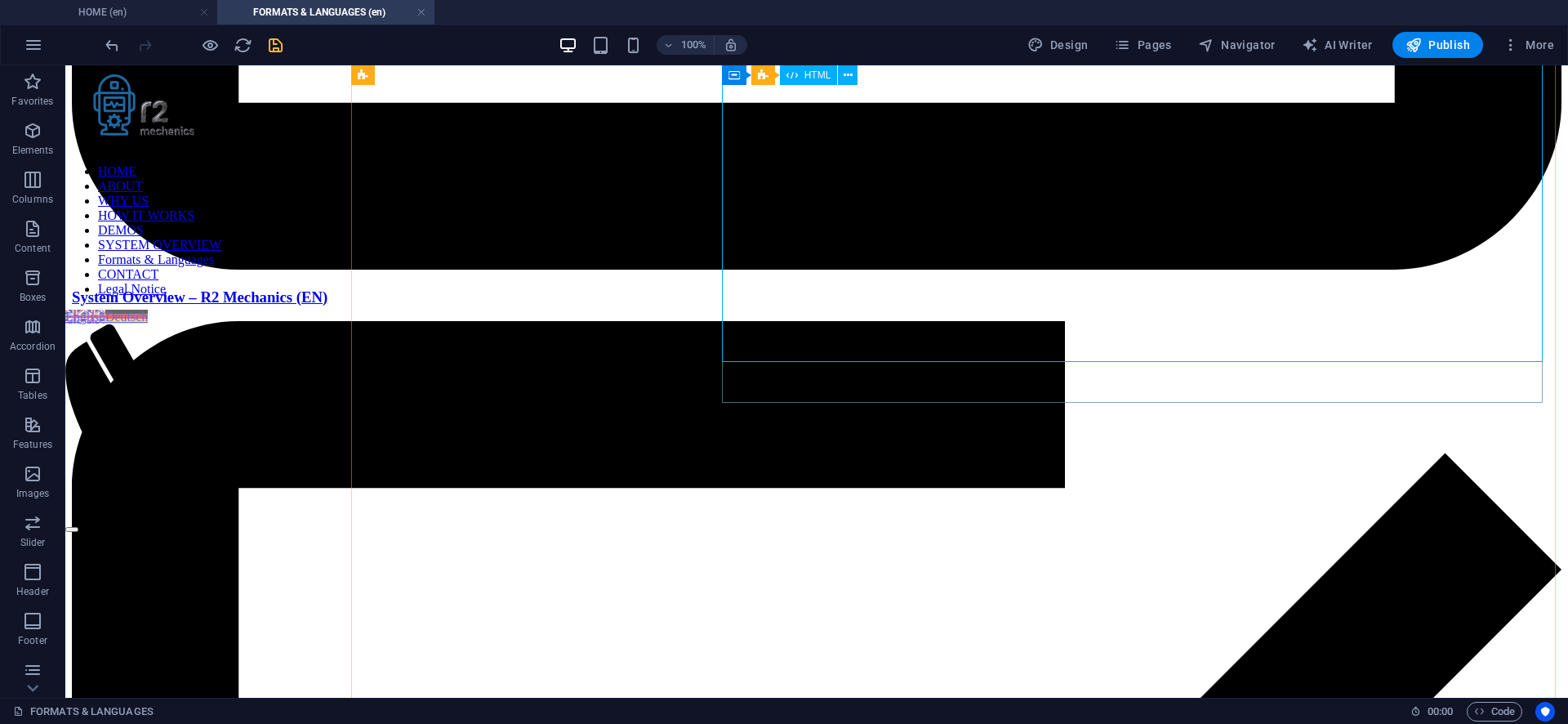 click on "Supported Languages – Accuracy, Outputs & Side-Notes
R2 Mechanics transcribes in  over 50 languages .
Manual revision and full feature support are available in these  Premium languages :
English, German, French, Polish
Premium
What does "Premium" mean?
Premium languages (English, German, French, Polish) combine  very high transcription quality
with  manual revision by experts .
This ensures not only accurate text but also  in‑depth contextual annotations  – from historical or biographical insights
to detailed verification such as detecting inconsistencies, implausibility, or fact distortions.
Other languages benefit from the same powerful processing pipeline but may not include manual expert revision,
resulting in a different depth of contextual insights.
Language
Accuracy High" at bounding box center [817, 7203] 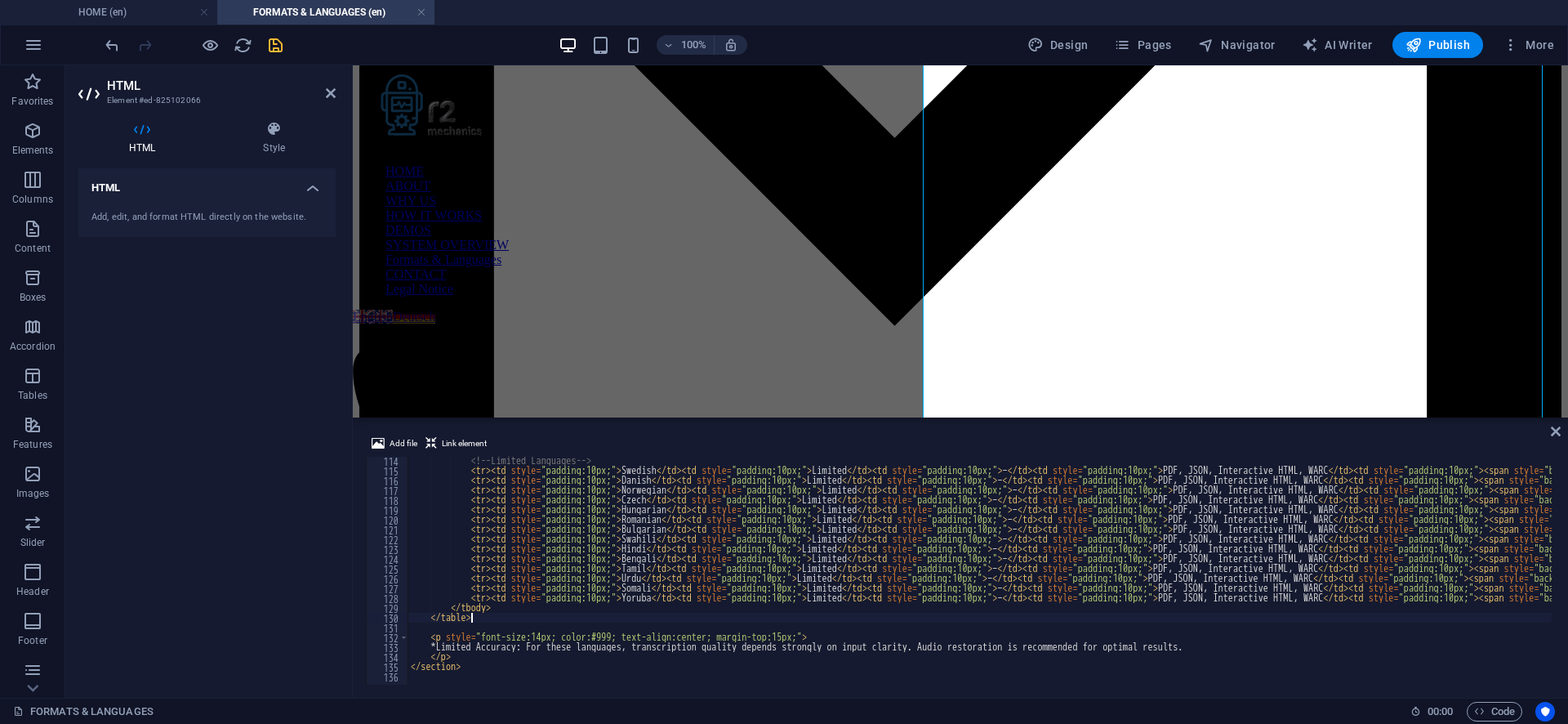 click on "<!--  Limited Languages  -->                < tr > < td   style = "padding:10px;" > Swedish </ td > < td   style = "padding:10px;" > Limited </ td > < td   style = "padding:10px;" > – </ td > < td   style = "padding:10px;" > PDF, JSON, Interactive HTML, WARC </ td > < td   style = "padding:10px;" > < span   style = "background:#555; color:#fff; font-size:12px; padding:2px 6px; border-radius:8px;" > Essential </ span > < br > • Structured key‑point notes & concise summaries < br > • Basic context enrichment (advanced analysis limited) </ td > </ tr >                < tr > < td   style = "padding:10px;" > Danish </ td > < td   style = "padding:10px;" > Limited </ td > < td   style = "padding:10px;" > – </ td > < td   style = "padding:10px;" > PDF, JSON, Interactive HTML, WARC </ td > < td   style = "padding:10px;" > < span   style = "background:#555; color:#fff; font-size:12px; padding:2px 6px; border-radius:8px;" > Essential </ span > < br > < br > </ td > </ tr >                < tr >" at bounding box center (1547, 578) 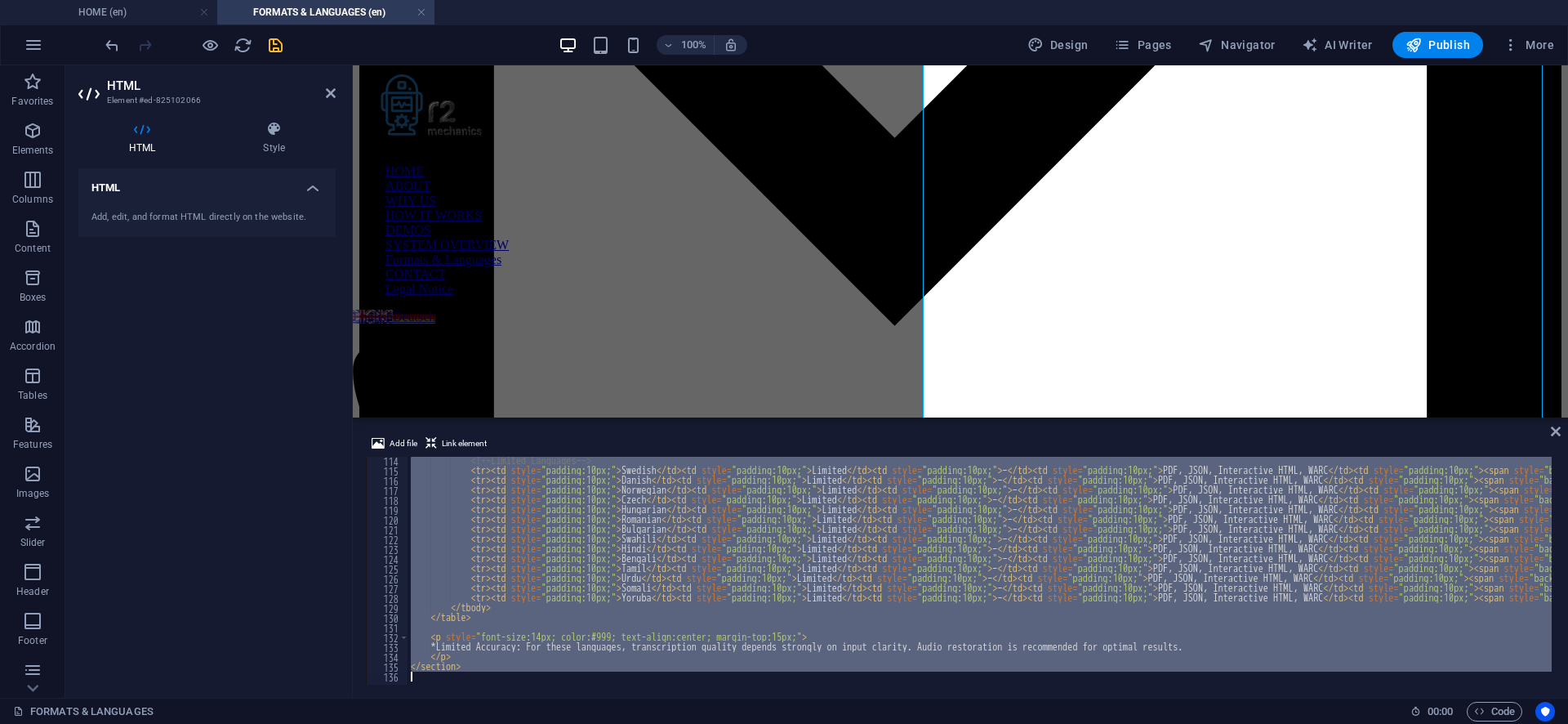 type 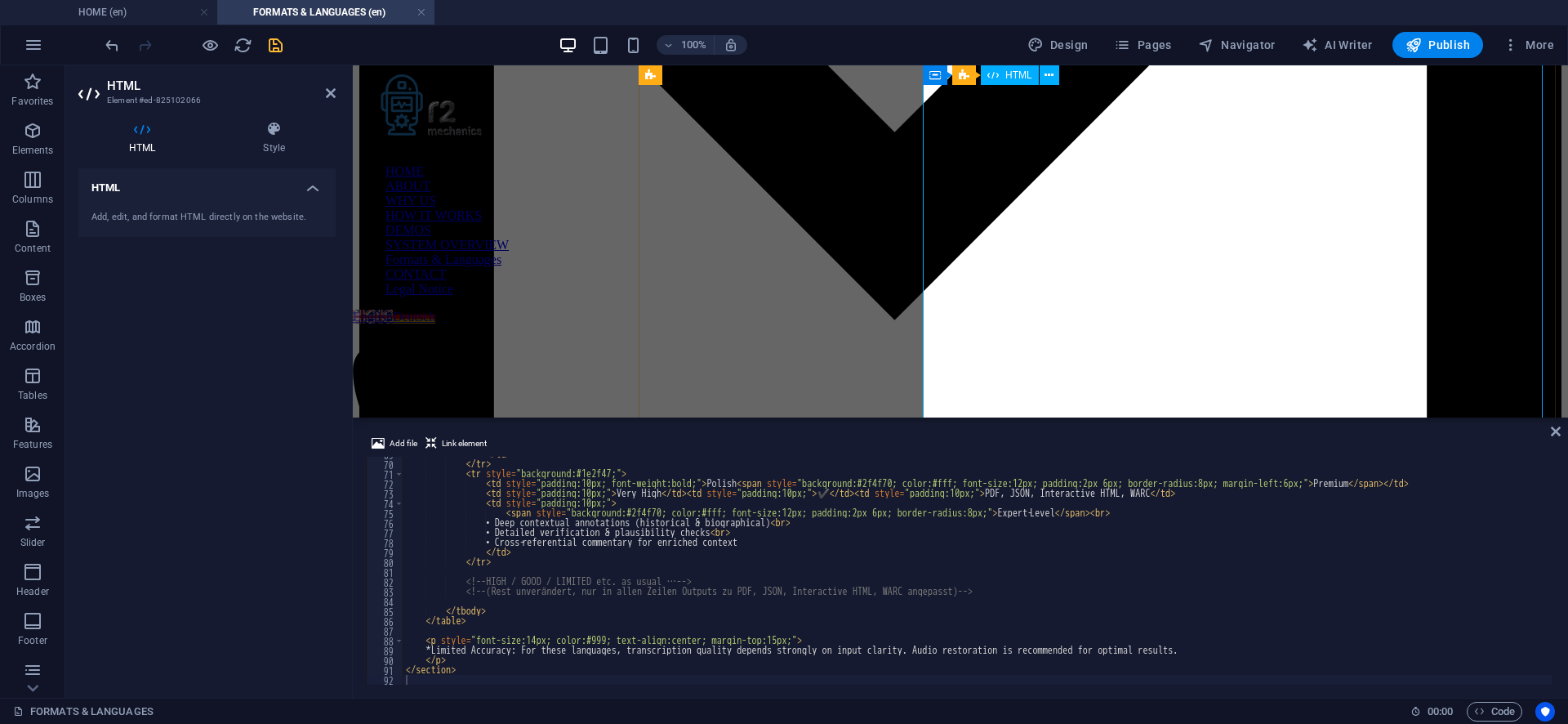 scroll, scrollTop: 1582, scrollLeft: 0, axis: vertical 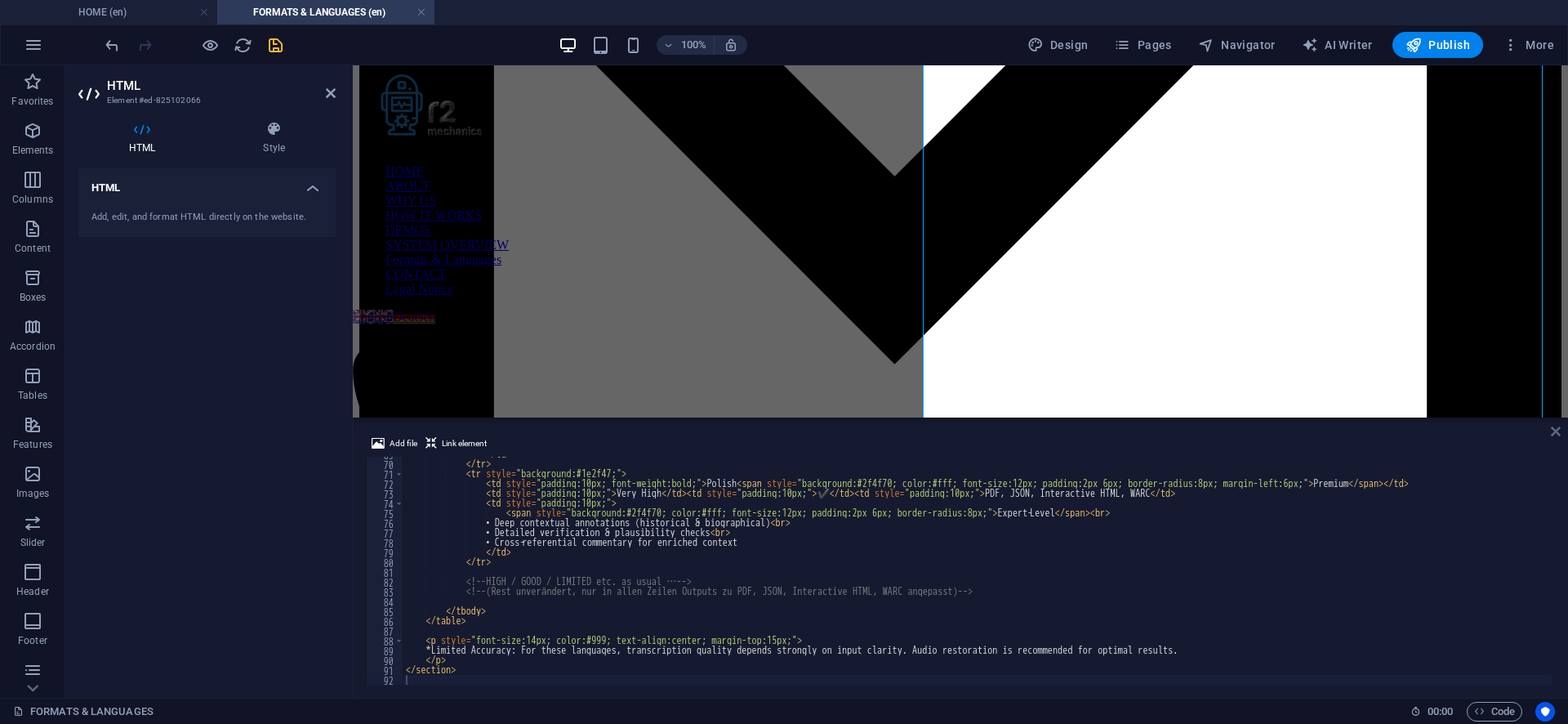 click at bounding box center (1556, 431) 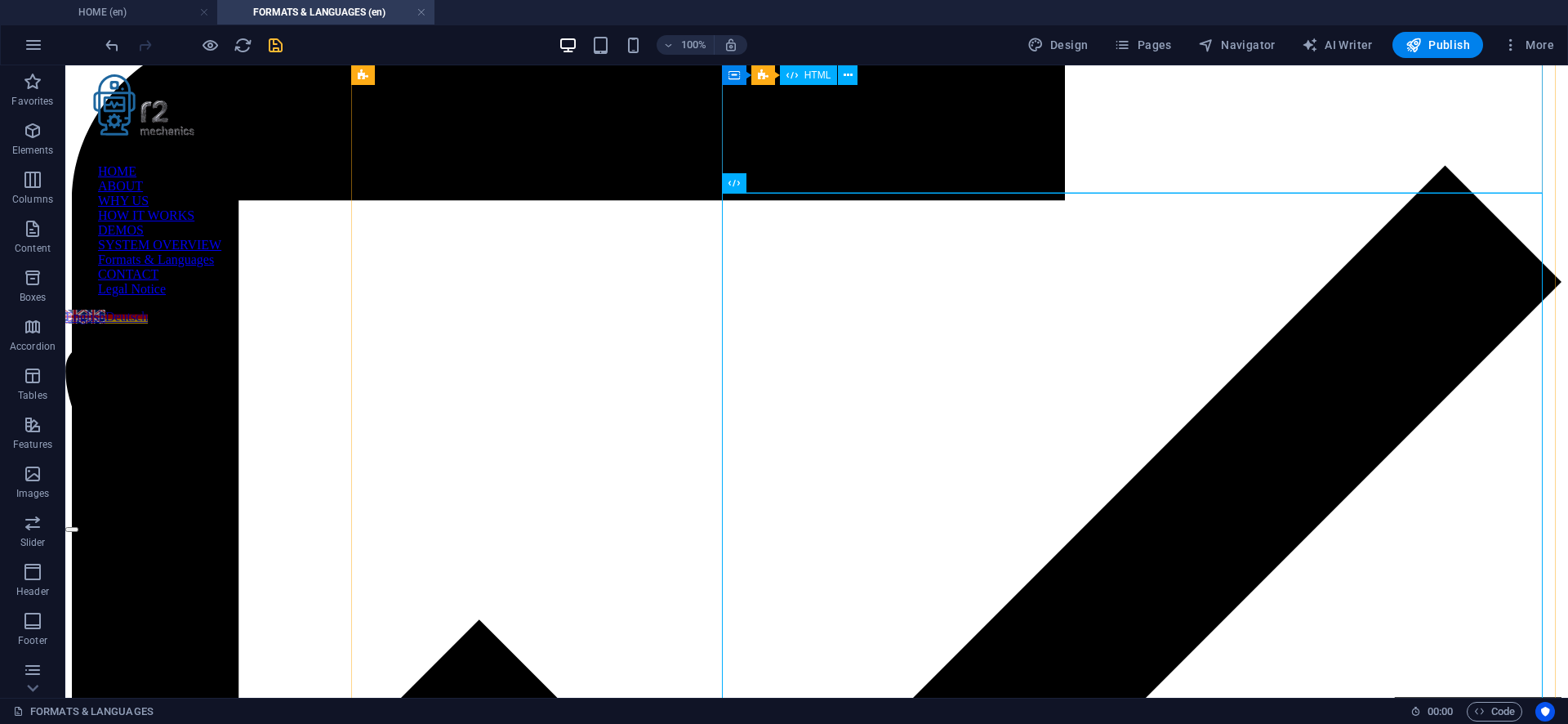 scroll, scrollTop: 1145, scrollLeft: 0, axis: vertical 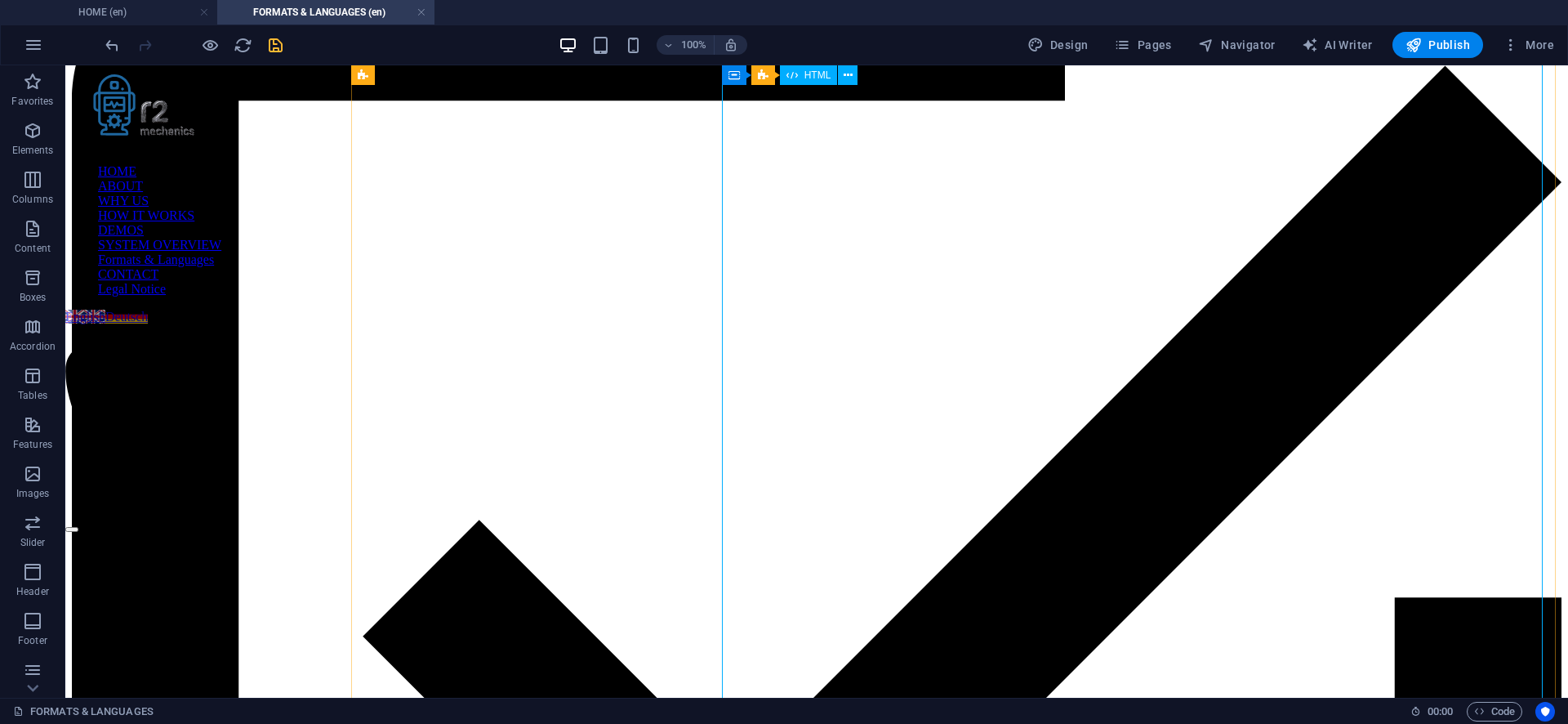 click on "Supported Languages – Accuracy, Outputs & Side-Notes
R2 Mechanics transcribes in  over 50 languages .
Manual revision and full feature support are available in these  Premium languages :
English, German, French, Polish
Premium
What does "Premium" mean?
Premium languages (English, German, French, Polish) combine  very high transcription quality
with  manual revision by experts .
This ensures not only accurate text but also  in‑depth contextual annotations  – from historical or biographical insights
to detailed verification such as detecting inconsistencies, implausibility, or fact distortions.
Other languages benefit from the same powerful processing pipeline but may not include manual expert revision,
resulting in a different depth of contextual insights.
Language
Accuracy" at bounding box center (817, 10429) 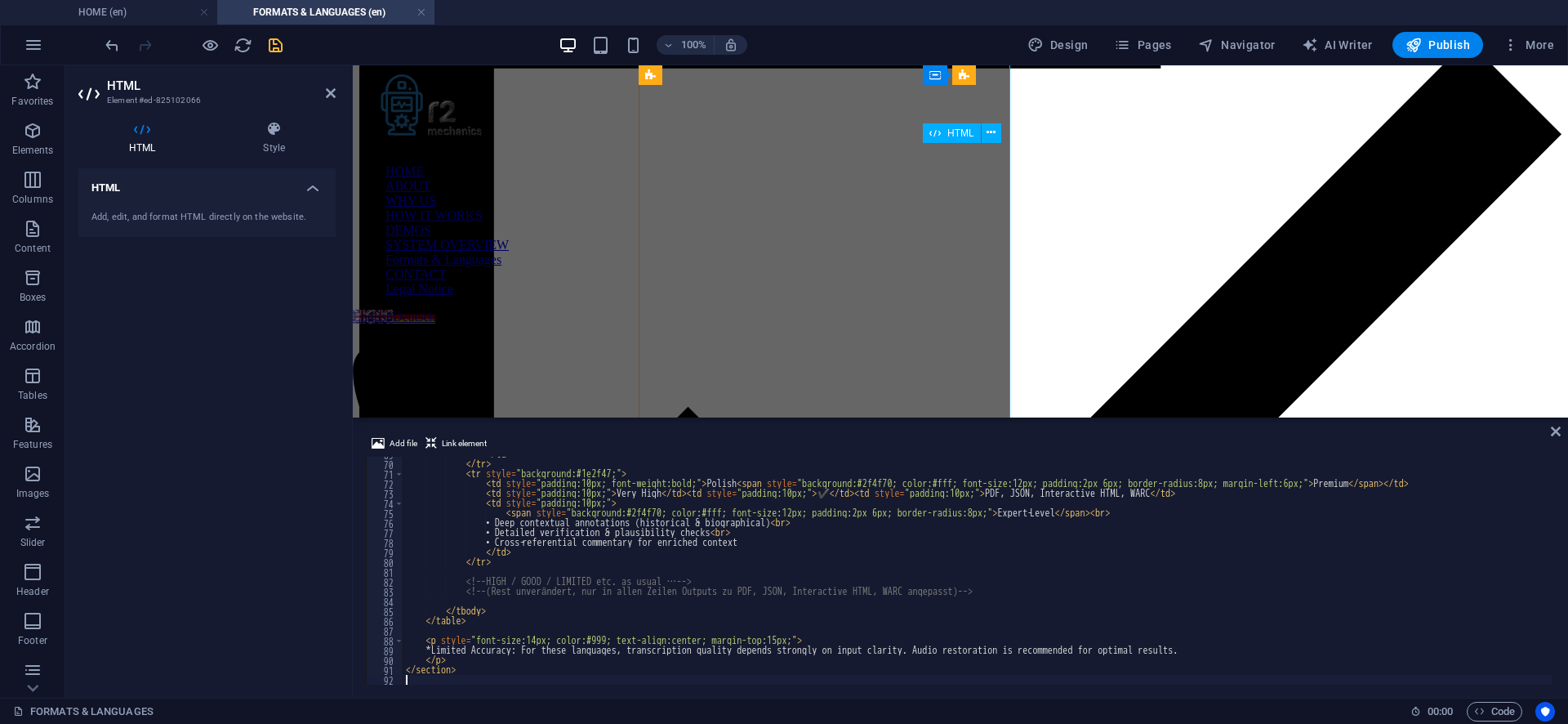 scroll, scrollTop: 1337, scrollLeft: 0, axis: vertical 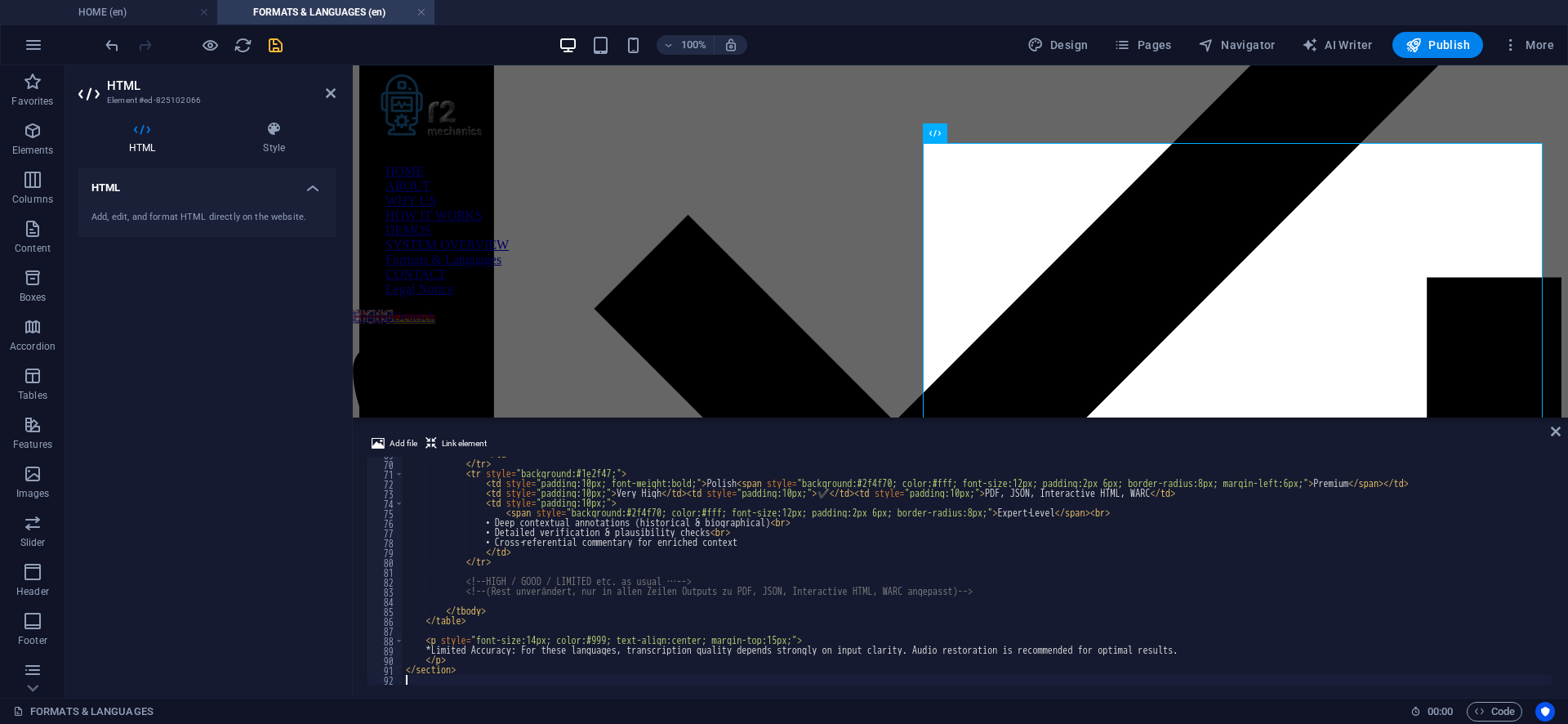 click on "Polish  Premium  Very High  ✔️  PDF, JSON, Interactive HTML, WARC   Expert‑Level  • Deep contextual annotations (historical  & biographical)  • Detailed verification  & plausibility checks  • Cross‑referential commentary for enriched context" at bounding box center (977, 573) 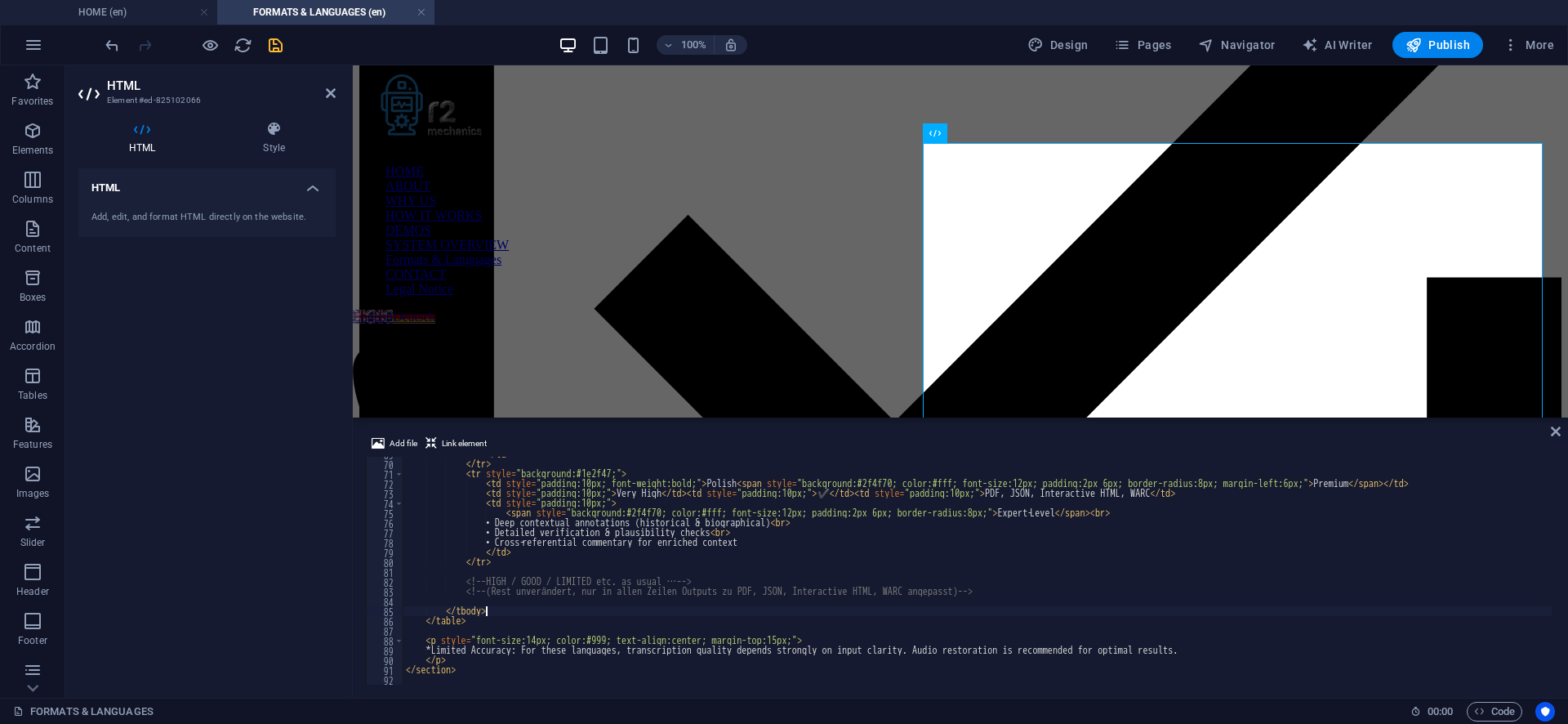 type on "</section>" 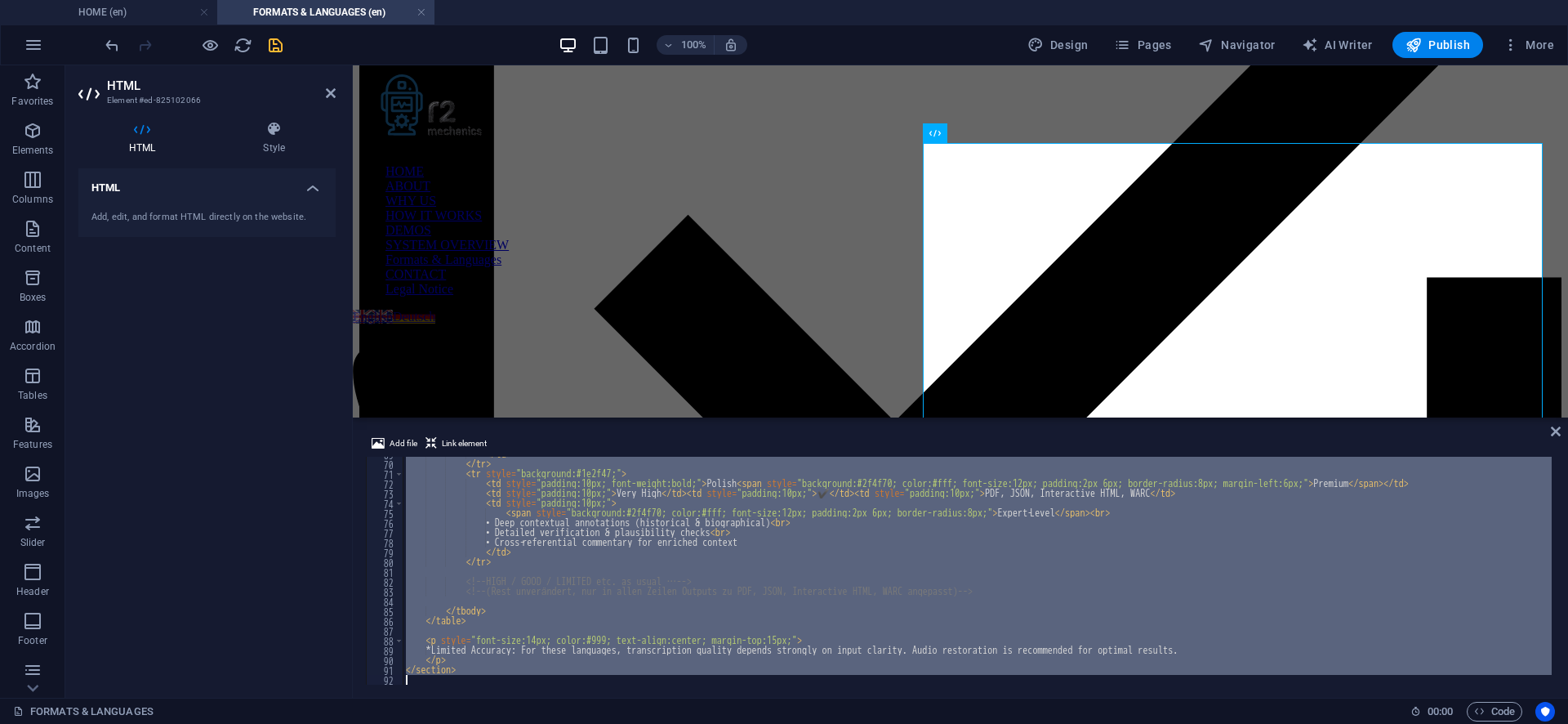 type 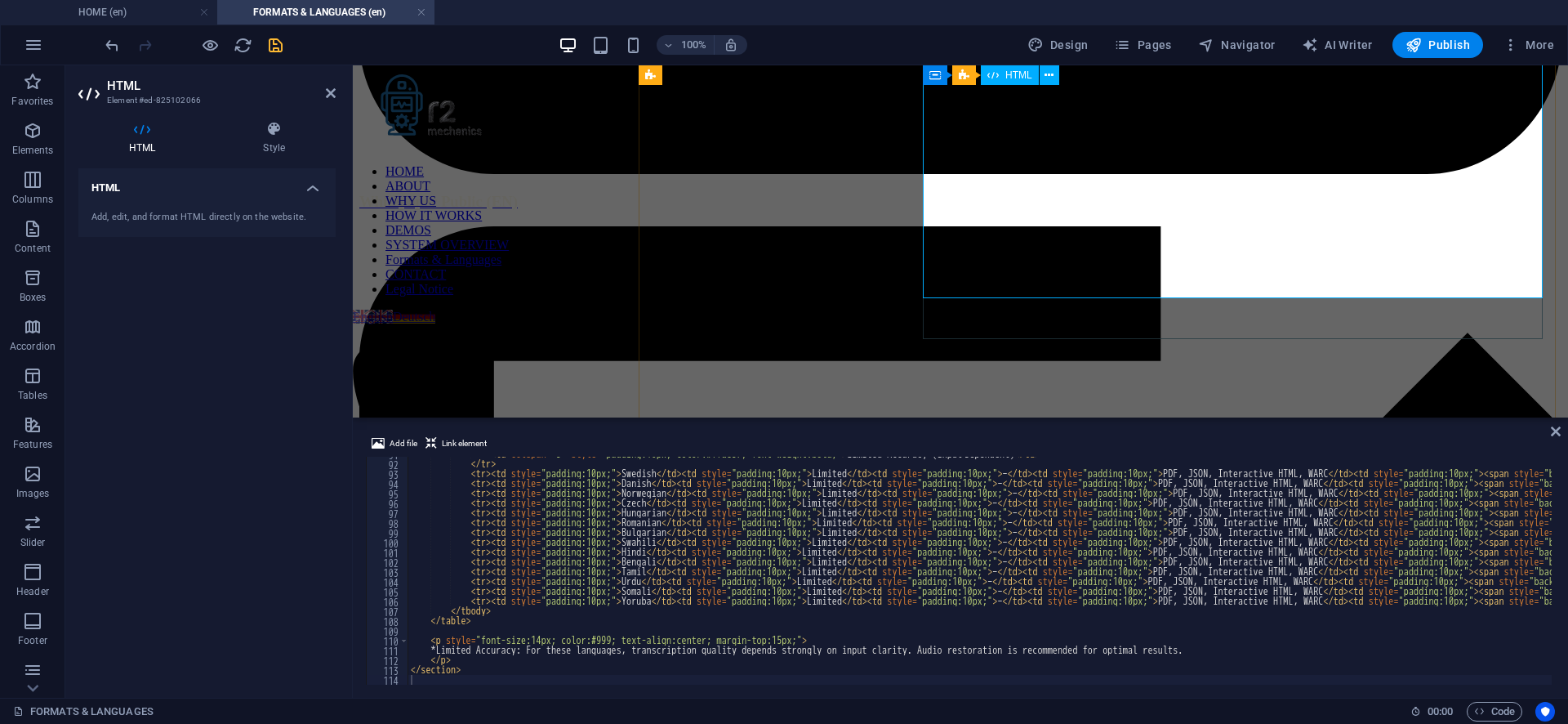scroll, scrollTop: 5848, scrollLeft: 0, axis: vertical 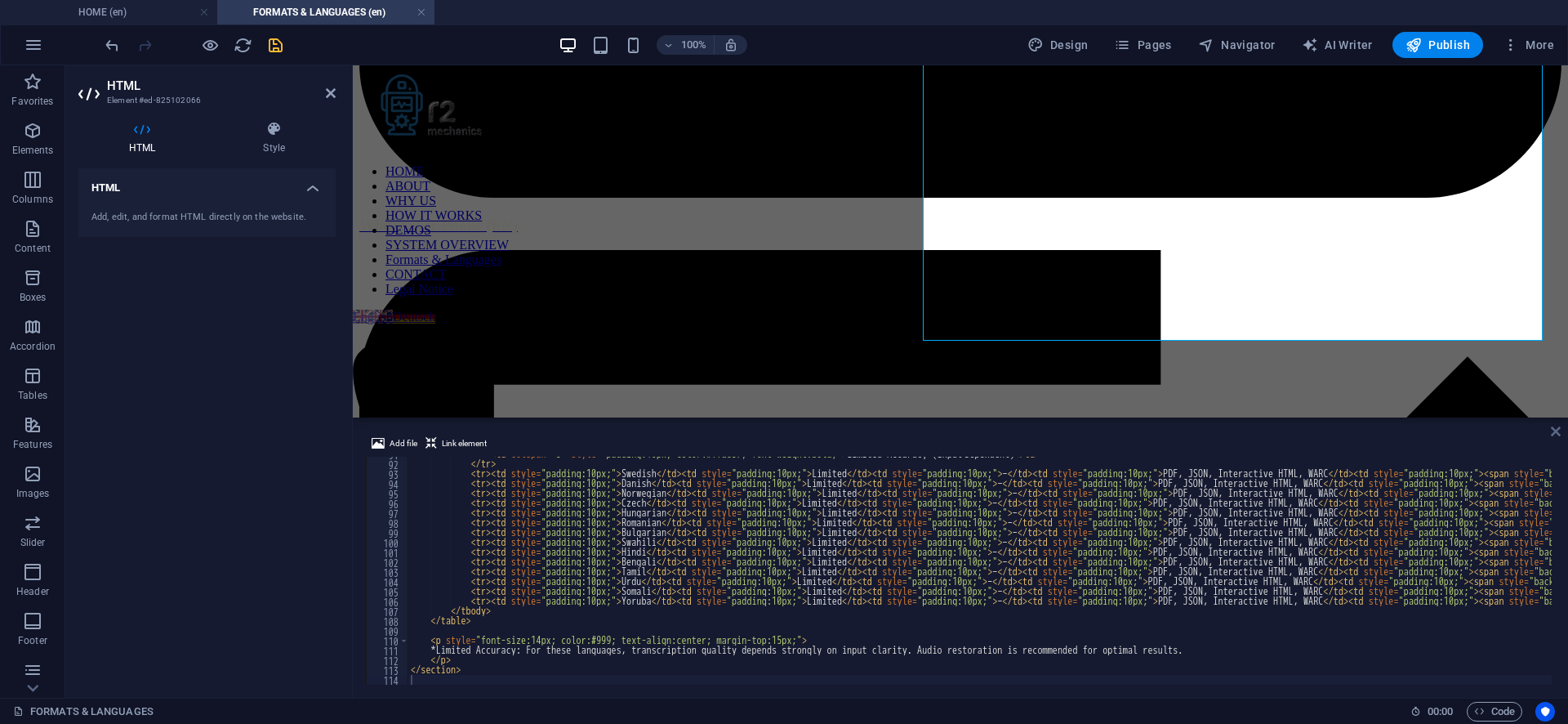 click at bounding box center (1556, 431) 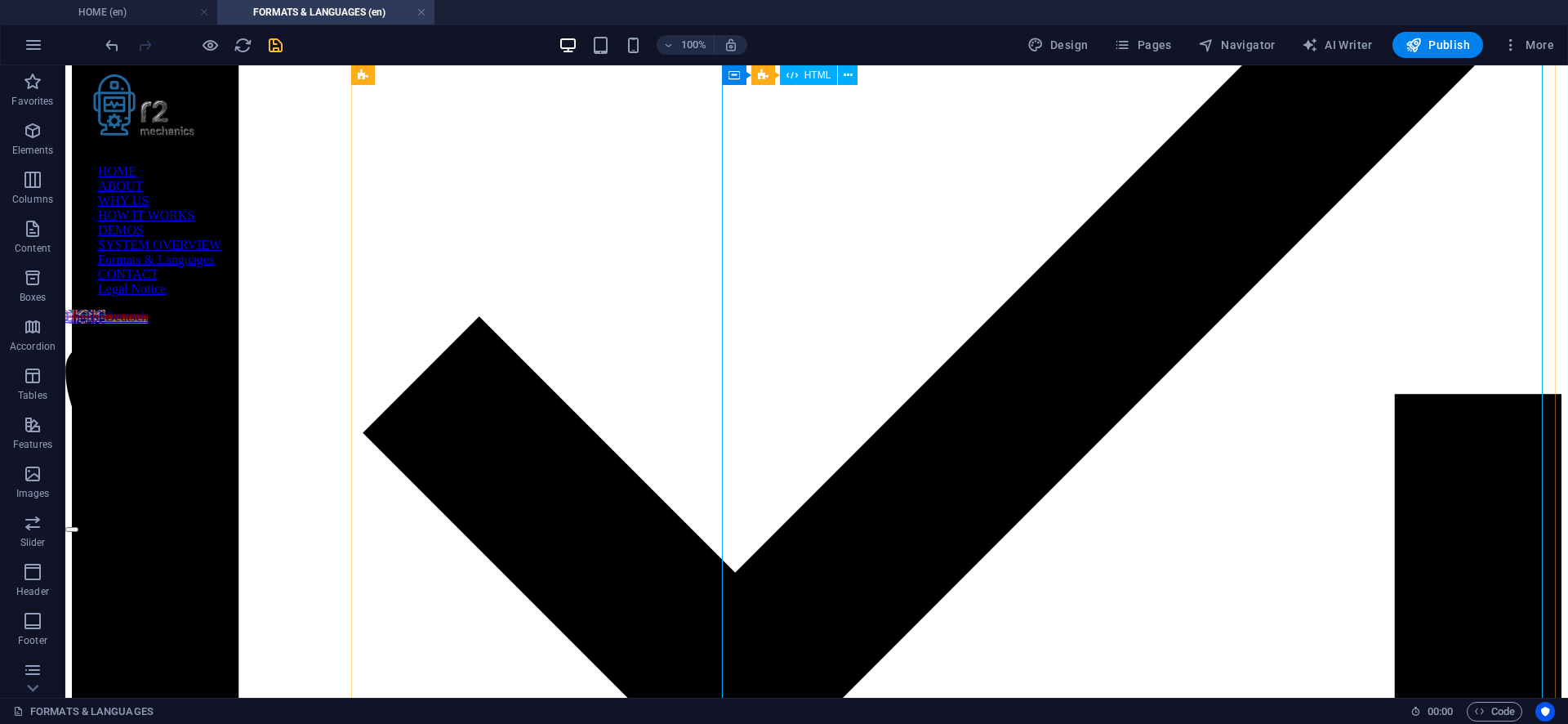 scroll, scrollTop: 2800, scrollLeft: 0, axis: vertical 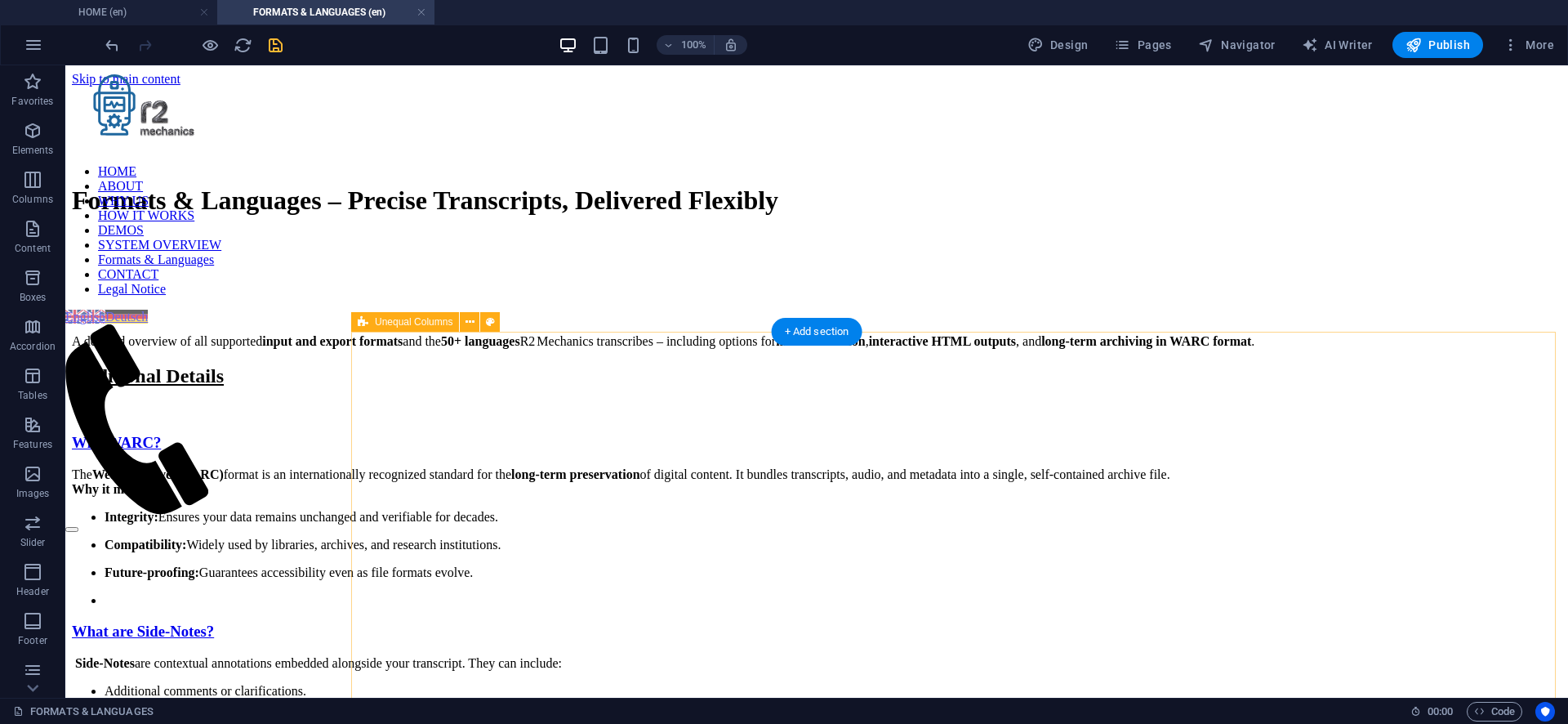 click on "Additional Details Why WARC? The  Web ARChive (WARC)  format is an internationally recognized standard for the  long-term preservation  of digital content. It bundles transcripts, audio, and metadata into a single, self-contained archive file. Why it matters: Integrity:  Ensures your data remains unchanged and verifiable for decades. Compatibility:  Widely used by libraries, archives, and research institutions. Future-proofing:  Guarantees accessibility even as file formats evolve. What are Side-Notes?   Side-Notes  are contextual annotations embedded alongside your transcript. They can include: Additional comments or clarifications. References to external sources or related documents. Observations on tone, context, or content for deeper understanding. In  interactive HTML transcripts , Side-Notes are easily accessible via hover or click, providing readers with a  richer, more contextualized experience . What is Audio Restoration?   Audio restoration Noise reduction  to remove background hiss or static." at bounding box center [817, 7312] 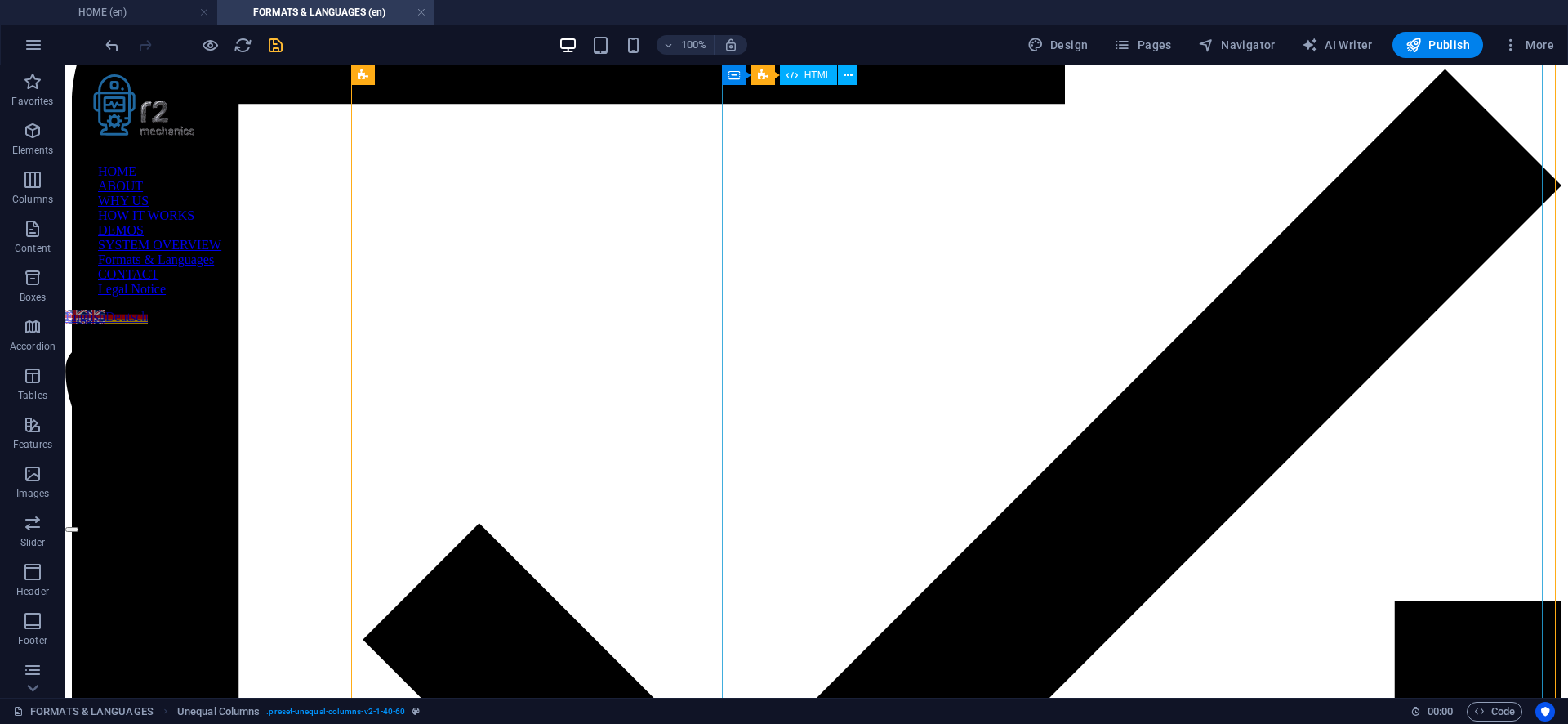 scroll, scrollTop: 981, scrollLeft: 0, axis: vertical 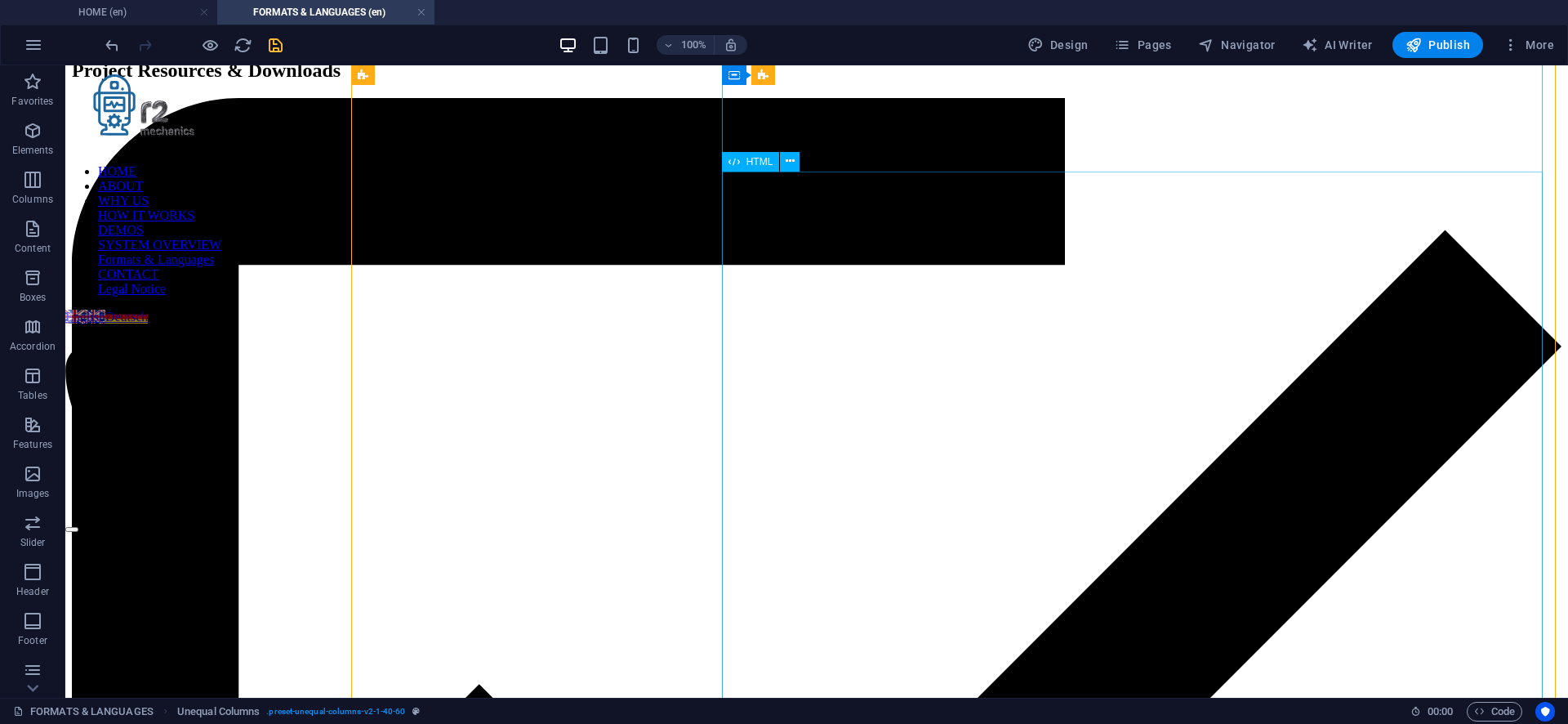 click on "Supported Languages – Accuracy, Outputs & Side-Notes
R2 Mechanics transcribes in  over 50 languages .
Manual revision and full feature support are available in these  Premium languages :
English, German, French, Polish
Premium
What does "Premium" mean?
Premium languages (English, German, French, Polish) combine  very high transcription quality
with  manual revision by experts .
This ensures not only accurate text but also  in‑depth contextual annotations  – from historical or biographical insights
to detailed verification such as detecting inconsistencies, implausibility, or fact distortions.
Other languages benefit from the same powerful processing pipeline but may not include manual expert revision,
resulting in a different depth of contextual insights.
Language
Accuracy High" at bounding box center (817, 11607) 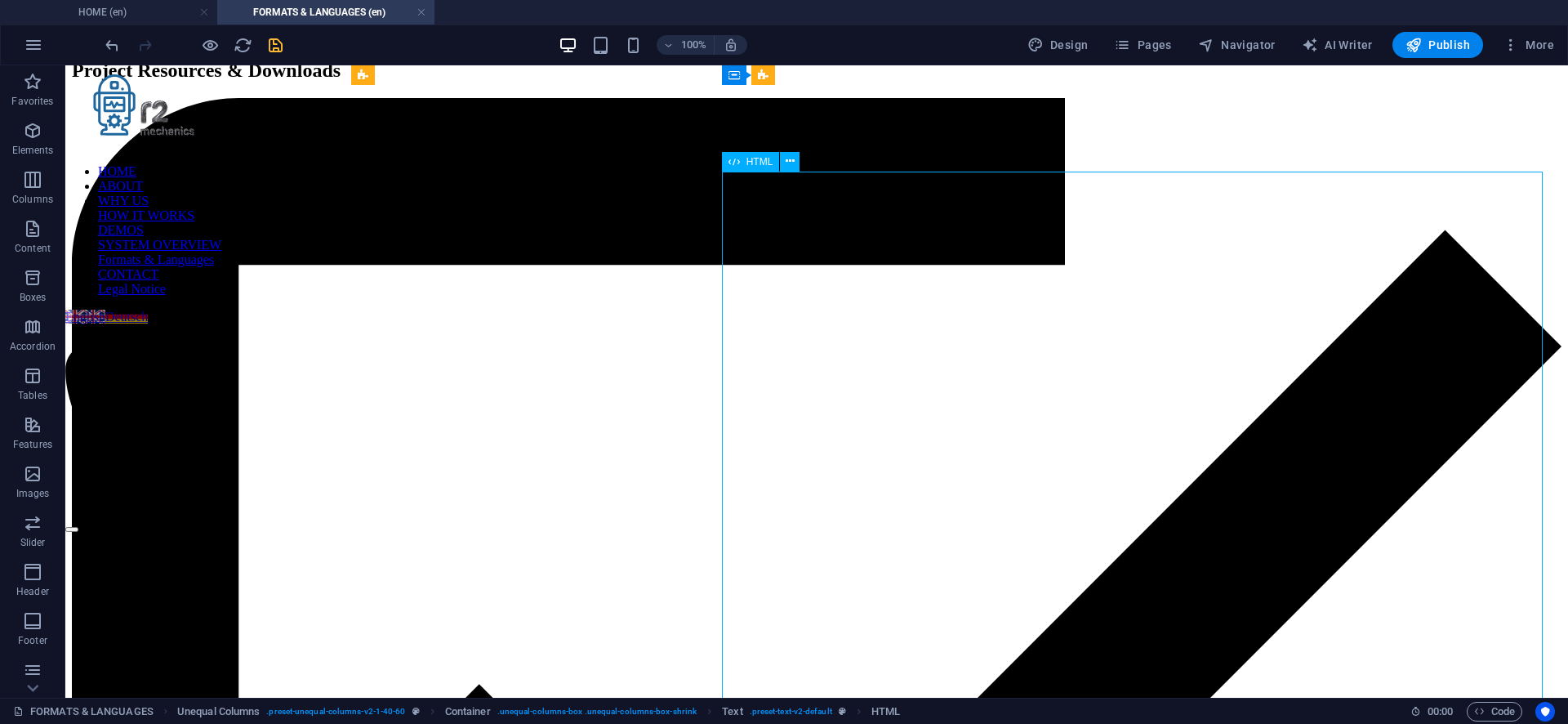 click on "Supported Languages – Accuracy, Outputs & Side-Notes
R2 Mechanics transcribes in  over 50 languages .
Manual revision and full feature support are available in these  Premium languages :
English, German, French, Polish
Premium
What does "Premium" mean?
Premium languages (English, German, French, Polish) combine  very high transcription quality
with  manual revision by experts .
This ensures not only accurate text but also  in‑depth contextual annotations  – from historical or biographical insights
to detailed verification such as detecting inconsistencies, implausibility, or fact distortions.
Other languages benefit from the same powerful processing pipeline but may not include manual expert revision,
resulting in a different depth of contextual insights.
Language
Accuracy High" at bounding box center (817, 11607) 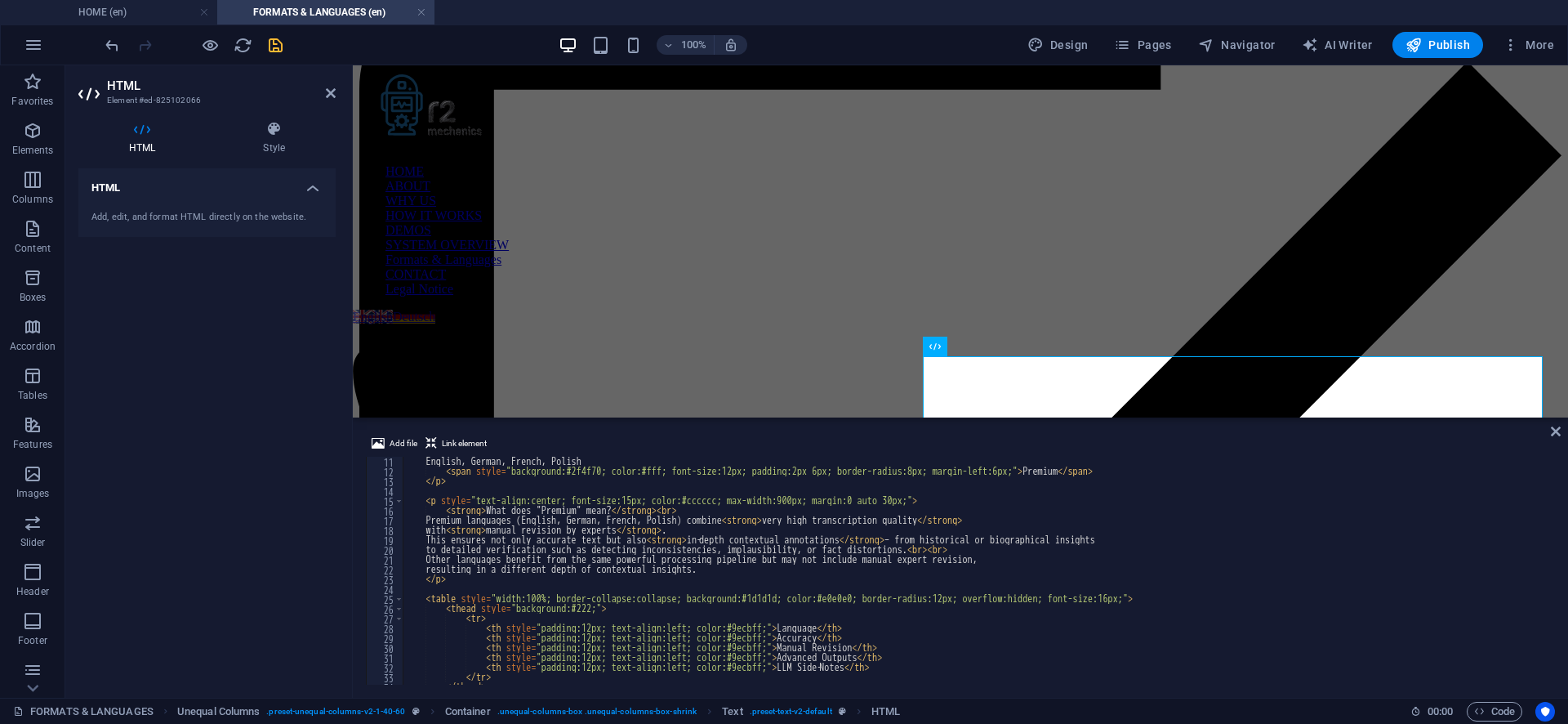 scroll, scrollTop: 147, scrollLeft: 0, axis: vertical 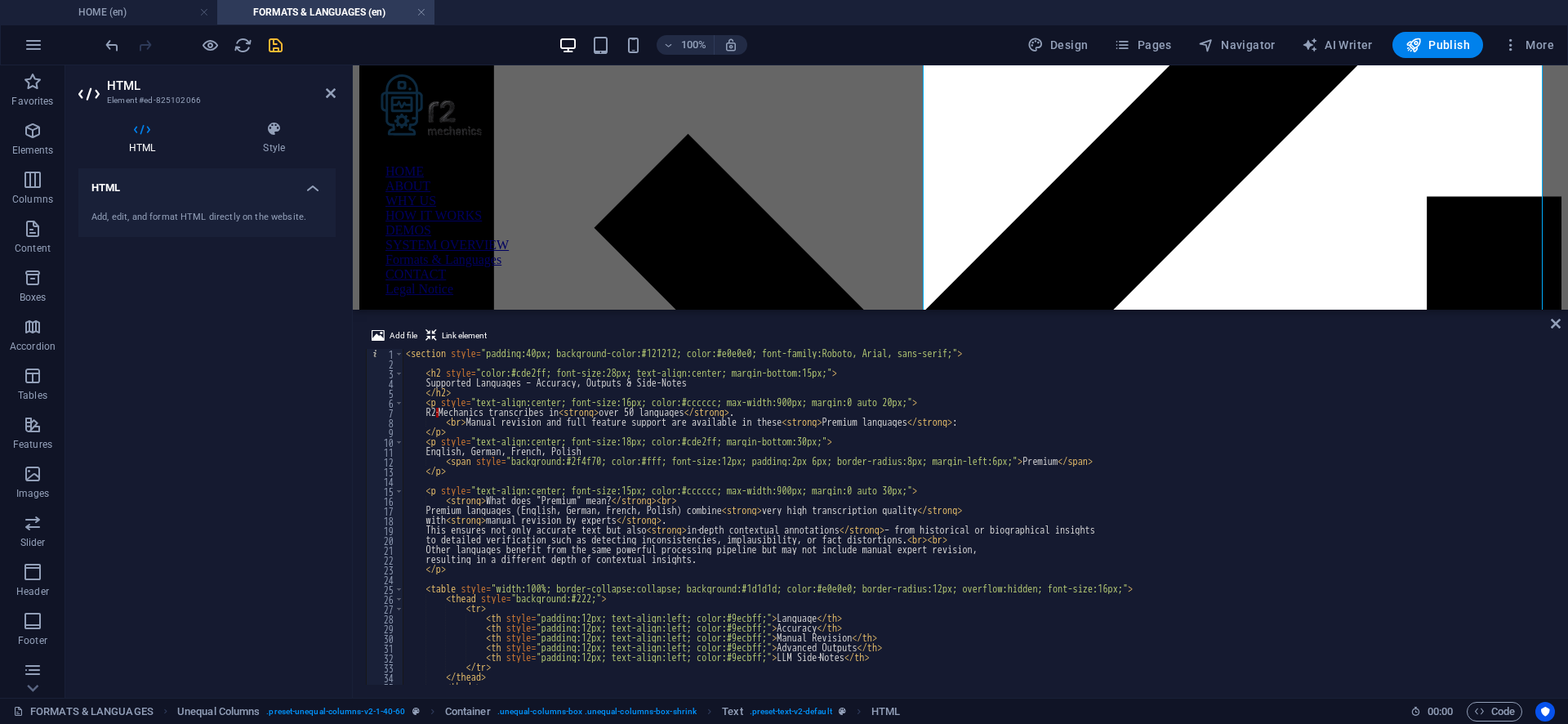 drag, startPoint x: 538, startPoint y: 397, endPoint x: 541, endPoint y: 309, distance: 88.05112 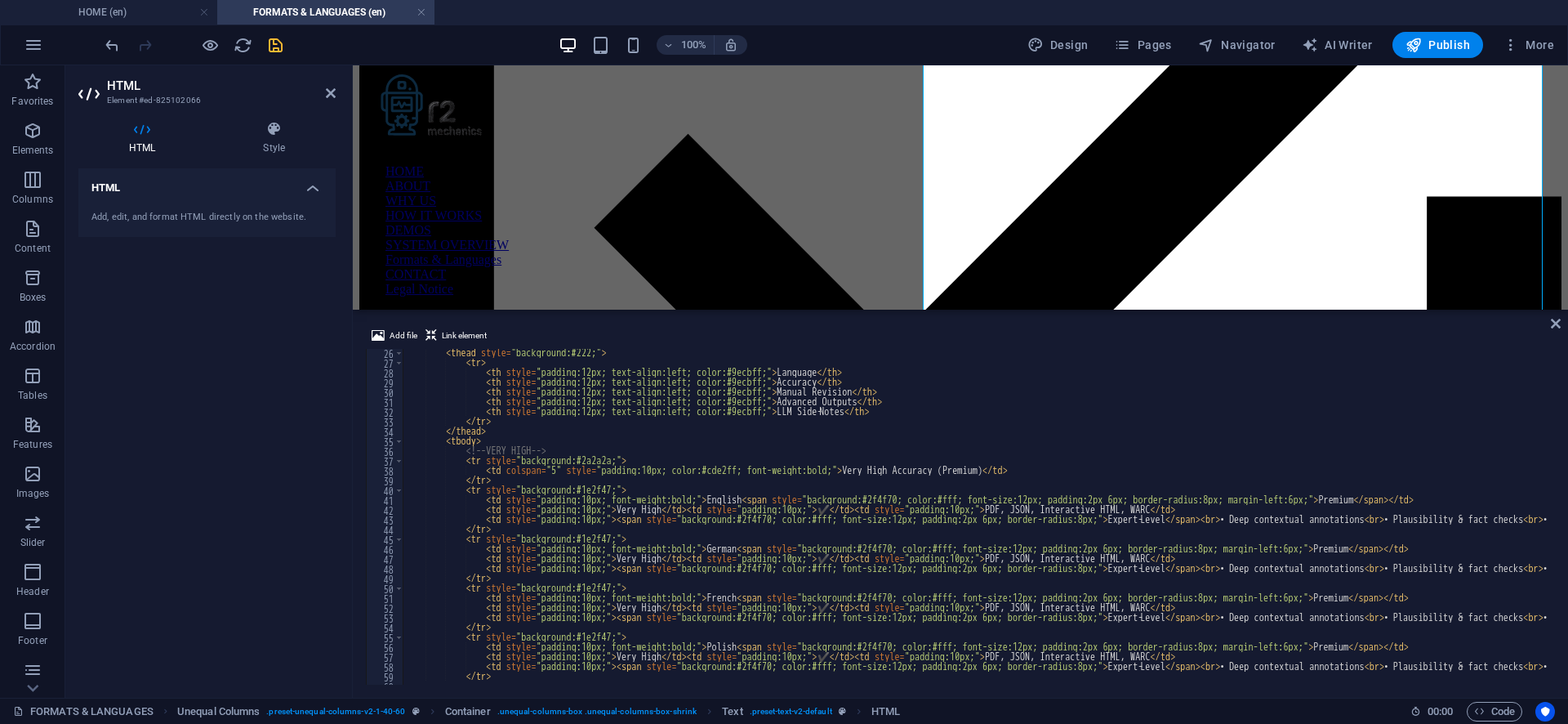 scroll, scrollTop: 50, scrollLeft: 0, axis: vertical 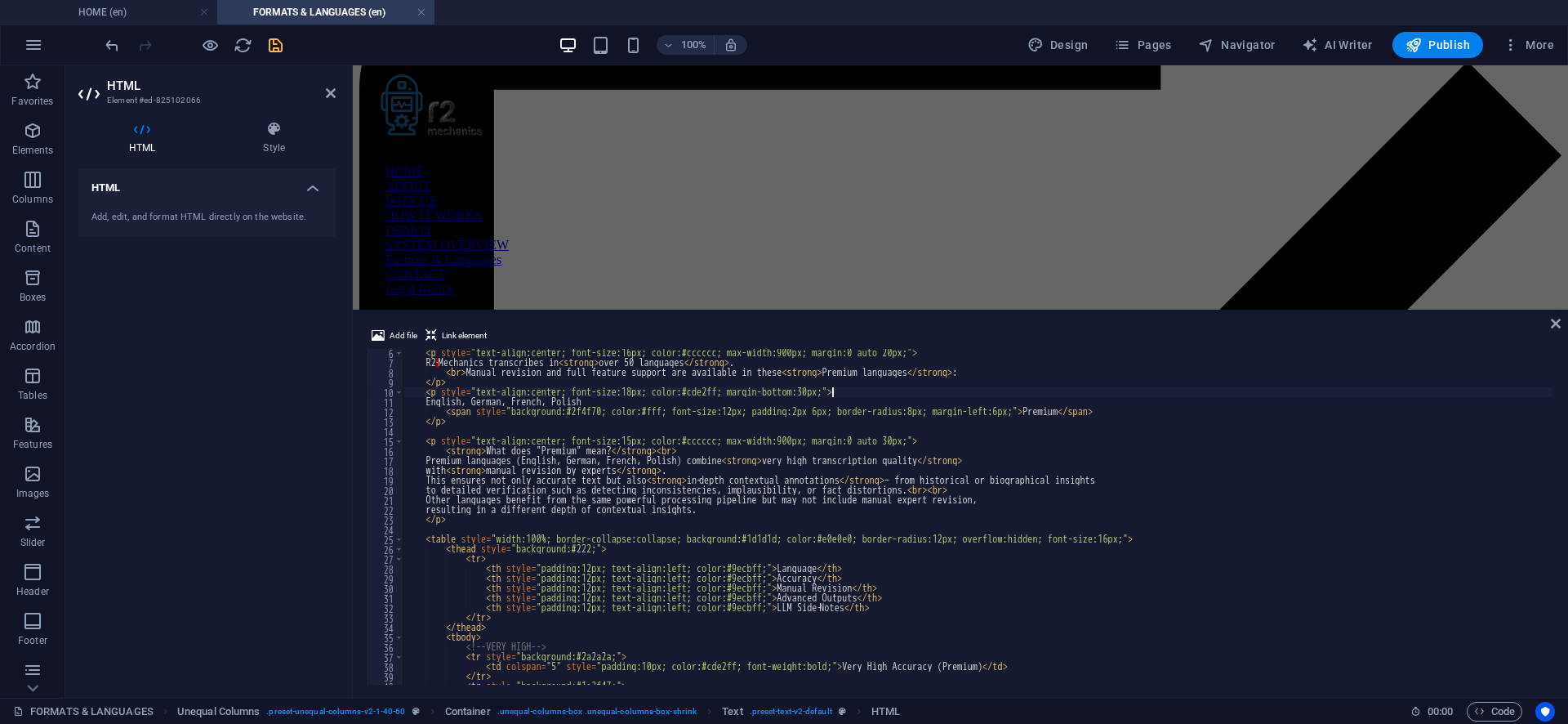 click on "R2 · Mechanics transcribes in over  < strong > over 50 languages </ strong > .             < br > Manual revision and full feature support are available in these  < strong > Premium languages </ strong > :      </ p >      < p   style = "text-align:center; font-size:18px; color:#cde2ff; margin-bottom:30px;" >          English, German, French, Polish           < span   style = "background:#2f4f70; color:#fff; font-size:12px; padding:2px 6px; border-radius:8px; margin-left:6px;" > Premium </ span >      </ p >      < p   style = "text-align:center; font-size:15px; color:#cccccc; max-width:900px; margin:0 auto 30px;" >           < strong > What does "Premium" mean? </ strong > < br >          Premium languages (English, German, French, Polish) combine  < strong > very high transcription quality </ strong >            with  < strong > manual revision by experts </ strong > .        < strong > </ > <" at bounding box center [1406, 524] 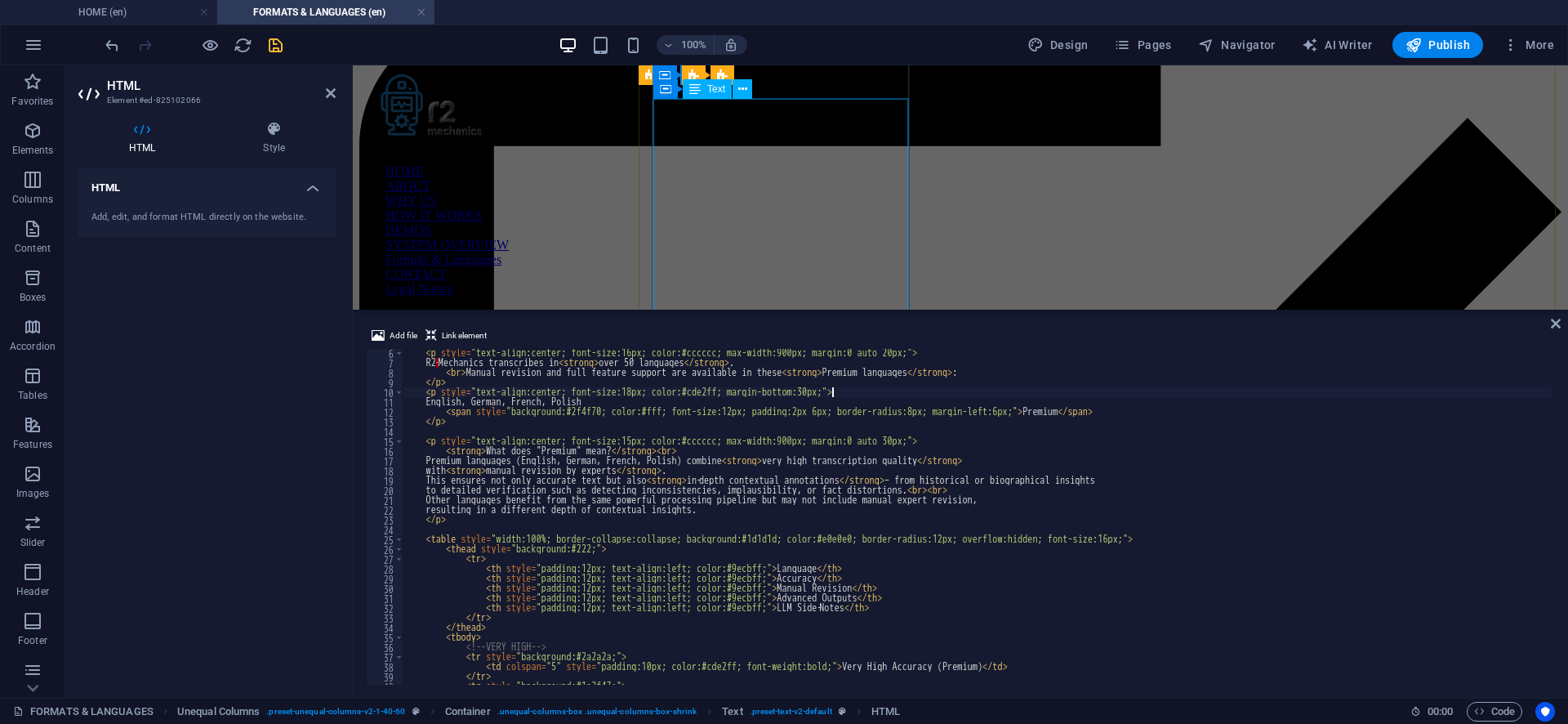 scroll, scrollTop: 1026, scrollLeft: 0, axis: vertical 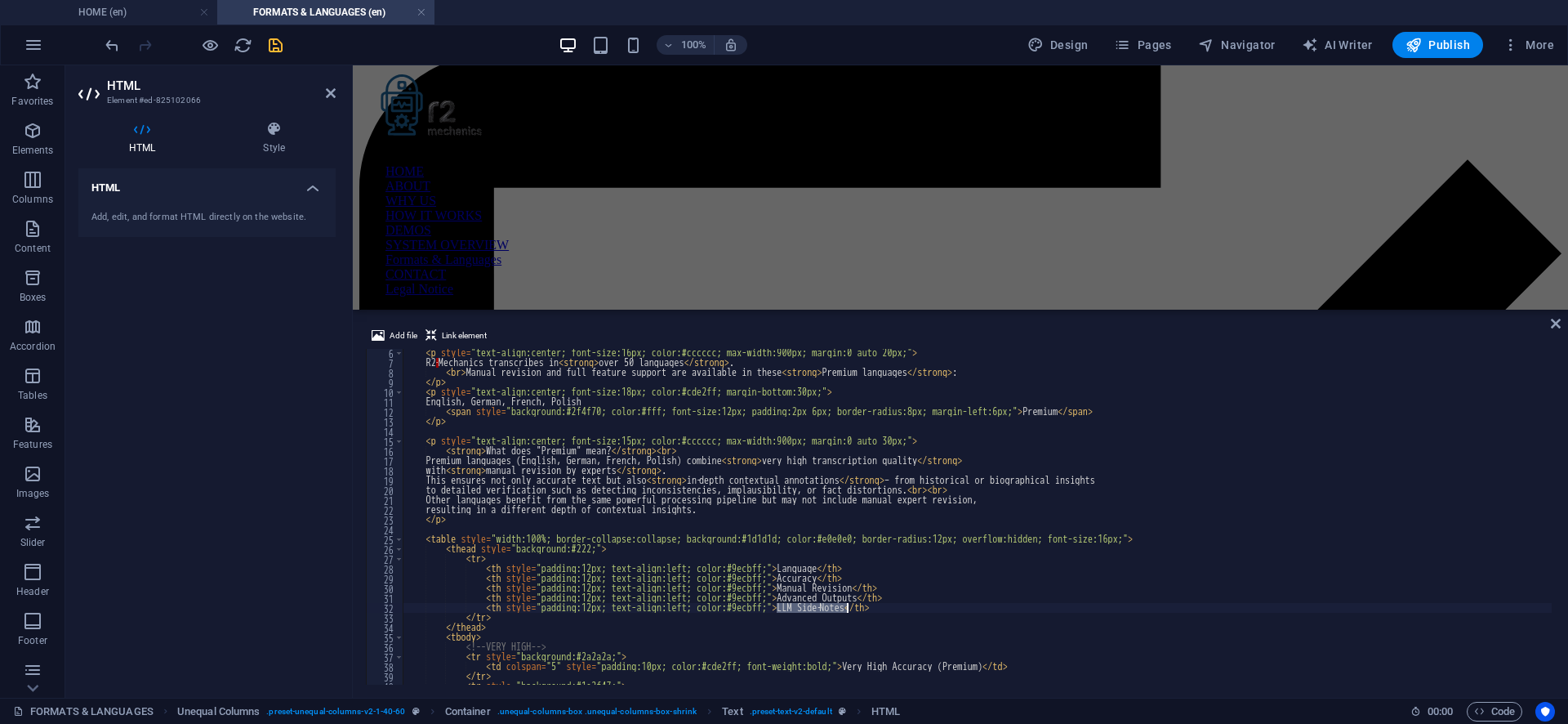 drag, startPoint x: 777, startPoint y: 611, endPoint x: 848, endPoint y: 610, distance: 71.00704 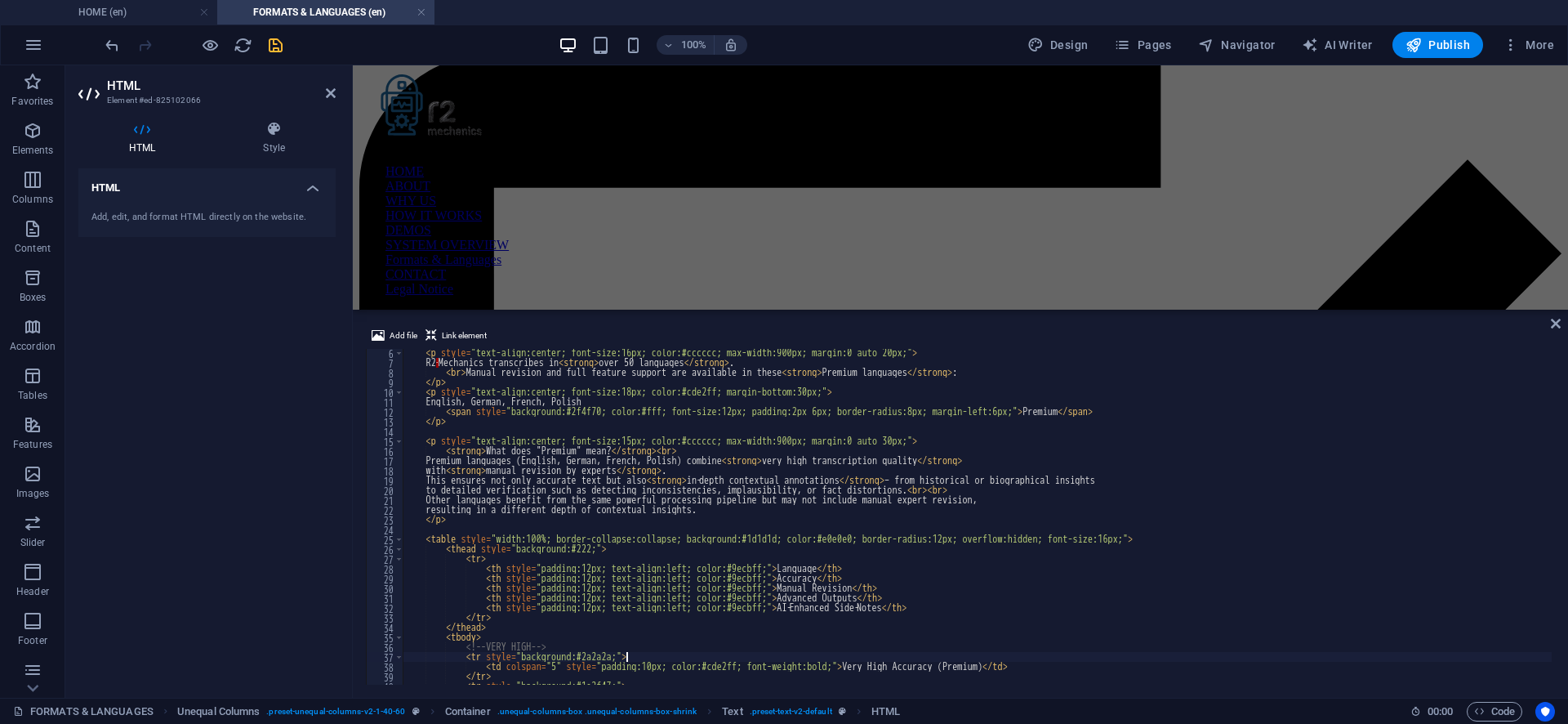 click on "R2 · Mechanics transcribes in over  < strong > over 50 languages </ strong > .             < br > Manual revision and full feature support are available in these  < strong > Premium languages </ strong > :      </ p >      < p   style = "text-align:center; font-size:18px; color:#cde2ff; margin-bottom:30px;" >          English, German, French, Polish           < span   style = "background:#2f4f70; color:#fff; font-size:12px; padding:2px 6px; border-radius:8px; margin-left:6px;" > Premium </ span >      </ p >      < p   style = "text-align:center; font-size:15px; color:#cccccc; max-width:900px; margin:0 auto 30px;" >           < strong > What does "Premium" mean? </ strong > < br >          Premium languages (English, German, French, Polish) combine  < strong > very high transcription quality </ strong >            with  < strong > manual revision by experts </ strong > .        < strong > </ > <" at bounding box center [1406, 524] 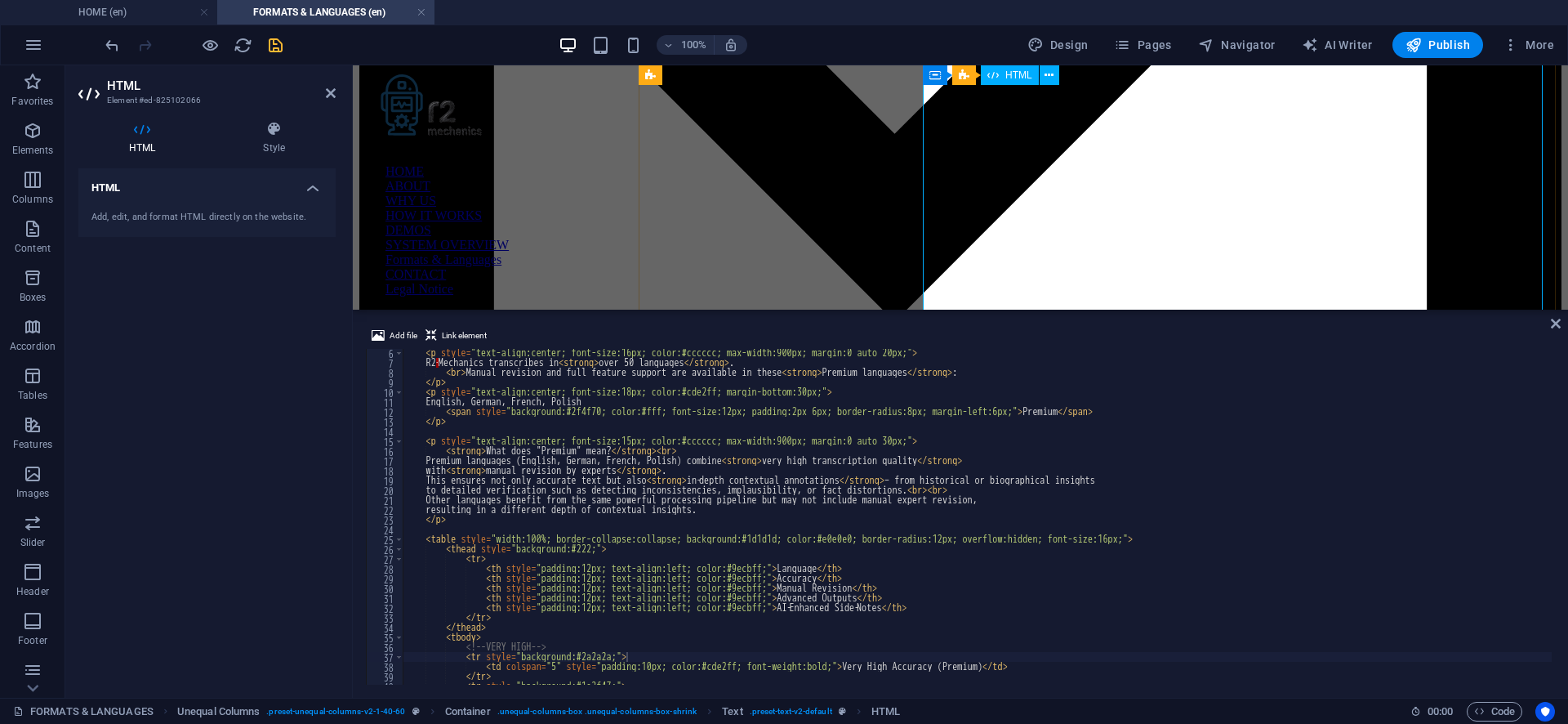scroll, scrollTop: 1656, scrollLeft: 0, axis: vertical 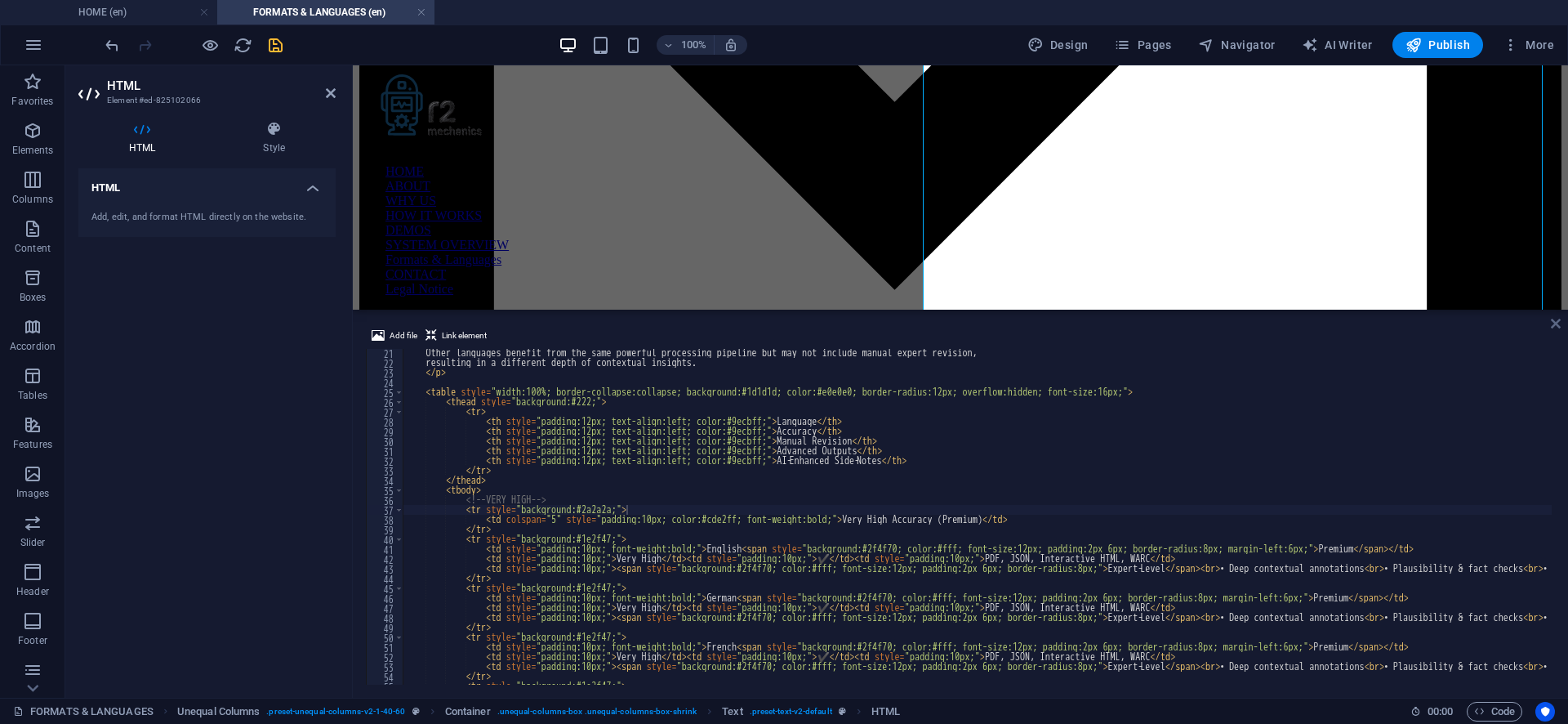 click at bounding box center (1556, 324) 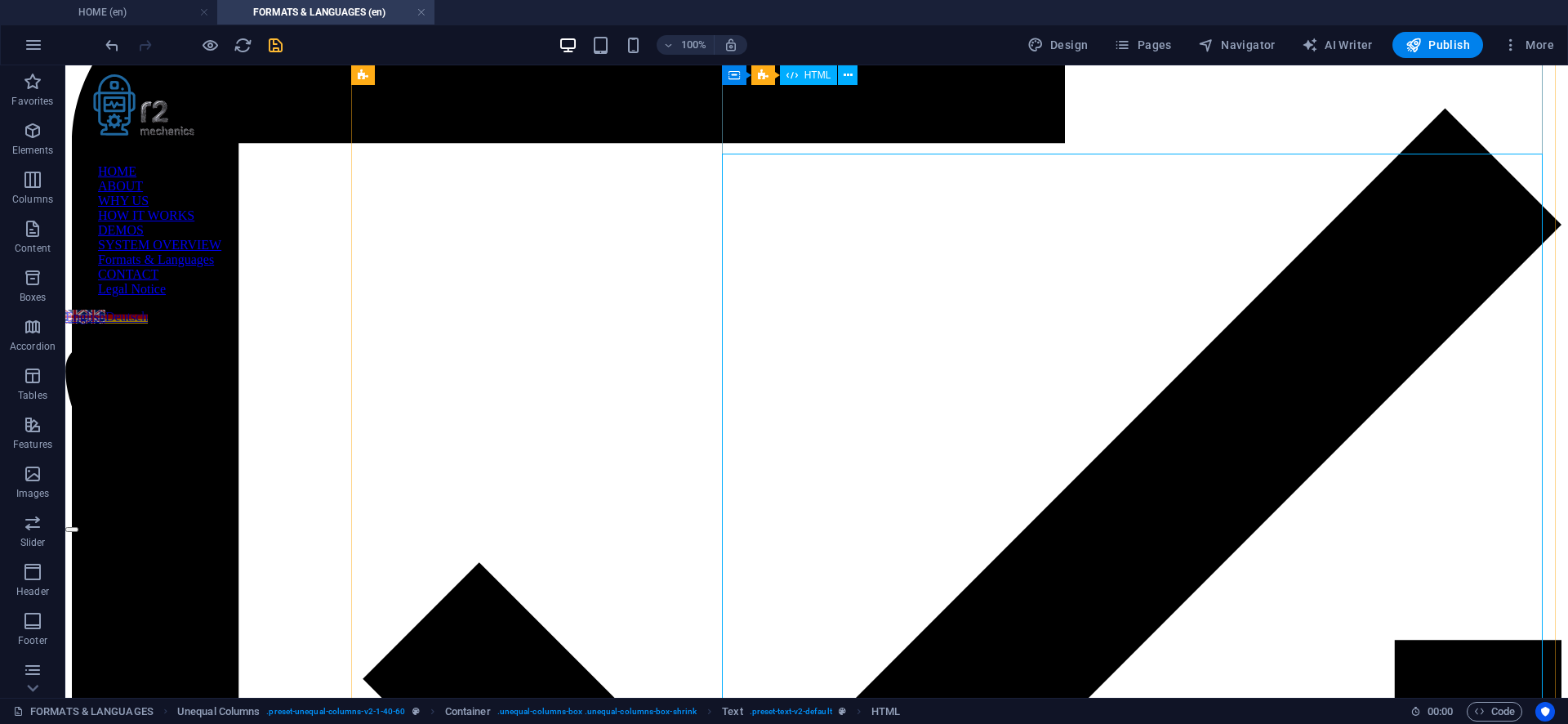 scroll, scrollTop: 999, scrollLeft: 0, axis: vertical 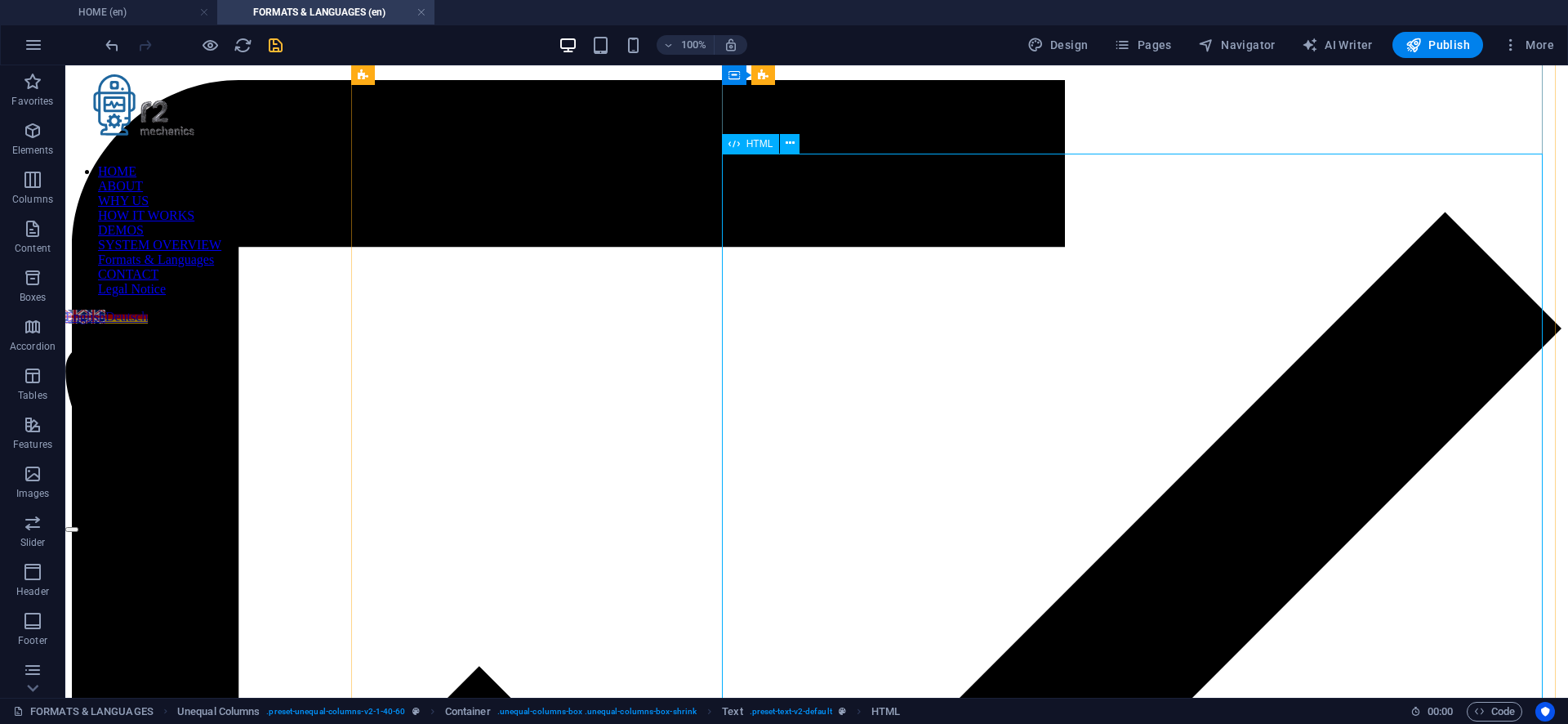 click on "Supported Languages – Accuracy, Outputs & Side-Notes
R2 Mechanics transcribes in  over 50 languages .
Manual revision and full feature support are available in these  Premium languages :
English, German, French, Polish
Premium
What does "Premium" mean?
Premium languages (English, German, French, Polish) combine  very high transcription quality
with  manual revision by experts .
This ensures not only accurate text but also  in‑depth contextual annotations  – from historical or biographical insights
to detailed verification such as detecting inconsistencies, implausibility, or fact distortions.
Other languages benefit from the same powerful processing pipeline but may not include manual expert revision,
resulting in a different depth of contextual insights.
Language
Accuracy High" at bounding box center [817, 11589] 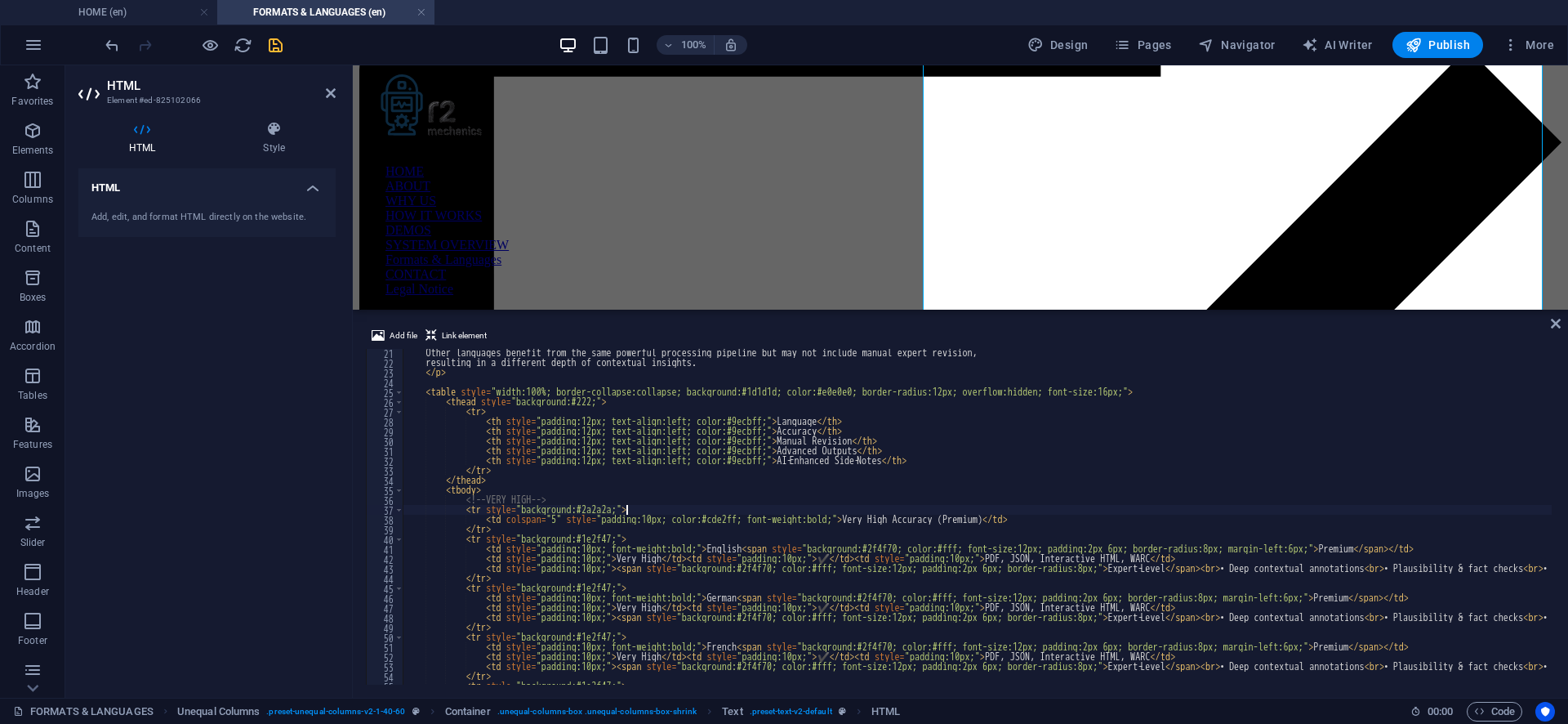click on "Other languages benefit from the same powerful processing pipeline but may not include manual expert revision,           resulting in a different depth of contextual insights.      </ p >      < table   style = "width:100%; border-collapse:collapse; background:#1d1d1d; color:#e0e0e0; border-radius:12px; overflow:hidden; font-size:16px;" >           < thead   style = "background:#222;" >                < tr >                     < th   style = "padding:12px; text-align:left; color:#9ecbff;" > Language </ th >                     < th   style = "padding:12px; text-align:left; color:#9ecbff;" > Accuracy </ th >                     < th   style = "padding:12px; text-align:left; color:#9ecbff;" > Manual Revision </ th >                     < th   style = "padding:12px; text-align:left; color:#9ecbff;" > Advanced Outputs </ th >                     < th   style = "padding:12px; text-align:left; color:#9ecbff;" > AI‑Enhanced Side‑Notes </ th >                </ tr >           </ thead >           < > <" at bounding box center [1406, 524] 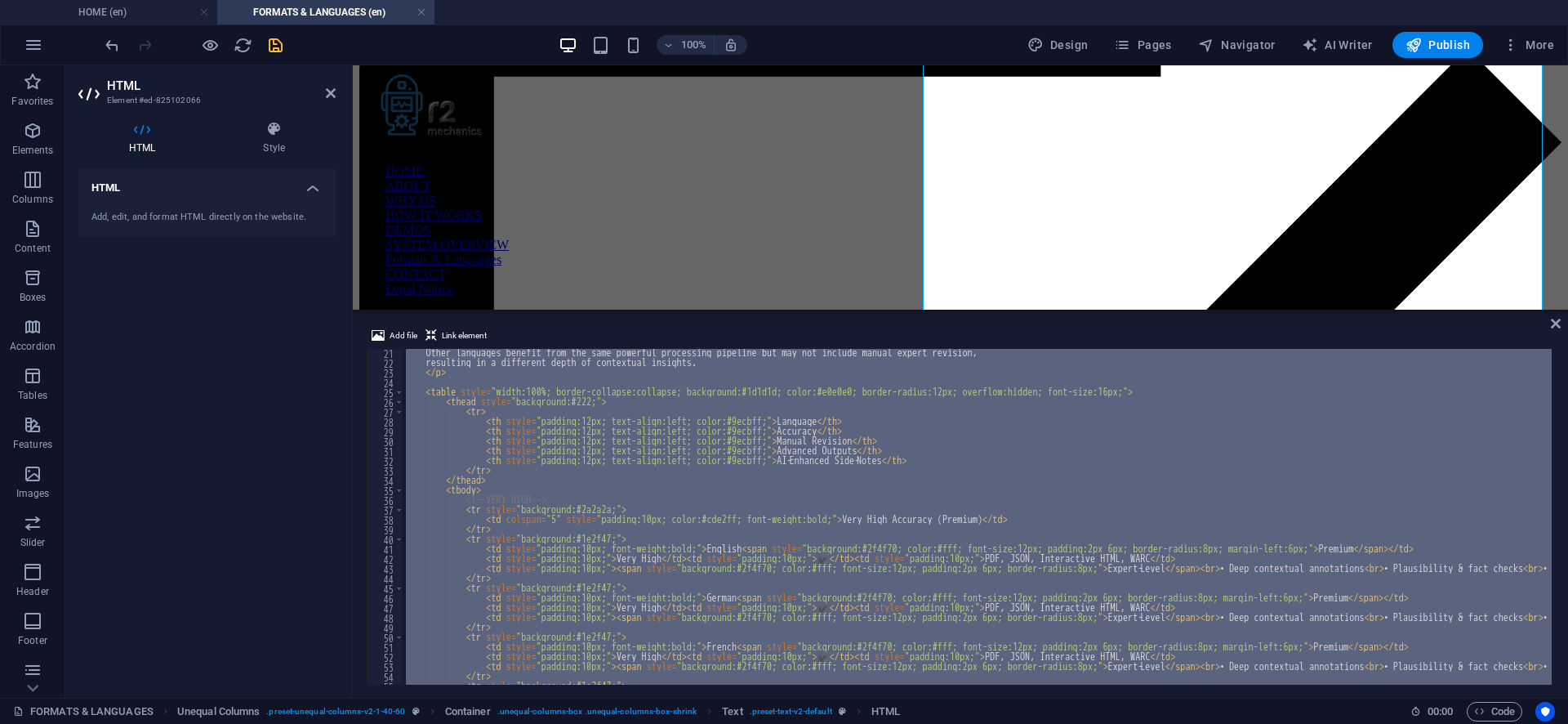 click on "Other languages benefit from the same powerful processing pipeline but may not include manual expert revision,           resulting in a different depth of contextual insights.      </ p >      < table   style = "width:100%; border-collapse:collapse; background:#1d1d1d; color:#e0e0e0; border-radius:12px; overflow:hidden; font-size:16px;" >           < thead   style = "background:#222;" >                < tr >                     < th   style = "padding:12px; text-align:left; color:#9ecbff;" > Language </ th >                     < th   style = "padding:12px; text-align:left; color:#9ecbff;" > Accuracy </ th >                     < th   style = "padding:12px; text-align:left; color:#9ecbff;" > Manual Revision </ th >                     < th   style = "padding:12px; text-align:left; color:#9ecbff;" > Advanced Outputs </ th >                     < th   style = "padding:12px; text-align:left; color:#9ecbff;" > AI‑Enhanced Side‑Notes </ th >                </ tr >           </ thead >           < > <" at bounding box center (977, 516) 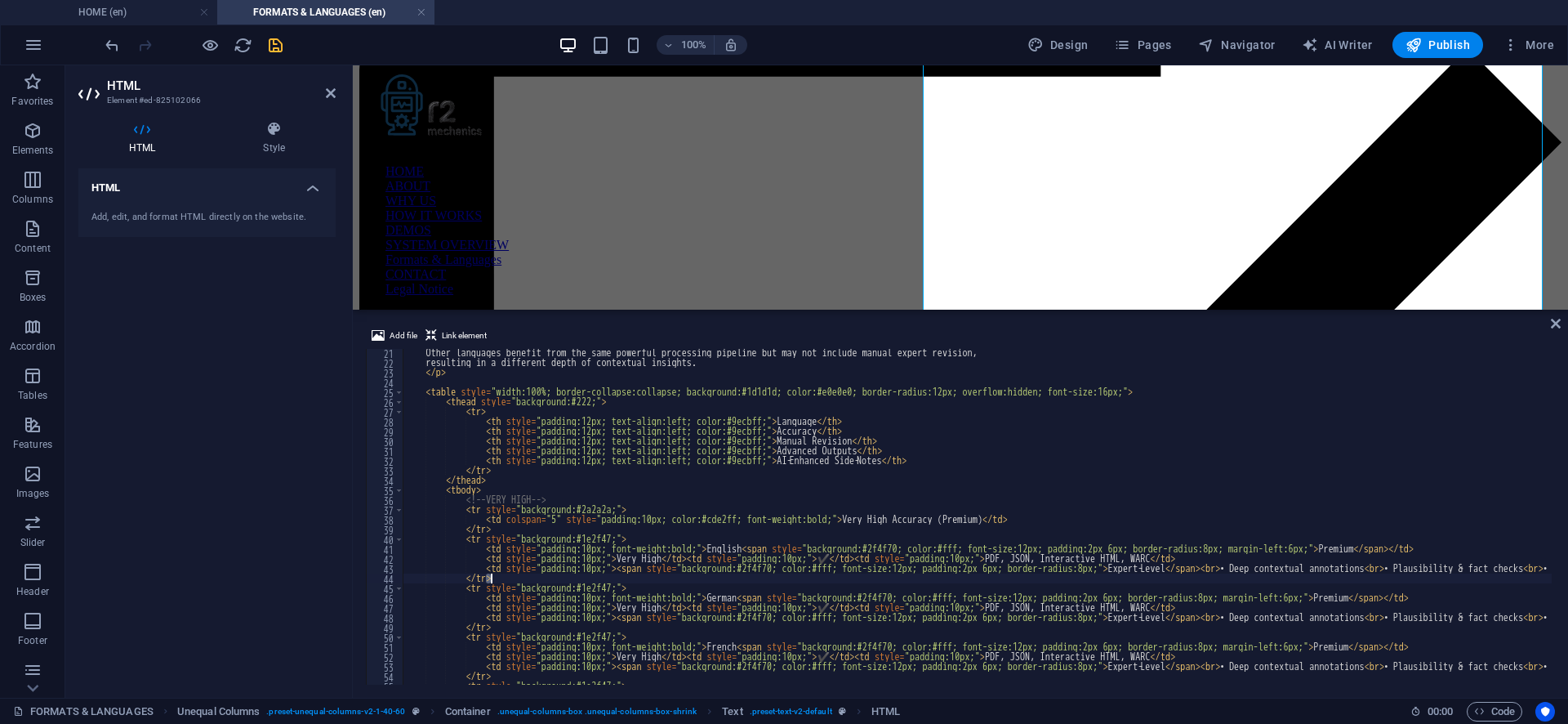 click on "Other languages benefit from the same powerful processing pipeline but may not include manual expert revision,           resulting in a different depth of contextual insights.      </ p >      < table   style = "width:100%; border-collapse:collapse; background:#1d1d1d; color:#e0e0e0; border-radius:12px; overflow:hidden; font-size:16px;" >           < thead   style = "background:#222;" >                < tr >                     < th   style = "padding:12px; text-align:left; color:#9ecbff;" > Language </ th >                     < th   style = "padding:12px; text-align:left; color:#9ecbff;" > Accuracy </ th >                     < th   style = "padding:12px; text-align:left; color:#9ecbff;" > Manual Revision </ th >                     < th   style = "padding:12px; text-align:left; color:#9ecbff;" > Advanced Outputs </ th >                     < th   style = "padding:12px; text-align:left; color:#9ecbff;" > AI‑Enhanced Side‑Notes </ th >                </ tr >           </ thead >           < > <" at bounding box center [1406, 524] 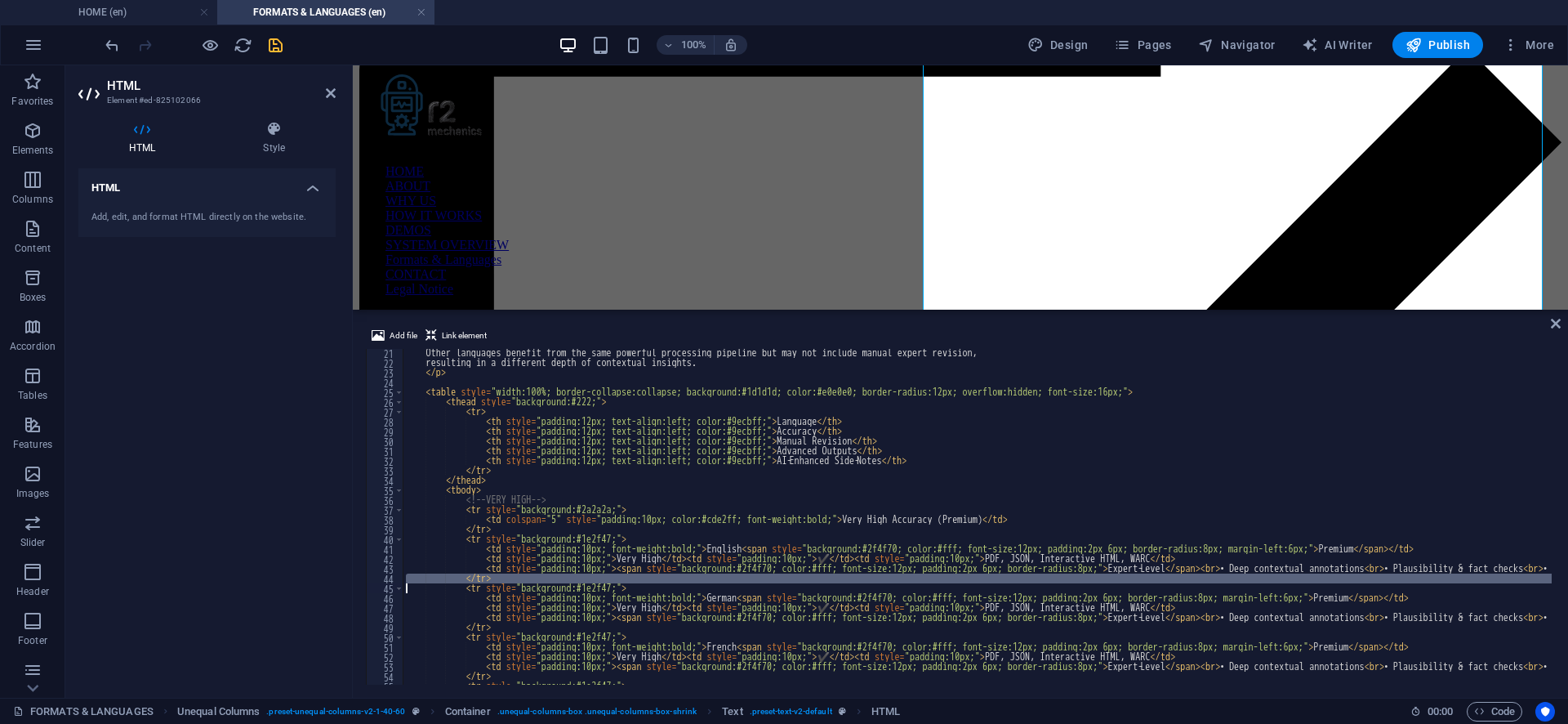 click on "Other languages benefit from the same powerful processing pipeline but may not include manual expert revision,           resulting in a different depth of contextual insights.      </ p >      < table   style = "width:100%; border-collapse:collapse; background:#1d1d1d; color:#e0e0e0; border-radius:12px; overflow:hidden; font-size:16px;" >           < thead   style = "background:#222;" >                < tr >                     < th   style = "padding:12px; text-align:left; color:#9ecbff;" > Language </ th >                     < th   style = "padding:12px; text-align:left; color:#9ecbff;" > Accuracy </ th >                     < th   style = "padding:12px; text-align:left; color:#9ecbff;" > Manual Revision </ th >                     < th   style = "padding:12px; text-align:left; color:#9ecbff;" > Advanced Outputs </ th >                     < th   style = "padding:12px; text-align:left; color:#9ecbff;" > AI‑Enhanced Side‑Notes </ th >                </ tr >           </ thead >           < > <" at bounding box center (977, 516) 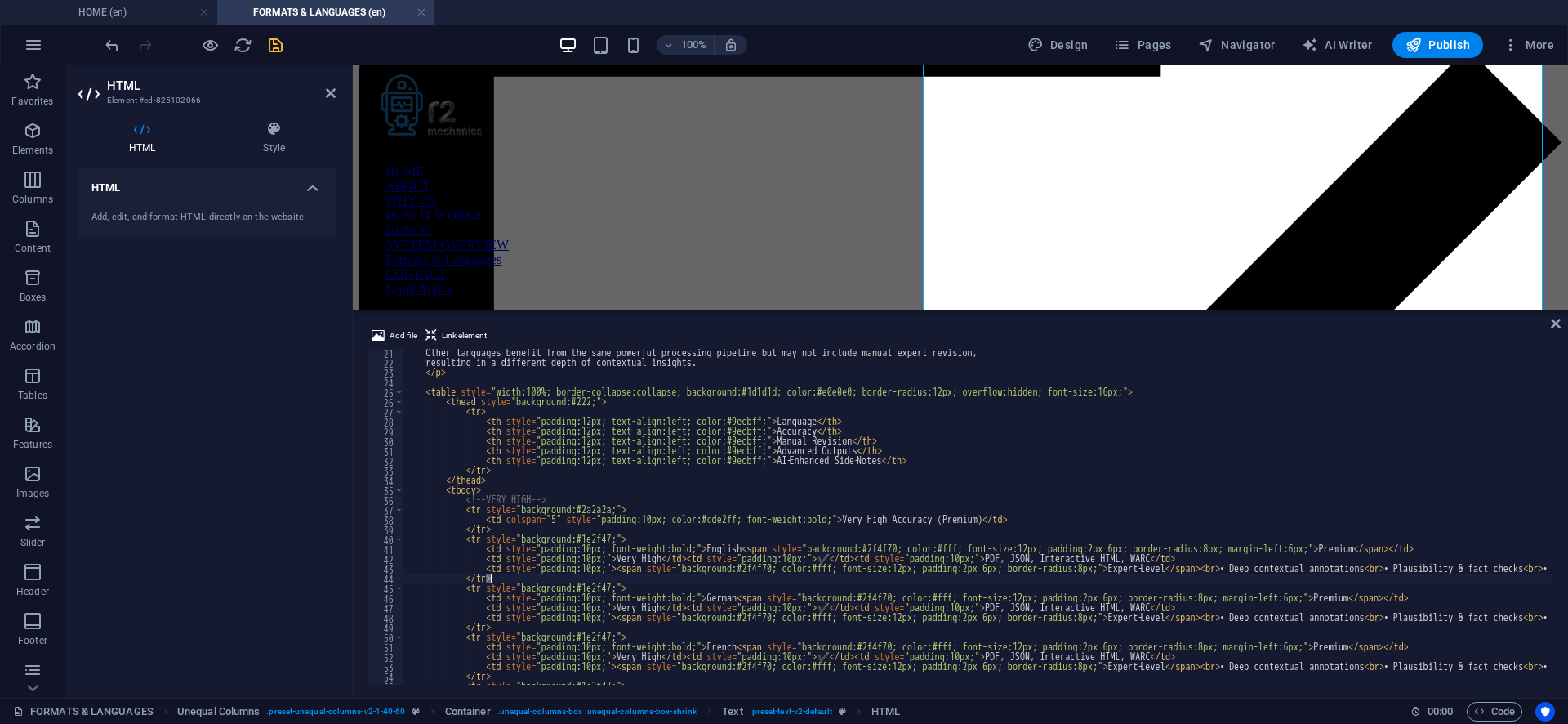 click on "Other languages benefit from the same powerful processing pipeline but may not include manual expert revision,           resulting in a different depth of contextual insights.      </ p >      < table   style = "width:100%; border-collapse:collapse; background:#1d1d1d; color:#e0e0e0; border-radius:12px; overflow:hidden; font-size:16px;" >           < thead   style = "background:#222;" >                < tr >                     < th   style = "padding:12px; text-align:left; color:#9ecbff;" > Language </ th >                     < th   style = "padding:12px; text-align:left; color:#9ecbff;" > Accuracy </ th >                     < th   style = "padding:12px; text-align:left; color:#9ecbff;" > Manual Revision </ th >                     < th   style = "padding:12px; text-align:left; color:#9ecbff;" > Advanced Outputs </ th >                     < th   style = "padding:12px; text-align:left; color:#9ecbff;" > AI‑Enhanced Side‑Notes </ th >                </ tr >           </ thead >           < > <" at bounding box center [1406, 524] 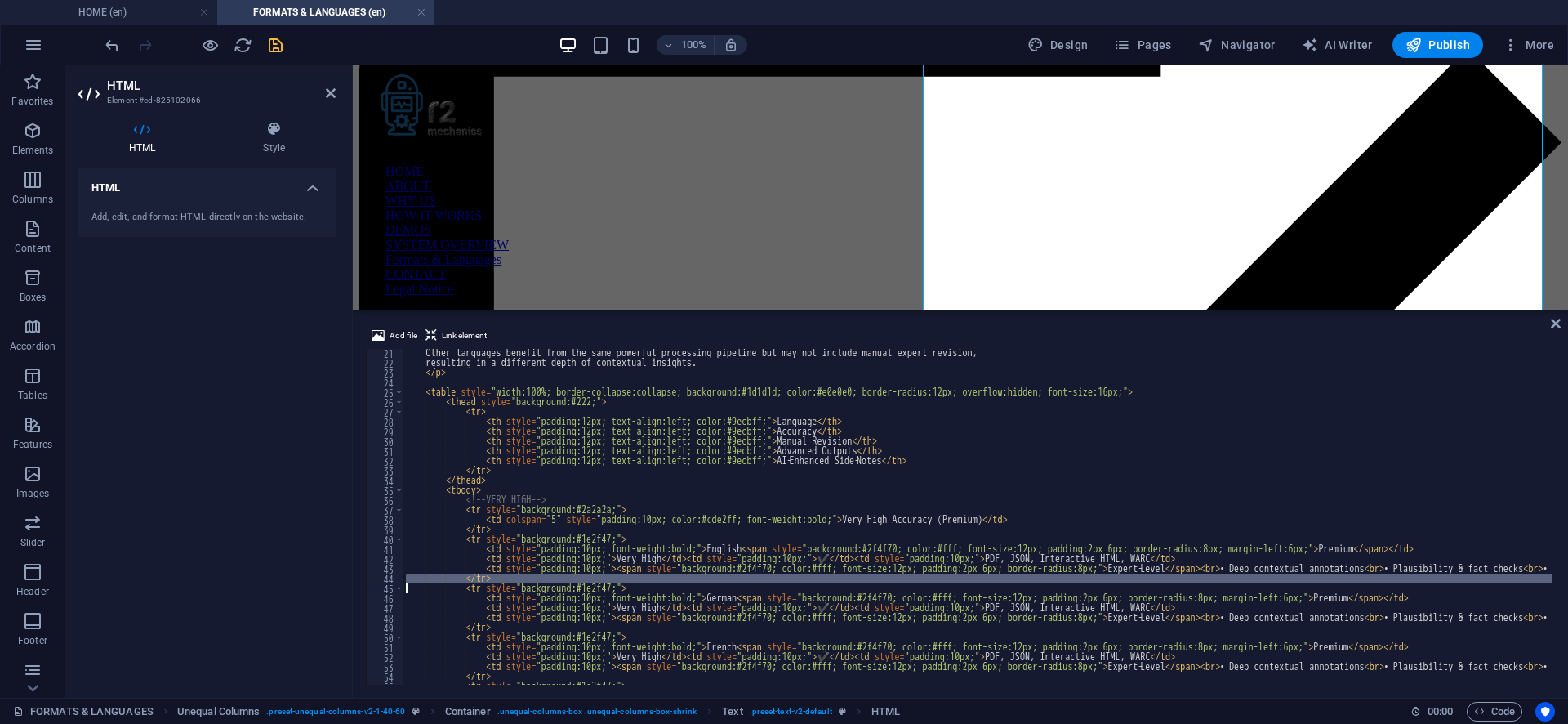 click on "Other languages benefit from the same powerful processing pipeline but may not include manual expert revision,           resulting in a different depth of contextual insights.      </ p >      < table   style = "width:100%; border-collapse:collapse; background:#1d1d1d; color:#e0e0e0; border-radius:12px; overflow:hidden; font-size:16px;" >           < thead   style = "background:#222;" >                < tr >                     < th   style = "padding:12px; text-align:left; color:#9ecbff;" > Language </ th >                     < th   style = "padding:12px; text-align:left; color:#9ecbff;" > Accuracy </ th >                     < th   style = "padding:12px; text-align:left; color:#9ecbff;" > Manual Revision </ th >                     < th   style = "padding:12px; text-align:left; color:#9ecbff;" > Advanced Outputs </ th >                     < th   style = "padding:12px; text-align:left; color:#9ecbff;" > AI‑Enhanced Side‑Notes </ th >                </ tr >           </ thead >           < > <" at bounding box center [977, 516] 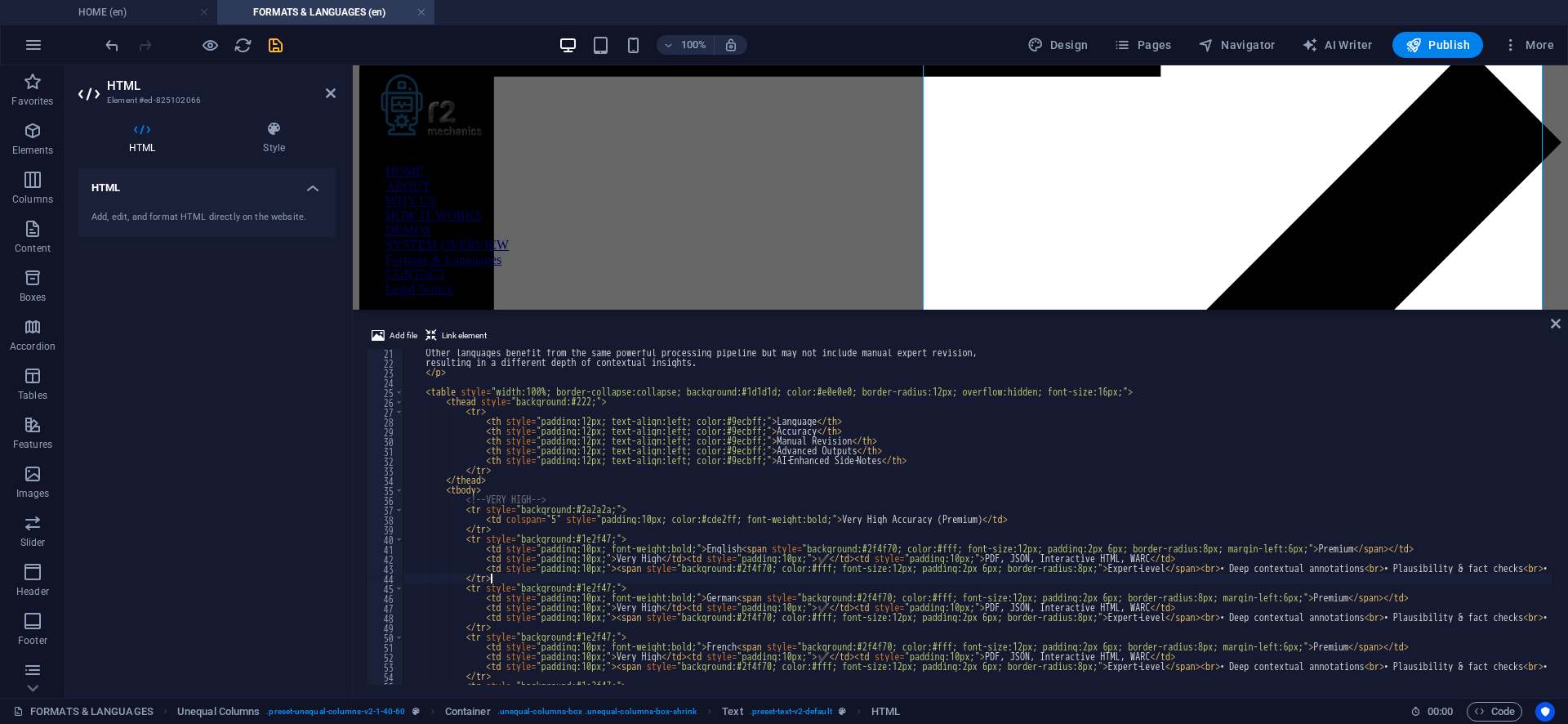 type on "</section>" 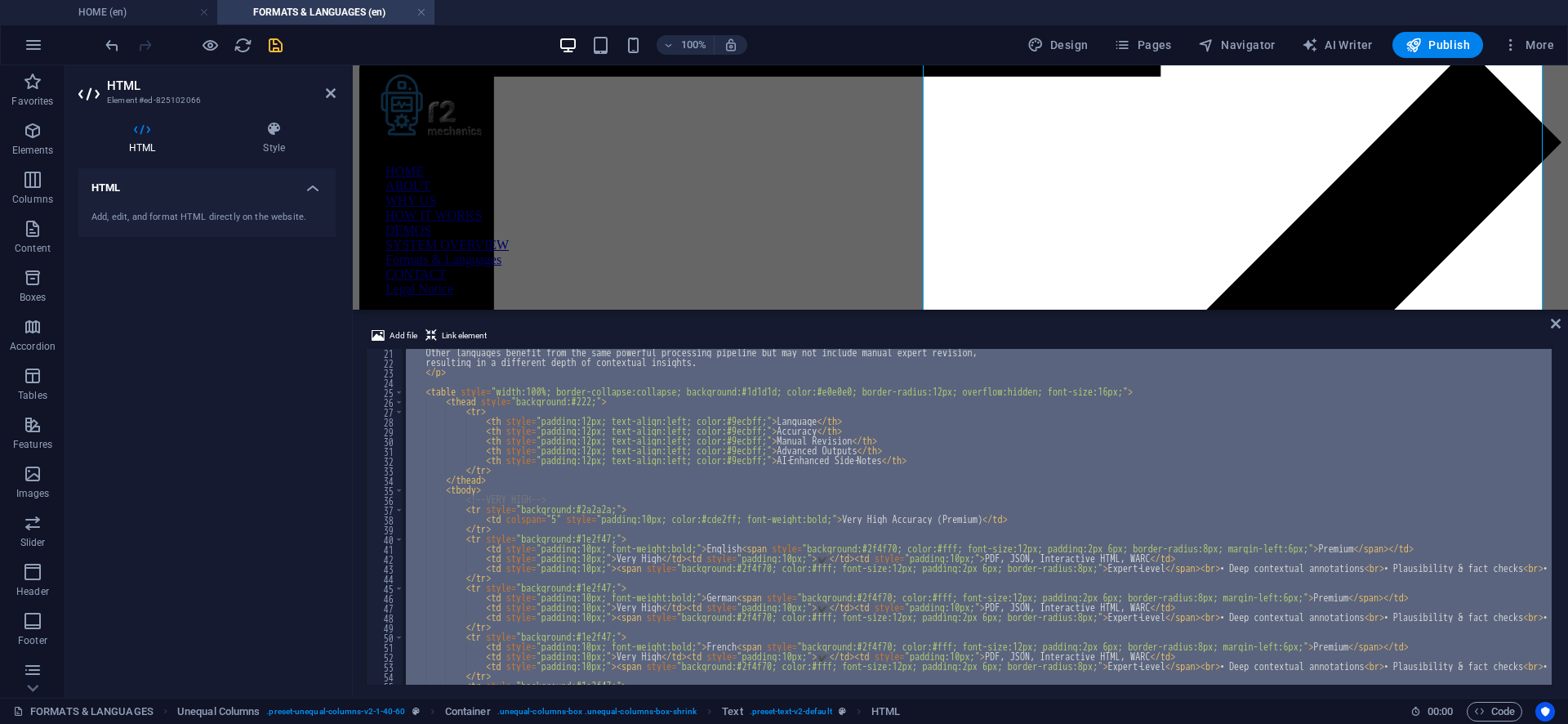 paste 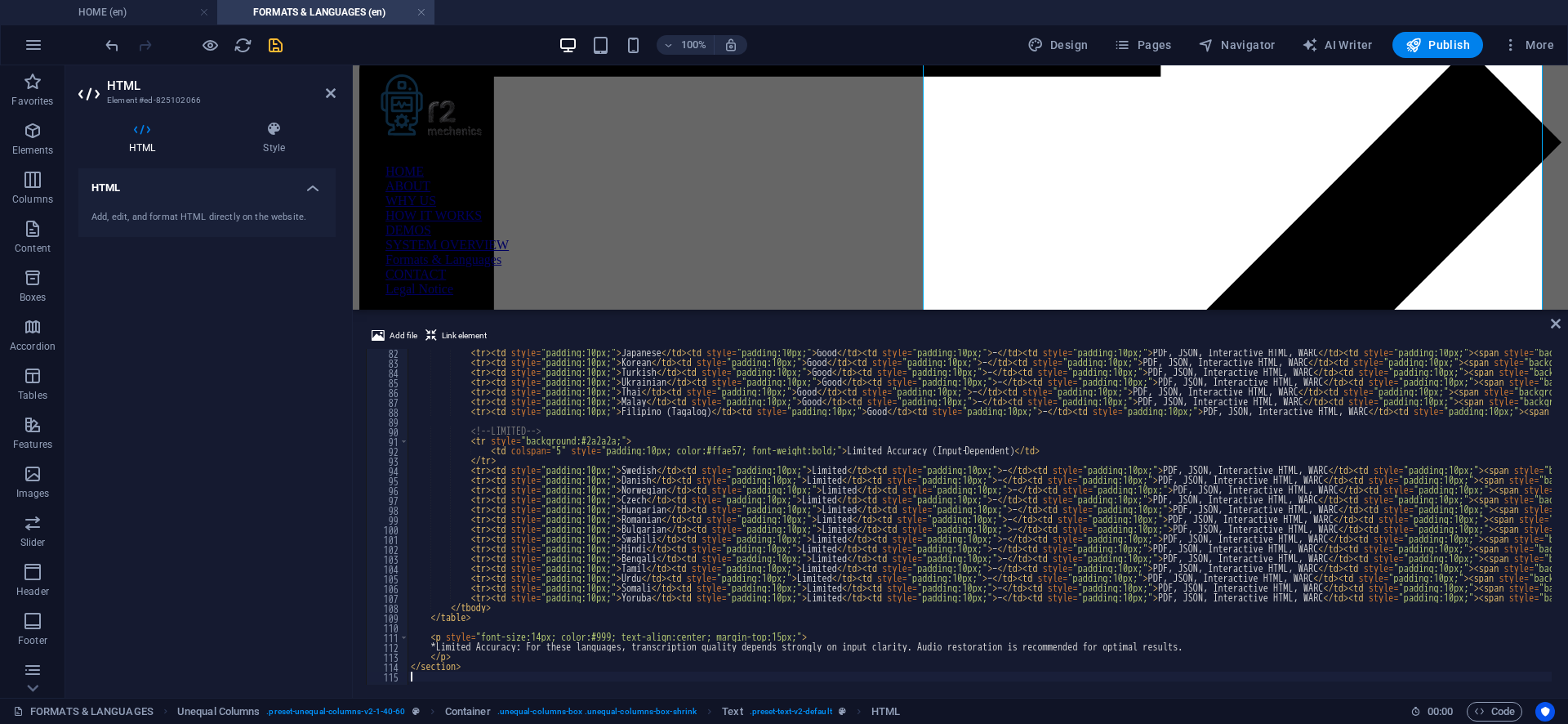 click on "Add file Link element 82 83 84 85 86 87 88 89 90 91 92 93 94 95 96 97 98 99 100 101 102 103 104 105 106 107 108 109 110 111 112 113 114 115                < tr > <td   style = "padding:10px;" > Japanese </td> <td   style = "padding:10px;" > Good </td> <td   style = "padding:10px;" > – </td> <td   style = "padding:10px;" > PDF, JSON, Interactive HTML, WARC </td> <td   style = "padding:10px;" > < span   style = "background:#555; color:#fff; font-size:12px; padding:2px 6px; border-radius:8px;" > Essential </ span > < br > • Structured key‑point notes & concise summaries < br > • Basic context enrichment (advanced analysis limited) </td> </tr>                < tr > <td   style = "padding:10px;" > Korean </td> <td   style = "padding:10px;" > Good </td> <td   style = "padding:10px;" > – </td> <td   style = "padding:10px;" > PDF, JSON, Interactive HTML, WARC </td> <td   style = "padding:10px;" > < span   style = > Essential </ span > < br > < br > </td> </tr>" at bounding box center [960, 505] 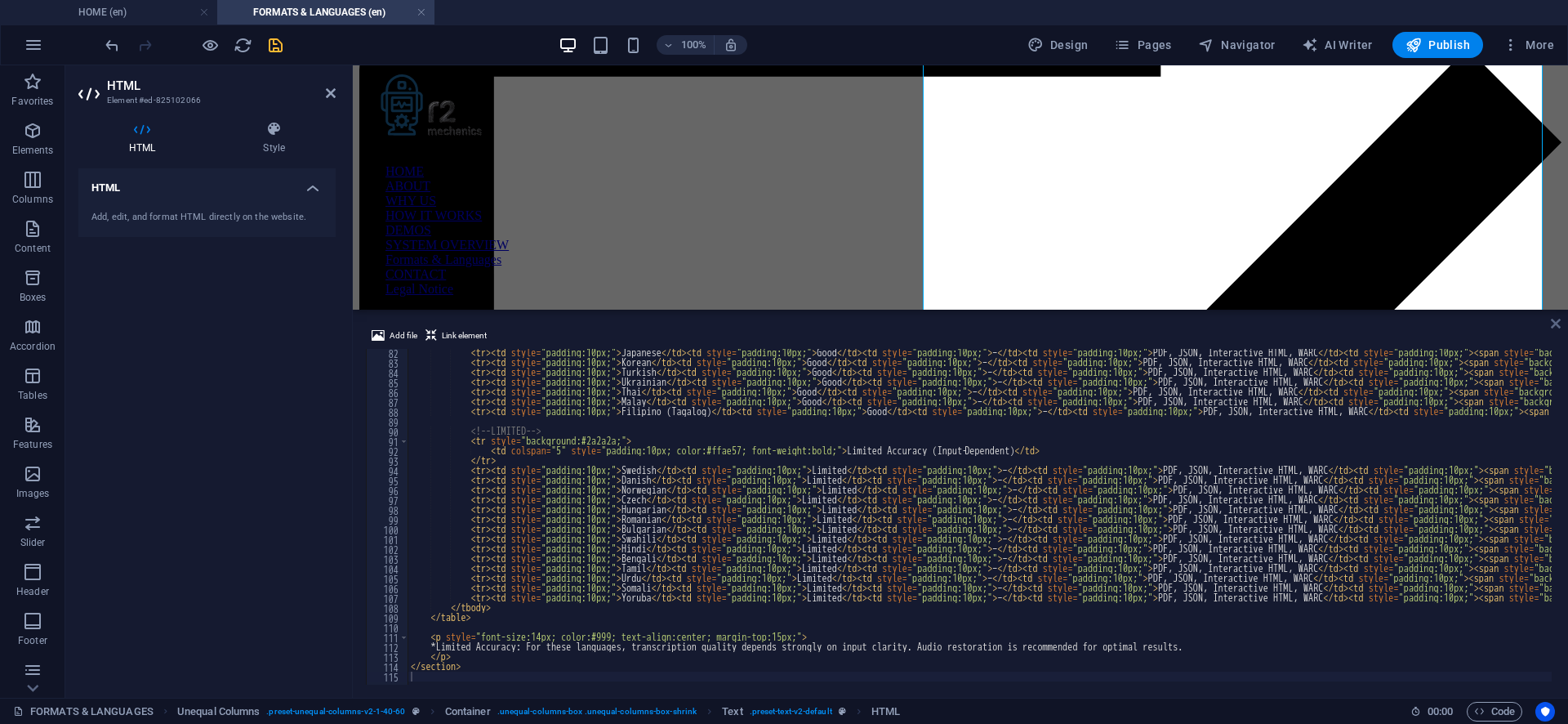 drag, startPoint x: 1555, startPoint y: 328, endPoint x: 1488, endPoint y: 263, distance: 93.34881 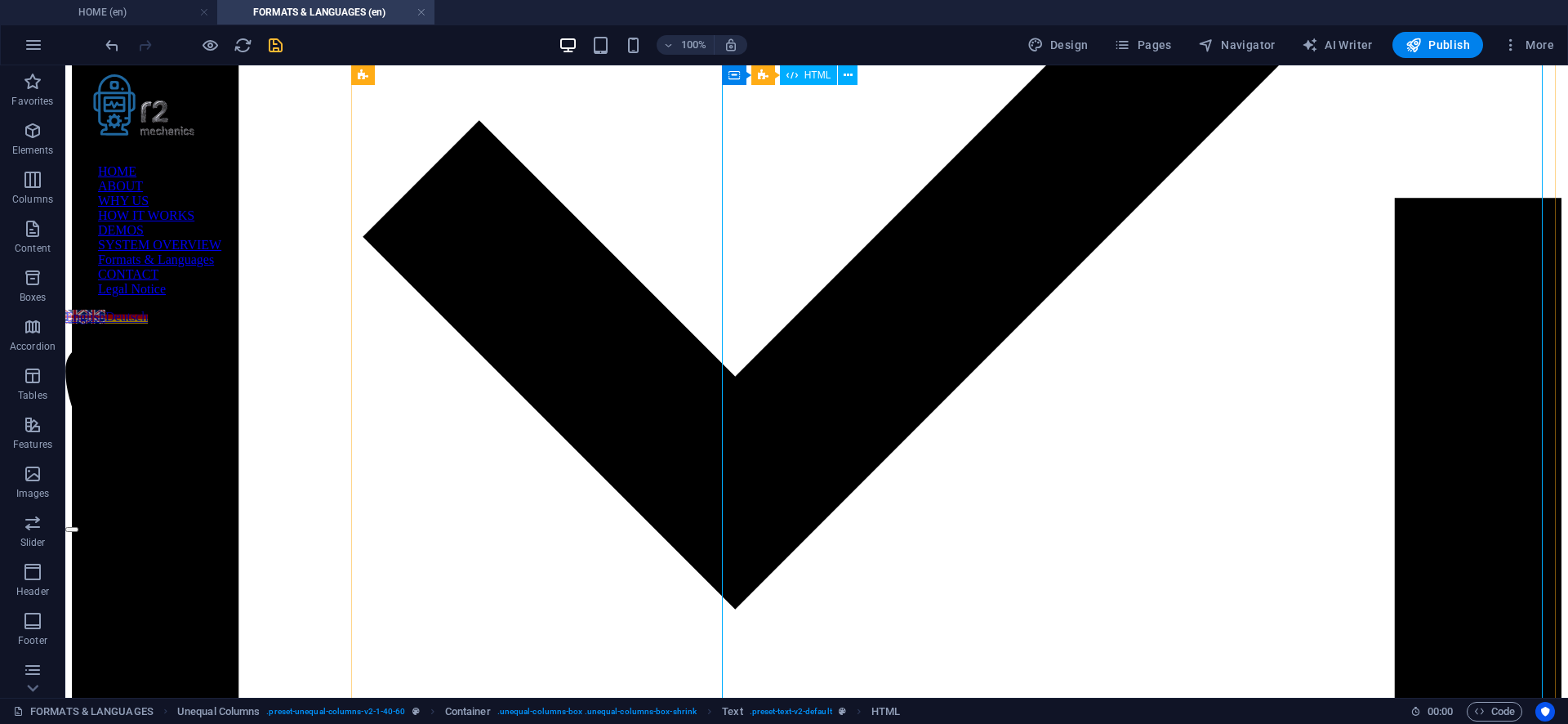 scroll, scrollTop: 1587, scrollLeft: 0, axis: vertical 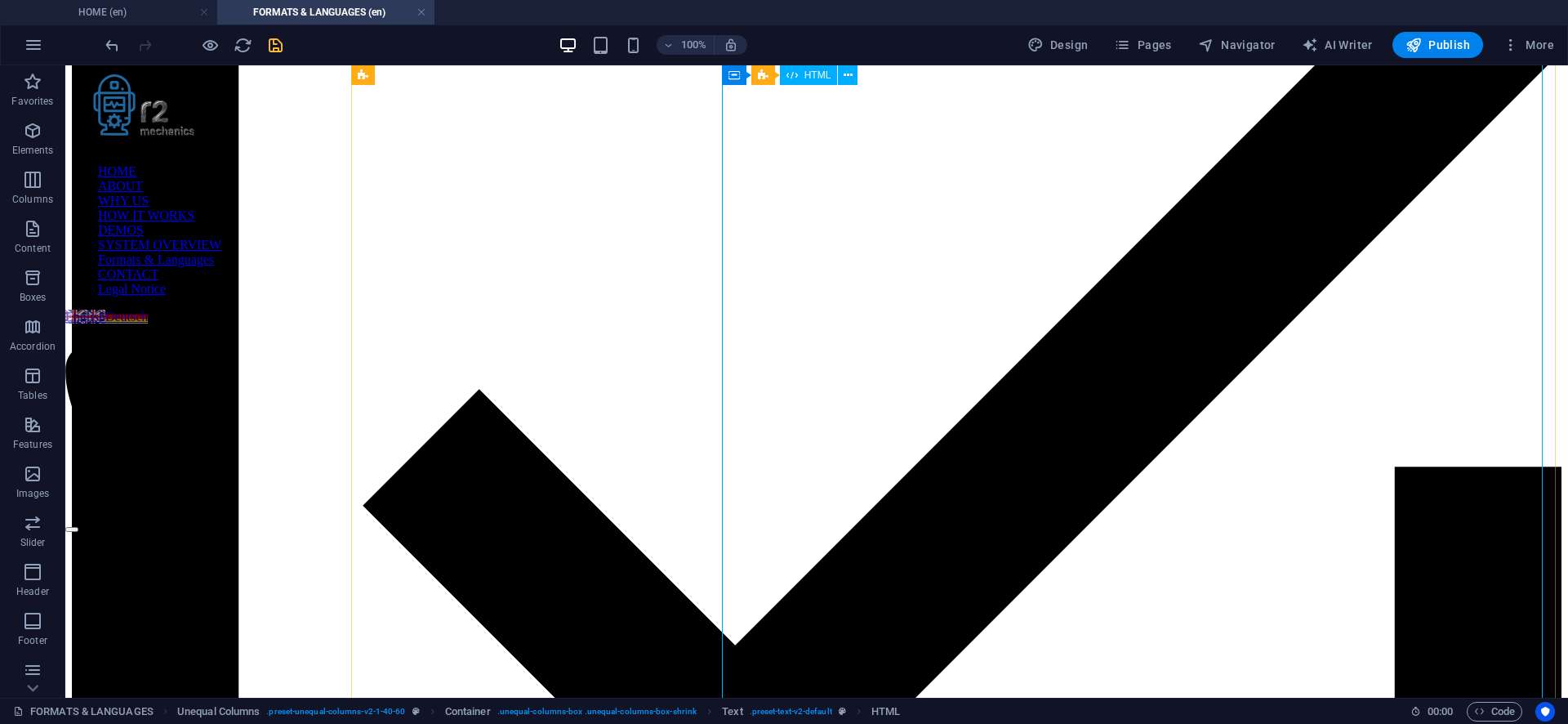 click on "Supported Languages – Accuracy, Outputs & AI‑Enhanced Side‑Notes
R2 Mechanics transcribes in  over 50 languages .
Manual revision and full feature support are available in these  Premium languages :
English, German, French, Polish
Premium
What does "Premium" mean?
Premium languages (English, German, French, Polish) combine  very high transcription quality
with  manual expert revision and AI‑enhanced contextual annotations .
This ensures not only accurate text but also  in‑depth contextual insights  – from historical or biographical references
to detailed verification such as detecting inconsistencies, implausibility, or fact distortions.
Other languages benefit from the same powerful processing pipeline but may not include manual expert revision,
resulting in a different depth of contextual insights.
Premium" at bounding box center (817, 11312) 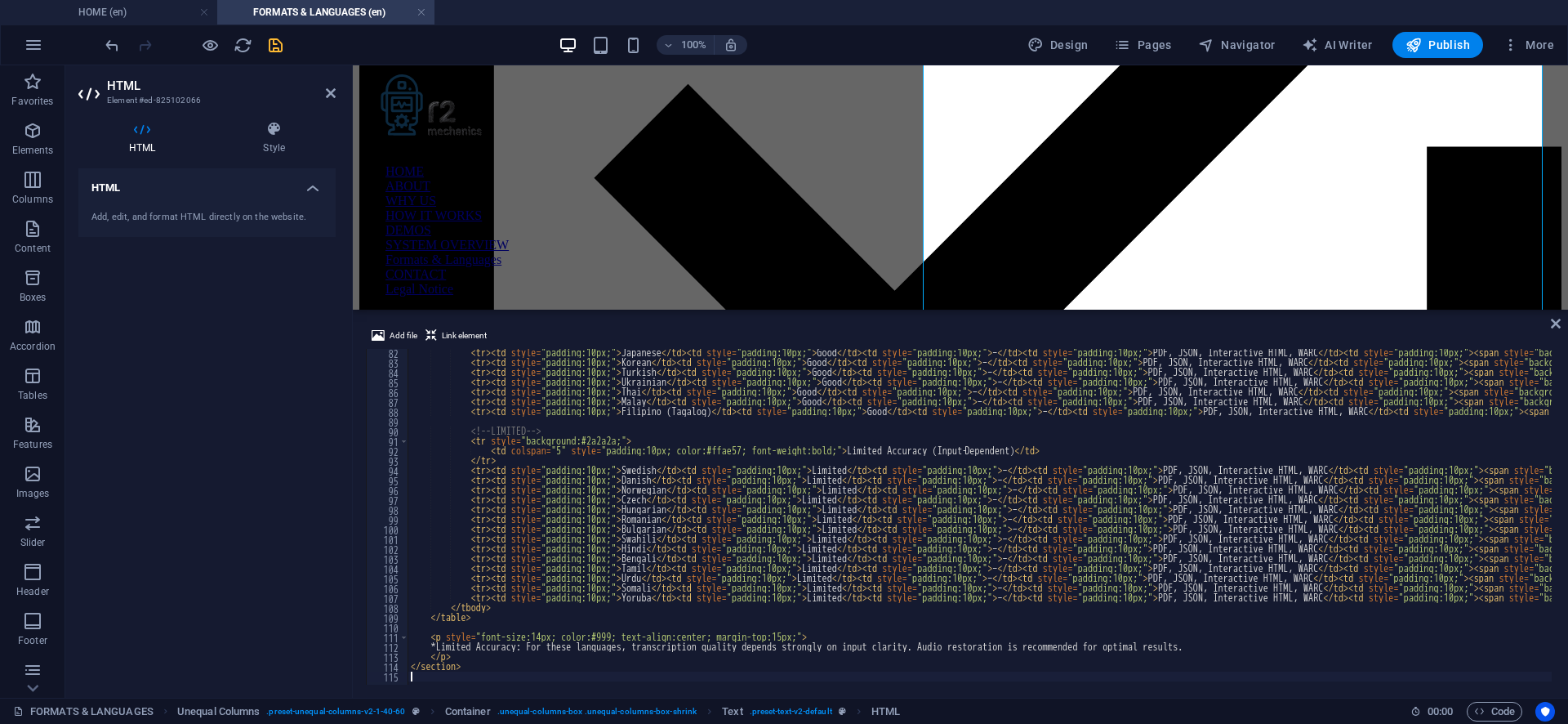 type on "</section>" 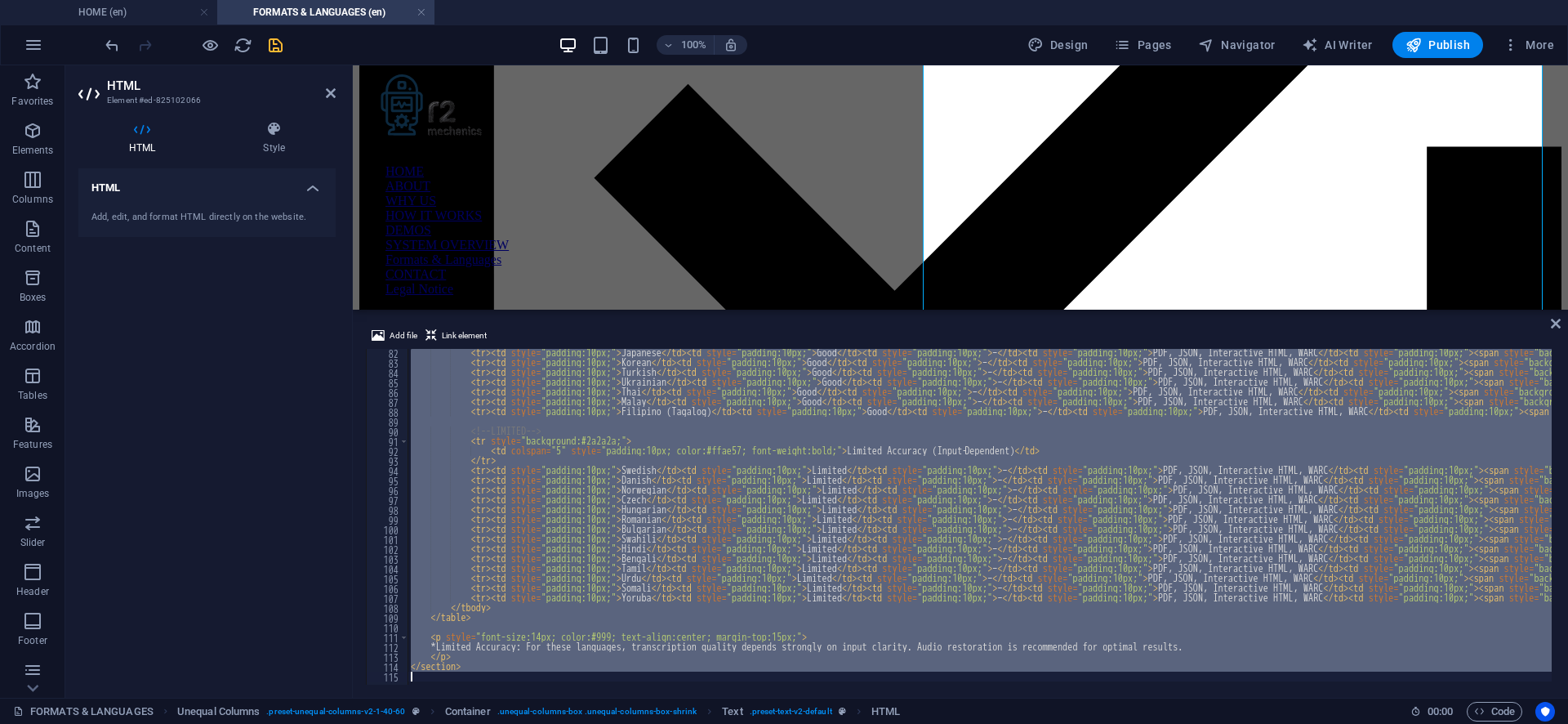 type 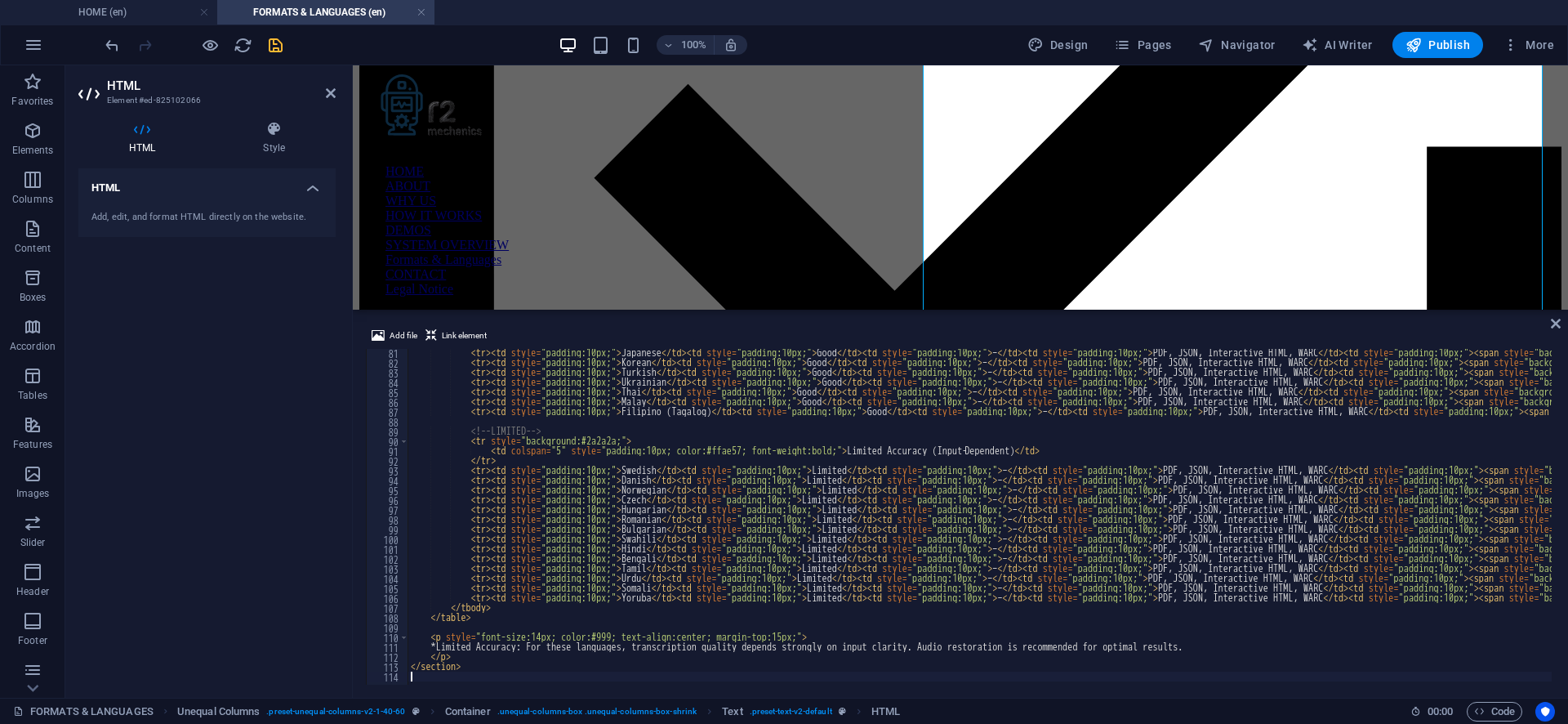 scroll, scrollTop: 785, scrollLeft: 0, axis: vertical 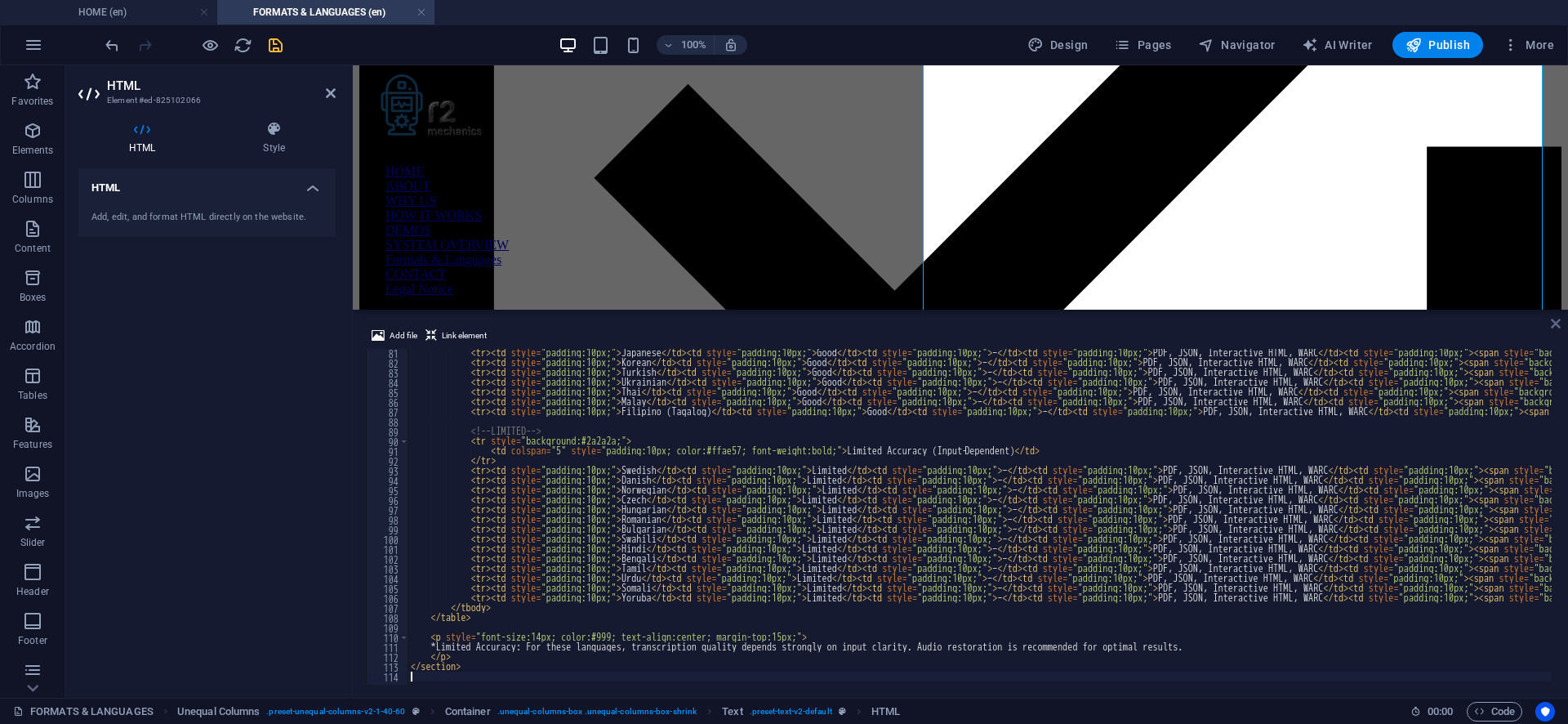 click at bounding box center (1556, 324) 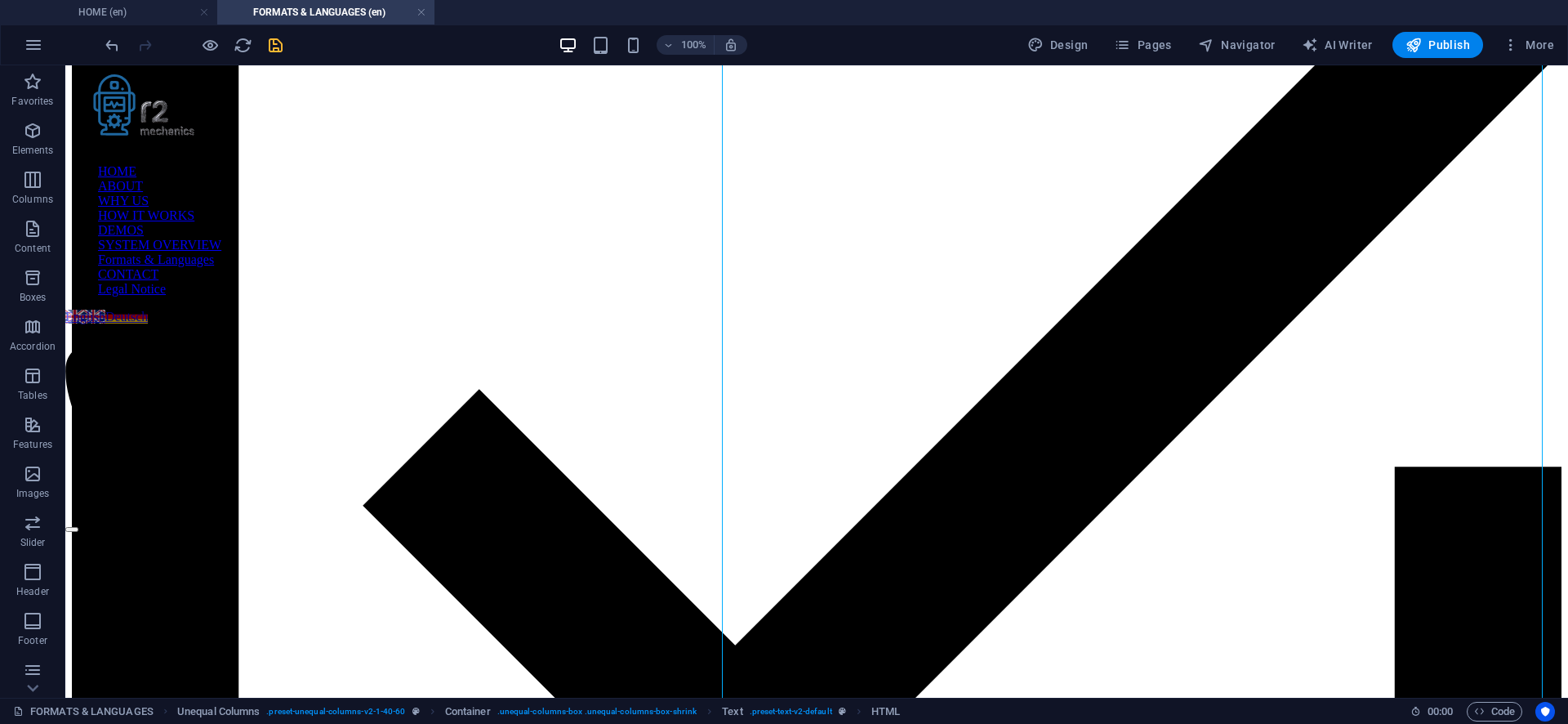 scroll, scrollTop: 1414, scrollLeft: 0, axis: vertical 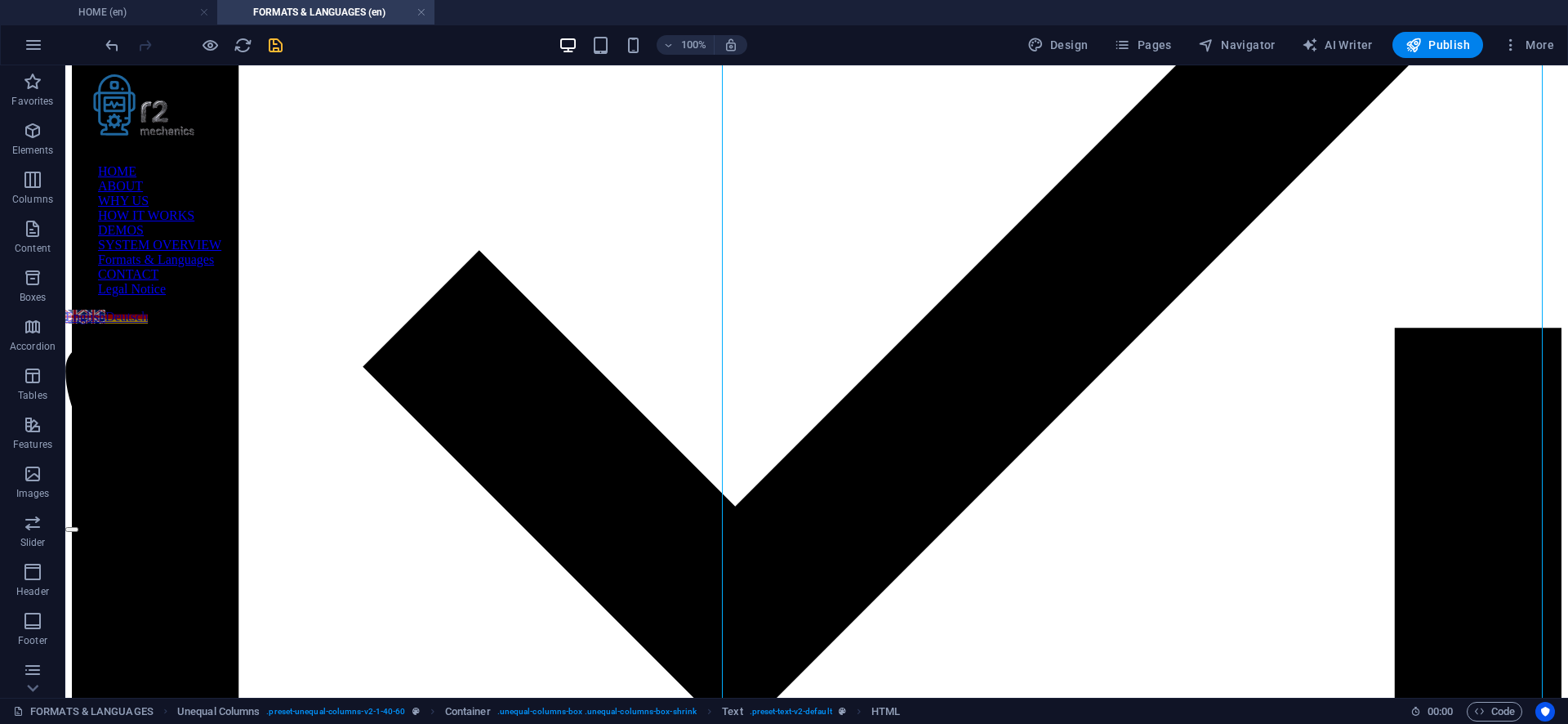 click at bounding box center [275, 45] 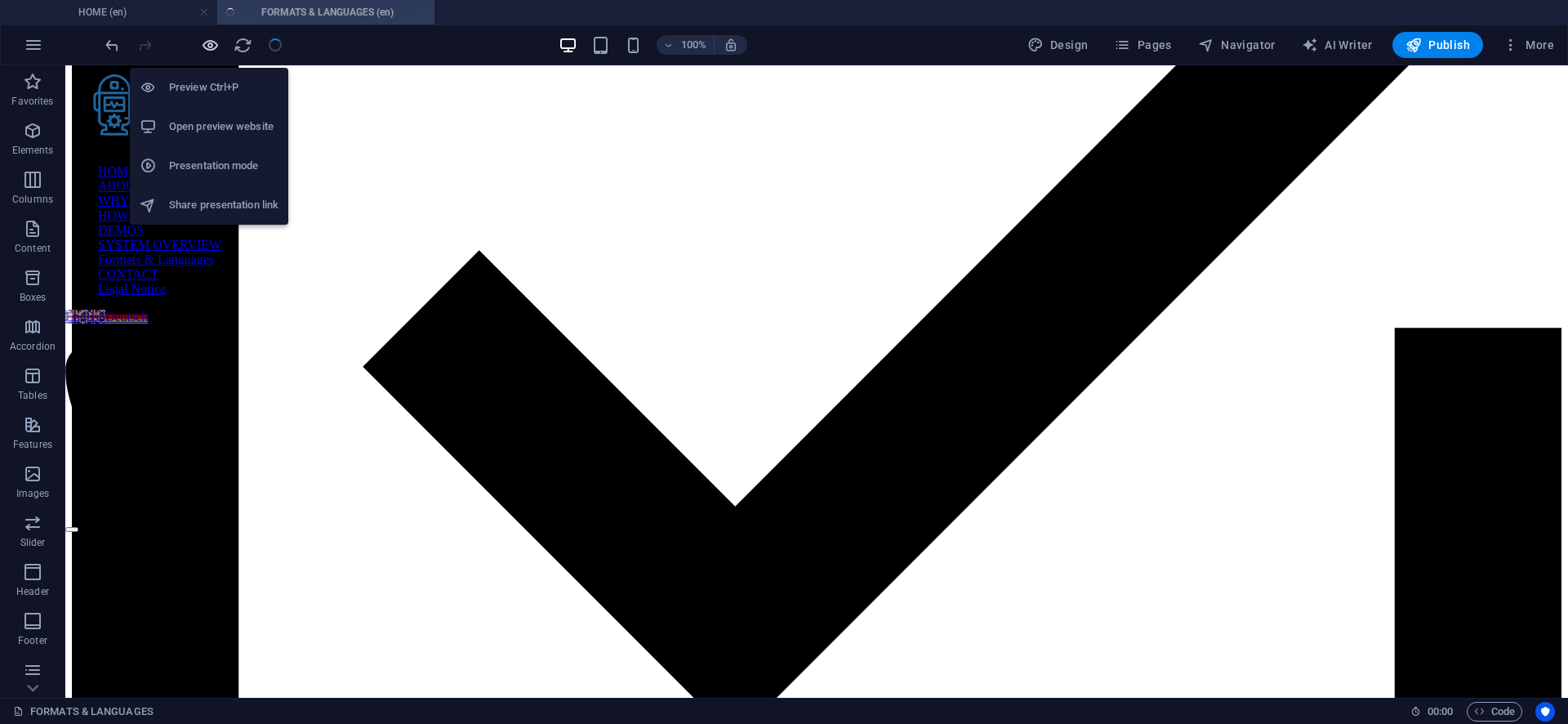 click at bounding box center [210, 45] 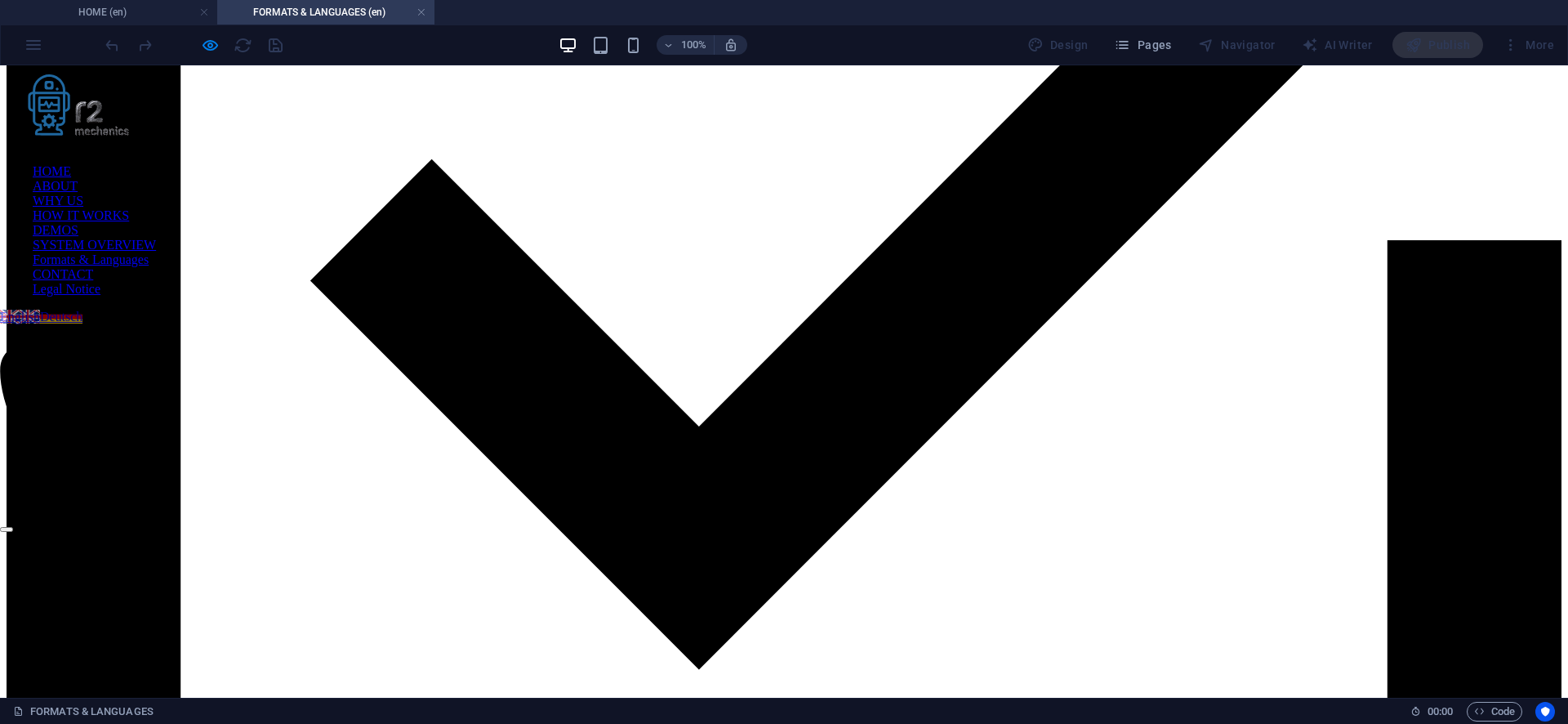 scroll, scrollTop: 1218, scrollLeft: 0, axis: vertical 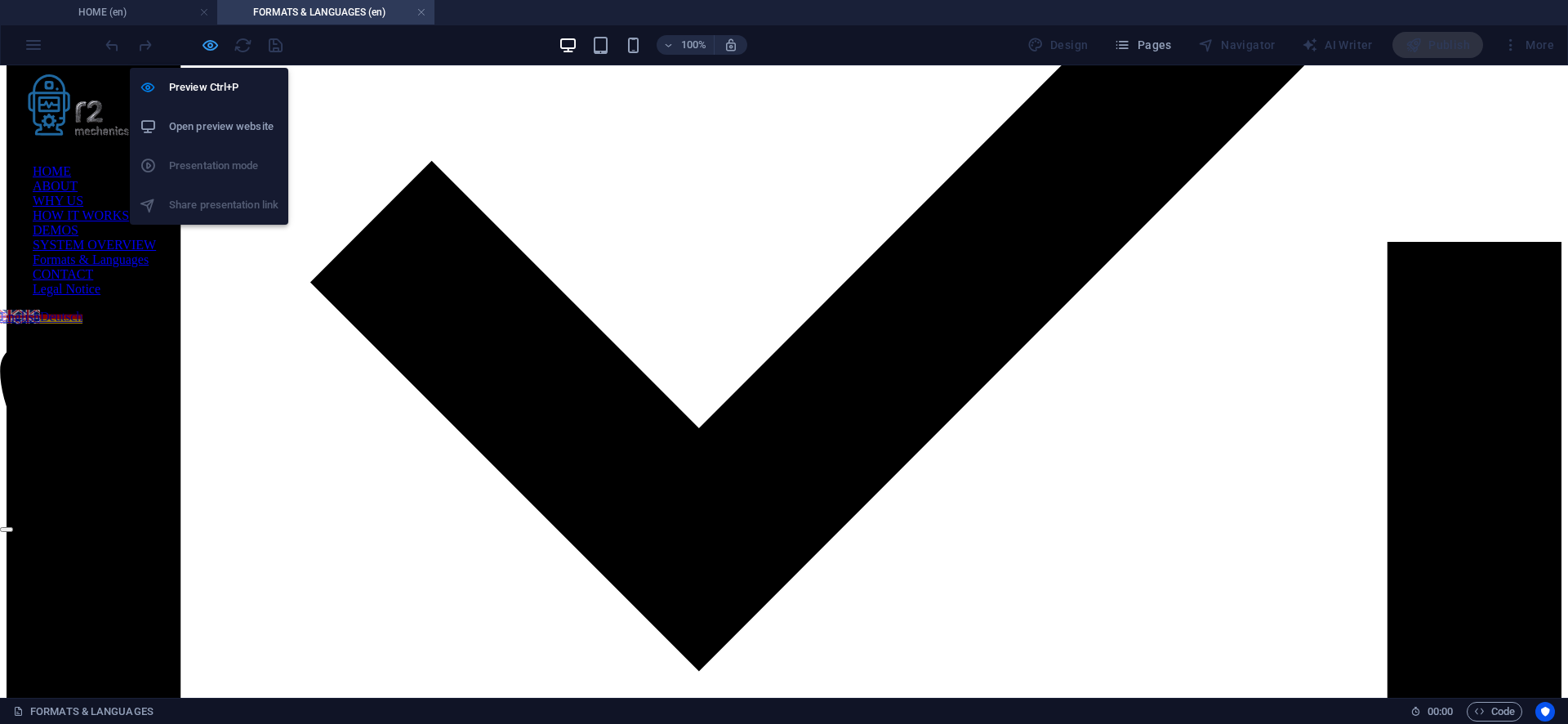click at bounding box center (210, 45) 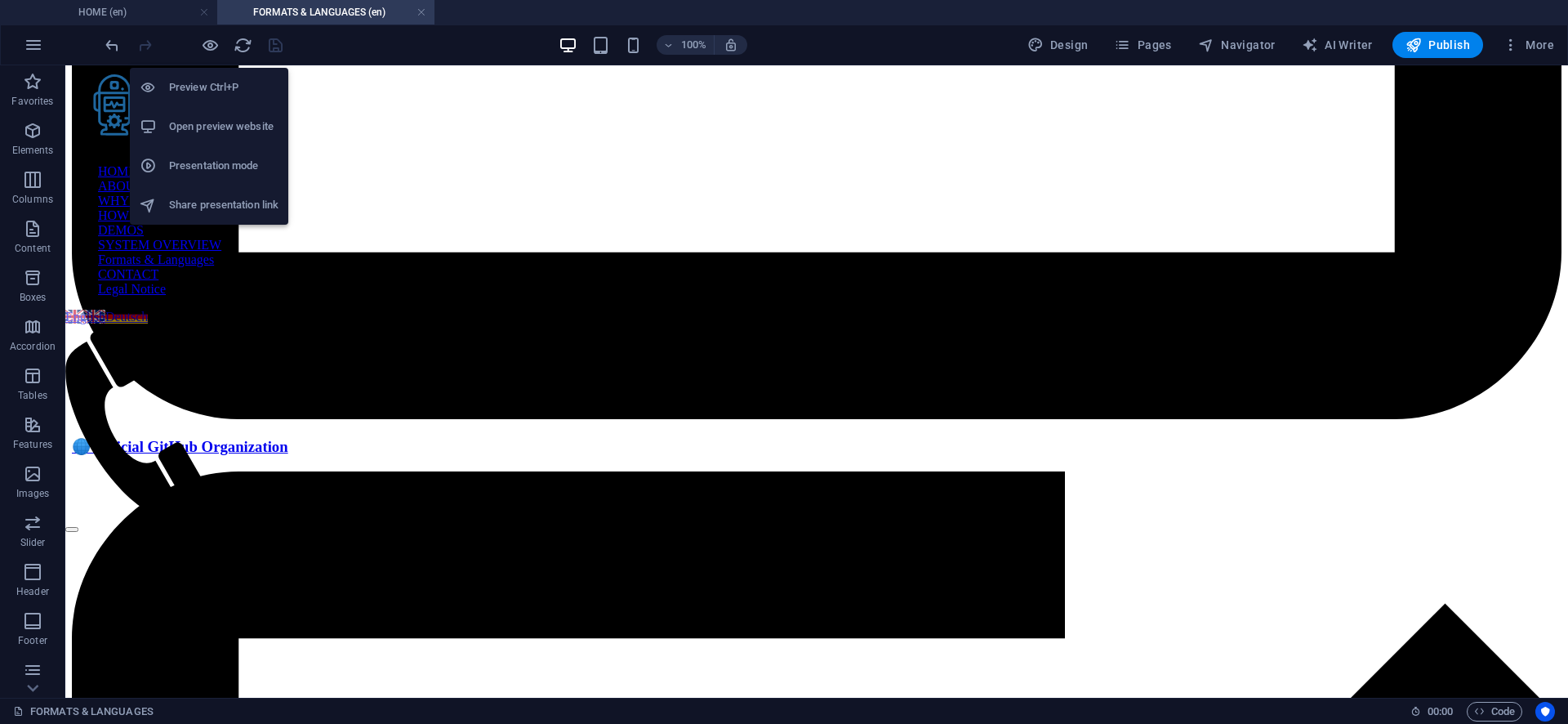 click on "Open preview website" at bounding box center (224, 127) 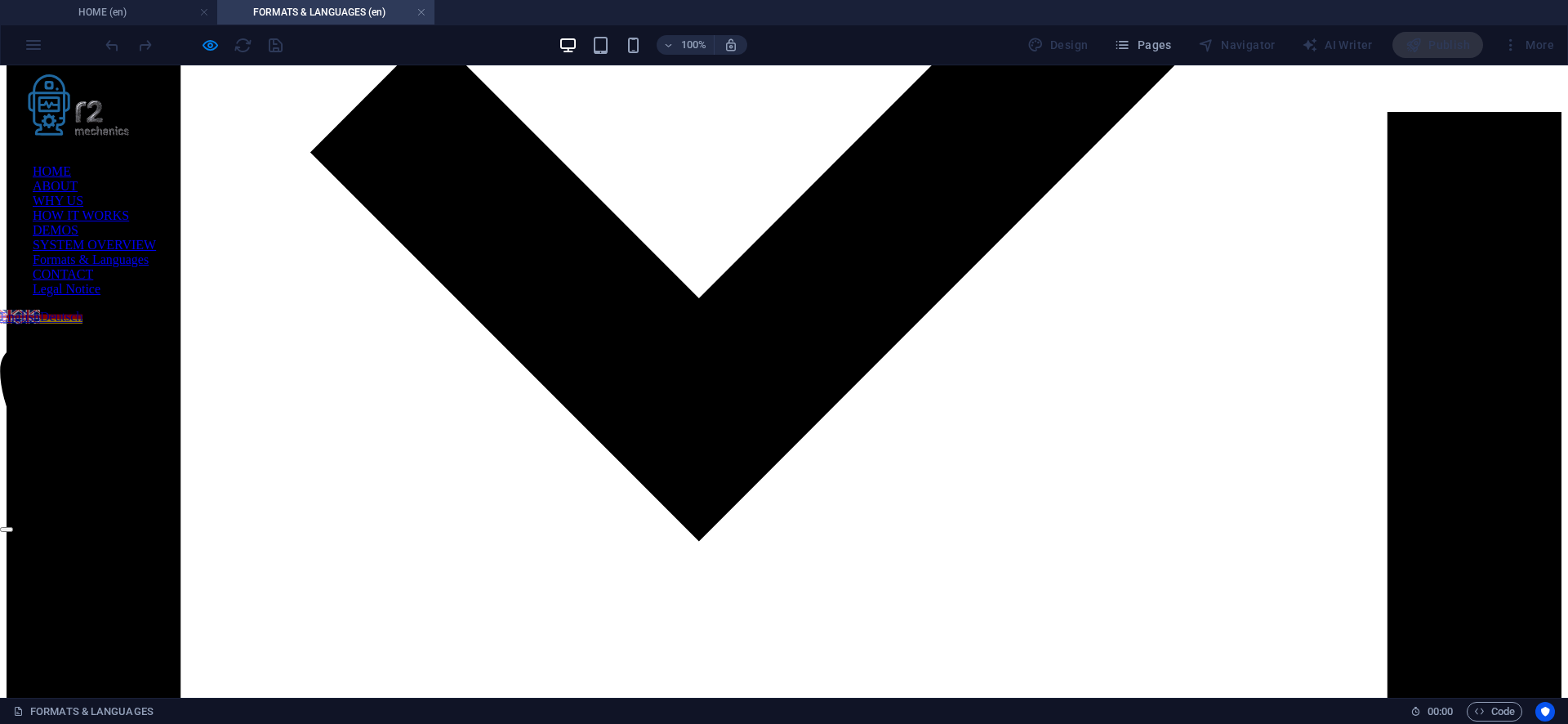 scroll, scrollTop: 3277, scrollLeft: 0, axis: vertical 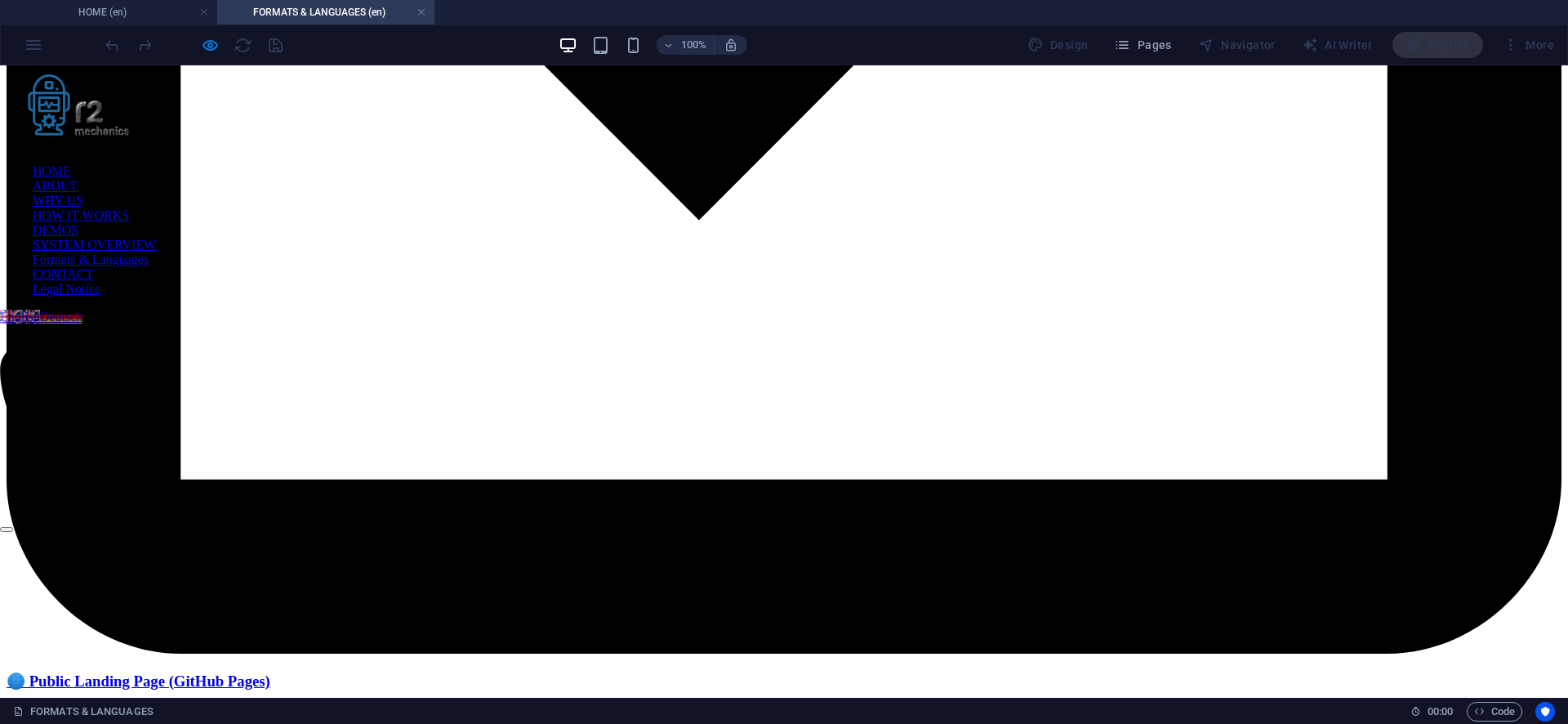 click on "Essential" at bounding box center [1004, 9660] 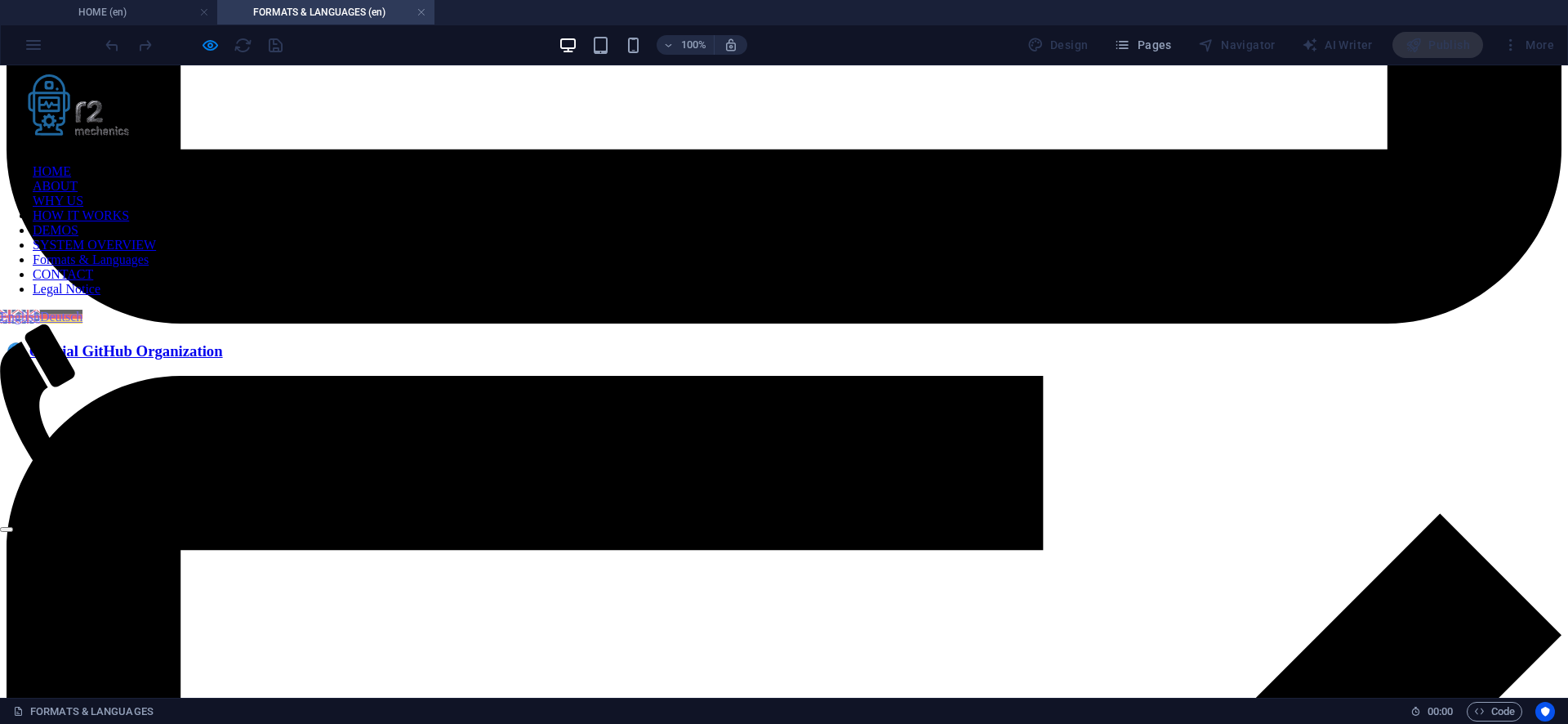 scroll, scrollTop: 1904, scrollLeft: 0, axis: vertical 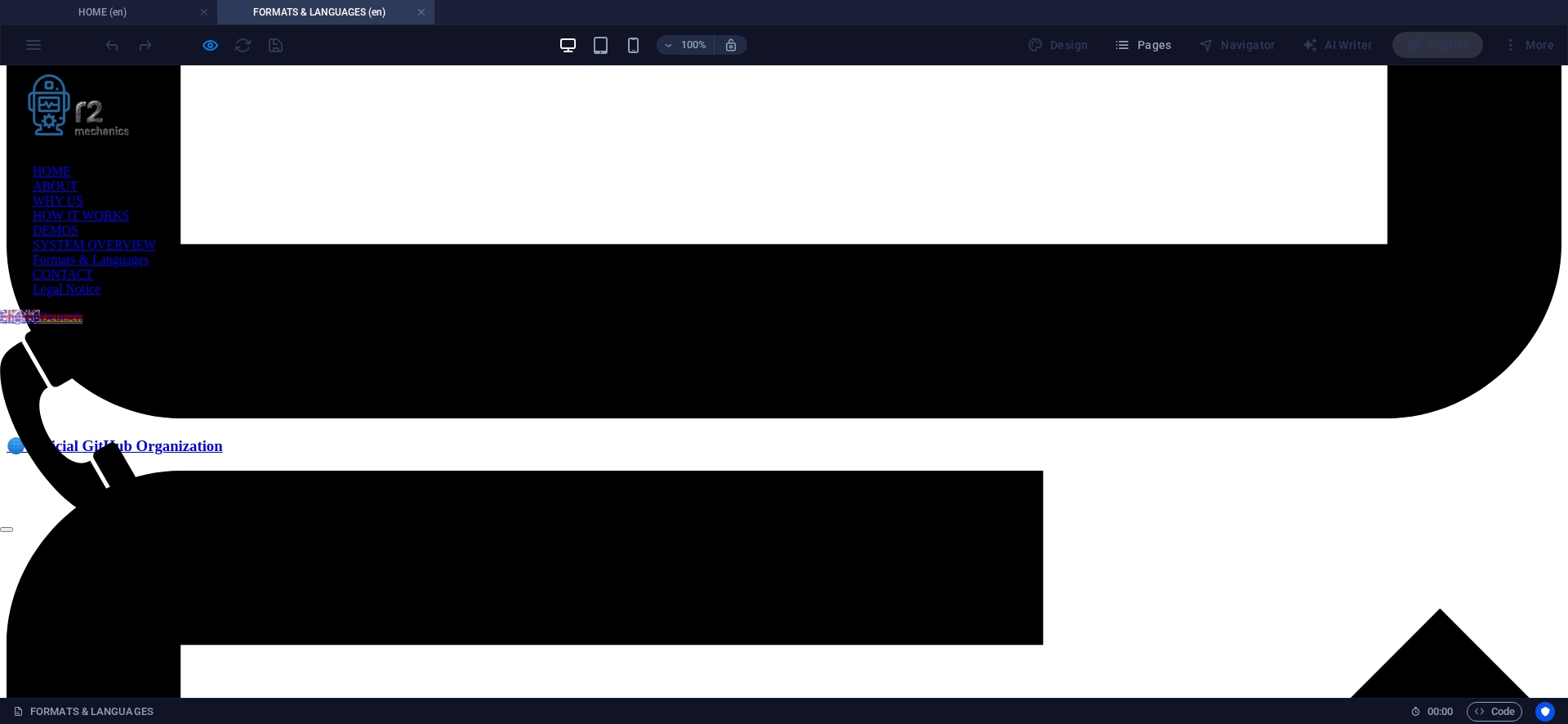 click on "Advanced" at bounding box center (1005, 10095) 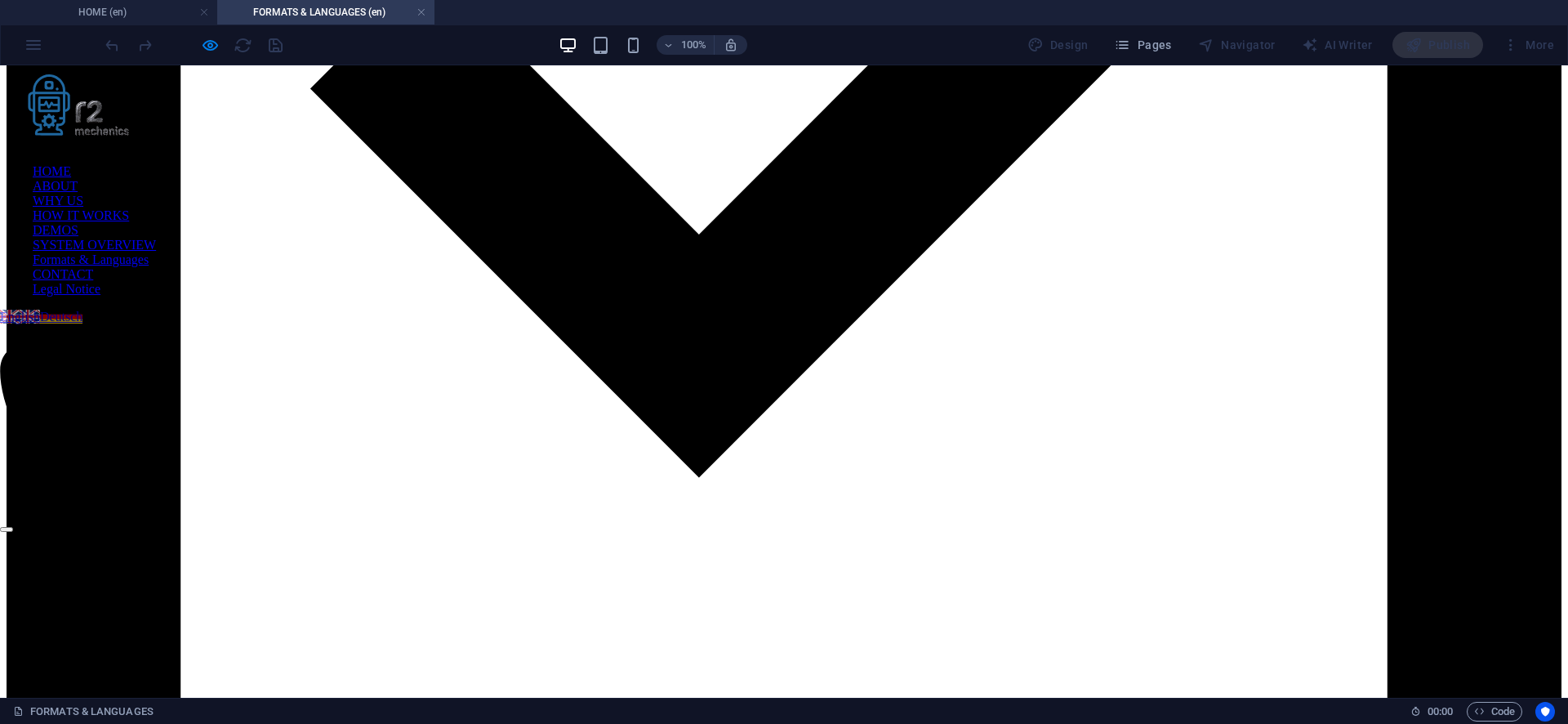 scroll, scrollTop: 1414, scrollLeft: 0, axis: vertical 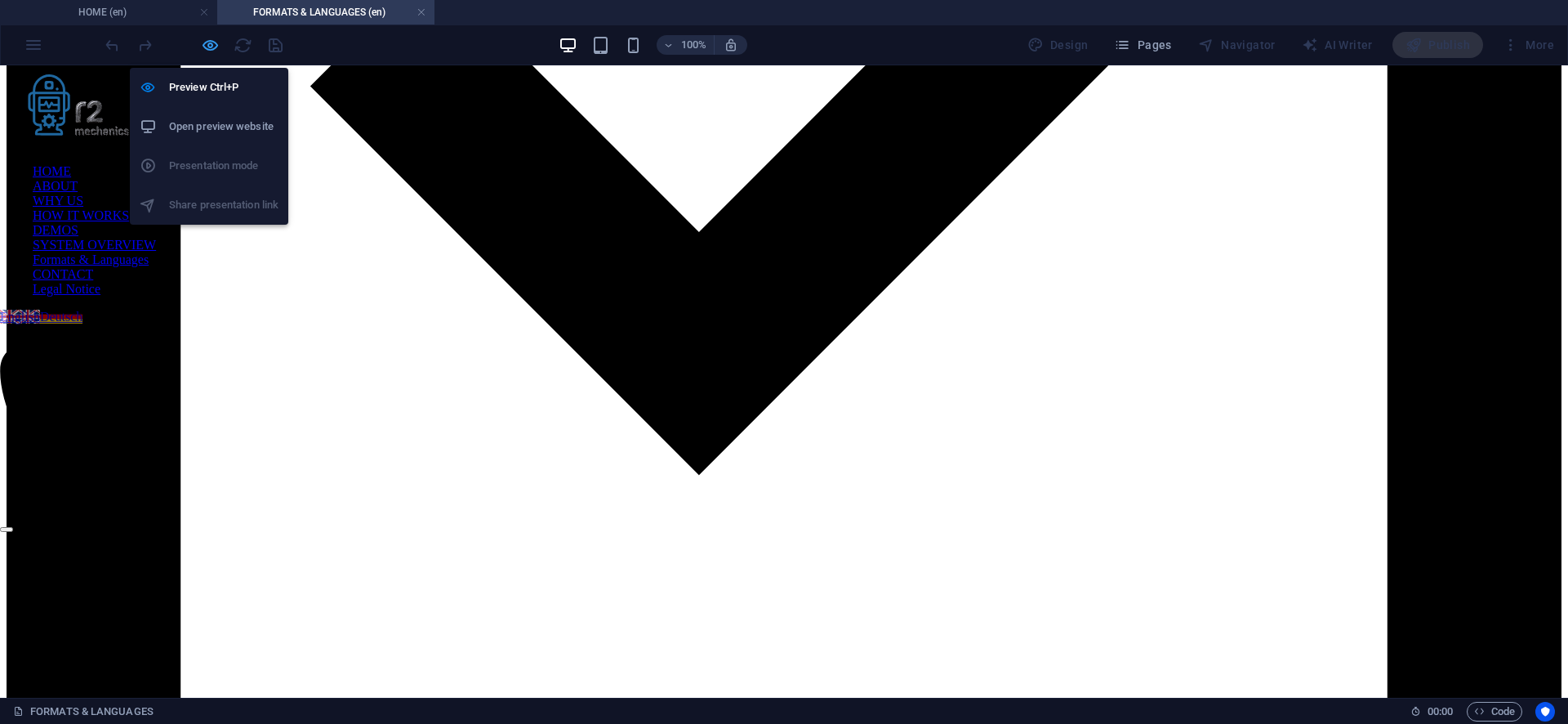 click at bounding box center (210, 45) 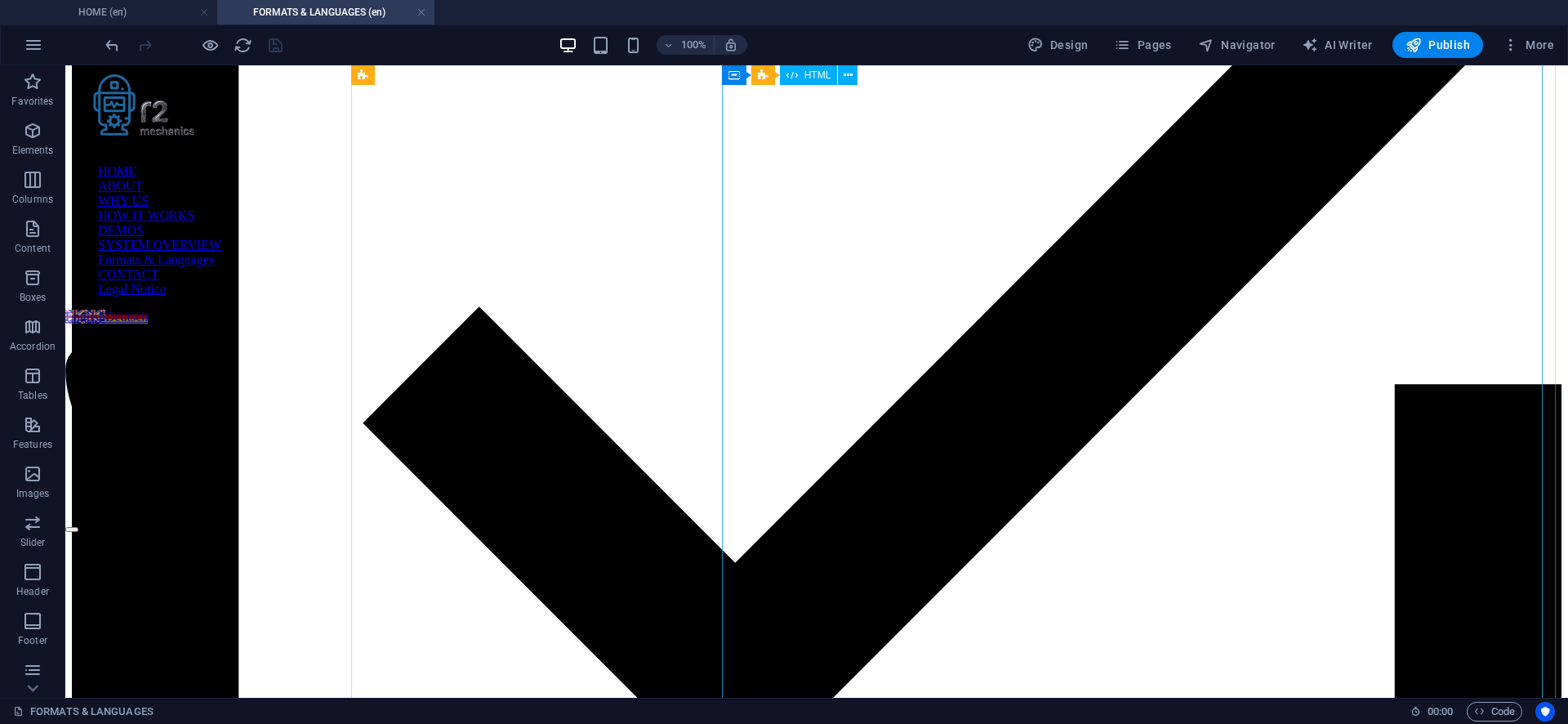 scroll, scrollTop: 2934, scrollLeft: 0, axis: vertical 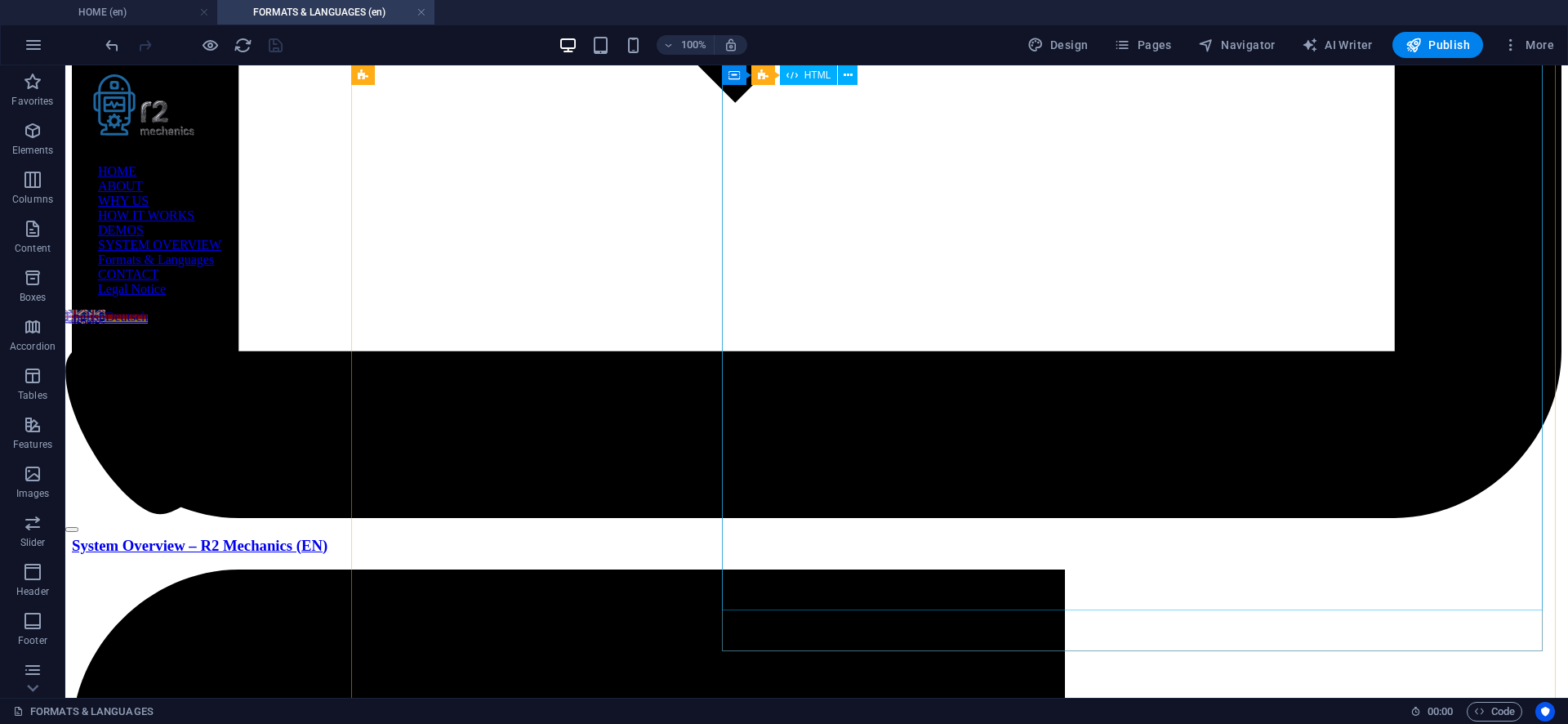 click on "Supported Languages – Accuracy, Outputs &  AI‑Enhanced Side‑Notes
R2 Mechanics transcribes in  over 50 languages .
Manual revision and full feature support are available in these  Premium languages :
English, German, French, Polish
Premium
What does " Premium " mean?
Premium languages (English, German, French, Polish) combine  very high transcription quality
with  manual expert revision and AI‑enhanced contextual annotations .
This ensures not only accurate text but also  in‑depth contextual insights  – from historical or biographical references
to detailed verification such as detecting inconsistencies, implausibility, or fact distortions.
Other languages benefit from the same powerful processing pipeline but may not include manual expert revision,
resulting in a different depth of contextual insights.
–" at bounding box center (817, 7452) 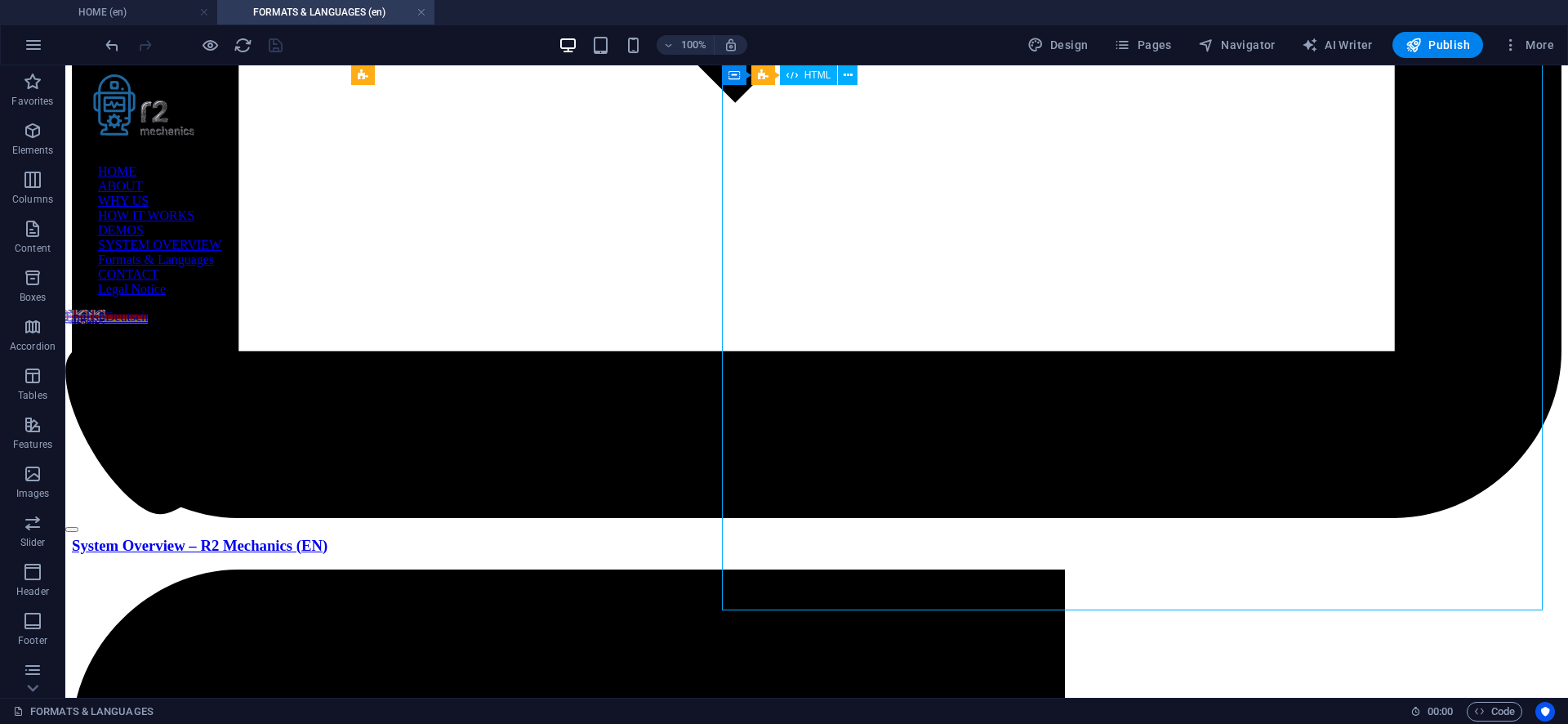 click on "Supported Languages – Accuracy, Outputs &  AI‑Enhanced Side‑Notes
R2 Mechanics transcribes in  over 50 languages .
Manual revision and full feature support are available in these  Premium languages :
English, German, French, Polish
Premium
What does " Premium " mean?
Premium languages (English, German, French, Polish) combine  very high transcription quality
with  manual expert revision and AI‑enhanced contextual annotations .
This ensures not only accurate text but also  in‑depth contextual insights  – from historical or biographical references
to detailed verification such as detecting inconsistencies, implausibility, or fact distortions.
Other languages benefit from the same powerful processing pipeline but may not include manual expert revision,
resulting in a different depth of contextual insights.
–" at bounding box center (817, 7452) 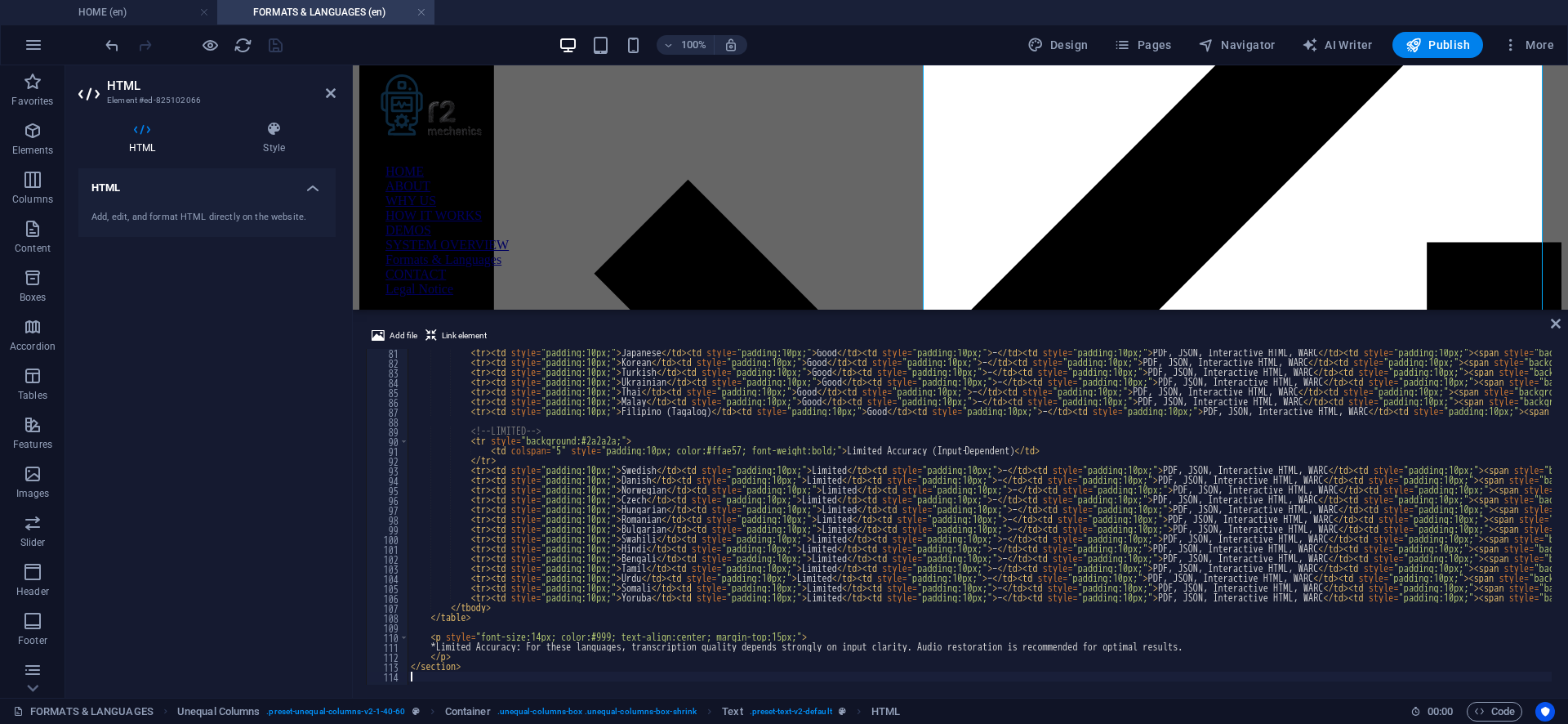 click on "< tr > < td   style = "padding:10px;" > Japanese </ td > < td   style = "padding:10px;" > Good </ td > < td   style = "padding:10px;" > – </ td > < td   style = "padding:10px;" > PDF, JSON, Interactive HTML, WARC </ td > < td   style = "padding:10px;" > < span   style = "background:#555; color:#fff; font-size:12px; padding:2px 6px; border-radius:8px;" > Essential </ span > < br > • Structured key‑point notes & concise summaries < br > • Basic context enrichment (advanced analysis limited) </ td > </ tr >                < tr > < td   style = "padding:10px;" > Korean </ td > < td   style = "padding:10px;" > Good </ td > < td   style = "padding:10px;" > – </ td > < td   style = "padding:10px;" > PDF, JSON, Interactive HTML, WARC </ td > < td   style = "padding:10px;" > < span   style = "background:#555; color:#fff; font-size:12px; padding:2px 6px; border-radius:8px;" > Essential </ span > < br > • Structured key‑point notes & concise summaries < br > </ td > </ tr >" at bounding box center (1547, 524) 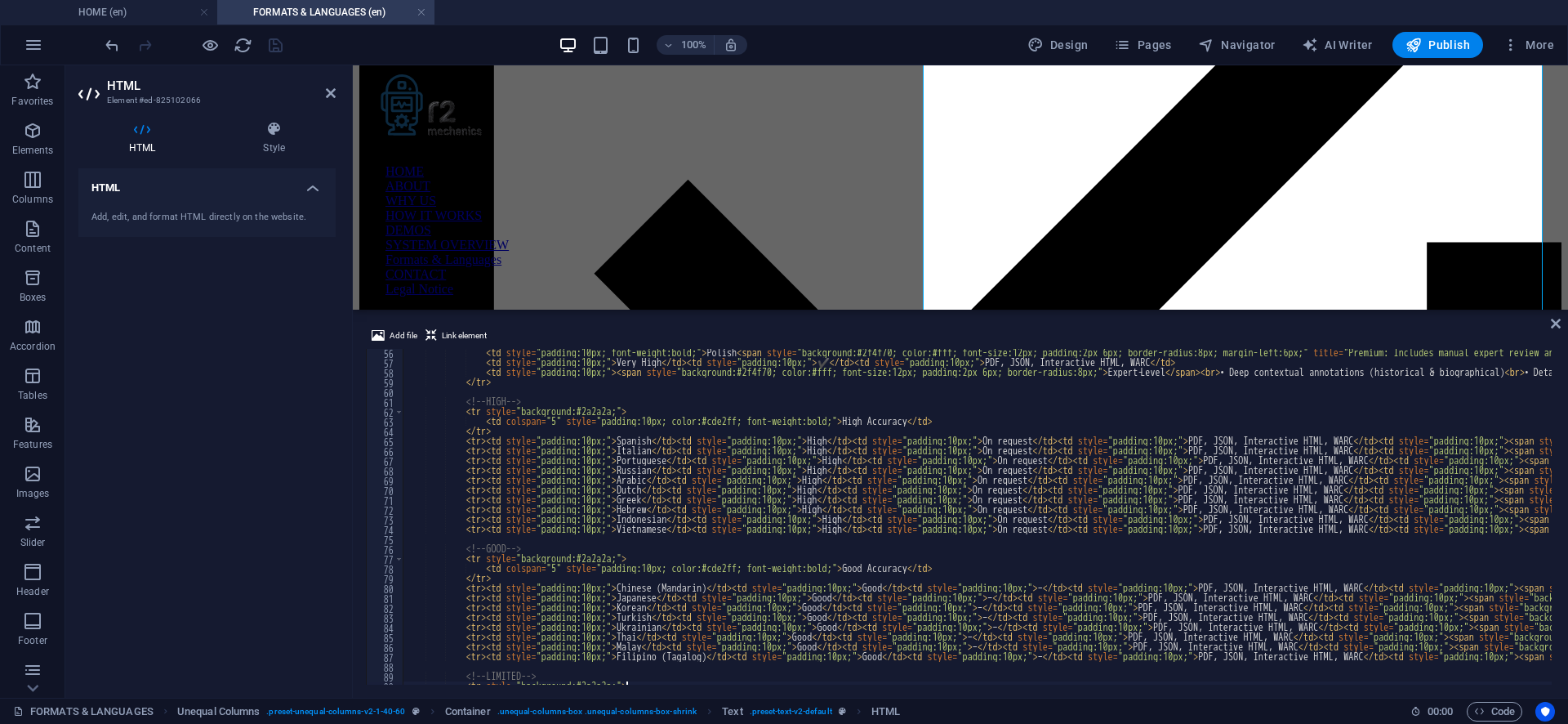 scroll, scrollTop: 785, scrollLeft: 0, axis: vertical 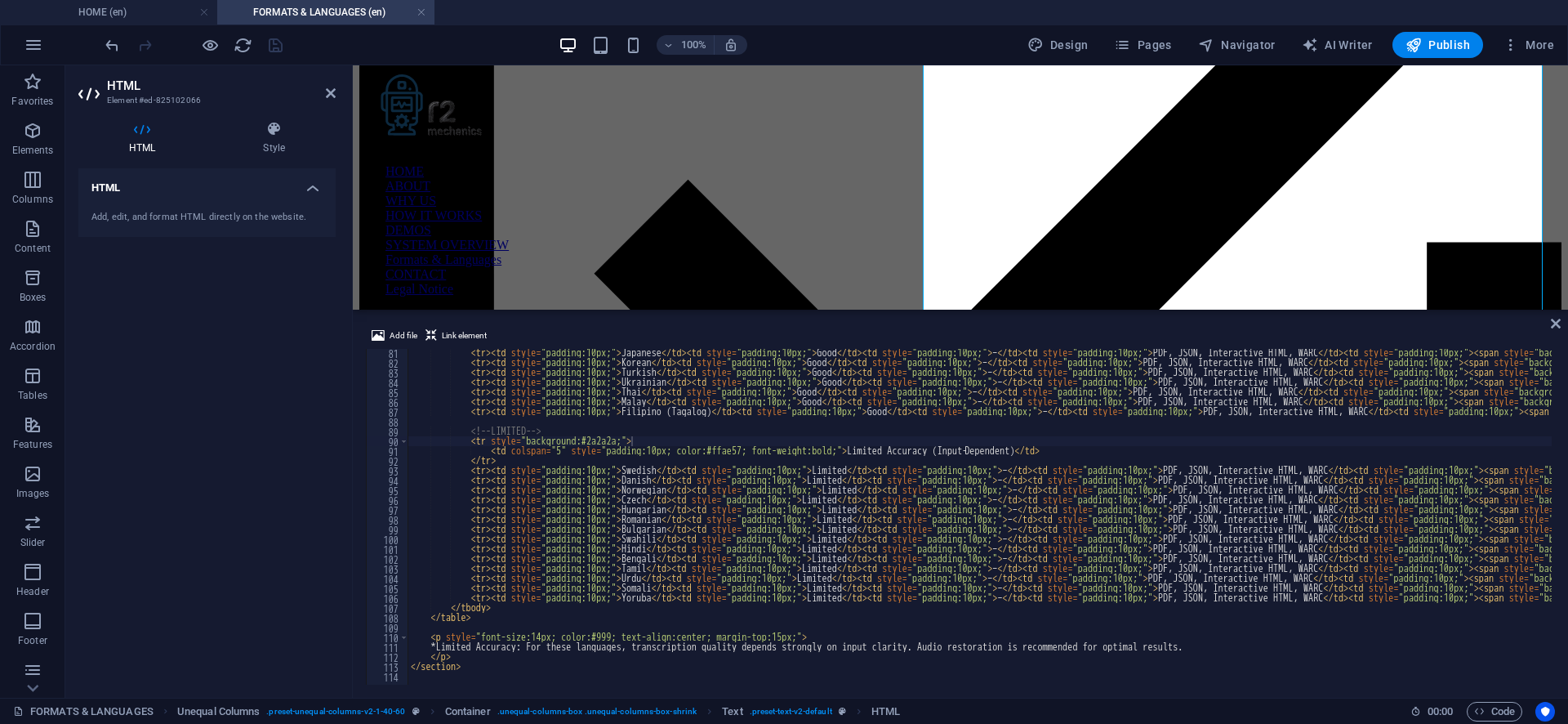click on "< tr > < td   style = "padding:10px;" > Japanese </ td > < td   style = "padding:10px;" > Good </ td > < td   style = "padding:10px;" > – </ td > < td   style = "padding:10px;" > PDF, JSON, Interactive HTML, WARC </ td > < td   style = "padding:10px;" > < span   style = "background:#555; color:#fff; font-size:12px; padding:2px 6px; border-radius:8px;" > Essential </ span > < br > • Structured key‑point notes & concise summaries < br > • Basic context enrichment (advanced analysis limited) </ td > </ tr >                < tr > < td   style = "padding:10px;" > Korean </ td > < td   style = "padding:10px;" > Good </ td > < td   style = "padding:10px;" > – </ td > < td   style = "padding:10px;" > PDF, JSON, Interactive HTML, WARC </ td > < td   style = "padding:10px;" > < span   style = "background:#555; color:#fff; font-size:12px; padding:2px 6px; border-radius:8px;" > Essential </ span > < br > • Structured key‑point notes & concise summaries < br > </ td > </ tr >" at bounding box center [1547, 524] 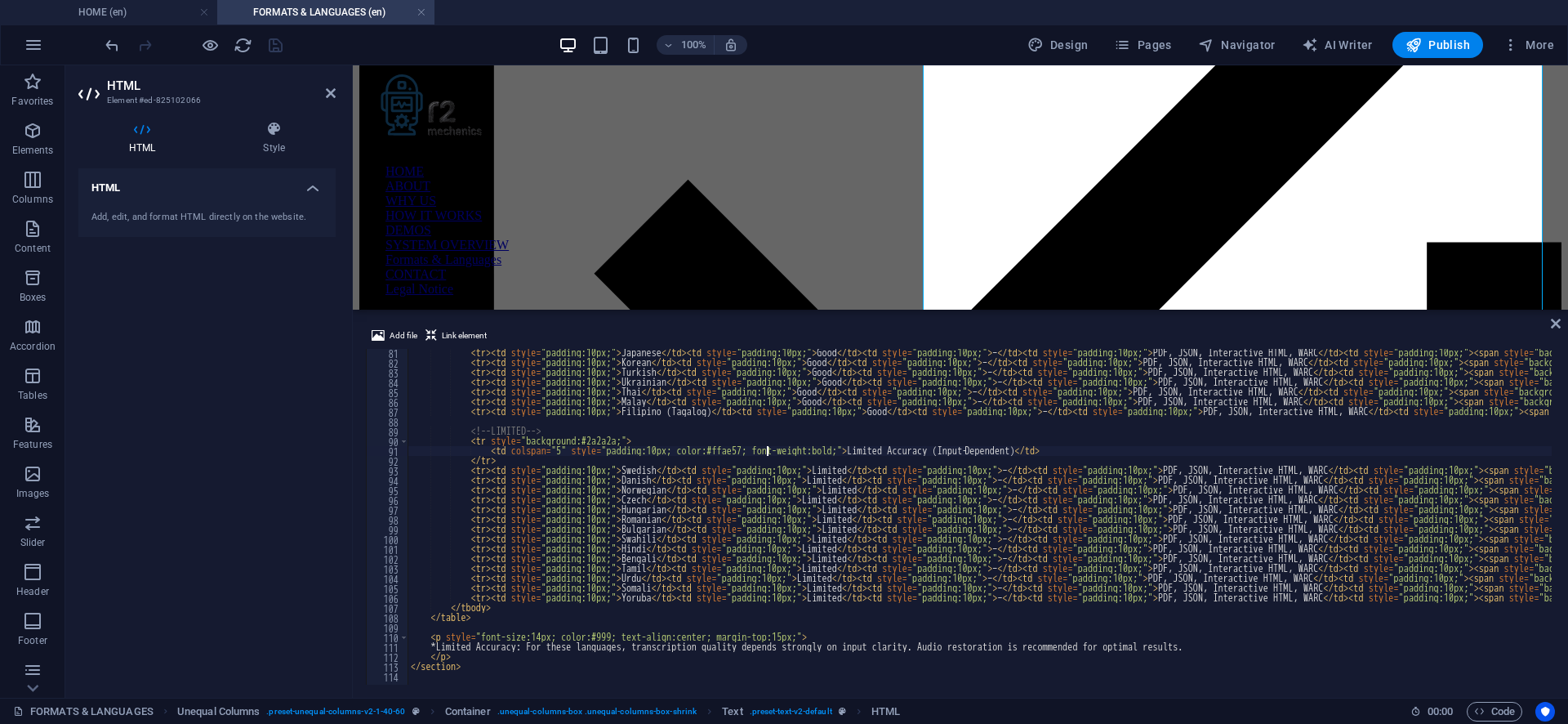 type on "</section>" 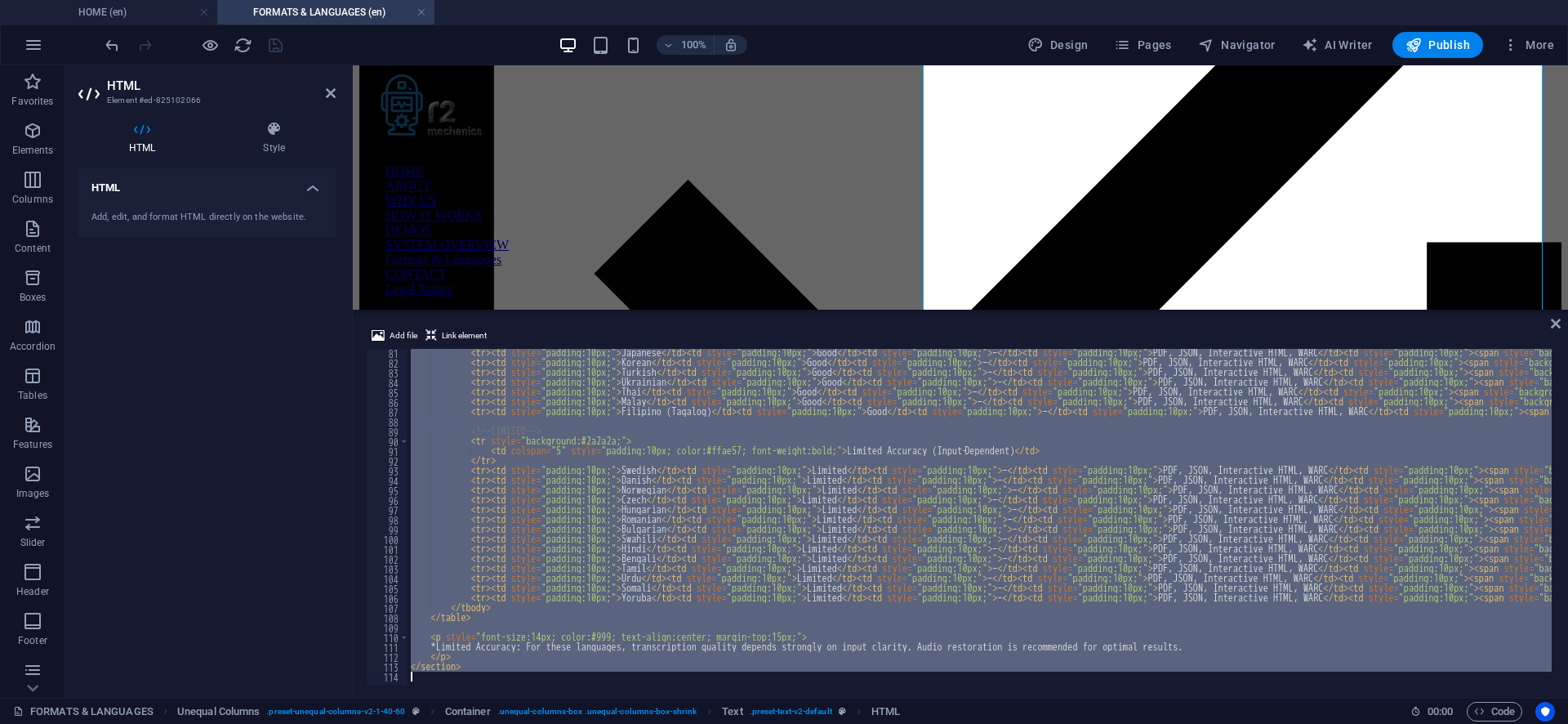 paste 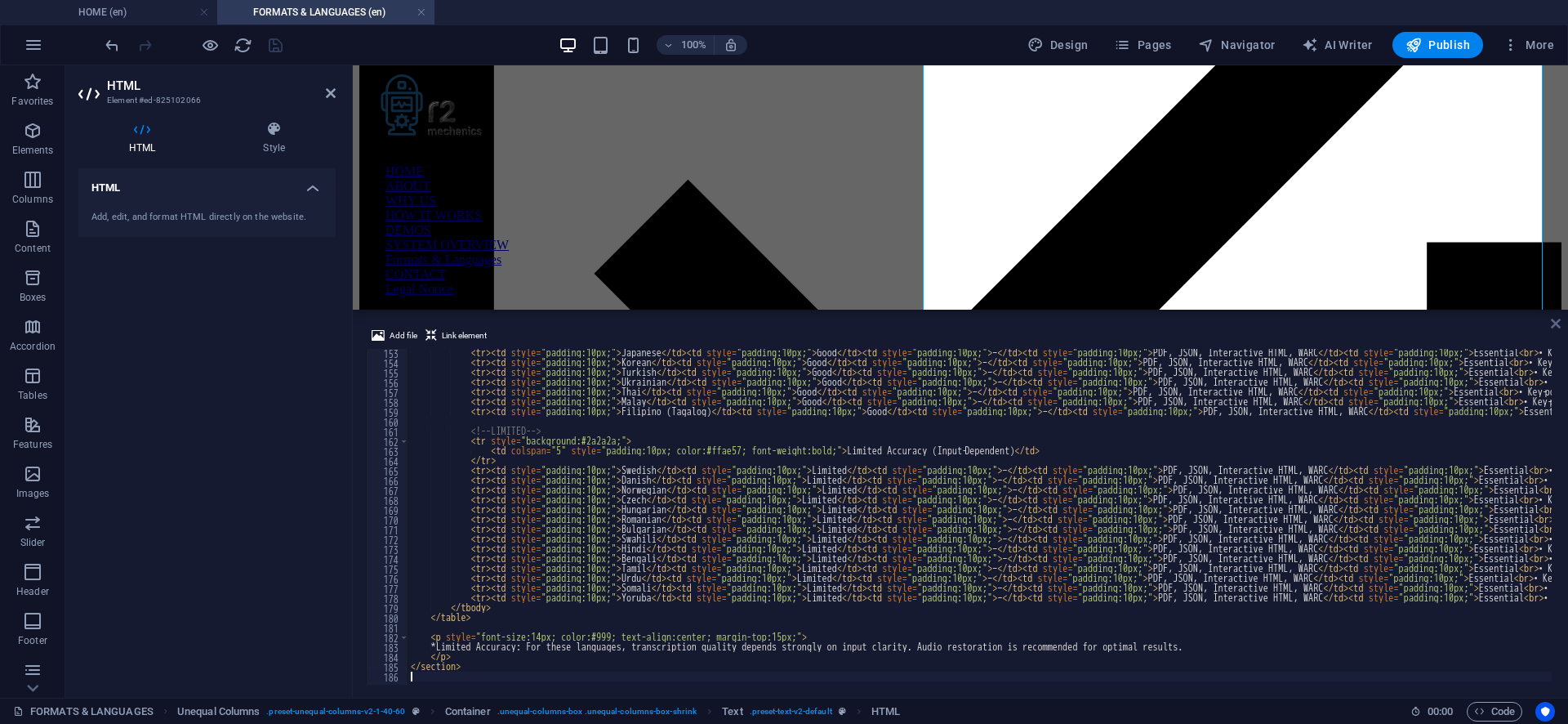 click at bounding box center [1556, 324] 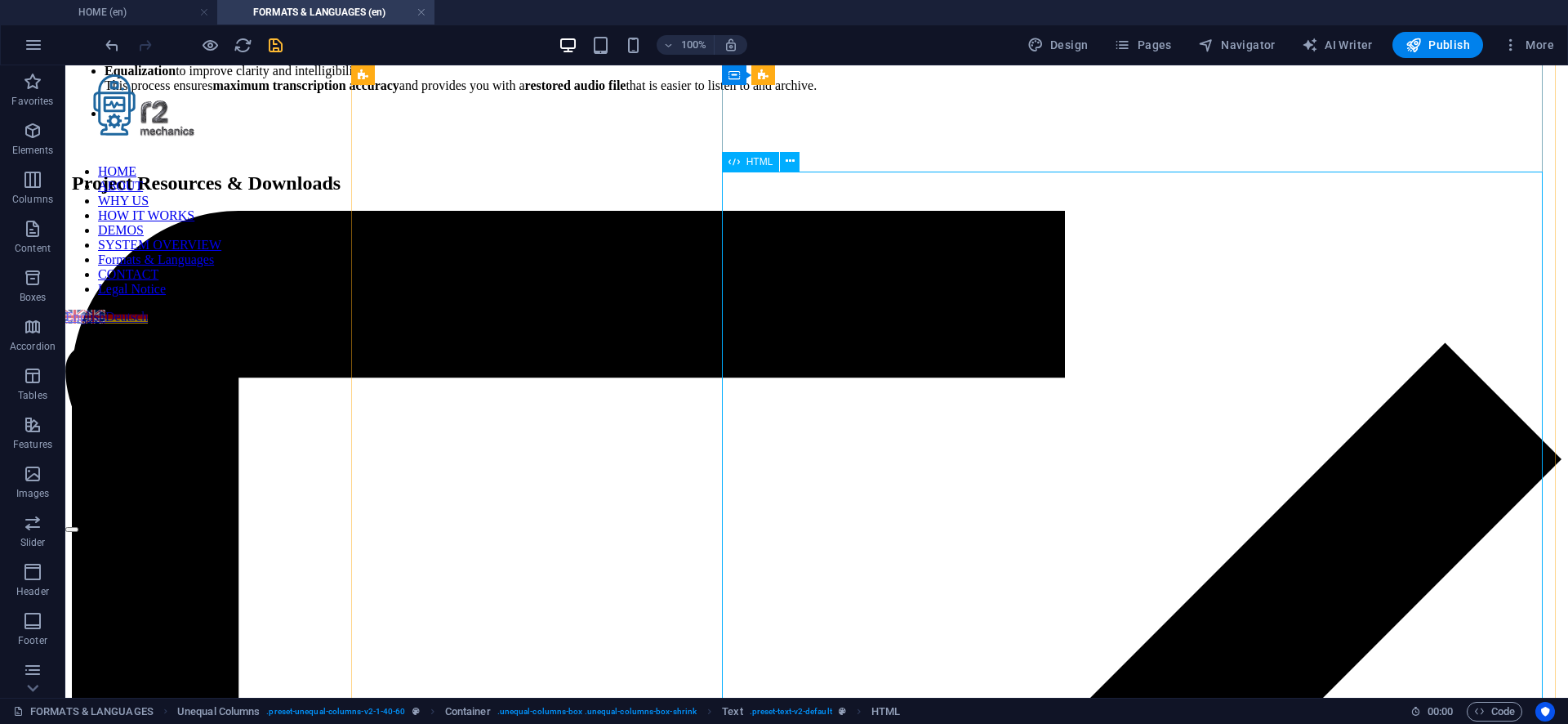scroll, scrollTop: 784, scrollLeft: 0, axis: vertical 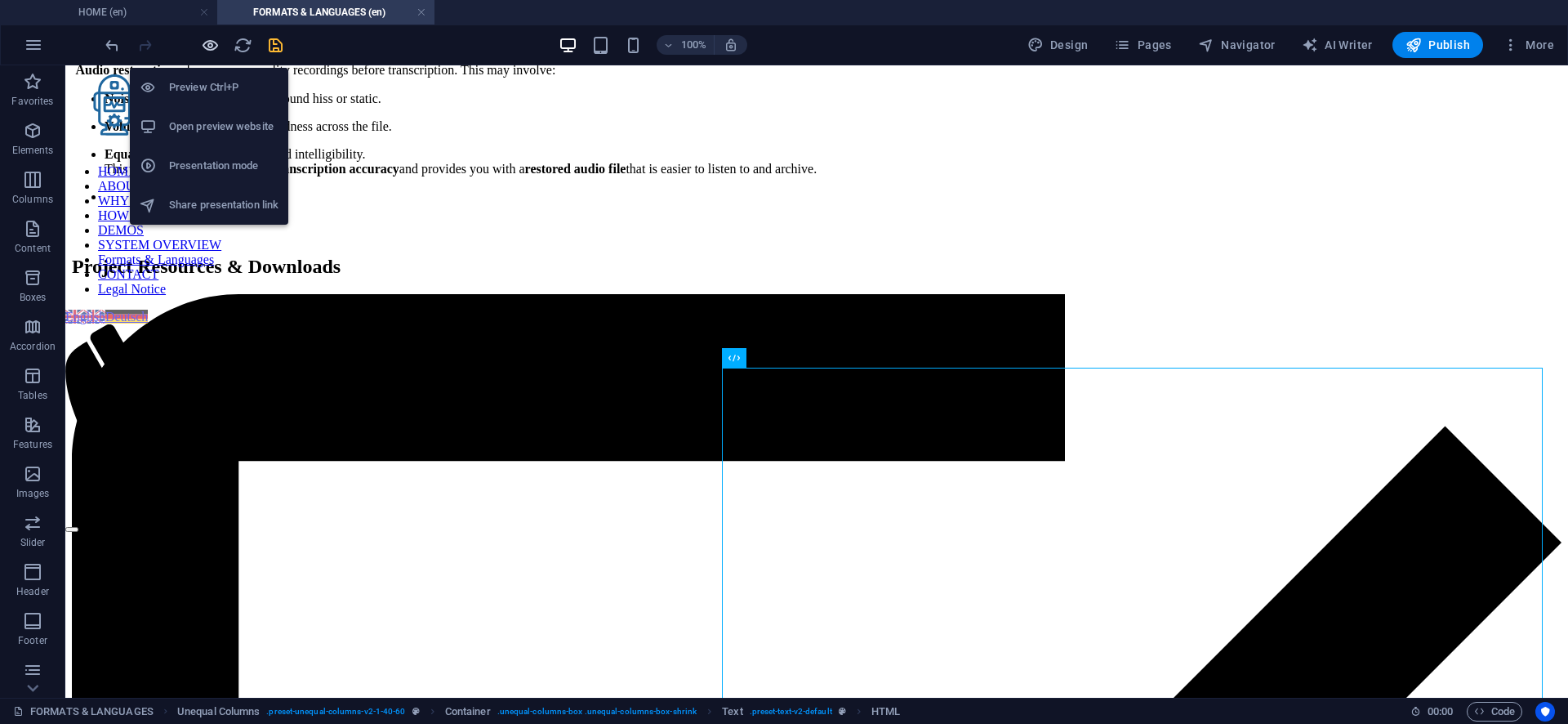 click at bounding box center (210, 45) 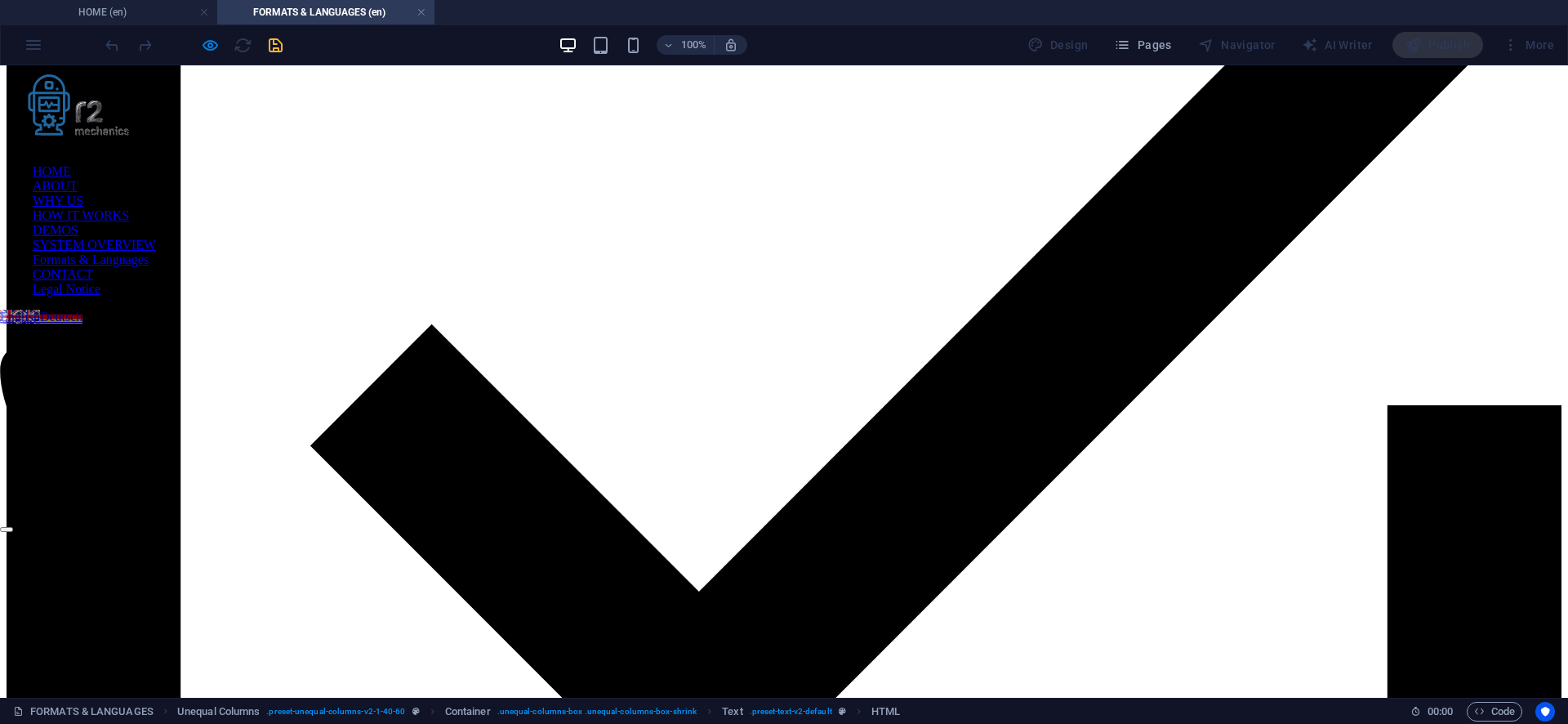 scroll, scrollTop: 1048, scrollLeft: 0, axis: vertical 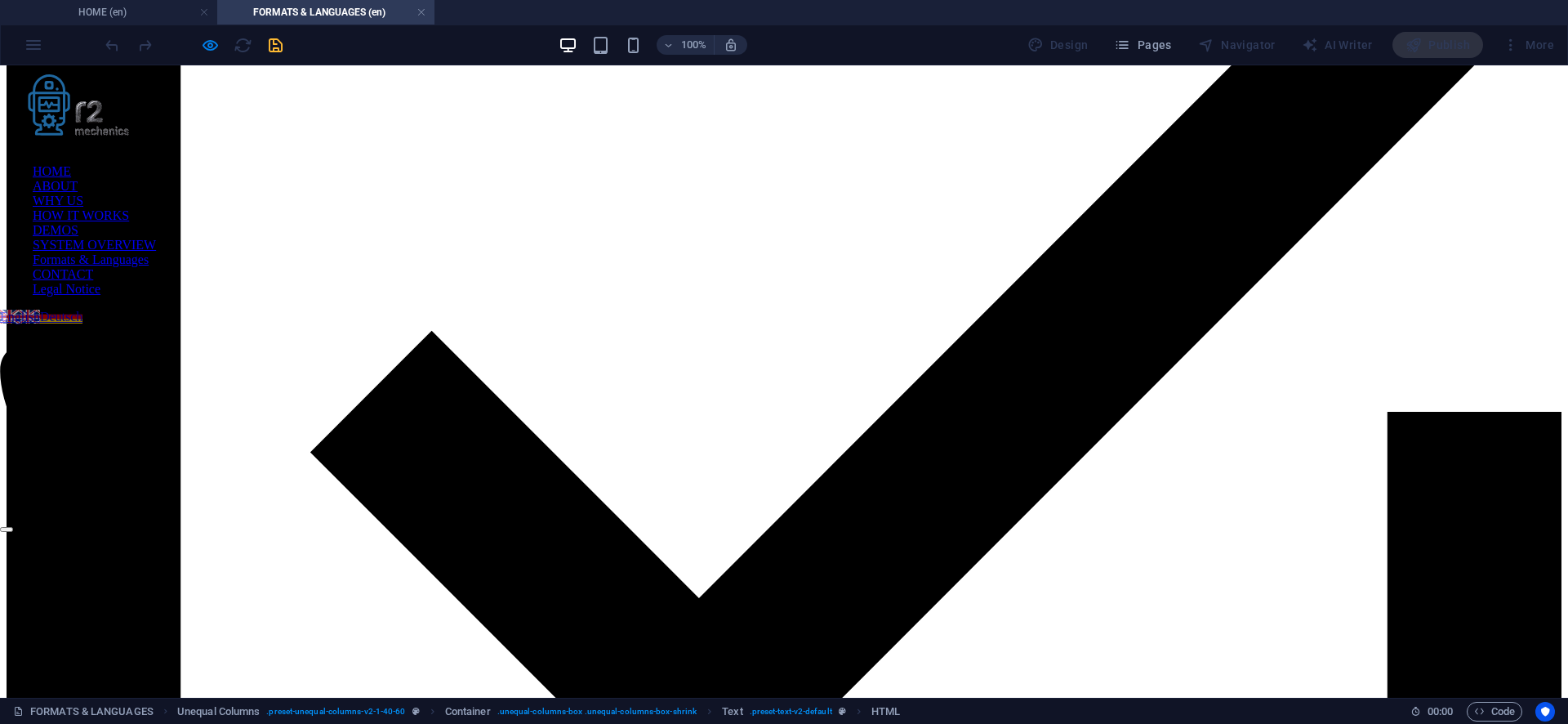 click on "ⓘ
AI‑Enhanced Side‑Notes: Contextual annotations generated by AI with manual verification to provide historical, thematic, and factual insights." at bounding box center (1318, 10435) 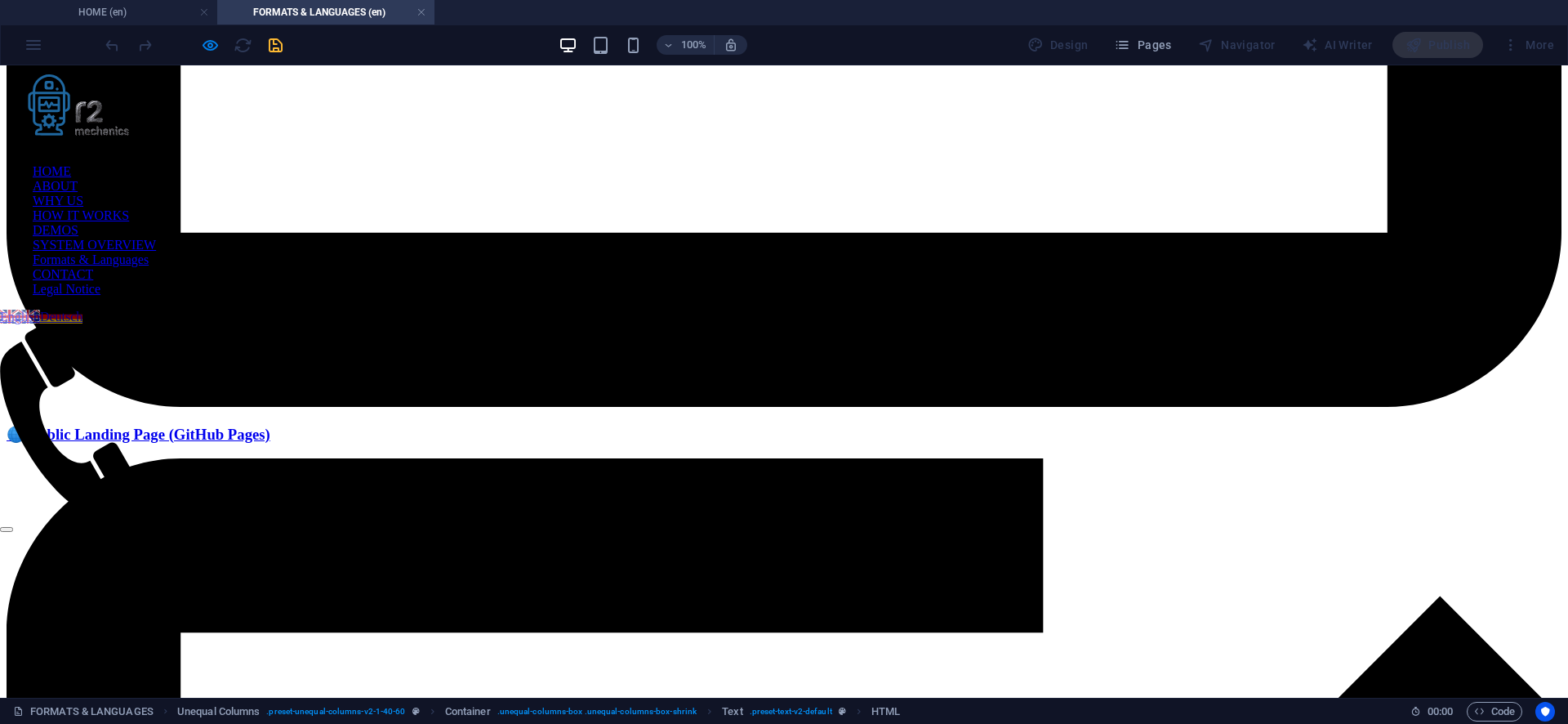 scroll, scrollTop: 3408, scrollLeft: 0, axis: vertical 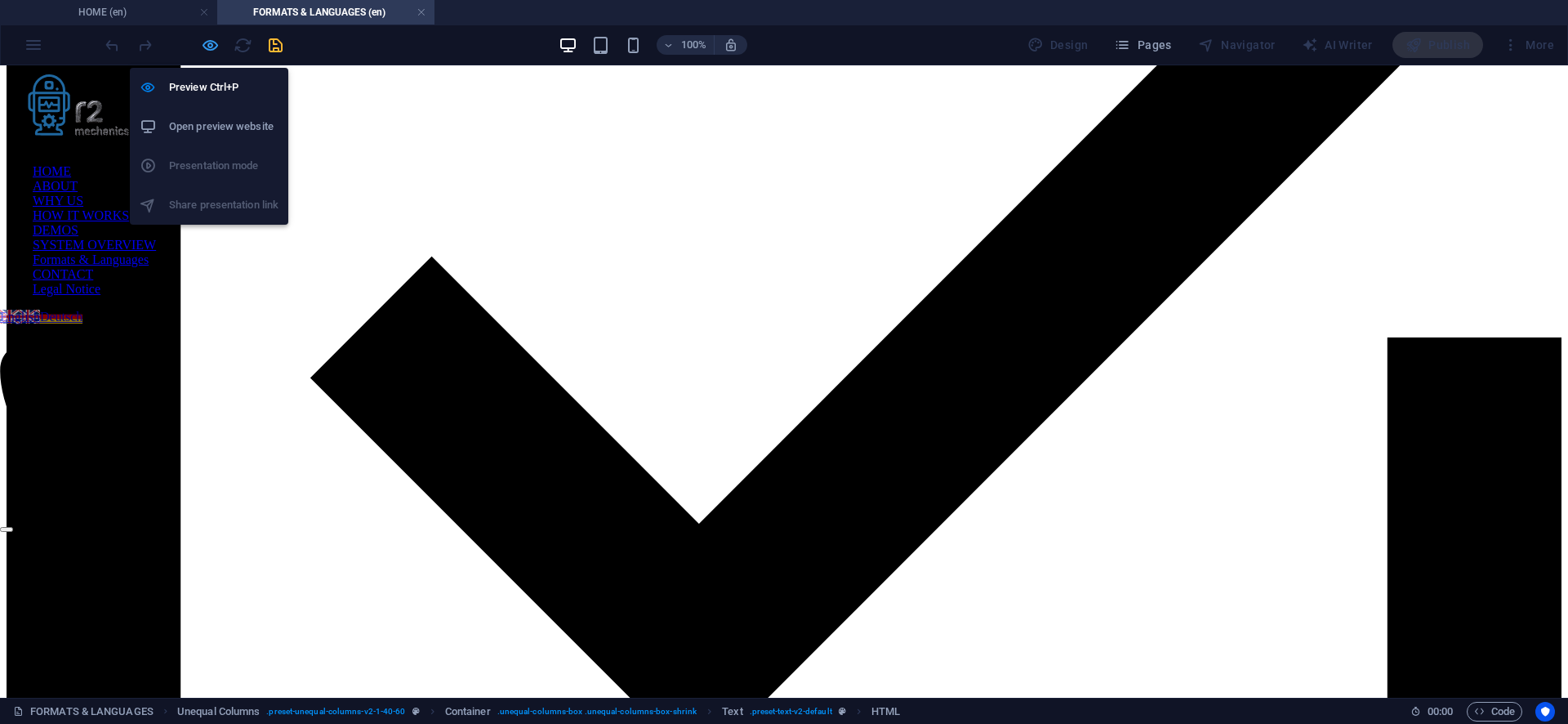 click at bounding box center [210, 45] 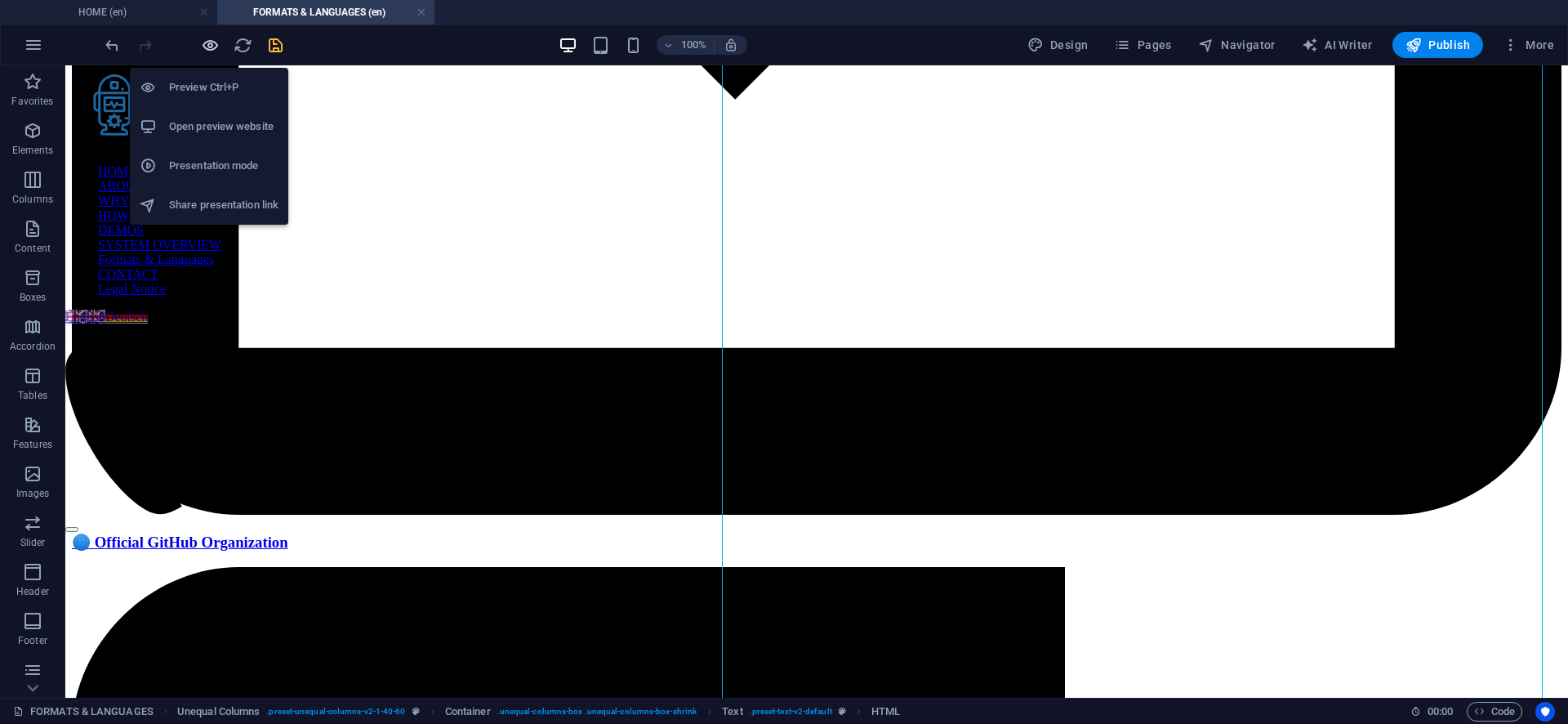 click at bounding box center (210, 45) 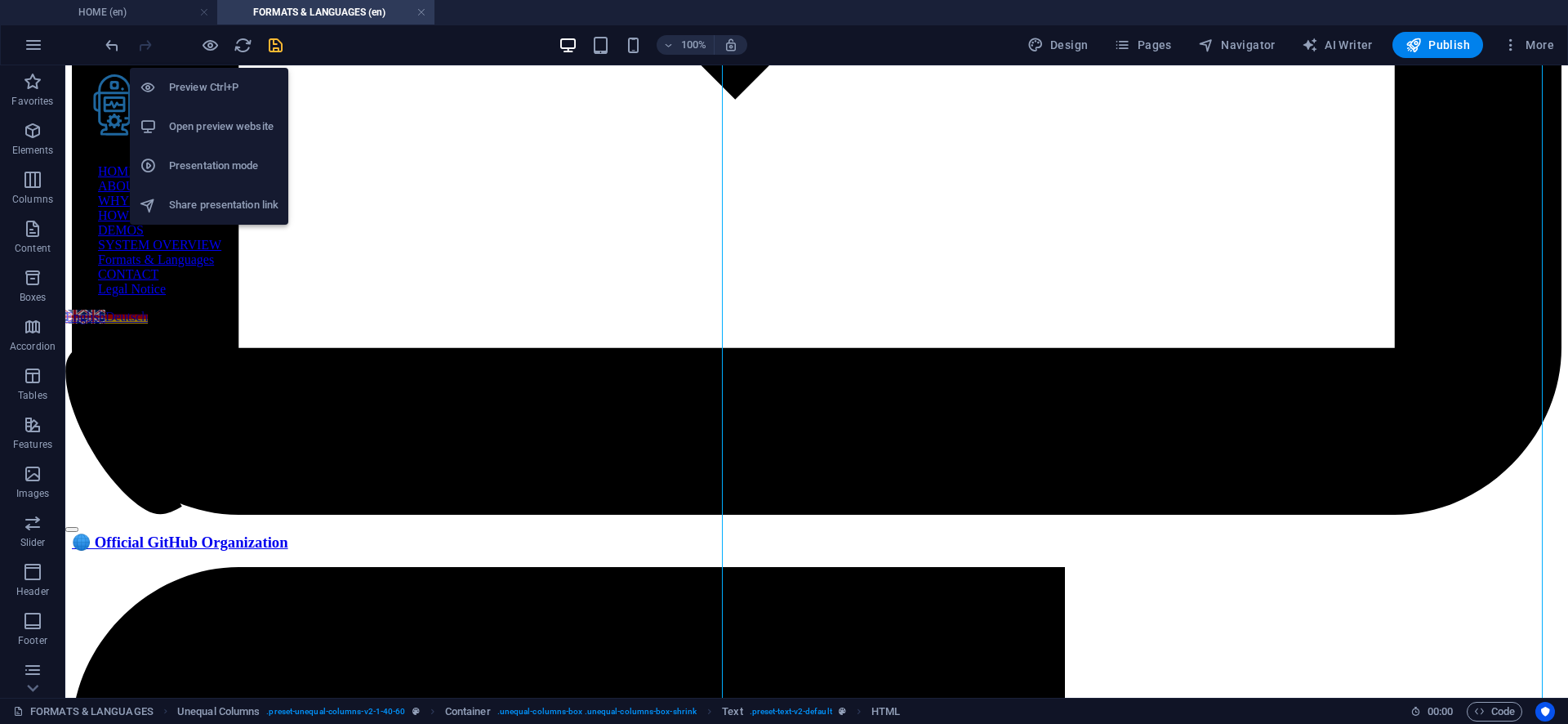 scroll, scrollTop: 1122, scrollLeft: 0, axis: vertical 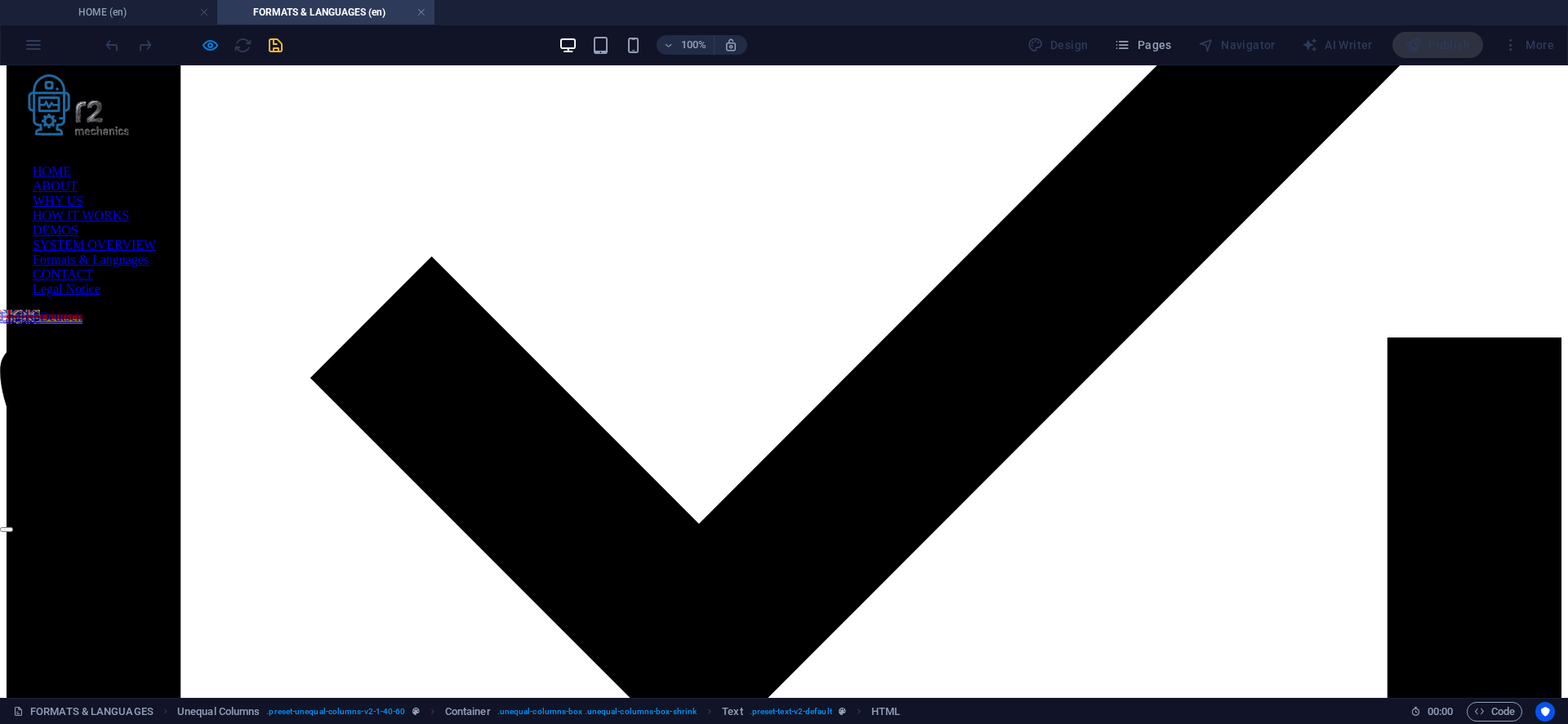 click on "ⓘ
Advanced Outputs: Delivered in multiple formats including PDF (readable), JSON (structured), Interactive HTML (clickable transcripts), and WARC (archival web package)." at bounding box center [822, 10361] 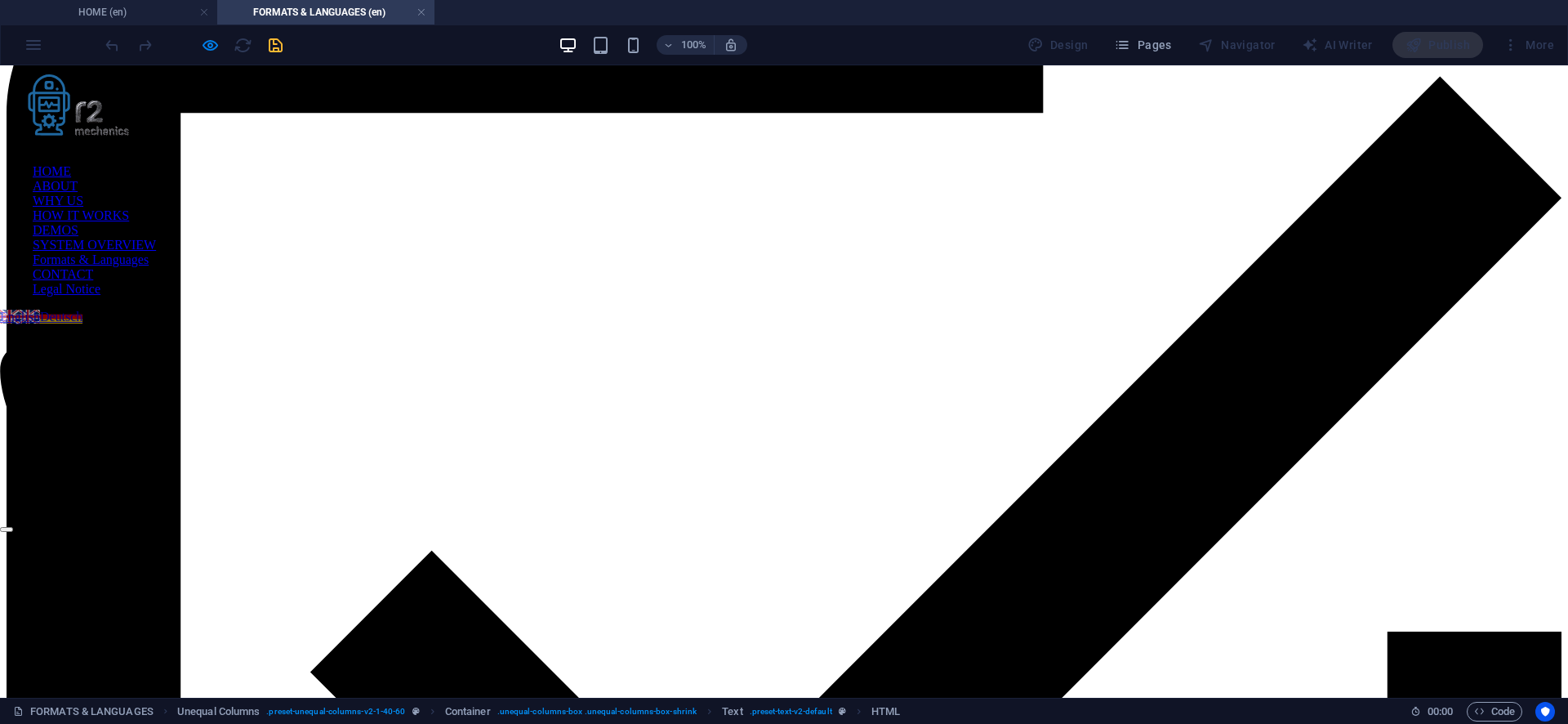 click on "ⓘ
Advanced Outputs: Delivered in multiple formats including PDF (readable), JSON (structured), Interactive HTML (clickable transcripts), and WARC (archival web package)." at bounding box center (822, 10655) 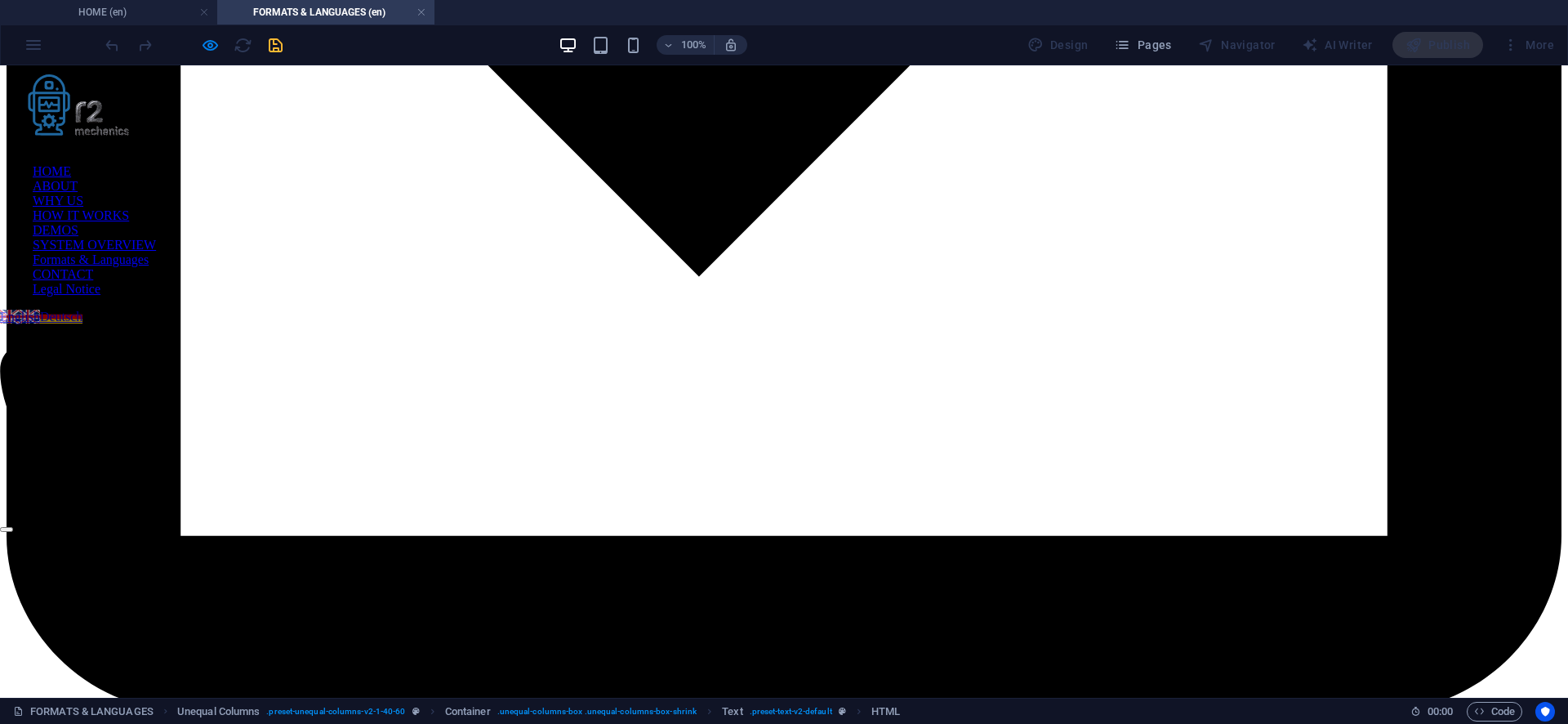 scroll, scrollTop: 1710, scrollLeft: 0, axis: vertical 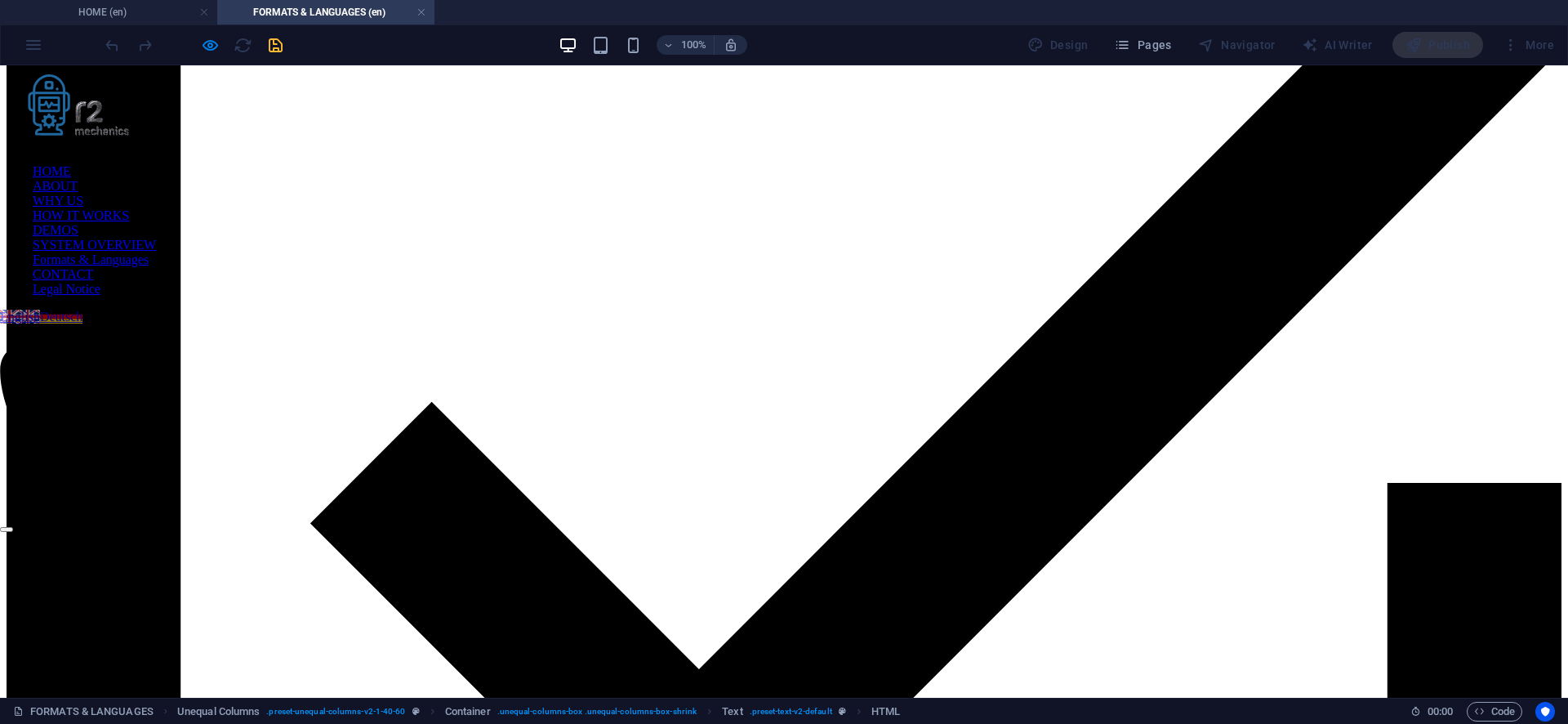 drag, startPoint x: 1214, startPoint y: 339, endPoint x: 1045, endPoint y: 334, distance: 169.07395 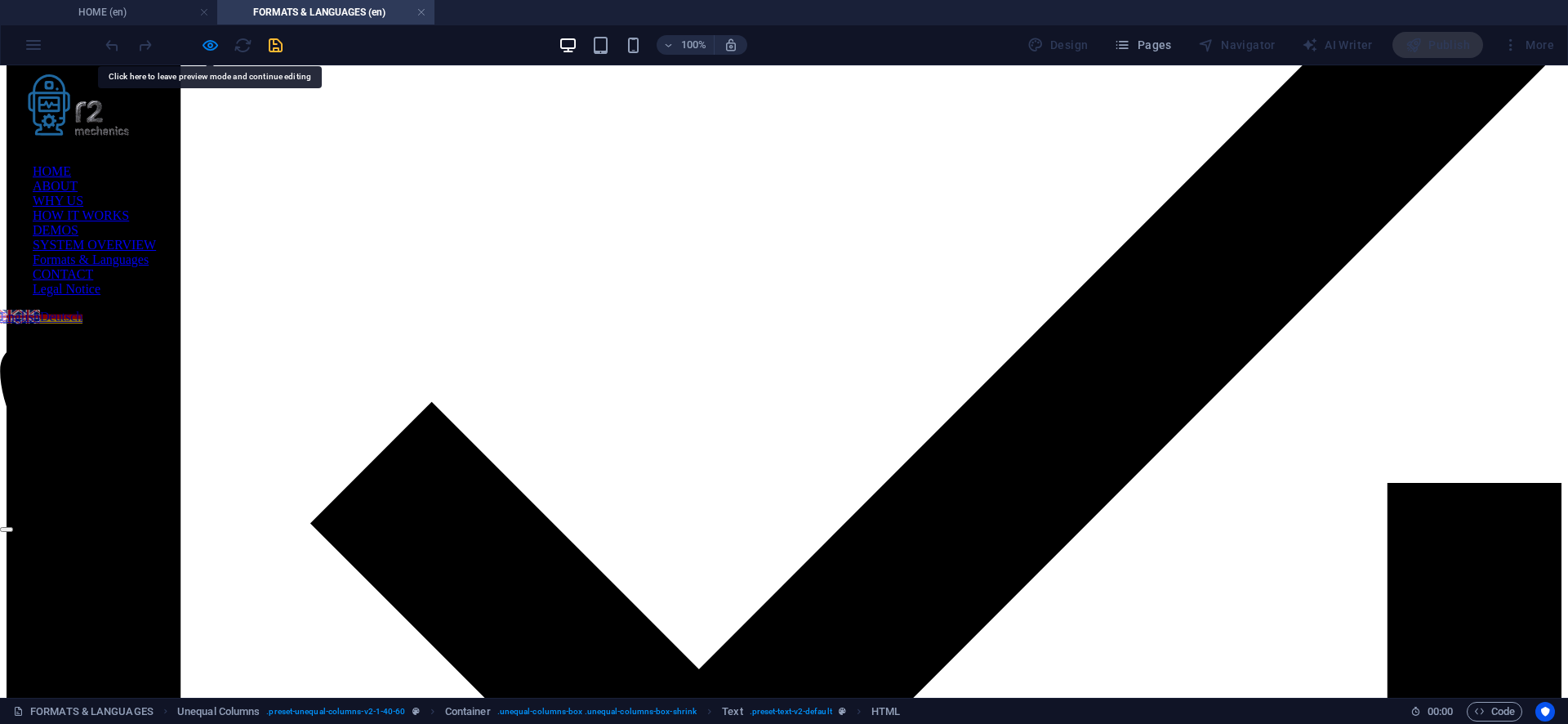 click on "Very High Accuracy (Premium)" at bounding box center [784, 10539] 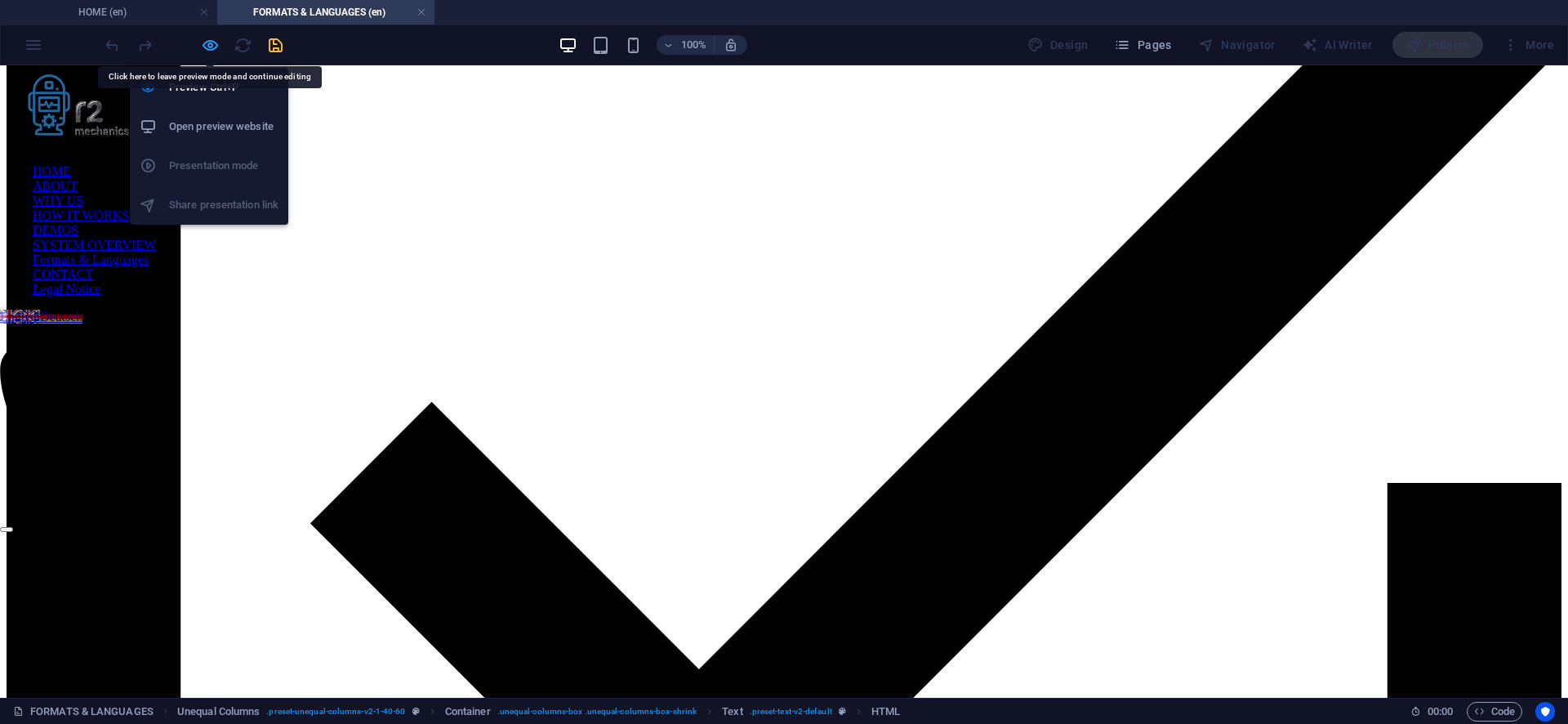 click at bounding box center [210, 45] 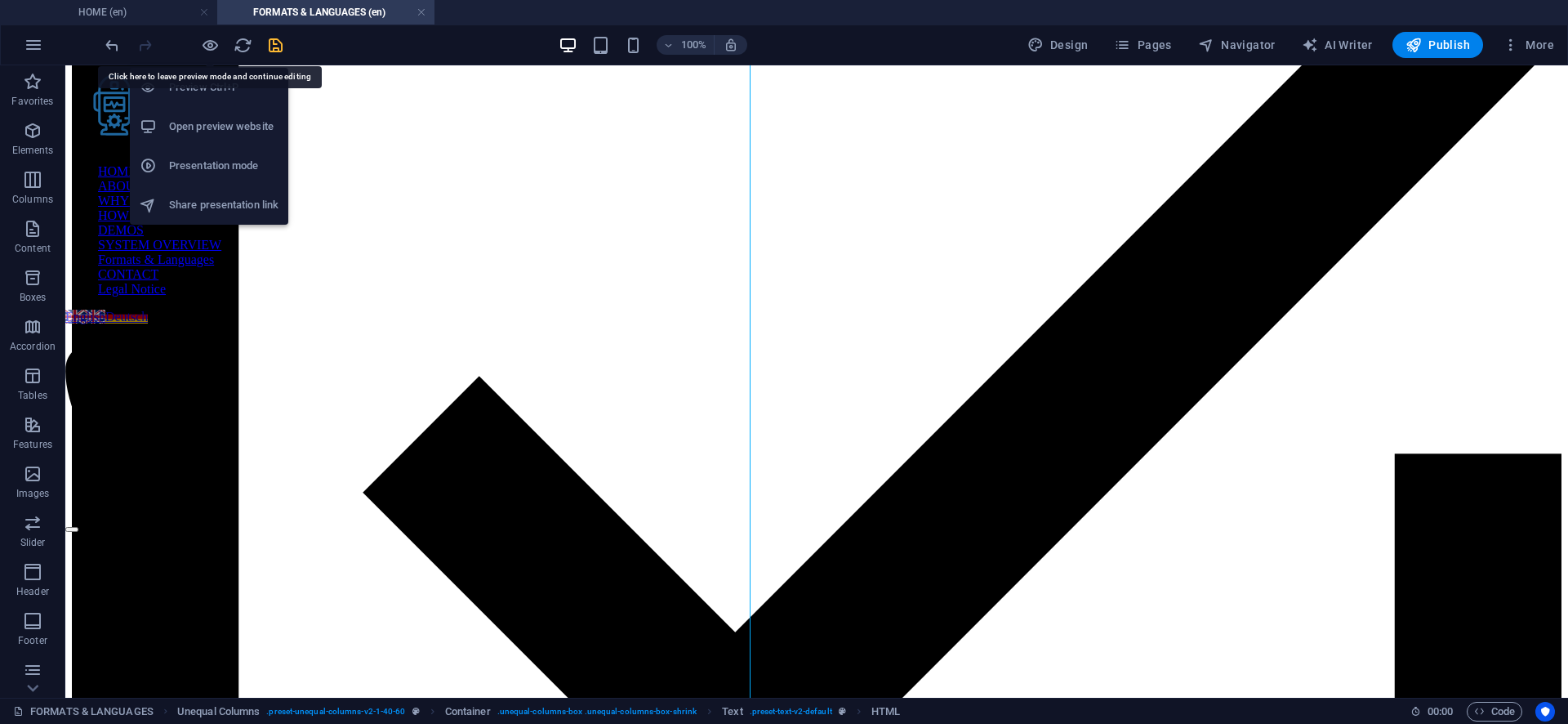 scroll, scrollTop: 1909, scrollLeft: 0, axis: vertical 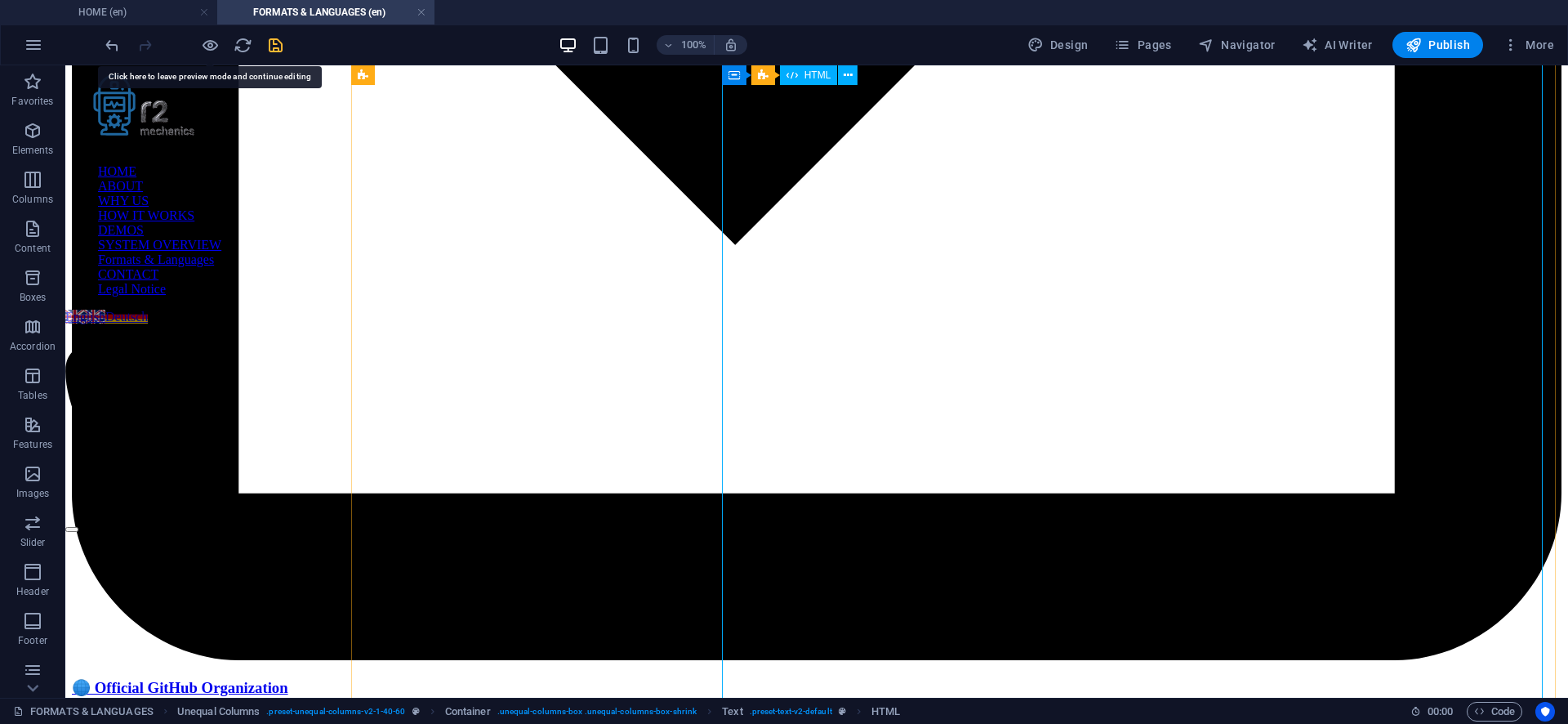 click on "Supported Languages – Accuracy, Outputs & AI‑Enhanced Side‑Notes
ⓘ
AI‑Enhanced Side‑Notes: Contextual annotations generated by AI with manual verification to provide historical, thematic, and factual insights.
R2 Mechanics transcribes in  over 50 languages .
Manual revision and full feature support are available in these
Premium languages
ⓘ
Premium: Transcriptions with manual expert revision and enhanced contextual annotations for maximum quality.
:
English, German, French, Polish
Premium
Language
Accuracy
Manual Revision
Advanced Outputs
ⓘ" at bounding box center [817, 10619] 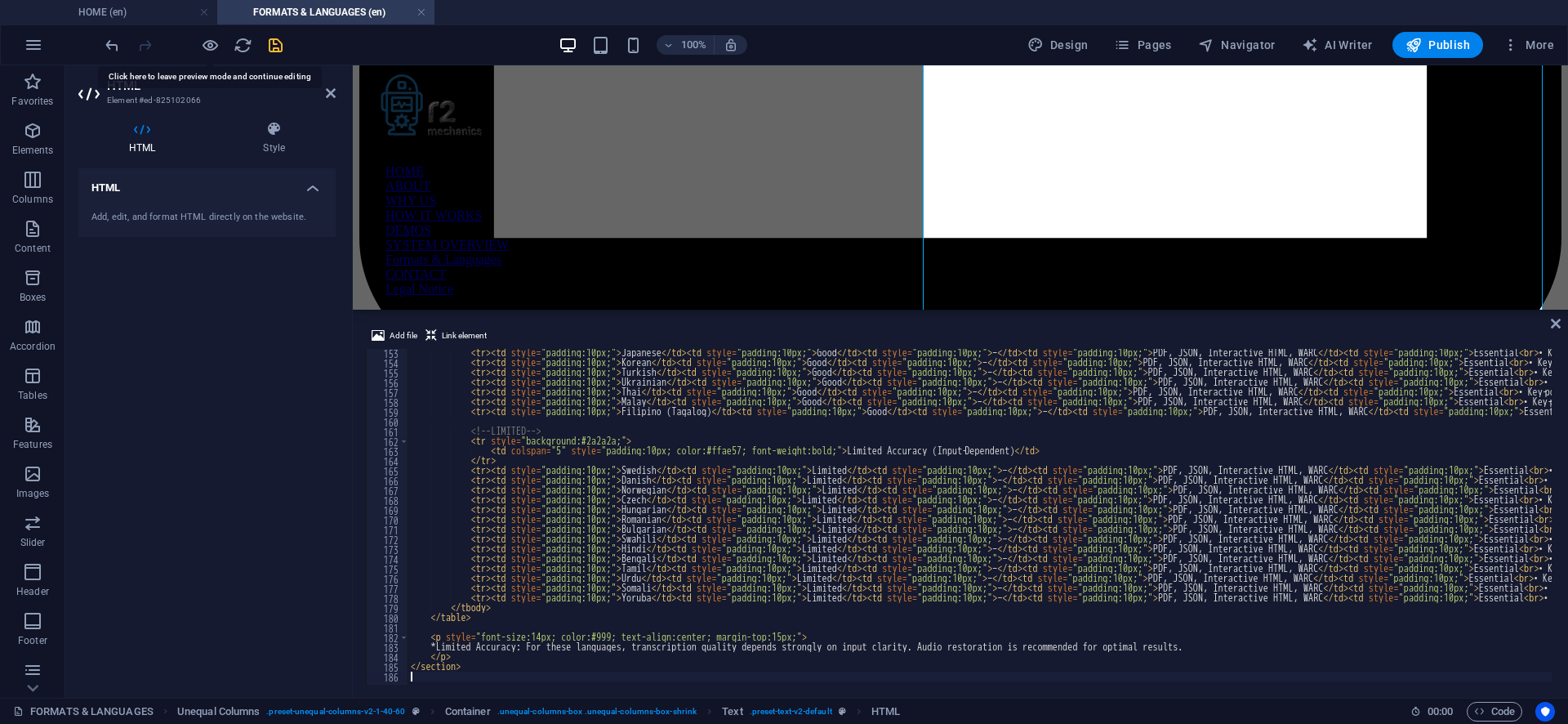 scroll, scrollTop: 2223, scrollLeft: 0, axis: vertical 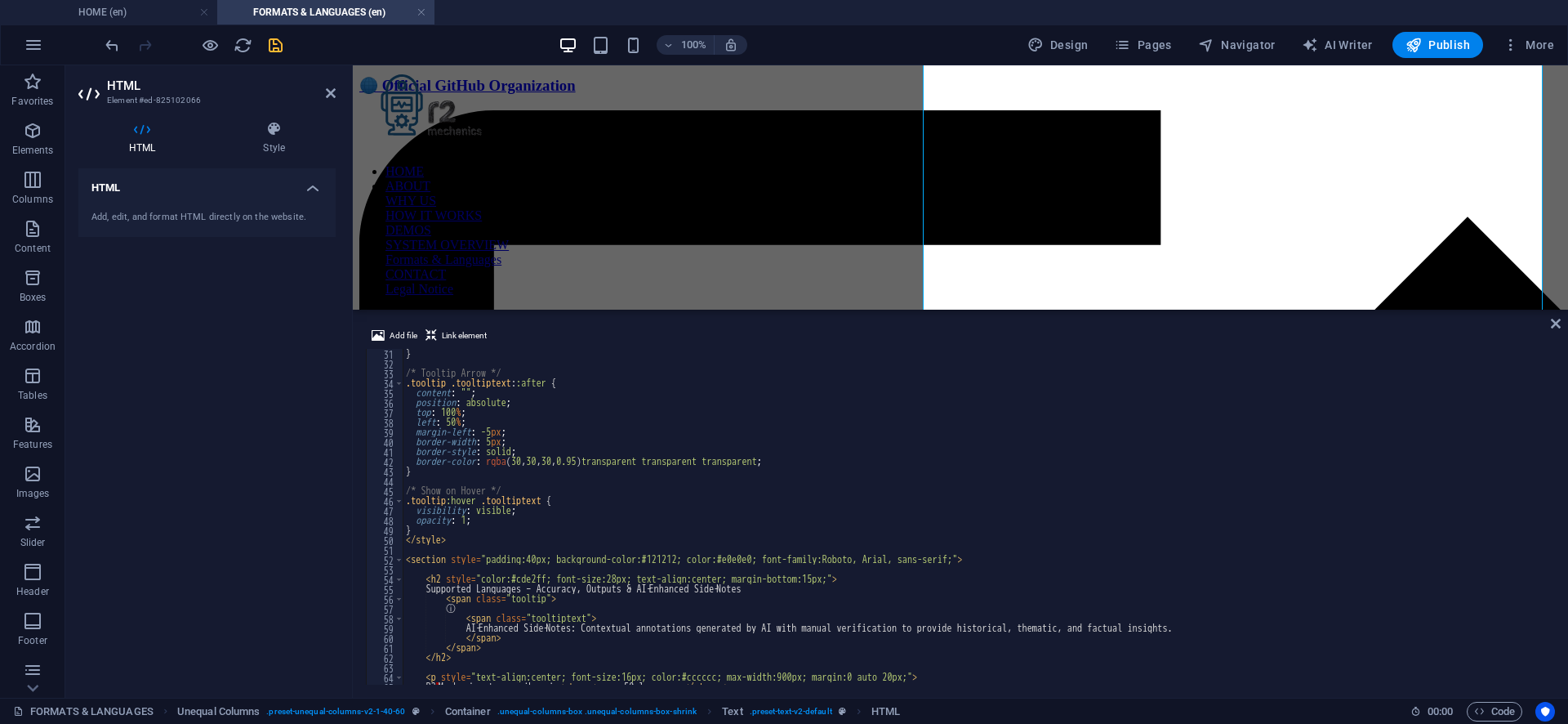 click on "} /* Tooltip Arrow */ .tooltip   .tooltiptext : :after   {    content :   " " ;    position :   absolute ;    top :   100 % ;    left :   50 % ;    margin-left :   -5 px ;    border-width :   5 px ;    border-style :   solid ;    border-color :   rgba ( 30 , 30 , 30 , 0.95 )  transparent   transparent   transparent ; } /* Show on Hover */ .tooltip :hover   .tooltiptext   {    visibility :   visible ;    opacity :   1 ; } </ style > < section   style = "padding:40px; background-color:#121212; color:#e0e0e0; font-family:Roboto, Arial, sans-serif;" >      < h2   style = "color:#cde2ff; font-size:28px; text-align:center; margin-bottom:15px;" >          Supported Languages – Accuracy, Outputs & AI‑Enhanced Side‑Notes           < span   class = "tooltip" >               ⓘ                < span   class = "tooltiptext" >                    AI‑Enhanced Side‑Notes: Contextual annotations generated by AI with manual verification to provide historical, thematic, and factual insights.                </ span >" at bounding box center [1148, 525] 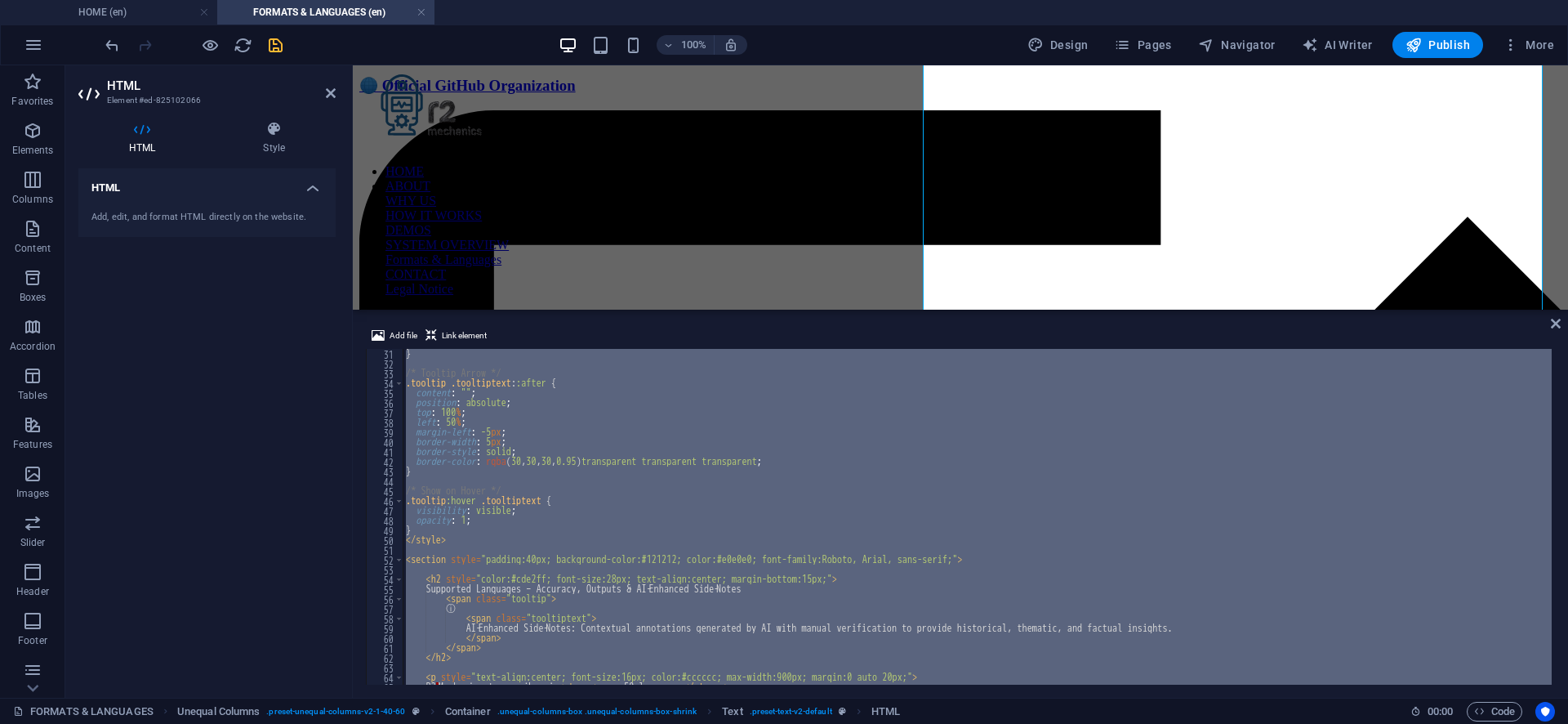 click on "} /* Tooltip Arrow */ .tooltip   .tooltiptext : :after   {    content :   " " ;    position :   absolute ;    top :   100 % ;    left :   50 % ;    margin-left :   -5 px ;    border-width :   5 px ;    border-style :   solid ;    border-color :   rgba ( 30 , 30 , 30 , 0.95 )  transparent   transparent   transparent ; } /* Show on Hover */ .tooltip :hover   .tooltiptext   {    visibility :   visible ;    opacity :   1 ; } </ style > < section   style = "padding:40px; background-color:#121212; color:#e0e0e0; font-family:Roboto, Arial, sans-serif;" >      < h2   style = "color:#cde2ff; font-size:28px; text-align:center; margin-bottom:15px;" >          Supported Languages – Accuracy, Outputs & AI‑Enhanced Side‑Notes           < span   class = "tooltip" >               ⓘ                < span   class = "tooltiptext" >                    AI‑Enhanced Side‑Notes: Contextual annotations generated by AI with manual verification to provide historical, thematic, and factual insights.                </ span >" at bounding box center [977, 516] 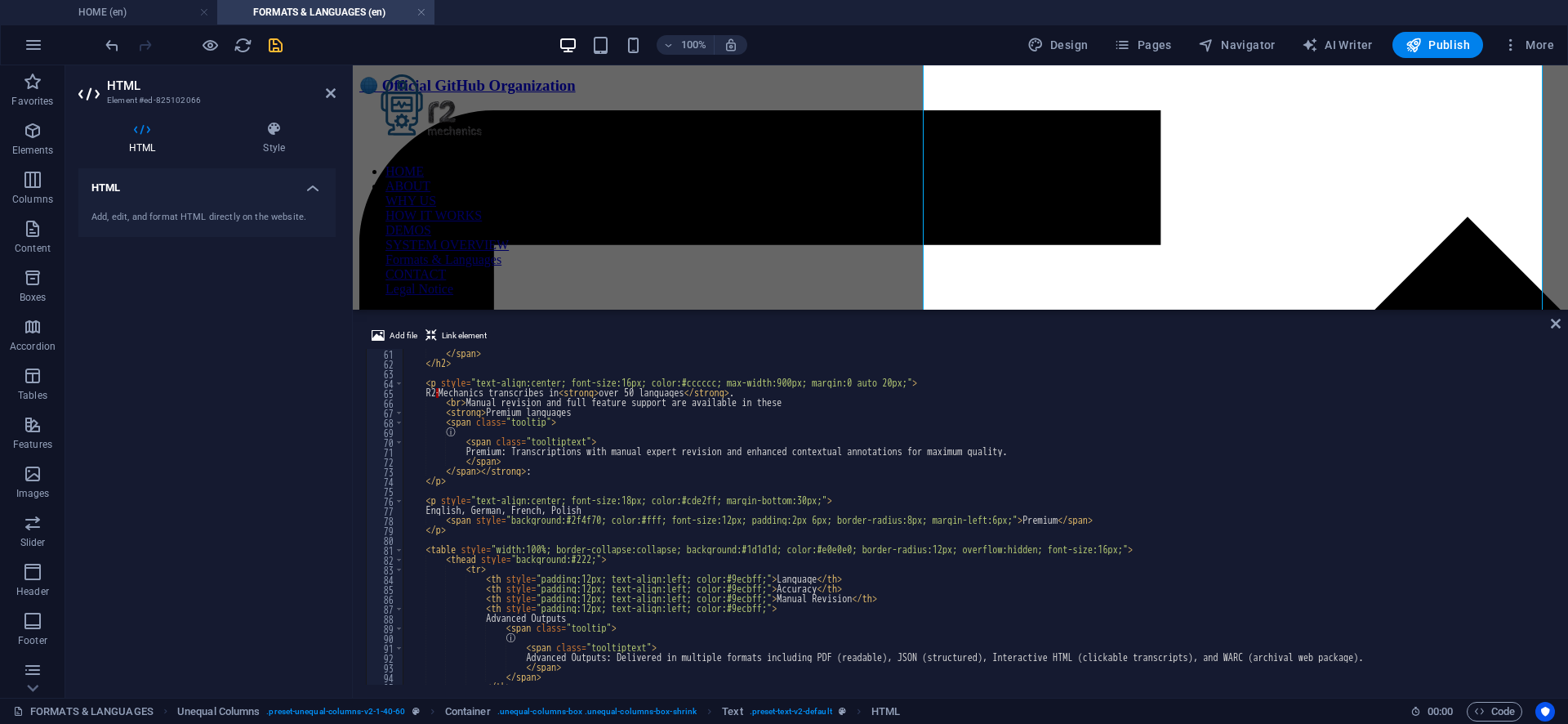 scroll, scrollTop: 539, scrollLeft: 0, axis: vertical 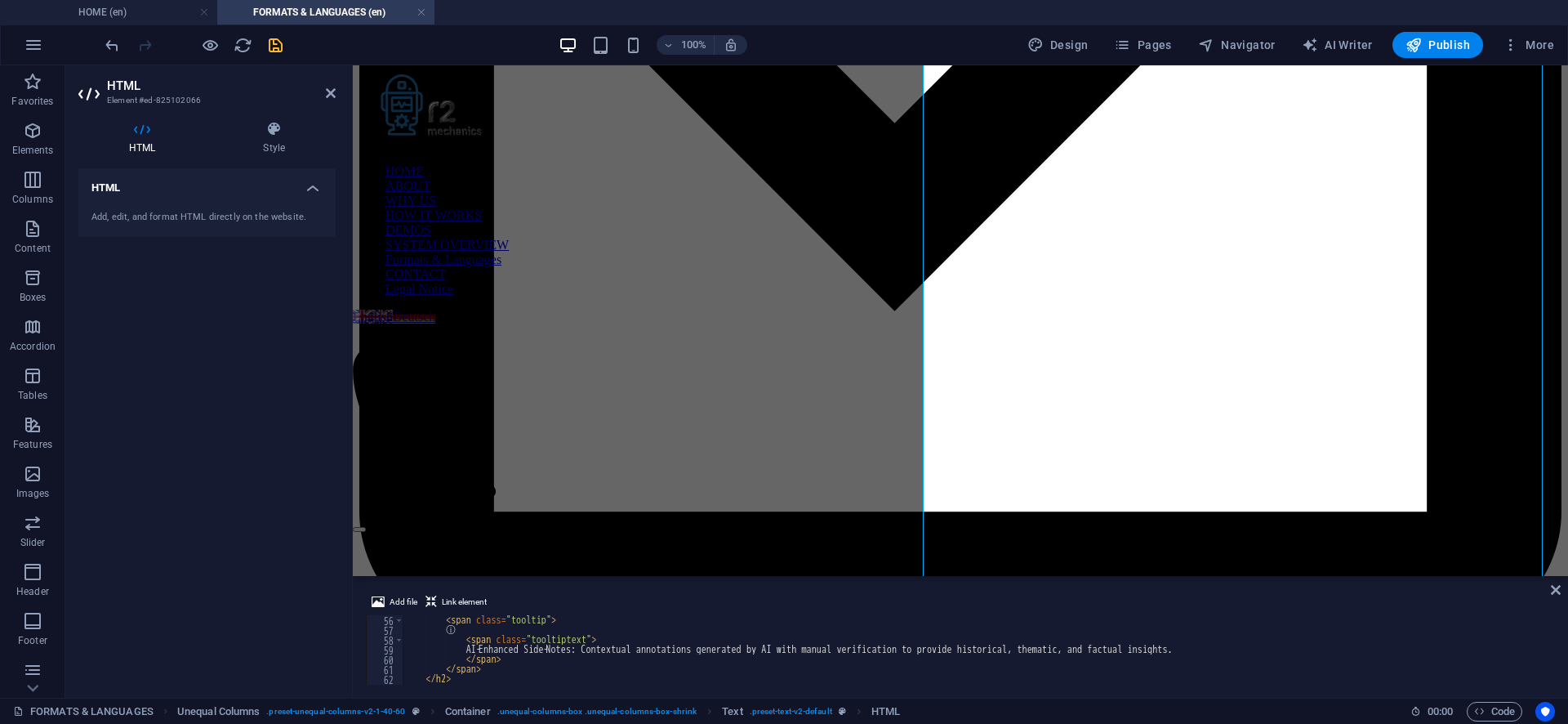 drag, startPoint x: 1507, startPoint y: 311, endPoint x: 1505, endPoint y: 577, distance: 266.00752 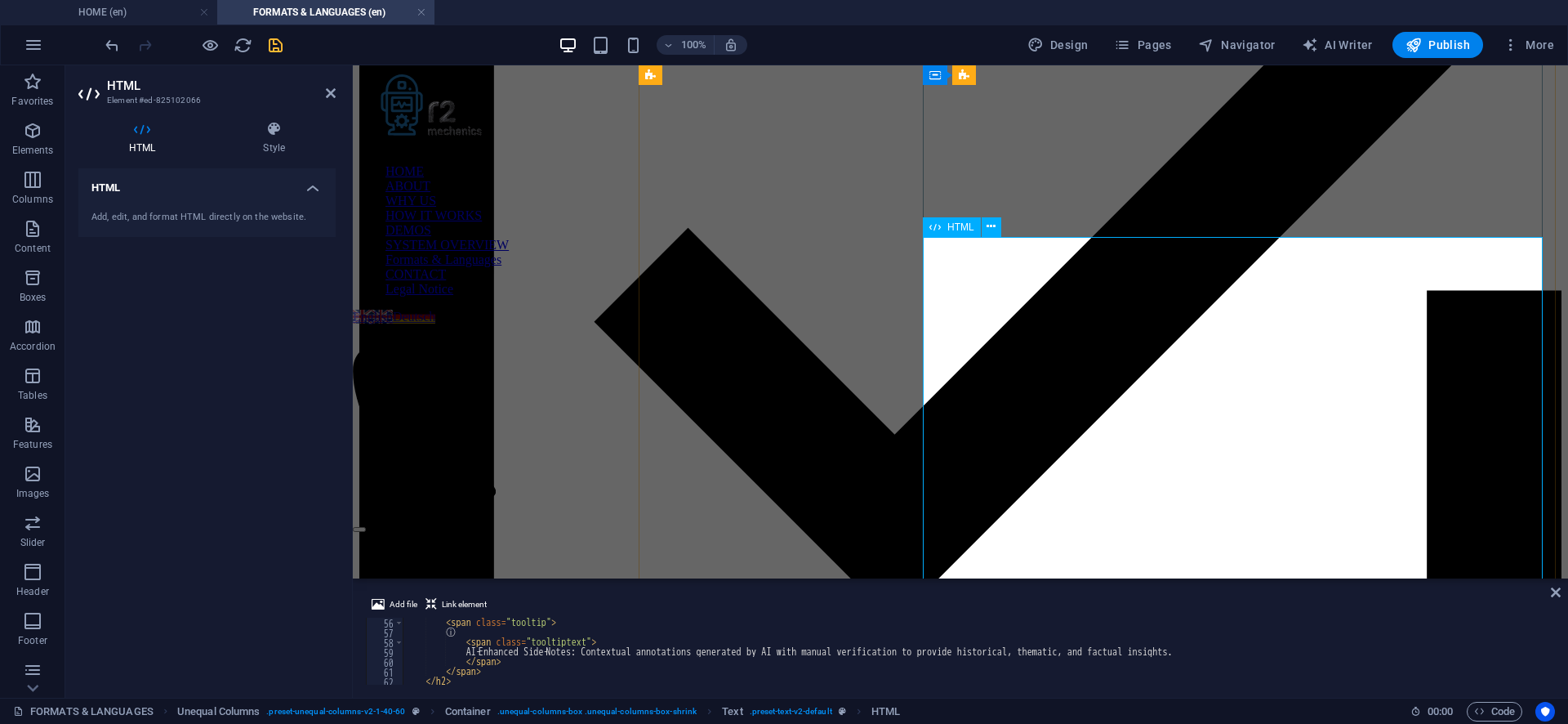 scroll, scrollTop: 1439, scrollLeft: 0, axis: vertical 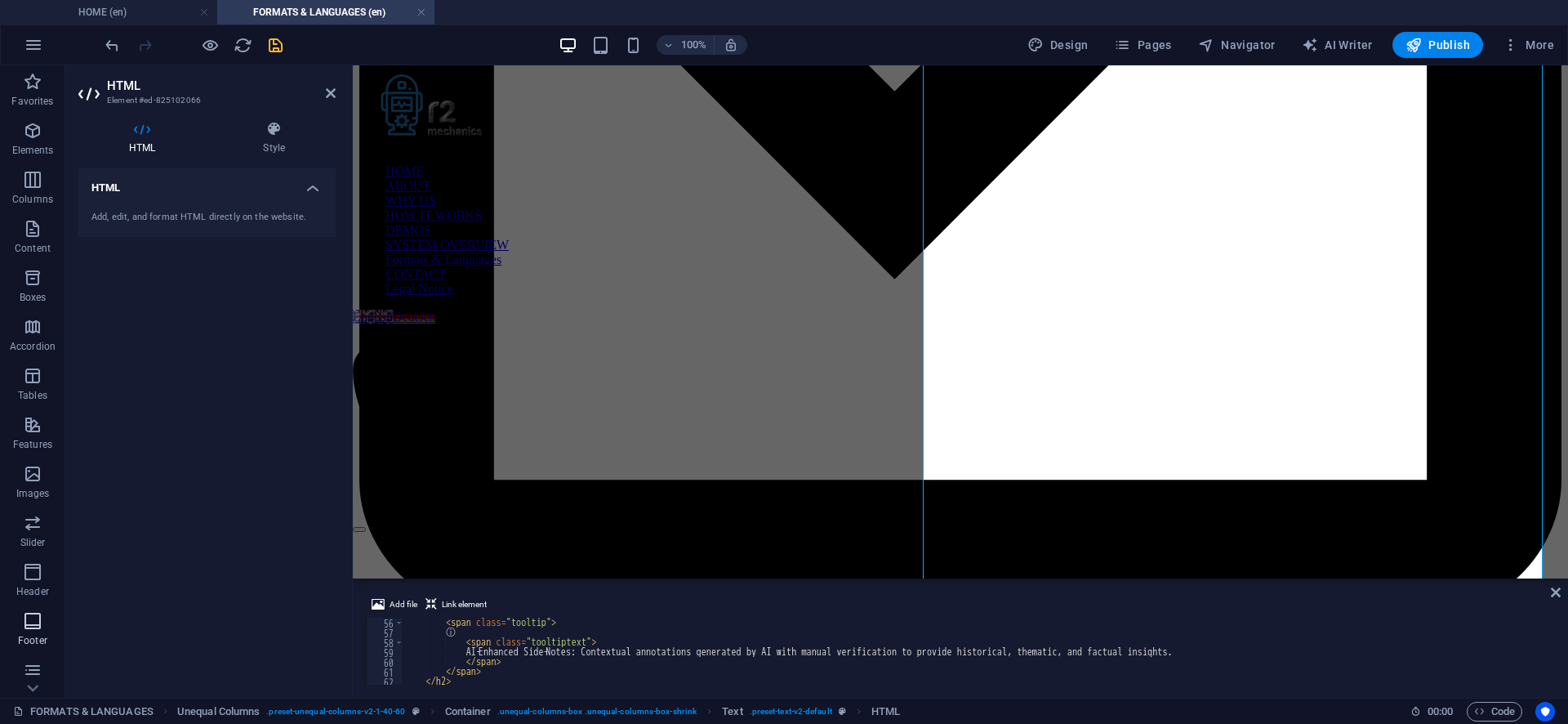 drag, startPoint x: 1, startPoint y: 620, endPoint x: 1, endPoint y: 606, distance: 14 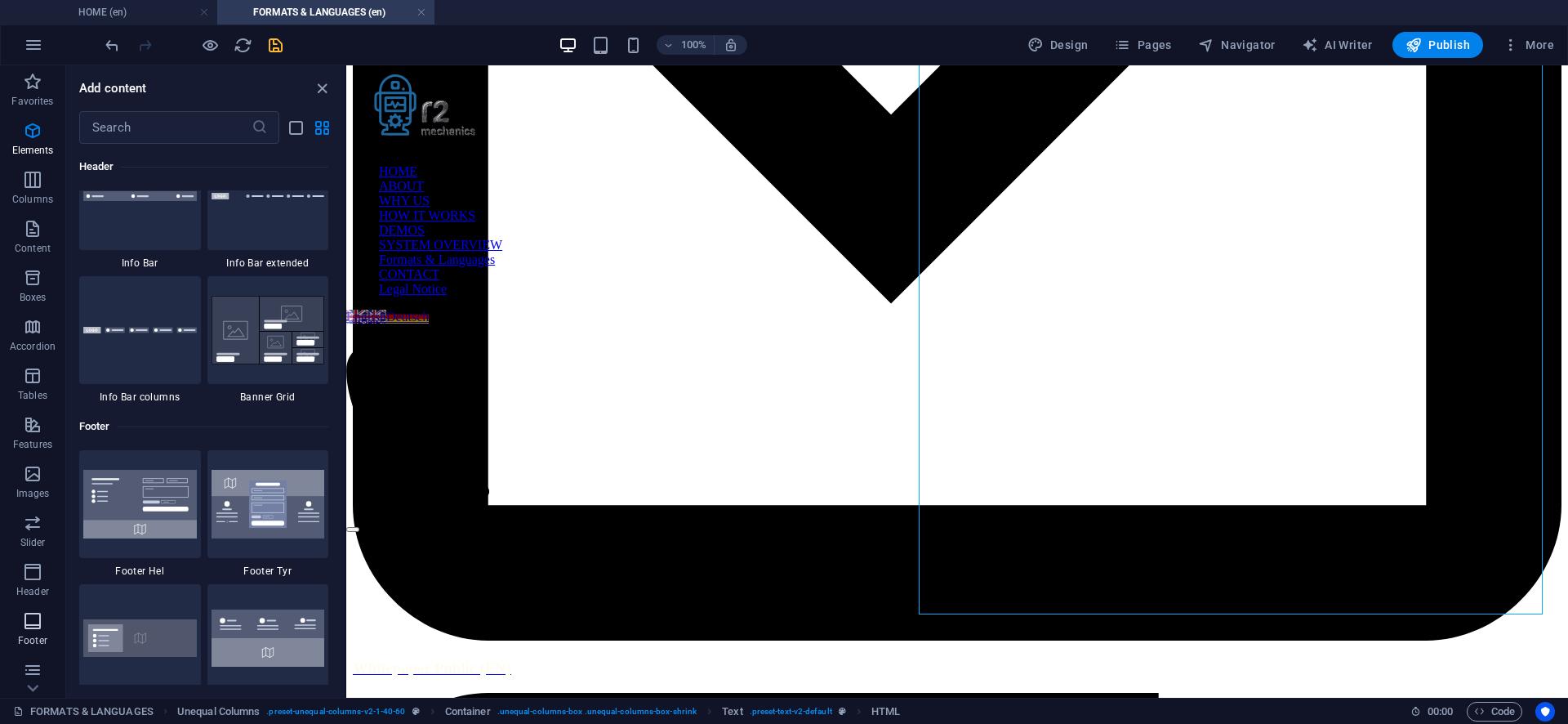 scroll, scrollTop: 10952, scrollLeft: 0, axis: vertical 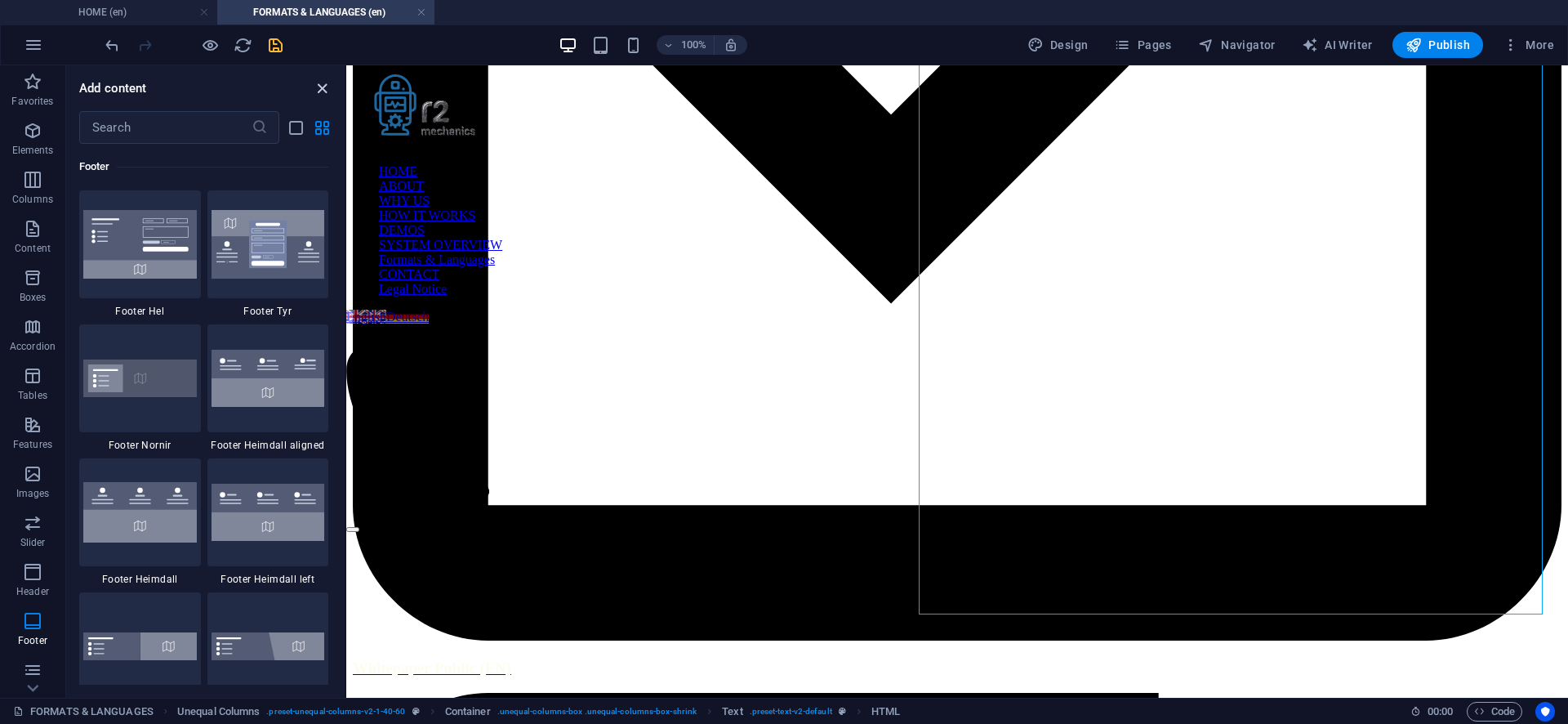 click at bounding box center [322, 88] 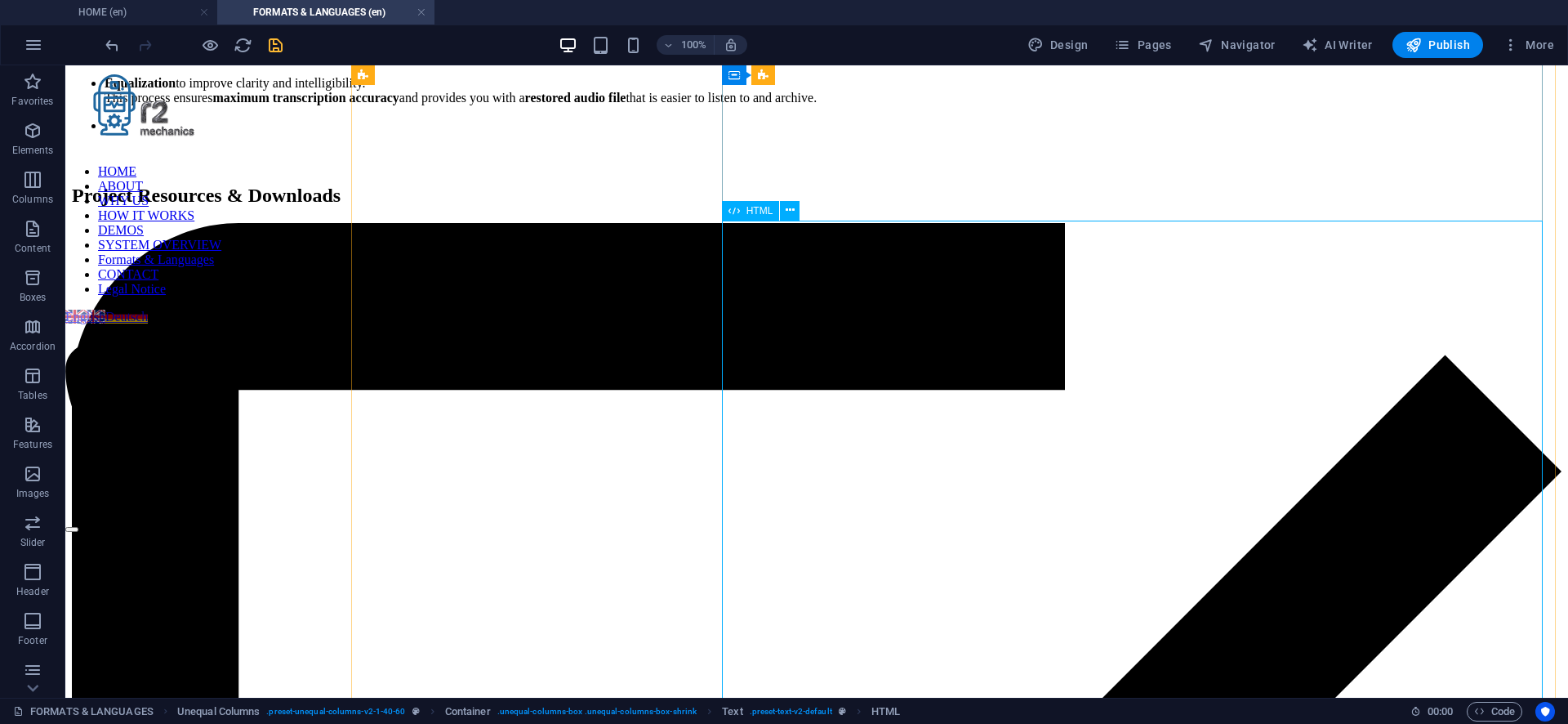 scroll, scrollTop: 981, scrollLeft: 0, axis: vertical 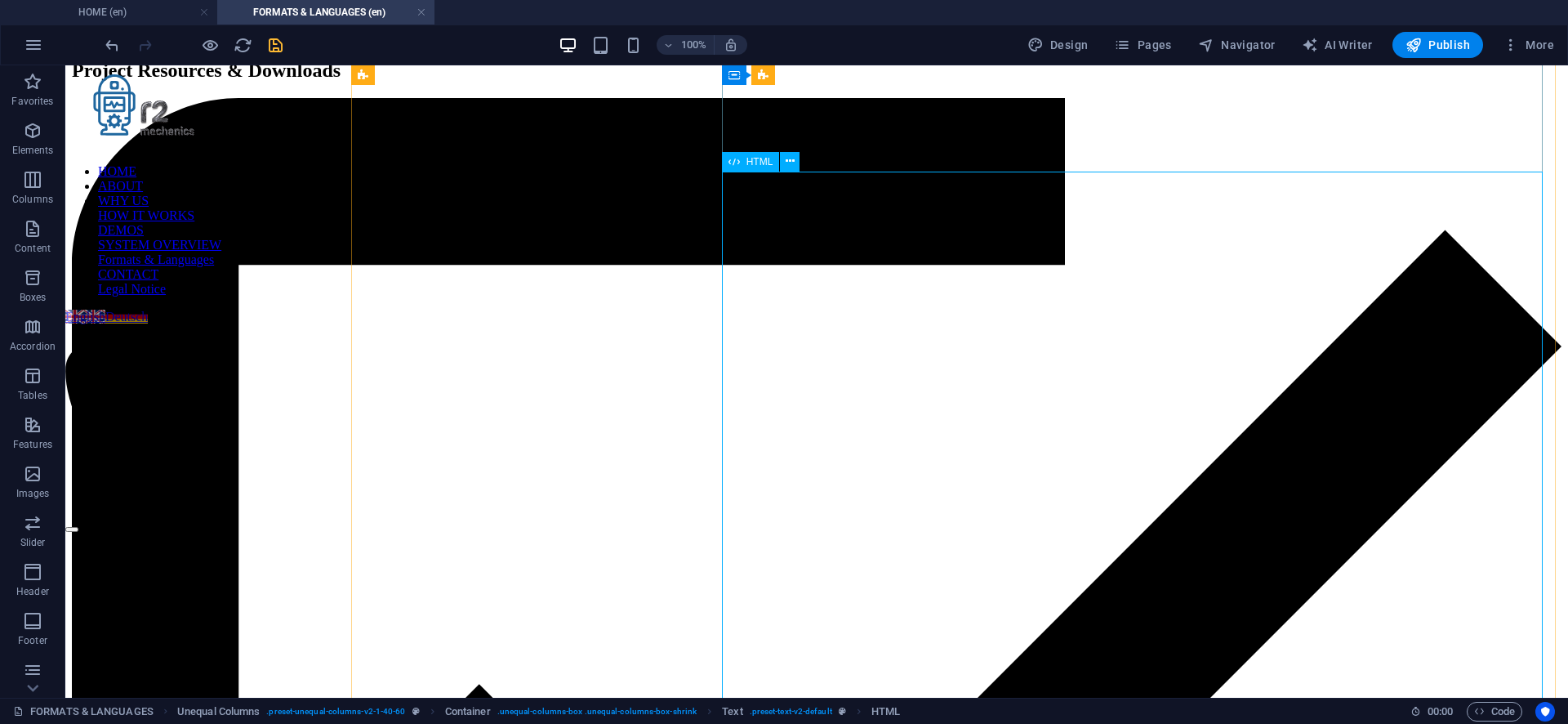 click on "Supported Languages – Accuracy, Outputs & AI‑Enhanced Side‑Notes
ⓘ
AI‑Enhanced Side‑Notes: Contextual annotations generated by AI with manual verification to provide historical, thematic, and factual insights.
R2 Mechanics transcribes in  over 50 languages .
Manual revision and full feature support are available in these
Premium languages
ⓘ
Premium: Transcriptions with manual expert revision and enhanced contextual annotations for maximum quality.
:
English, German, French, Polish
Premium
Language
Accuracy
Manual Revision
Advanced Outputs
ⓘ" at bounding box center [817, 11547] 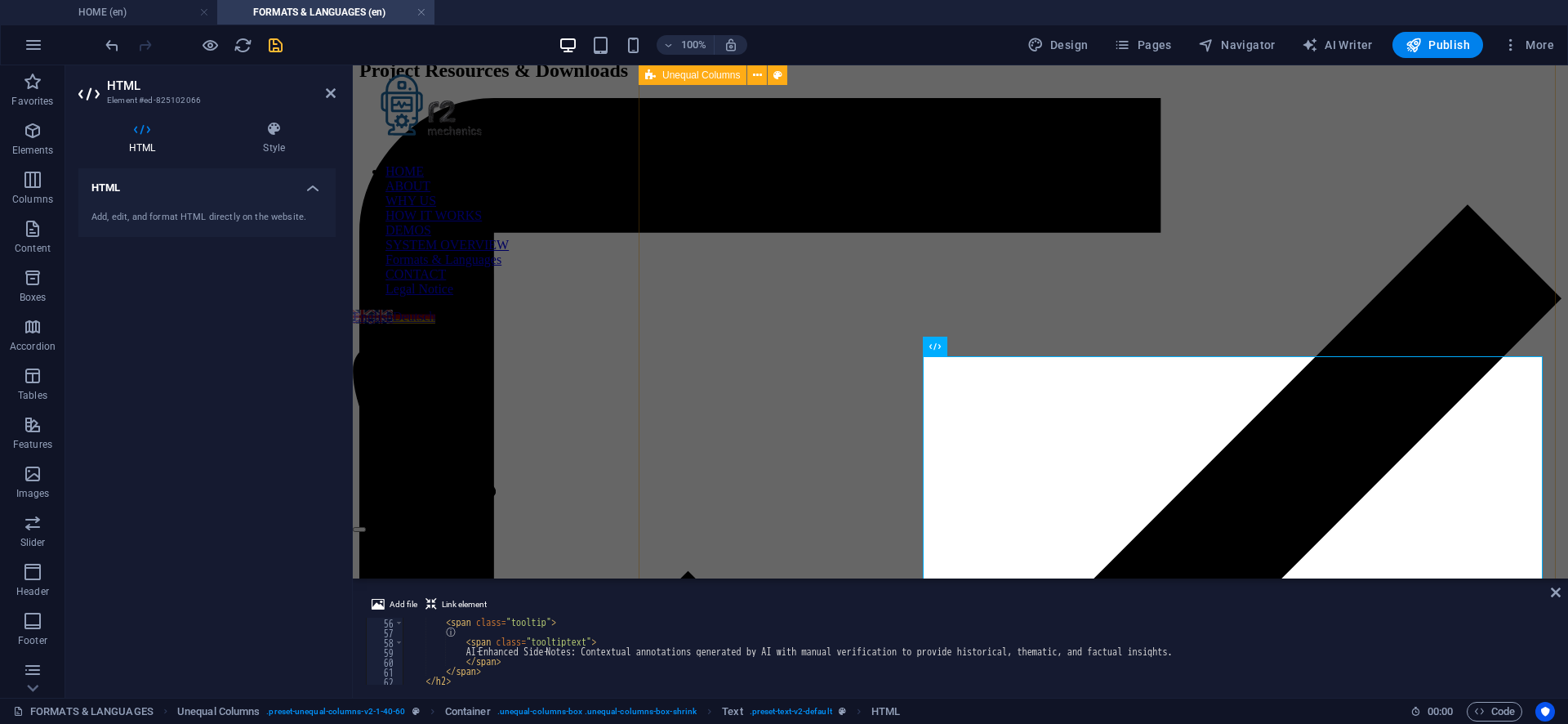 scroll, scrollTop: 1124, scrollLeft: 0, axis: vertical 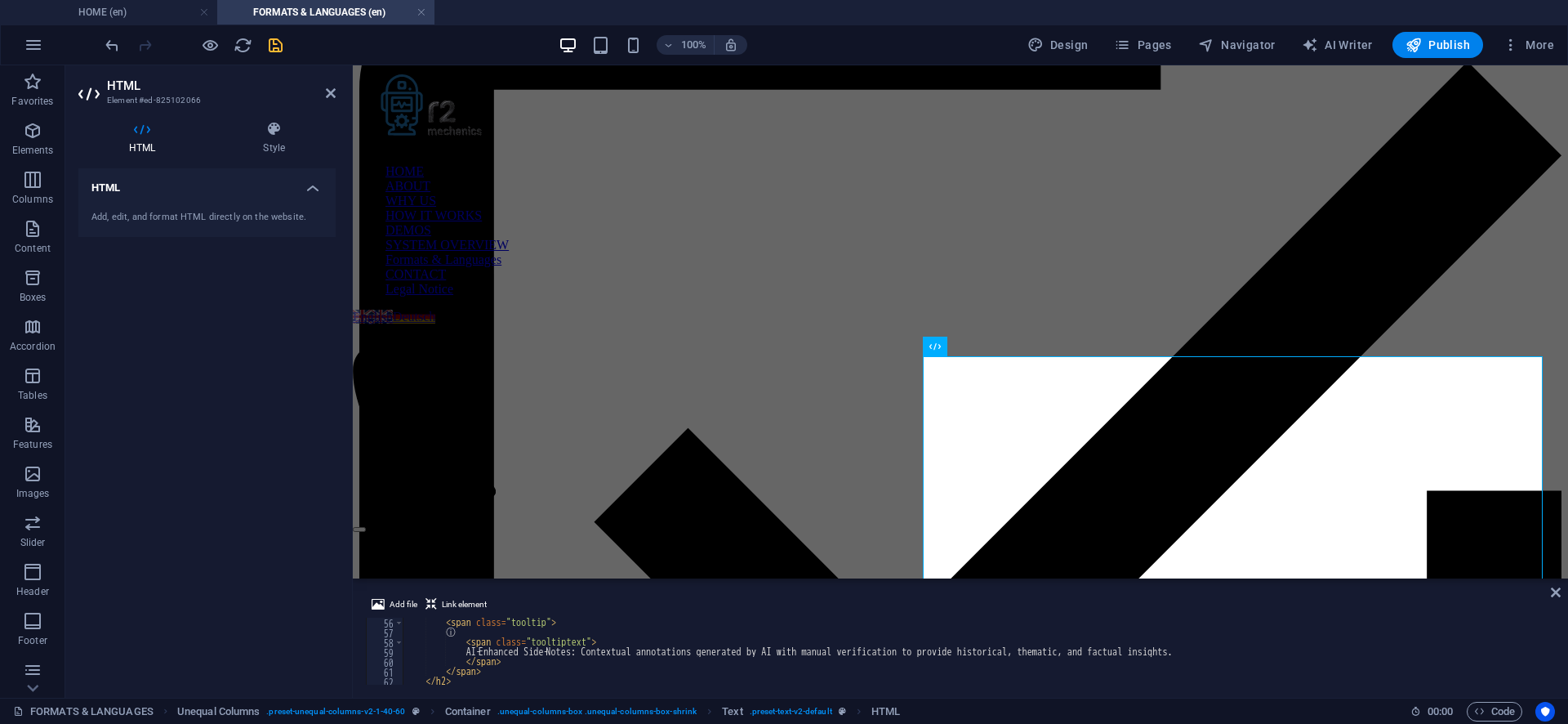click on "< span   class = "tooltip" >               ⓘ                < span   class = "tooltiptext" >                    AI‑Enhanced Side‑Notes: Contextual annotations generated by AI with manual verification to provide historical, thematic, and factual insights.                </ span >           </ span >      </ h2 >" at bounding box center [1148, 659] 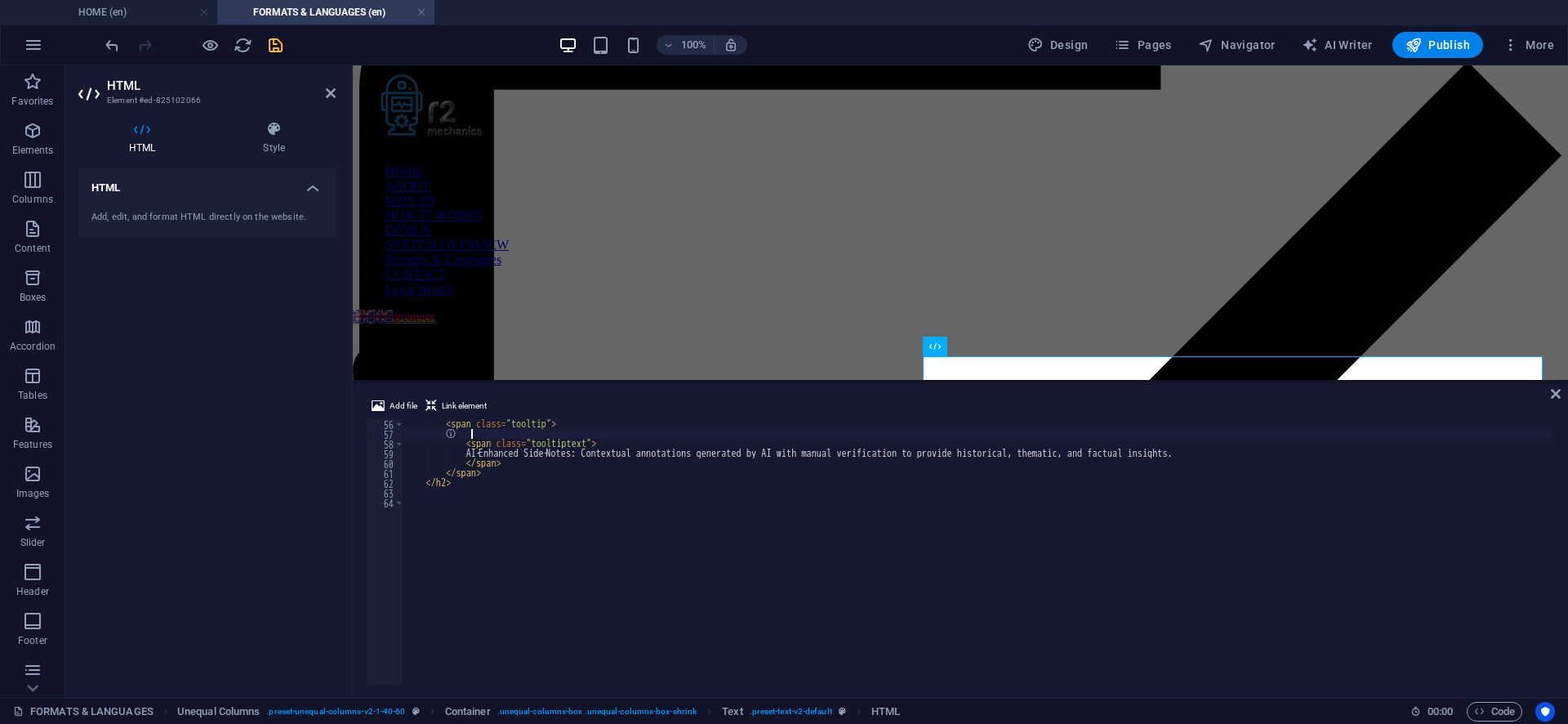 scroll, scrollTop: 3552, scrollLeft: 0, axis: vertical 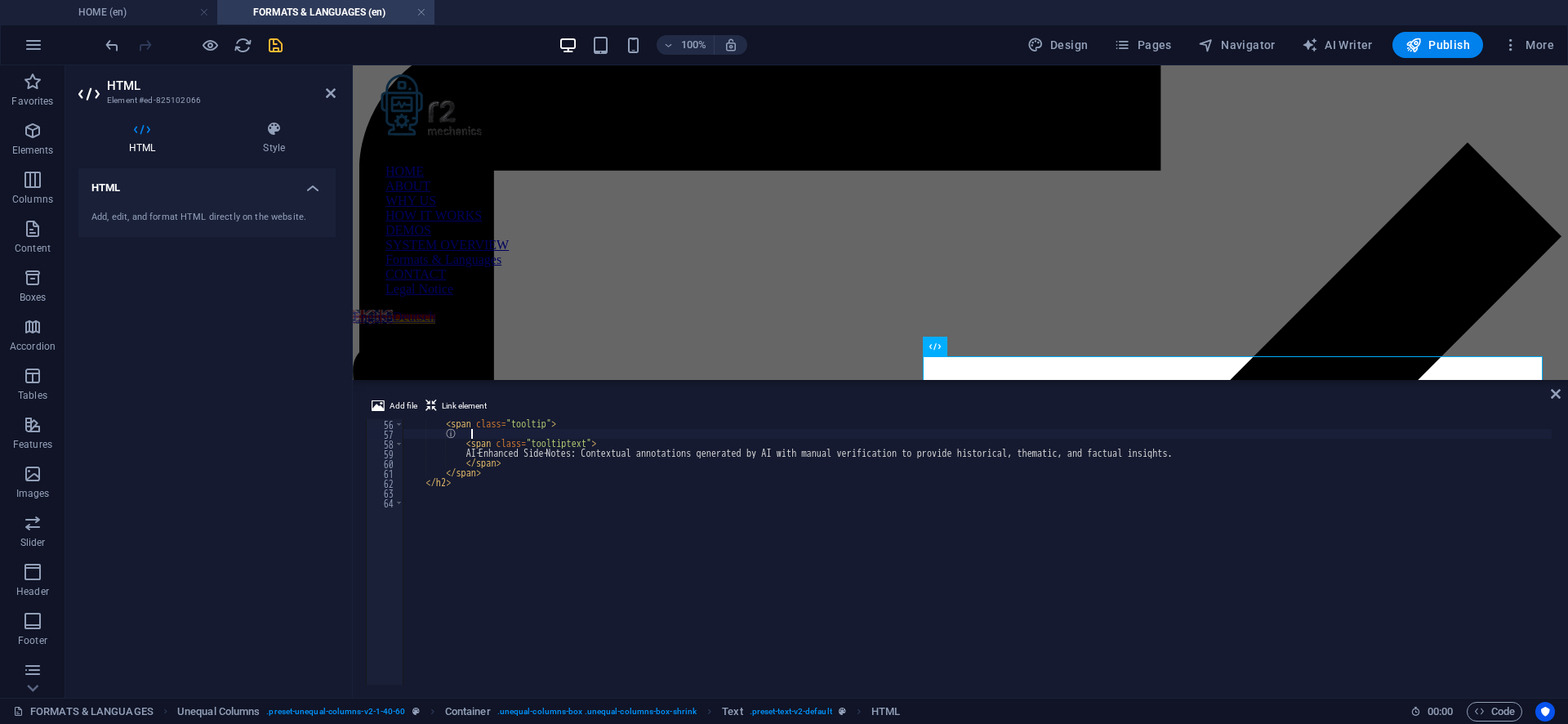 drag, startPoint x: 761, startPoint y: 580, endPoint x: 708, endPoint y: 327, distance: 258.4918 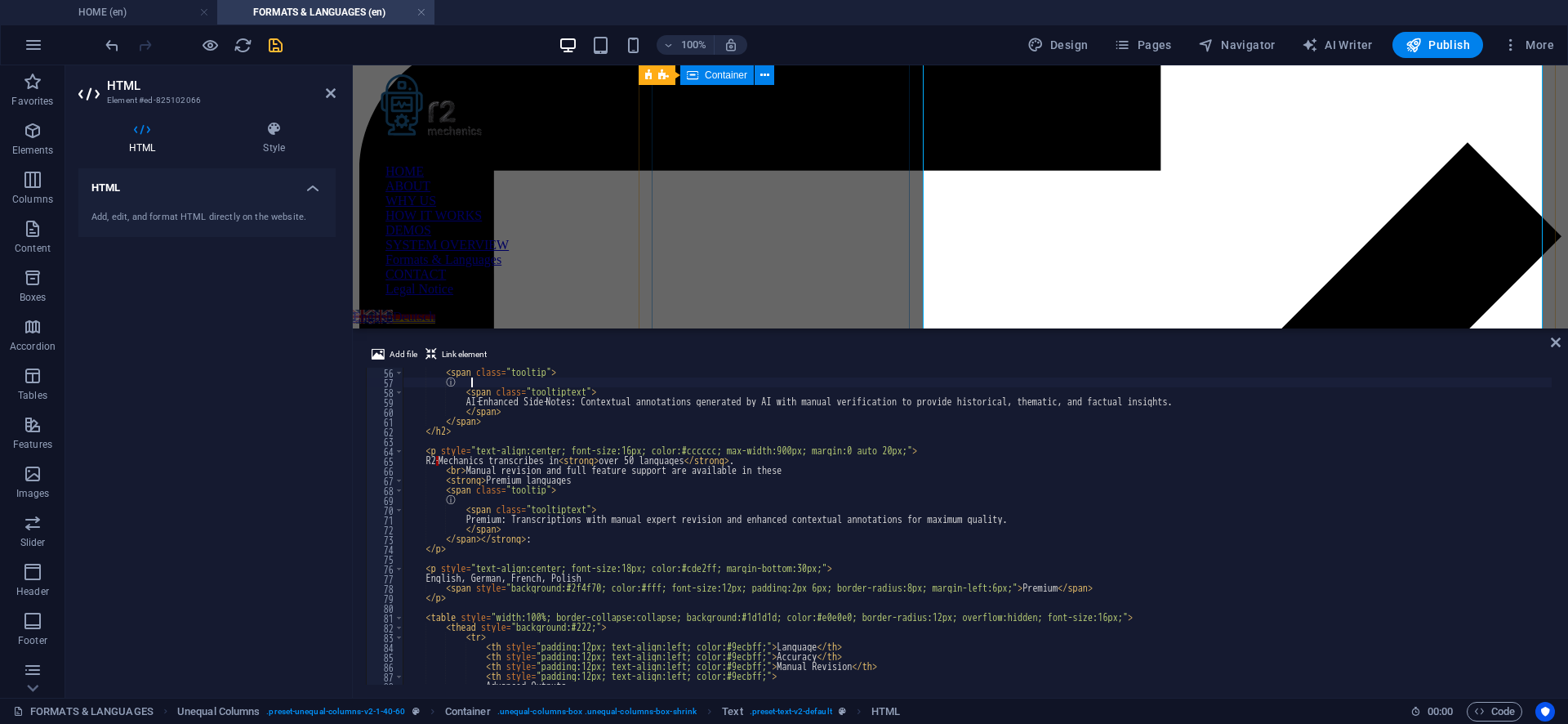 scroll, scrollTop: 539, scrollLeft: 0, axis: vertical 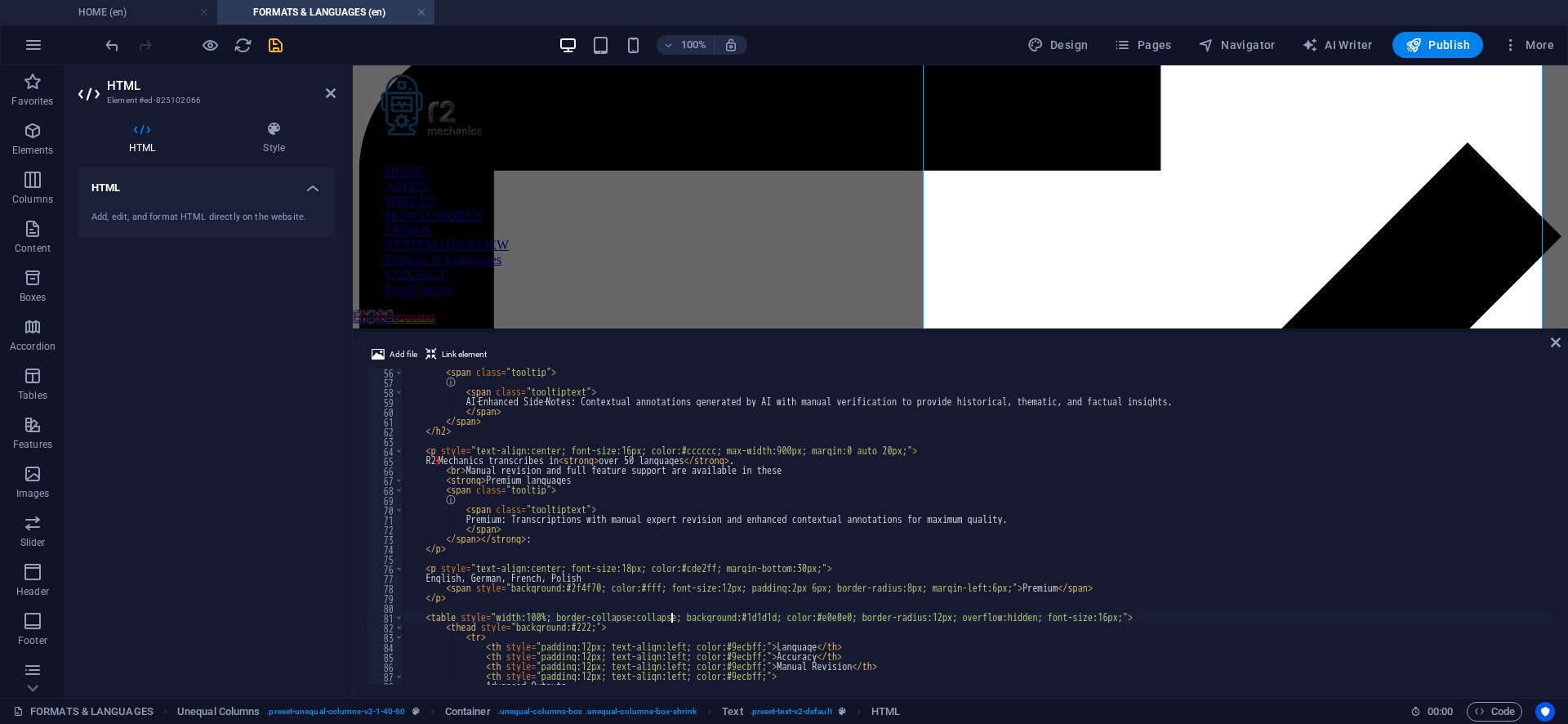 click on "< p   style = "text-align:center; font-size:16px; color:#cccccc; max-width:900px; margin:0 auto 20px;" >          R2 · Mechanics transcribes in  < strong > over 50 languages </ strong > .             < br > Manual revision and full feature support are available in these            < strong > Premium languages            < span   class = "tooltip" >               ⓘ                < span   class = "tooltiptext" >                    Premium: Transcriptions with manual expert revision and enhanced contextual annotations for maximum quality.                </ span >           </ span > </ strong > :      </ p >      < p   style = >          English, German, French, Polish           <" at bounding box center [1148, 534] 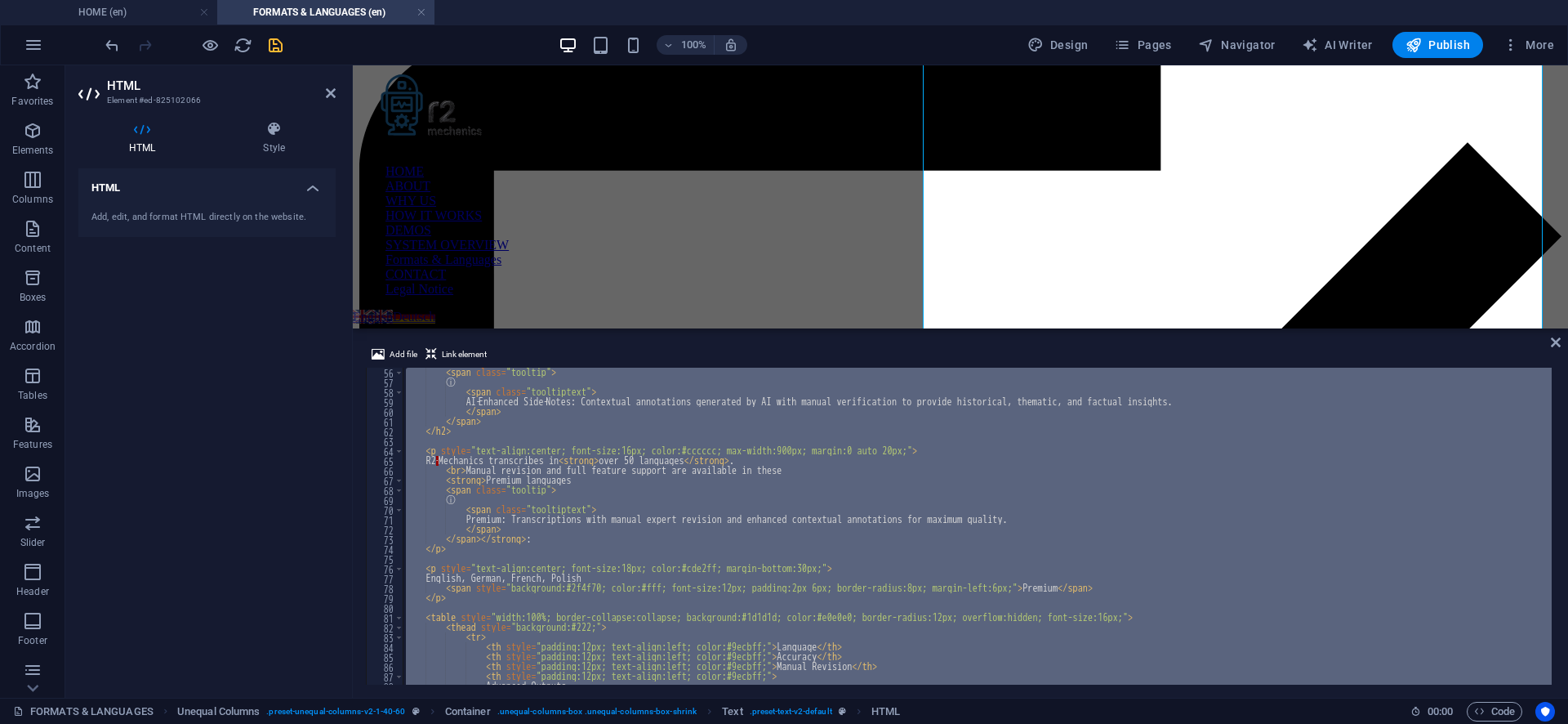 type 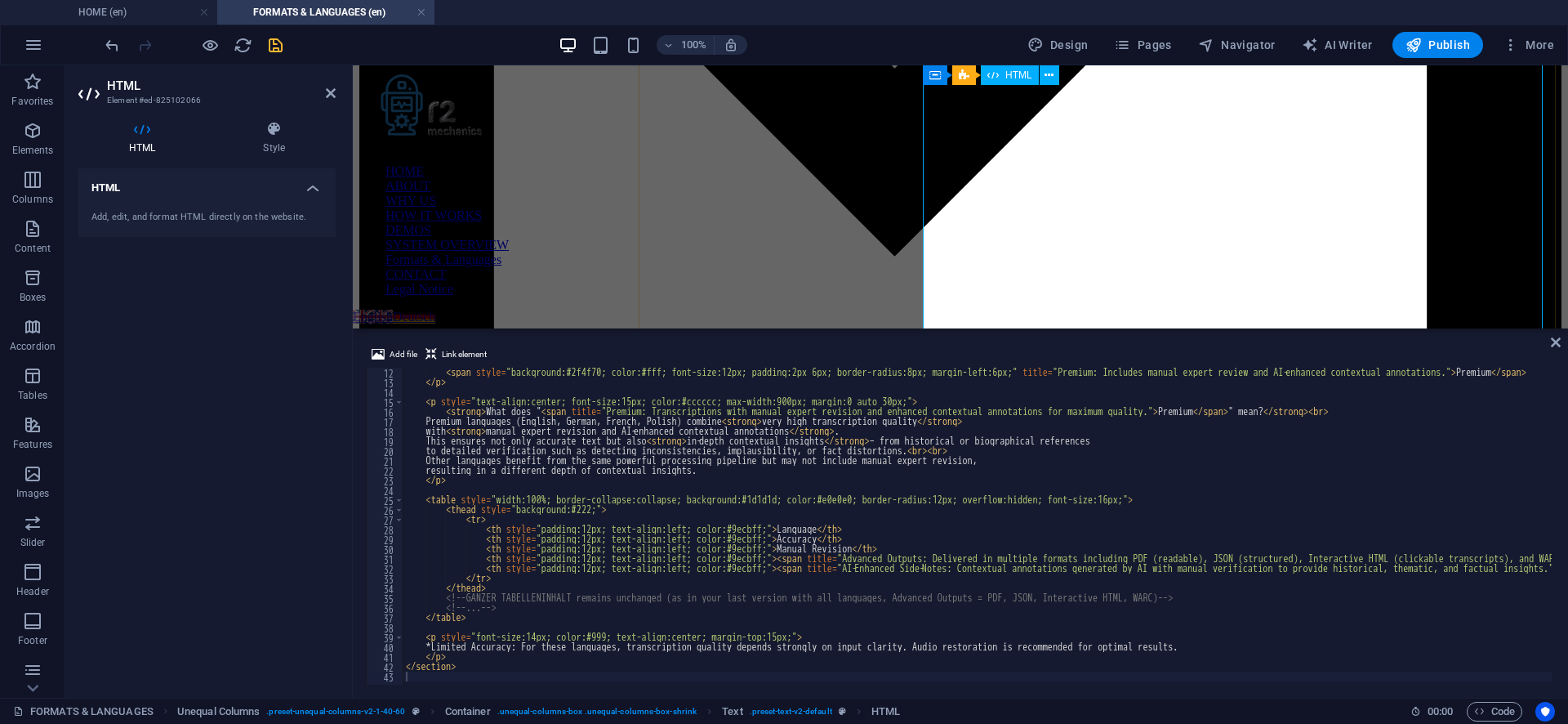 scroll, scrollTop: 1736, scrollLeft: 0, axis: vertical 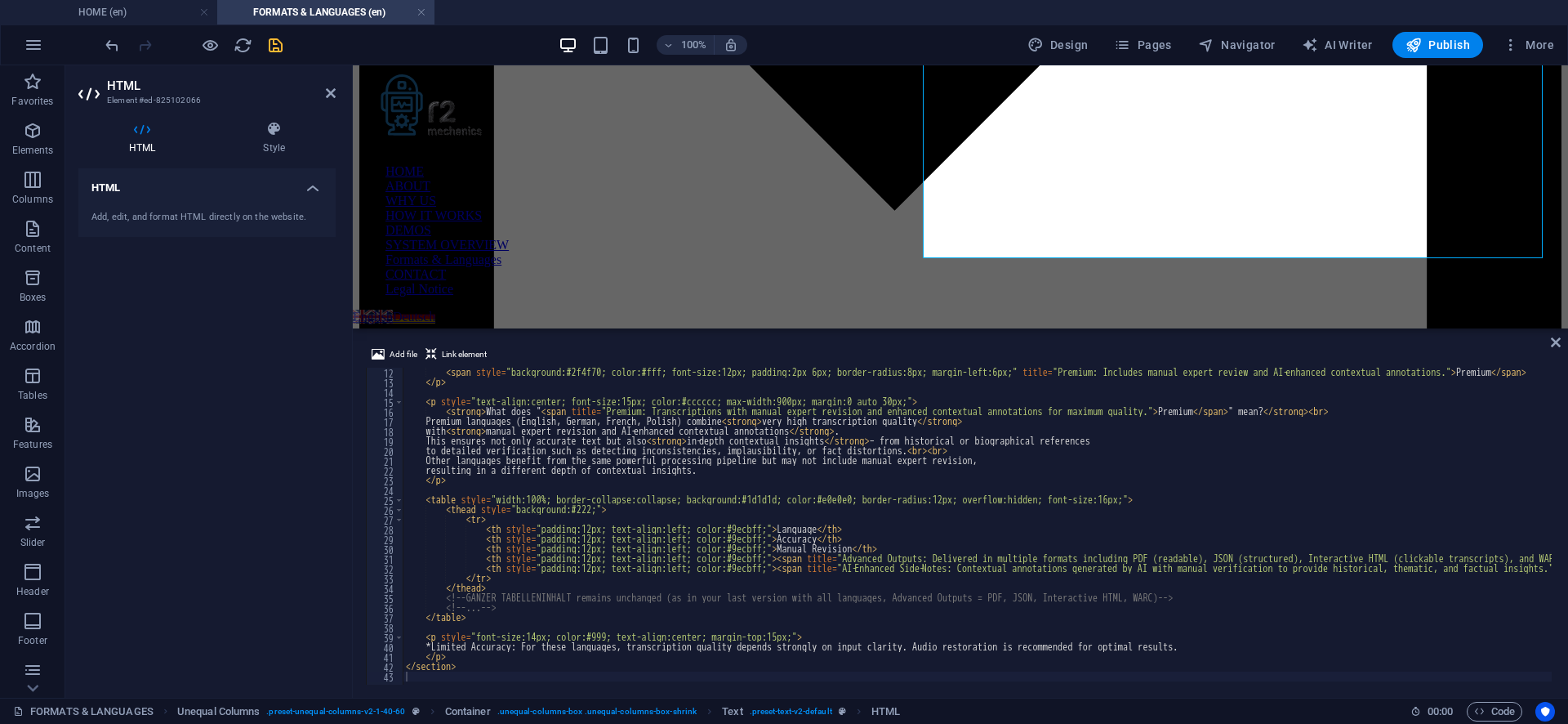click on "Premium           What does " Premium " mean?           Premium languages (English, German, French, Polish) combine  very high transcription quality  with  manual expert revision and AI‑enhanced contextual annotations  .            This ensures not only accurate text but also  in‑depth contextual insights" at bounding box center [960, 515] 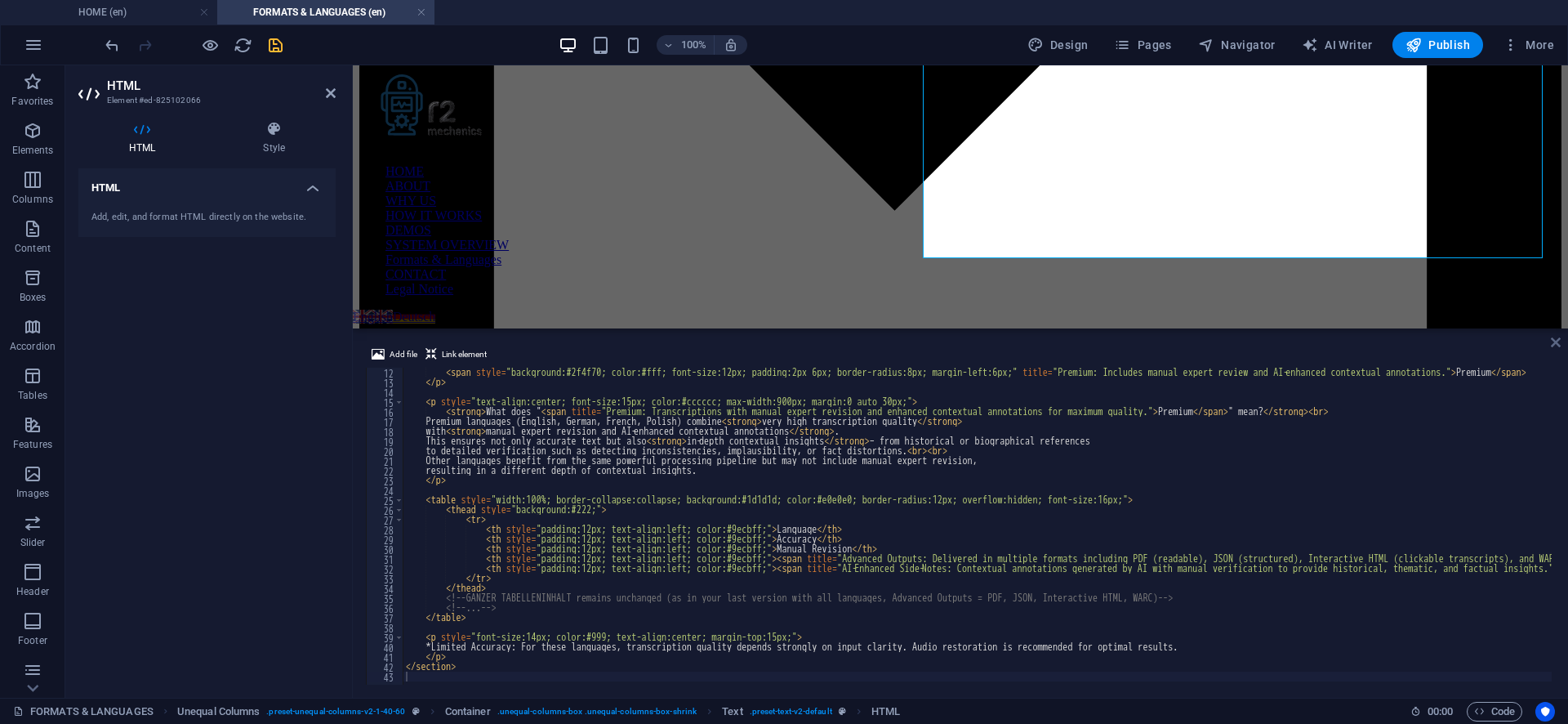 click at bounding box center (1556, 342) 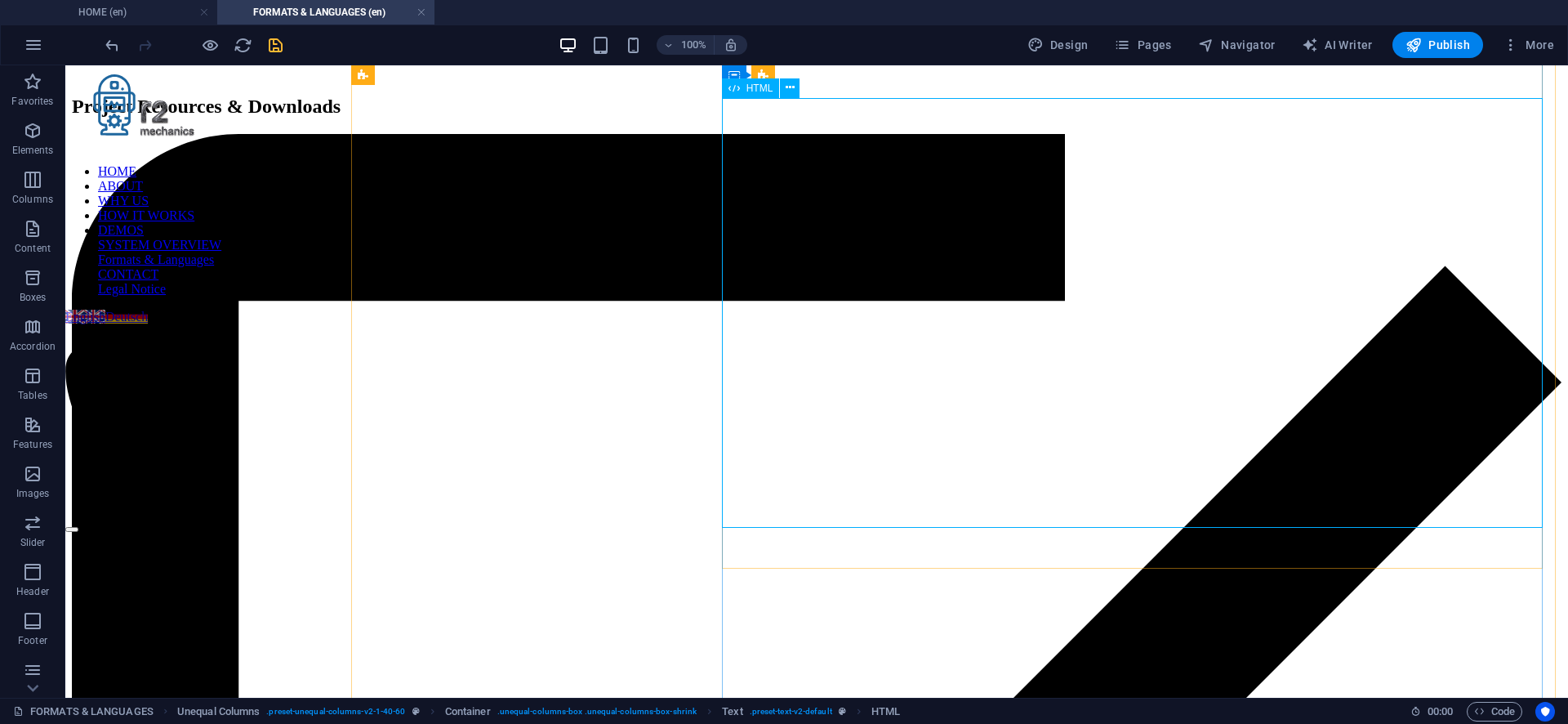 scroll, scrollTop: 882, scrollLeft: 0, axis: vertical 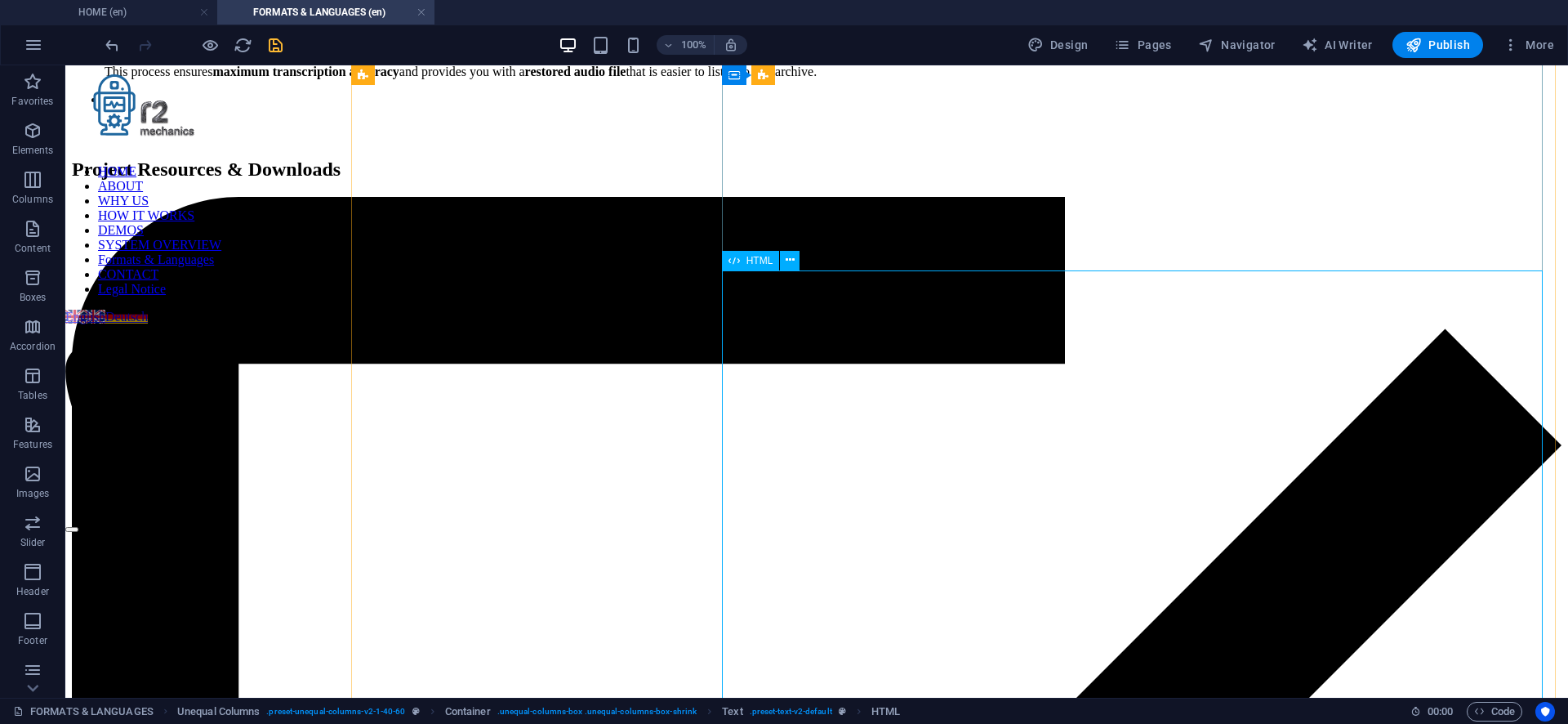 click on "Supported Languages – Accuracy, Outputs &  AI‑Enhanced Side‑Notes
R2 Mechanics transcribes in  over 50 languages .
Manual revision and full feature support are available in these  Premium languages :
English, German, French, Polish
Premium
What does " Premium " mean?
Premium languages (English, German, French, Polish) combine  very high transcription quality
with  manual expert revision and AI‑enhanced contextual annotations .
This ensures not only accurate text but also  in‑depth contextual insights  – from historical or biographical references
to detailed verification such as detecting inconsistencies, implausibility, or fact distortions.
Other languages benefit from the same powerful processing pipeline but may not include manual expert revision,
resulting in a different depth of contextual insights." at bounding box center [817, 10526] 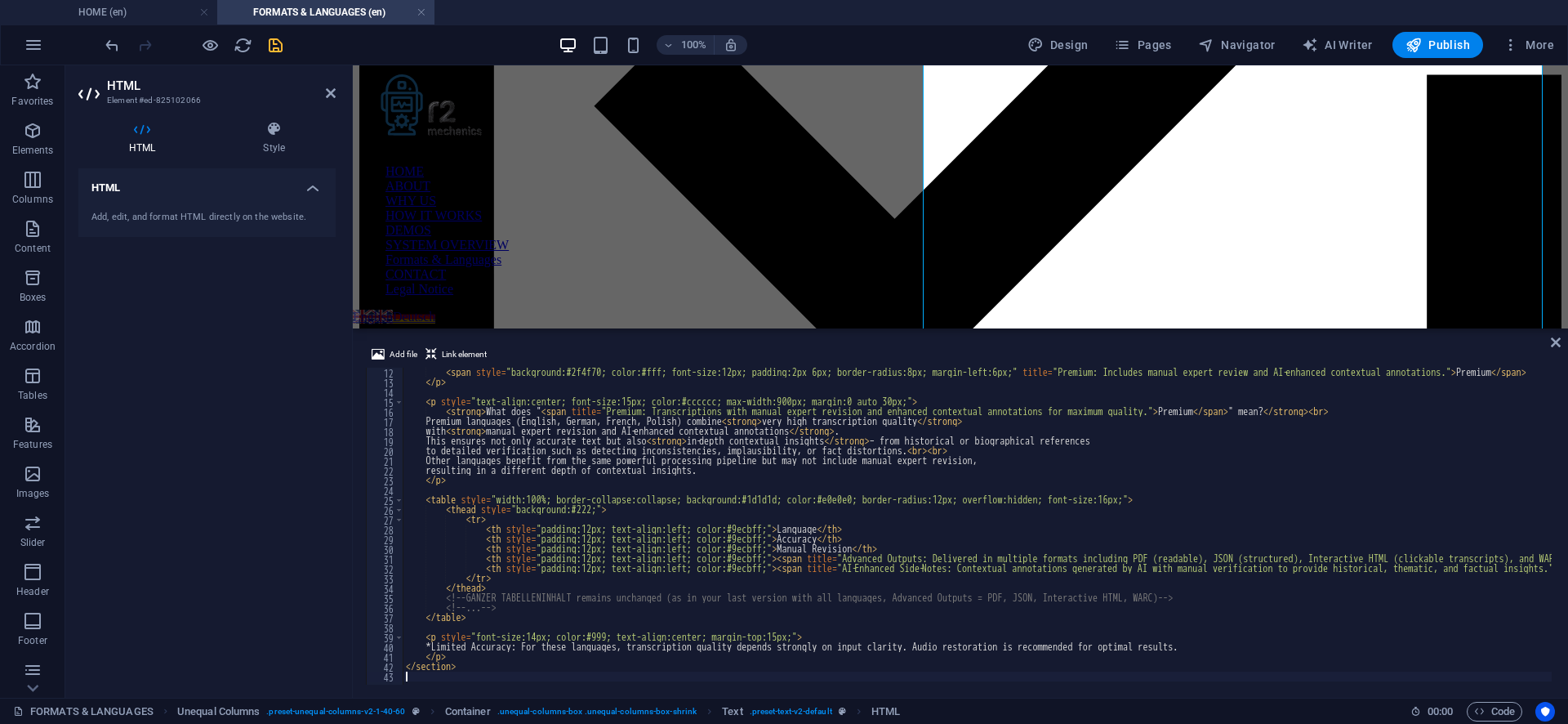 click on "< span   style = "background:#2f4f70; color:#fff; font-size:12px; padding:2px 6px; border-radius:8px; margin-left:6px;"   title = "Premium: Includes manual expert review and AI‑enhanced contextual annotations." > Premium </ span >      </ p >      < p   style = "text-align:center; font-size:15px; color:#cccccc; max-width:900px; margin:0 auto 30px;" >           < strong > What does " < span   title = "Premium: Transcriptions with manual expert revision and enhanced contextual annotations for maximum quality." > Premium </ span > " mean? </ strong > < br >          Premium languages (English, German, French, Polish) combine  < strong > very high transcription quality </ strong >            with  < strong > manual expert revision and AI‑enhanced contextual annotations </ strong > .            This ensures not only accurate text but also  < strong > in‑depth contextual insights </ strong >  – from historical or biographical references       < br > < br >                </ p >      < table   = >" at bounding box center [1118, 534] 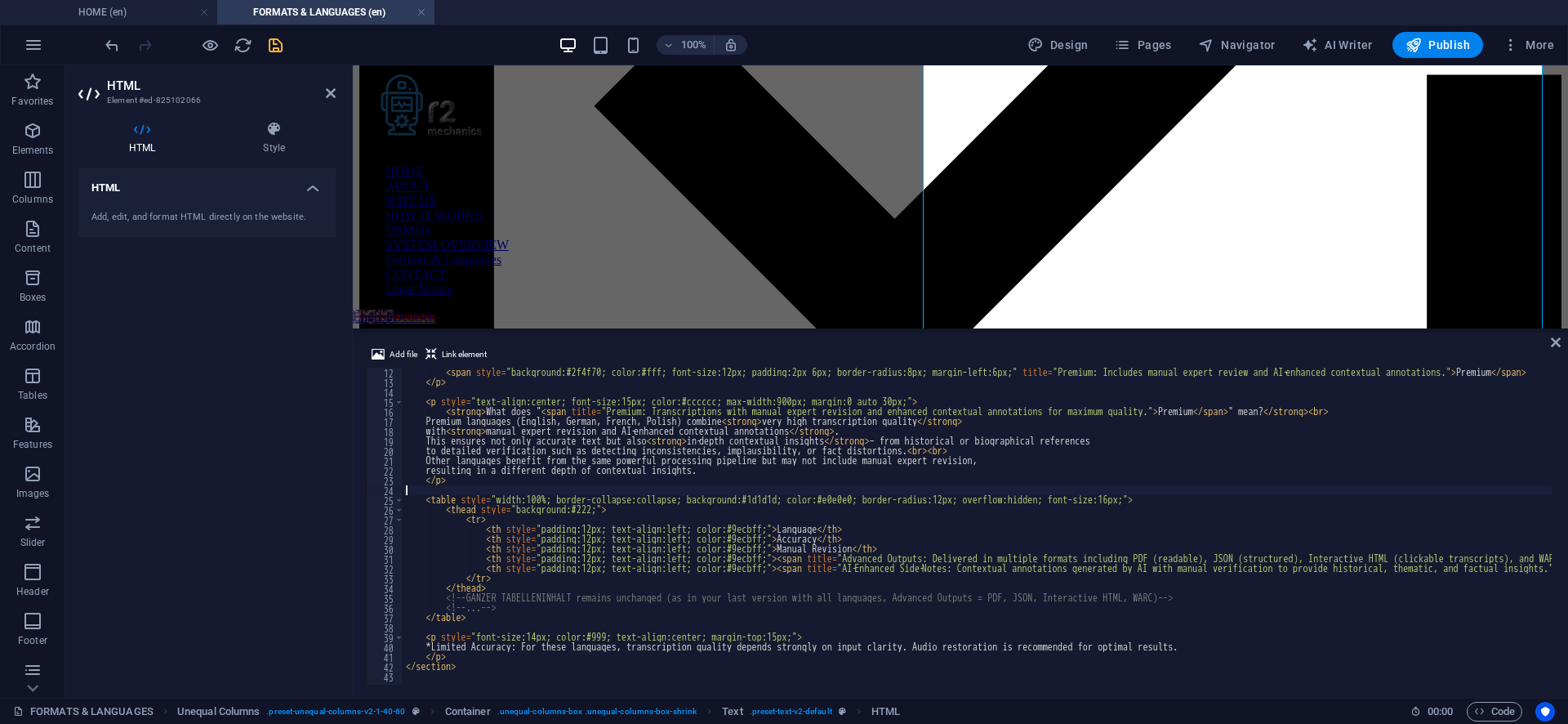 type on "</section>" 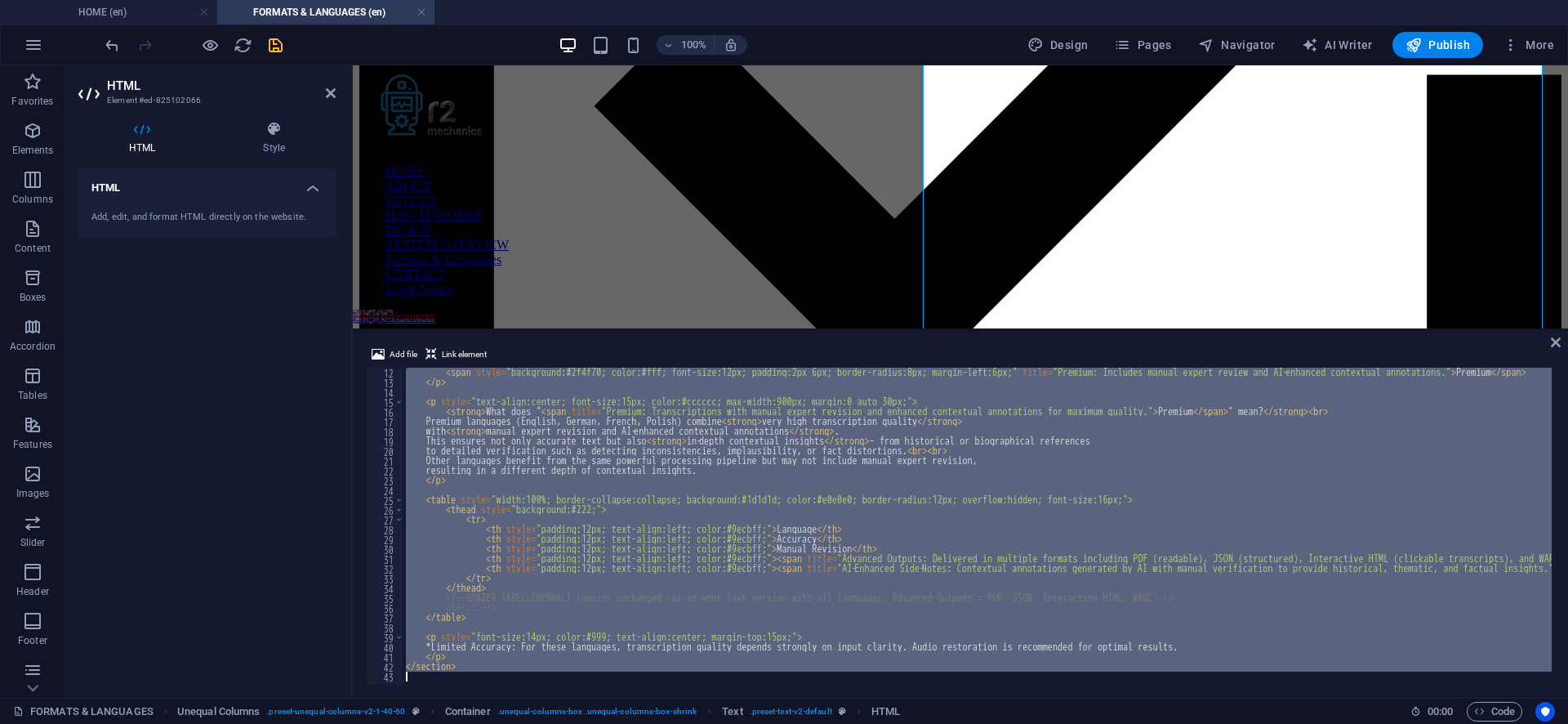 type 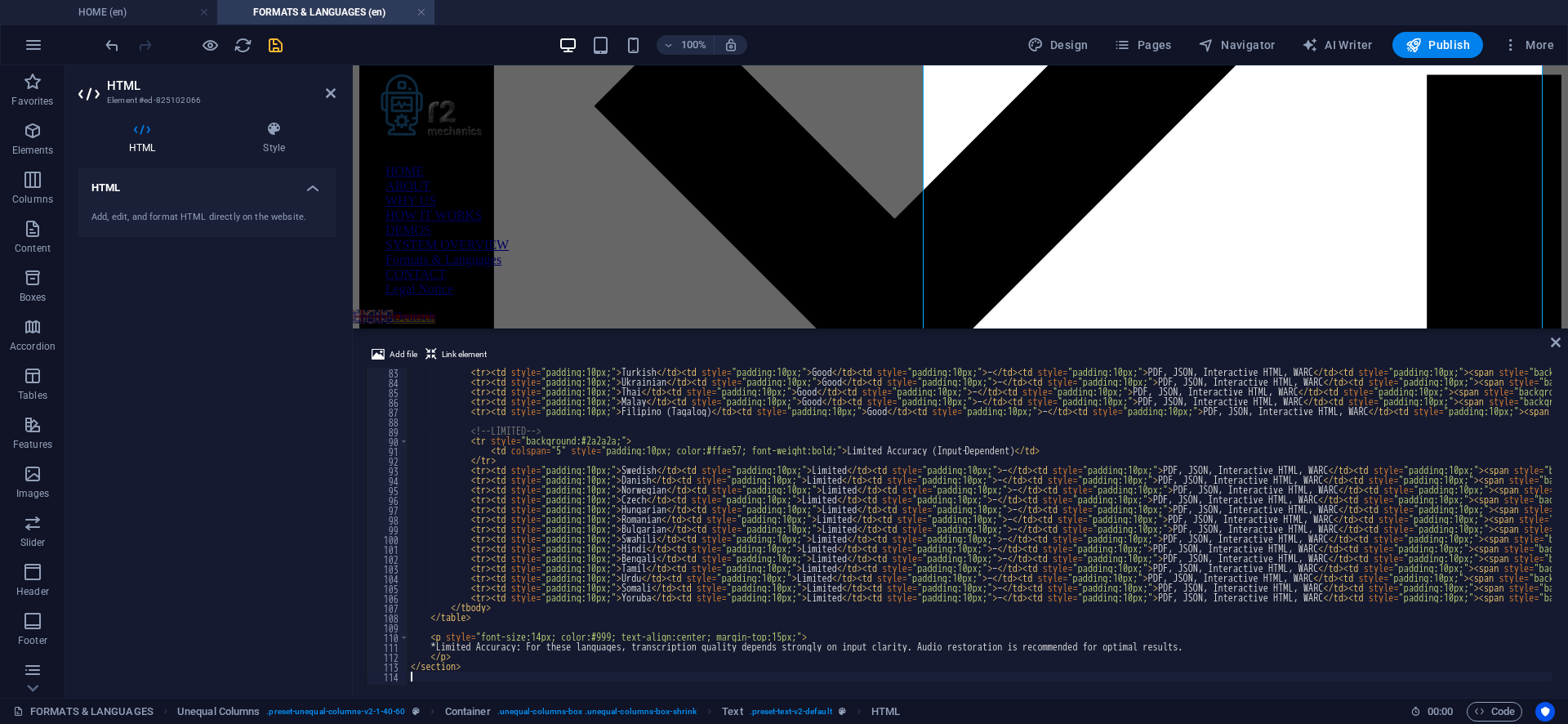 scroll, scrollTop: 804, scrollLeft: 0, axis: vertical 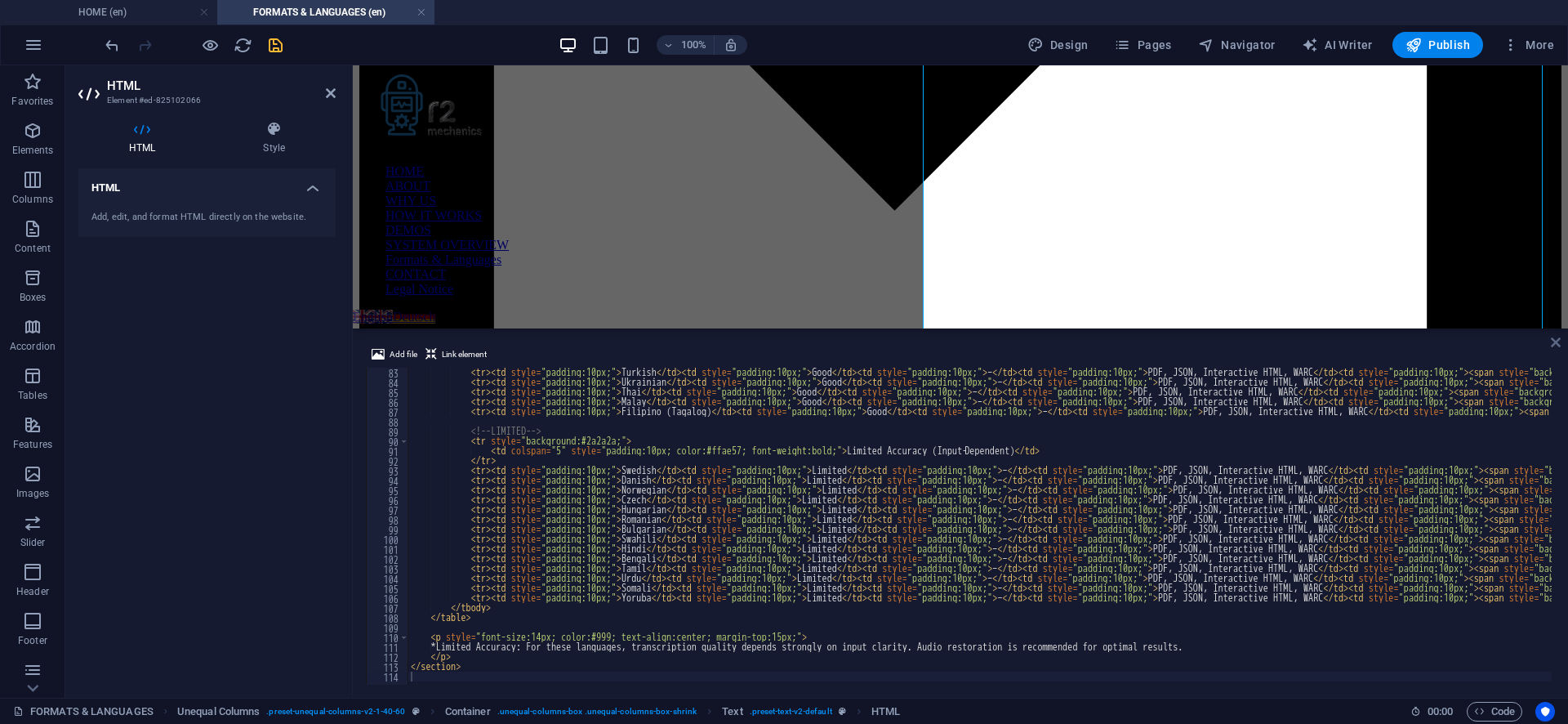 click at bounding box center [1556, 342] 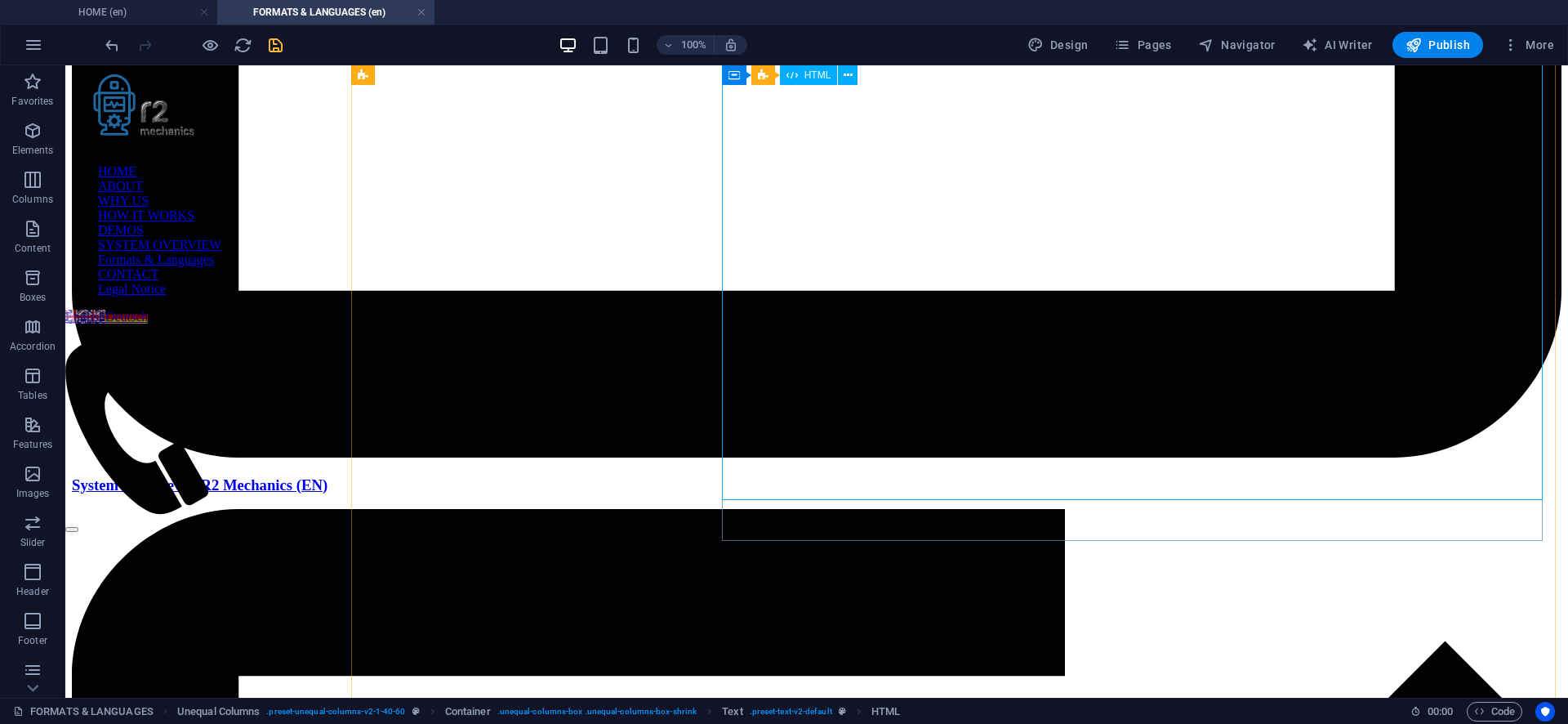 scroll, scrollTop: 5294, scrollLeft: 0, axis: vertical 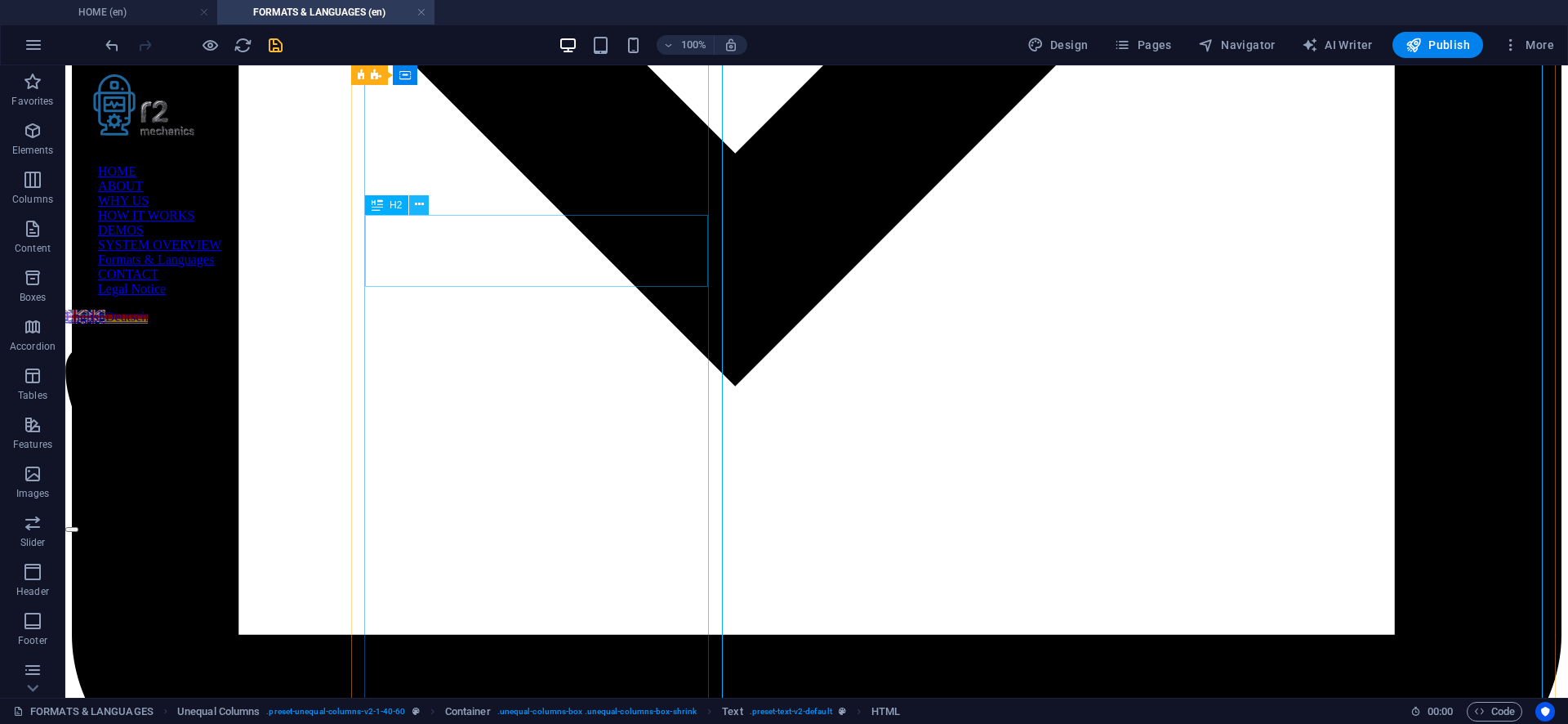 click at bounding box center [419, 204] 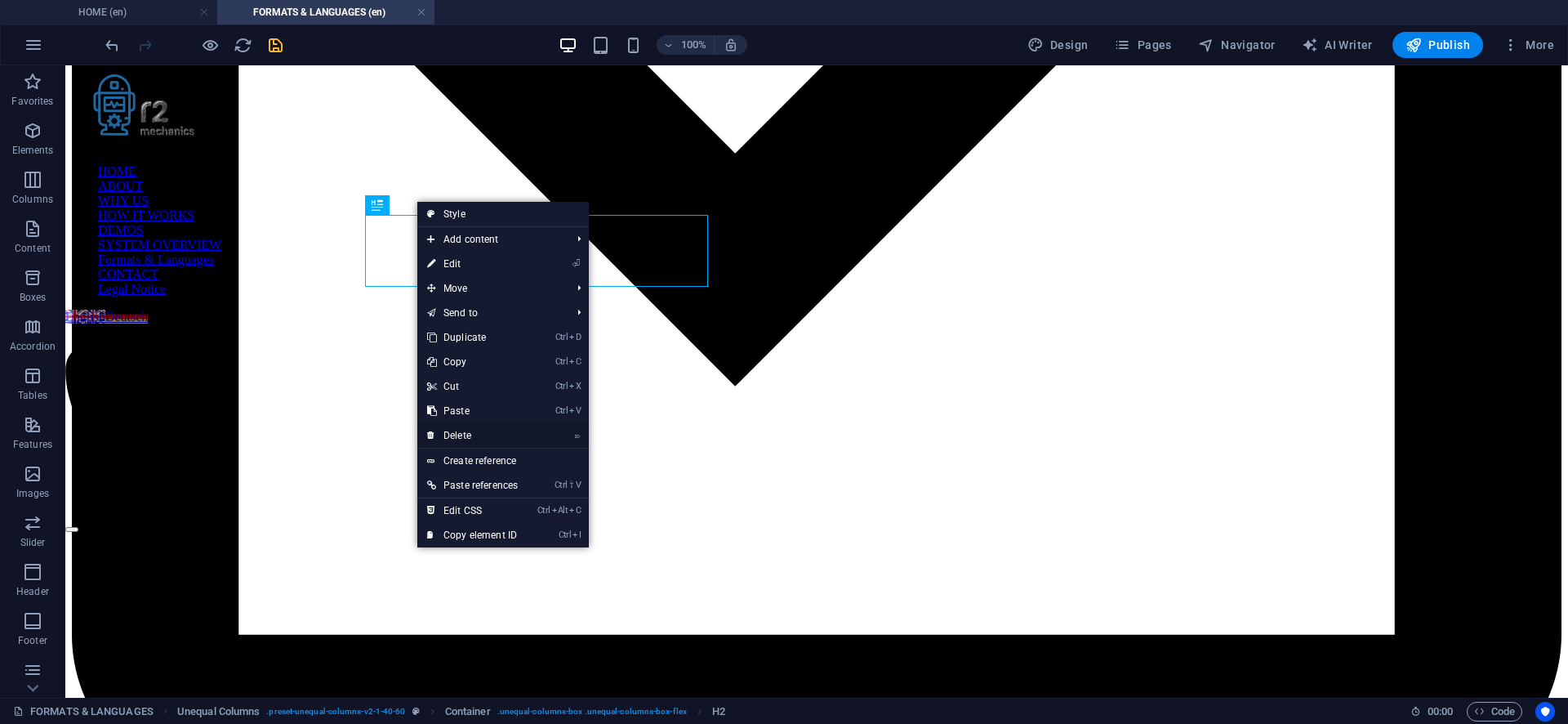 click on "⌦  Delete" at bounding box center [472, 436] 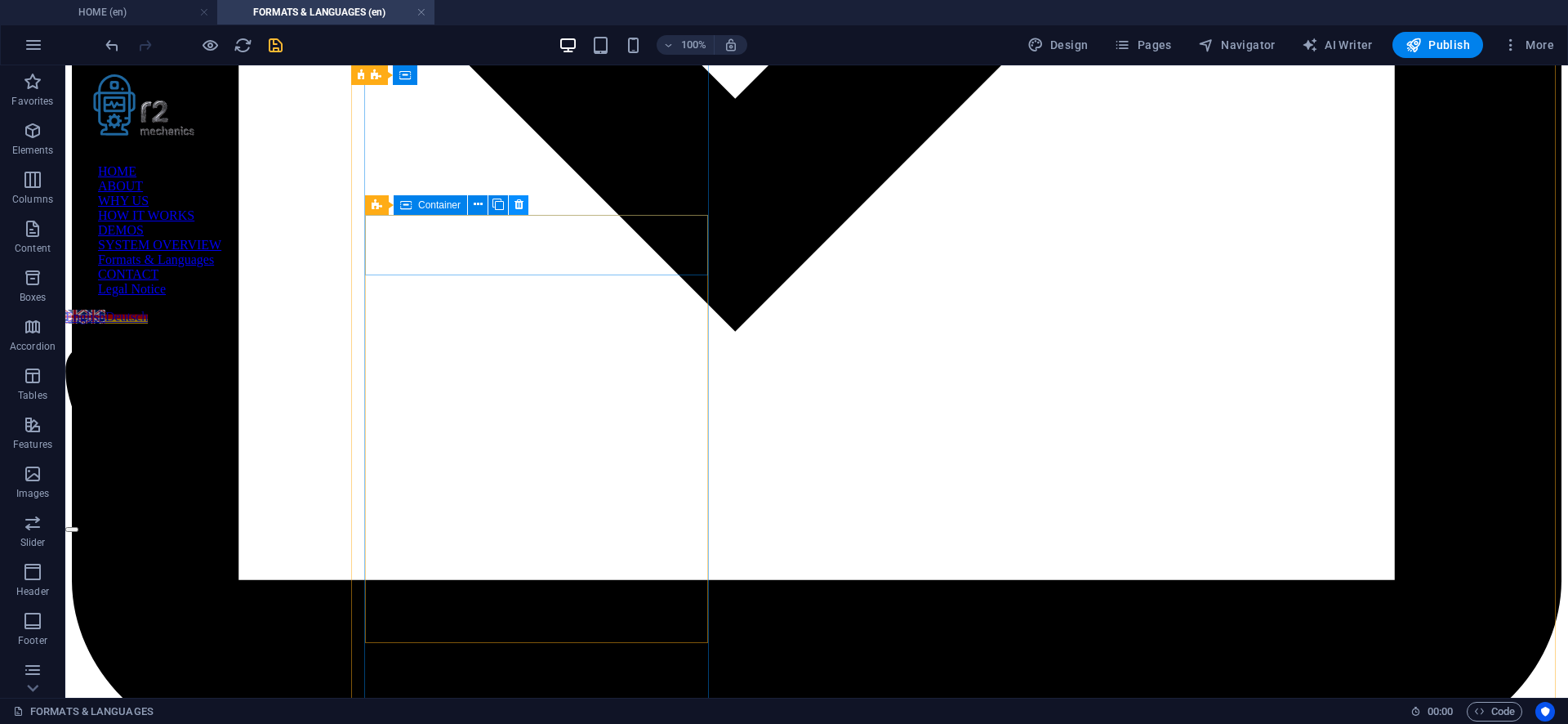 click at bounding box center [519, 204] 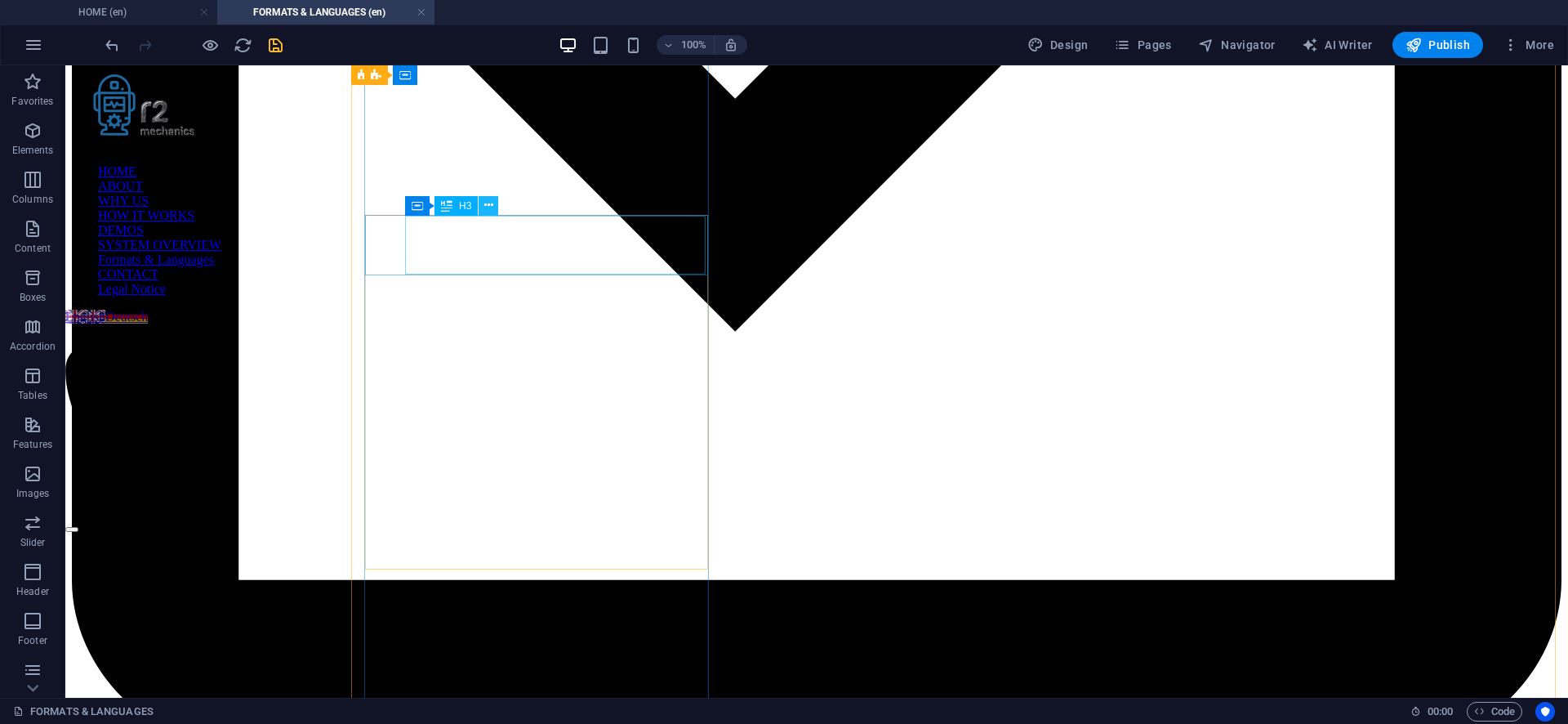 click at bounding box center (488, 205) 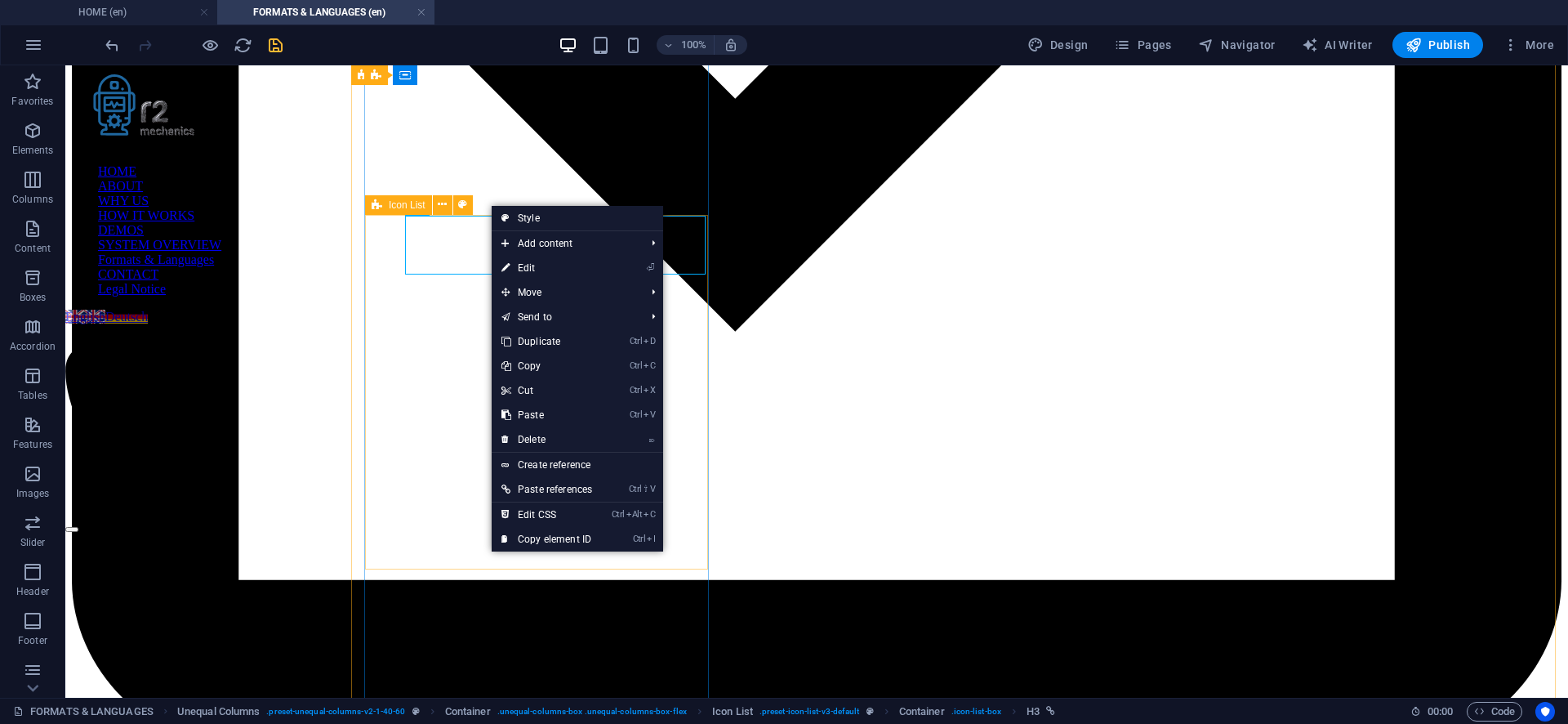 click on "Icon List" at bounding box center (424, 205) 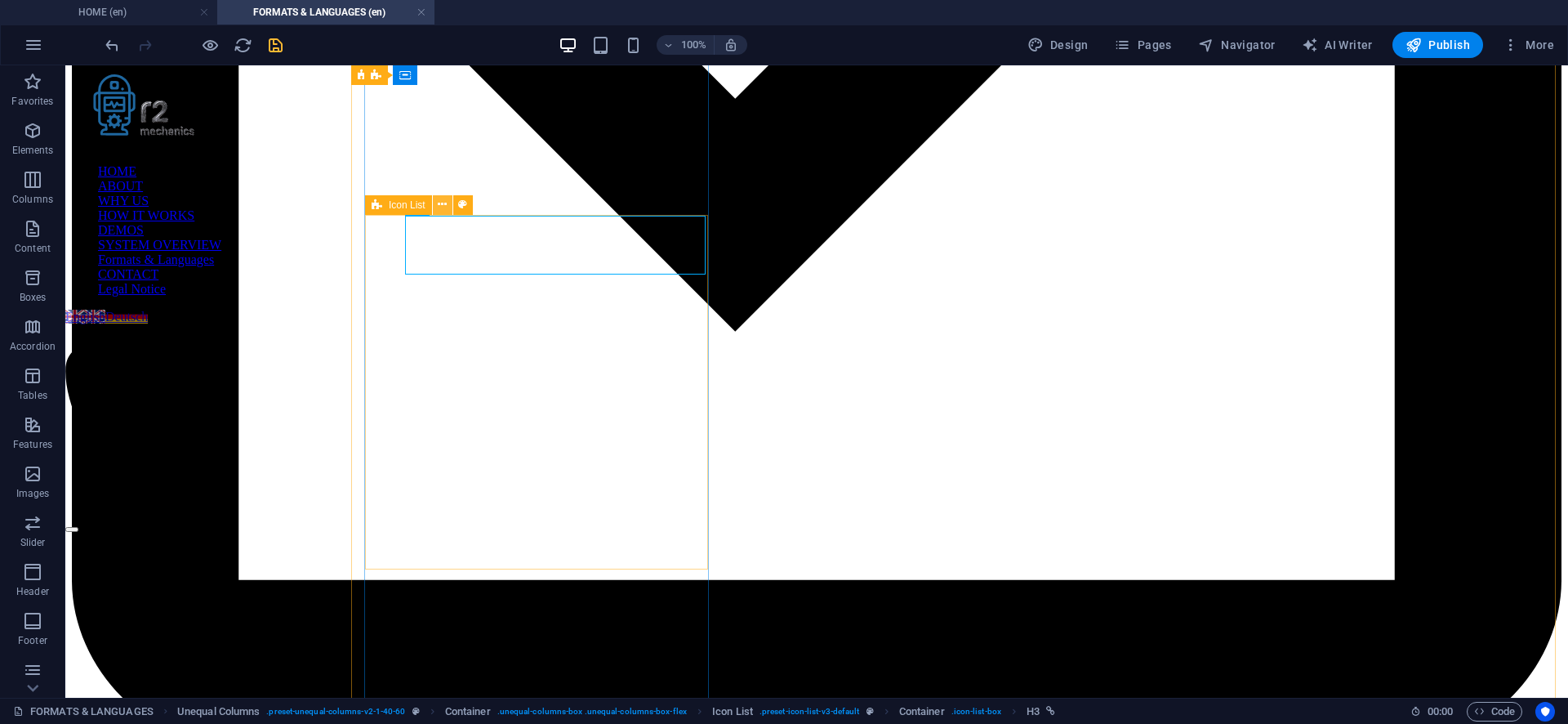 click at bounding box center [442, 204] 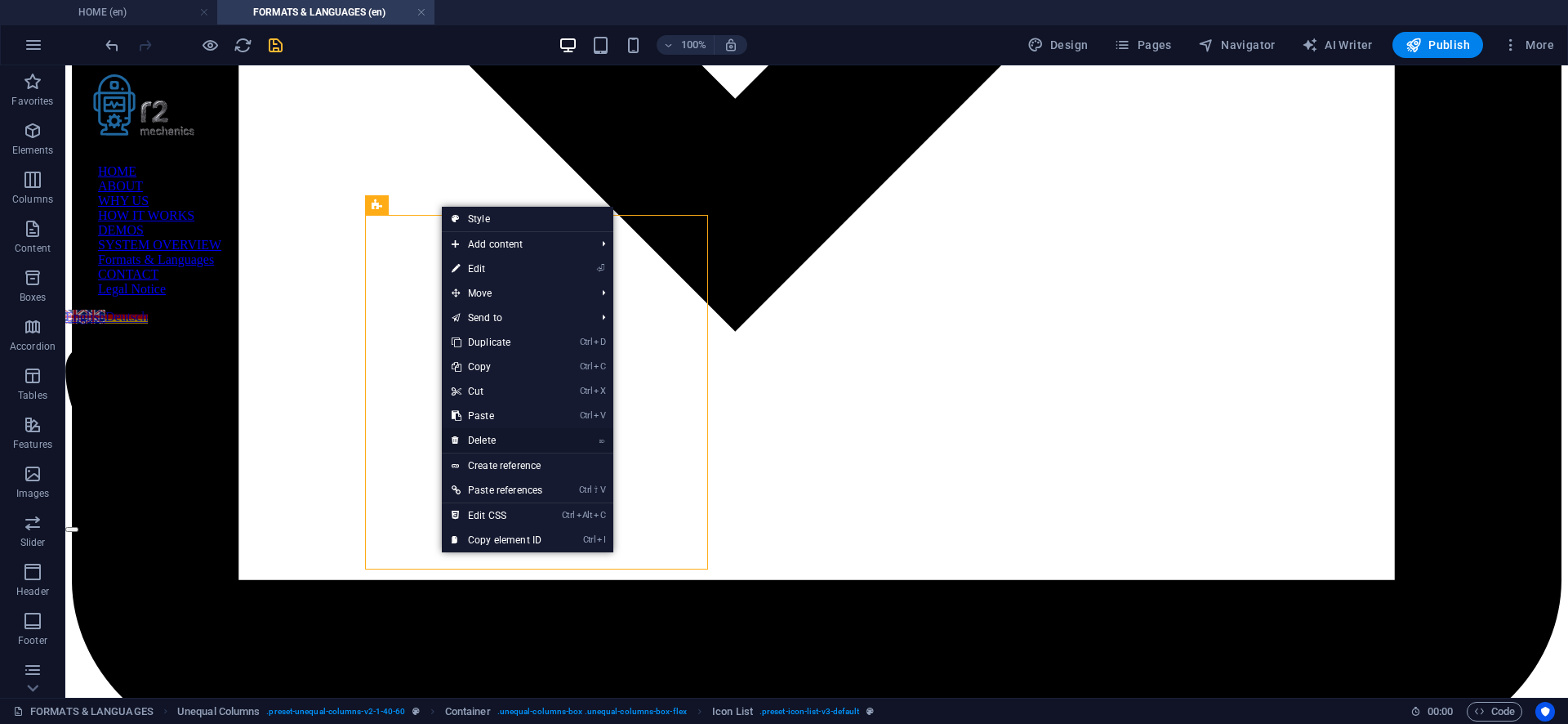 click on "⌦  Delete" at bounding box center [497, 440] 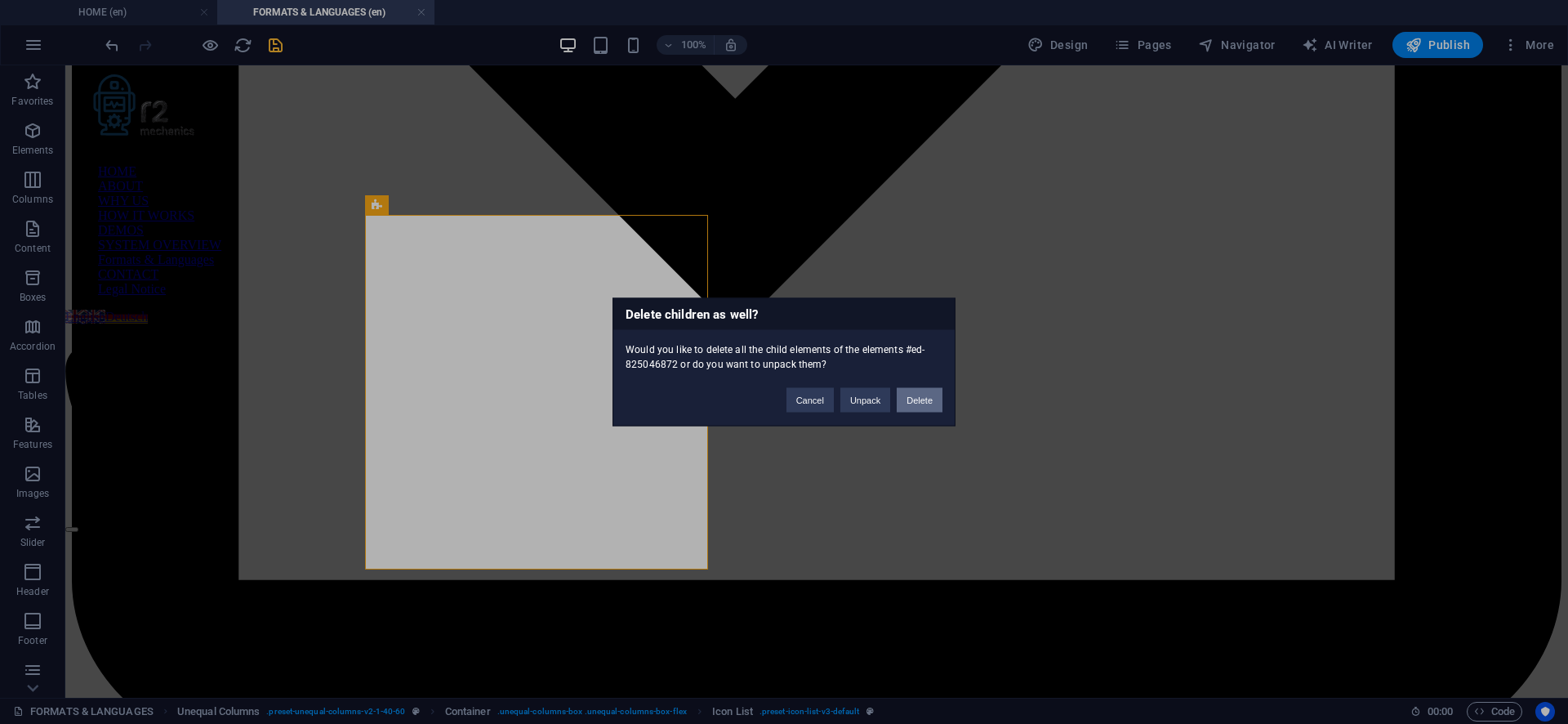 drag, startPoint x: 919, startPoint y: 391, endPoint x: 781, endPoint y: 320, distance: 155.19343 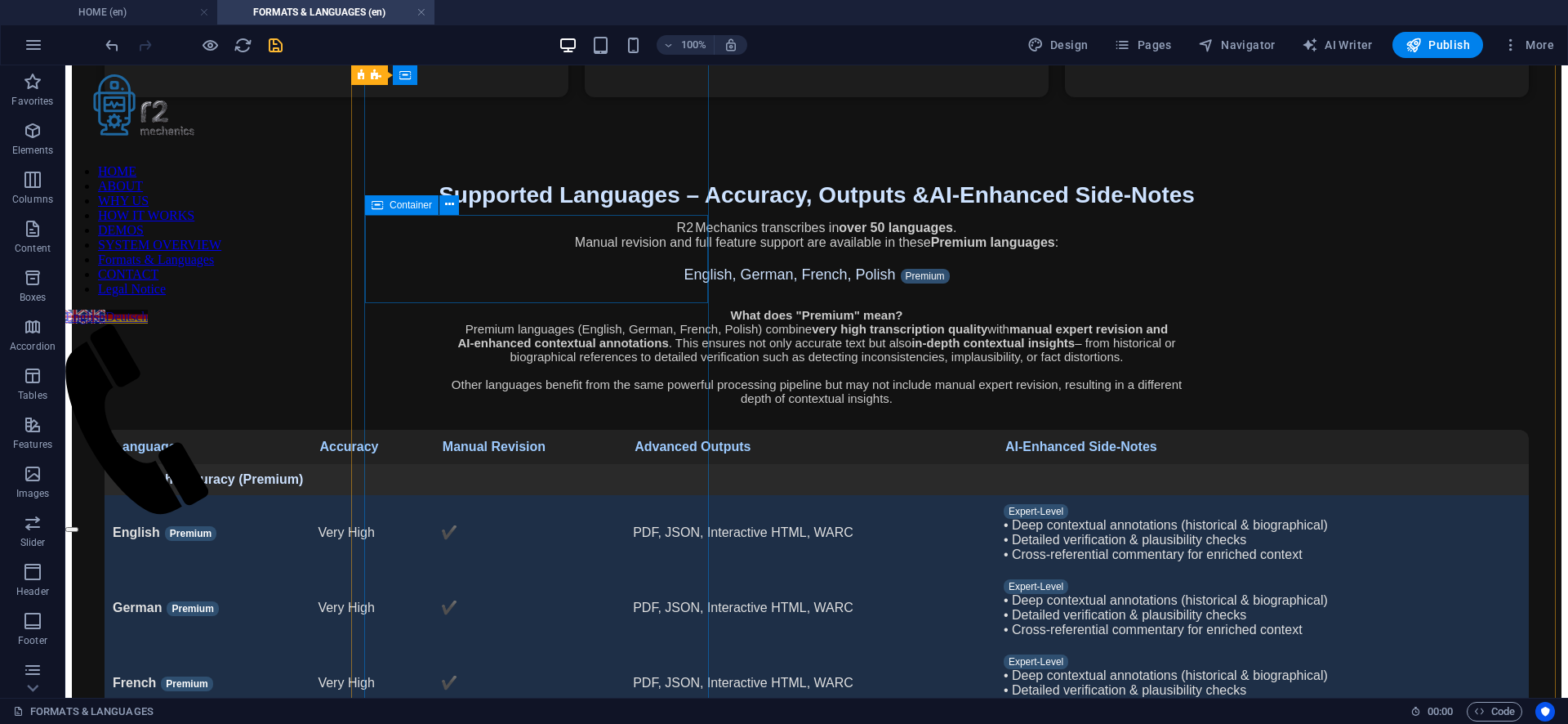 click on "Container" at bounding box center [411, 205] 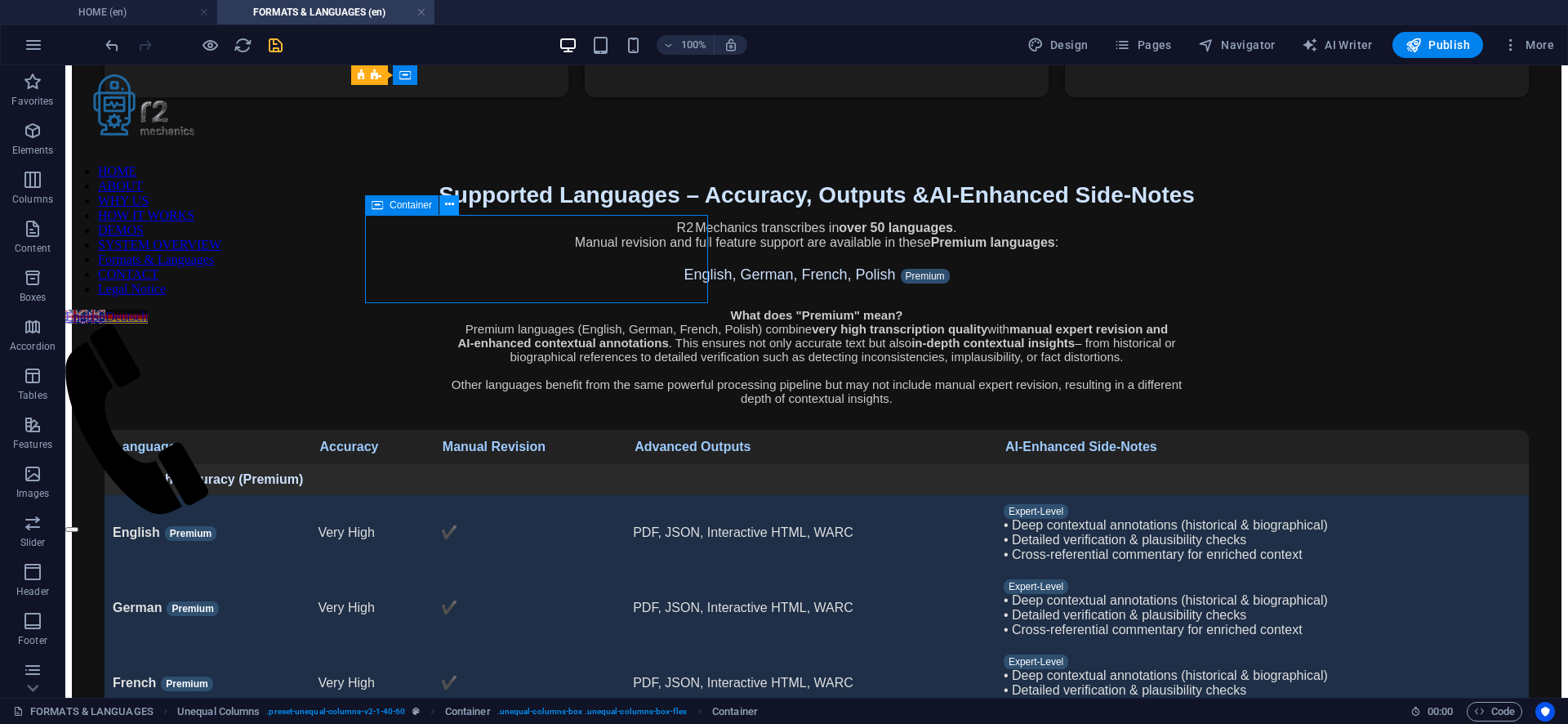 click at bounding box center (449, 204) 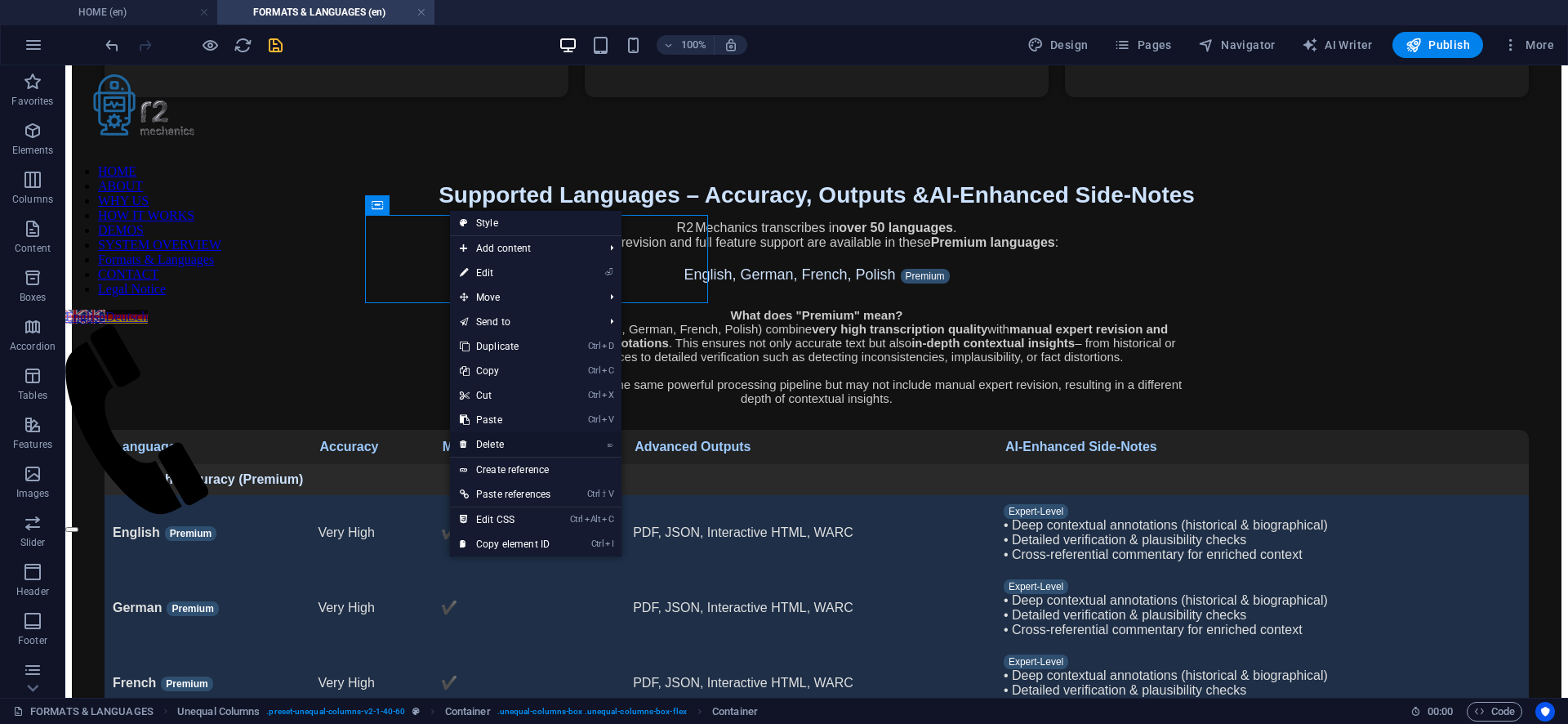 click on "⌦  Delete" at bounding box center (505, 445) 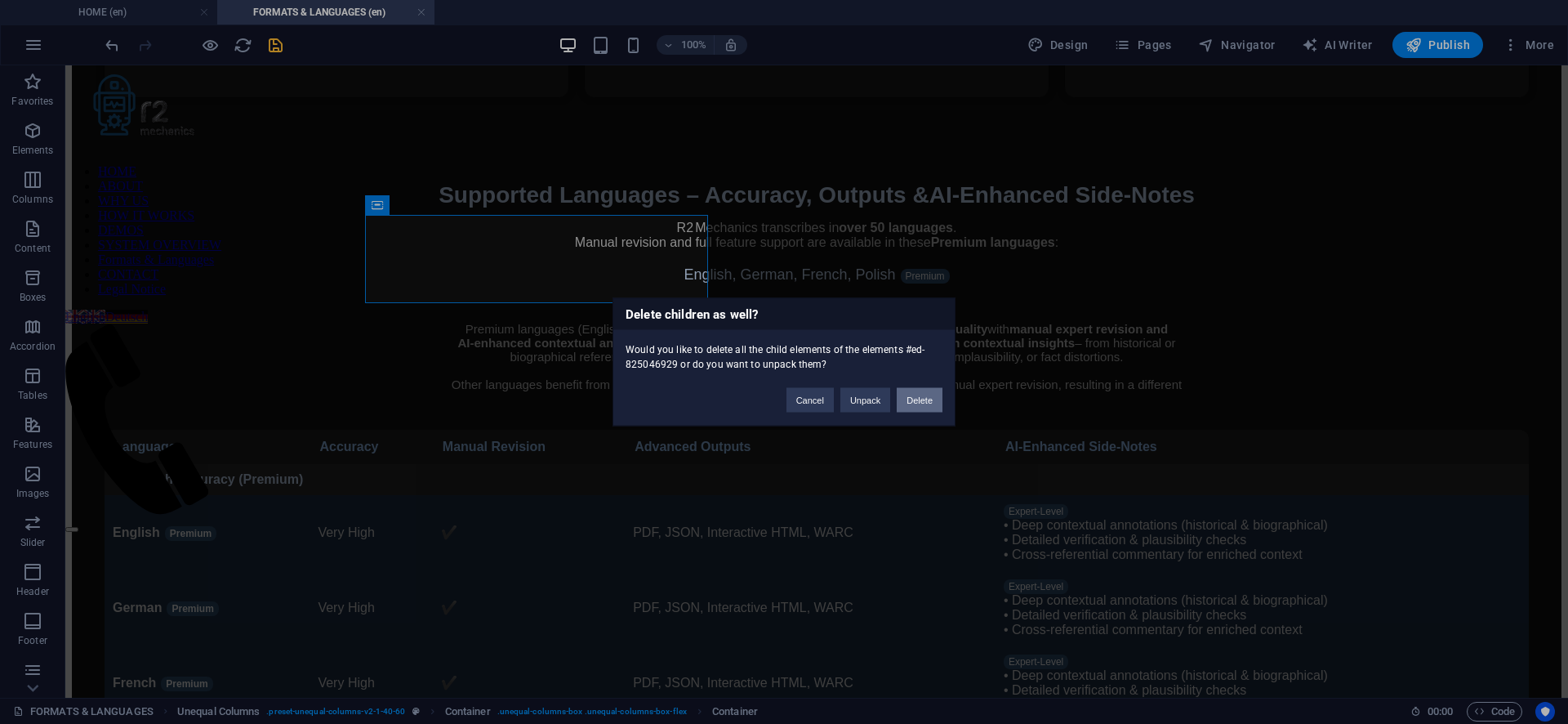 click on "Delete" at bounding box center [920, 400] 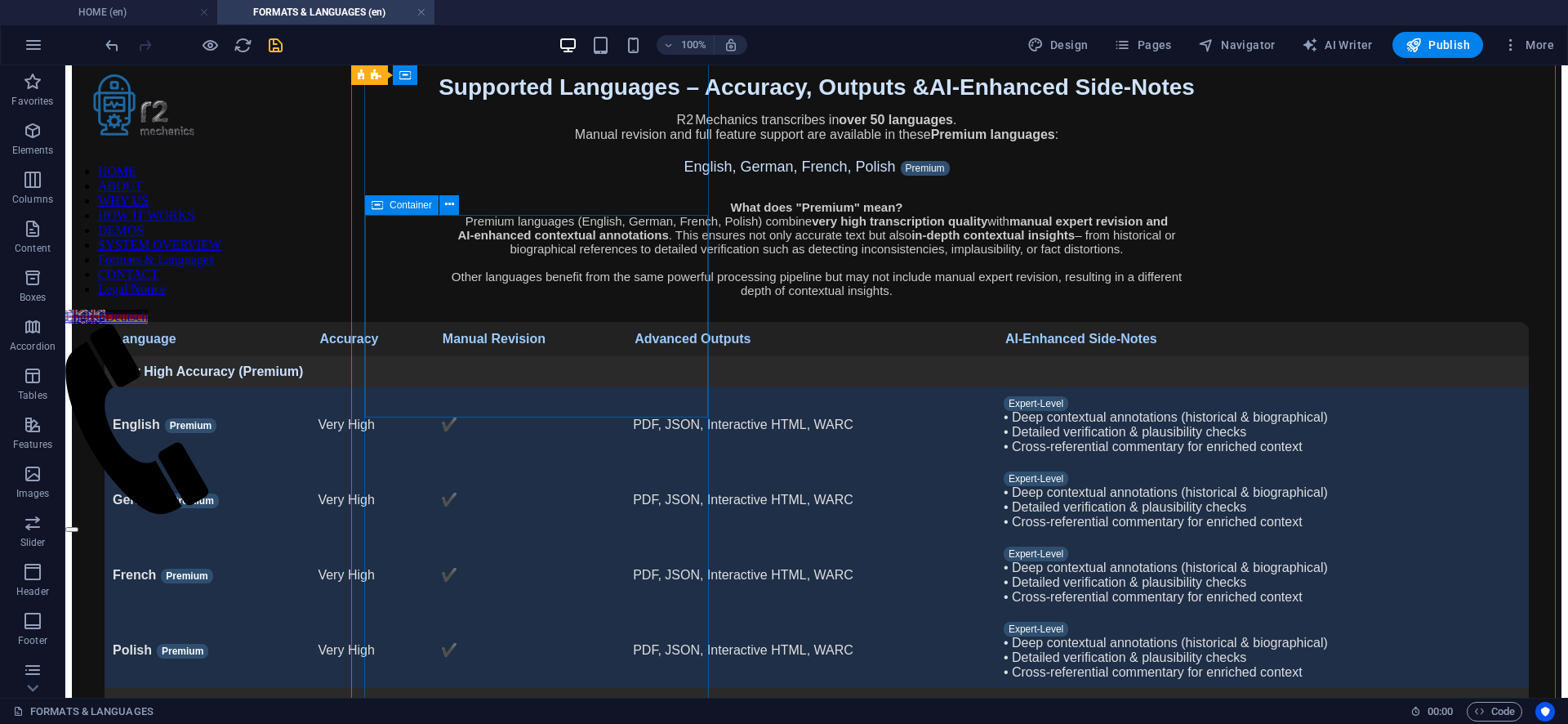 click at bounding box center (377, 205) 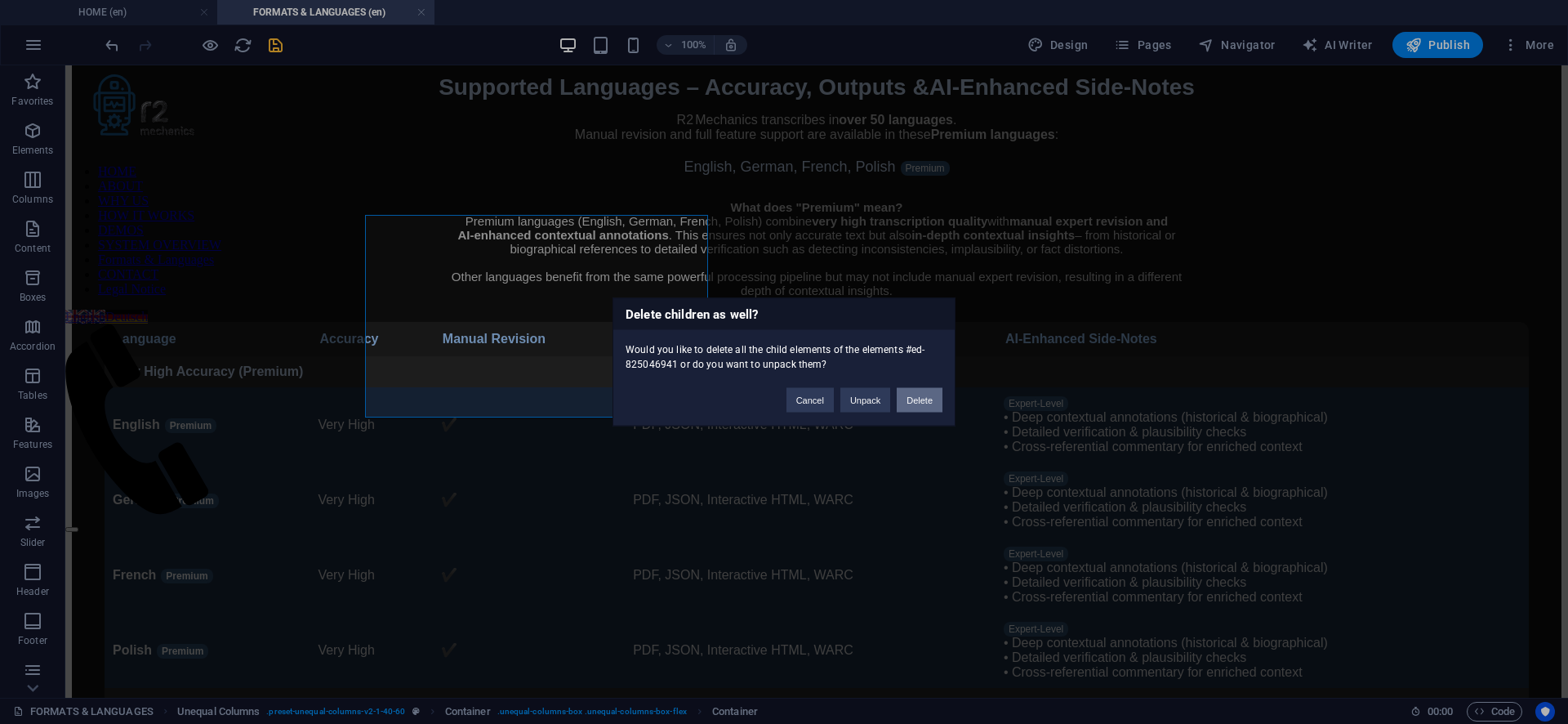 drag, startPoint x: 924, startPoint y: 405, endPoint x: 814, endPoint y: 326, distance: 135.42895 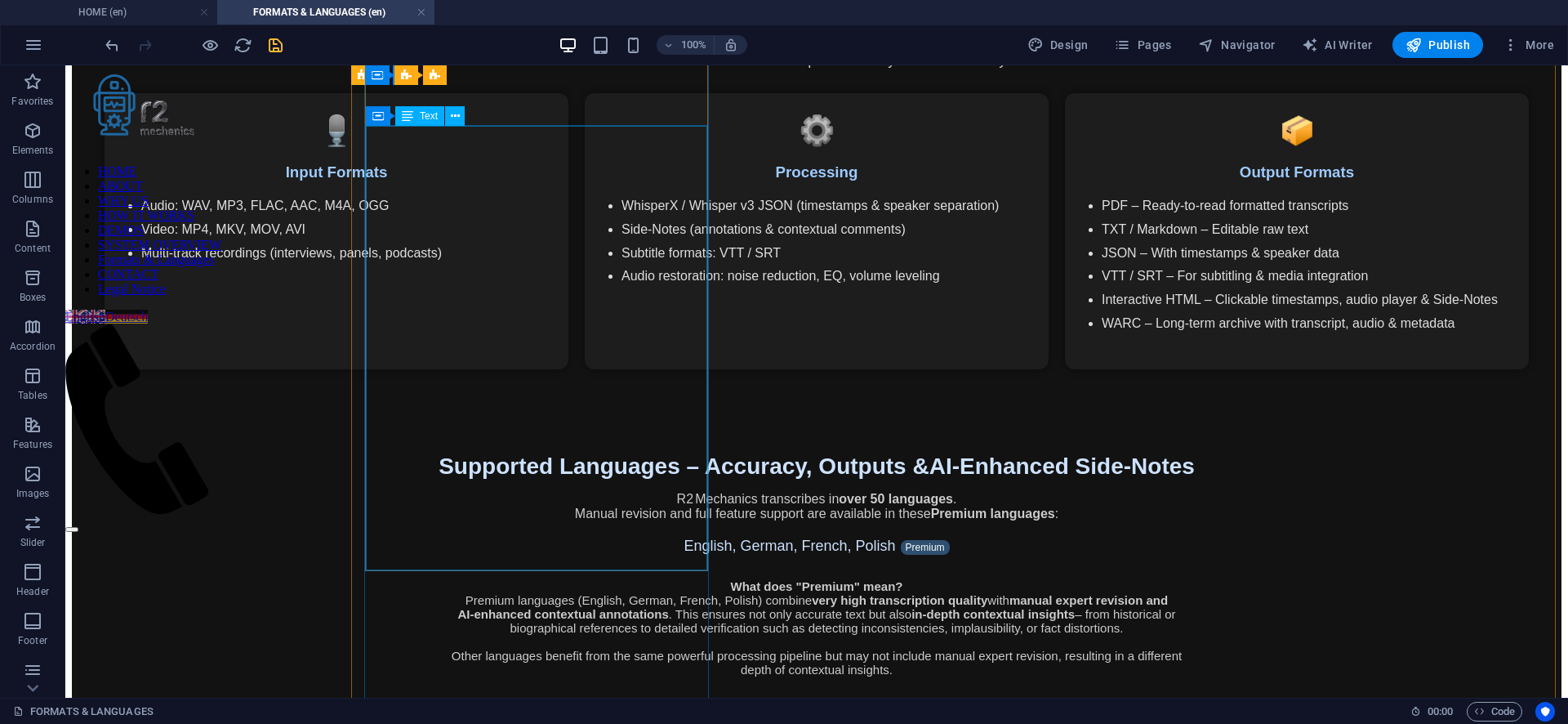 scroll, scrollTop: 898, scrollLeft: 0, axis: vertical 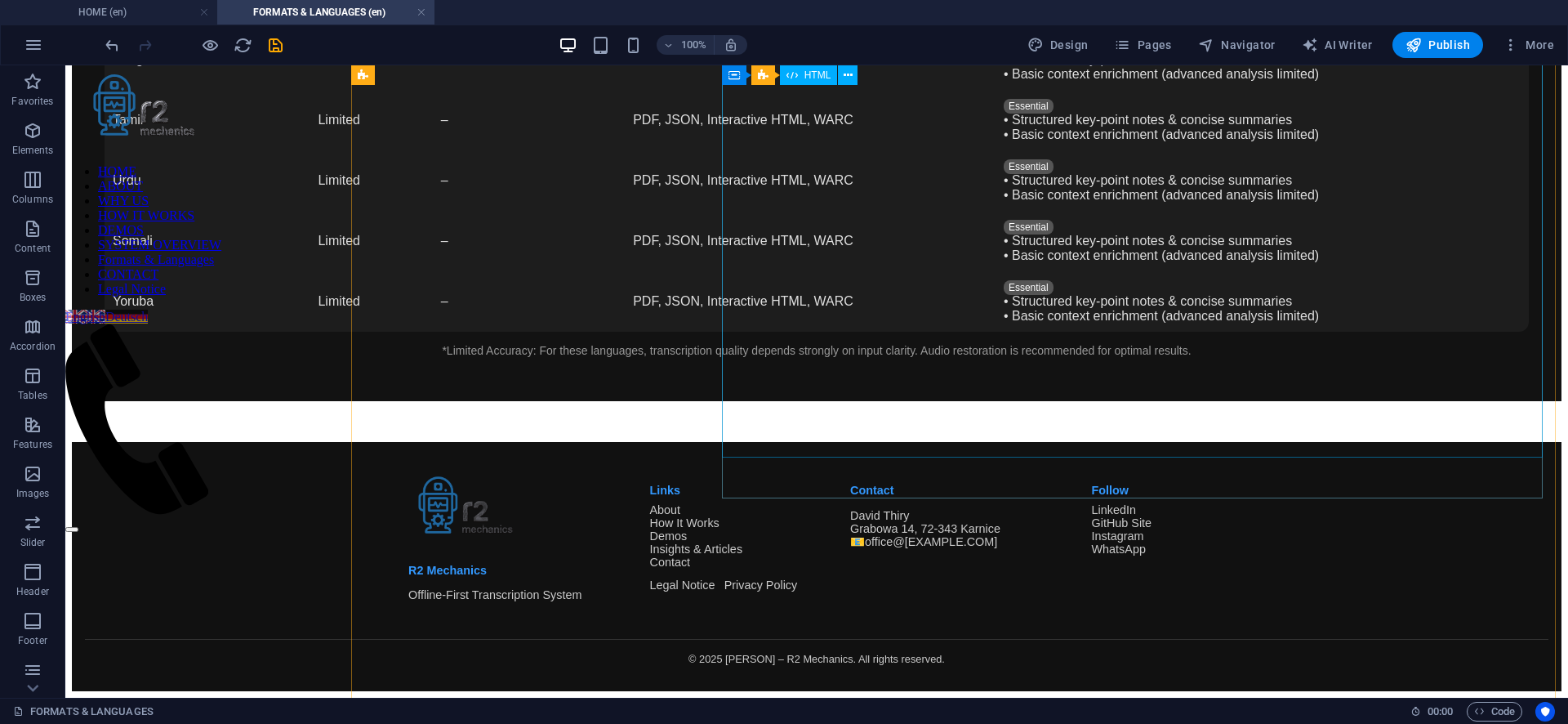 click on "Supported Languages – Accuracy, Outputs &  AI‑Enhanced Side‑Notes
R2 Mechanics transcribes in  over 50 languages .
Manual revision and full feature support are available in these  Premium languages :
English, German, French, Polish
Premium
What does " Premium " mean?
Premium languages (English, German, French, Polish) combine  very high transcription quality
with  manual expert revision and AI‑enhanced contextual annotations .
This ensures not only accurate text but also  in‑depth contextual insights  – from historical or biographical references
to detailed verification such as detecting inconsistencies, implausibility, or fact distortions.
Other languages benefit from the same powerful processing pipeline but may not include manual expert revision,
resulting in a different depth of contextual insights.
–" at bounding box center (817, -981) 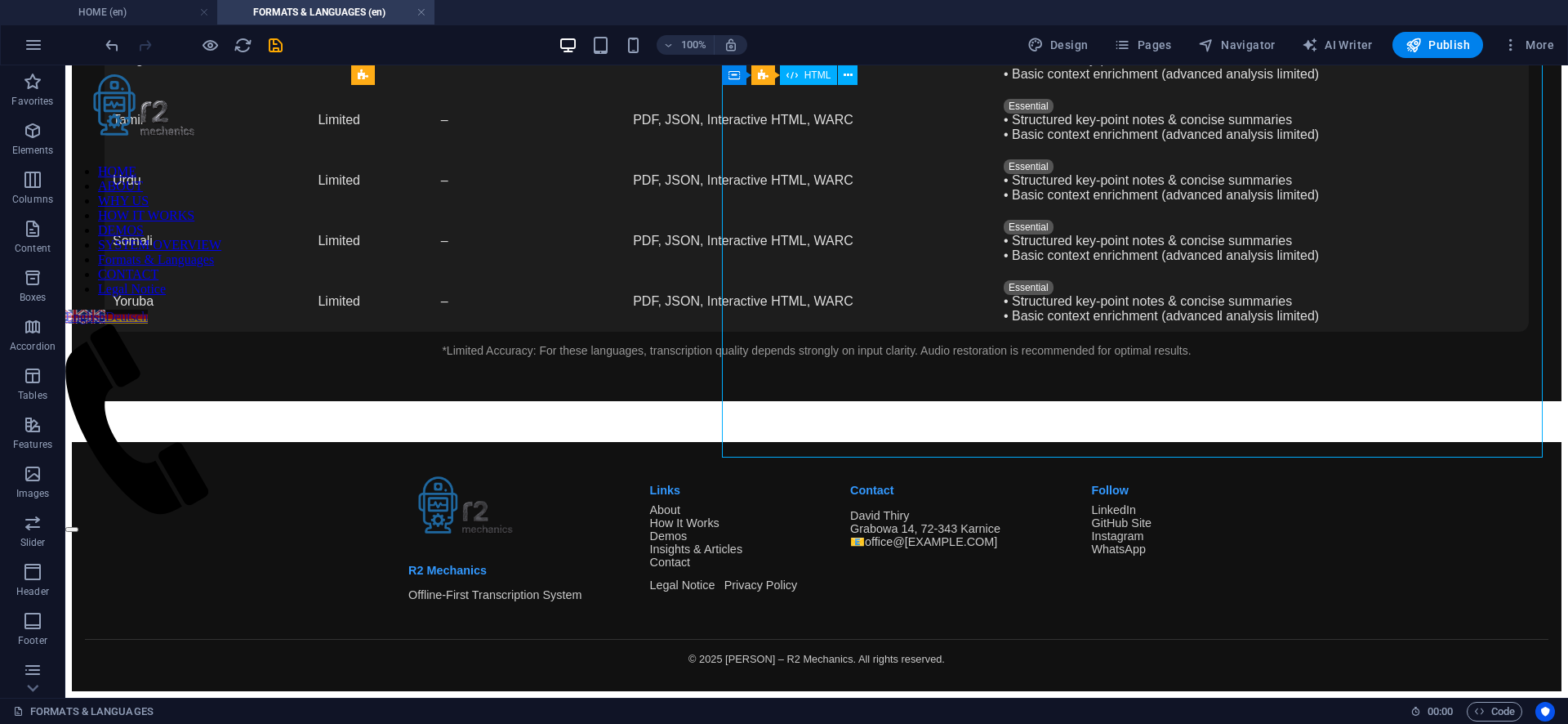 click on "Supported Languages – Accuracy, Outputs &  AI‑Enhanced Side‑Notes
R2 Mechanics transcribes in  over 50 languages .
Manual revision and full feature support are available in these  Premium languages :
English, German, French, Polish
Premium
What does " Premium " mean?
Premium languages (English, German, French, Polish) combine  very high transcription quality
with  manual expert revision and AI‑enhanced contextual annotations .
This ensures not only accurate text but also  in‑depth contextual insights  – from historical or biographical references
to detailed verification such as detecting inconsistencies, implausibility, or fact distortions.
Other languages benefit from the same powerful processing pipeline but may not include manual expert revision,
resulting in a different depth of contextual insights.
–" at bounding box center (817, -981) 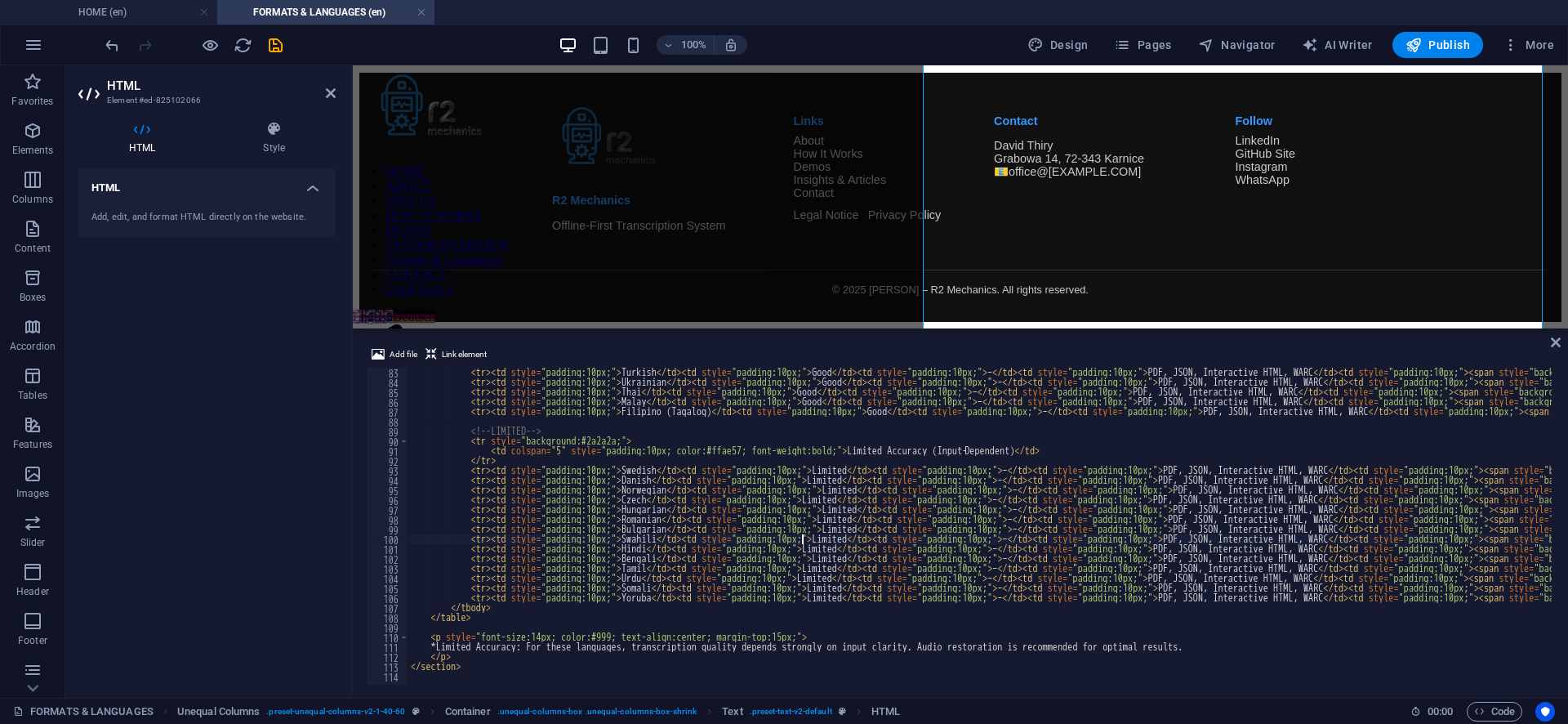 click on "< tr > < td   style = "padding:10px;" > Turkish </ td > < td   style = "padding:10px;" > Good </ td > < td   style = "padding:10px;" > – </ td > < td   style = "padding:10px;" > PDF, JSON, Interactive HTML, WARC </ td > < td   style = "padding:10px;" > < span   style = "background:#555; color:#fff; font-size:12px; padding:2px 6px; border-radius:8px;" > Essential </ span > < br > • Structured key‑point notes & concise summaries < br > • Basic context enrichment (advanced analysis limited) </ td > </ tr >                < tr > < td   style = "padding:10px;" > Ukrainian </ td > < td   style = "padding:10px;" > Good </ td > < td   style = "padding:10px;" > – </ td > < td   style = "padding:10px;" > PDF, JSON, Interactive HTML, WARC </ td > < td   style = "padding:10px;" > < span   style = "background:#555; color:#fff; font-size:12px; padding:2px 6px; border-radius:8px;" > Essential </ span > < br > • Structured key‑point notes & concise summaries < br > </ td > </ tr >" at bounding box center [1547, 534] 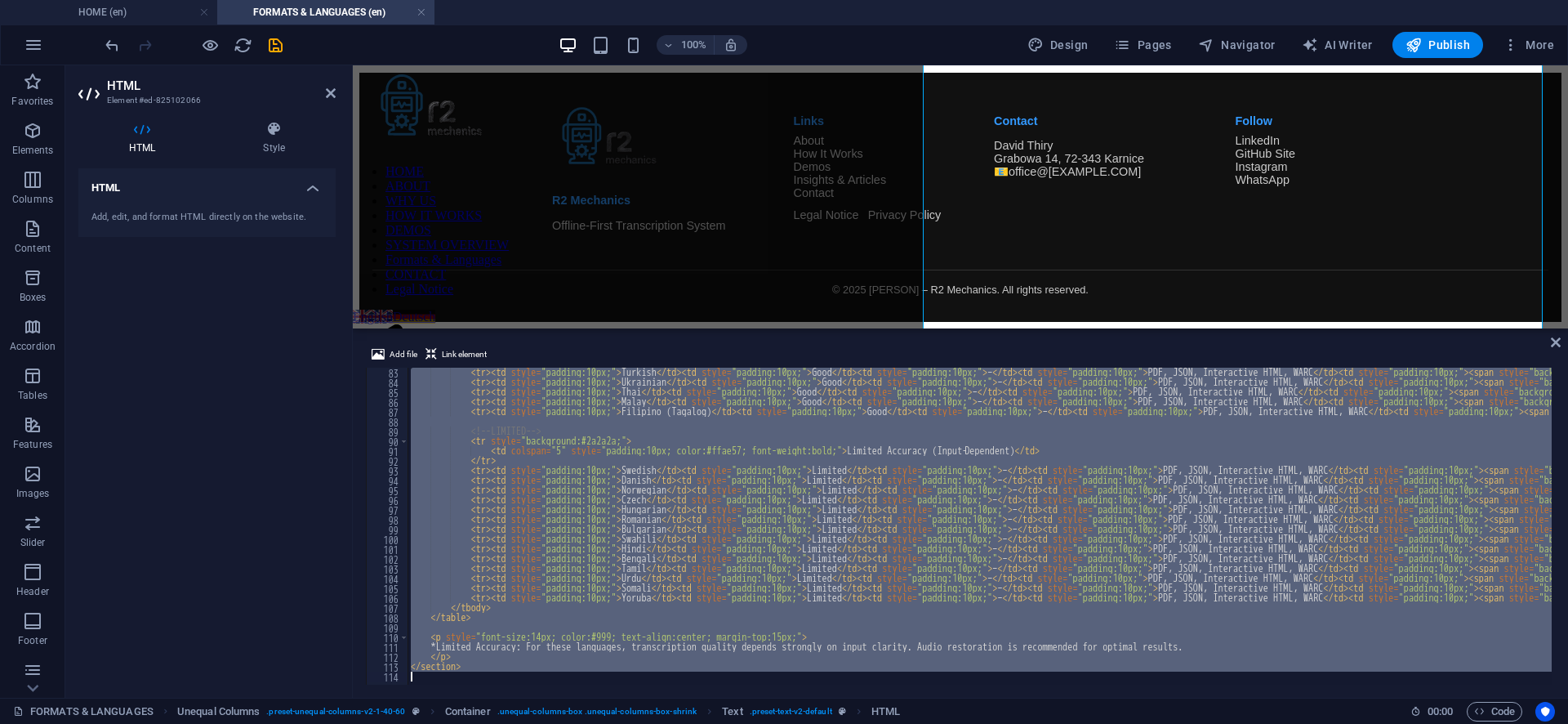 click on "< tr > < td   style = "padding:10px;" > Turkish </ td > < td   style = "padding:10px;" > Good </ td > < td   style = "padding:10px;" > – </ td > < td   style = "padding:10px;" > PDF, JSON, Interactive HTML, WARC </ td > < td   style = "padding:10px;" > < span   style = "background:#555; color:#fff; font-size:12px; padding:2px 6px; border-radius:8px;" > Essential </ span > < br > • Structured key‑point notes & concise summaries < br > • Basic context enrichment (advanced analysis limited) </ td > </ tr >                < tr > < td   style = "padding:10px;" > Ukrainian </ td > < td   style = "padding:10px;" > Good </ td > < td   style = "padding:10px;" > – </ td > < td   style = "padding:10px;" > PDF, JSON, Interactive HTML, WARC </ td > < td   style = "padding:10px;" > < span   style = "background:#555; color:#fff; font-size:12px; padding:2px 6px; border-radius:8px;" > Essential </ span > < br > • Structured key‑point notes & concise summaries < br > </ td > </ tr >" at bounding box center (979, 526) 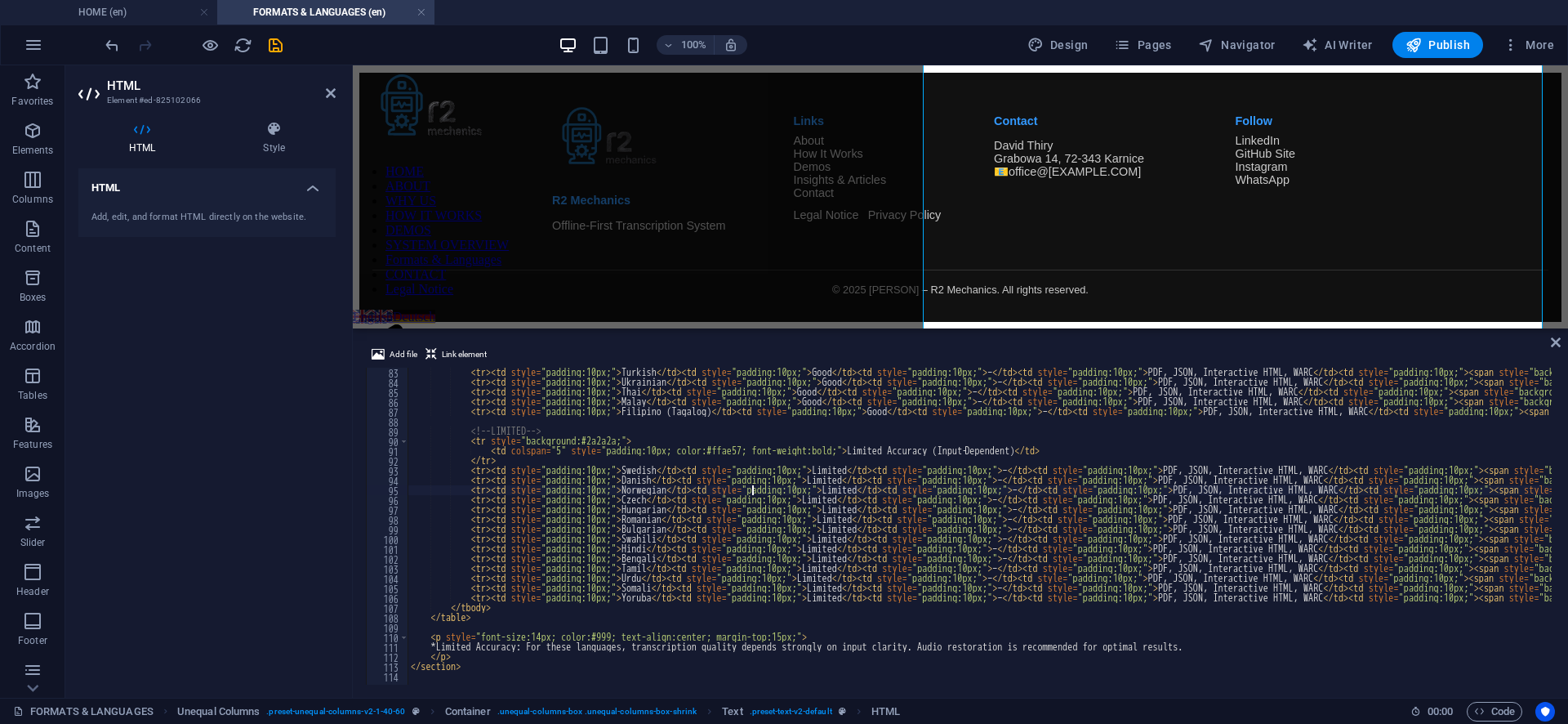type on "</section>" 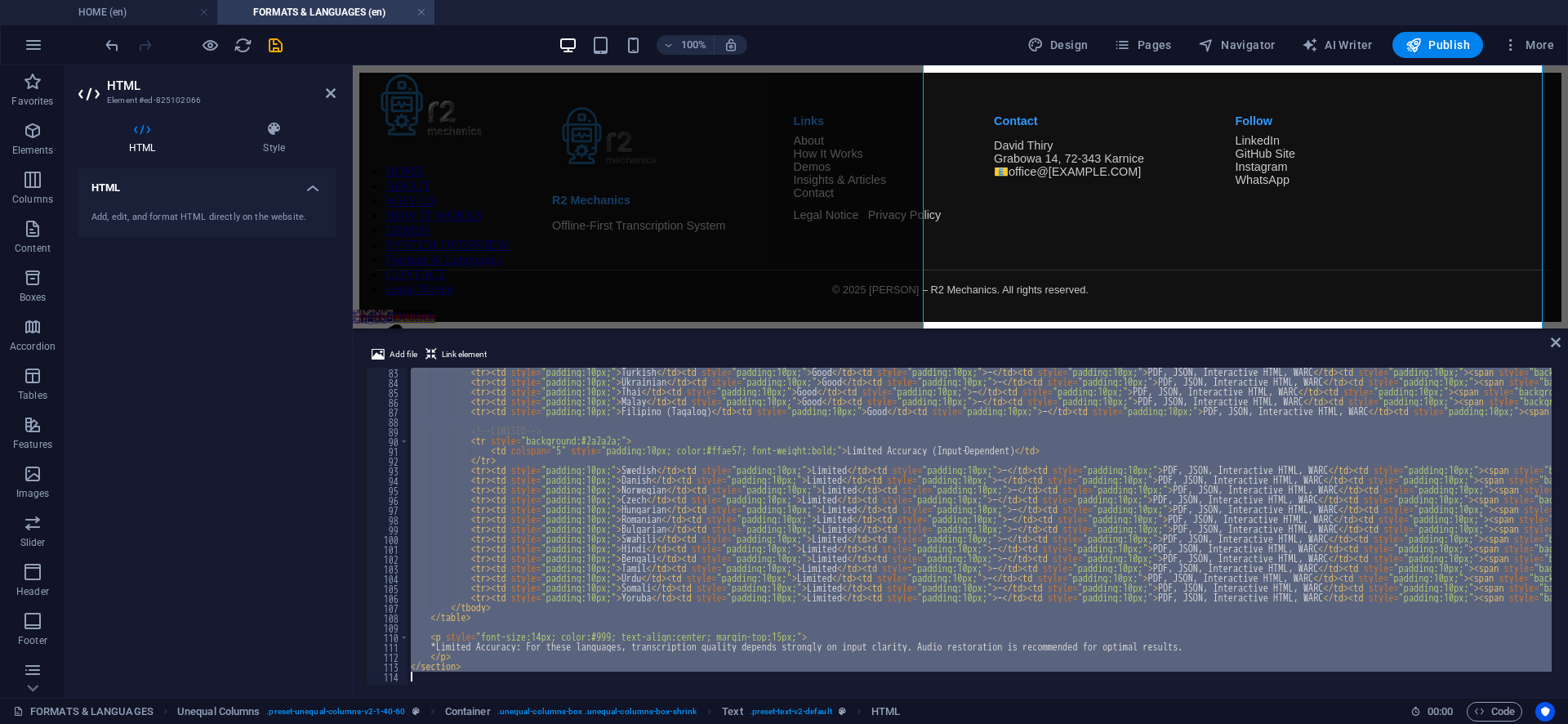 paste 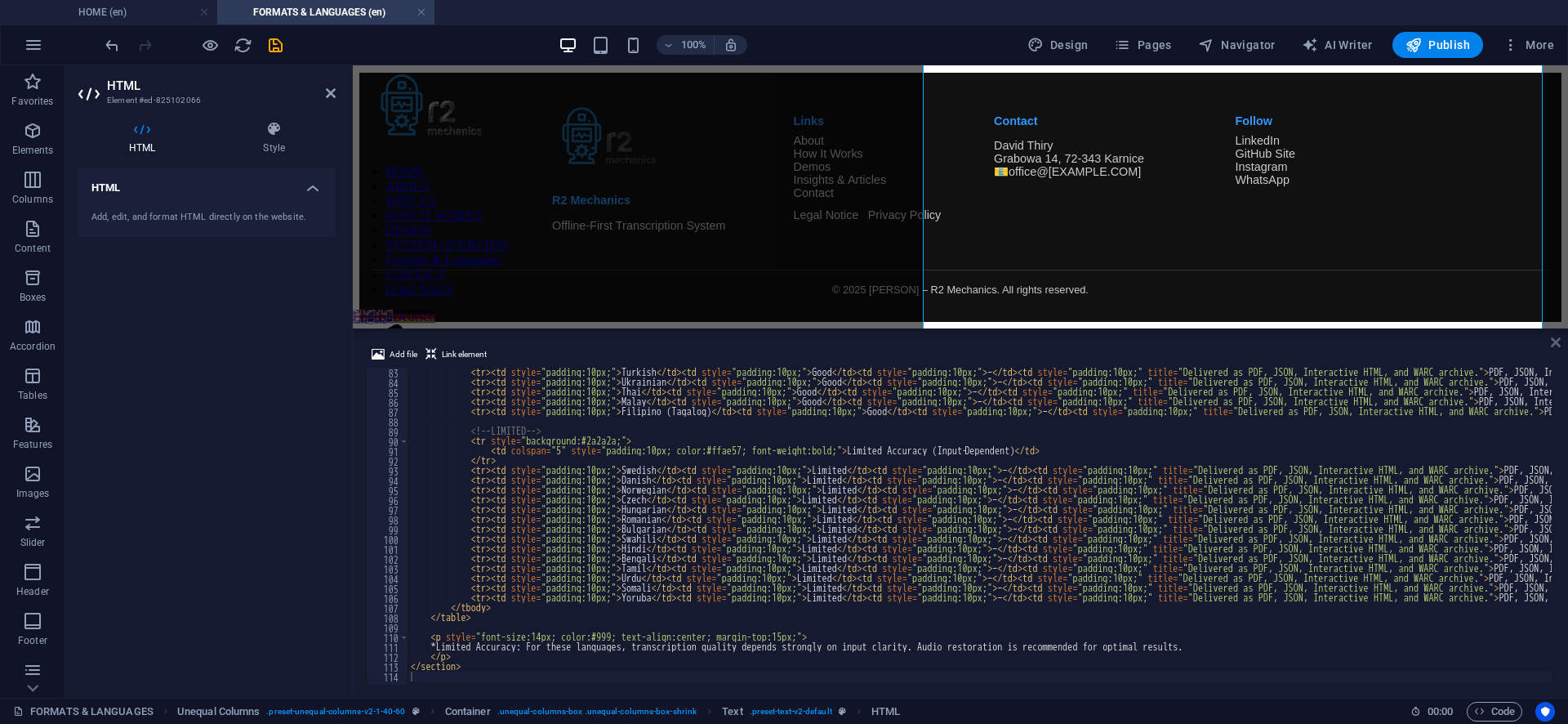 drag, startPoint x: 1556, startPoint y: 343, endPoint x: 1470, endPoint y: 277, distance: 108.40664 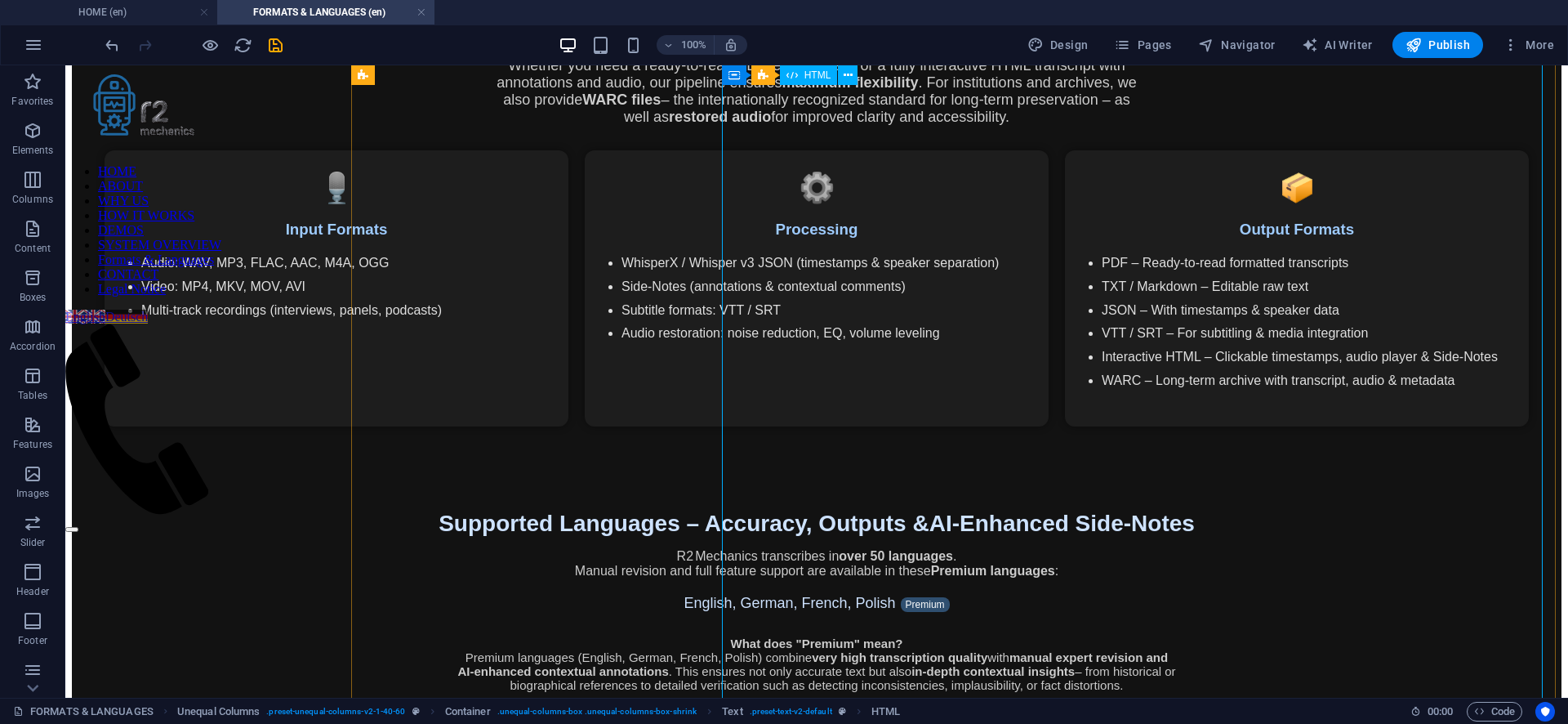 scroll, scrollTop: 974, scrollLeft: 0, axis: vertical 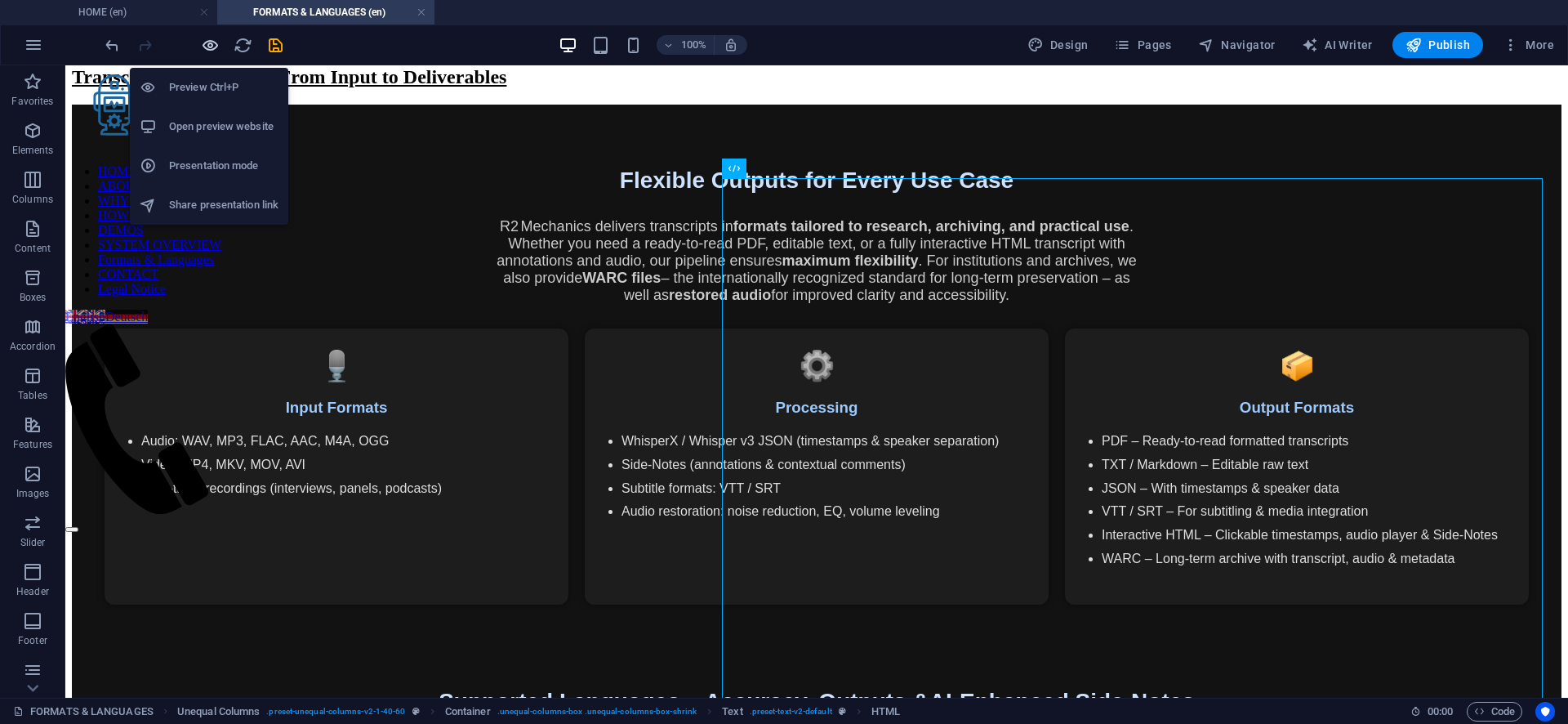 click at bounding box center [210, 45] 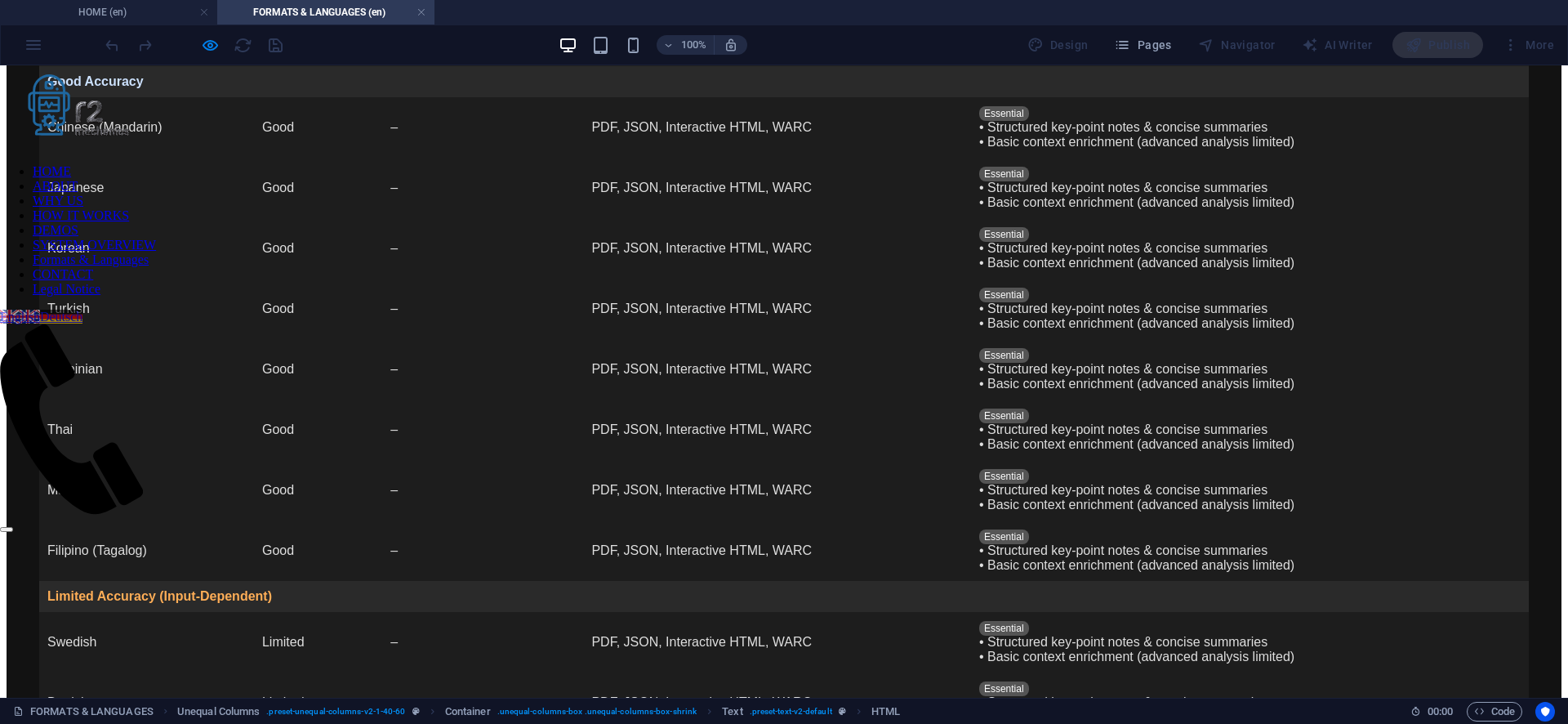 scroll, scrollTop: 2904, scrollLeft: 0, axis: vertical 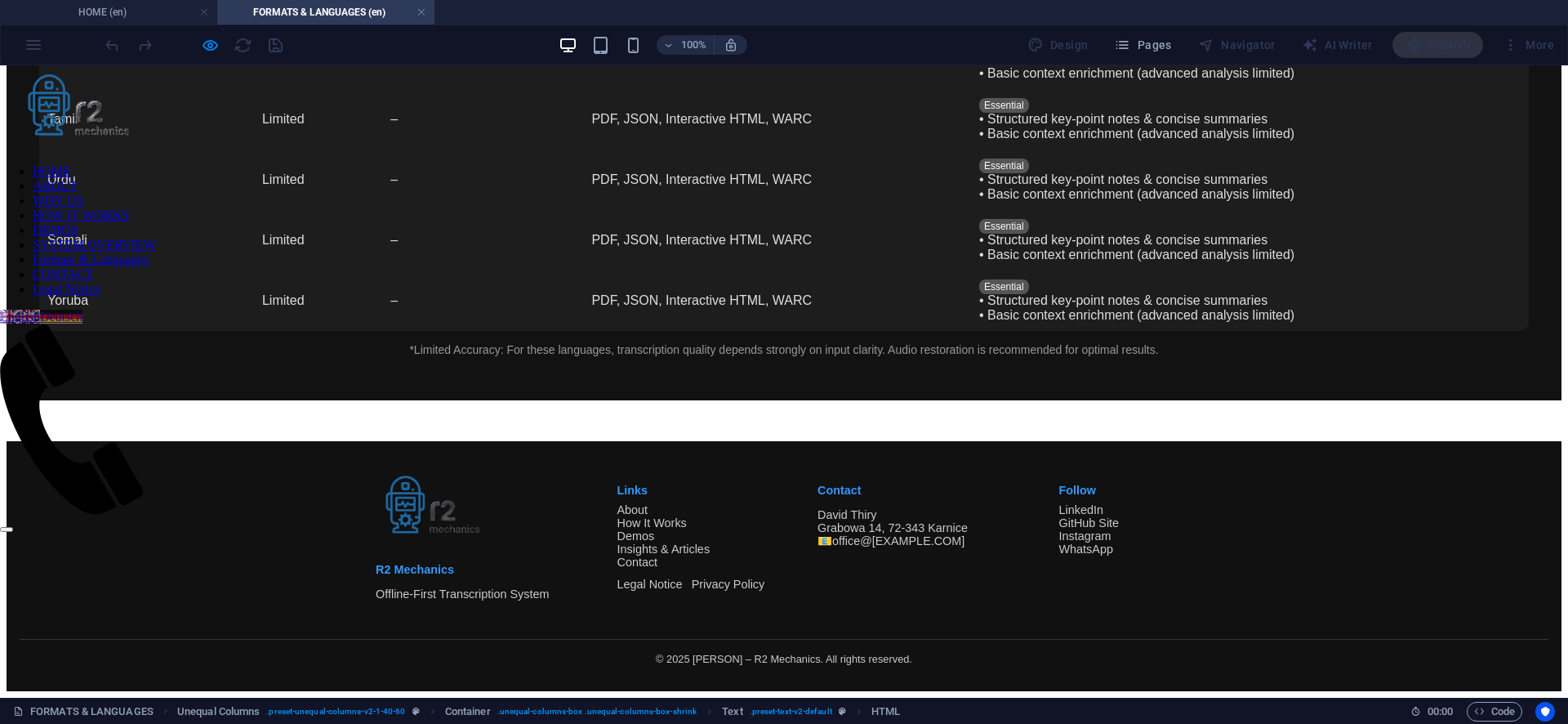 click on "Essential" at bounding box center (1004, -76) 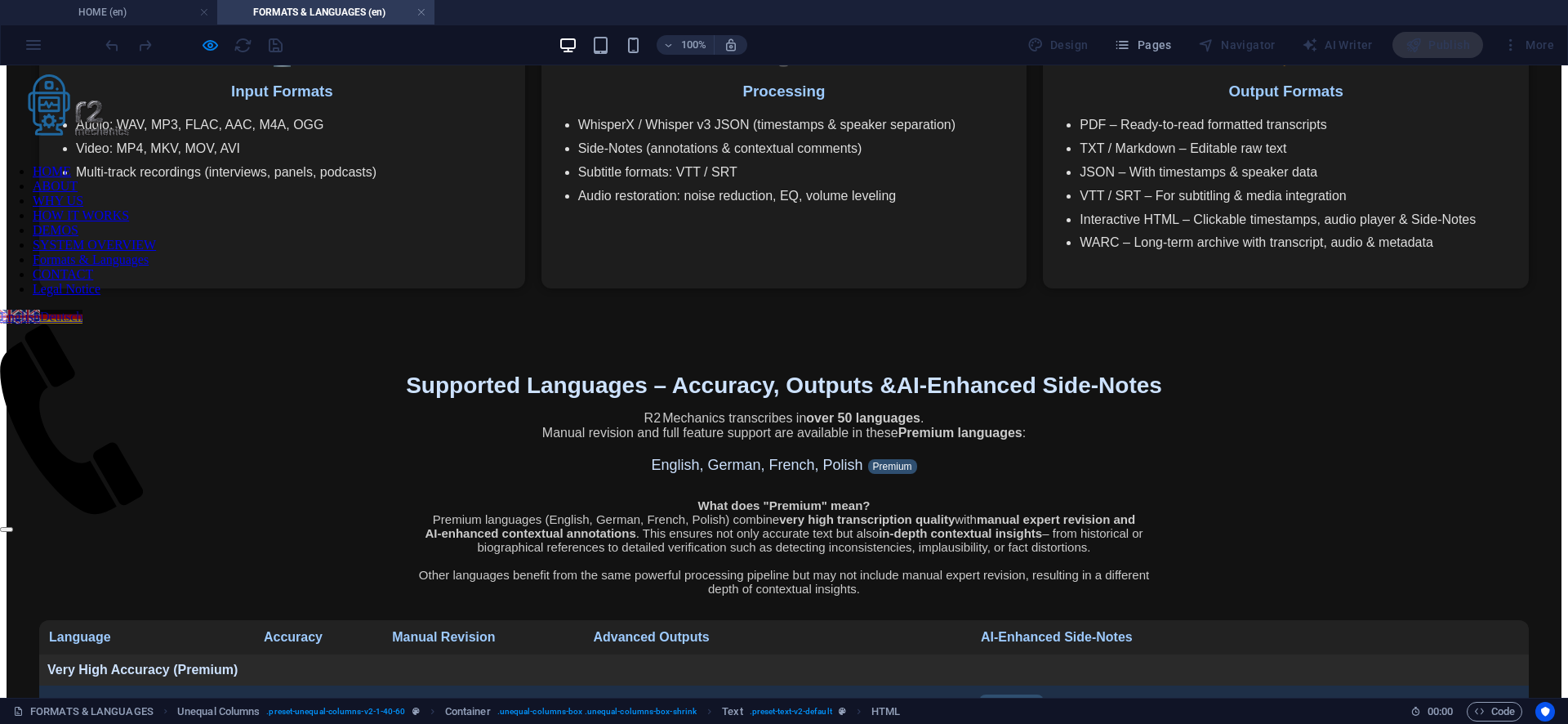 scroll, scrollTop: 1060, scrollLeft: 0, axis: vertical 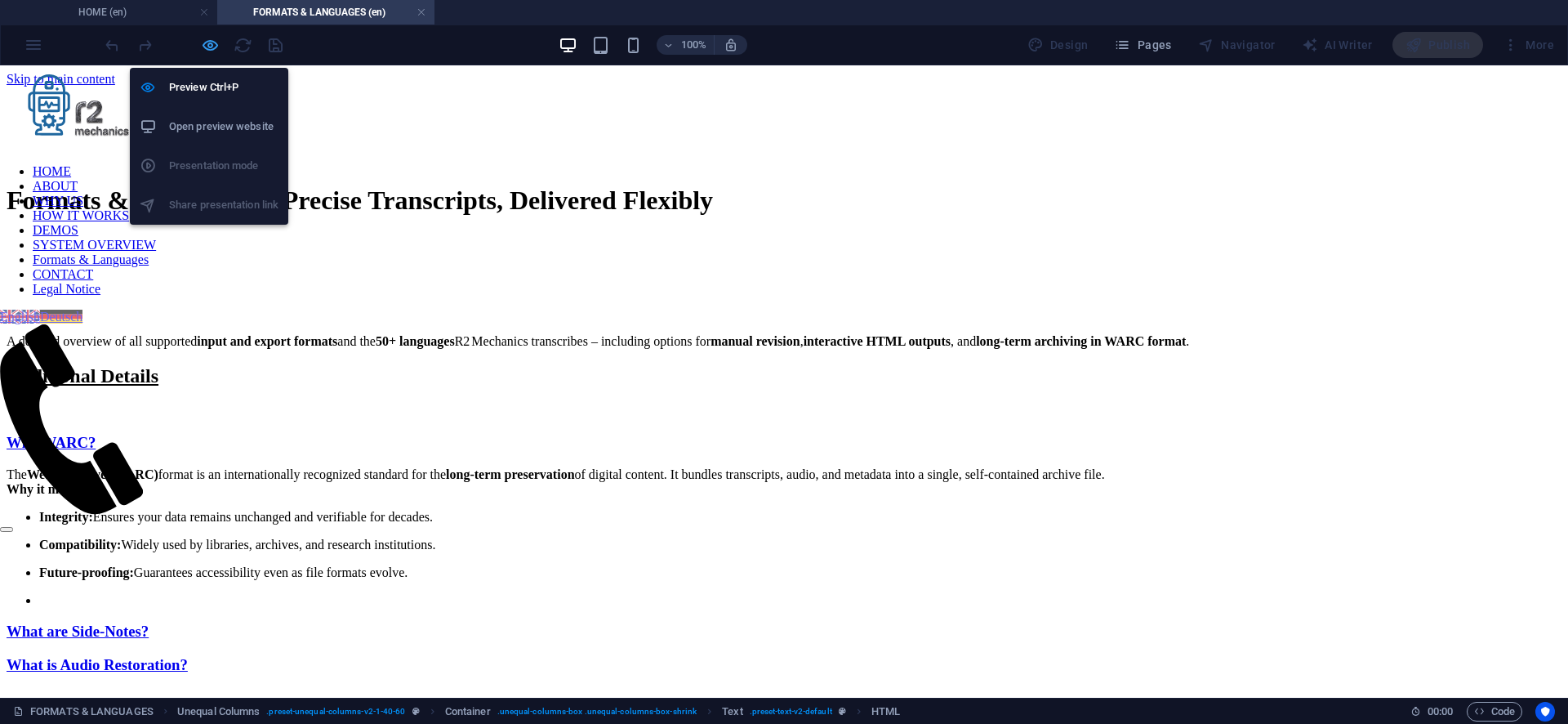 click at bounding box center (210, 45) 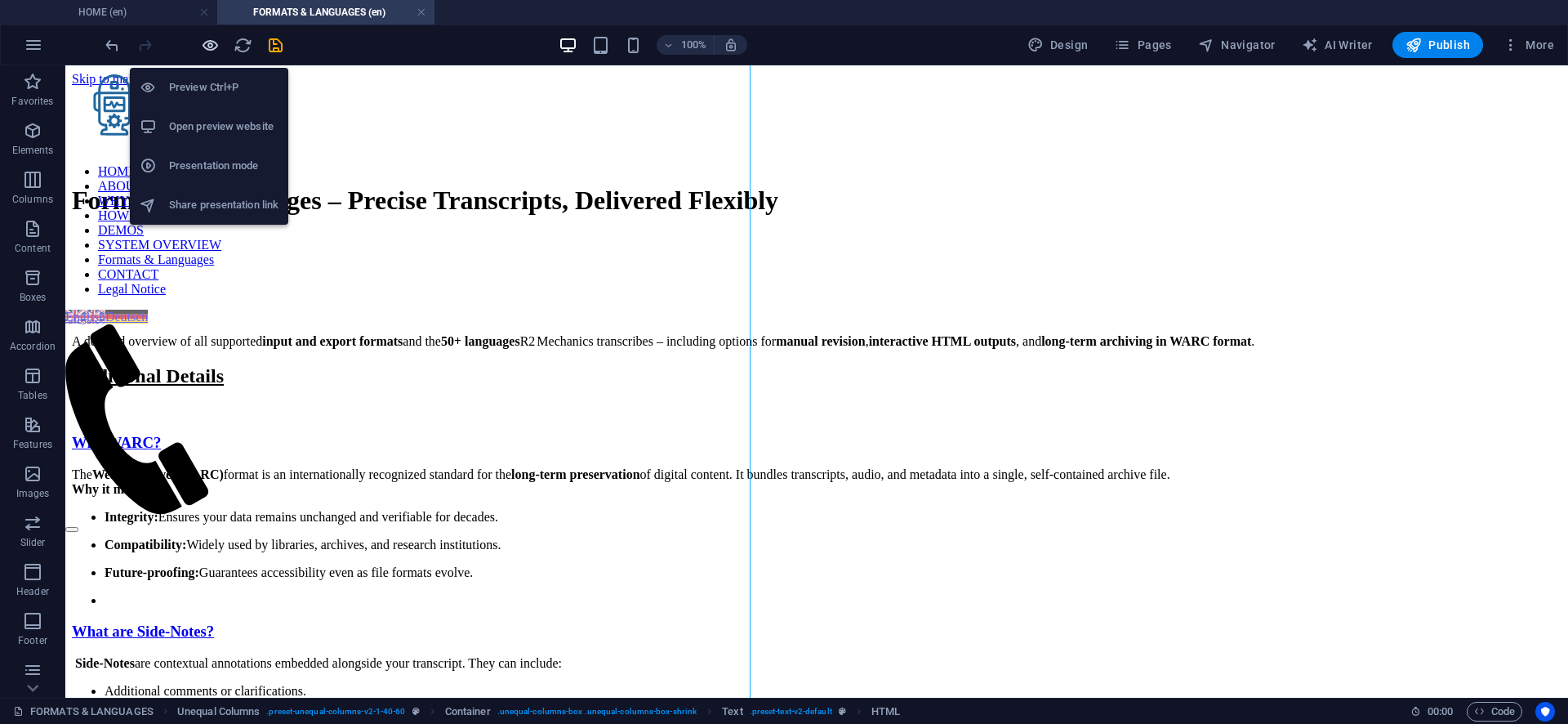 scroll, scrollTop: 3068, scrollLeft: 0, axis: vertical 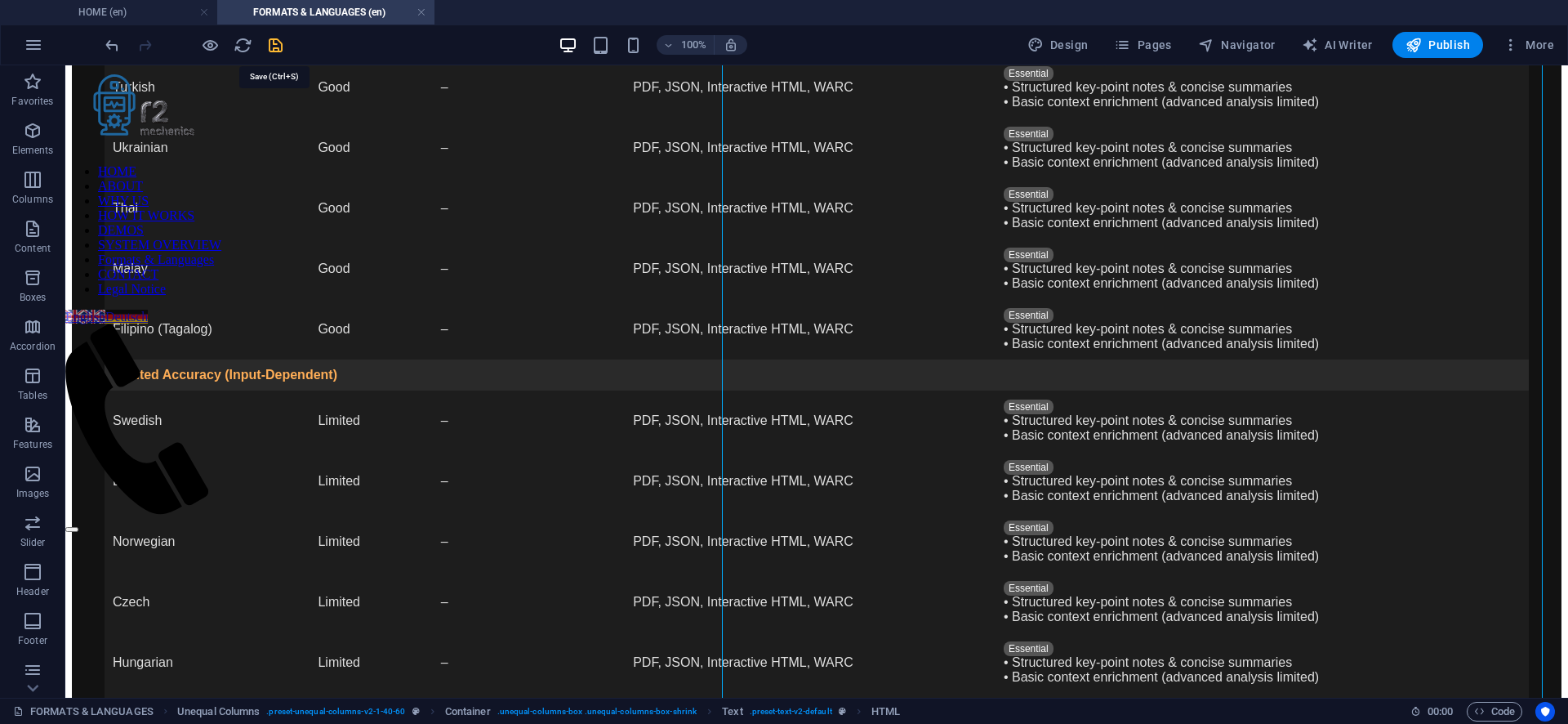 click at bounding box center [275, 45] 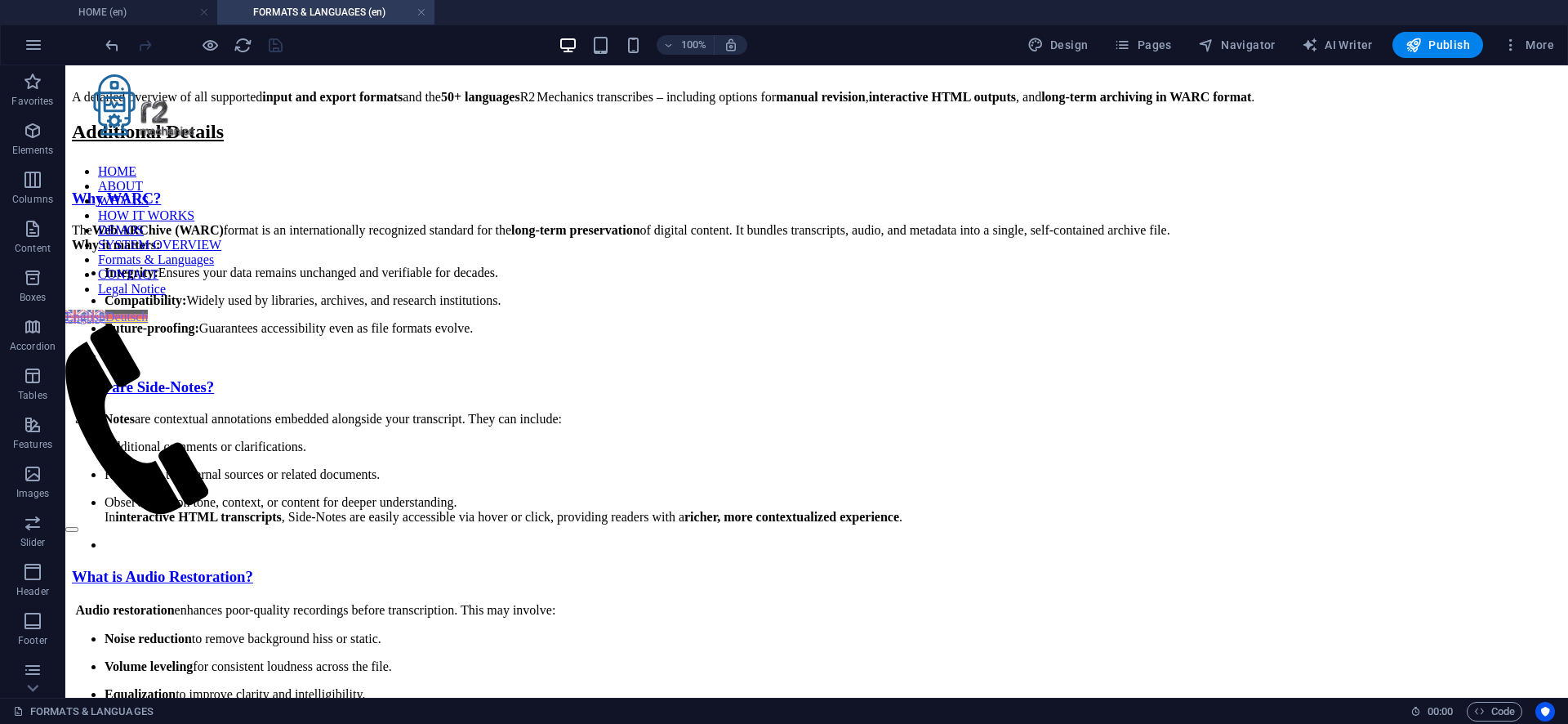 scroll, scrollTop: 0, scrollLeft: 0, axis: both 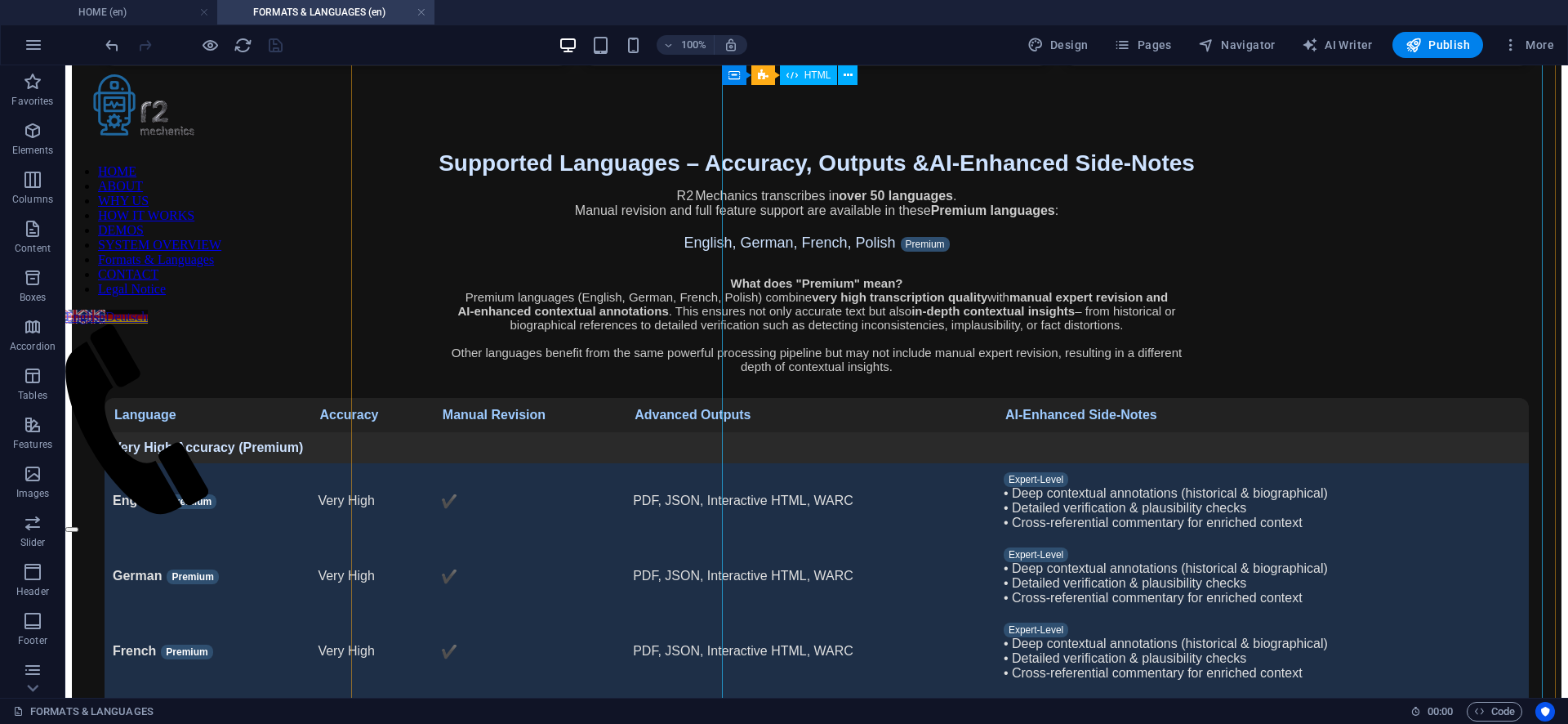 click on "Supported Languages – Accuracy, Outputs &  AI‑Enhanced Side‑Notes
R2 Mechanics transcribes in  over 50 languages .
Manual revision and full feature support are available in these  Premium languages :
English, German, French, Polish
Premium
What does " Premium " mean?
Premium languages (English, German, French, Polish) combine  very high transcription quality
with  manual expert revision and AI‑enhanced contextual annotations .
This ensures not only accurate text but also  in‑depth contextual insights  – from historical or biographical references
to detailed verification such as detecting inconsistencies, implausibility, or fact distortions.
Other languages benefit from the same powerful processing pipeline but may not include manual expert revision,
resulting in a different depth of contextual insights.
–" at bounding box center (817, 1480) 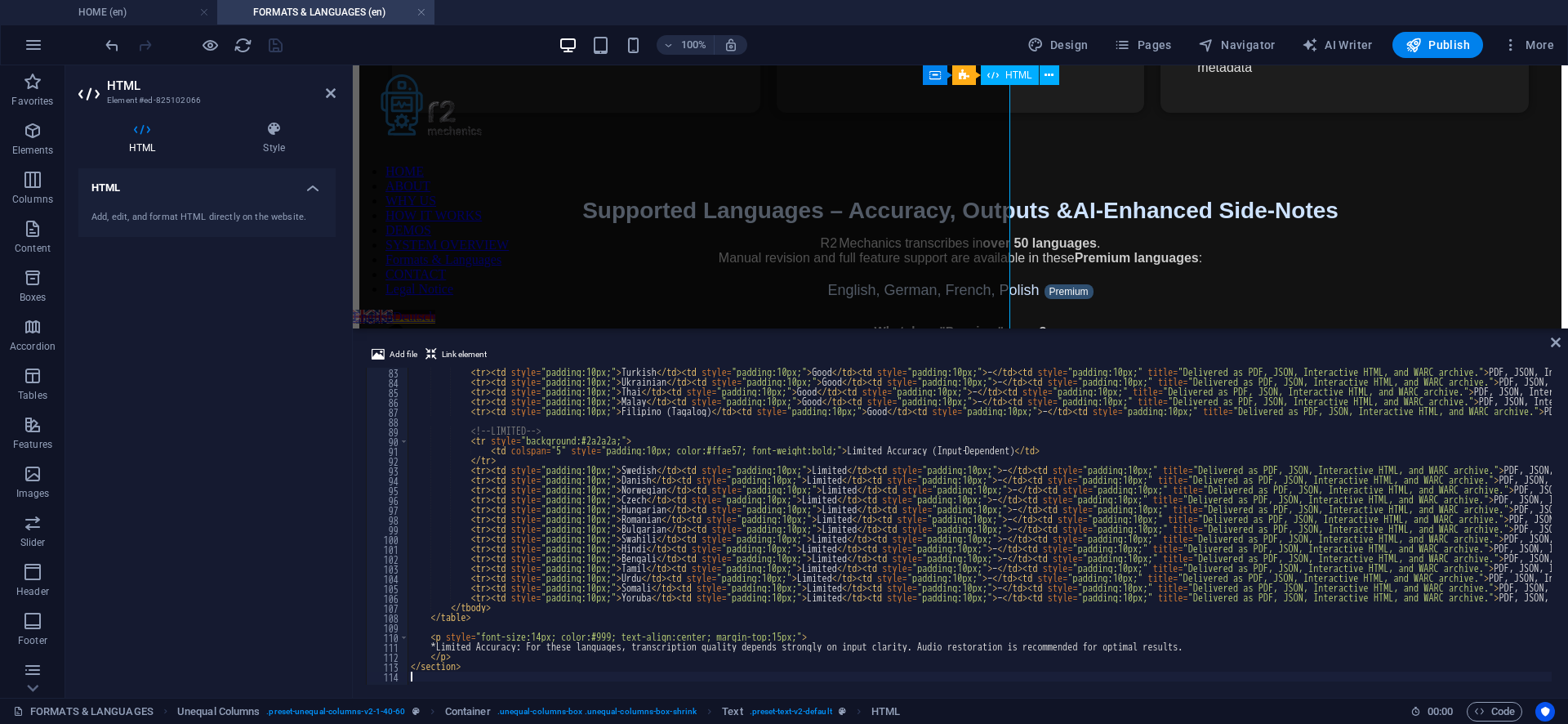 scroll, scrollTop: 1778, scrollLeft: 0, axis: vertical 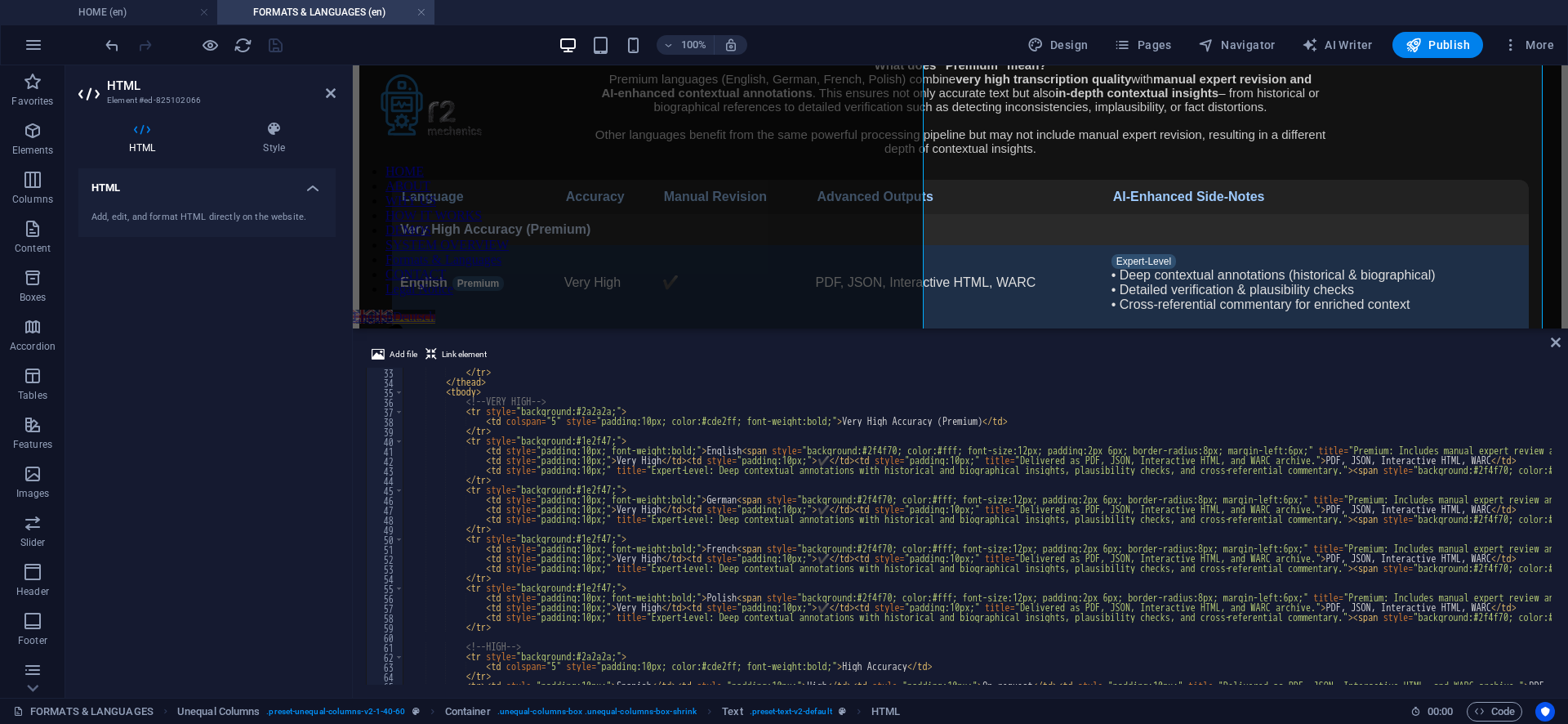 click on "</ tr >           </ thead >           < tbody >                <!--  VERY HIGH  -->                < tr   style = "background:#2a2a2a;" >                     < td   colspan = "5"   style = "padding:10px; color:#cde2ff; font-weight:bold;" > Very High Accuracy (Premium) </ td >                </ tr >                < tr   style = "background:#1e2f47;" >                     < td   style = "padding:10px; font-weight:bold;" > English  < span   style = "background:#2f4f70; color:#fff; font-size:12px; padding:2px 6px; border-radius:8px; margin-left:6px;"   title = "Premium: Includes manual expert review and AI‑enhanced contextual annotations." > Premium </ span > </ td >                     < td   style = "padding:10px;" > Very High </ td > < td   style = "padding:10px;" > ✔️ </ td > < td   style = "padding:10px;"   title = "Delivered as PDF, JSON, Interactive HTML, and WARC archive." > PDF, JSON, Interactive HTML, WARC </ td >                     < td   style = "padding:10px;"   title = > <" at bounding box center [1943, 534] 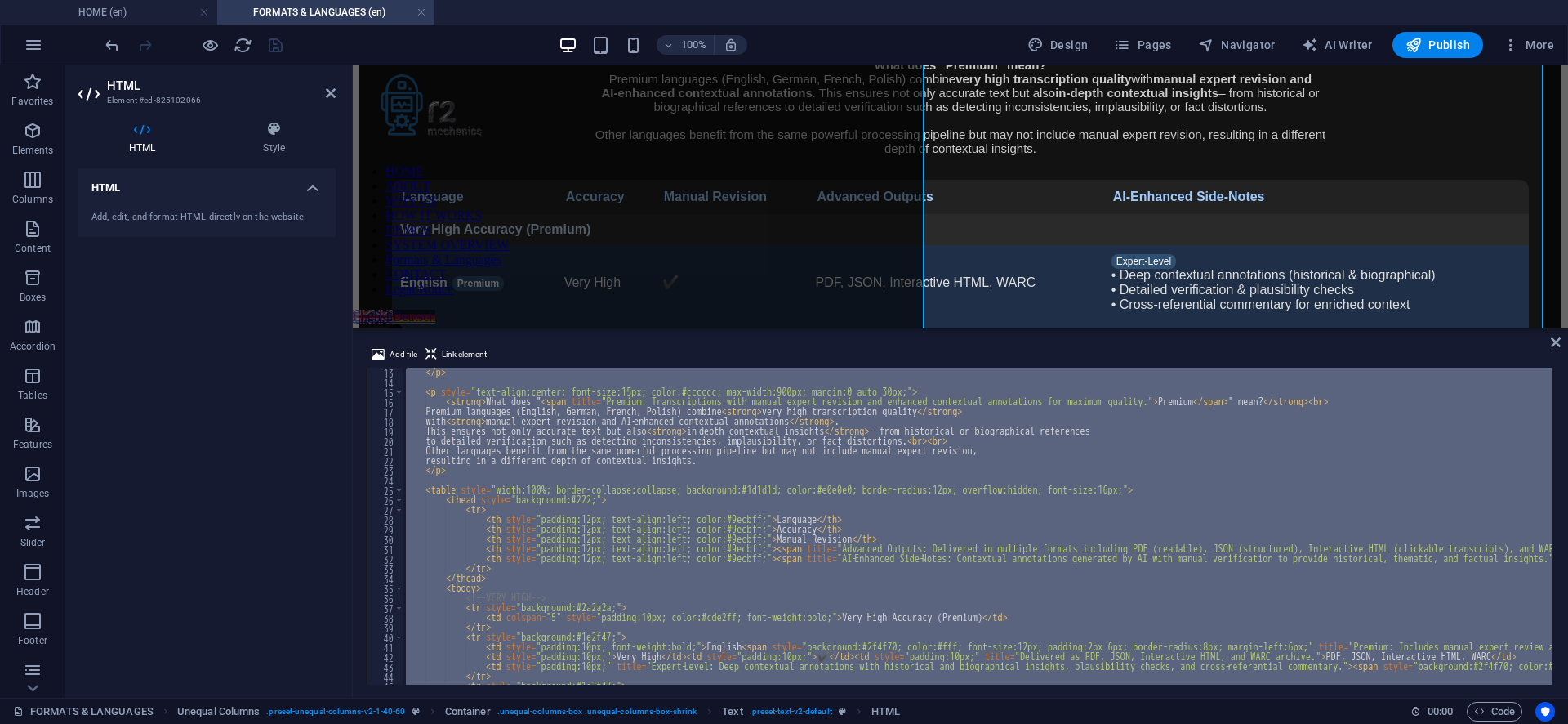 scroll, scrollTop: 0, scrollLeft: 0, axis: both 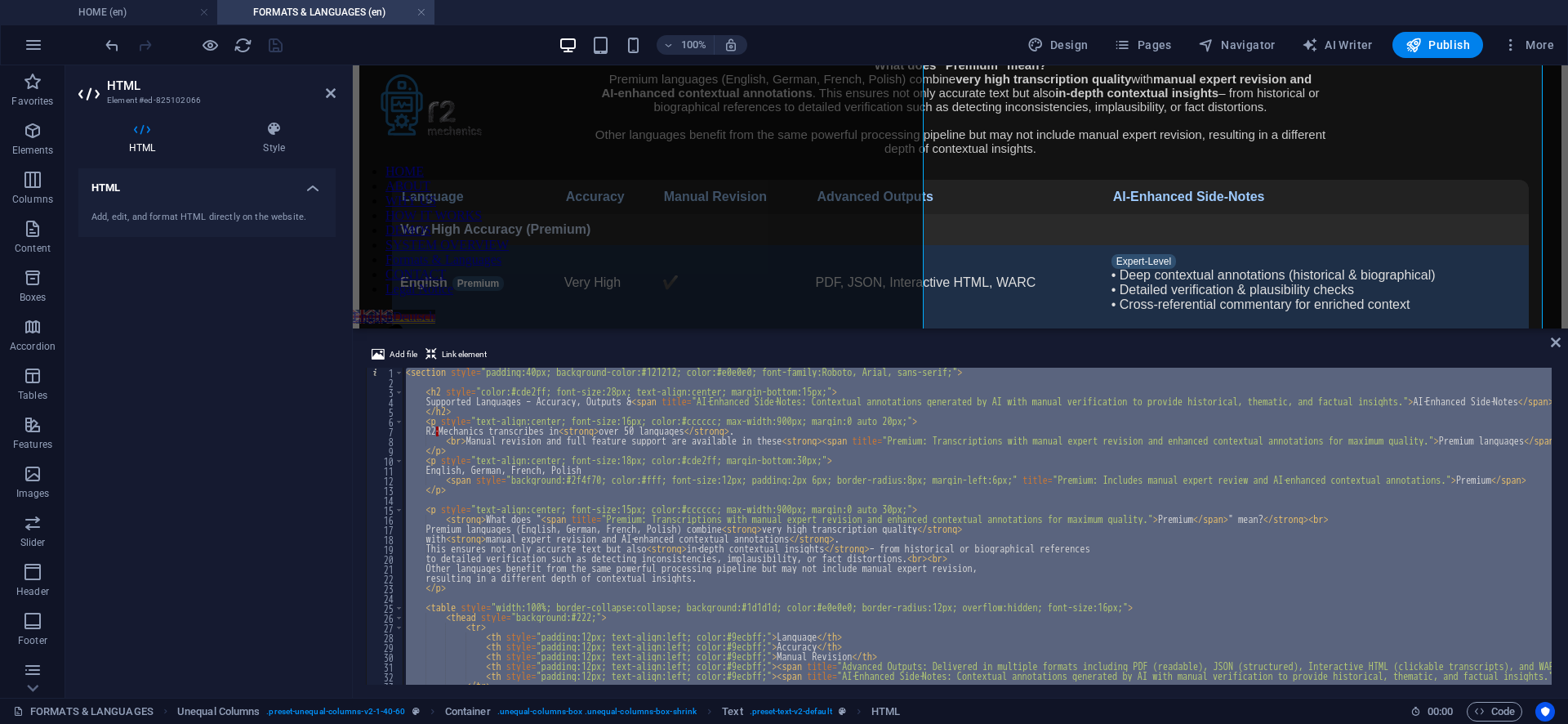 click on "< section   style = "padding:40px; background-color:#121212; color:#e0e0e0; font-family:Roboto, Arial, sans-serif;" >      < h2   style = "color:#cde2ff; font-size:28px; text-align:center; margin-bottom:15px;" >          Supported Languages – Accuracy, Outputs &  < span   title = "AI‑Enhanced Side‑Notes: Contextual annotations generated by AI with manual verification to provide historical, thematic, and factual insights." > AI‑Enhanced Side‑Notes </ span >      </ h2 >      < p   style = "text-align:center; font-size:16px; color:#cccccc; max-width:900px; margin:0 auto 20px;" >          R2 · Mechanics transcribes in  < strong > over 50 languages </ strong > .             < br > Manual revision and full feature support are available in these  < strong > < span   title = "Premium: Transcriptions with manual expert revision and enhanced contextual annotations for maximum quality." > Premium languages </ span > </ strong > :      </ p >      < p   style = >          English, German, French, Polish" at bounding box center (977, 526) 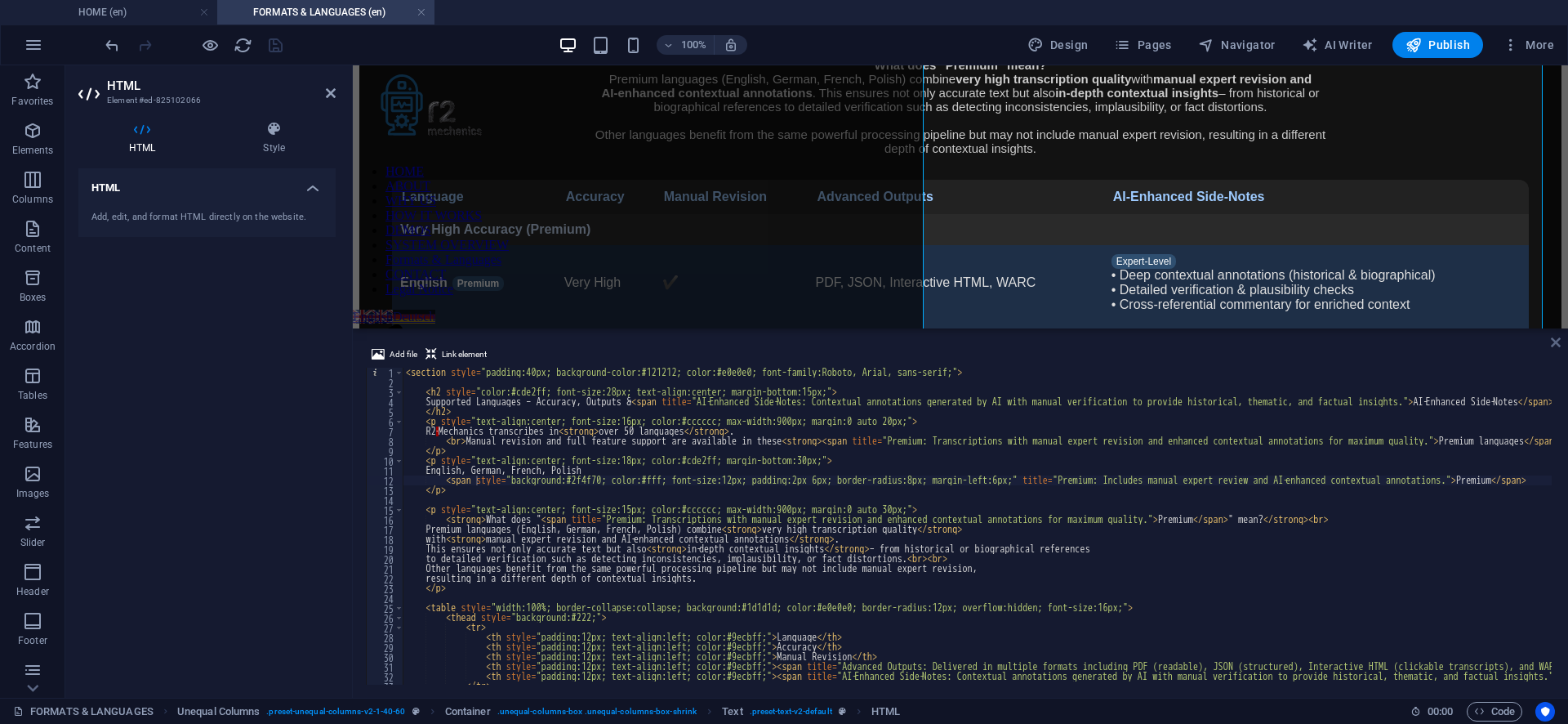 click at bounding box center [1556, 342] 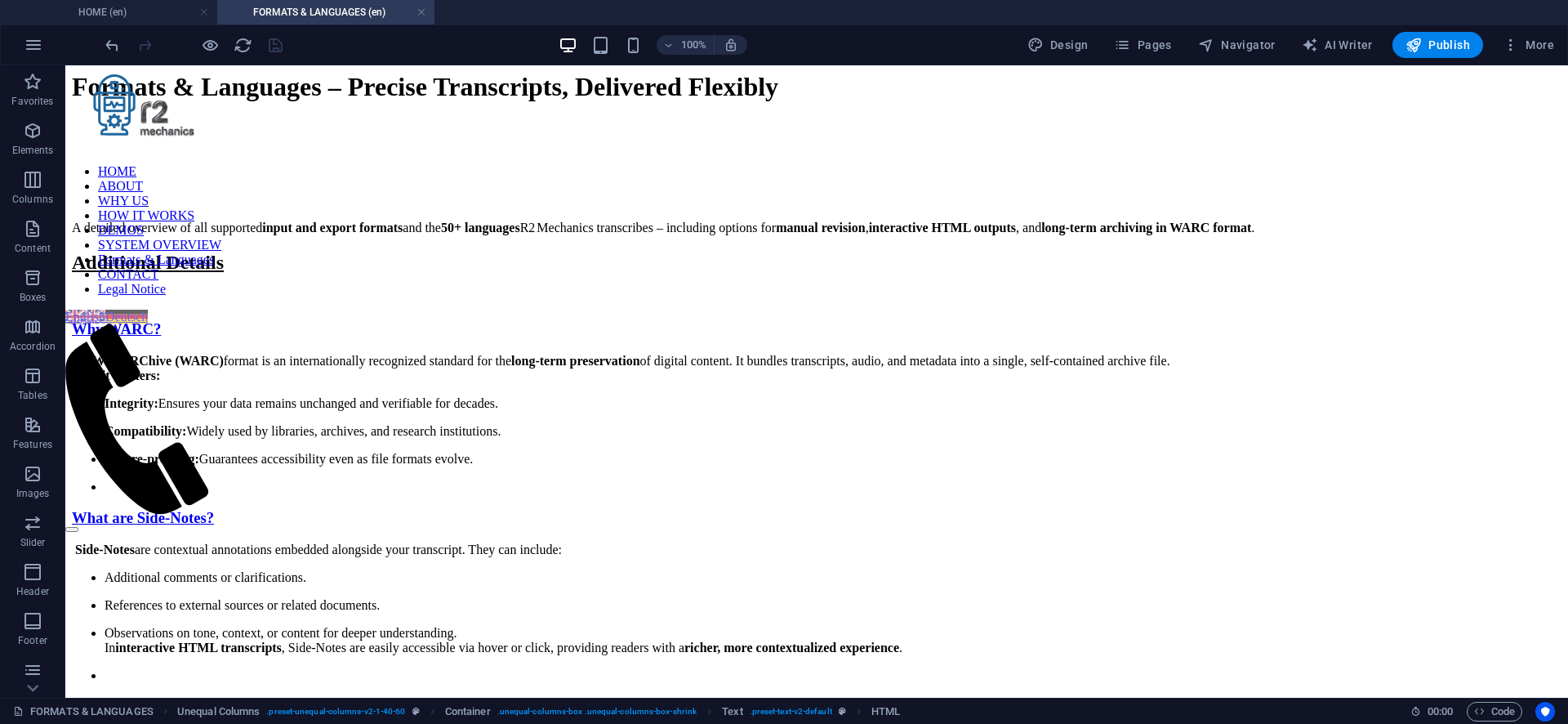 scroll, scrollTop: 89, scrollLeft: 0, axis: vertical 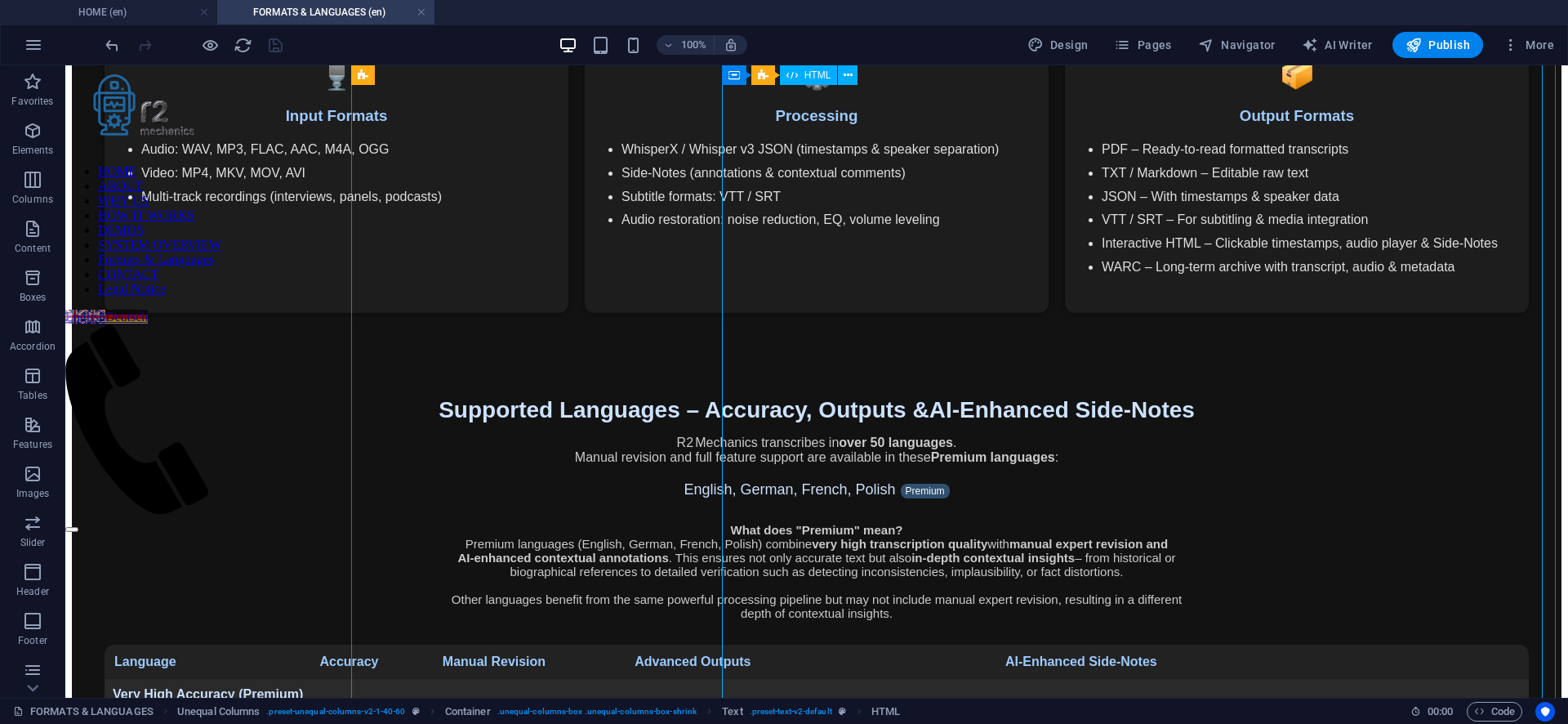 click on "Supported Languages – Accuracy, Outputs &  AI‑Enhanced Side‑Notes
R2 Mechanics transcribes in  over 50 languages .
Manual revision and full feature support are available in these  Premium languages :
English, German, French, Polish
Premium
What does " Premium " mean?
Premium languages (English, German, French, Polish) combine  very high transcription quality
with  manual expert revision and AI‑enhanced contextual annotations .
This ensures not only accurate text but also  in‑depth contextual insights  – from historical or biographical references
to detailed verification such as detecting inconsistencies, implausibility, or fact distortions.
Other languages benefit from the same powerful processing pipeline but may not include manual expert revision,
resulting in a different depth of contextual insights.
–" at bounding box center (817, 1727) 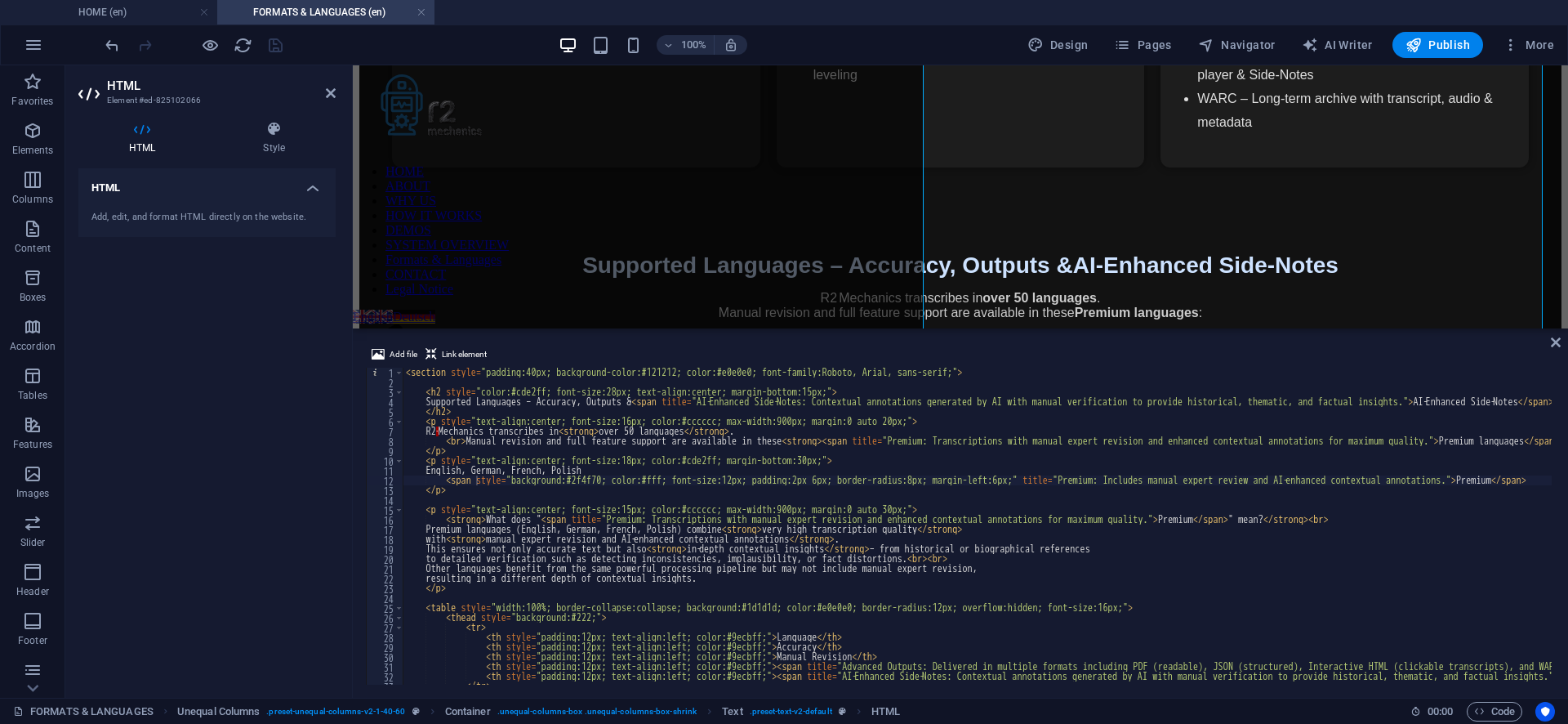 click on "< section   style = "padding:40px; background-color:#121212; color:#e0e0e0; font-family:Roboto, Arial, sans-serif;" >      < h2   style = "color:#cde2ff; font-size:28px; text-align:center; margin-bottom:15px;" >          Supported Languages – Accuracy, Outputs &  < span   title = "AI‑Enhanced Side‑Notes: Contextual annotations generated by AI with manual verification to provide historical, thematic, and factual insights." > AI‑Enhanced Side‑Notes </ span >      </ h2 >      < p   style = "text-align:center; font-size:16px; color:#cccccc; max-width:900px; margin:0 auto 20px;" >          R2 · Mechanics transcribes in  < strong > over 50 languages </ strong > .             < br > Manual revision and full feature support are available in these  < strong > < span   title = "Premium: Transcriptions with manual expert revision and enhanced contextual annotations for maximum quality." > Premium languages </ span > </ strong > :      </ p >      < p   style = >          English, German, French, Polish" at bounding box center [1943, 534] 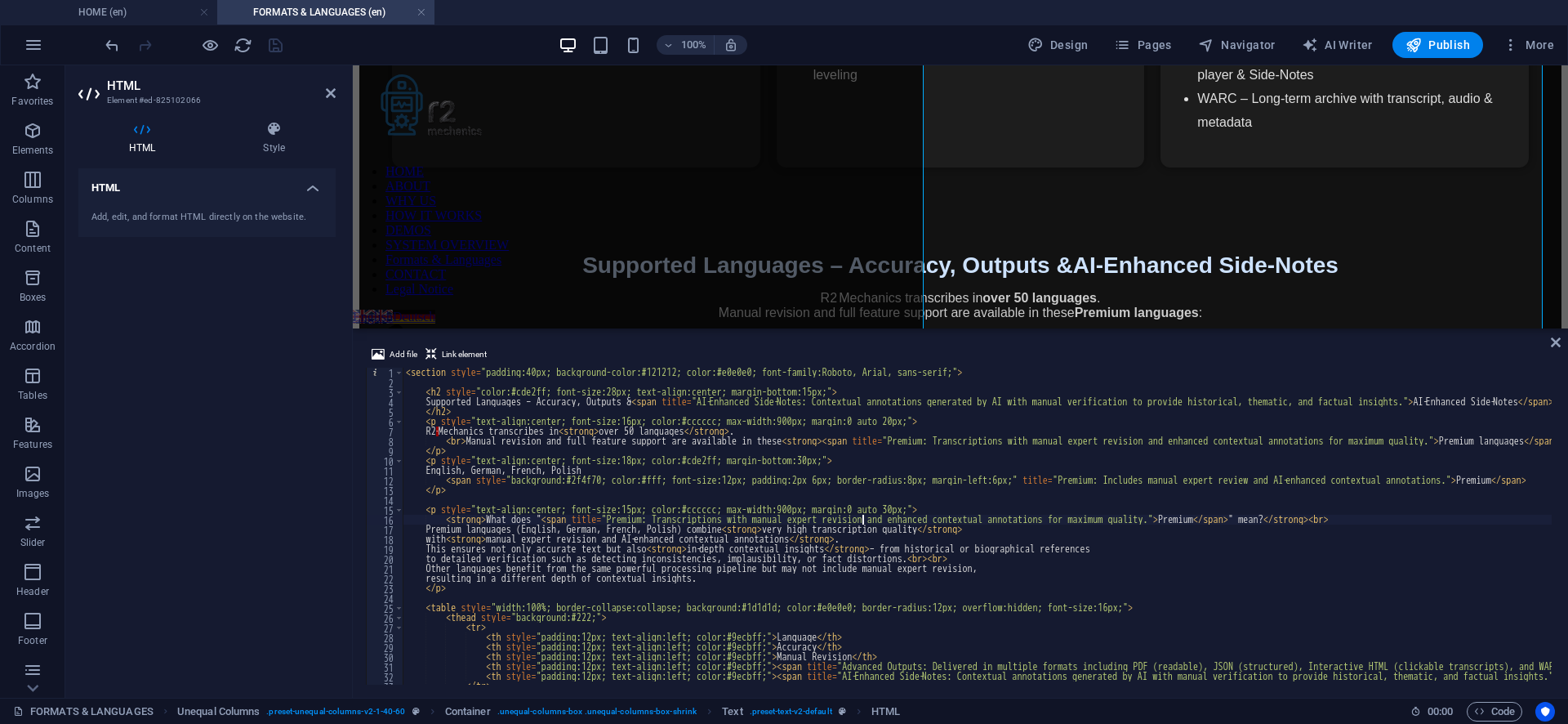 scroll, scrollTop: 98, scrollLeft: 0, axis: vertical 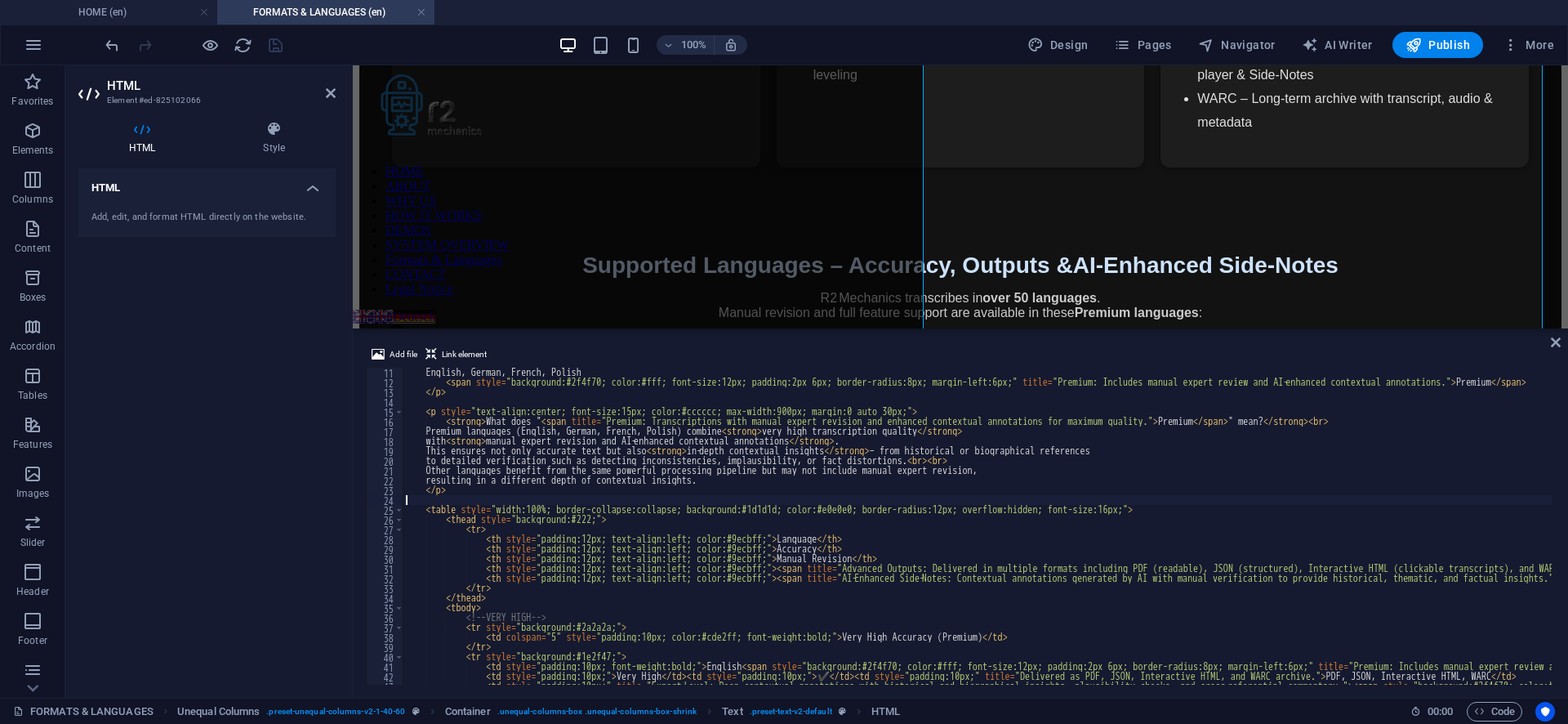 click on "English, German, French, Polish           < span   style = "background:#2f4f70; color:#fff; font-size:12px; padding:2px 6px; border-radius:8px; margin-left:6px;"   title = "Premium: Includes manual expert review and AI‑enhanced contextual annotations." > Premium </ span >      </ p >      < p   style = "text-align:center; font-size:15px; color:#cccccc; max-width:900px; margin:0 auto 30px;" >           < strong > What does " < span   title = "Premium: Transcriptions with manual expert revision and enhanced contextual annotations for maximum quality." > Premium </ span > " mean? </ strong > < br >          Premium languages (English, German, French, Polish) combine  < strong > very high transcription quality </ strong >            with  < strong > manual expert revision and AI‑enhanced contextual annotations </ strong > .            This ensures not only accurate text but also  < strong > in‑depth contextual insights </ strong >  – from historical or biographical references       < br > < br >" at bounding box center [1943, 534] 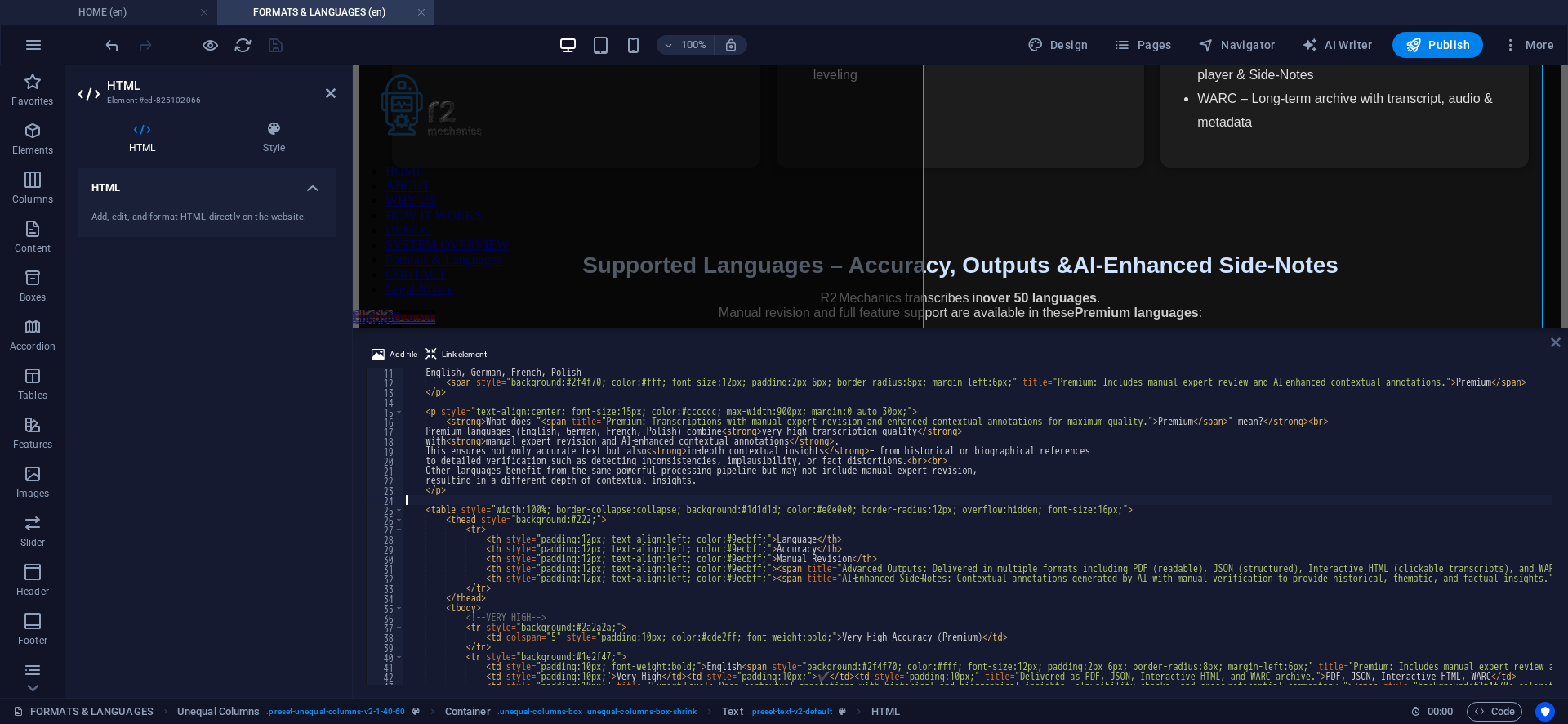 click at bounding box center [1556, 342] 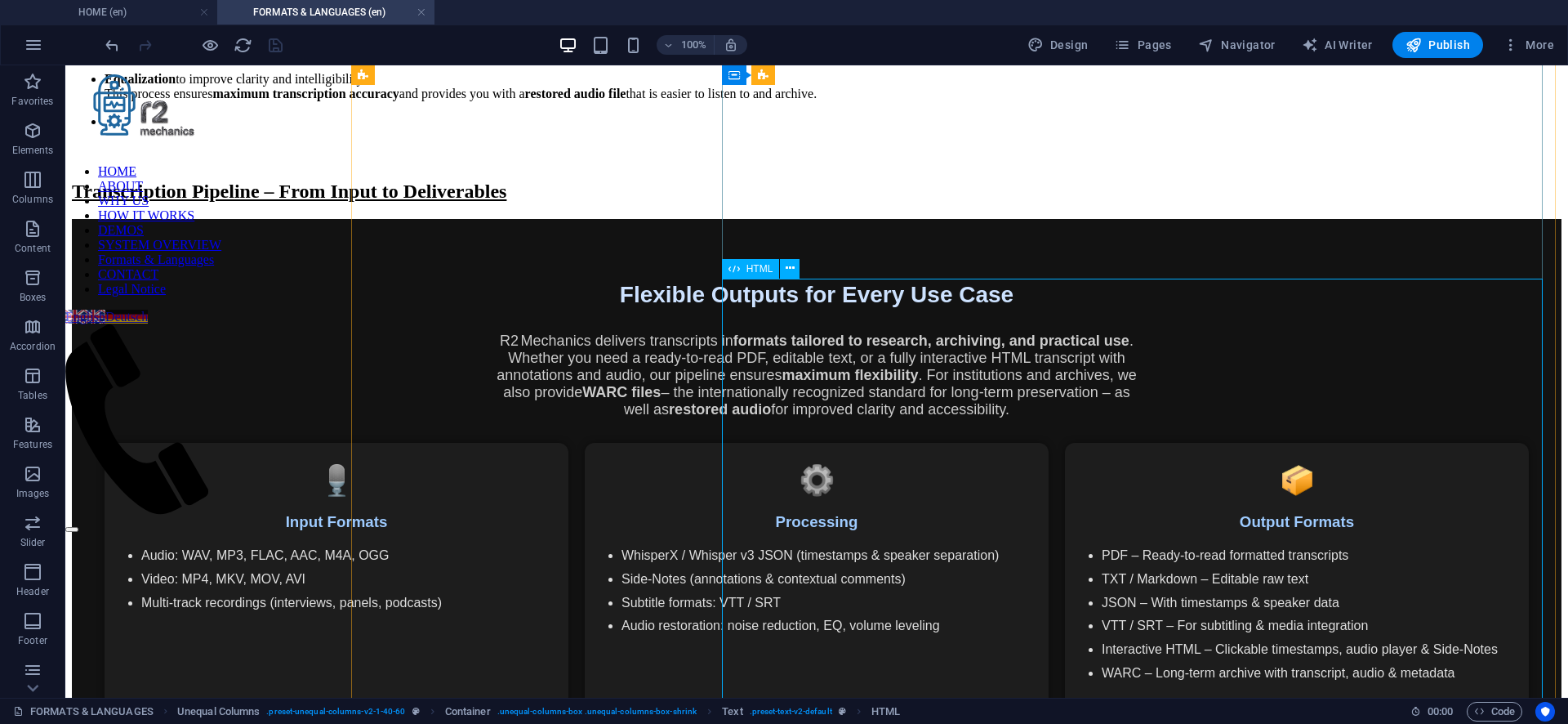 scroll, scrollTop: 775, scrollLeft: 0, axis: vertical 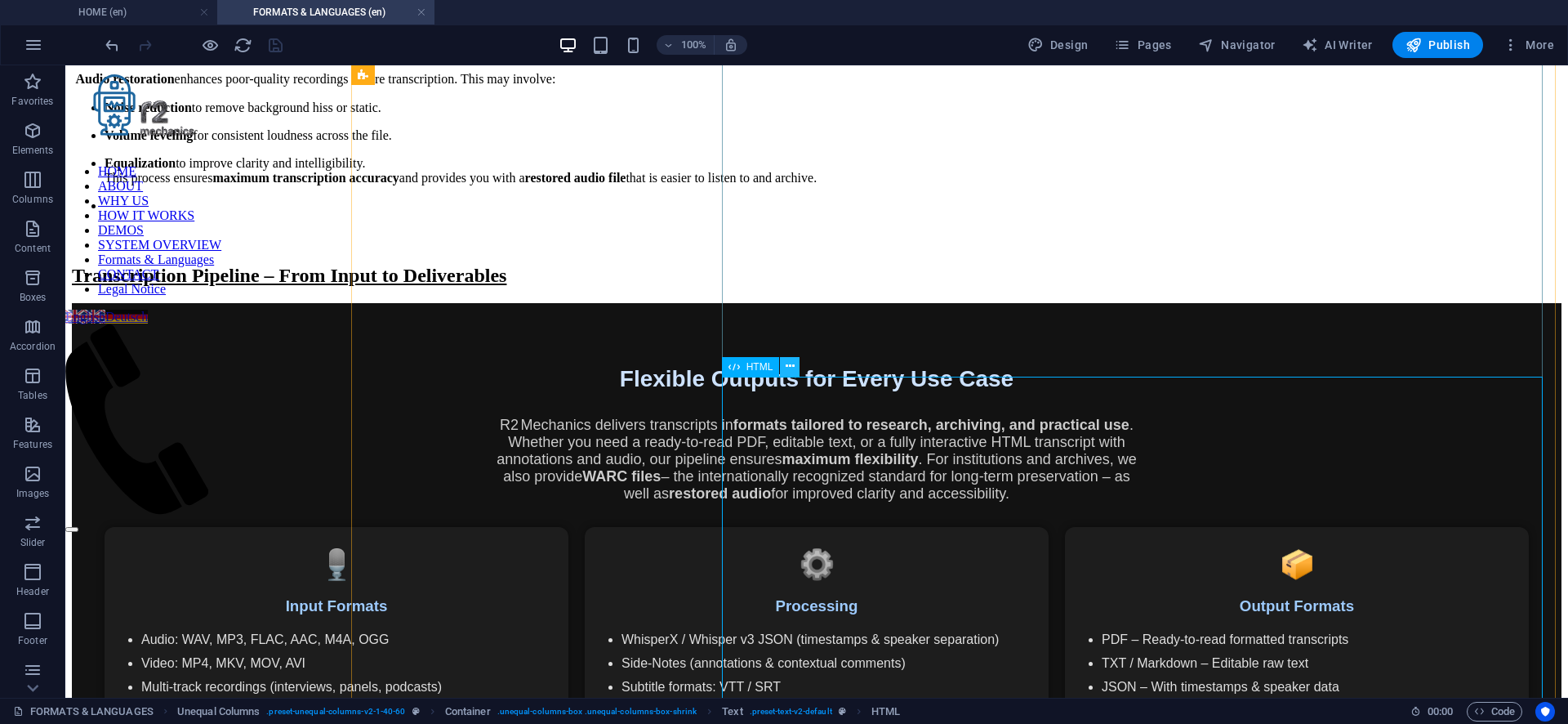 click at bounding box center (790, 366) 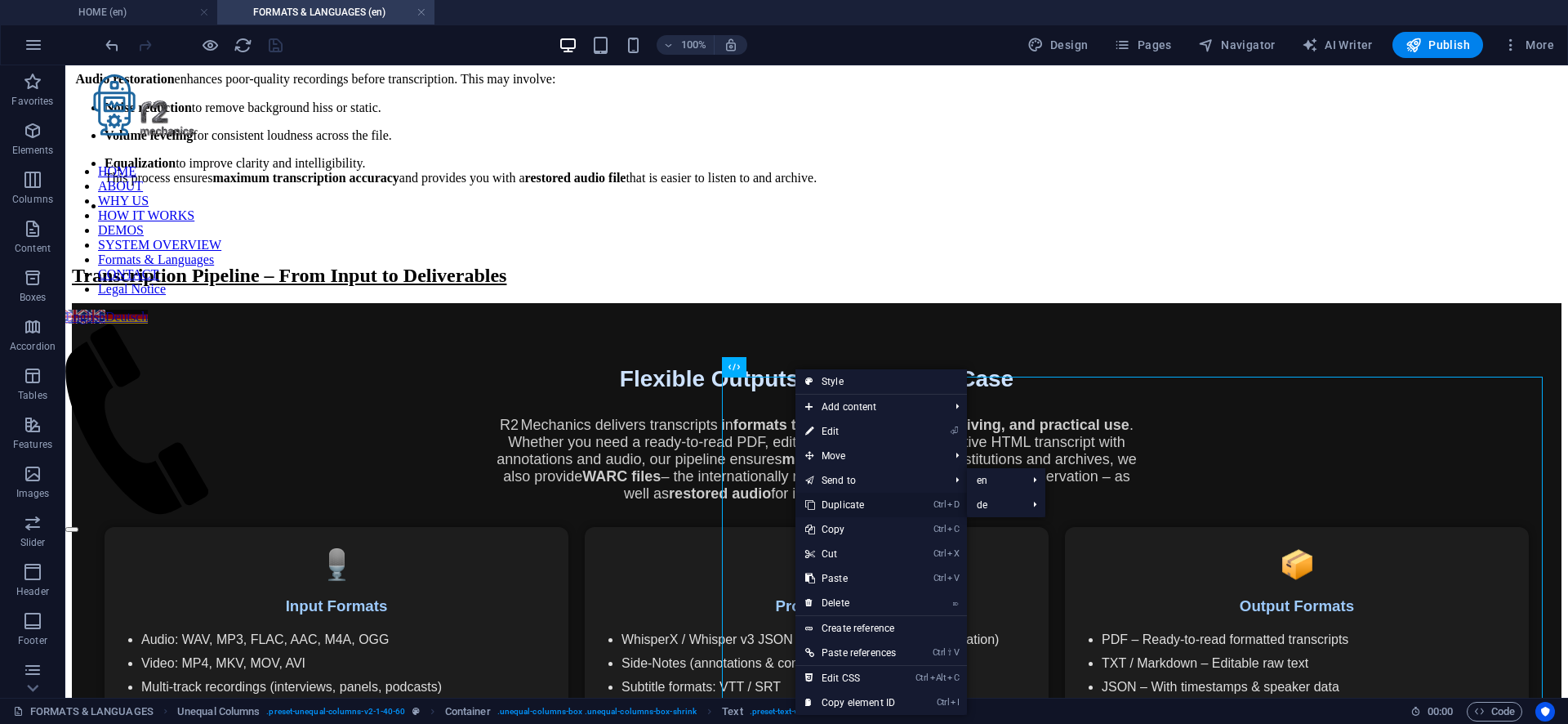 click on "Ctrl D  Duplicate" at bounding box center [850, 505] 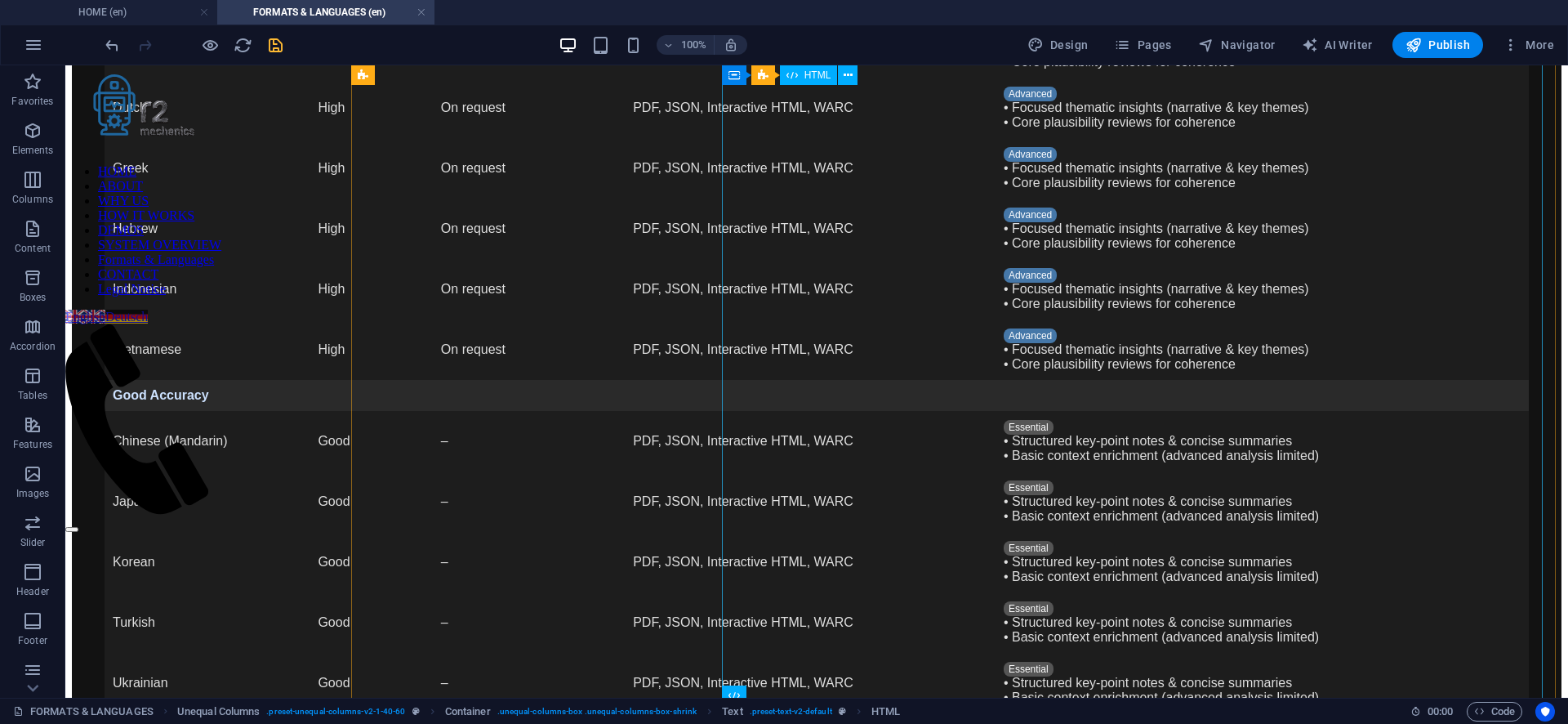scroll, scrollTop: 5504, scrollLeft: 0, axis: vertical 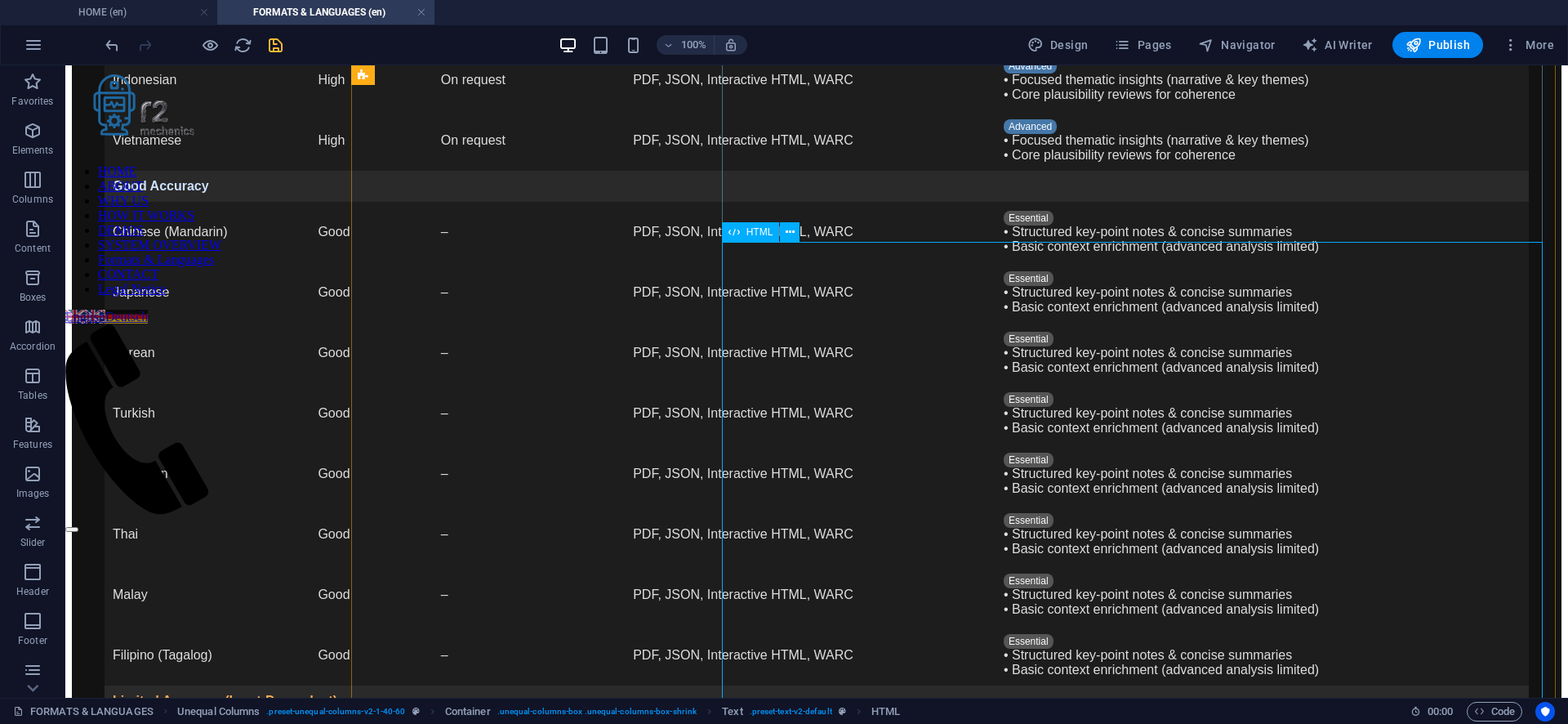 click on "Supported Languages – Accuracy, Outputs &  AI‑Enhanced Side‑Notes
R2 Mechanics transcribes in  over 50 languages .
Manual revision and full feature support are available in these  Premium languages :
English, German, French, Polish
Premium
What does " Premium " mean?
Premium languages (English, German, French, Polish) combine  very high transcription quality
with  manual expert revision and AI‑enhanced contextual annotations .
This ensures not only accurate text but also  in‑depth contextual insights  – from historical or biographical references
to detailed verification such as detecting inconsistencies, implausibility, or fact distortions.
Other languages benefit from the same powerful processing pipeline but may not include manual expert revision,
resulting in a different depth of contextual insights.
–" at bounding box center (817, 251) 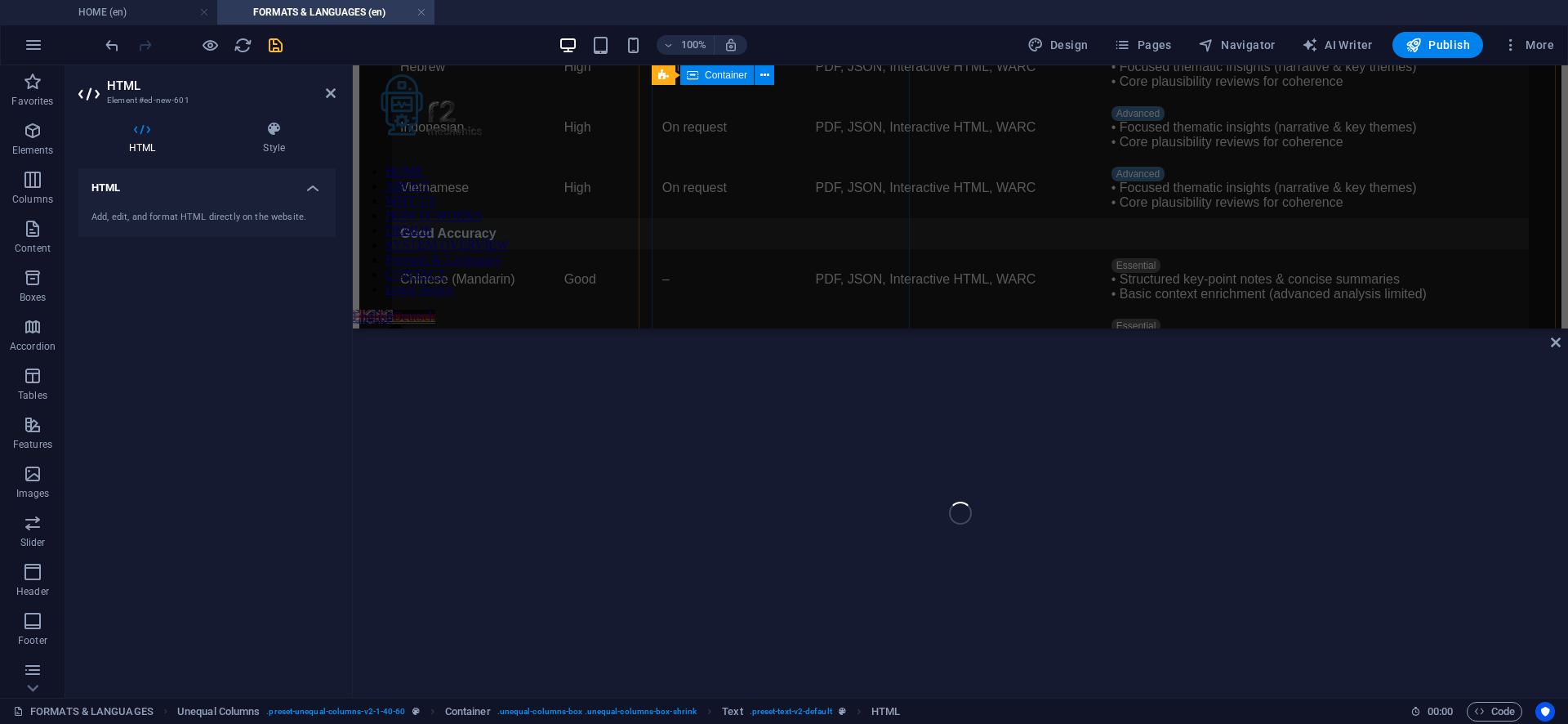 scroll, scrollTop: 10321, scrollLeft: 0, axis: vertical 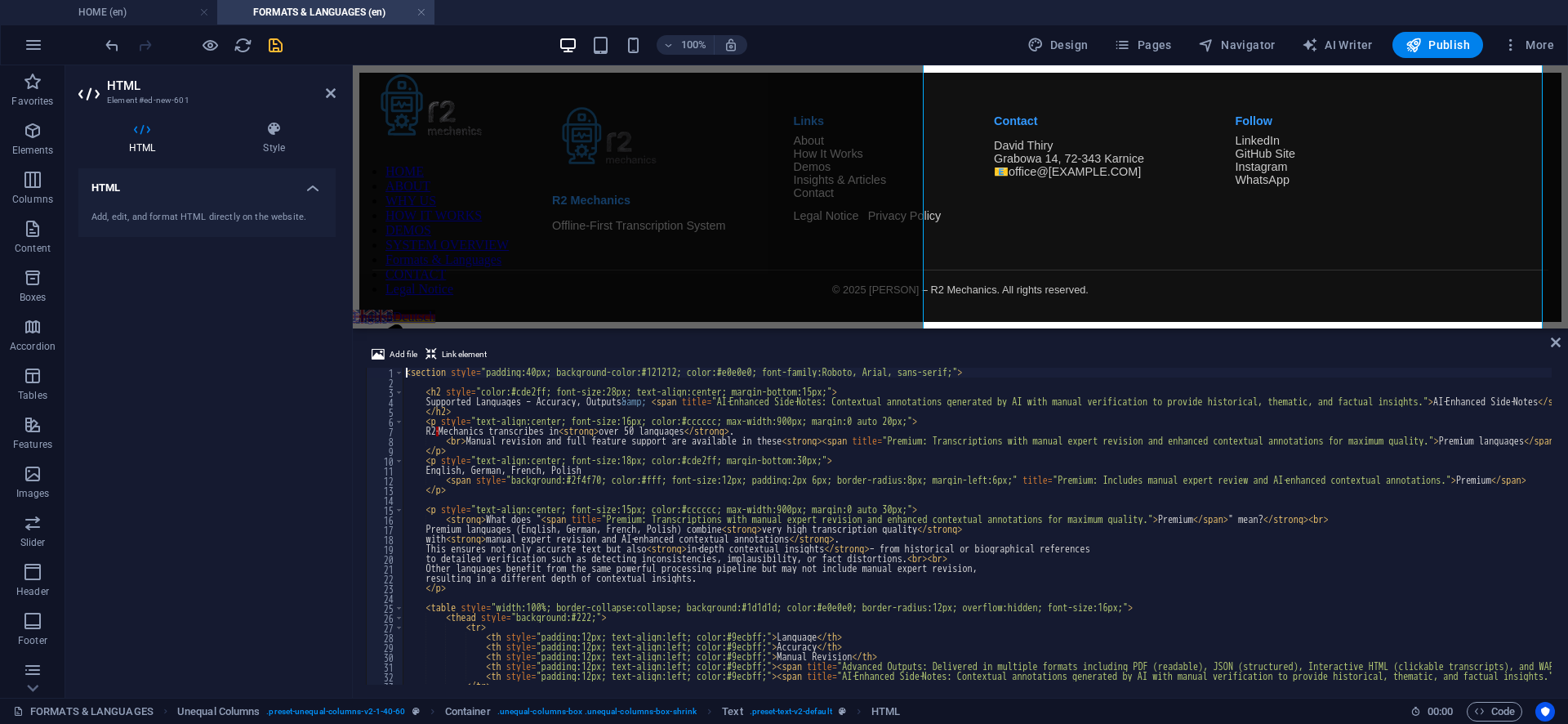 click on "< section   style = "padding:40px; background-color:#121212; color:#e0e0e0; font-family:Roboto, Arial, sans-serif;" >      < h2   style = "color:#cde2ff; font-size:28px; text-align:center; margin-bottom:15px;" >          Supported Languages – Accuracy, Outputs  &amp;   < span   title = "AI‑Enhanced Side‑Notes: Contextual annotations generated by AI with manual verification to provide historical, thematic, and factual insights." > AI‑Enhanced Side‑Notes </ span >      </ h2 >      < p   style = "text-align:center; font-size:16px; color:#cccccc; max-width:900px; margin:0 auto 20px;" >          R2 · Mechanics transcribes in  < strong > over 50 languages </ strong > .             < br > Manual revision and full feature support are available in these  < strong > < span   title = "Premium: Transcriptions with manual expert revision and enhanced contextual annotations for maximum quality." > Premium languages </ span > </ strong > :      </ p >      < p   style = >          English, German, French, Polish" at bounding box center [1953, 534] 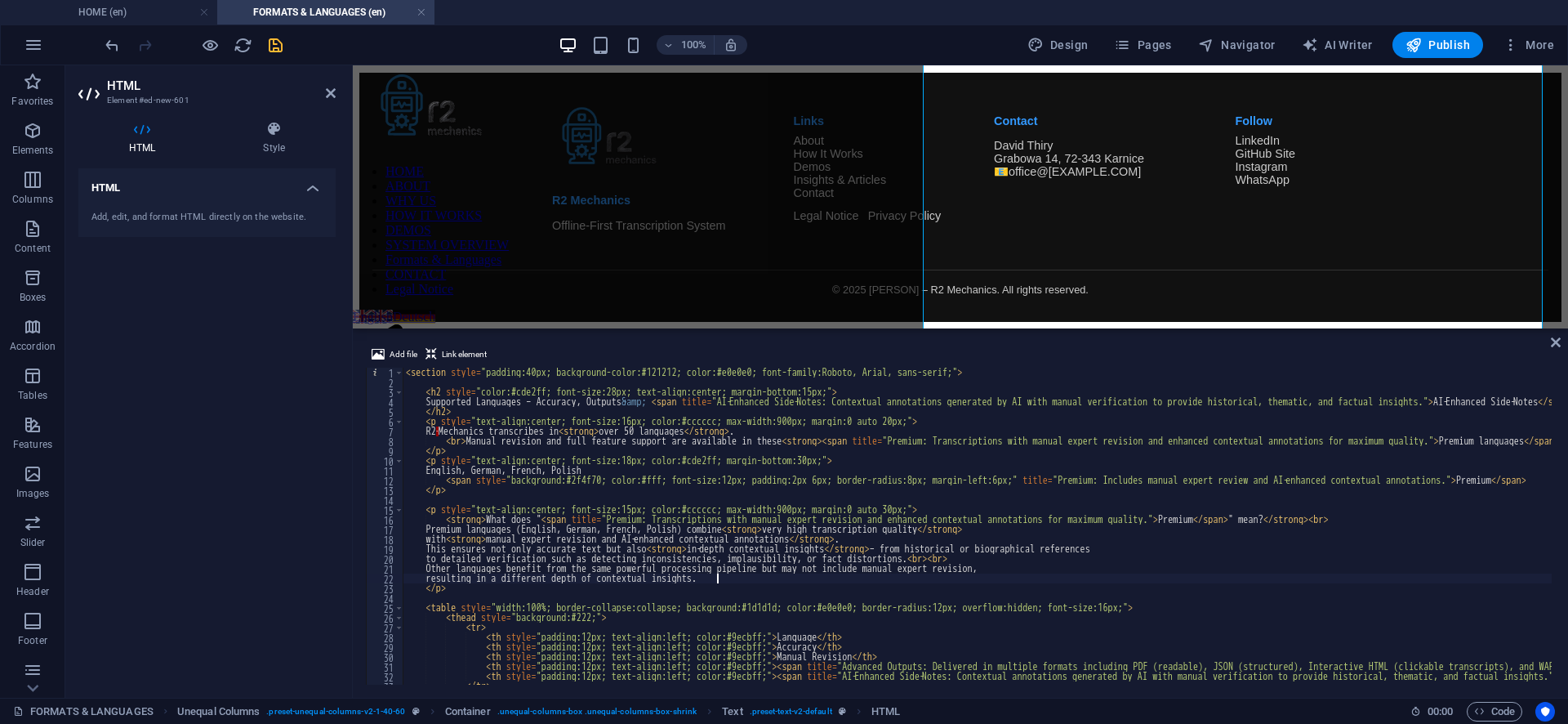 type on "</section>" 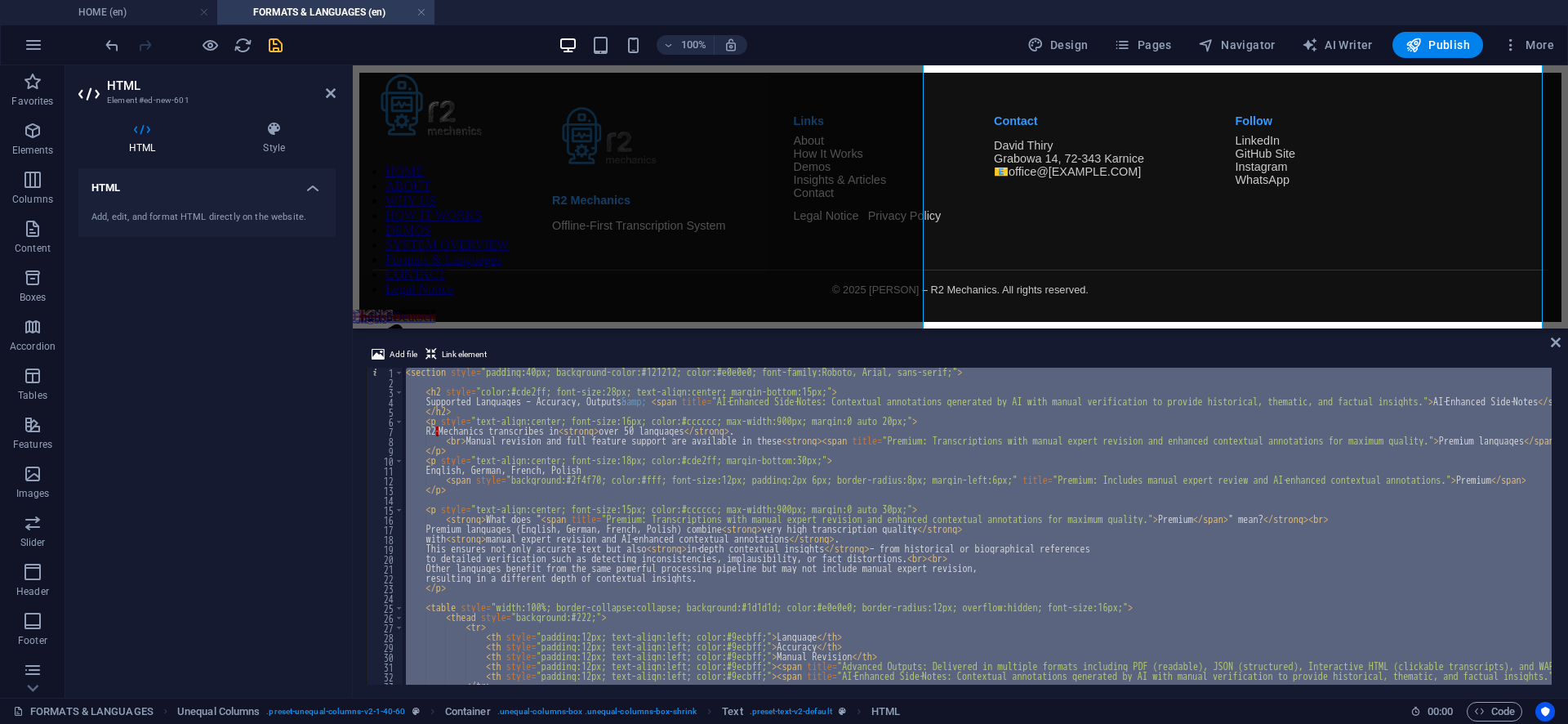 type 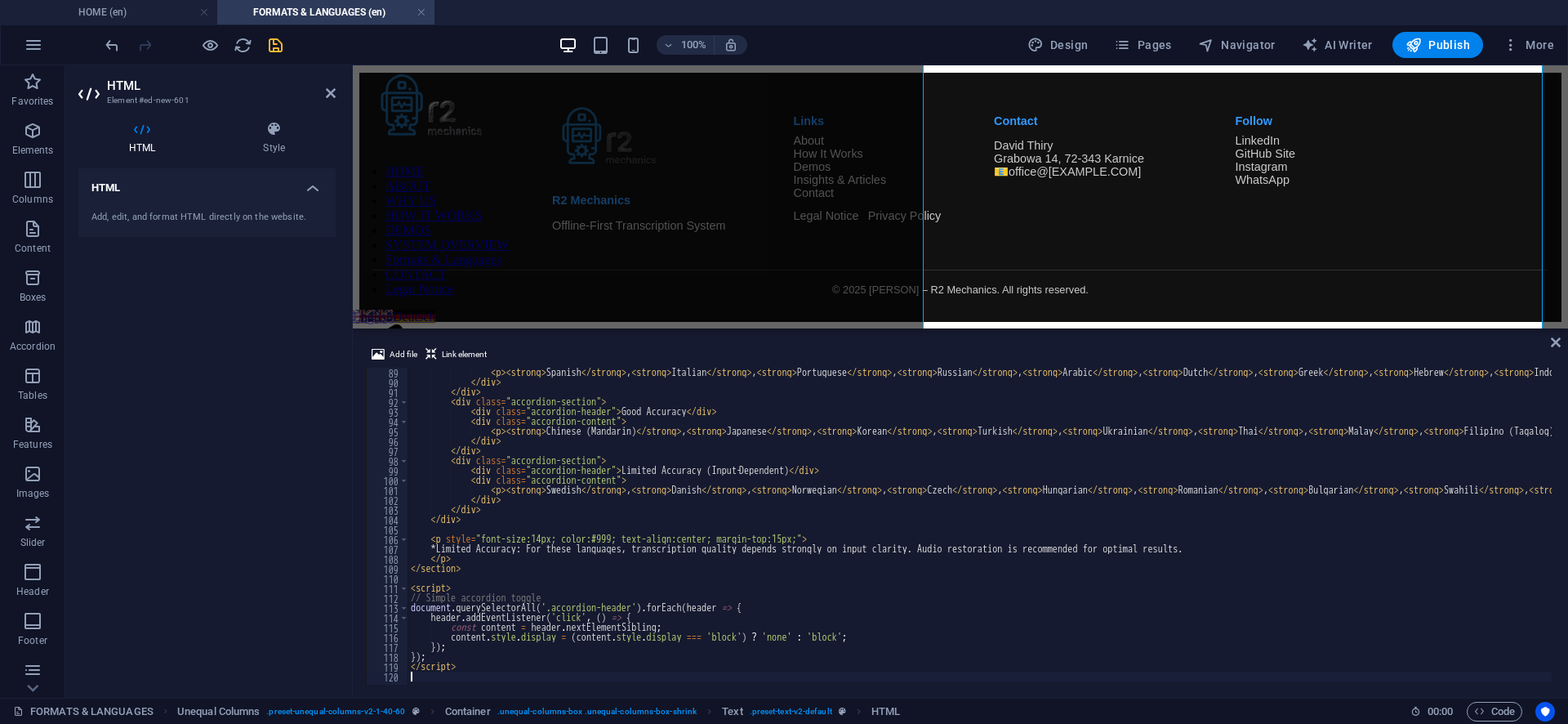 scroll, scrollTop: 863, scrollLeft: 0, axis: vertical 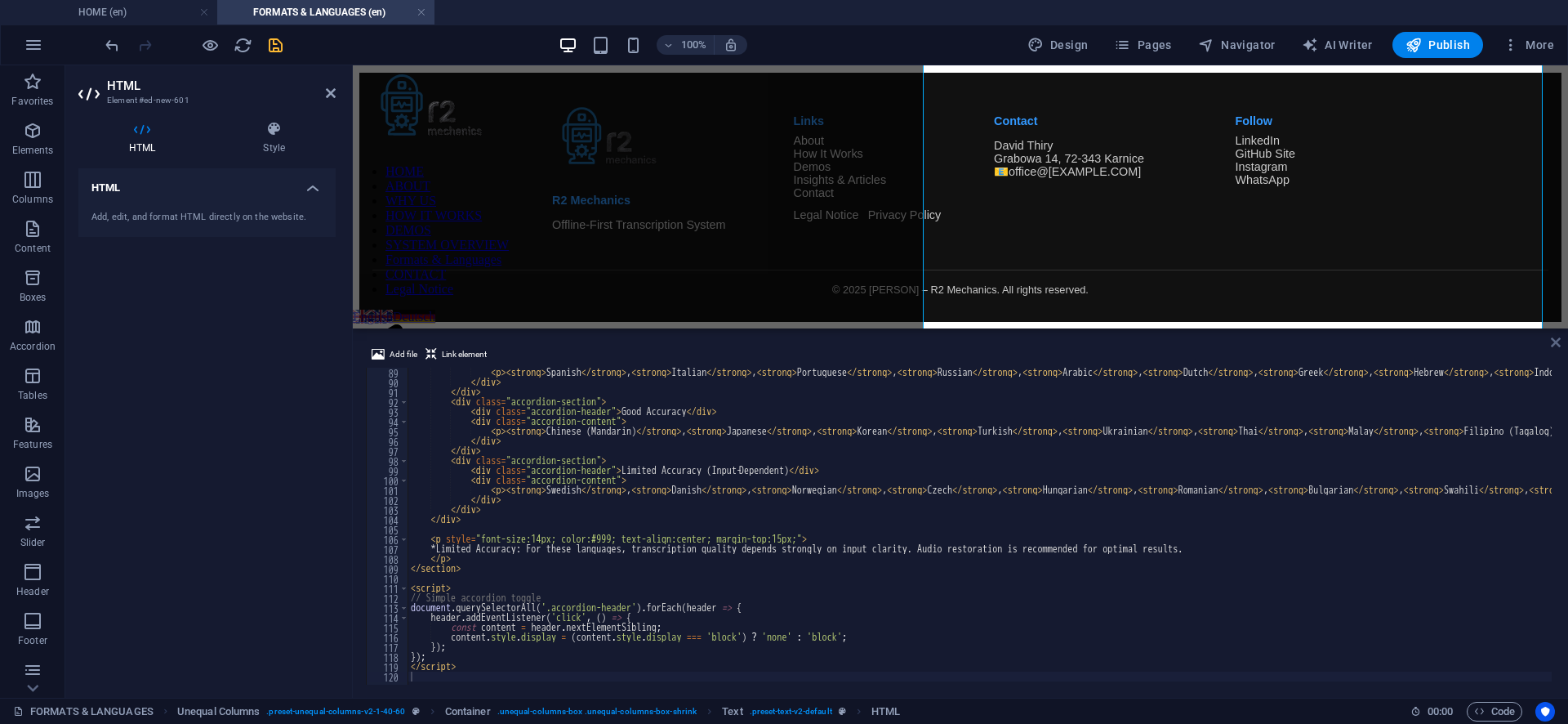 click at bounding box center (1556, 342) 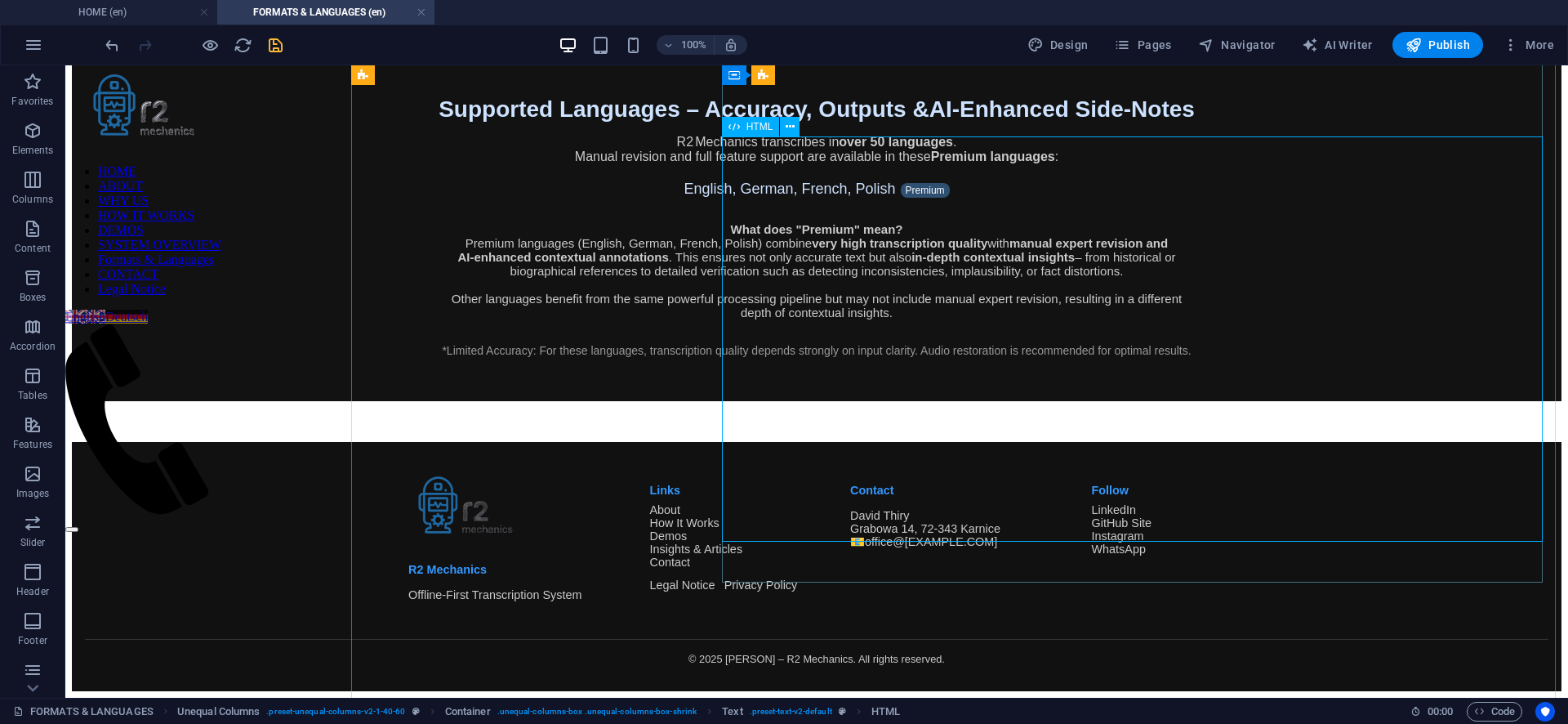 scroll, scrollTop: 5618, scrollLeft: 0, axis: vertical 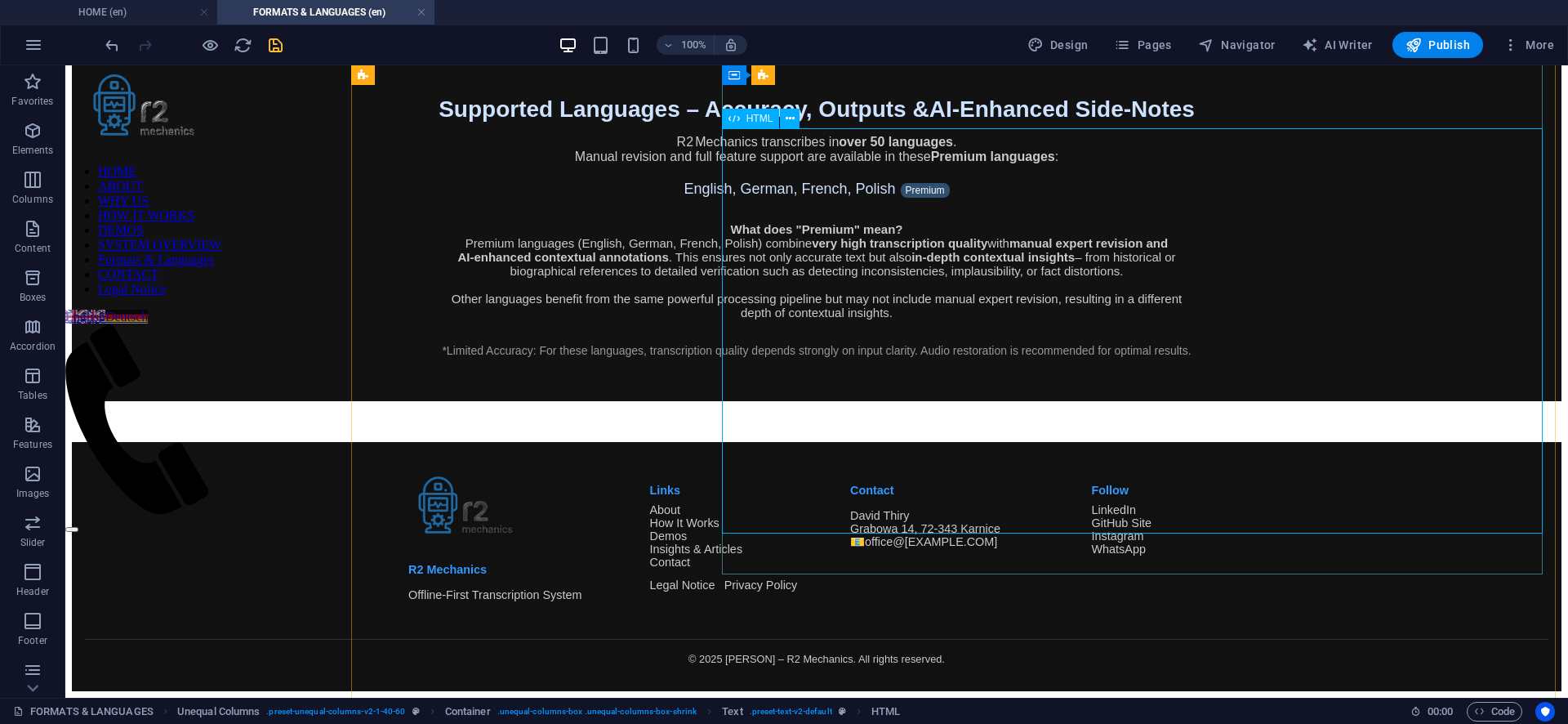 click on "Supported Languages – Accuracy, Outputs &  AI‑Enhanced Side‑Notes
R2 Mechanics transcribes in  over 50 languages .
Manual revision and full feature support are available in these  Premium languages :
English, German, French, Polish
Premium
What does " Premium " mean?
Premium languages (English, German, French, Polish) combine  very high transcription quality
with  manual expert revision and AI‑enhanced contextual annotations .
This ensures not only accurate text but also  in‑depth contextual insights  – from historical or biographical references
to detailed verification such as detecting inconsistencies, implausibility, or fact distortions.
Other languages benefit from the same powerful processing pipeline but may not include manual expert revision,
resulting in a different depth of contextual insights.
," at bounding box center [817, 223] 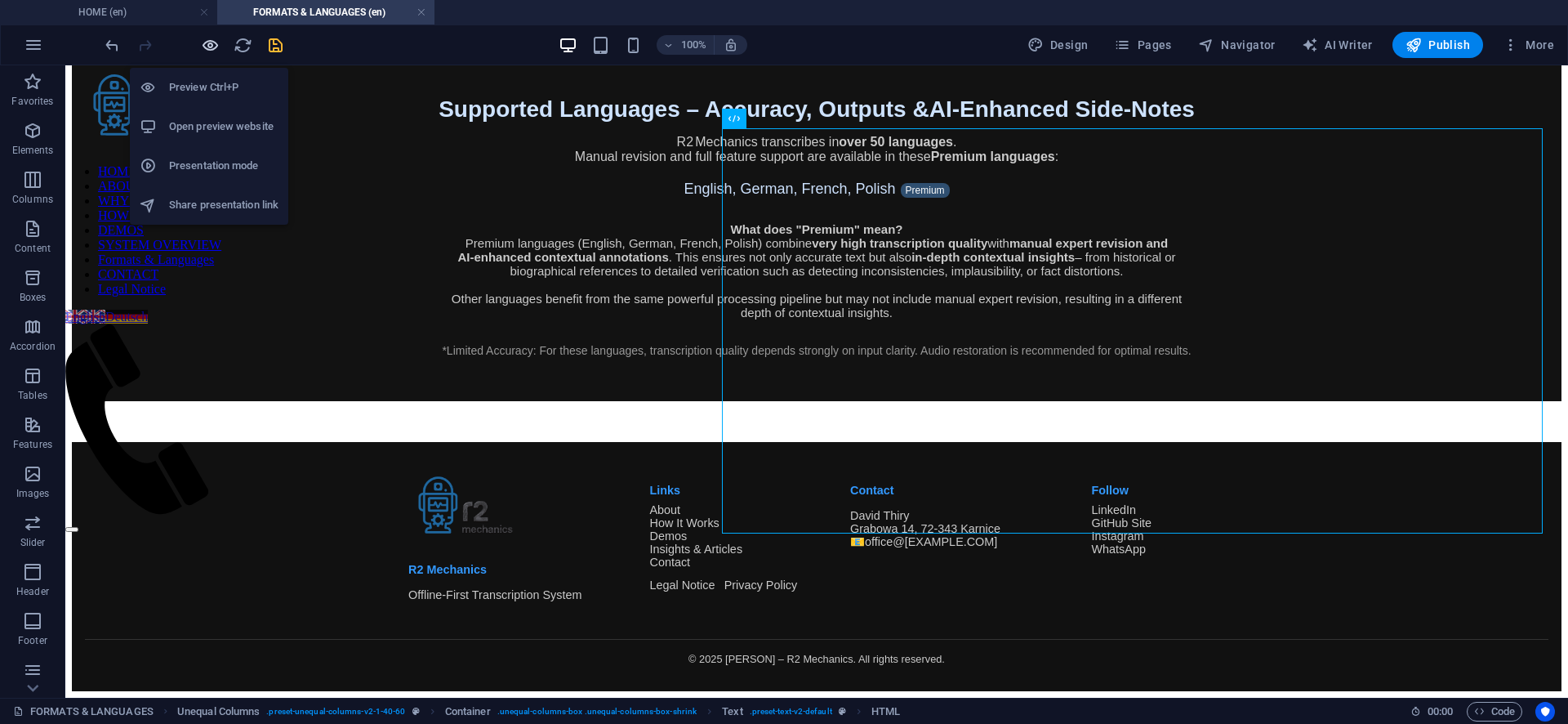 click at bounding box center [210, 45] 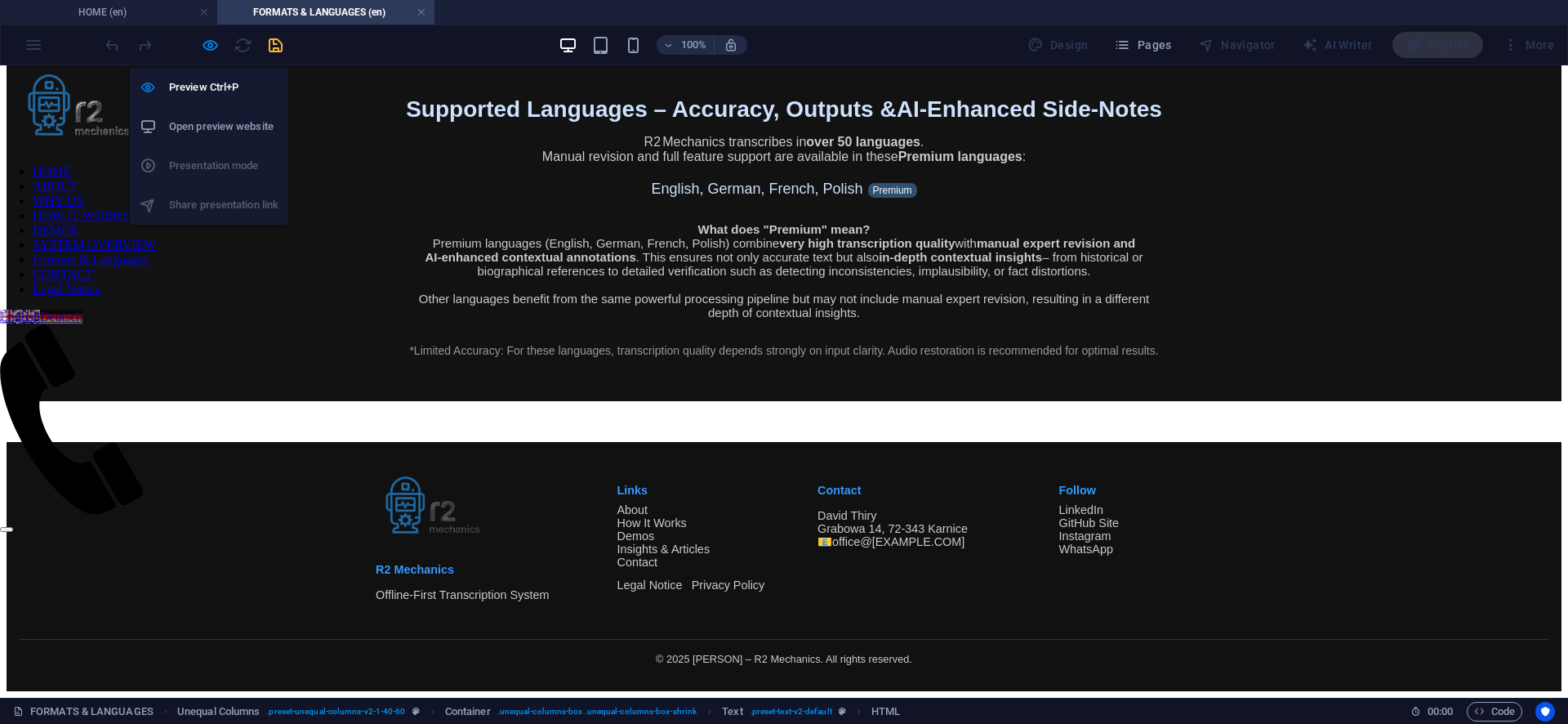 scroll, scrollTop: 5617, scrollLeft: 0, axis: vertical 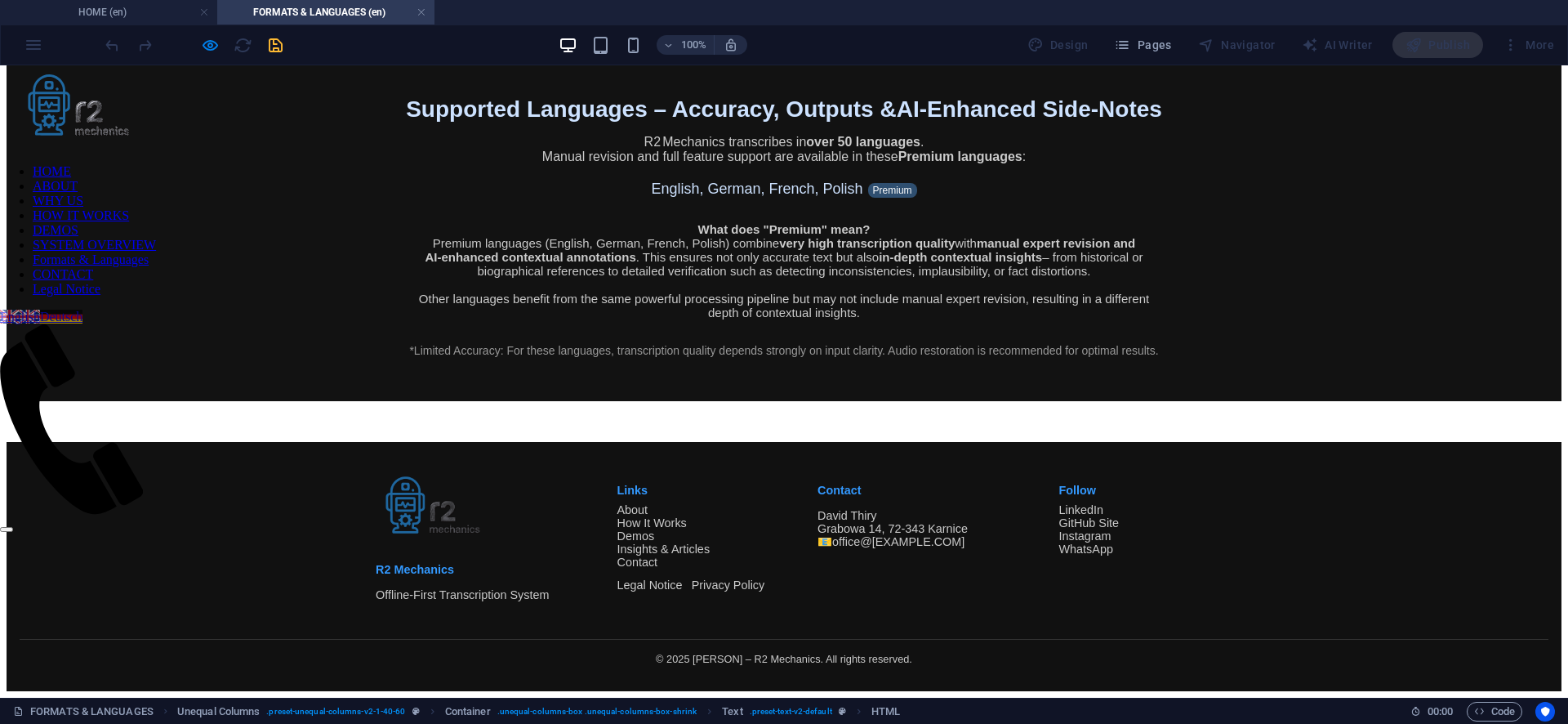 click on "*Limited Accuracy: For these languages, transcription quality depends strongly on input clarity. Audio restoration is recommended for optimal results." at bounding box center (784, 351) 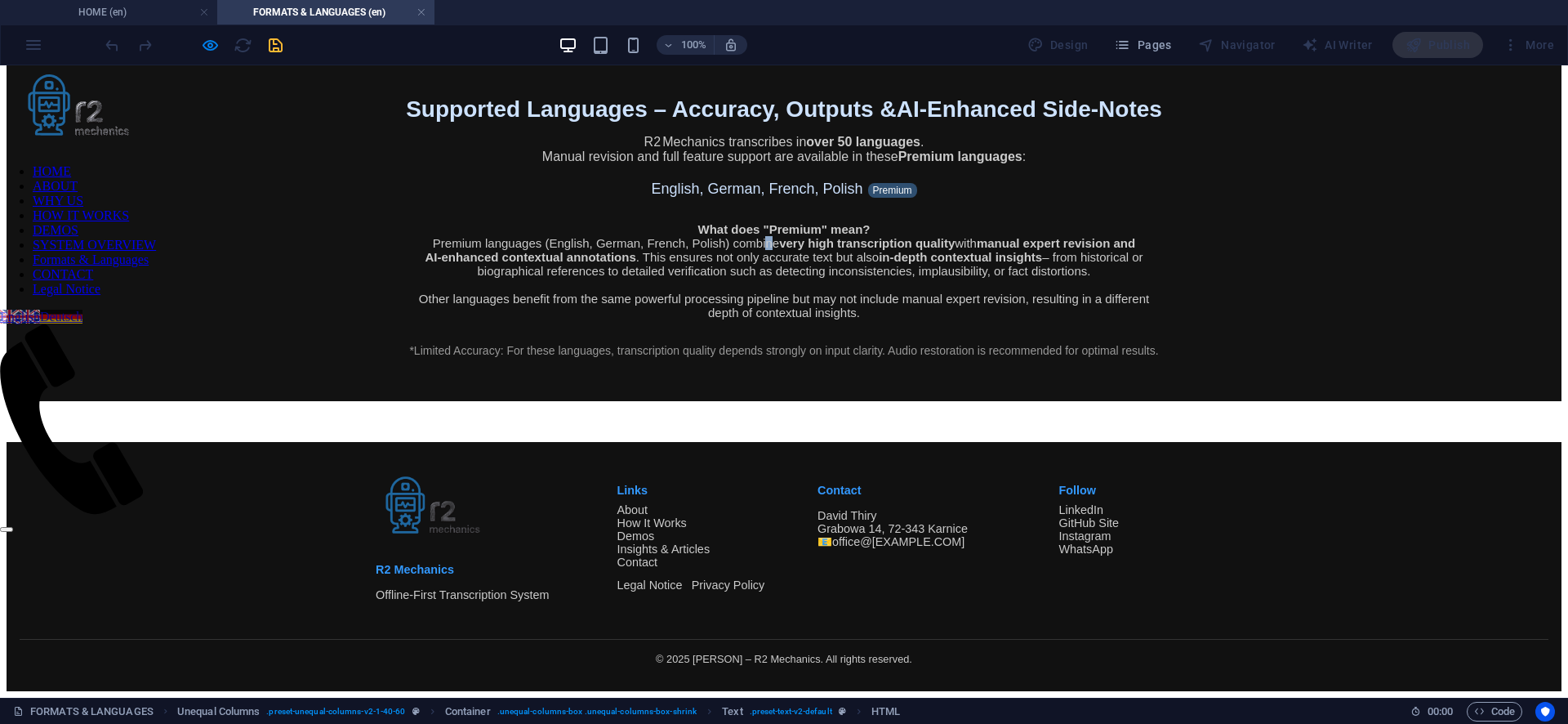 click on "What does " Premium " mean?
Premium languages (English, German, French, Polish) combine  very high transcription quality
with  manual expert revision and AI‑enhanced contextual annotations .
This ensures not only accurate text but also  in‑depth contextual insights  – from historical or biographical references
to detailed verification such as detecting inconsistencies, implausibility, or fact distortions.
Other languages benefit from the same powerful processing pipeline but may not include manual expert revision,
resulting in a different depth of contextual insights." at bounding box center (784, 270) 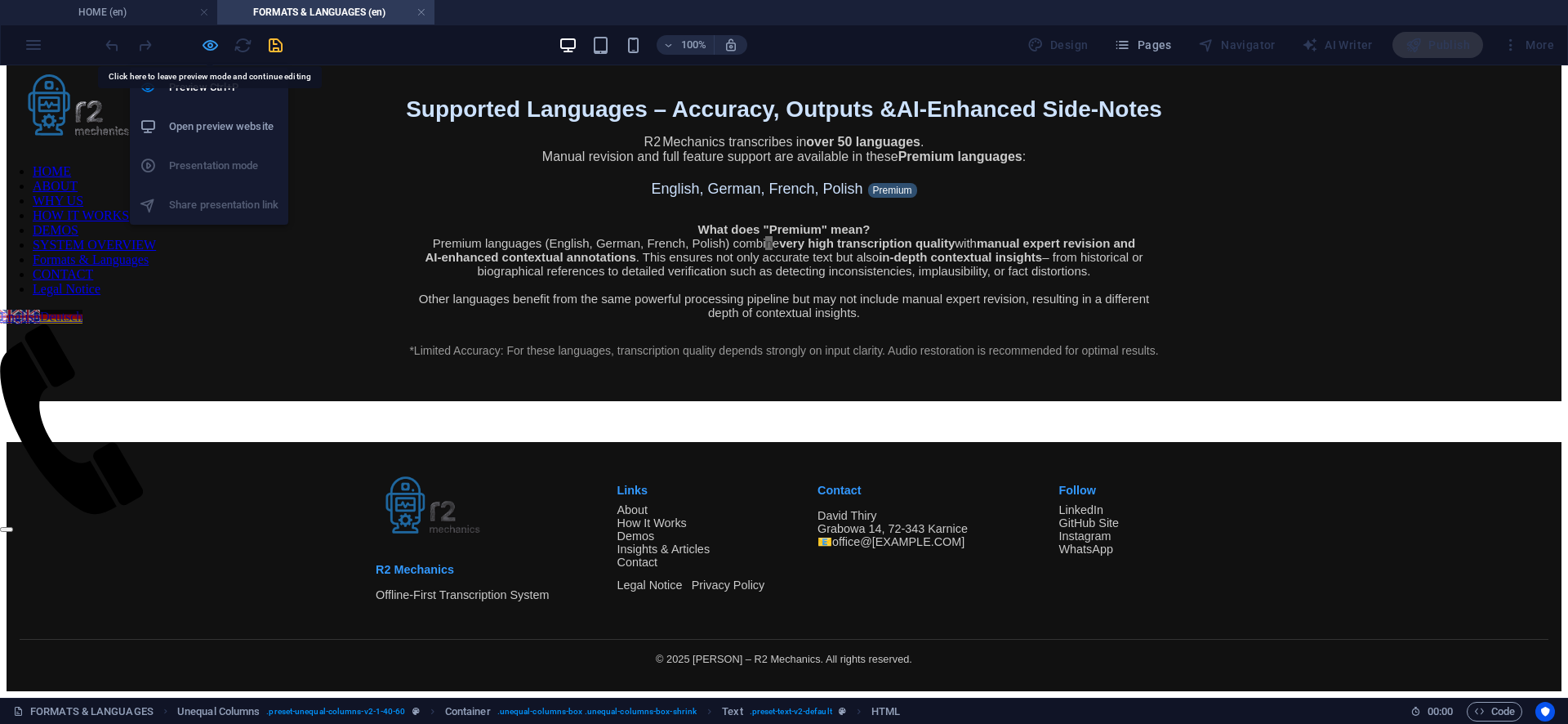 click at bounding box center [210, 45] 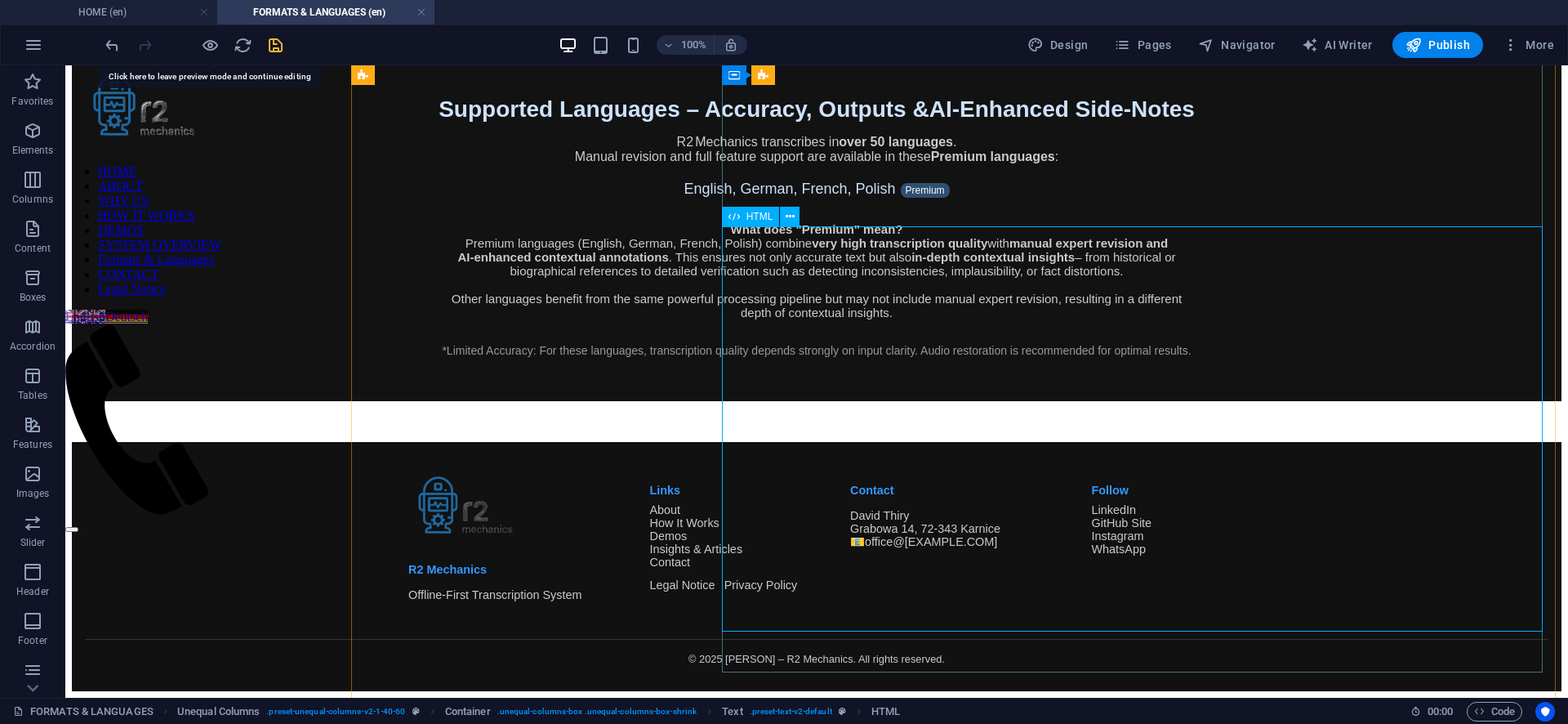 click on "Supported Languages – Accuracy, Outputs &  AI‑Enhanced Side‑Notes
R2 Mechanics transcribes in  over 50 languages .
Manual revision and full feature support are available in these  Premium languages :
English, German, French, Polish
Premium
What does " Premium " mean?
Premium languages (English, German, French, Polish) combine  very high transcription quality
with  manual expert revision and AI‑enhanced contextual annotations .
This ensures not only accurate text but also  in‑depth contextual insights  – from historical or biographical references
to detailed verification such as detecting inconsistencies, implausibility, or fact distortions.
Other languages benefit from the same powerful processing pipeline but may not include manual expert revision,
resulting in a different depth of contextual insights.
," at bounding box center (817, 223) 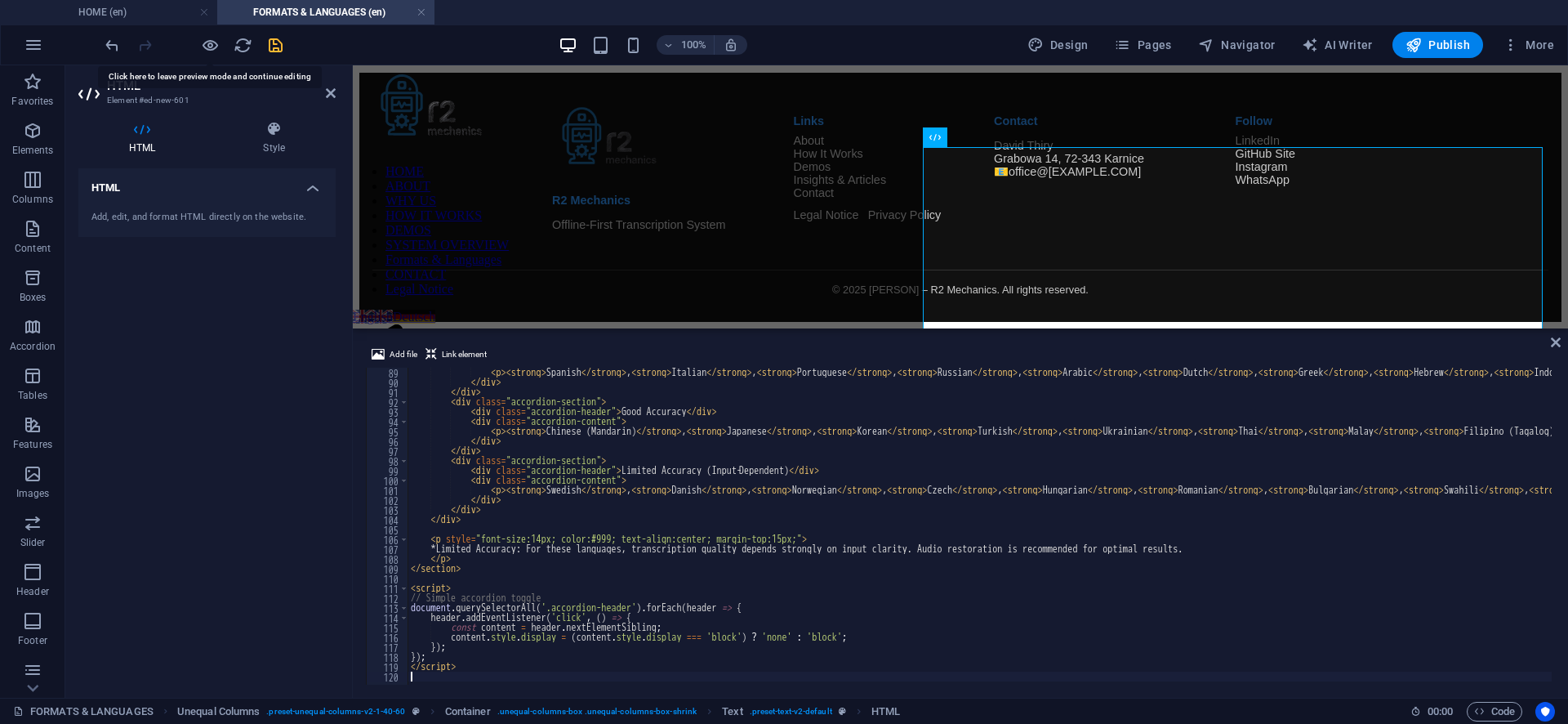 scroll, scrollTop: 7482, scrollLeft: 0, axis: vertical 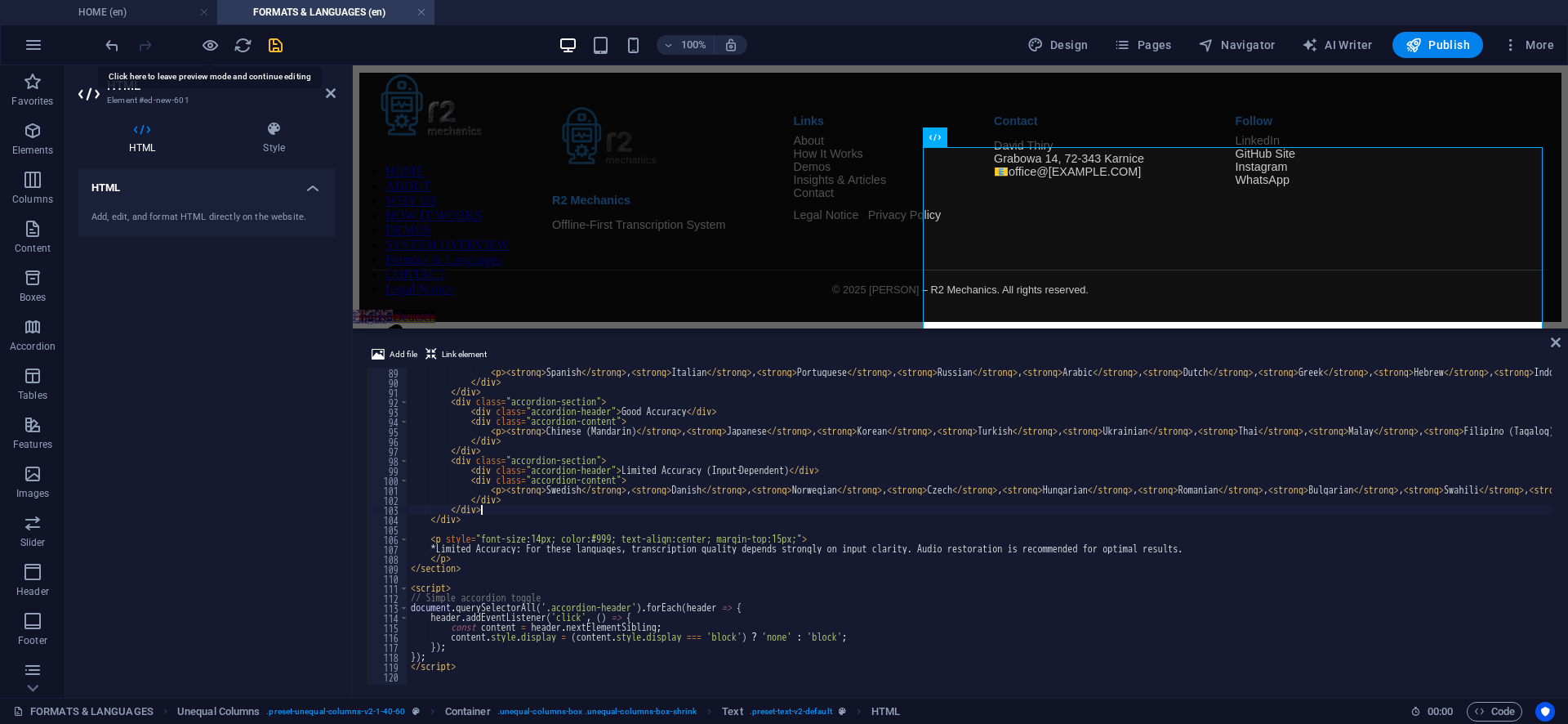 type on "</script>" 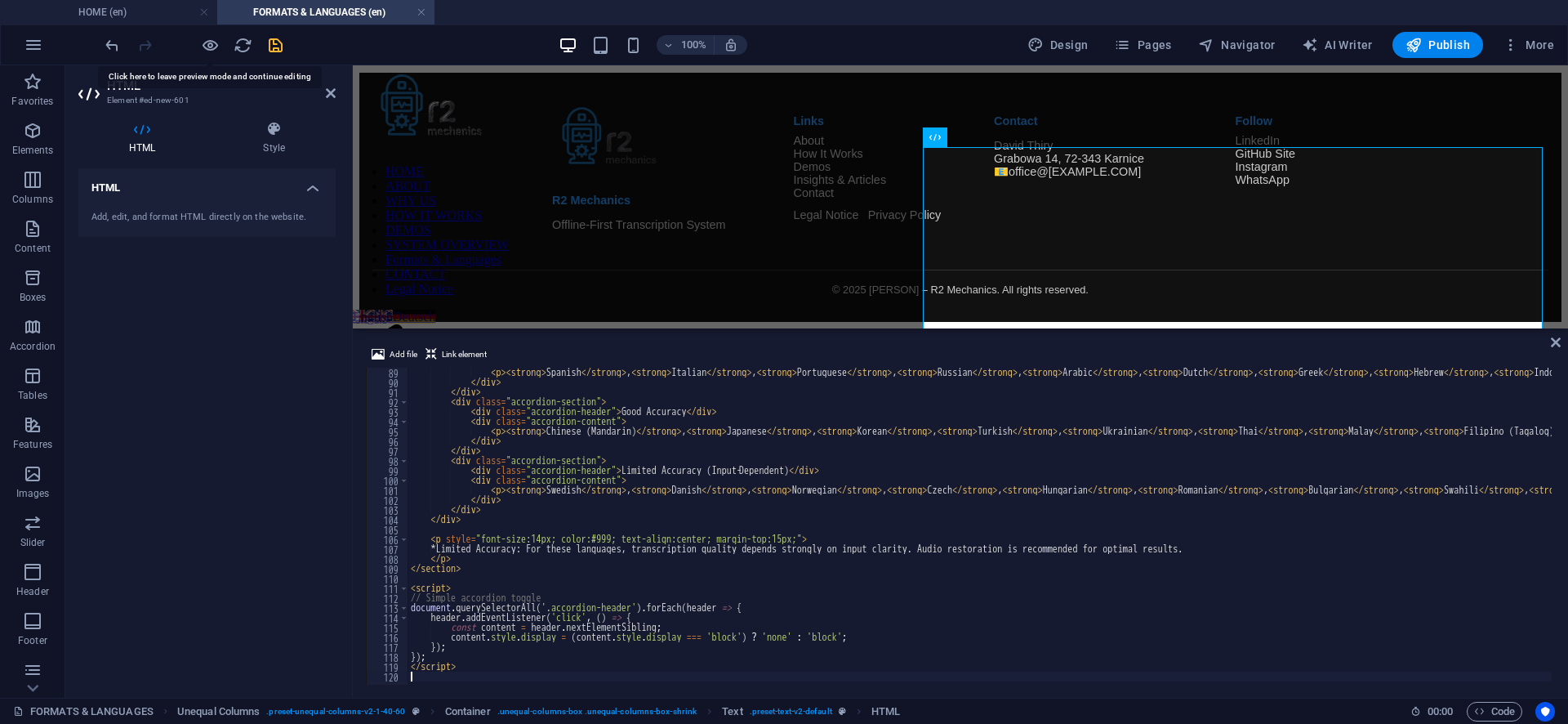 scroll, scrollTop: 863, scrollLeft: 0, axis: vertical 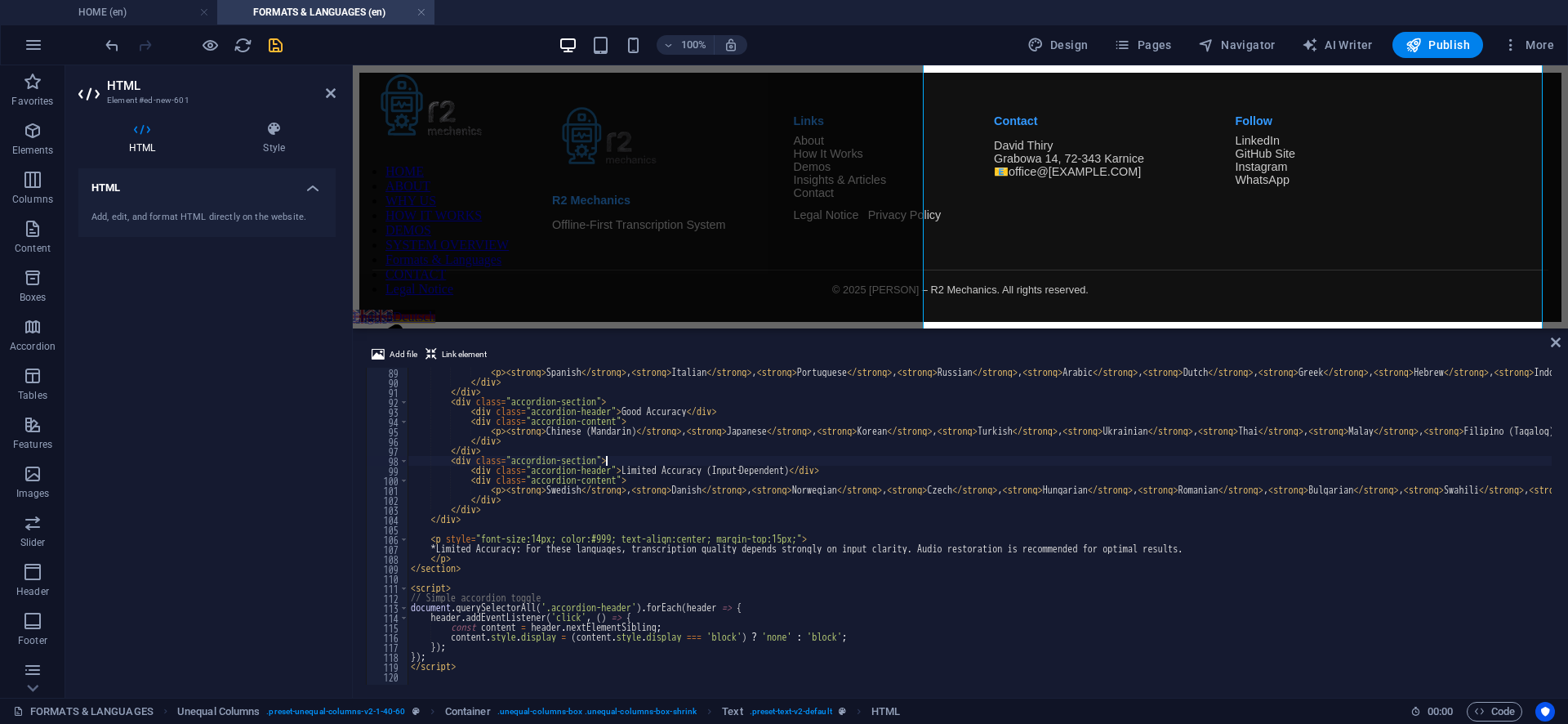 click on "< p > < strong > Spanish </ strong > ,  < strong > Italian </ strong > ,  < strong > Portuguese </ strong > ,  < strong > Russian </ strong > ,  < strong > Arabic </ strong > ,  < strong > Dutch </ strong > ,  < strong > Greek </ strong > ,  < strong > Hebrew </ strong > ,  < strong > Indonesian </ strong > ,  < strong > Vietnamese </ strong > < br > – High | Manual: On request | Outputs: PDF, JSON, HTML, WARC |  < em > Advanced Notes </ em > </ p >                </ div >           </ div >           < div   class = "accordion-section" >                < div   class = "accordion-header" > Good Accuracy </ div >                < div   class = "accordion-content" >                     < p > < strong > Chinese (Mandarin) </ strong > ,  < strong > Japanese </ strong > ,  < strong > Korean </ strong > ,  < strong > Turkish </ strong > ,  < strong > Ukrainian </ strong > ,  < strong > Thai </ strong > ,  < strong > Malay </ strong > ,  < strong > Filipino (Tagalog) </ strong > < br > < em > >" at bounding box center (1547, 534) 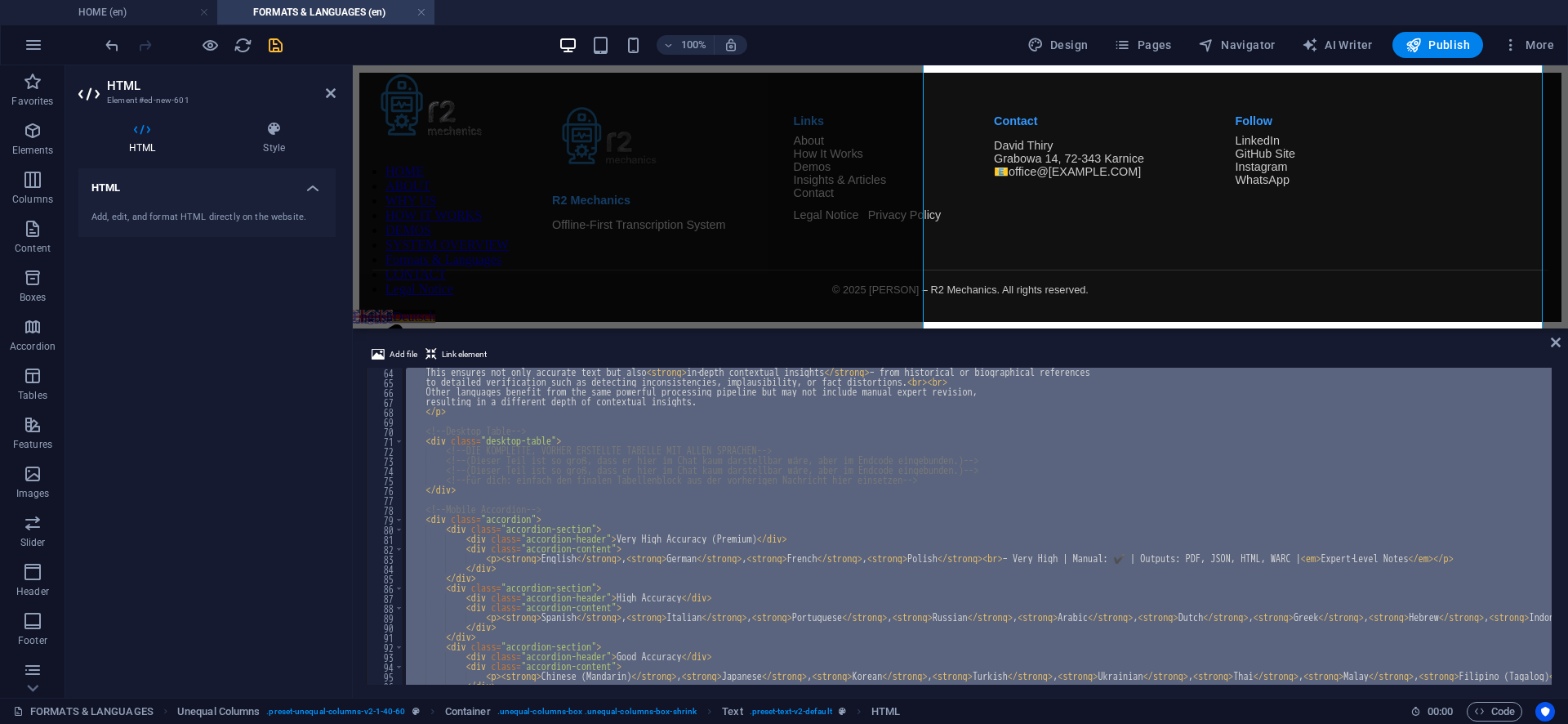 scroll, scrollTop: 422, scrollLeft: 0, axis: vertical 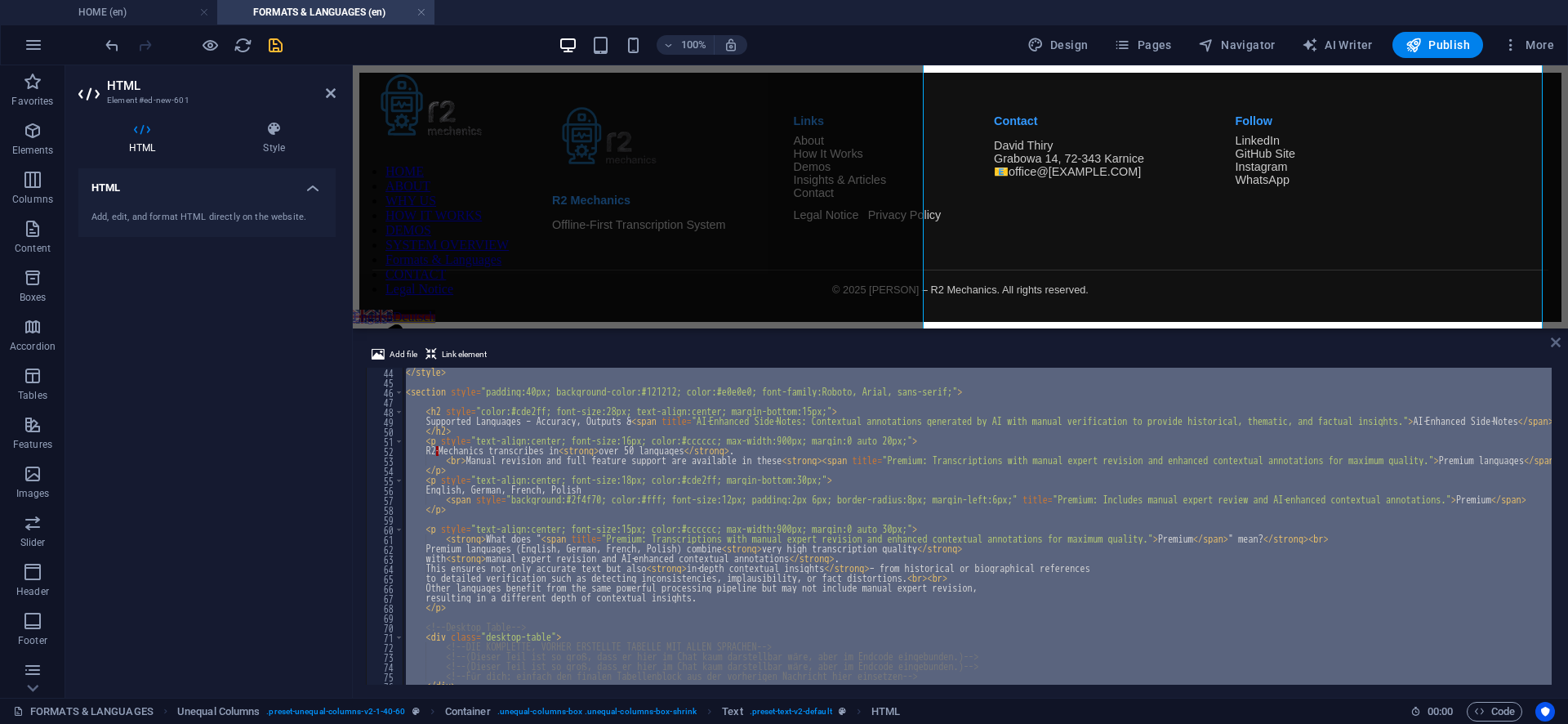 click at bounding box center [1556, 342] 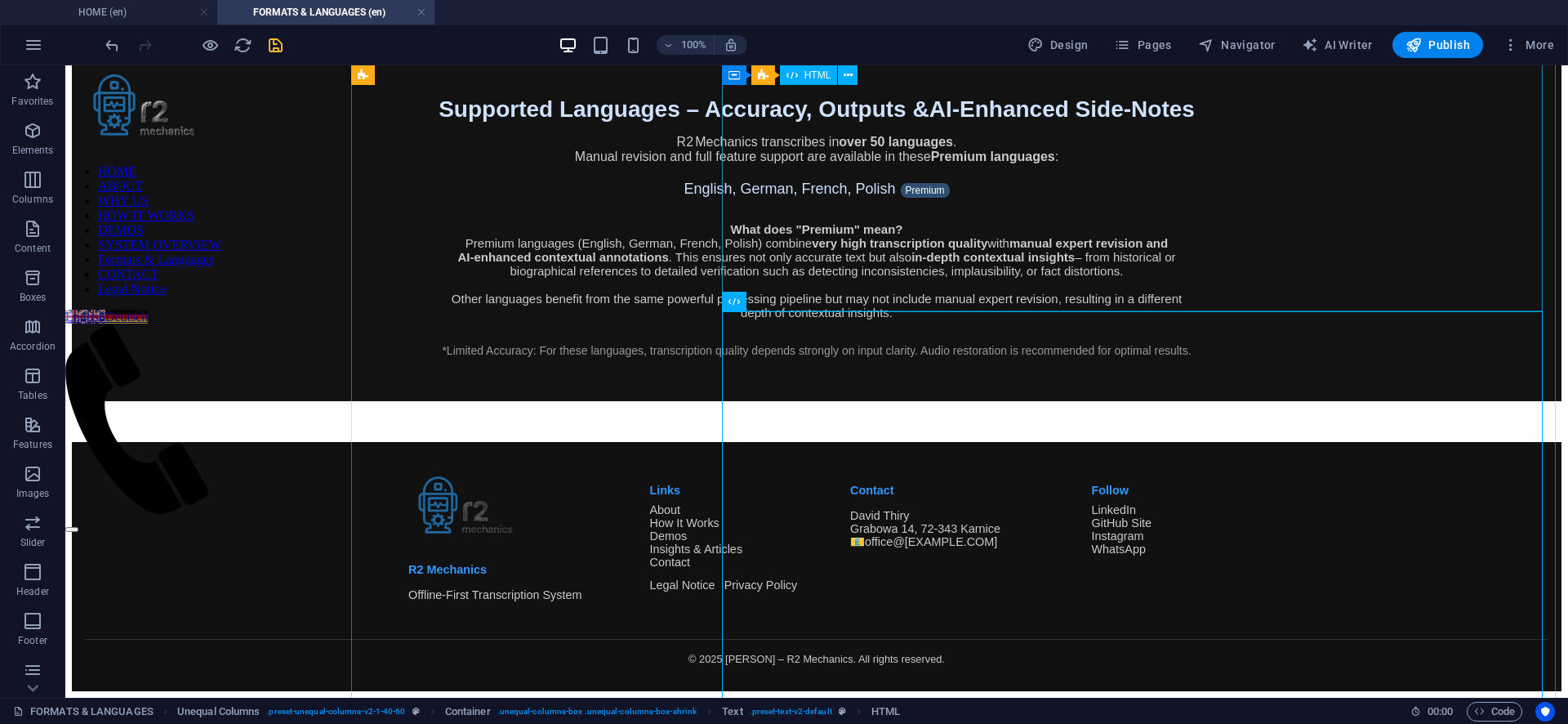 scroll, scrollTop: 5422, scrollLeft: 0, axis: vertical 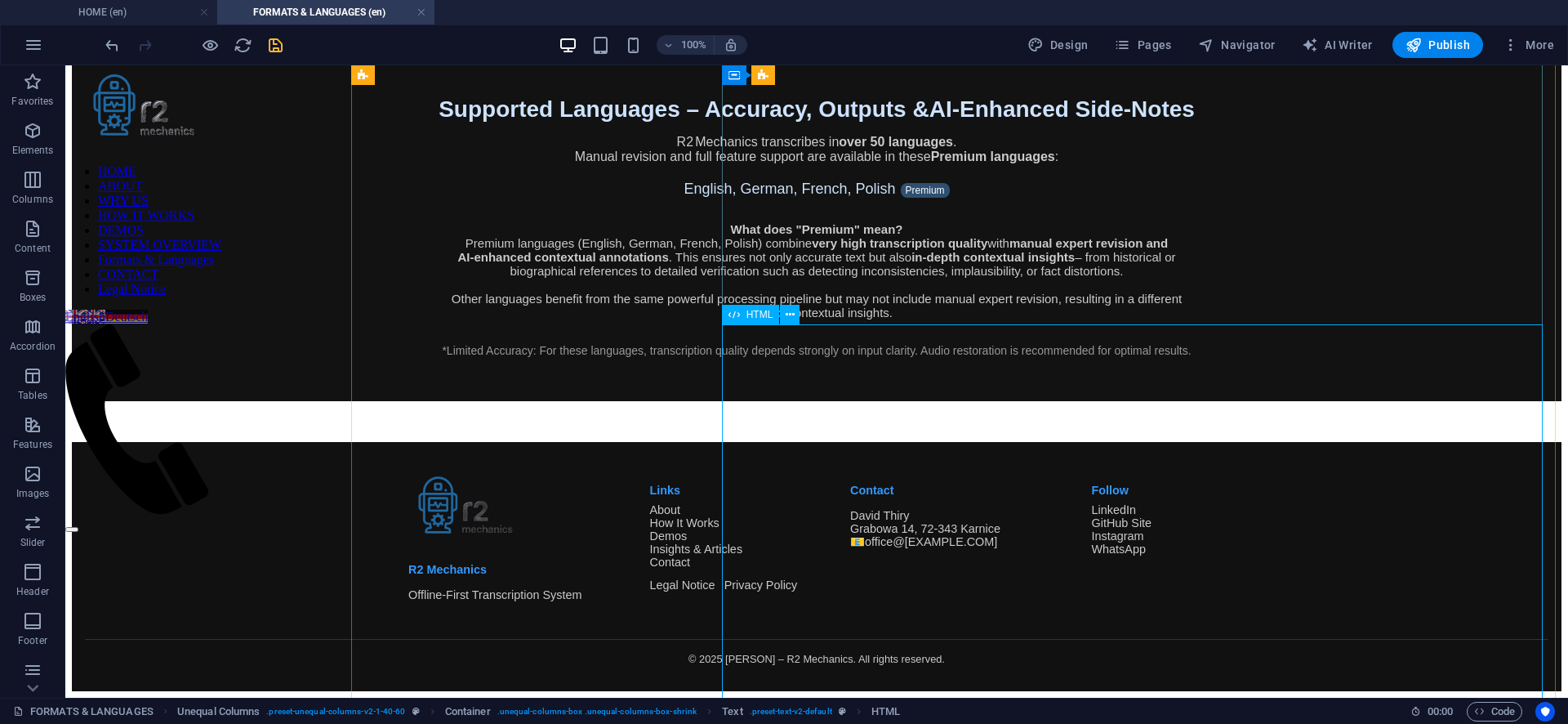 click on "Supported Languages – Accuracy, Outputs &  AI‑Enhanced Side‑Notes
R2 Mechanics transcribes in  over 50 languages .
Manual revision and full feature support are available in these  Premium languages :
English, German, French, Polish
Premium
What does " Premium " mean?
Premium languages (English, German, French, Polish) combine  very high transcription quality
with  manual expert revision and AI‑enhanced contextual annotations .
This ensures not only accurate text but also  in‑depth contextual insights  – from historical or biographical references
to detailed verification such as detecting inconsistencies, implausibility, or fact distortions.
Other languages benefit from the same powerful processing pipeline but may not include manual expert revision,
resulting in a different depth of contextual insights.
," at bounding box center [817, 223] 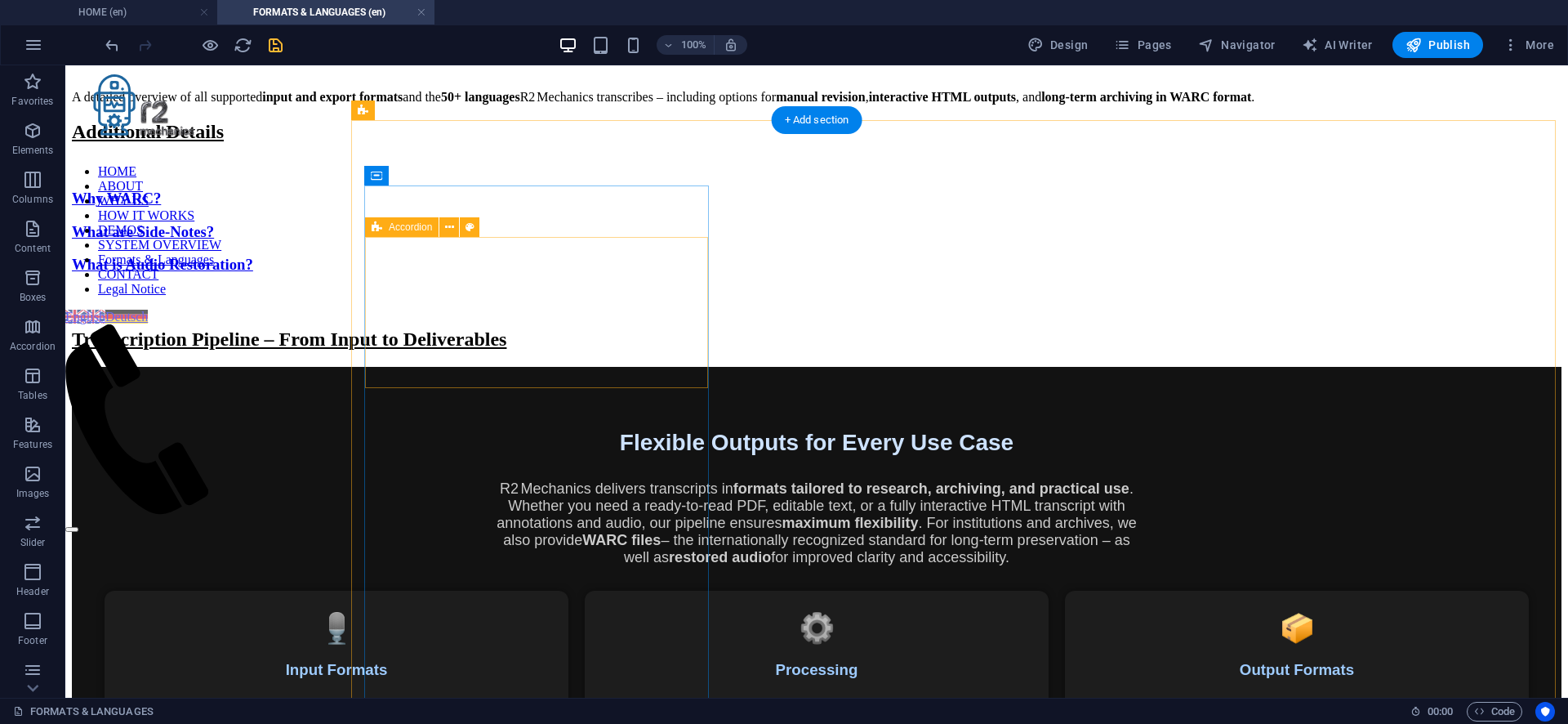 scroll, scrollTop: 212, scrollLeft: 0, axis: vertical 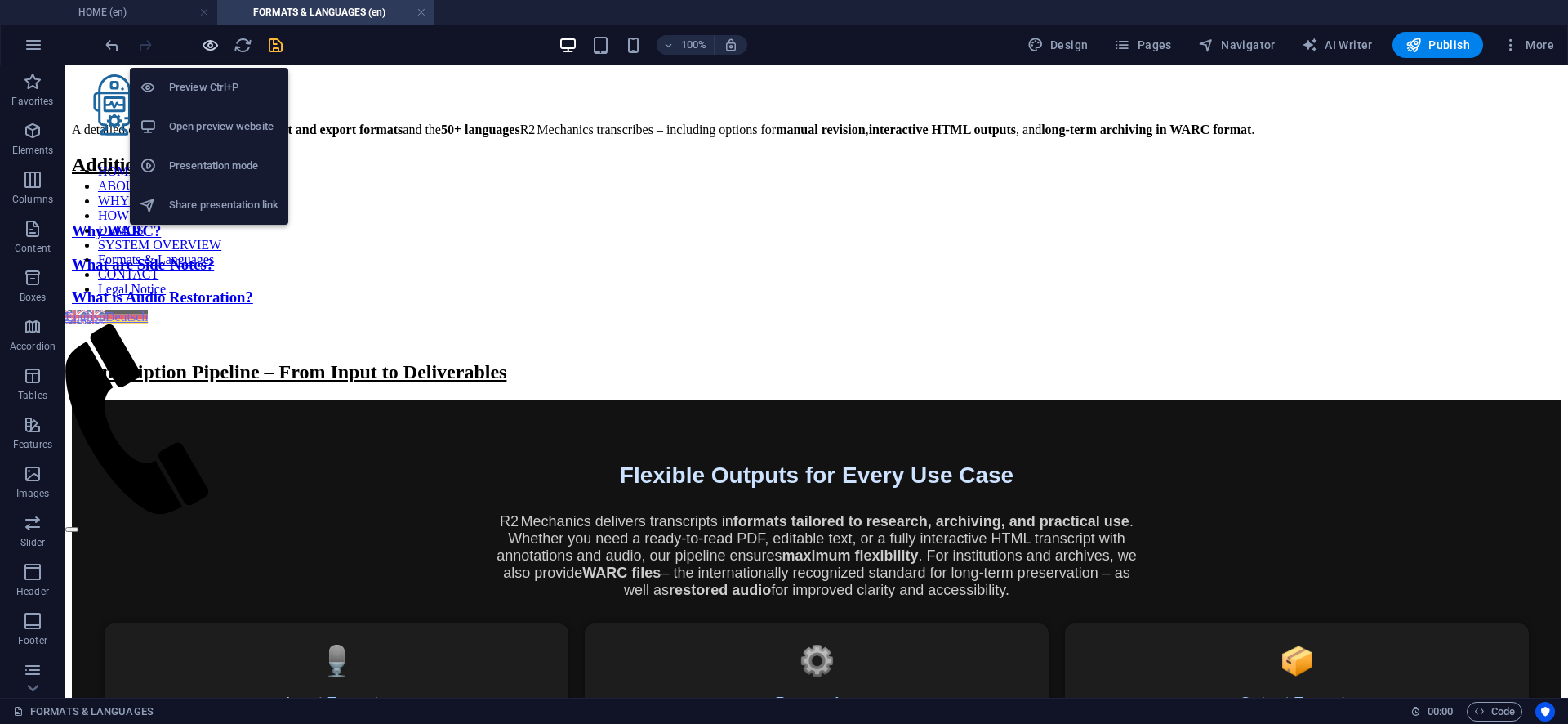 click at bounding box center (210, 45) 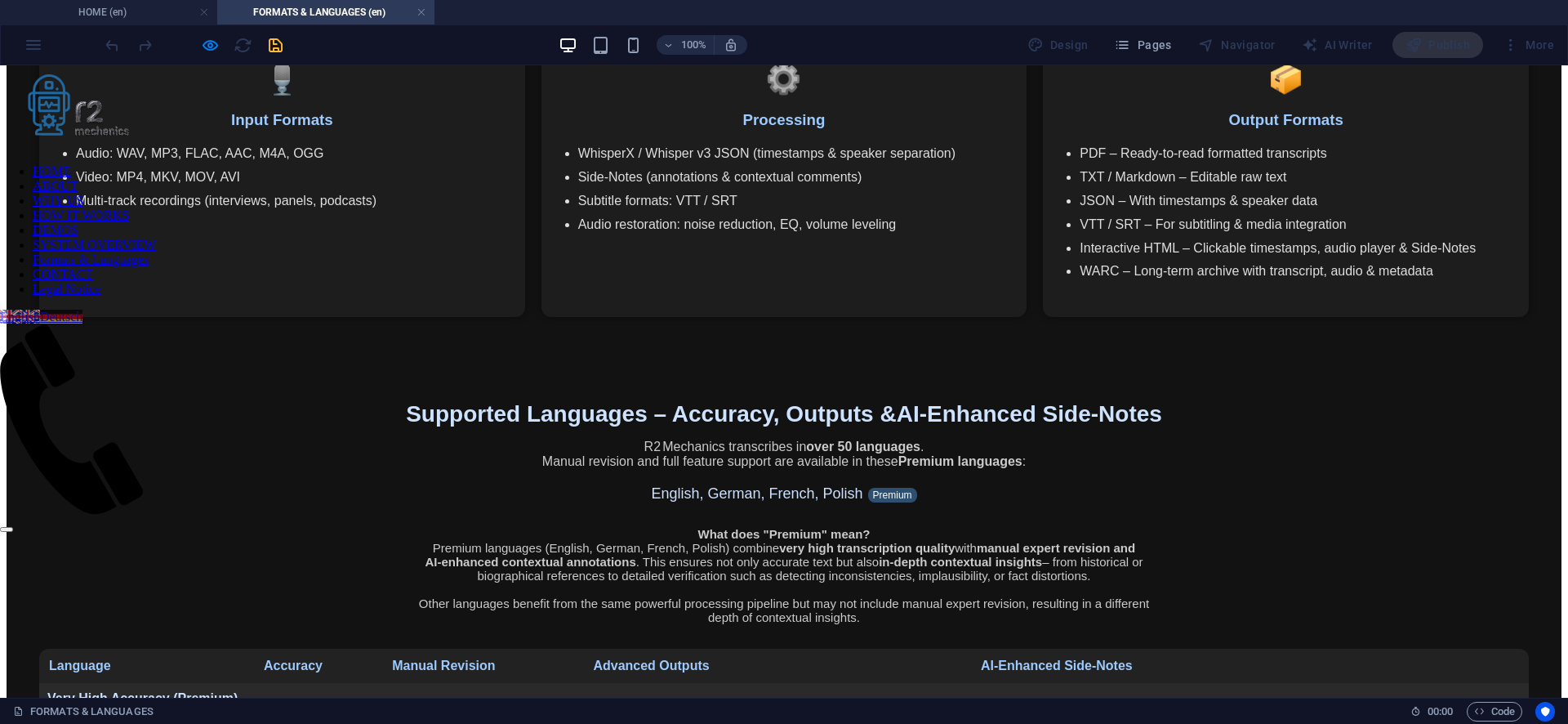 scroll, scrollTop: 1094, scrollLeft: 0, axis: vertical 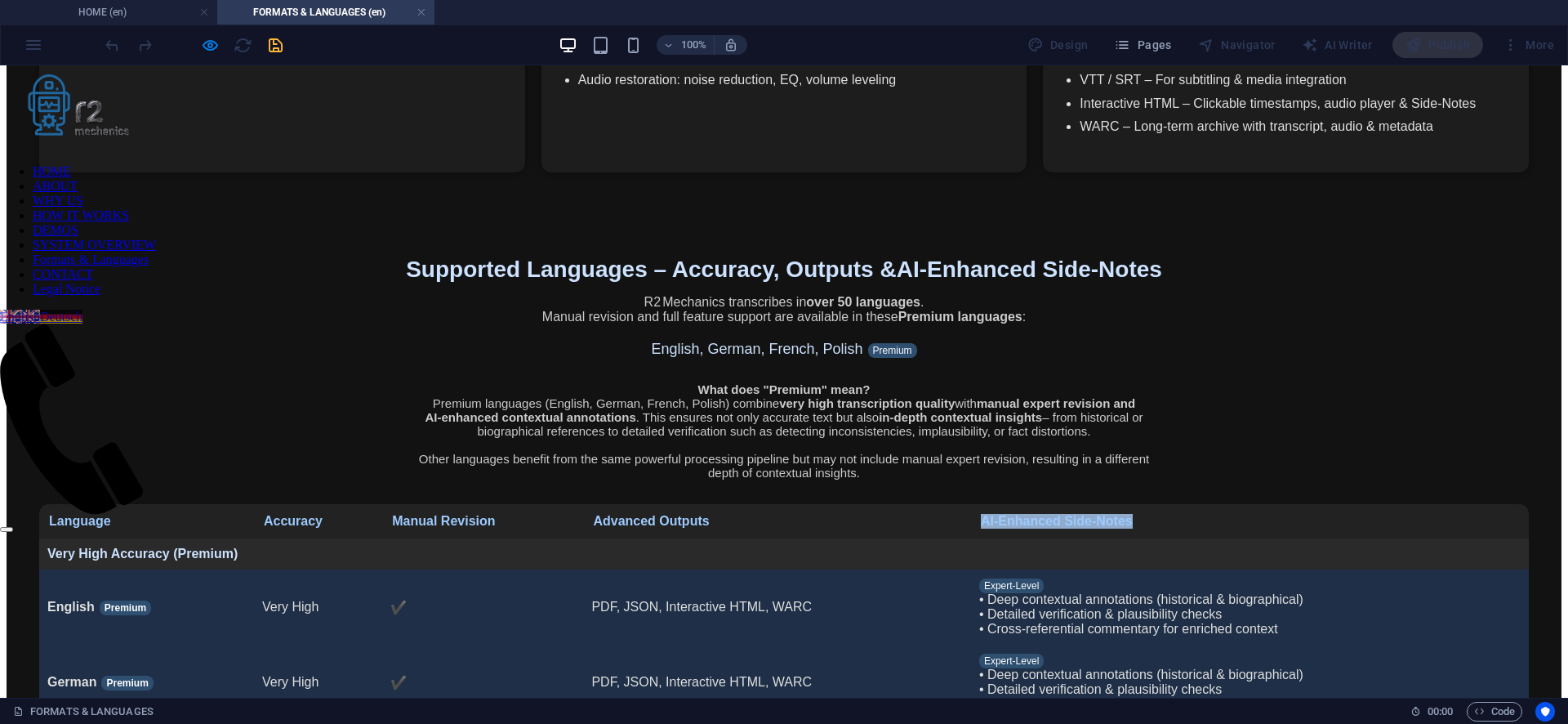drag, startPoint x: 1391, startPoint y: 390, endPoint x: 1225, endPoint y: 392, distance: 166.01205 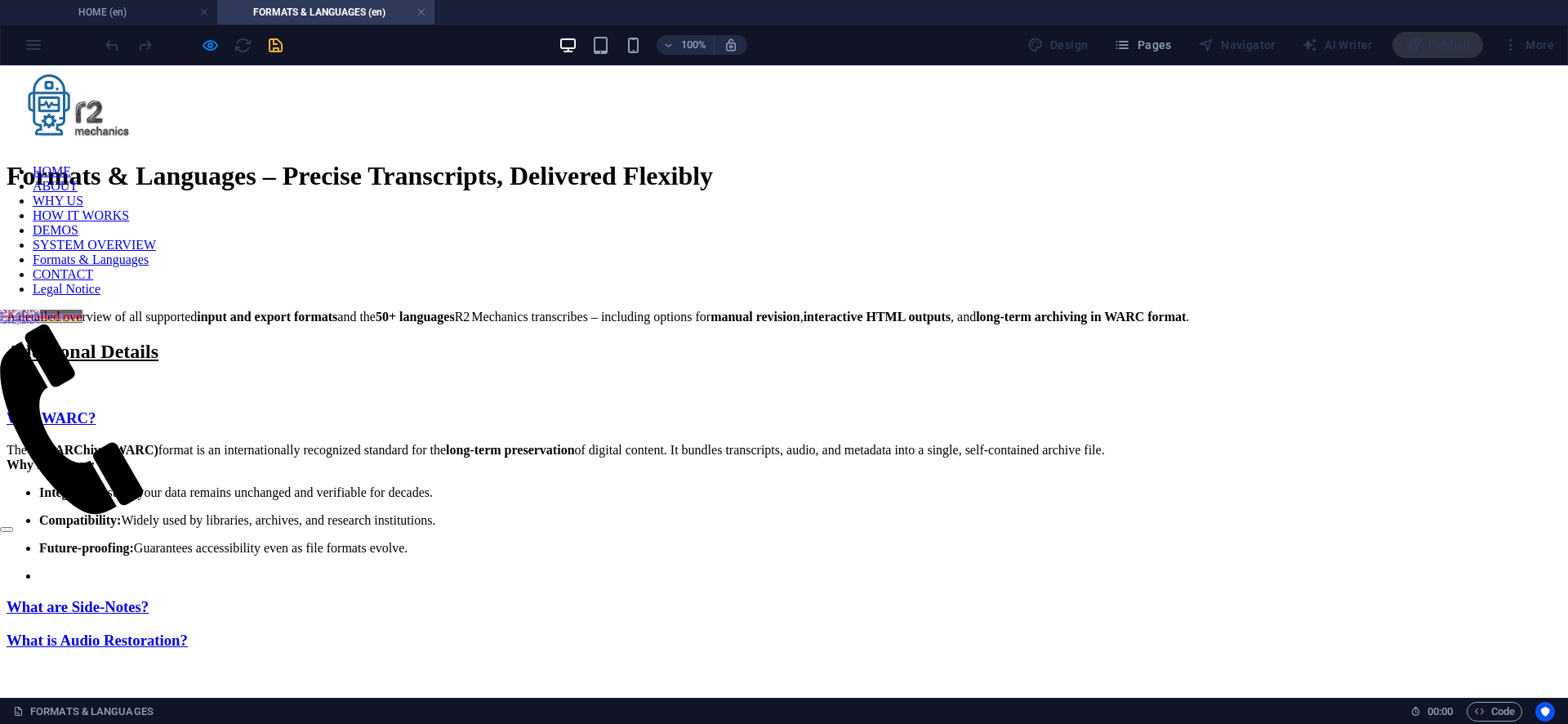 scroll, scrollTop: 0, scrollLeft: 0, axis: both 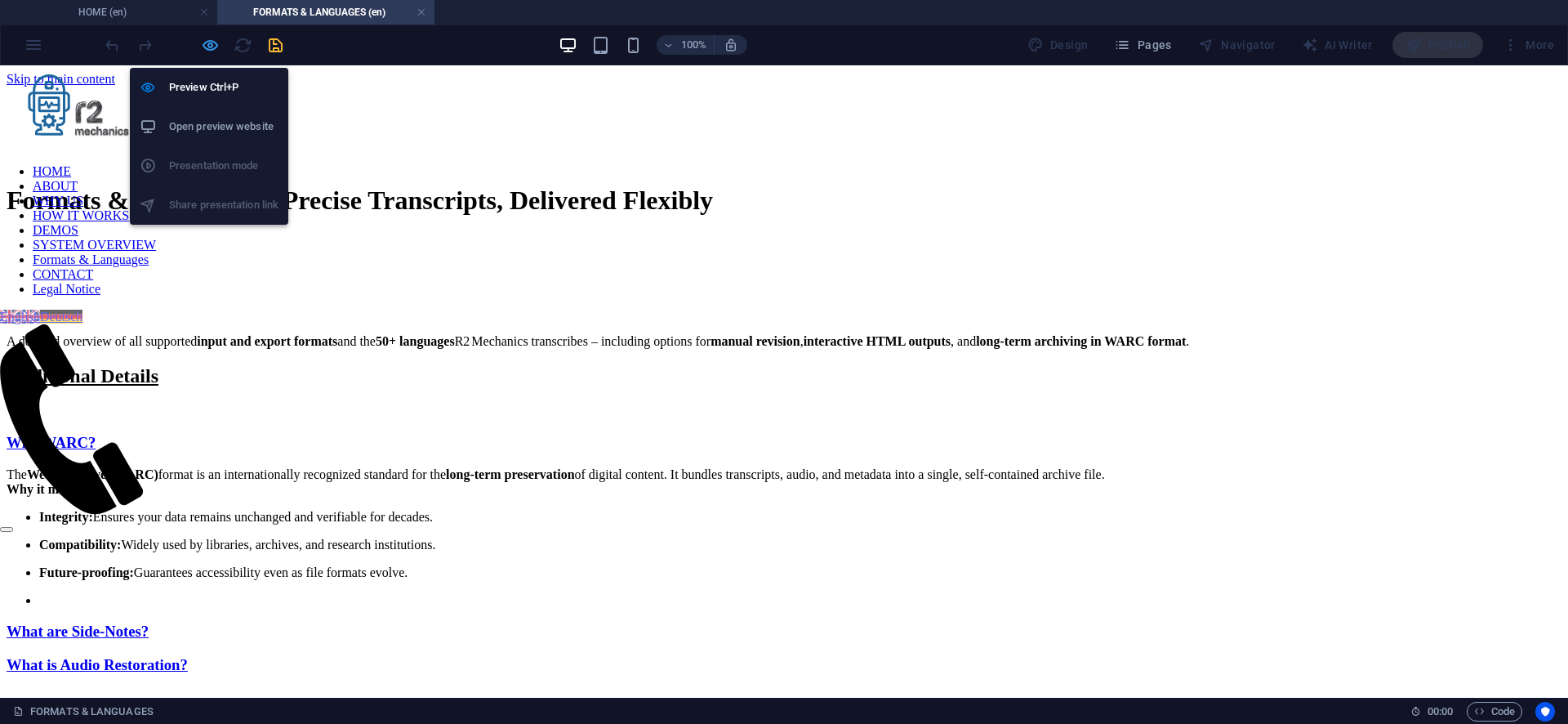 drag, startPoint x: 212, startPoint y: 36, endPoint x: 224, endPoint y: 35, distance: 12.041595 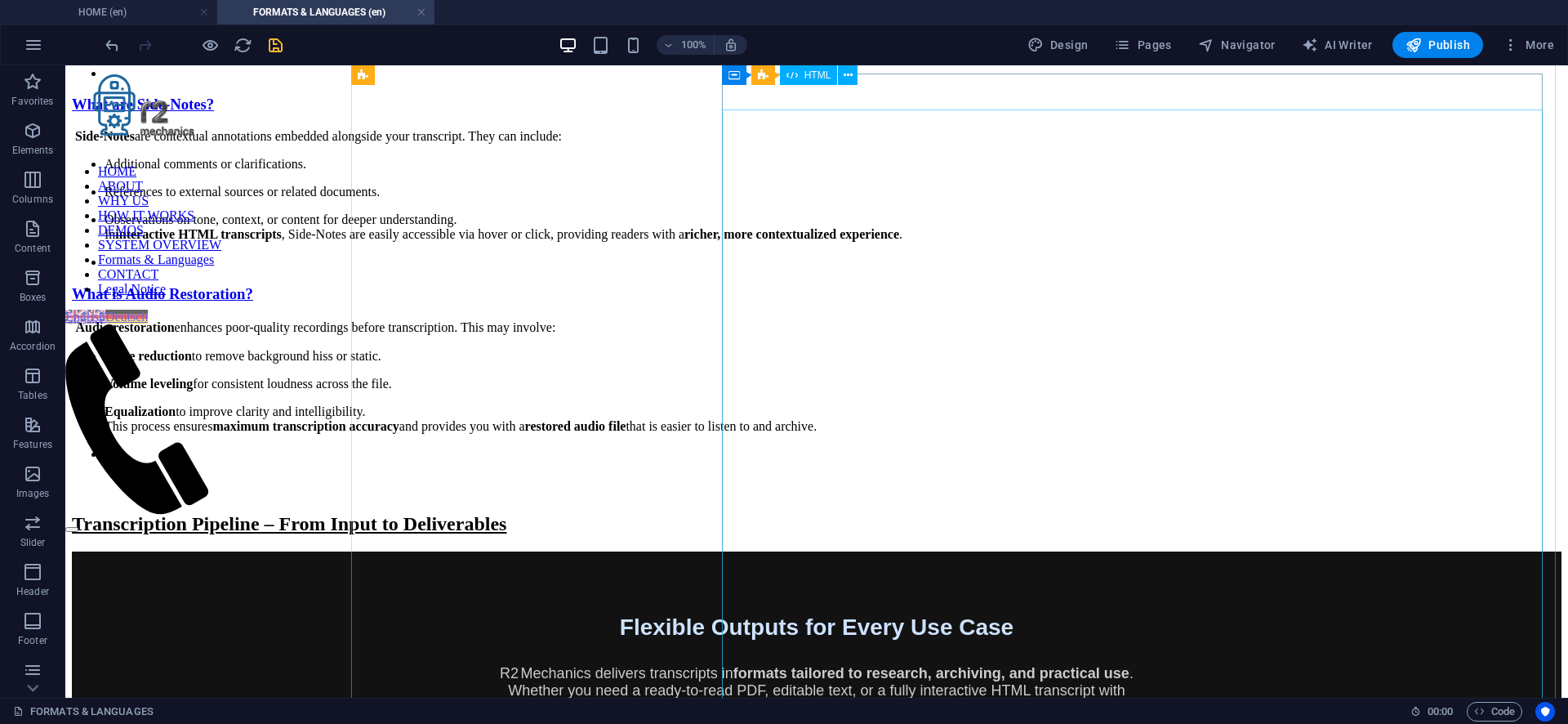 scroll, scrollTop: 196, scrollLeft: 0, axis: vertical 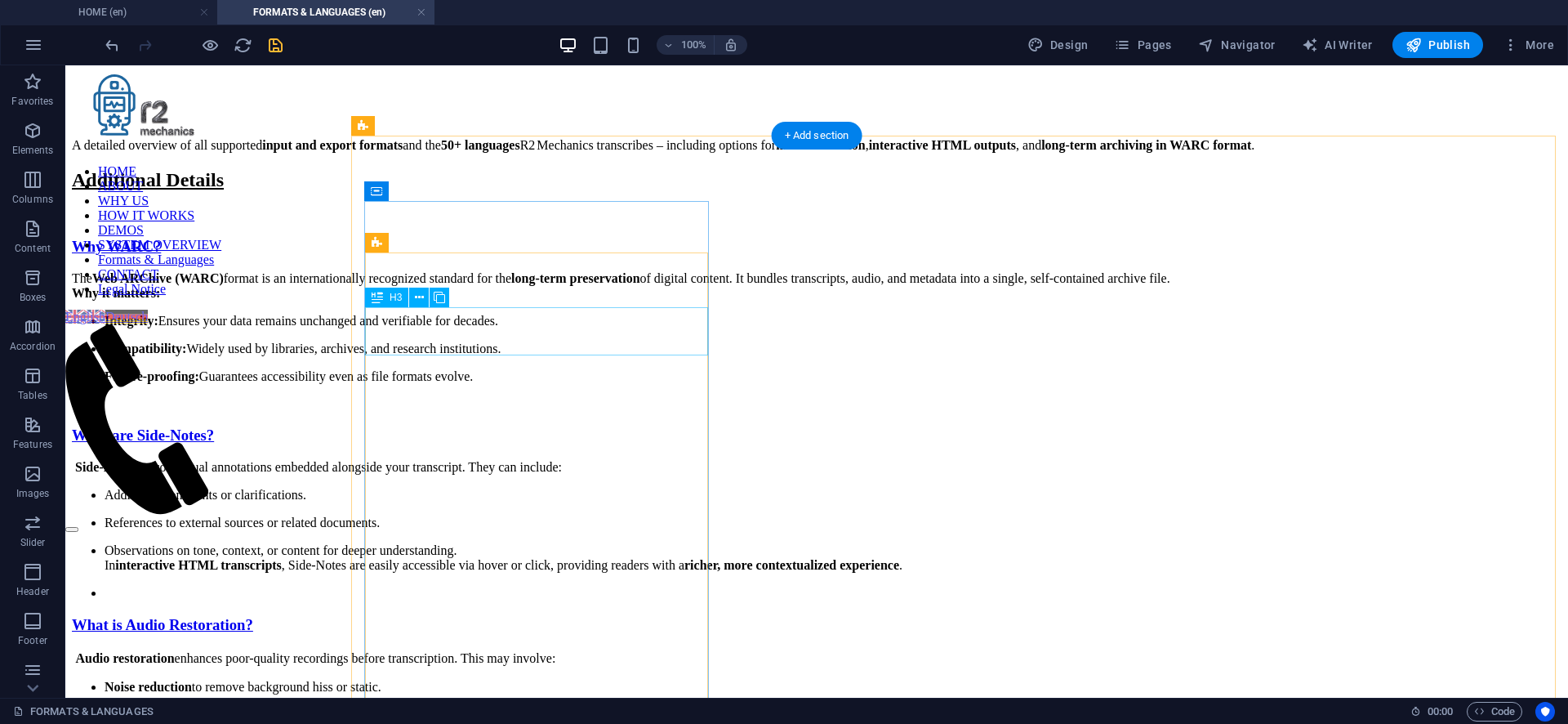 click on "What are Side-Notes?" at bounding box center (817, 436) 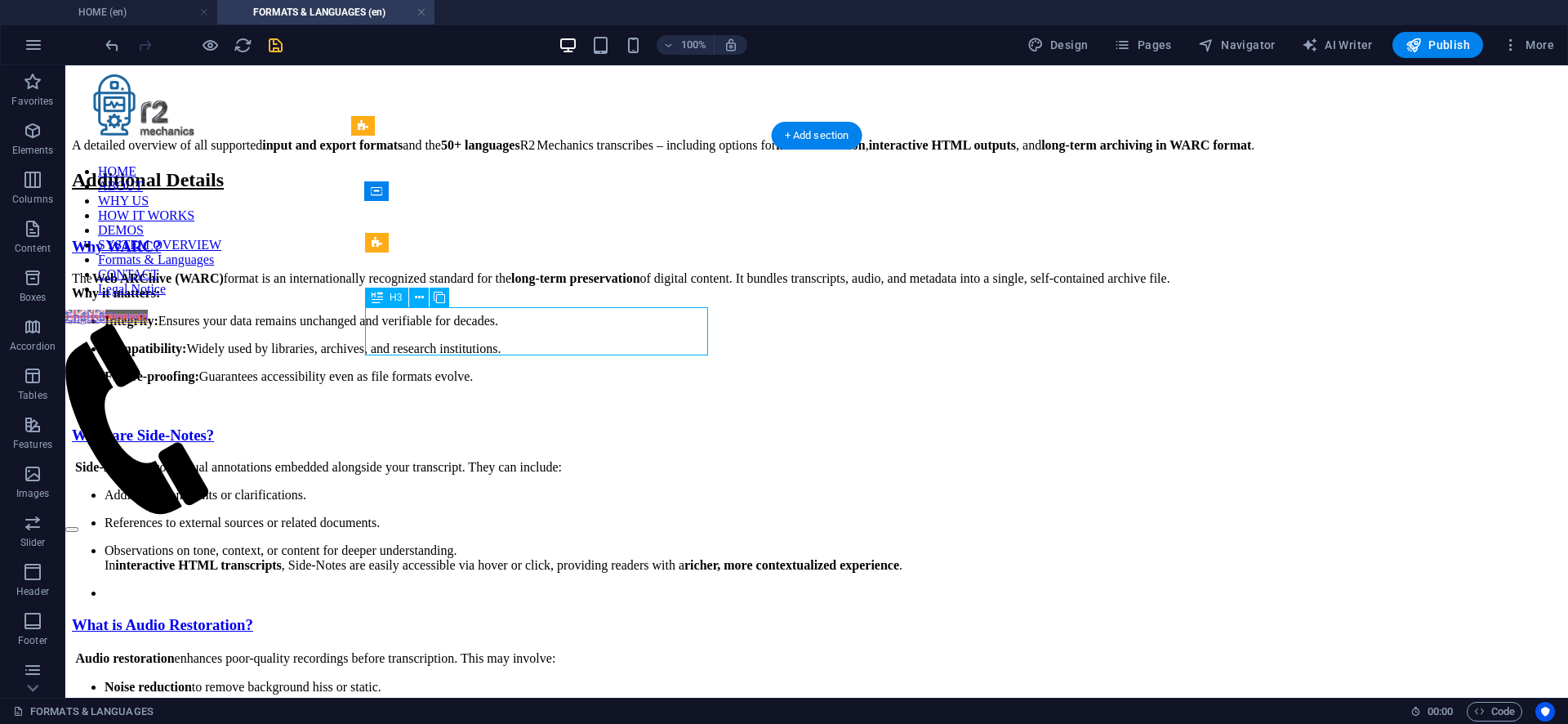 click on "What are Side-Notes?" at bounding box center (817, 436) 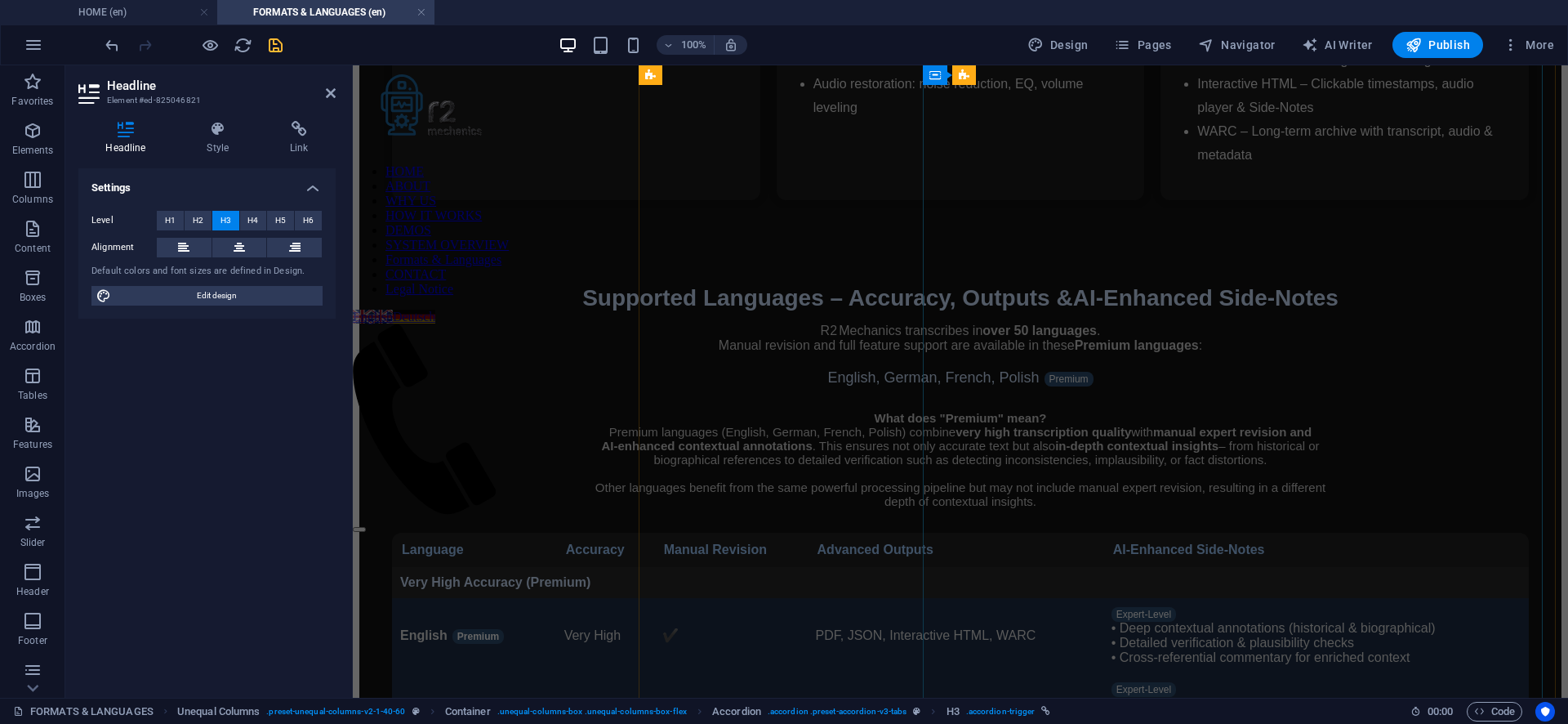 scroll, scrollTop: 1471, scrollLeft: 0, axis: vertical 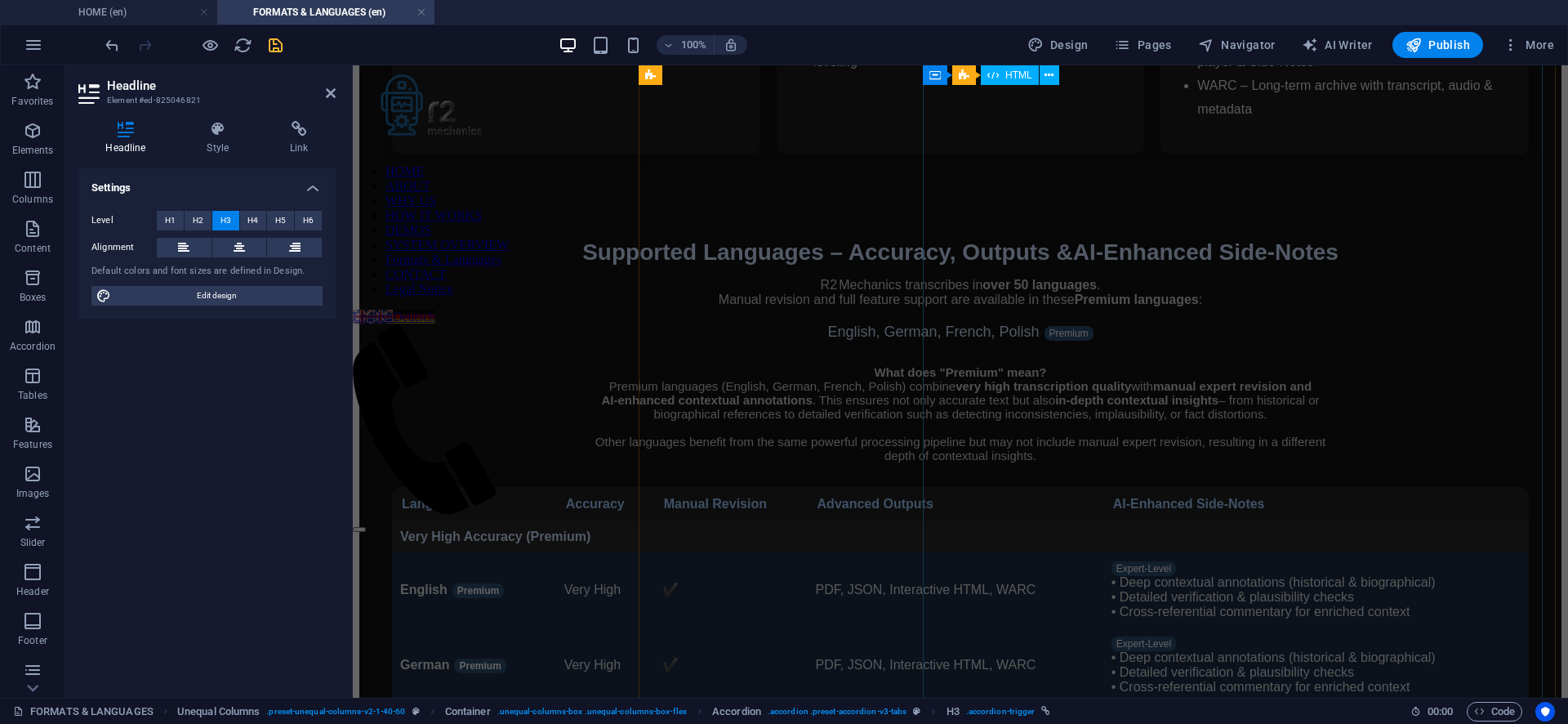 click on "Supported Languages – Accuracy, Outputs &  AI‑Enhanced Side‑Notes
R2 Mechanics transcribes in  over 50 languages .
Manual revision and full feature support are available in these  Premium languages :
English, German, French, Polish
Premium
What does " Premium " mean?
Premium languages (English, German, French, Polish) combine  very high transcription quality
with  manual expert revision and AI‑enhanced contextual annotations .
This ensures not only accurate text but also  in‑depth contextual insights  – from historical or biographical references
to detailed verification such as detecting inconsistencies, implausibility, or fact distortions.
Other languages benefit from the same powerful processing pipeline but may not include manual expert revision,
resulting in a different depth of contextual insights.
–" at bounding box center [960, 1568] 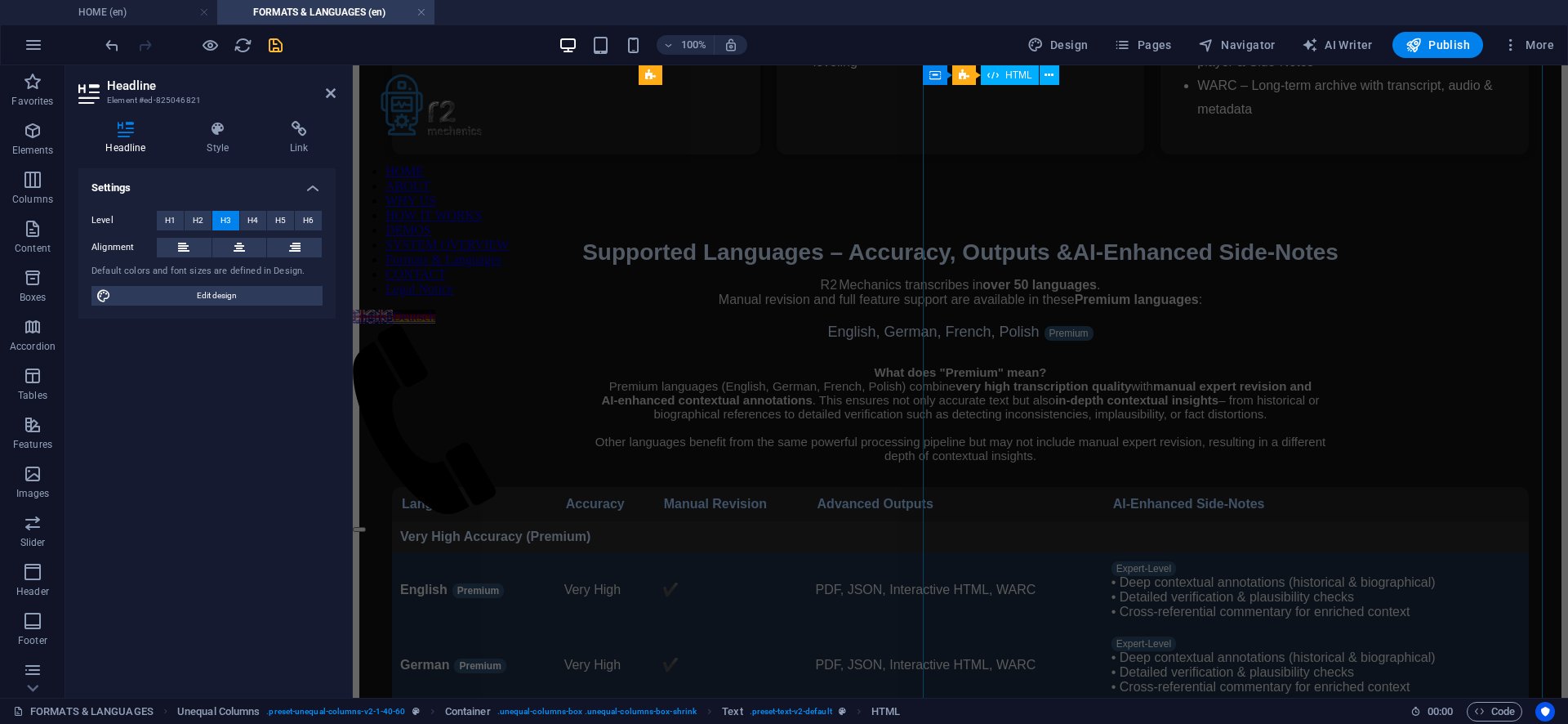 click on "Supported Languages – Accuracy, Outputs &  AI‑Enhanced Side‑Notes
R2 Mechanics transcribes in  over 50 languages .
Manual revision and full feature support are available in these  Premium languages :
English, German, French, Polish
Premium
What does " Premium " mean?
Premium languages (English, German, French, Polish) combine  very high transcription quality
with  manual expert revision and AI‑enhanced contextual annotations .
This ensures not only accurate text but also  in‑depth contextual insights  – from historical or biographical references
to detailed verification such as detecting inconsistencies, implausibility, or fact distortions.
Other languages benefit from the same powerful processing pipeline but may not include manual expert revision,
resulting in a different depth of contextual insights.
–" at bounding box center (960, 1568) 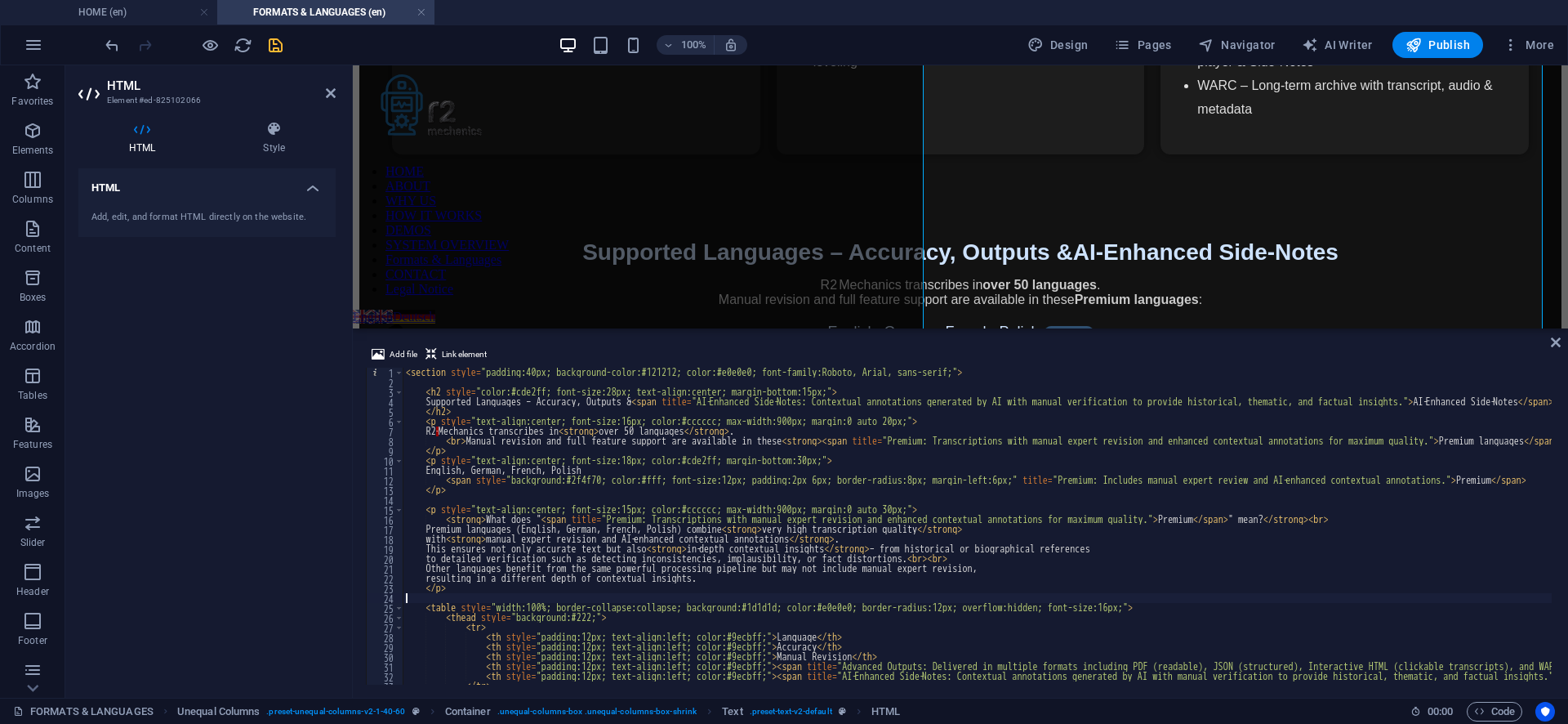 scroll, scrollTop: 0, scrollLeft: 0, axis: both 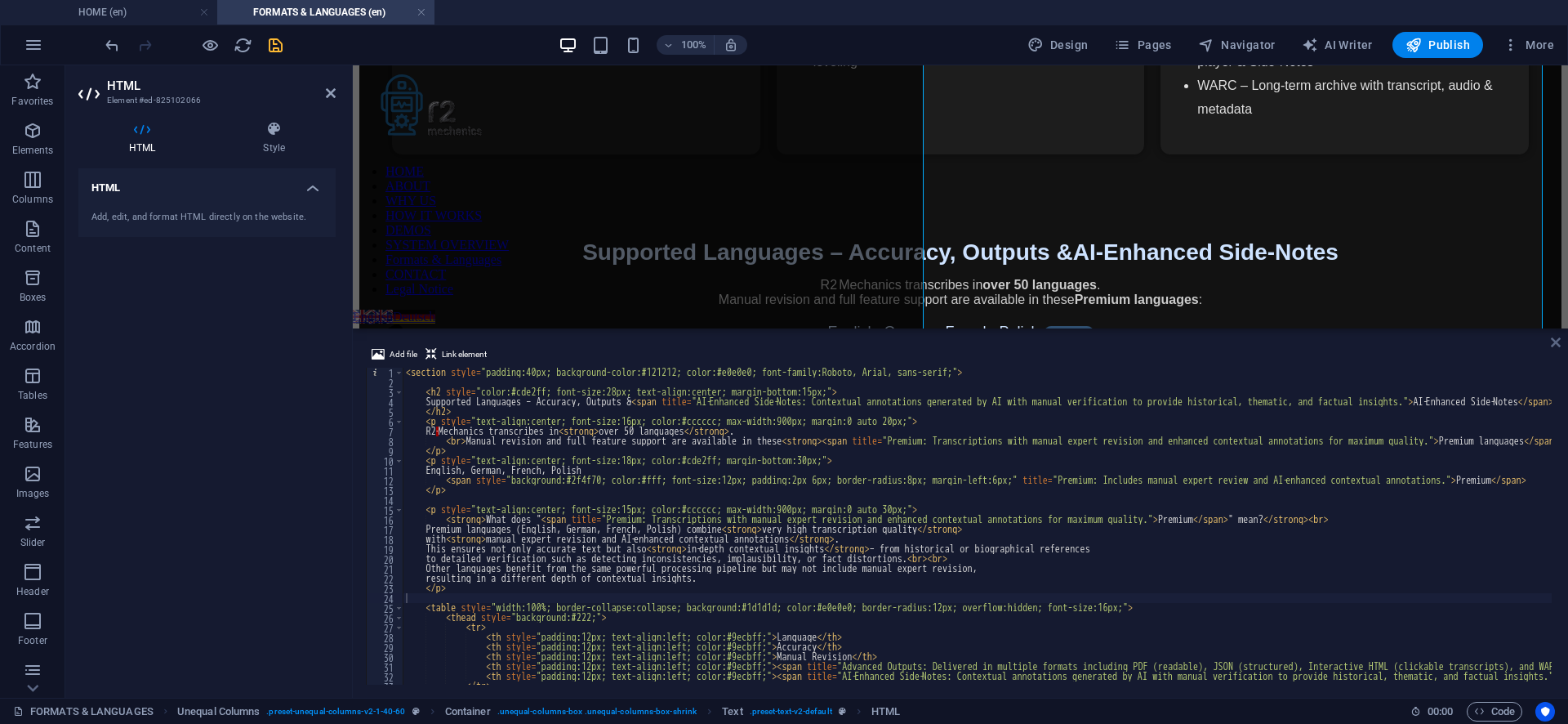 click at bounding box center [1556, 342] 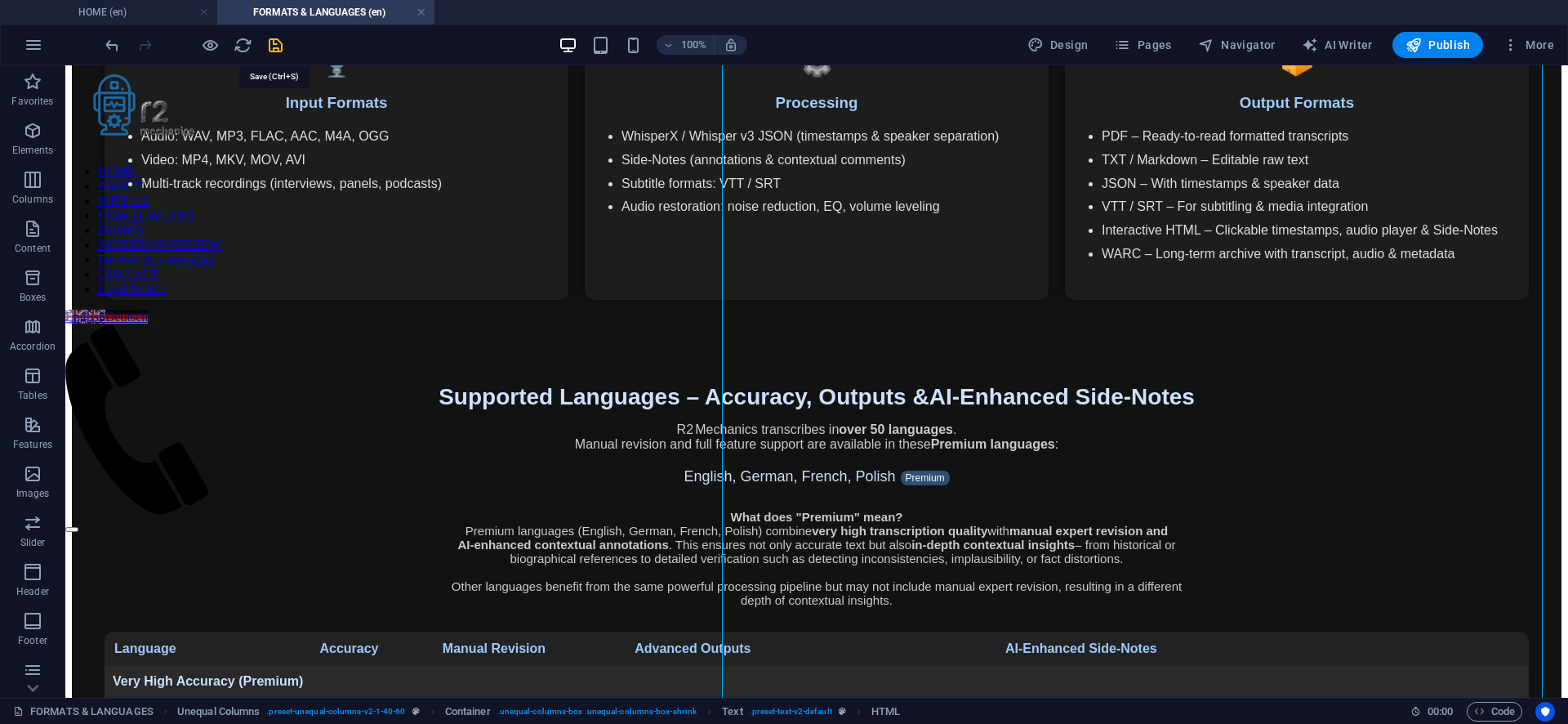click at bounding box center (275, 45) 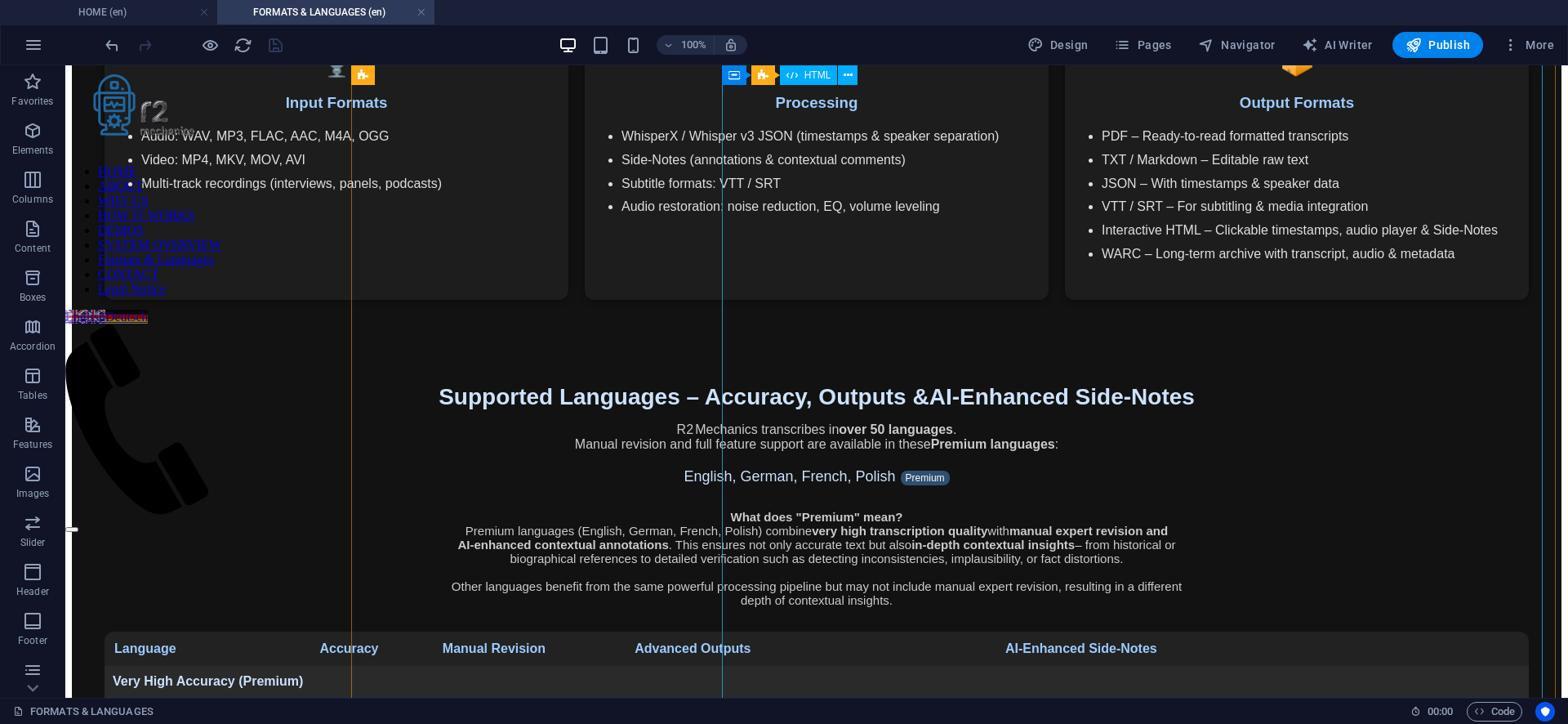 click on "Supported Languages – Accuracy, Outputs &  AI‑Enhanced Side‑Notes
R2 Mechanics transcribes in  over 50 languages .
Manual revision and full feature support are available in these  Premium languages :
English, German, French, Polish
Premium
What does " Premium " mean?
Premium languages (English, German, French, Polish) combine  very high transcription quality
with  manual expert revision and AI‑enhanced contextual annotations .
This ensures not only accurate text but also  in‑depth contextual insights  – from historical or biographical references
to detailed verification such as detecting inconsistencies, implausibility, or fact distortions.
Other languages benefit from the same powerful processing pipeline but may not include manual expert revision,
resulting in a different depth of contextual insights.
–" at bounding box center (817, 1714) 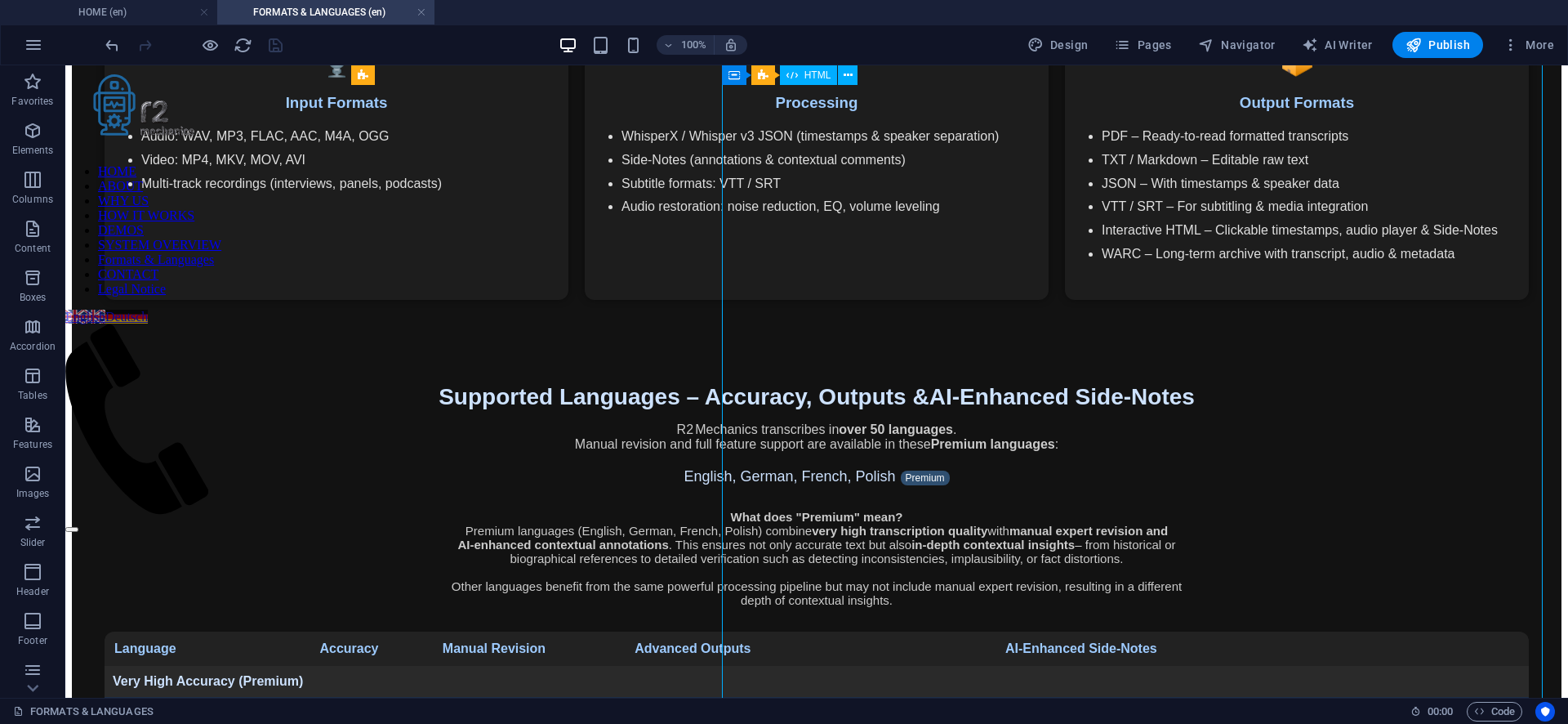 click on "Supported Languages – Accuracy, Outputs &  AI‑Enhanced Side‑Notes
R2 Mechanics transcribes in  over 50 languages .
Manual revision and full feature support are available in these  Premium languages :
English, German, French, Polish
Premium
What does " Premium " mean?
Premium languages (English, German, French, Polish) combine  very high transcription quality
with  manual expert revision and AI‑enhanced contextual annotations .
This ensures not only accurate text but also  in‑depth contextual insights  – from historical or biographical references
to detailed verification such as detecting inconsistencies, implausibility, or fact distortions.
Other languages benefit from the same powerful processing pipeline but may not include manual expert revision,
resulting in a different depth of contextual insights.
–" at bounding box center [817, 1714] 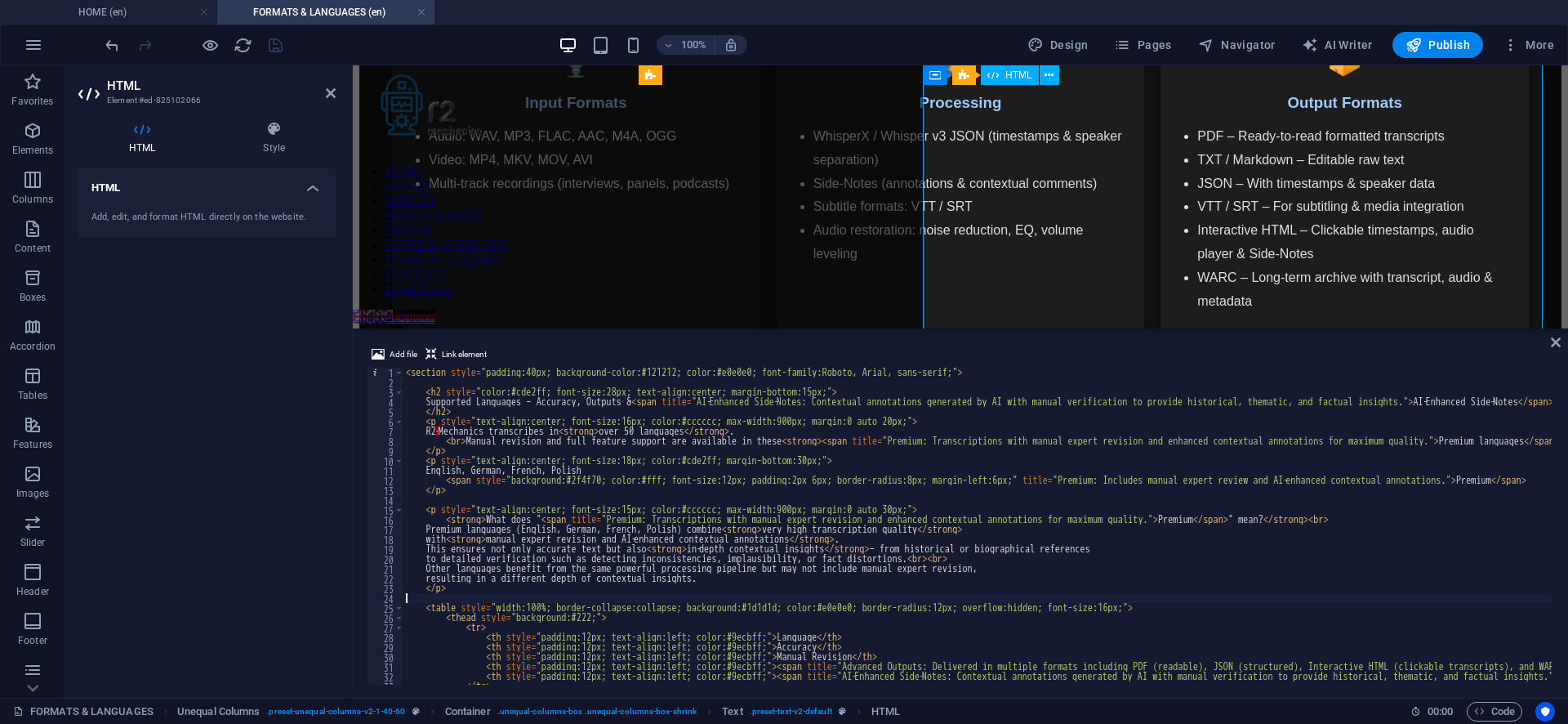 scroll, scrollTop: 1471, scrollLeft: 0, axis: vertical 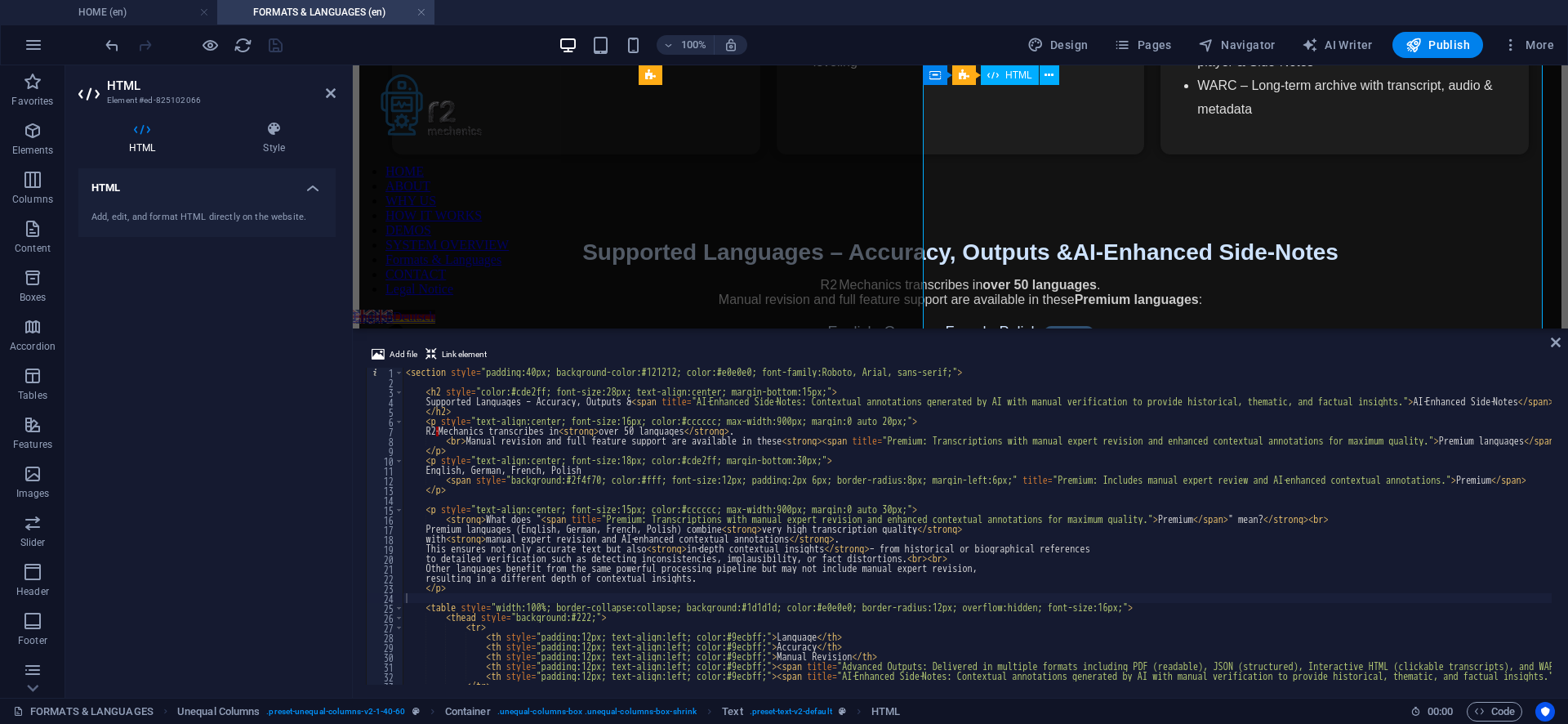 click on "Supported Languages – Accuracy, Outputs &  AI‑Enhanced Side‑Notes
R2 Mechanics transcribes in  over 50 languages .
Manual revision and full feature support are available in these  Premium languages :
English, German, French, Polish
Premium
What does " Premium " mean?
Premium languages (English, German, French, Polish) combine  very high transcription quality
with  manual expert revision and AI‑enhanced contextual annotations .
This ensures not only accurate text but also  in‑depth contextual insights  – from historical or biographical references
to detailed verification such as detecting inconsistencies, implausibility, or fact distortions.
Other languages benefit from the same powerful processing pipeline but may not include manual expert revision,
resulting in a different depth of contextual insights.
–" at bounding box center (960, 1568) 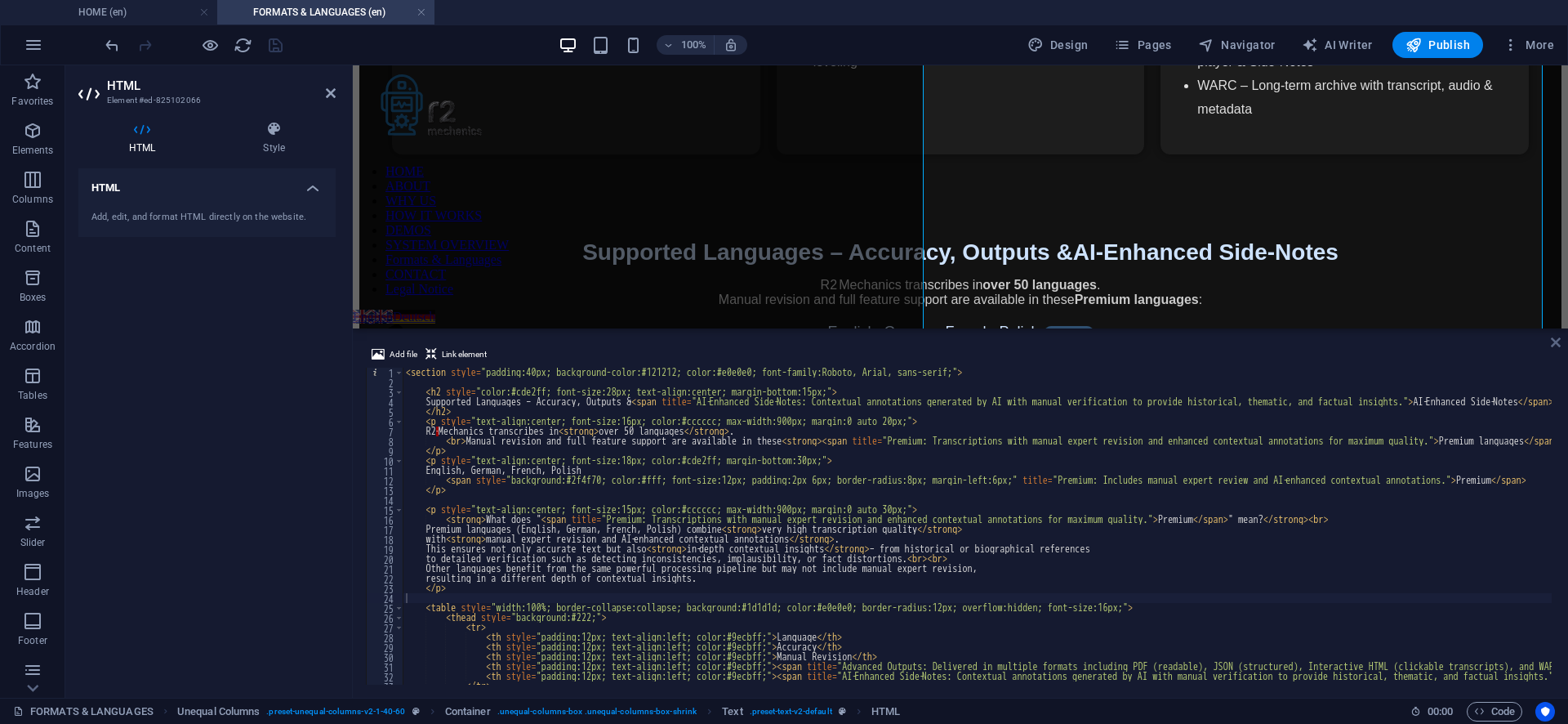 click at bounding box center (1556, 342) 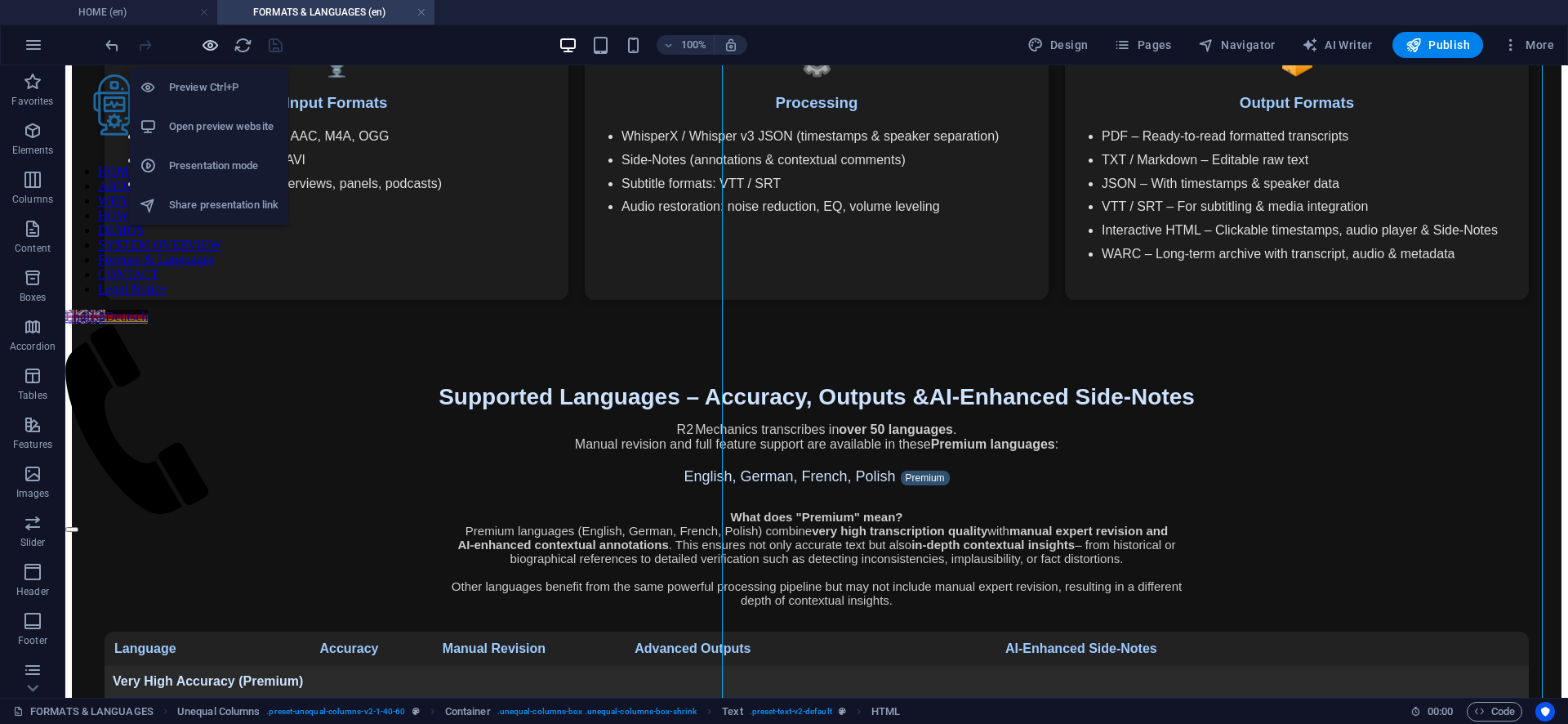 click at bounding box center [210, 45] 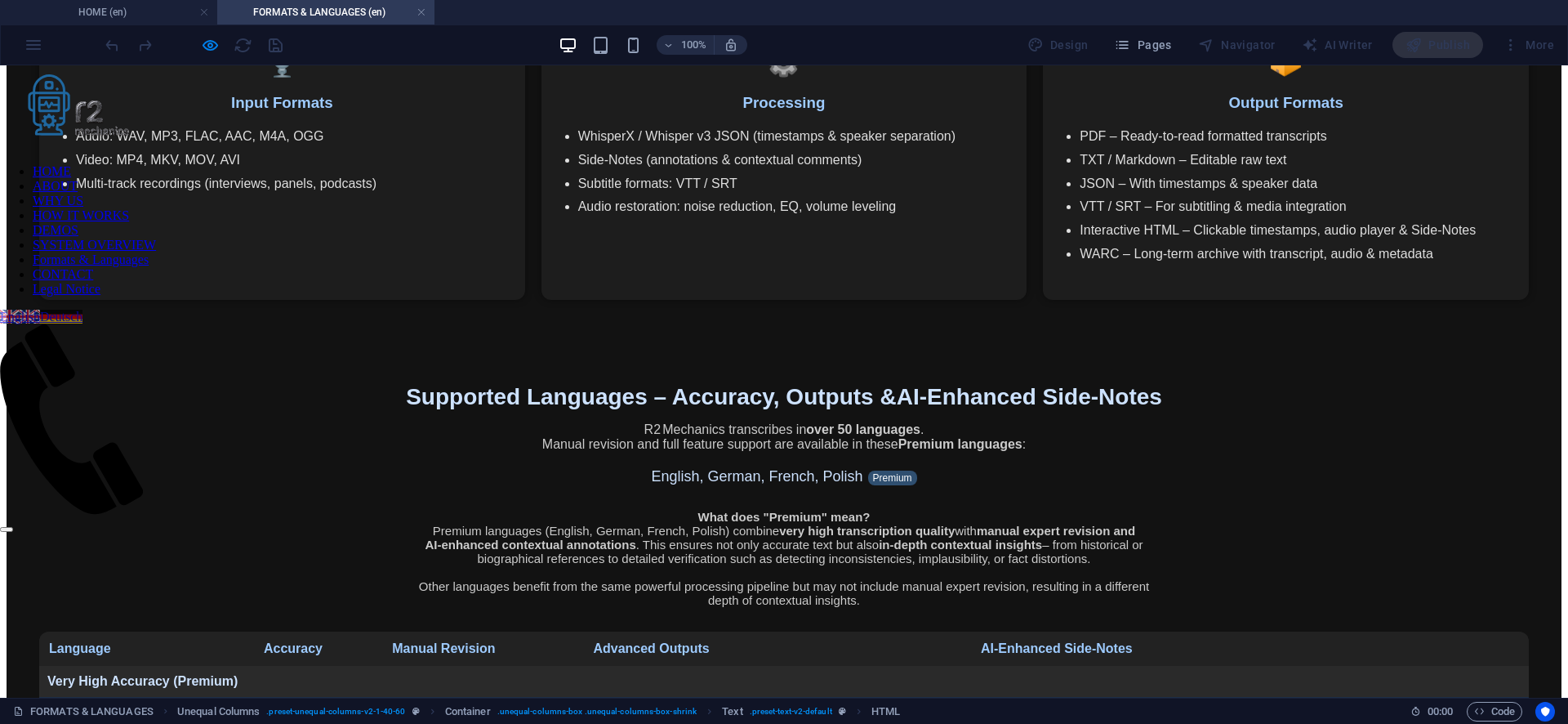 scroll, scrollTop: 1278, scrollLeft: 0, axis: vertical 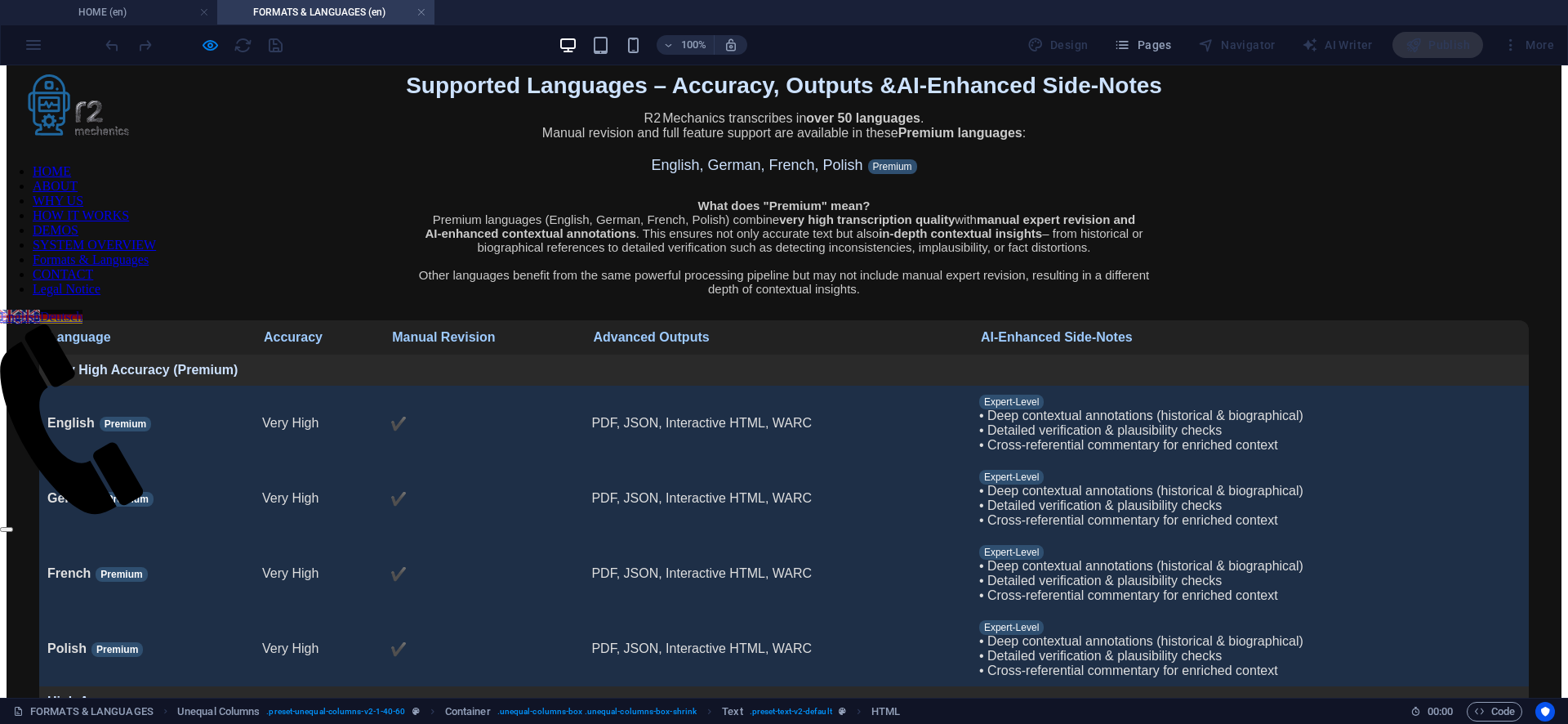 click on "AI‑Enhanced Side‑Notes" at bounding box center [1057, 337] 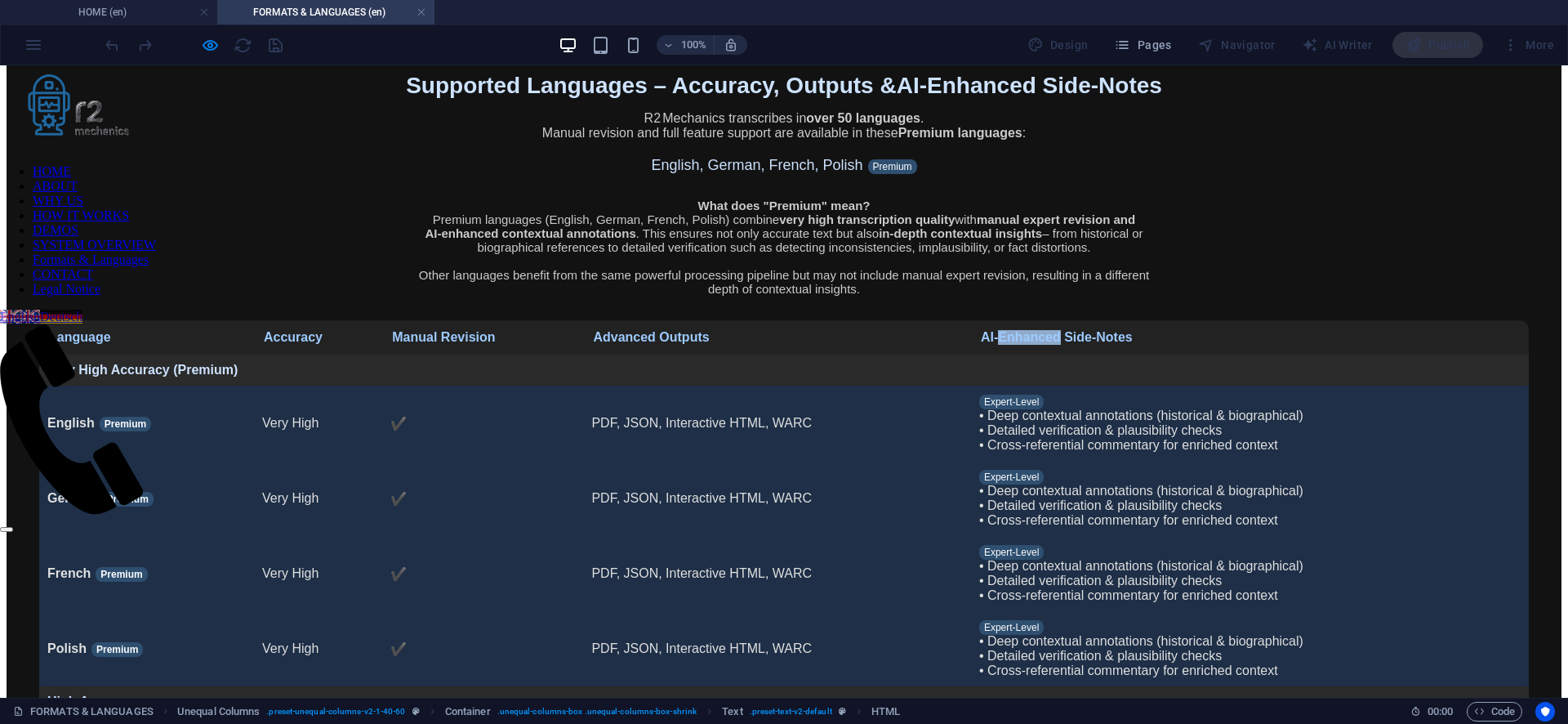 click on "AI‑Enhanced Side‑Notes" at bounding box center [1057, 337] 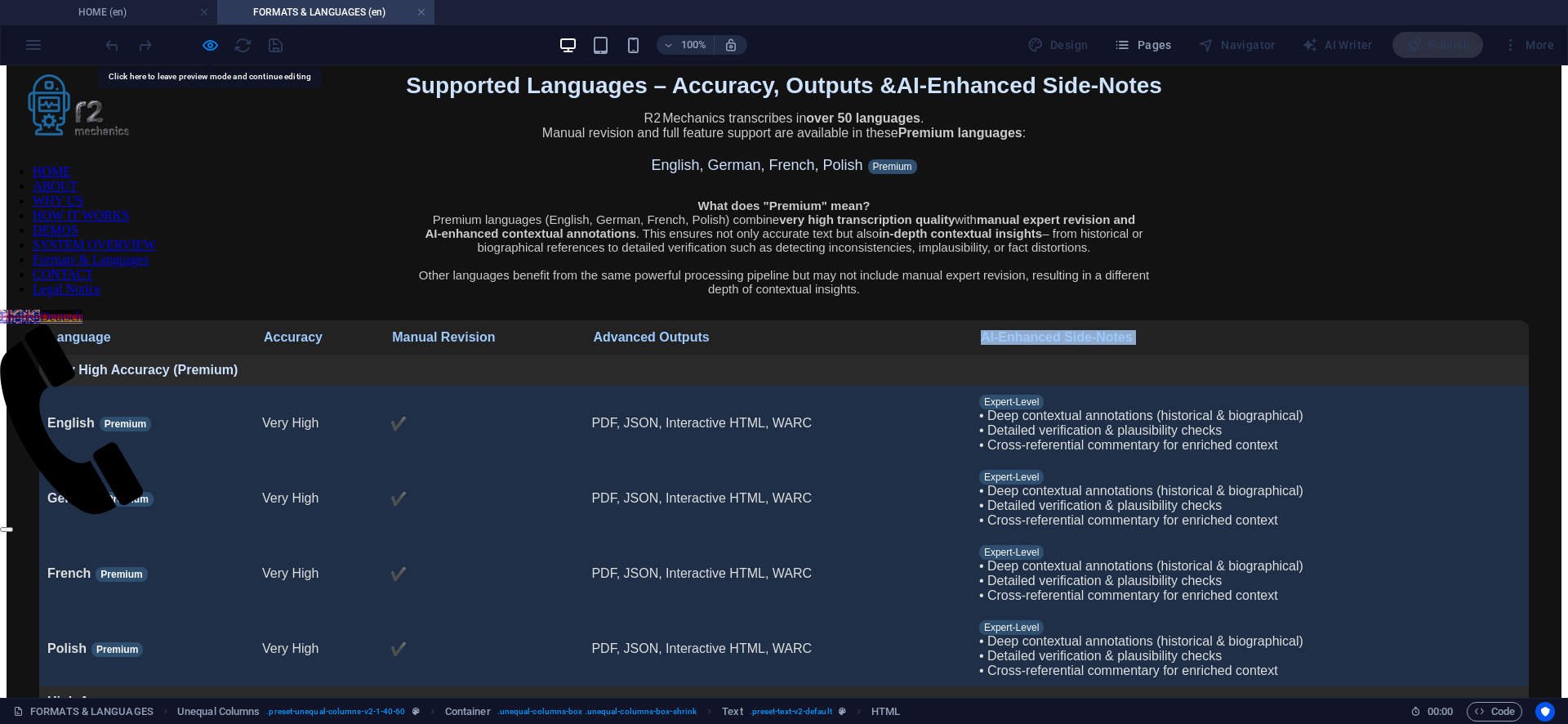 click on "AI‑Enhanced Side‑Notes" at bounding box center [1057, 337] 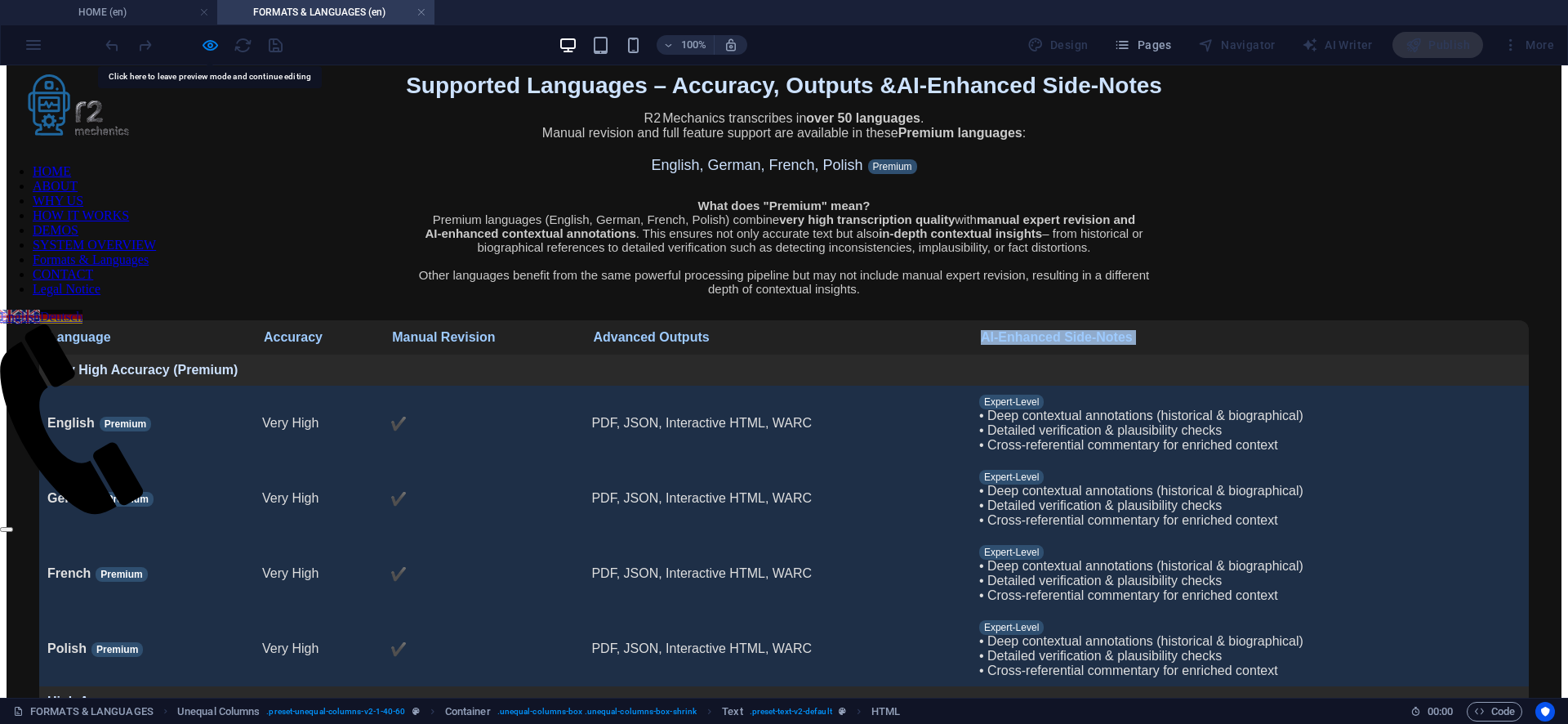 copy on "AI‑Enhanced Side‑Notes" 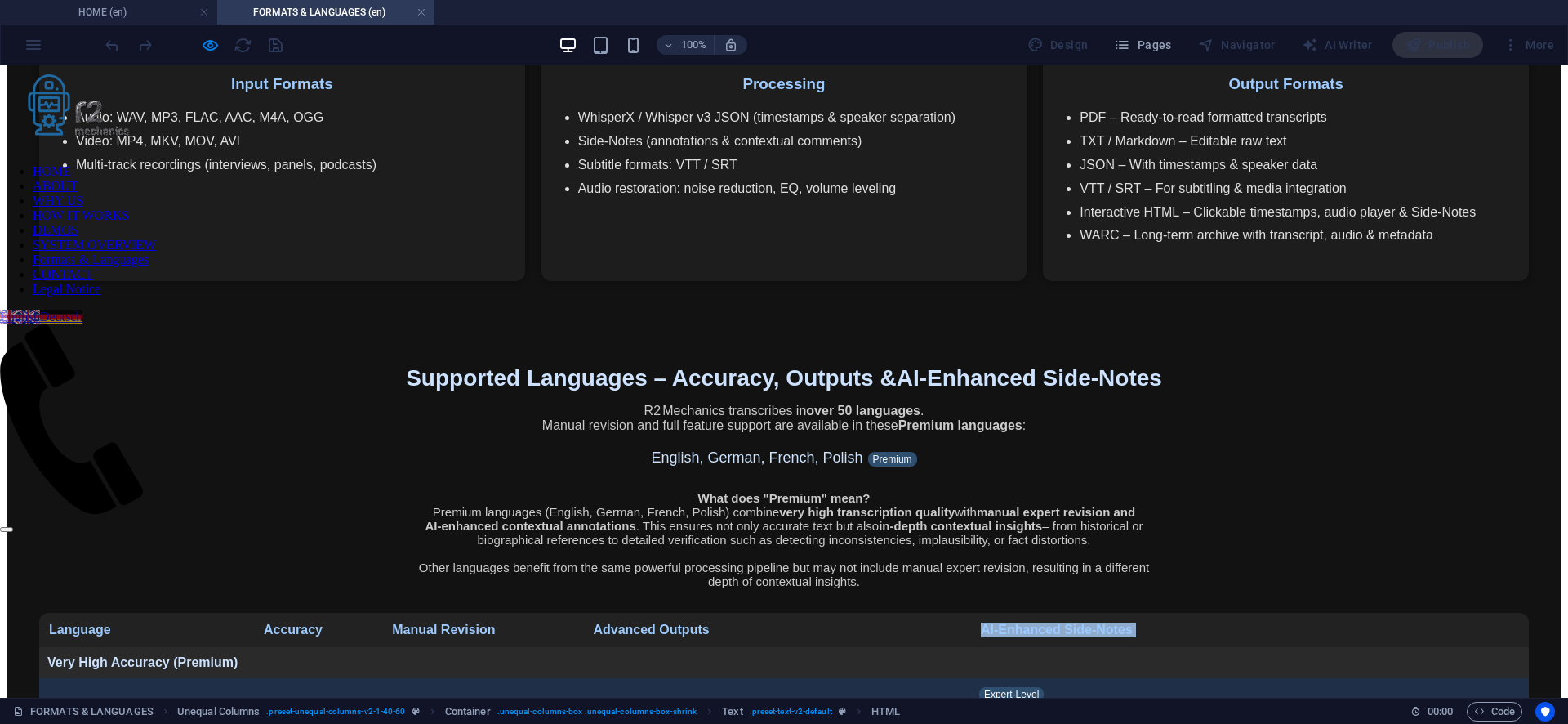 scroll, scrollTop: 1376, scrollLeft: 0, axis: vertical 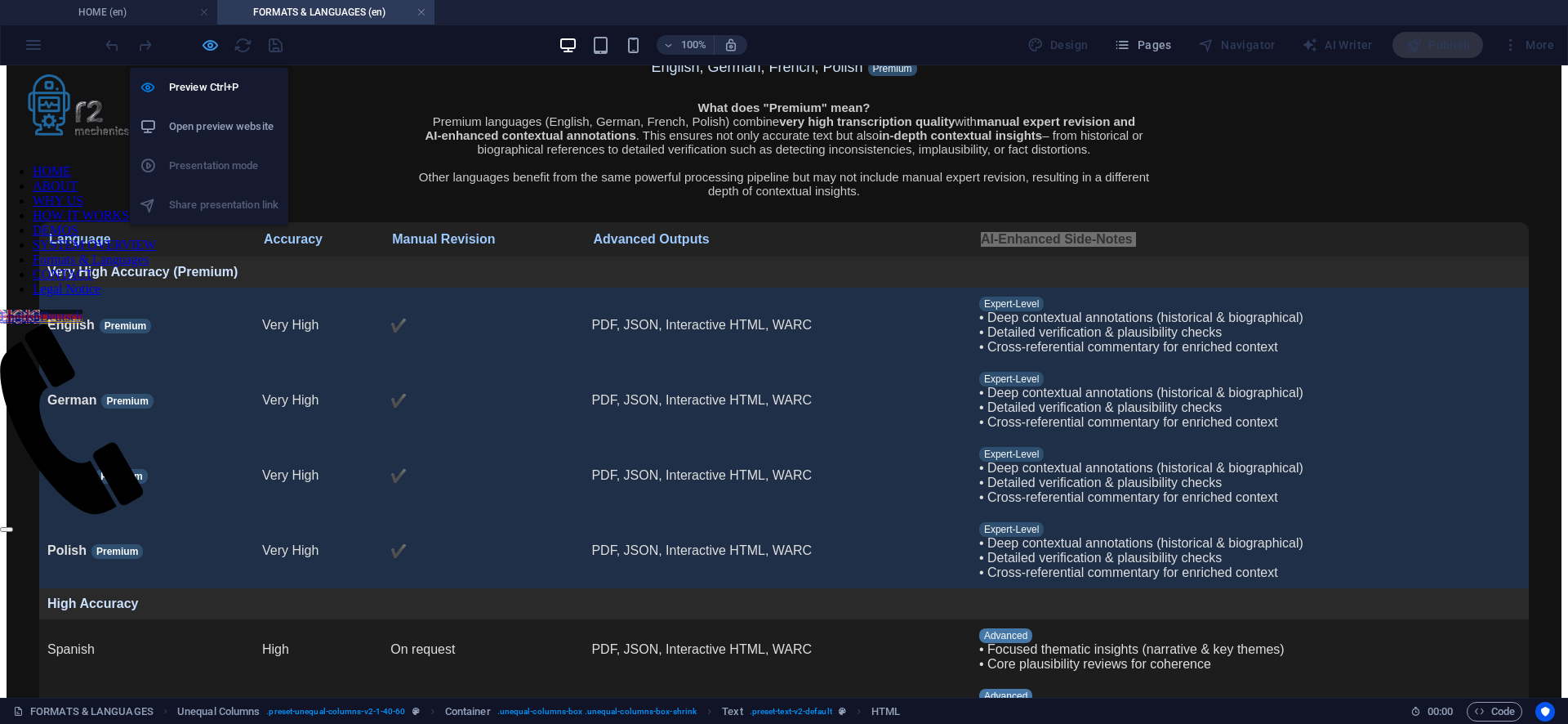 click at bounding box center (210, 45) 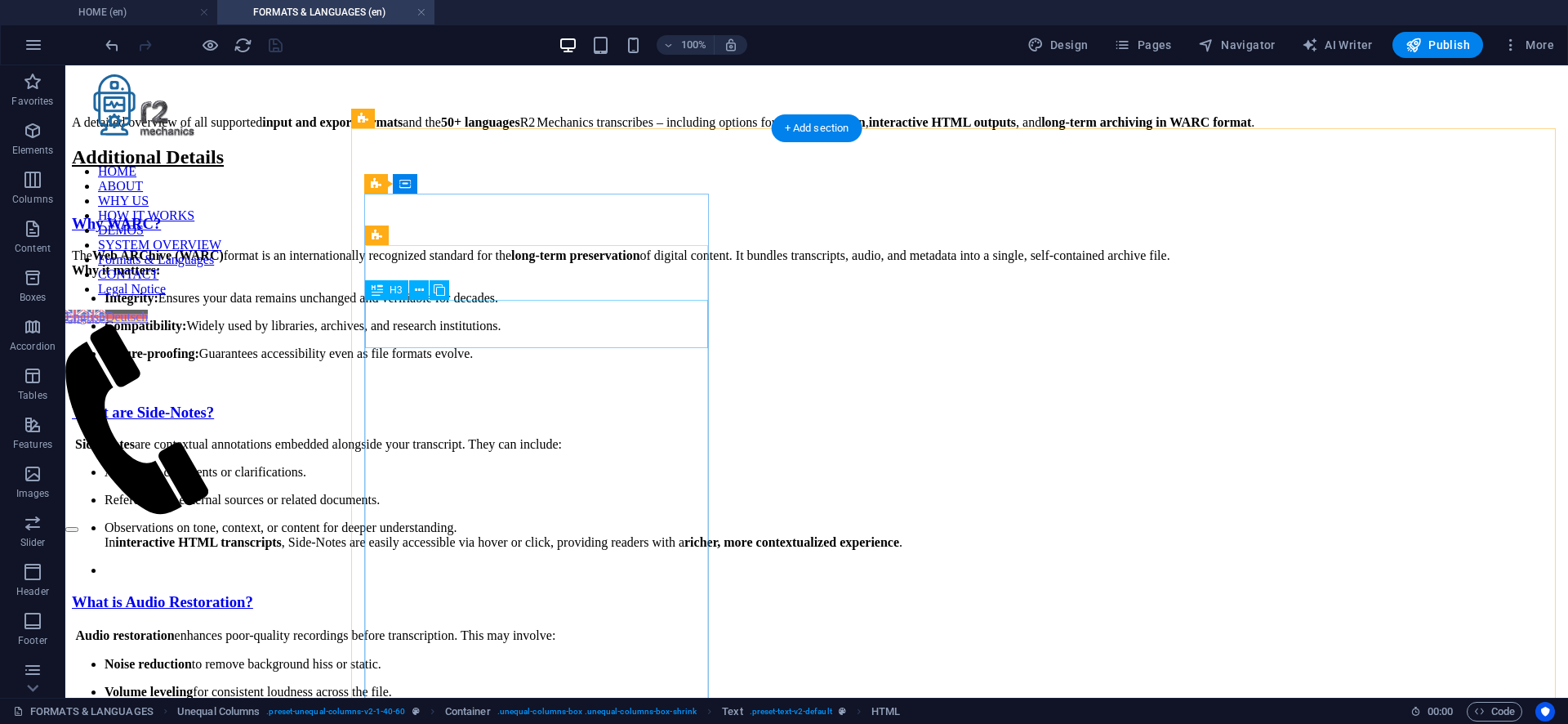 scroll, scrollTop: 200, scrollLeft: 0, axis: vertical 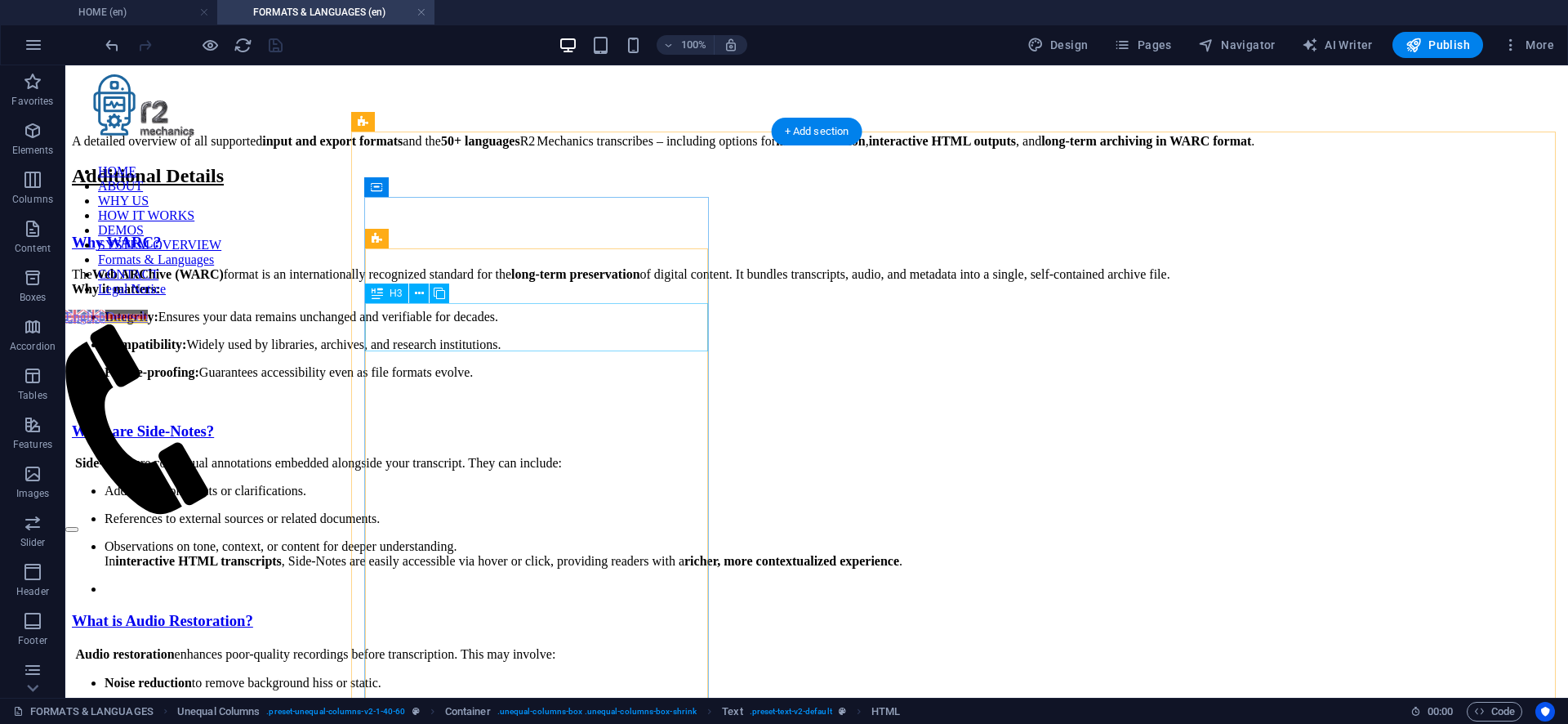 click on "What are Side-Notes?" at bounding box center (817, 431) 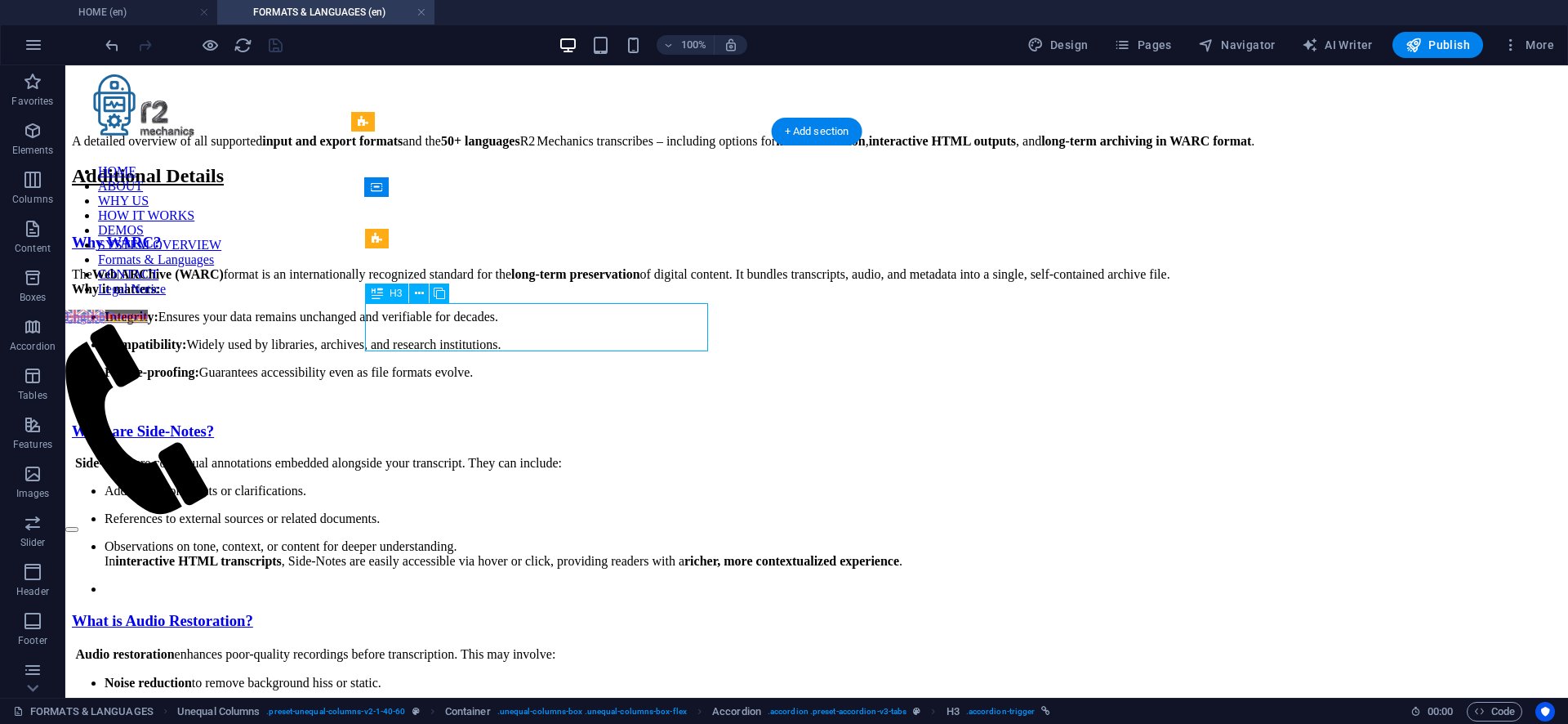 click on "What are Side-Notes?" at bounding box center [817, 431] 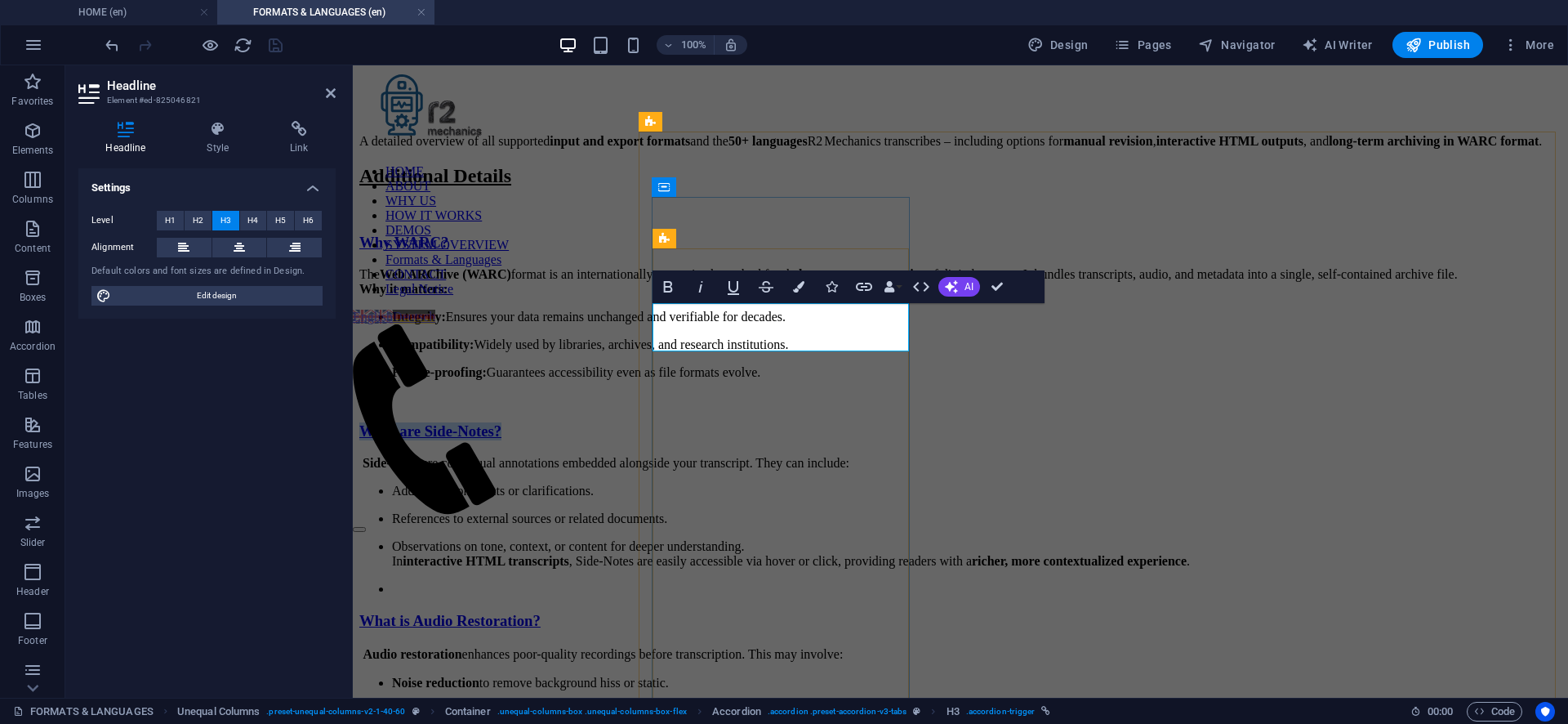 click on "What are Side-Notes?" at bounding box center [430, 431] 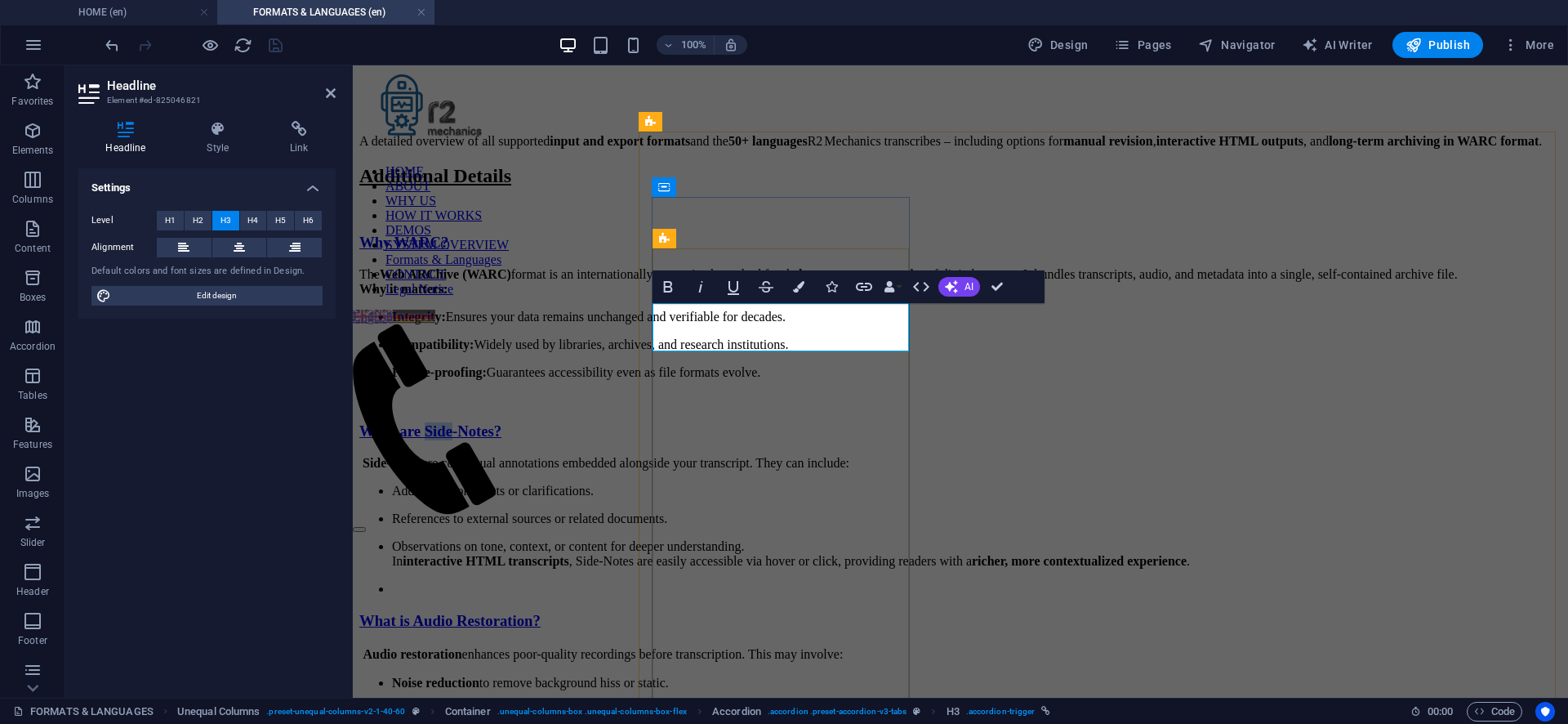 click on "What are Side-Notes?" at bounding box center [430, 431] 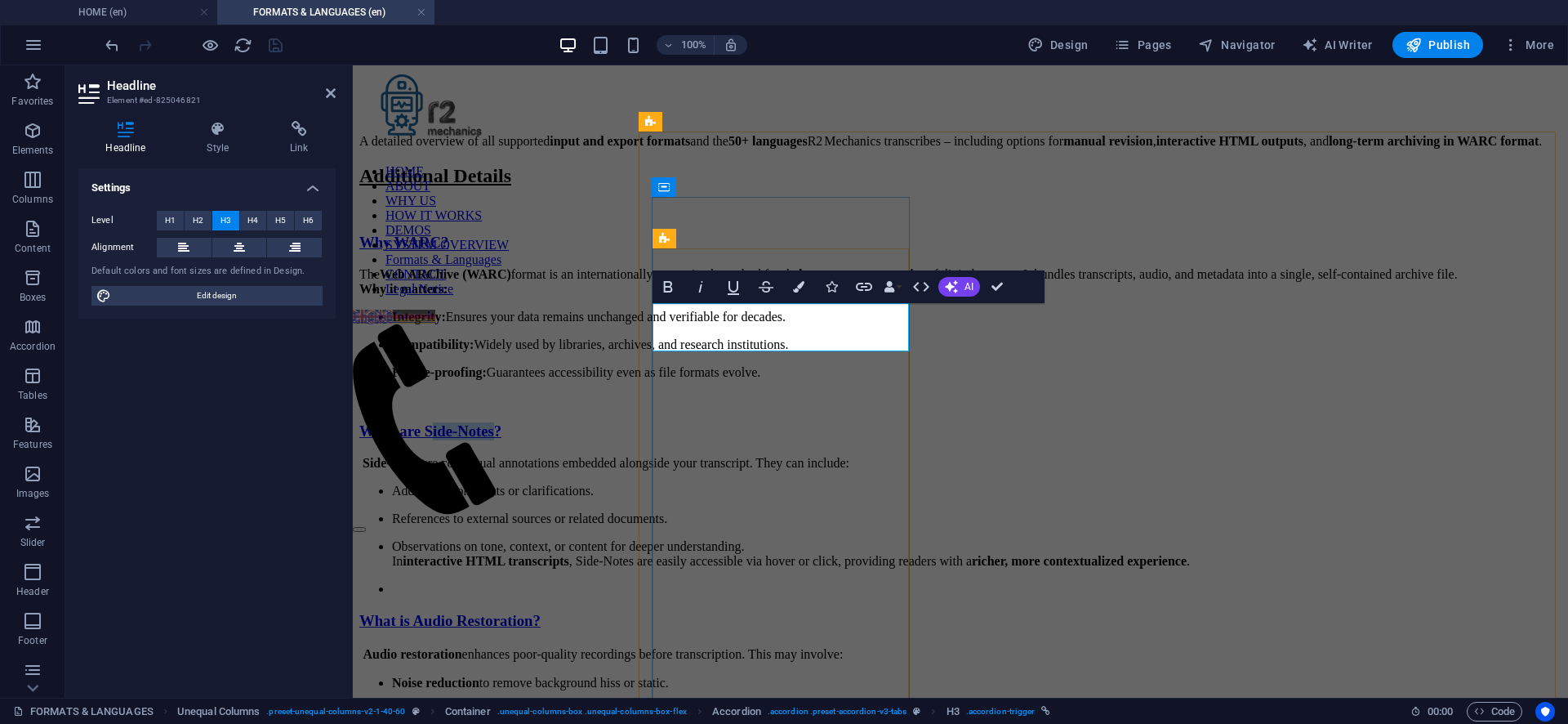 drag, startPoint x: 841, startPoint y: 321, endPoint x: 763, endPoint y: 321, distance: 78 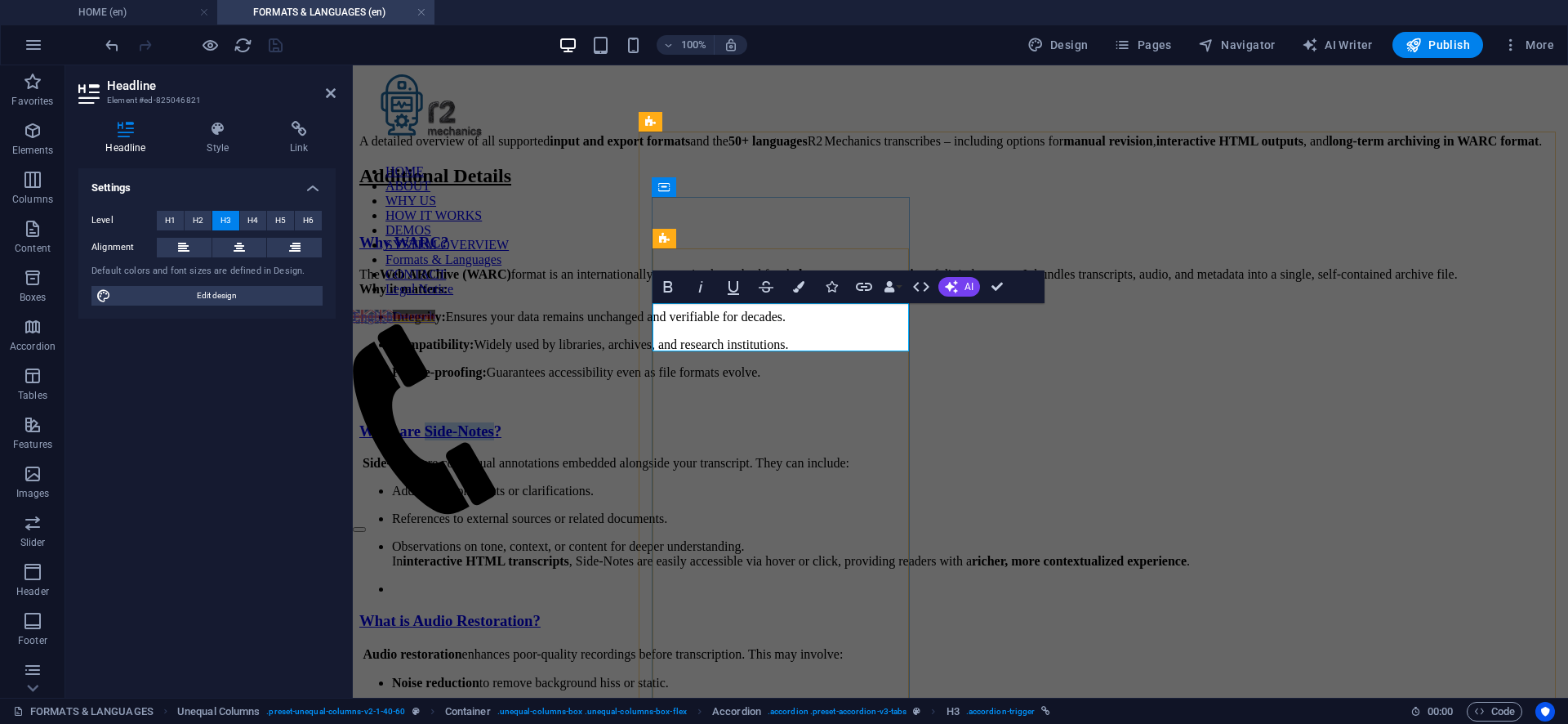 drag, startPoint x: 759, startPoint y: 330, endPoint x: 839, endPoint y: 327, distance: 80.0562 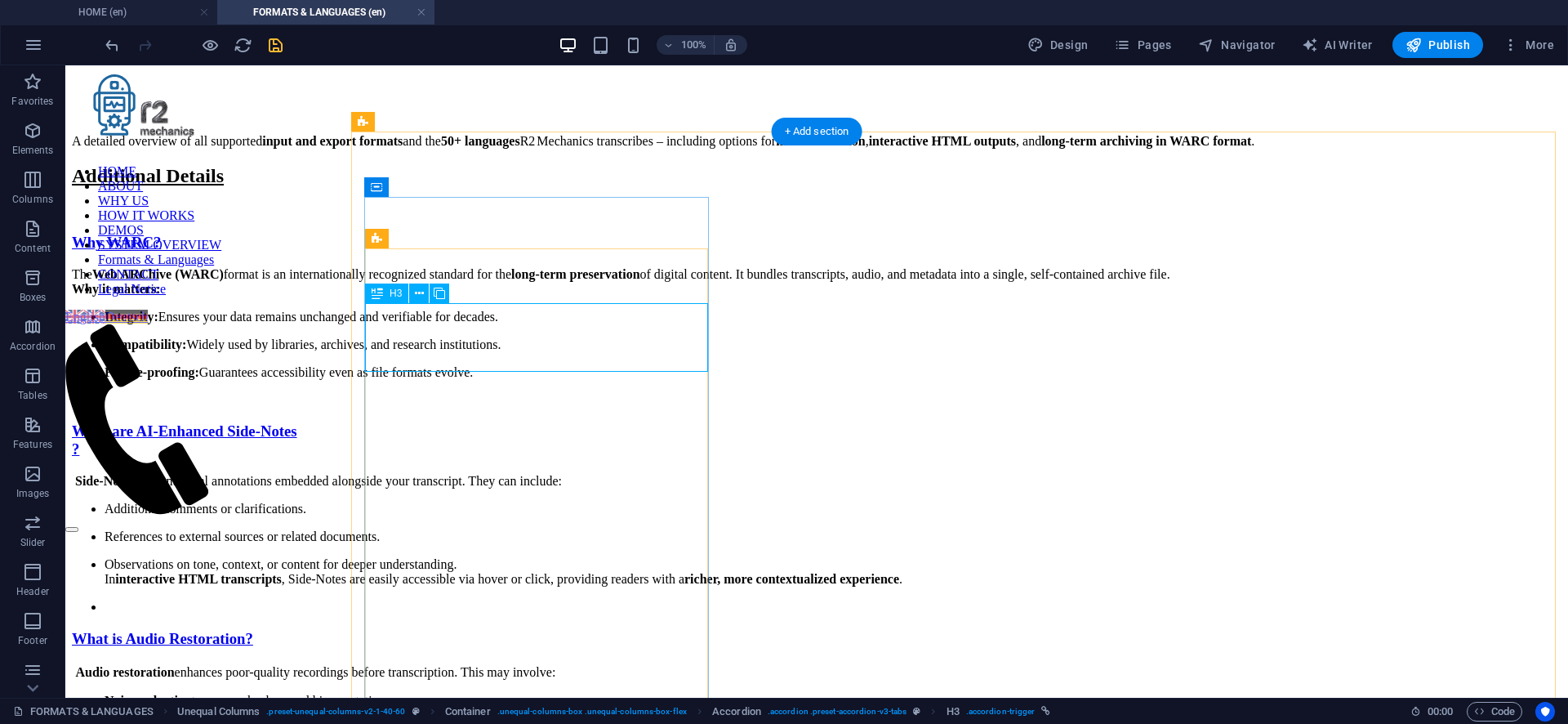click on "What are AI‑Enhanced Side‑Notes ?" at bounding box center [817, 440] 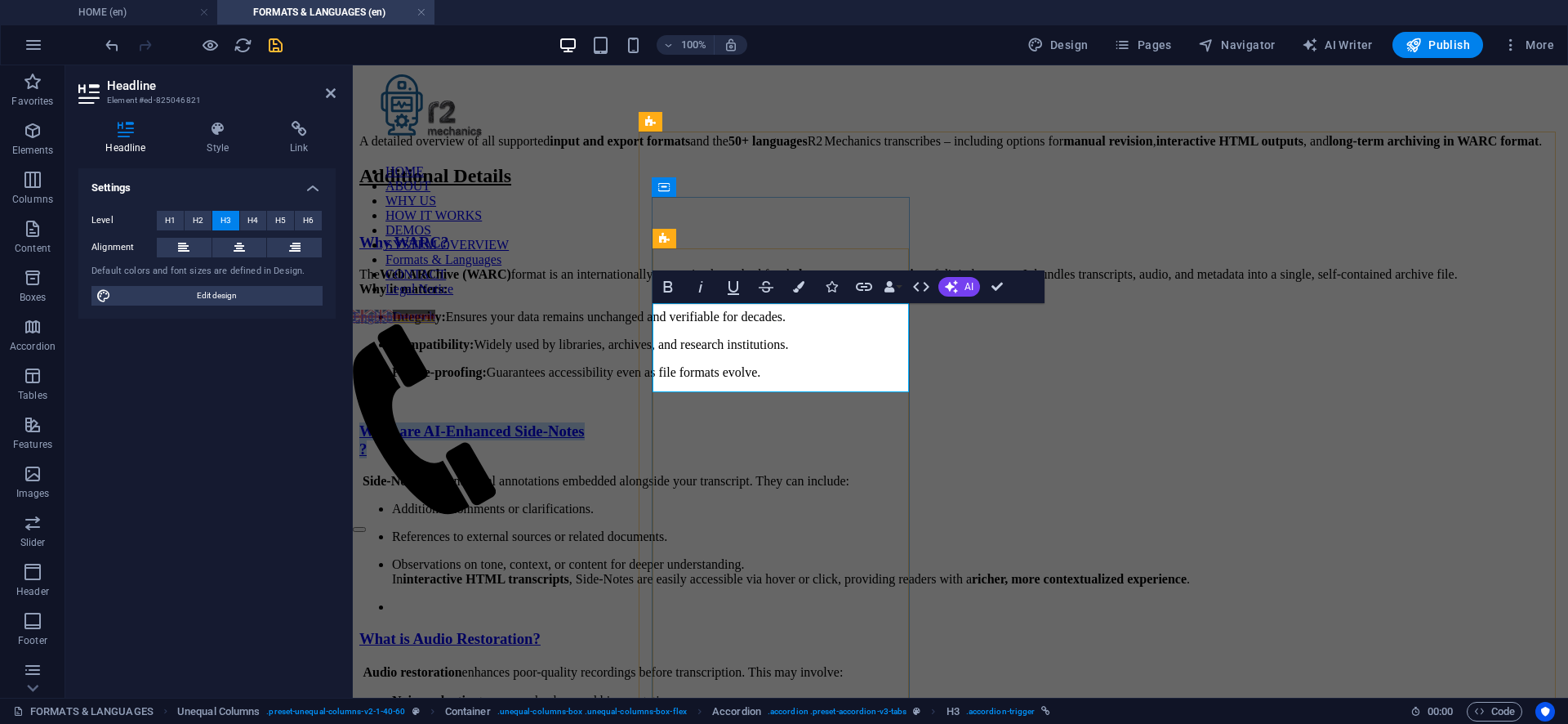 click on "What are AI‑Enhanced Side‑Notes ?" at bounding box center (472, 440) 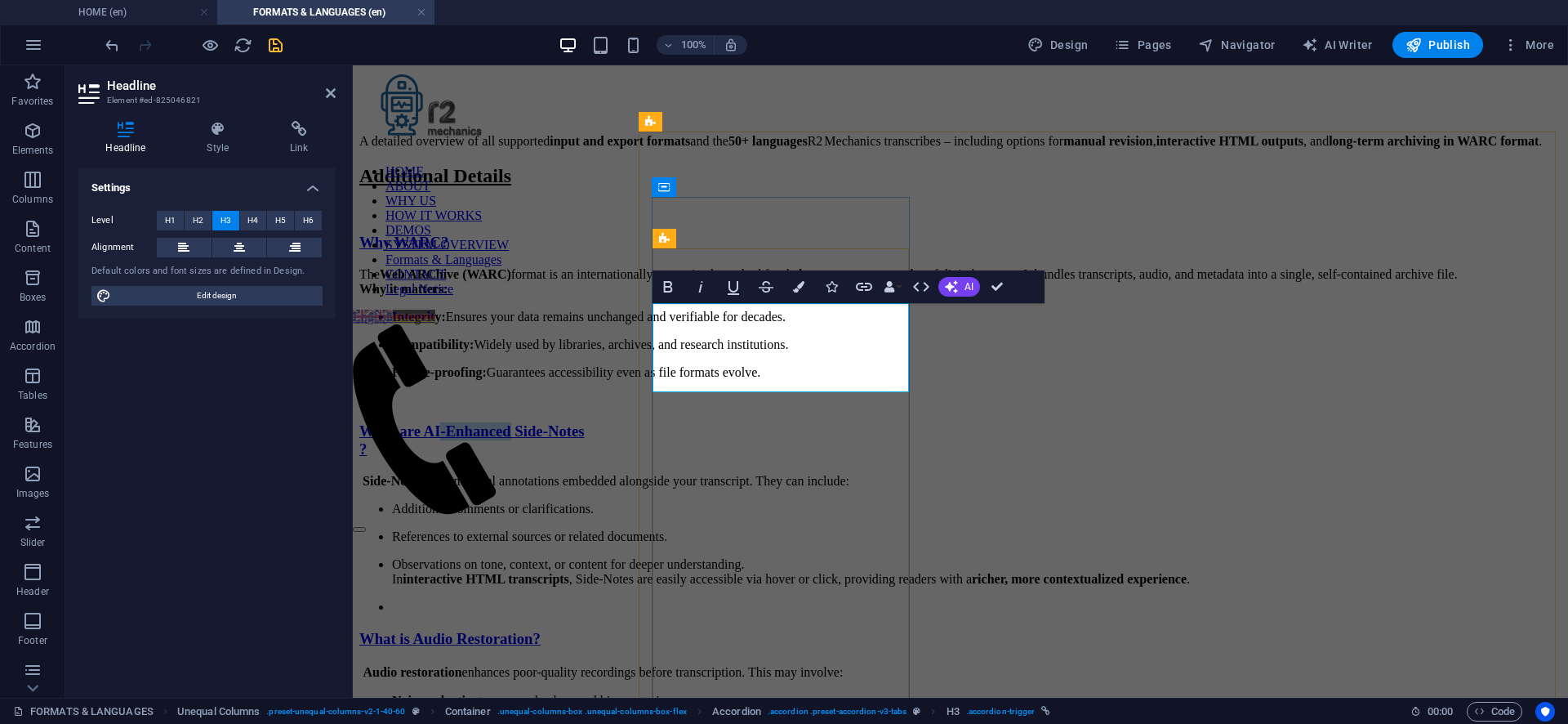 drag, startPoint x: 768, startPoint y: 329, endPoint x: 854, endPoint y: 329, distance: 86 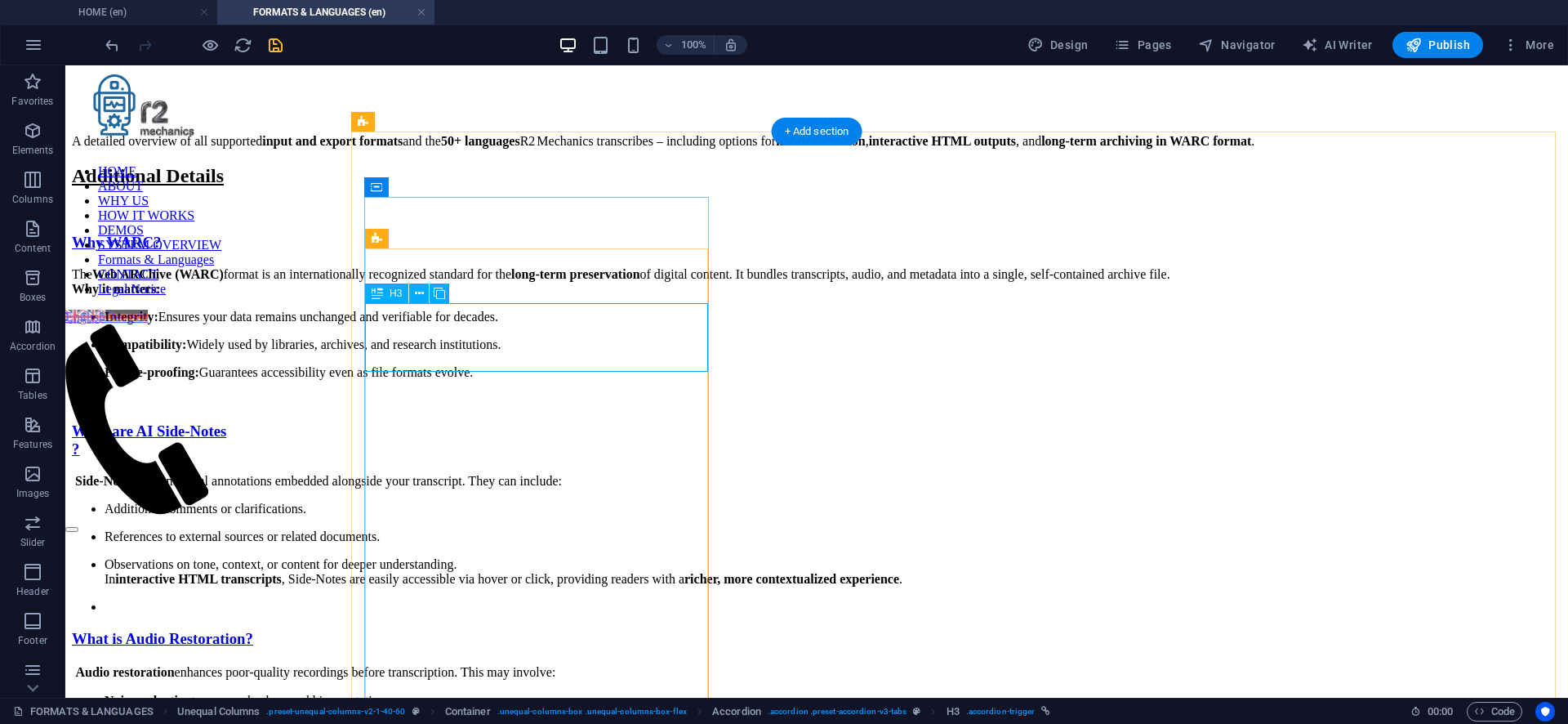 click on "What are AI Side‑Notes ?" at bounding box center [817, 440] 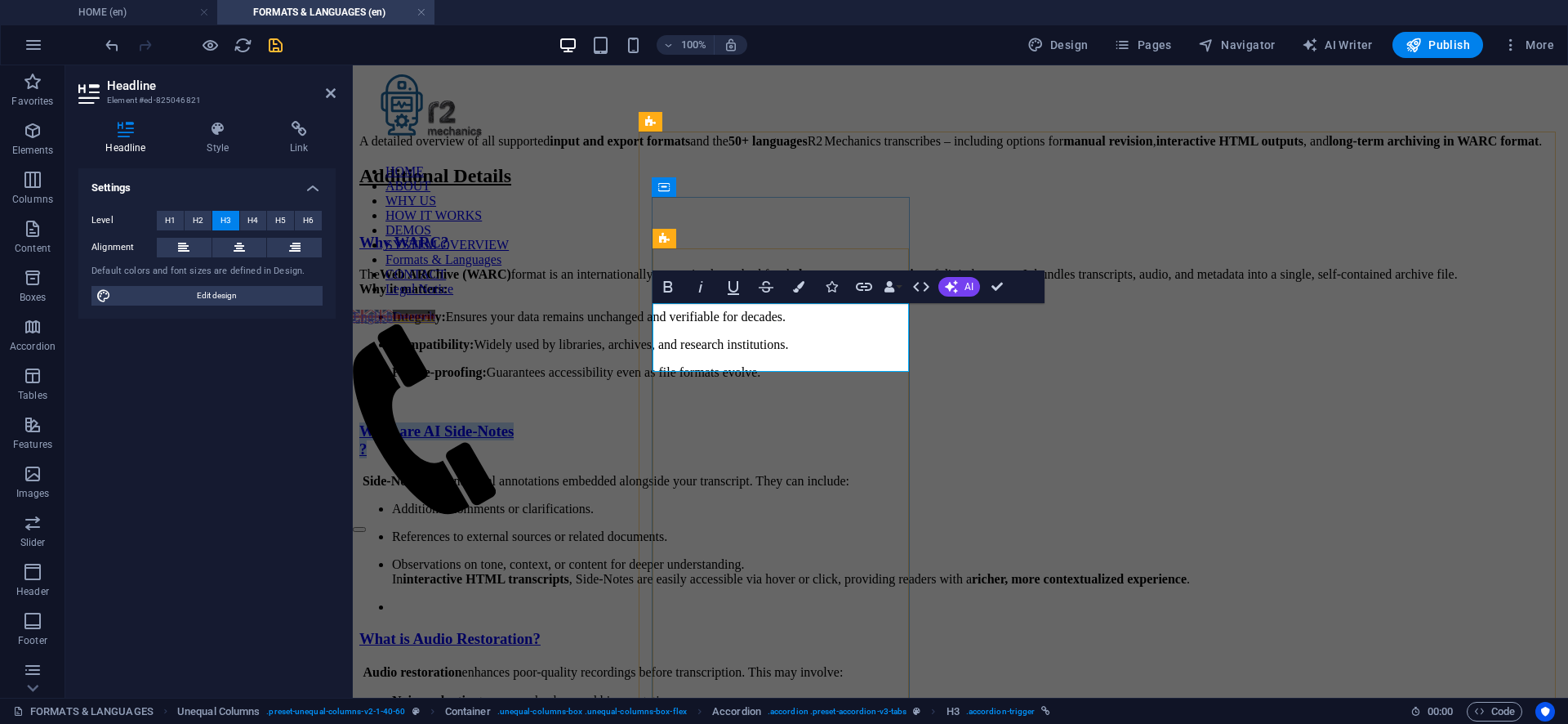 click on "What are AI Side‑Notes ?" at bounding box center [436, 440] 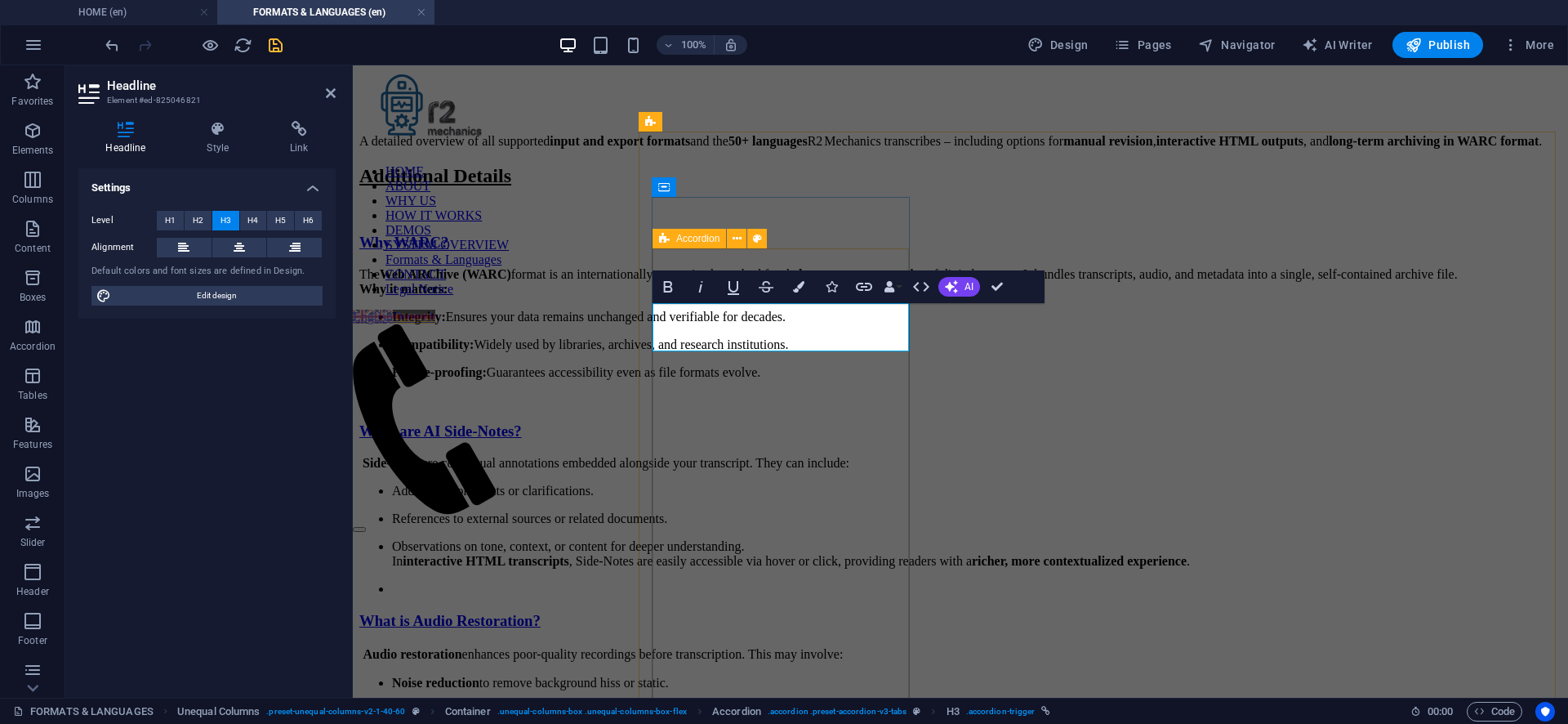 type 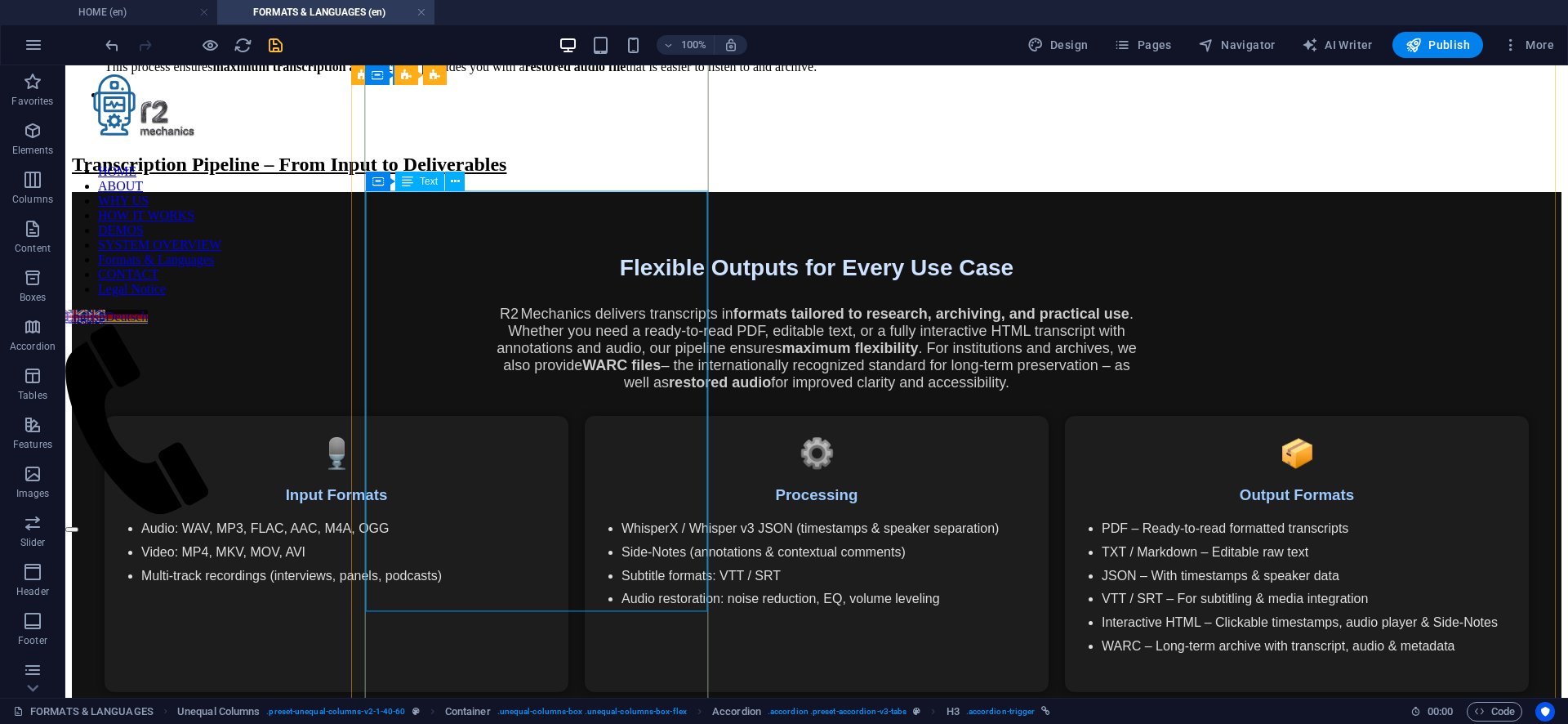 scroll, scrollTop: 985, scrollLeft: 0, axis: vertical 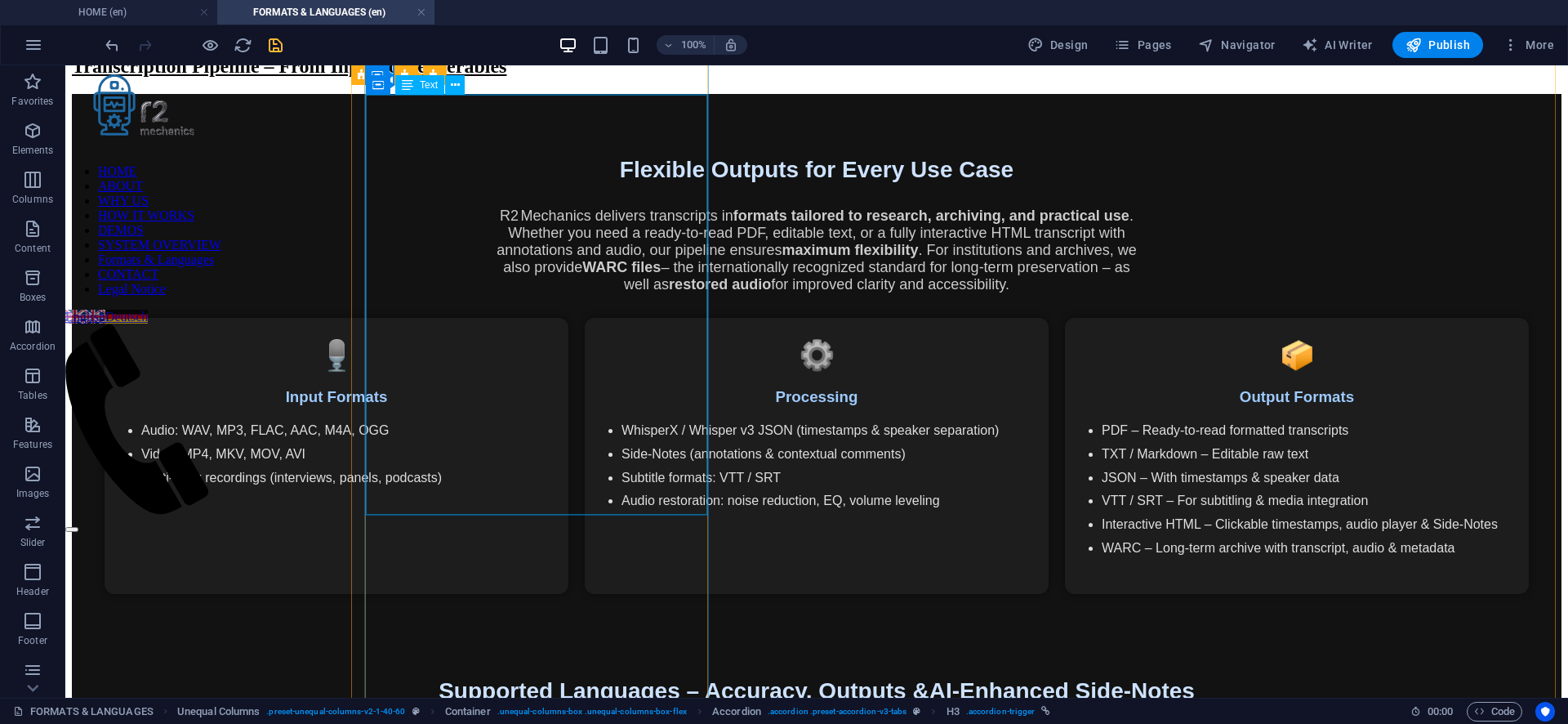 click on "Side-Notes  are contextual annotations embedded alongside your transcript. They can include: Additional comments or clarifications. References to external sources or related documents. Observations on tone, context, or content for deeper understanding. In  interactive HTML transcripts , Side-Notes are easily accessible via hover or click, providing readers with a  richer, more contextualized experience ." at bounding box center (817, -258) 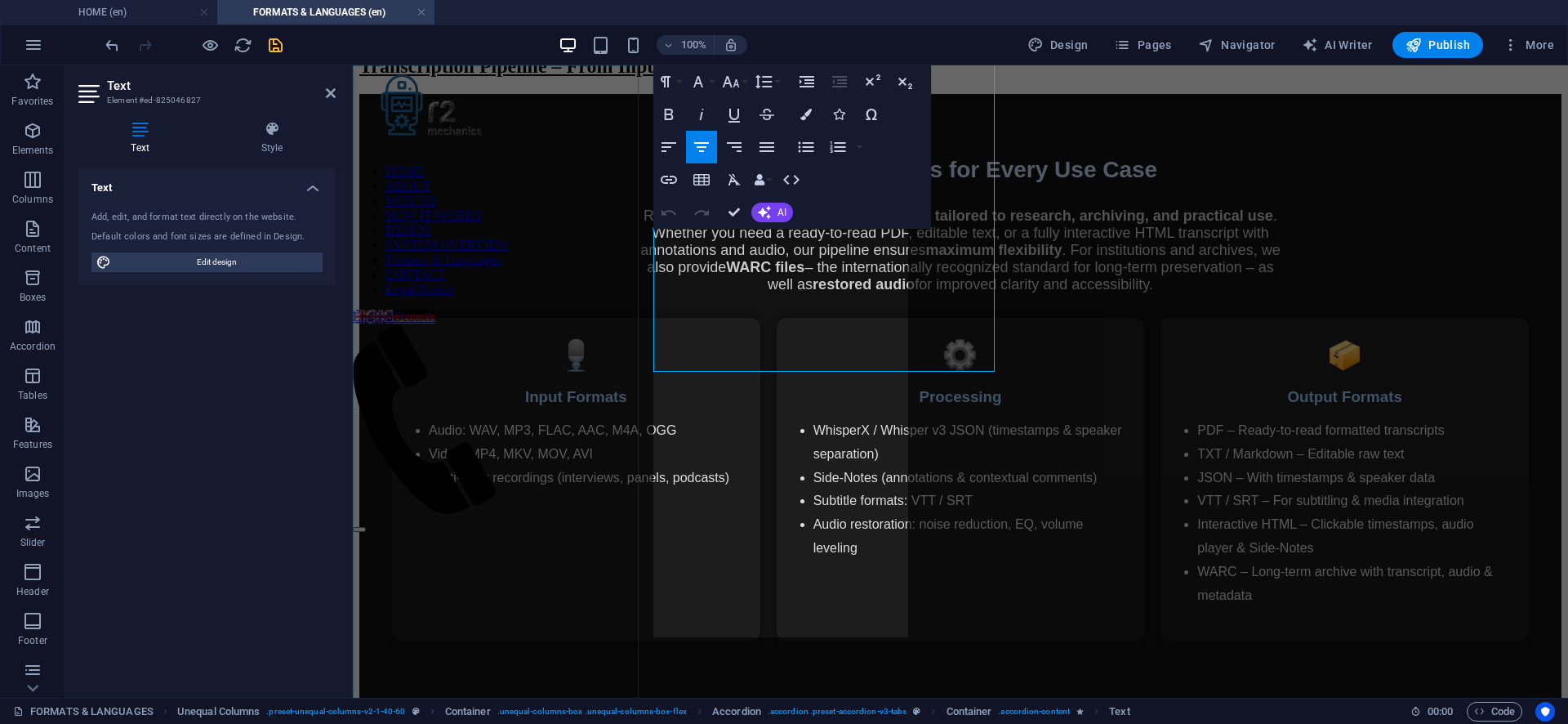 scroll, scrollTop: 1128, scrollLeft: 0, axis: vertical 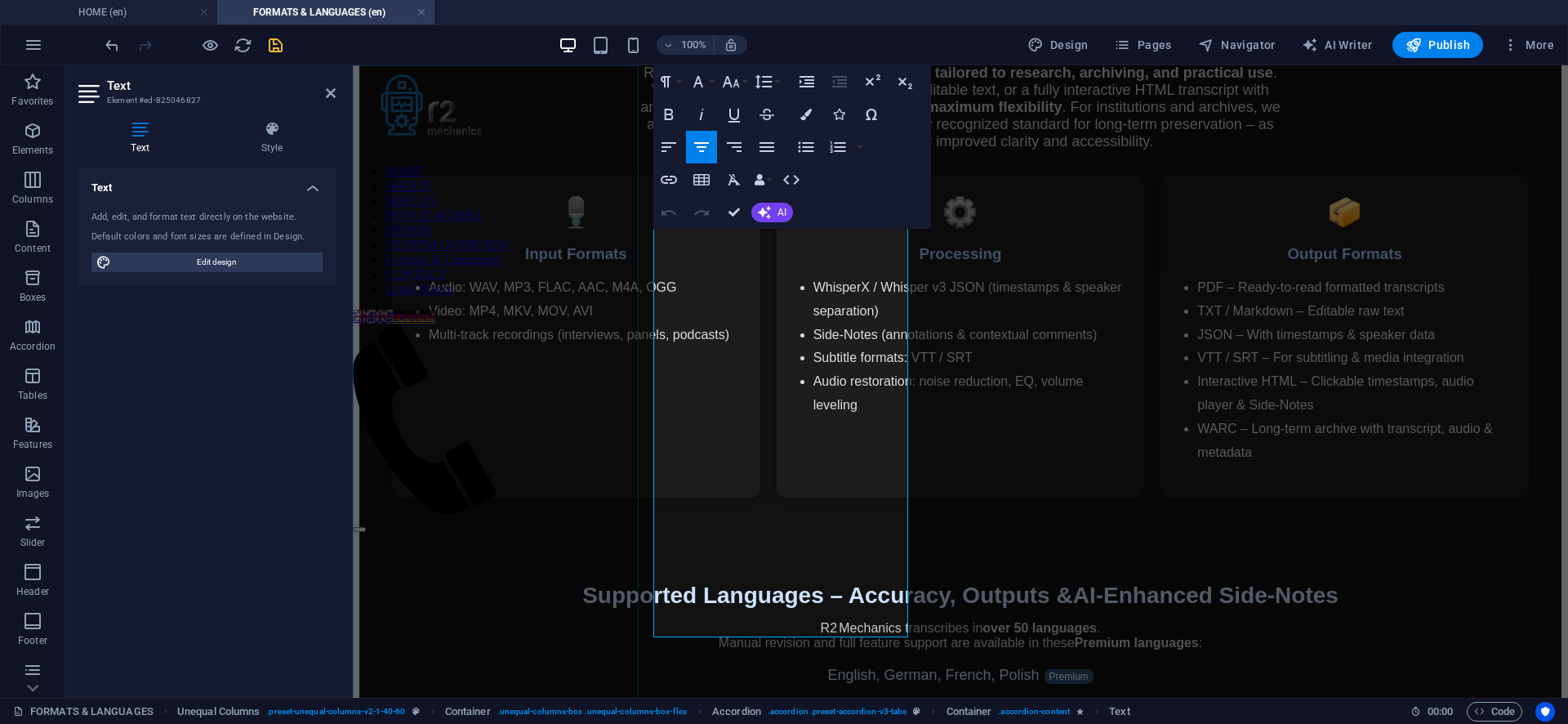 drag, startPoint x: 826, startPoint y: 558, endPoint x: 622, endPoint y: 152, distance: 454.36989 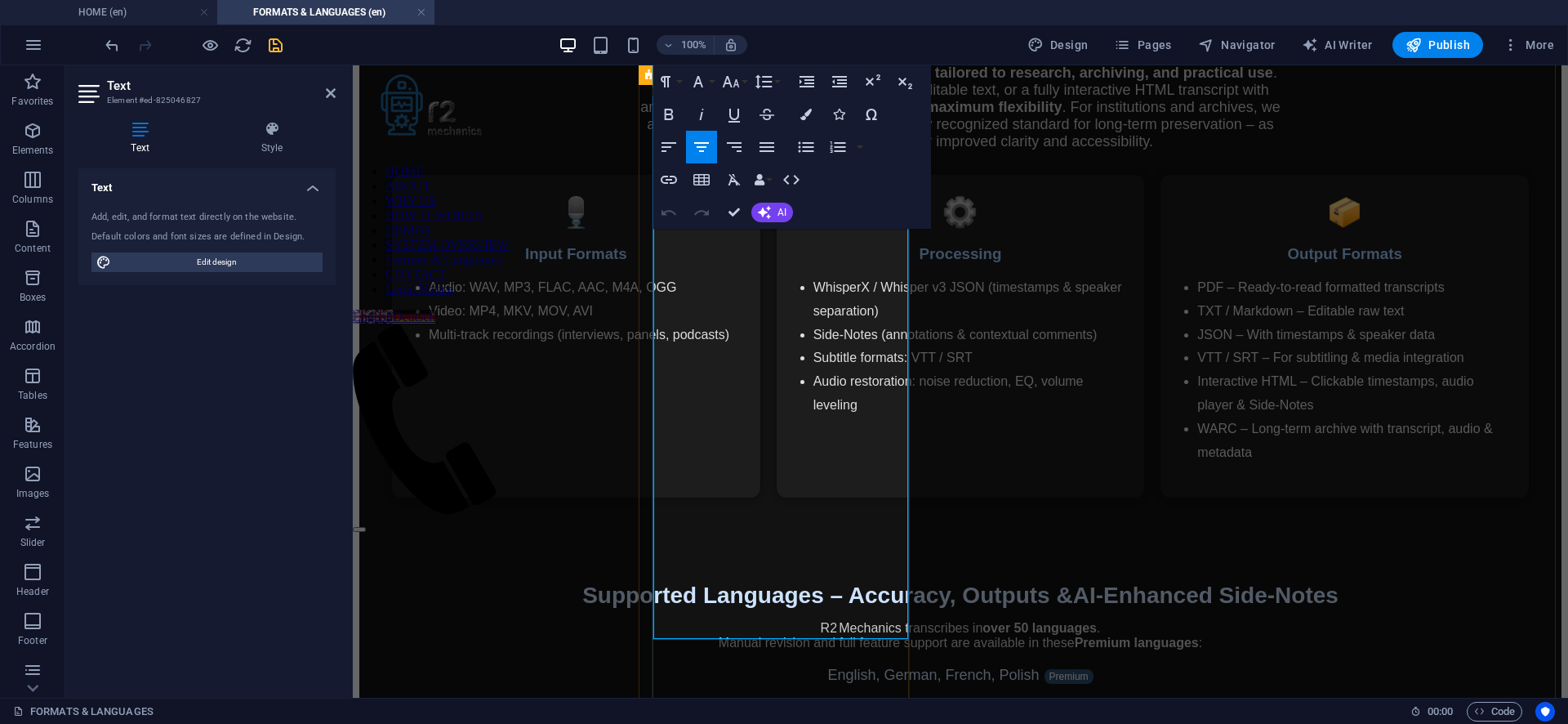 scroll, scrollTop: 932, scrollLeft: 0, axis: vertical 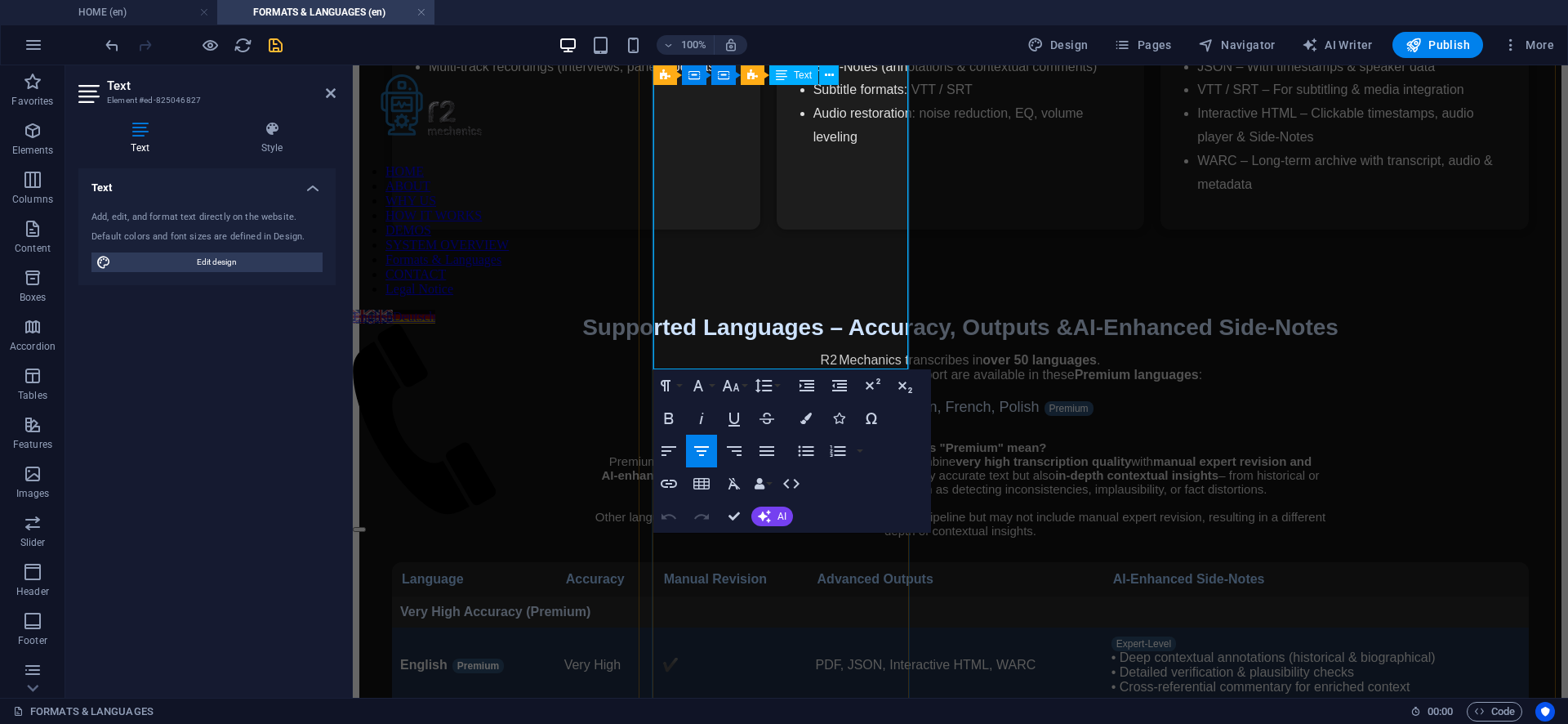 drag, startPoint x: 688, startPoint y: 314, endPoint x: 857, endPoint y: 310, distance: 169.04733 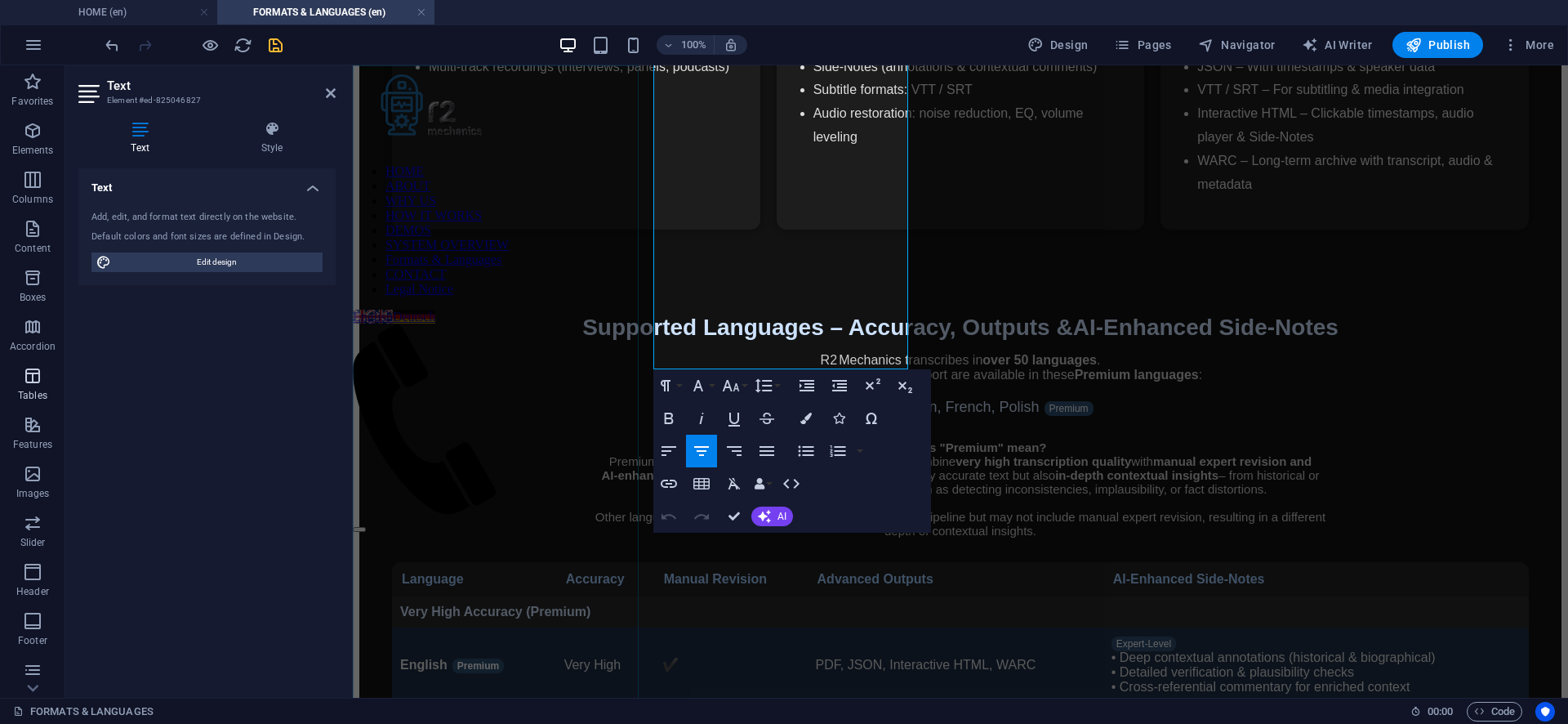 copy on "Side-Notes  are contextual annotations embedded alongside your transcript. They can include: Additional comments or clarifications. References to external sources or related documents. Observations on tone, context, or content for deeper understanding. In  interactive HTML transcripts , Side-Notes are easily accessible via hover or click, providing readers with a  richer, more contextualized experience ." 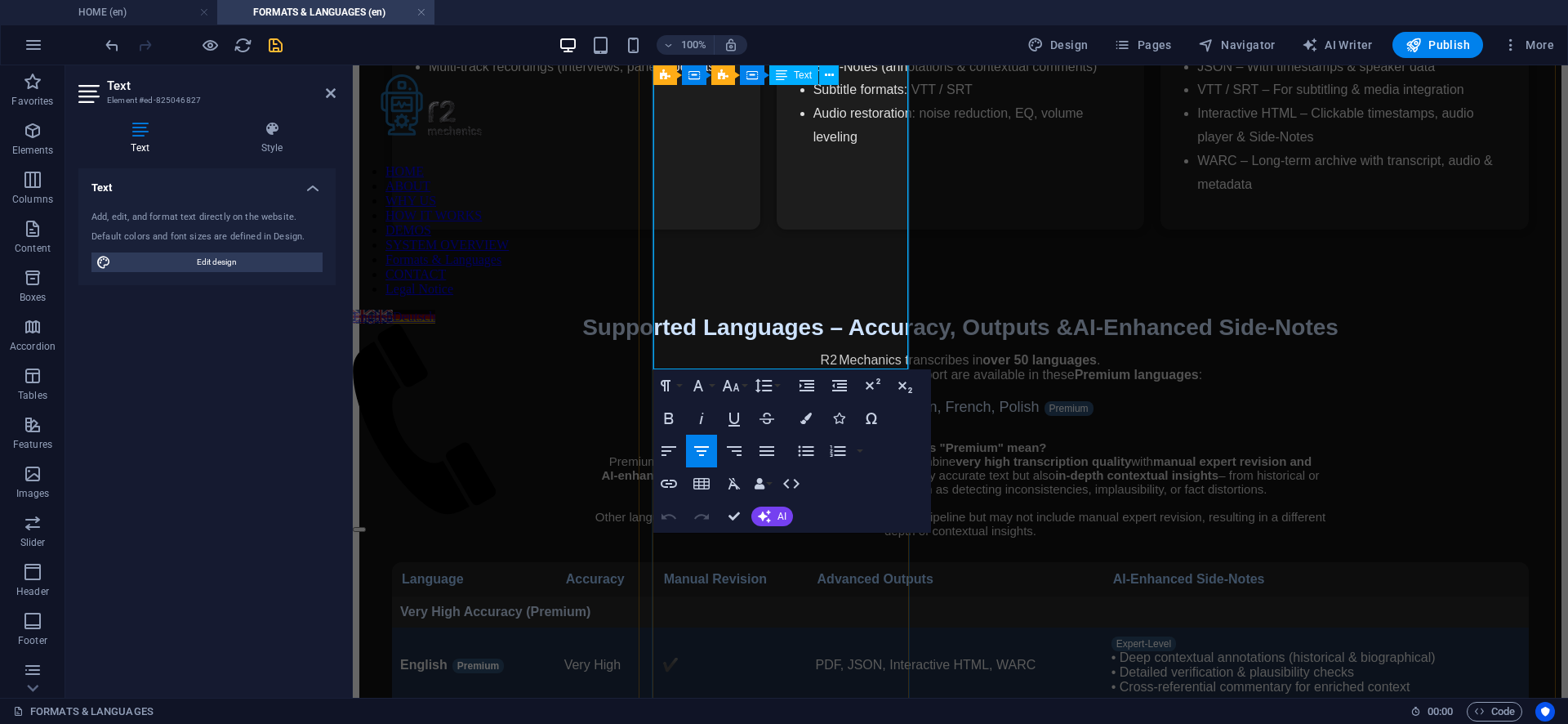 click on "Observations on tone, context, or content for deeper understanding. In  interactive HTML transcripts , Side-Notes are easily accessible via hover or click, providing readers with a  richer, more contextualized experience ." at bounding box center (977, -641) 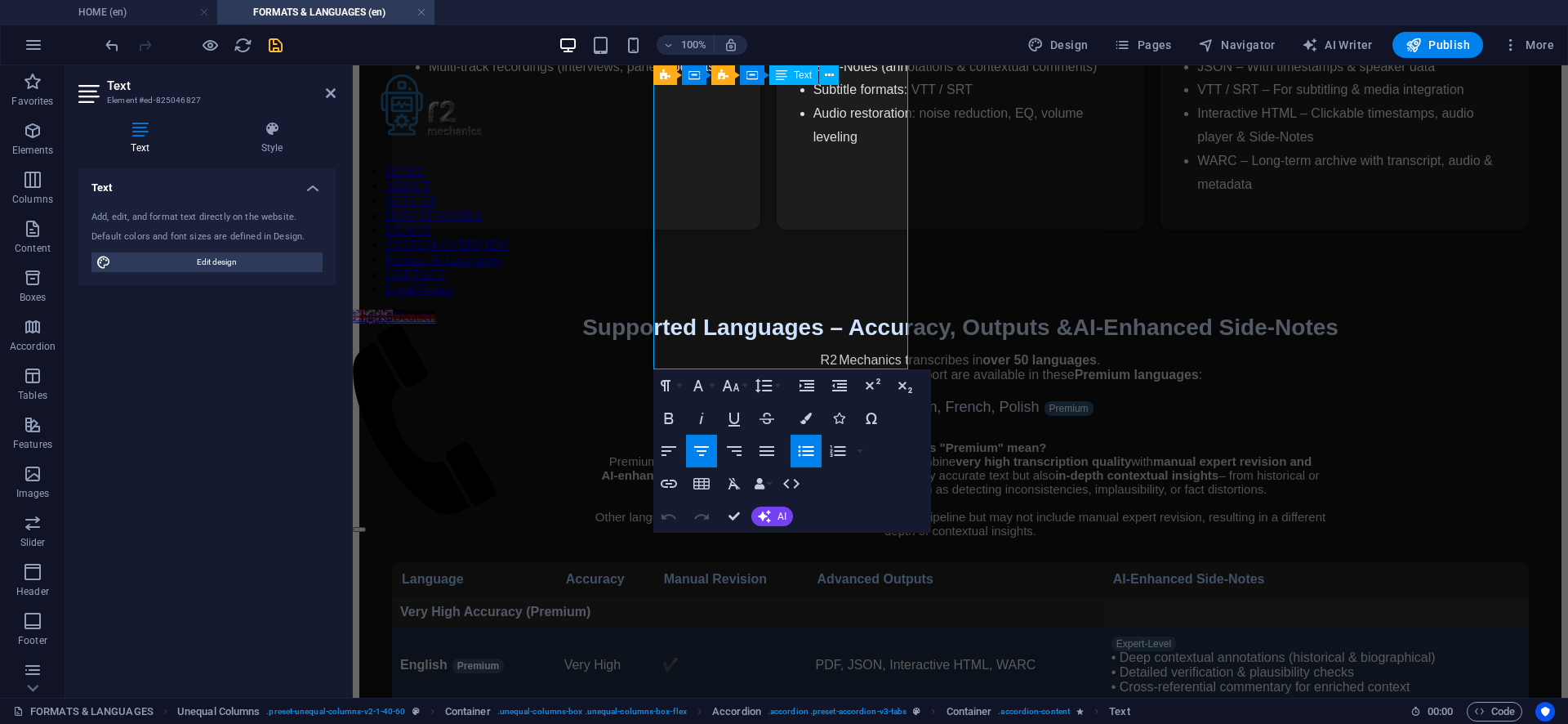 drag, startPoint x: 840, startPoint y: 304, endPoint x: 686, endPoint y: 110, distance: 247.69336 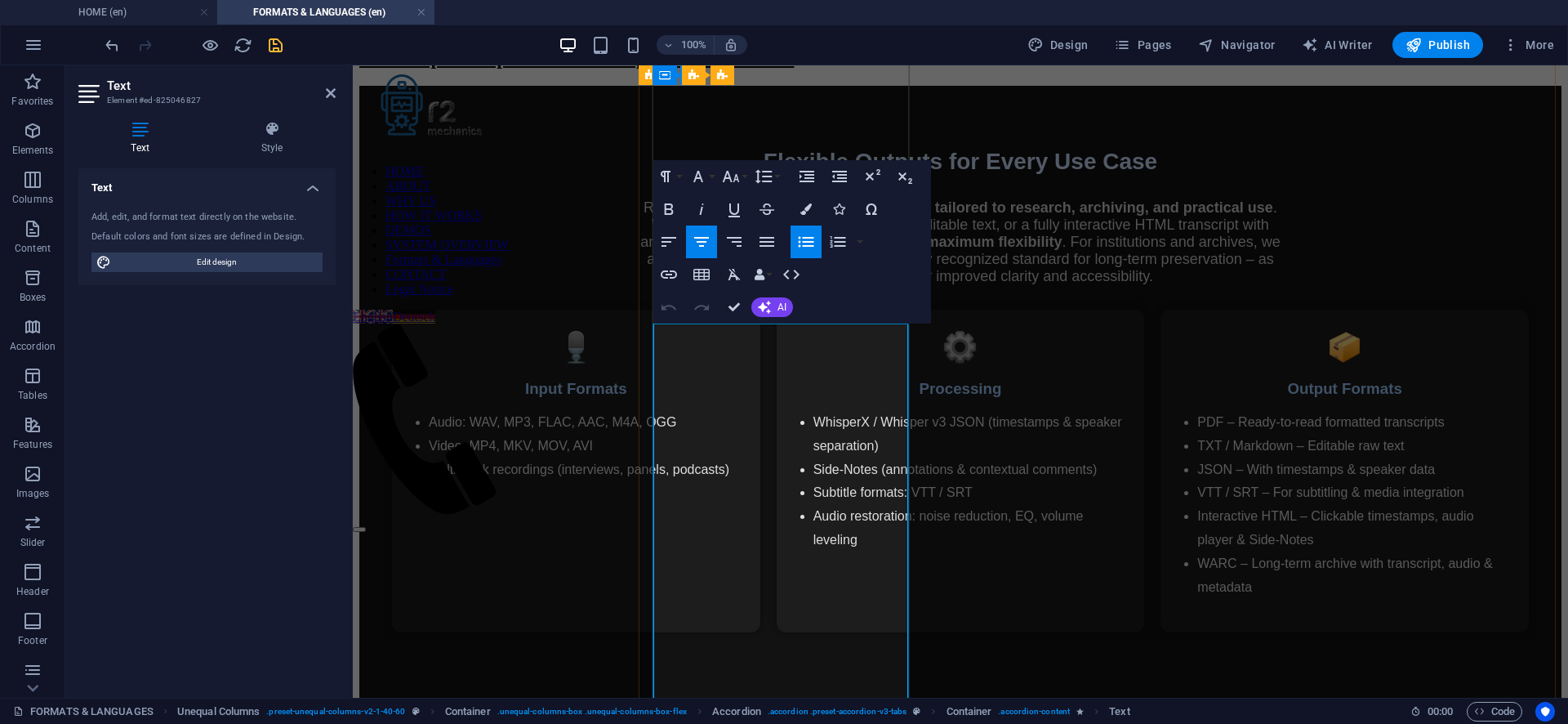 scroll, scrollTop: 1003, scrollLeft: 0, axis: vertical 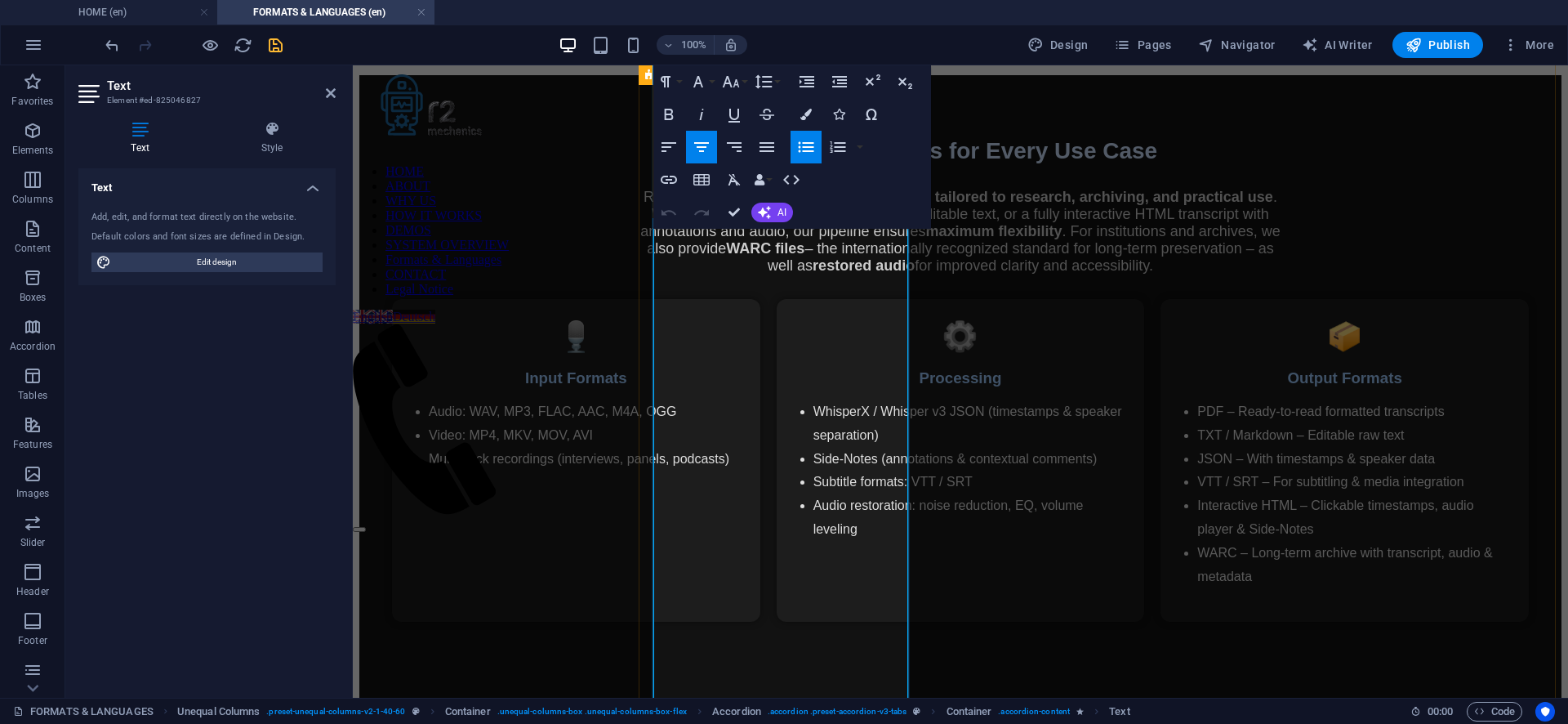 click on "Side-Notes  are contextual annotations embedded alongside your transcript. They can include:" at bounding box center [960, -340] 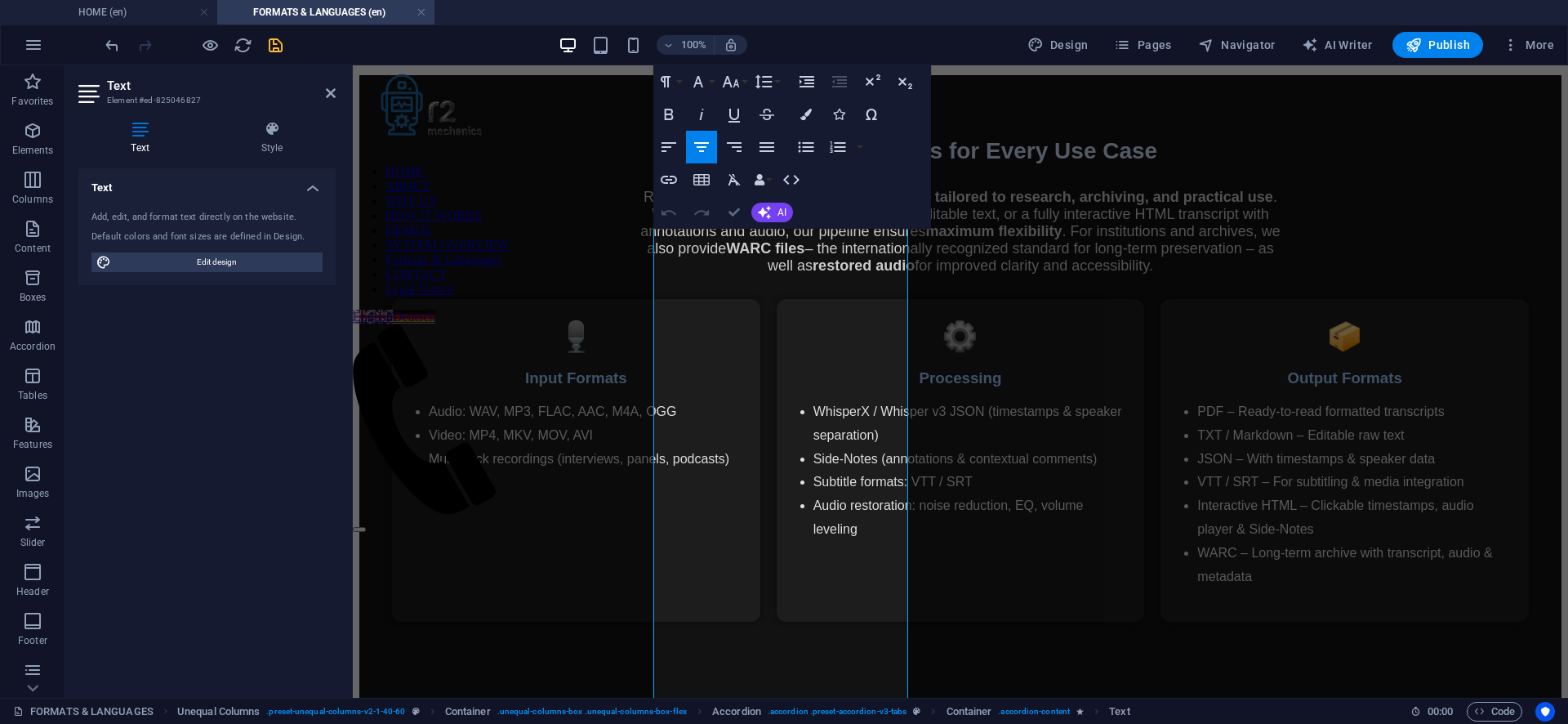 scroll, scrollTop: 860, scrollLeft: 0, axis: vertical 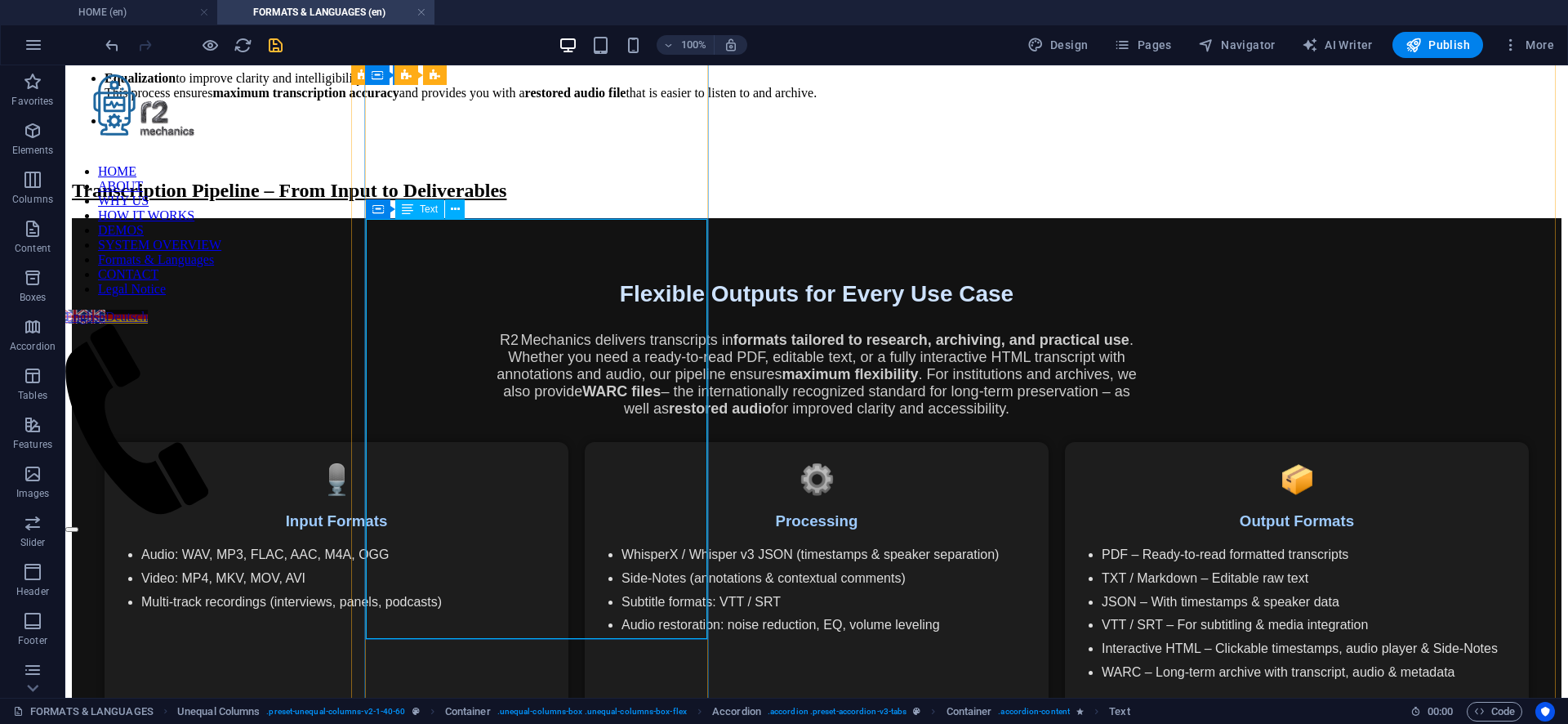 click on "Side-Notes  are contextual annotations embedded alongside your transcript. They can include: Additional comments or clarifications. References to external sources or related documents. Observations on tone, context, or content for deeper understanding. In  interactive HTML transcripts , Side-Notes are easily accessible via hover or click, providing readers with a  richer, more contextualized experience ." at bounding box center (817, -134) 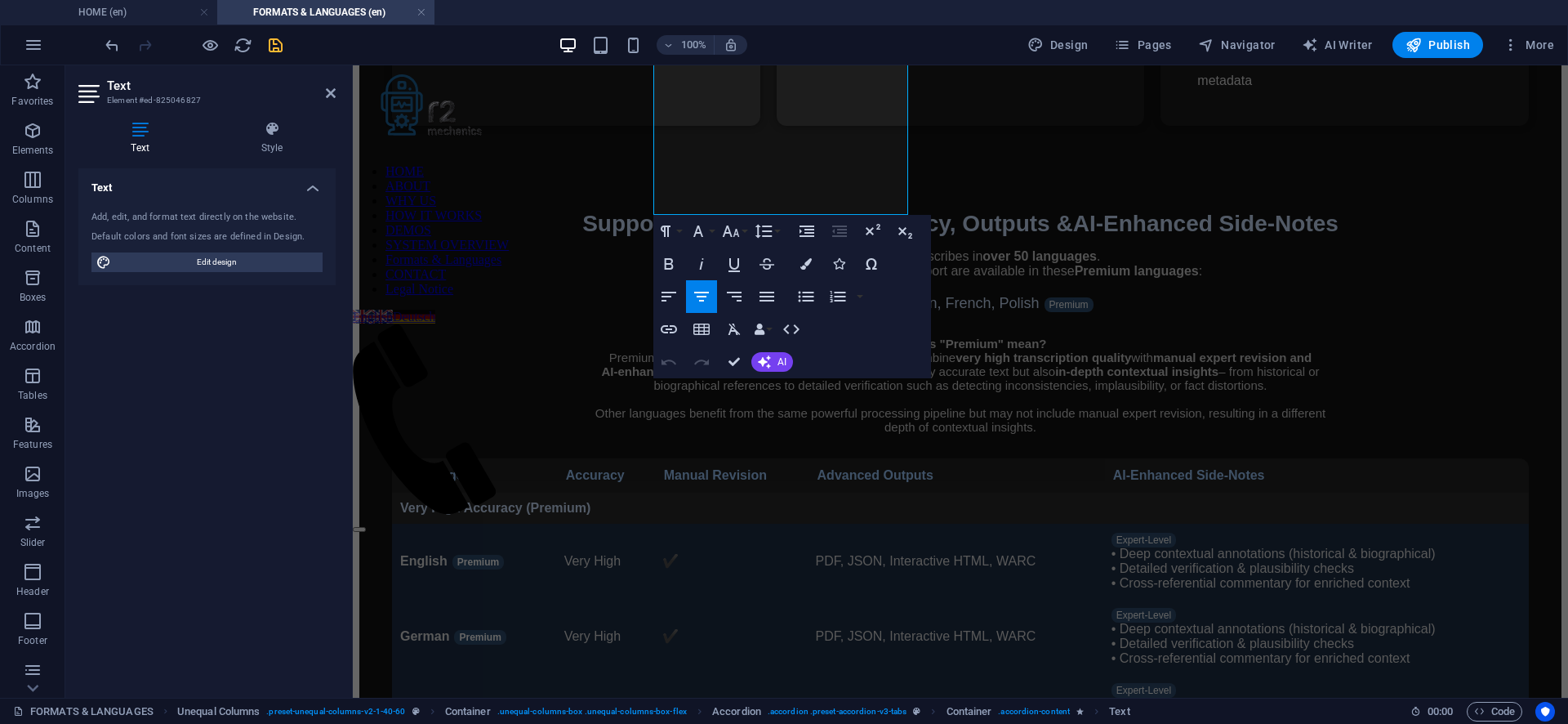 scroll, scrollTop: 1564, scrollLeft: 0, axis: vertical 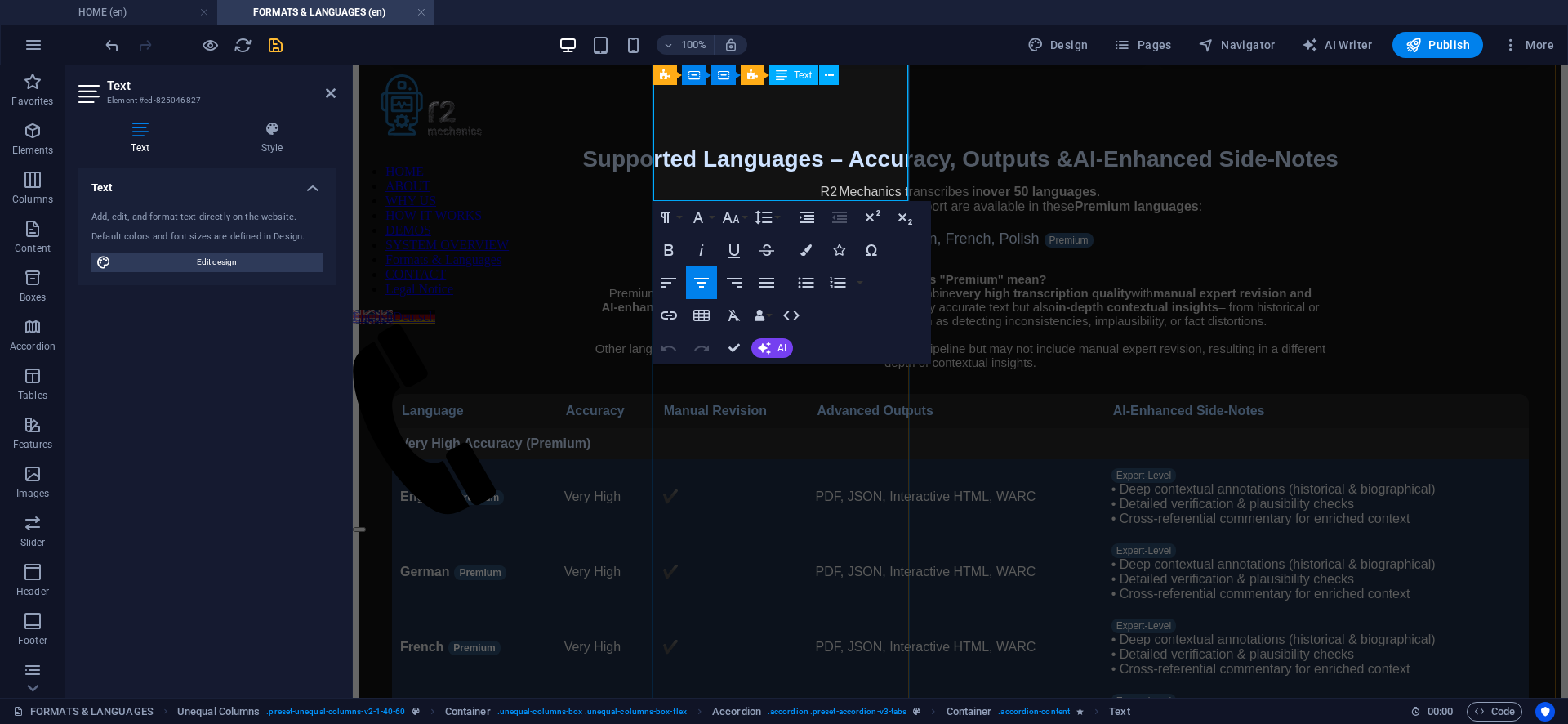 drag, startPoint x: 693, startPoint y: 286, endPoint x: 848, endPoint y: 147, distance: 208.197 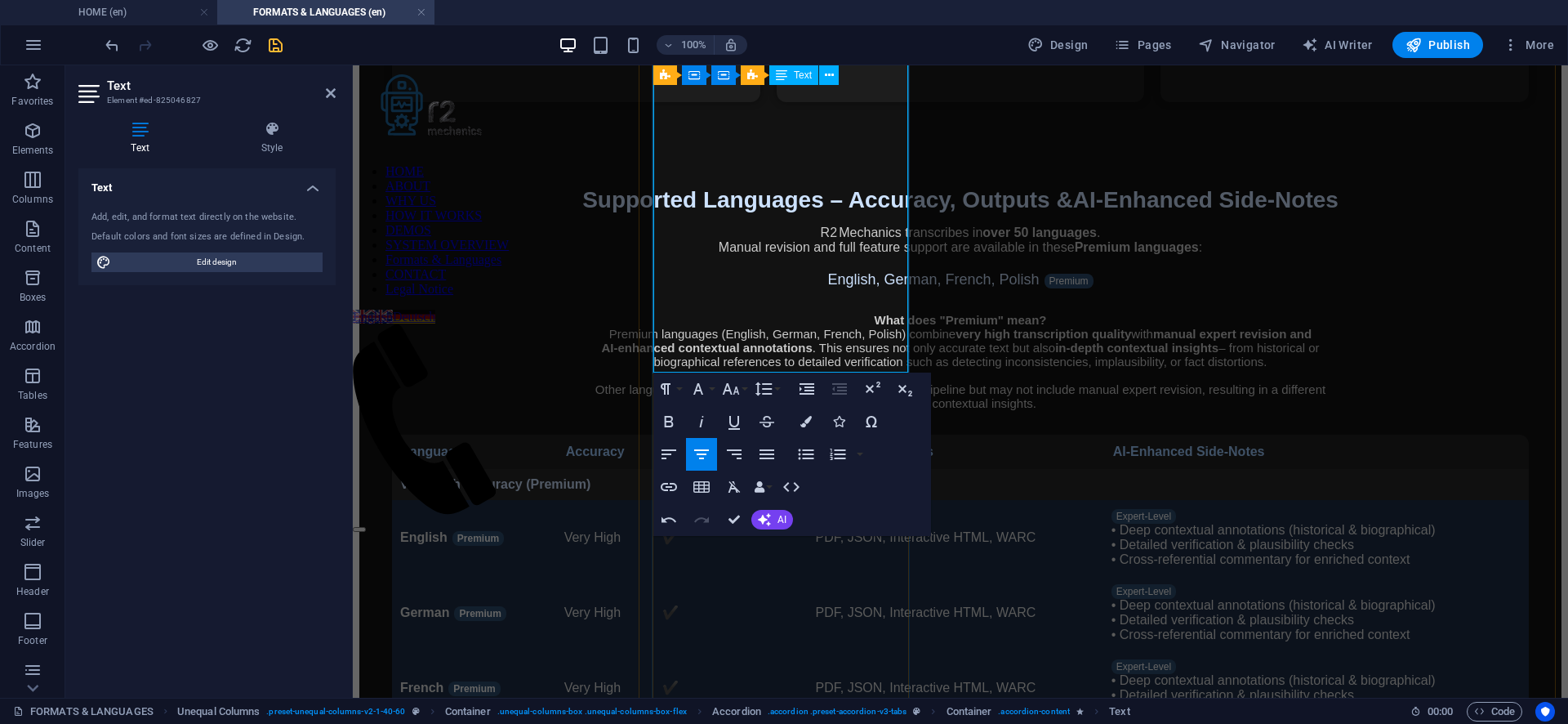 click at bounding box center (977, -734) 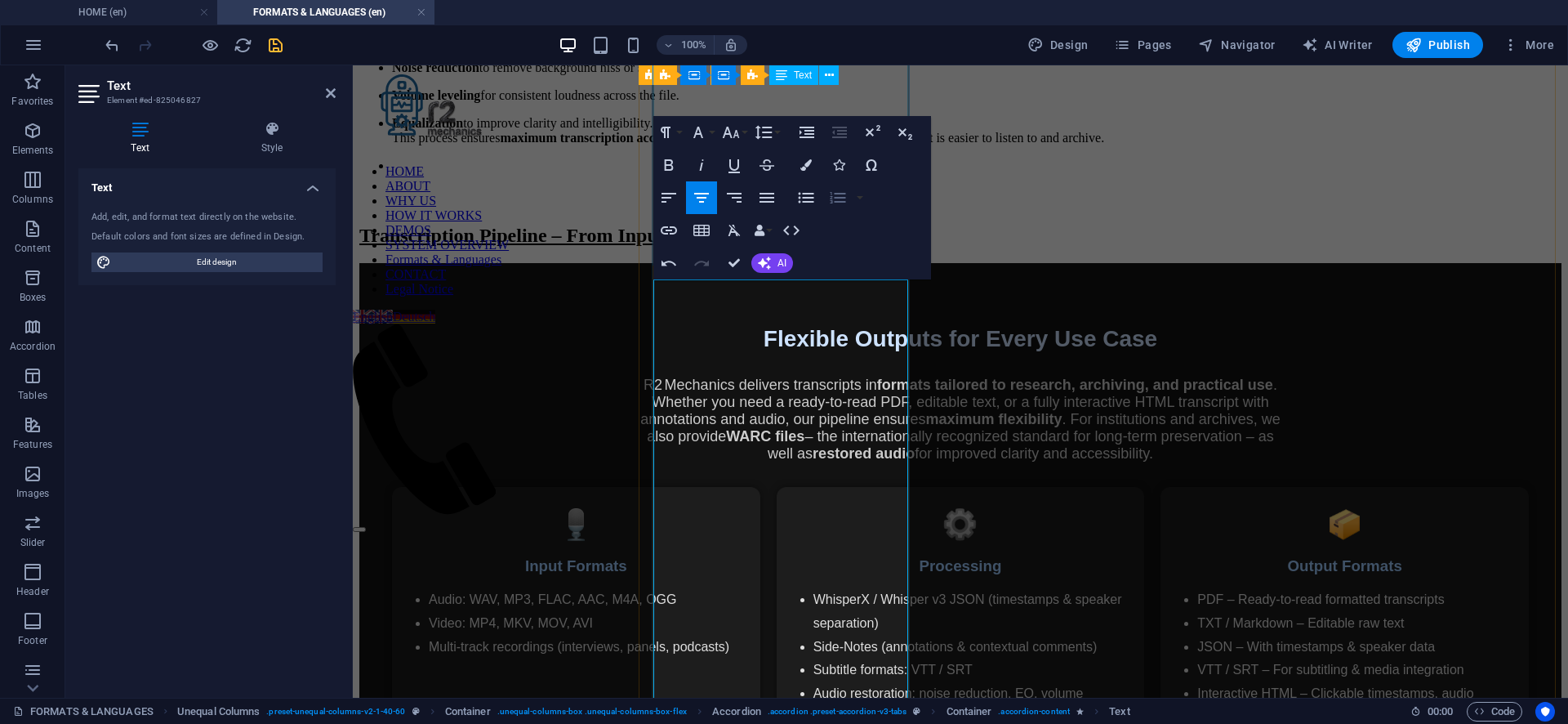 scroll, scrollTop: 780, scrollLeft: 0, axis: vertical 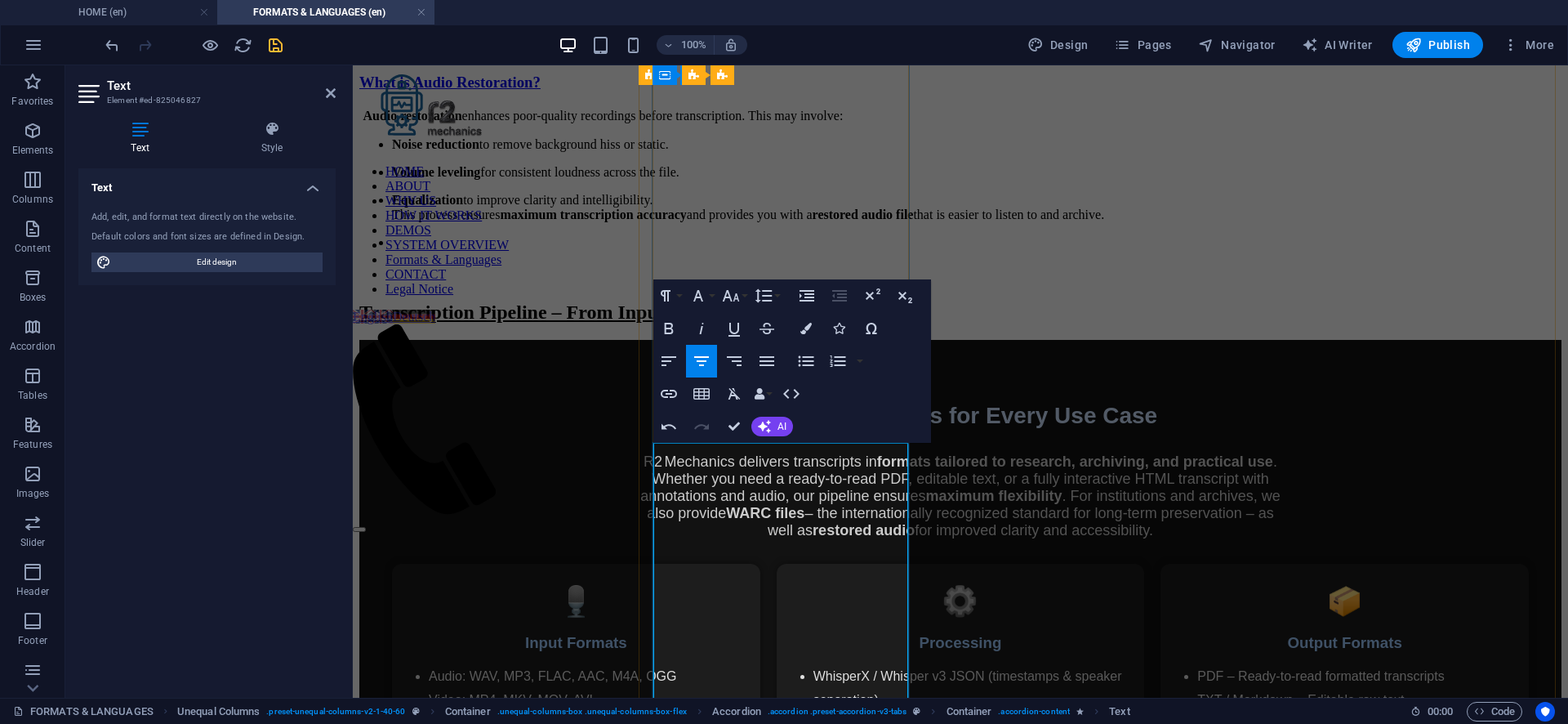 click on "Side‑Notes  are  AI‑enhanced contextual annotations  embedded alongside your transcript. Depending on the language tier (Essential, Advanced, Expert‑Level), they may include:" at bounding box center (960, -88) 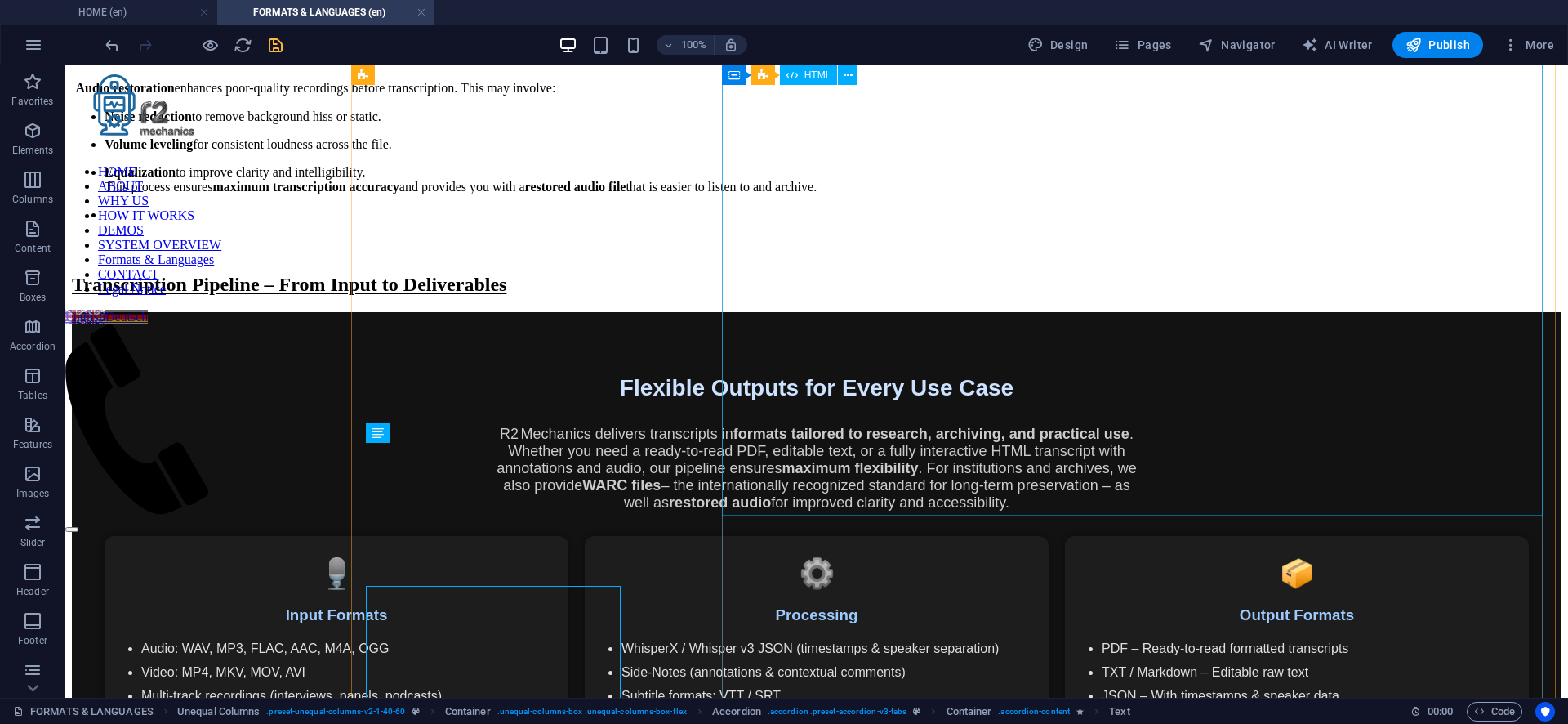 scroll, scrollTop: 637, scrollLeft: 0, axis: vertical 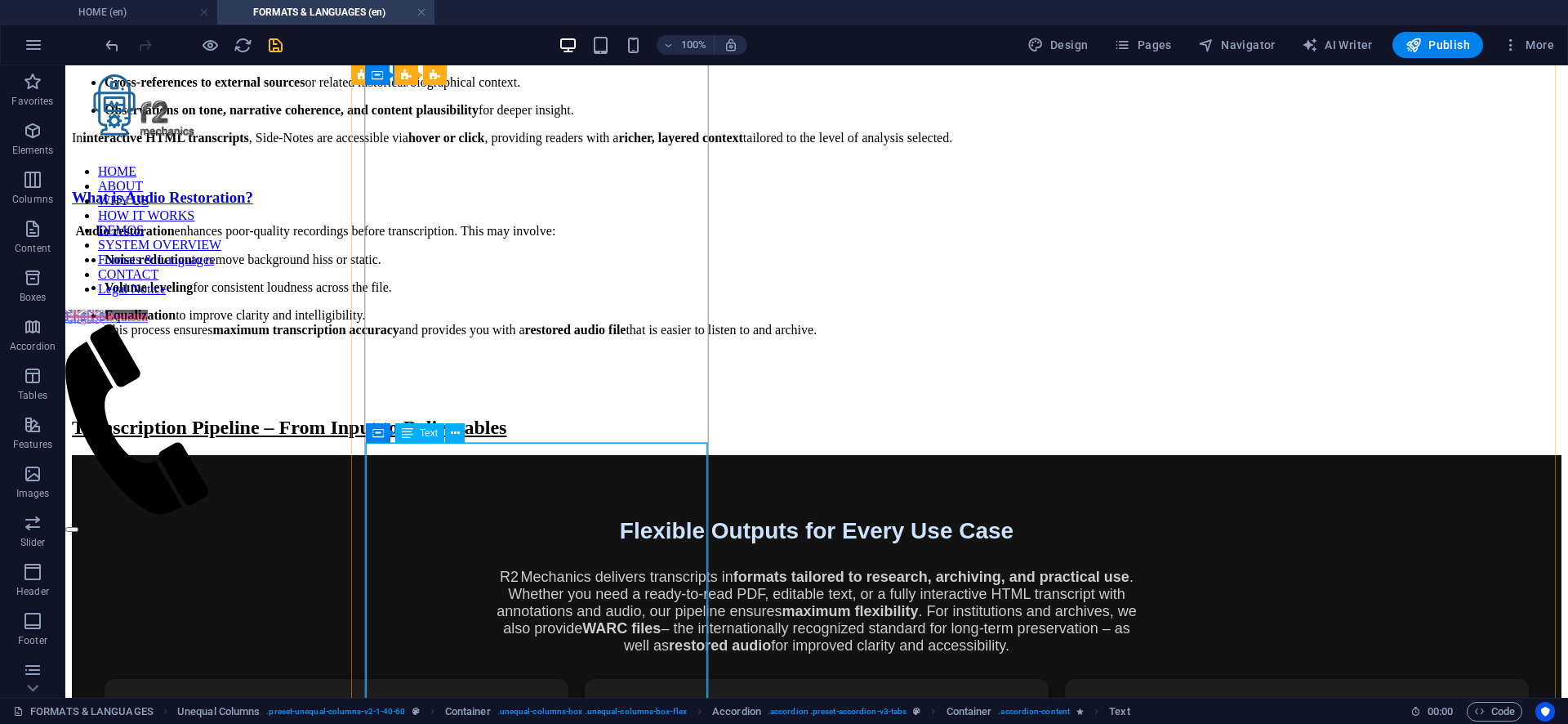 click on "Side‑Notes  are  AI‑enhanced contextual annotations  embedded alongside your transcript. Depending on the language tier (Essential, Advanced, Expert‑Level), they may include: Additional comments or clarifications  for better understanding. Cross‑references to external sources  or related historical/biographical context. Observations on tone, narrative coherence, and content plausibility  for deeper insight. In  interactive HTML transcripts , Side‑Notes are accessible via  hover or click , providing readers with a  richer, layered context  tailored to the level of analysis selected." at bounding box center [817, 96] 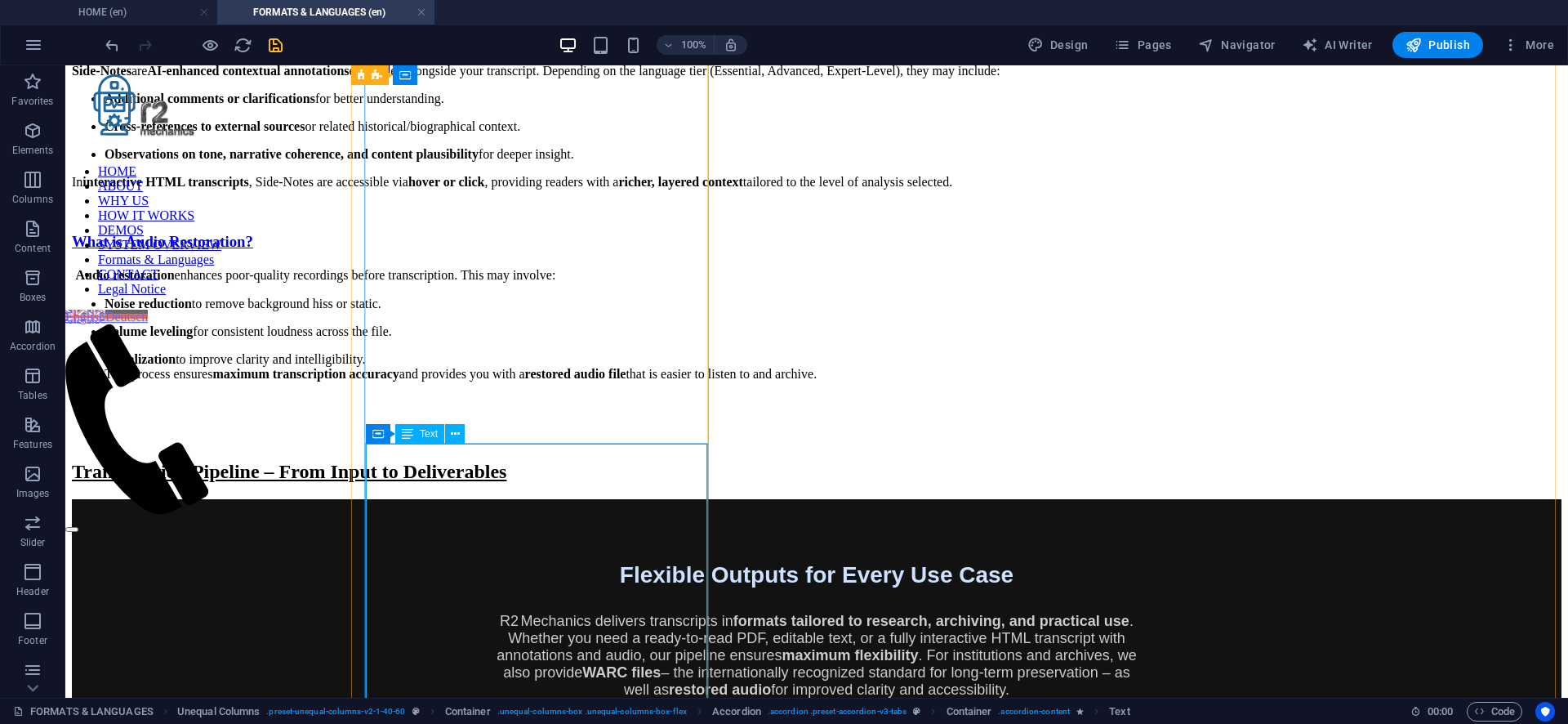 scroll, scrollTop: 637, scrollLeft: 0, axis: vertical 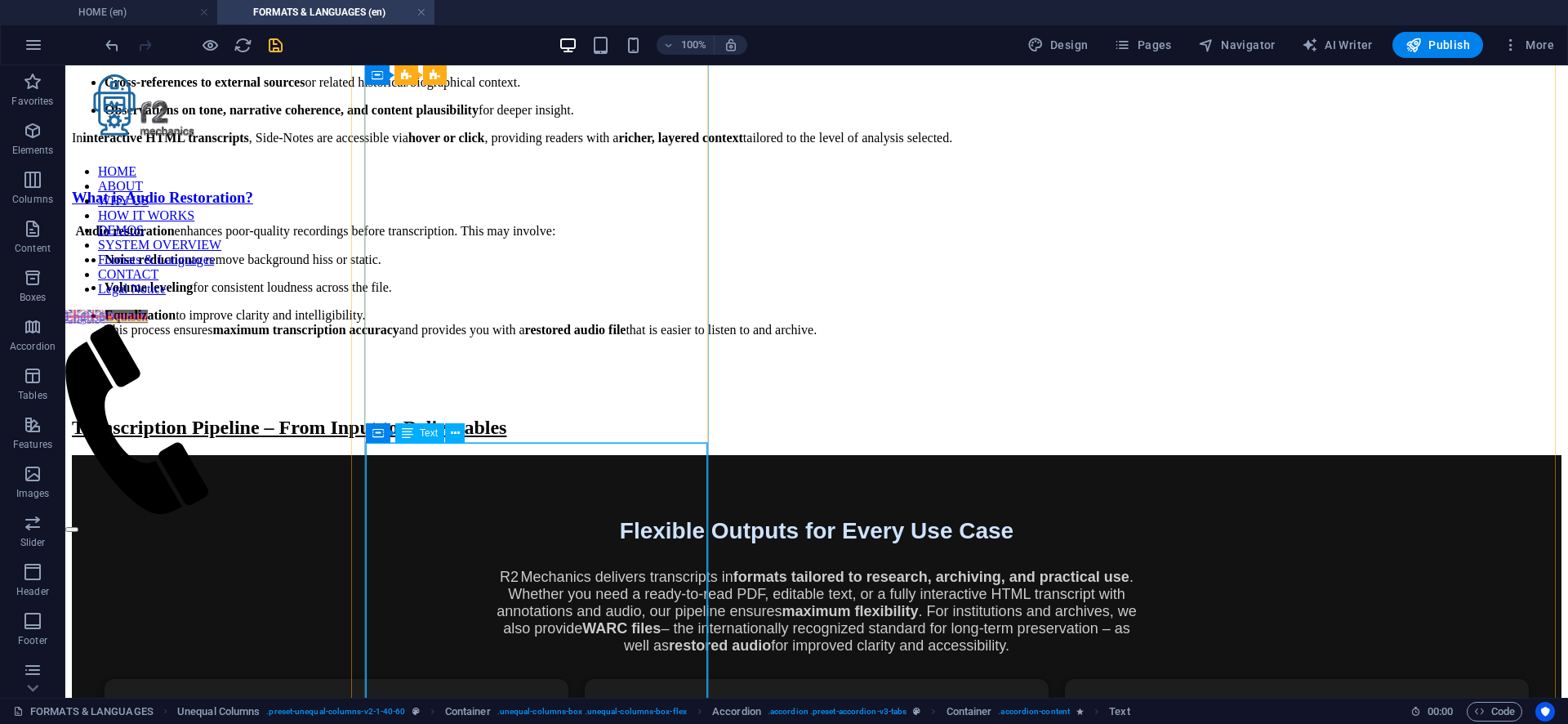 click on "Side‑Notes  are  AI‑enhanced contextual annotations  embedded alongside your transcript. Depending on the language tier (Essential, Advanced, Expert‑Level), they may include: Additional comments or clarifications  for better understanding. Cross‑references to external sources  or related historical/biographical context. Observations on tone, narrative coherence, and content plausibility  for deeper insight. In  interactive HTML transcripts , Side‑Notes are accessible via  hover or click , providing readers with a  richer, layered context  tailored to the level of analysis selected." at bounding box center [817, 96] 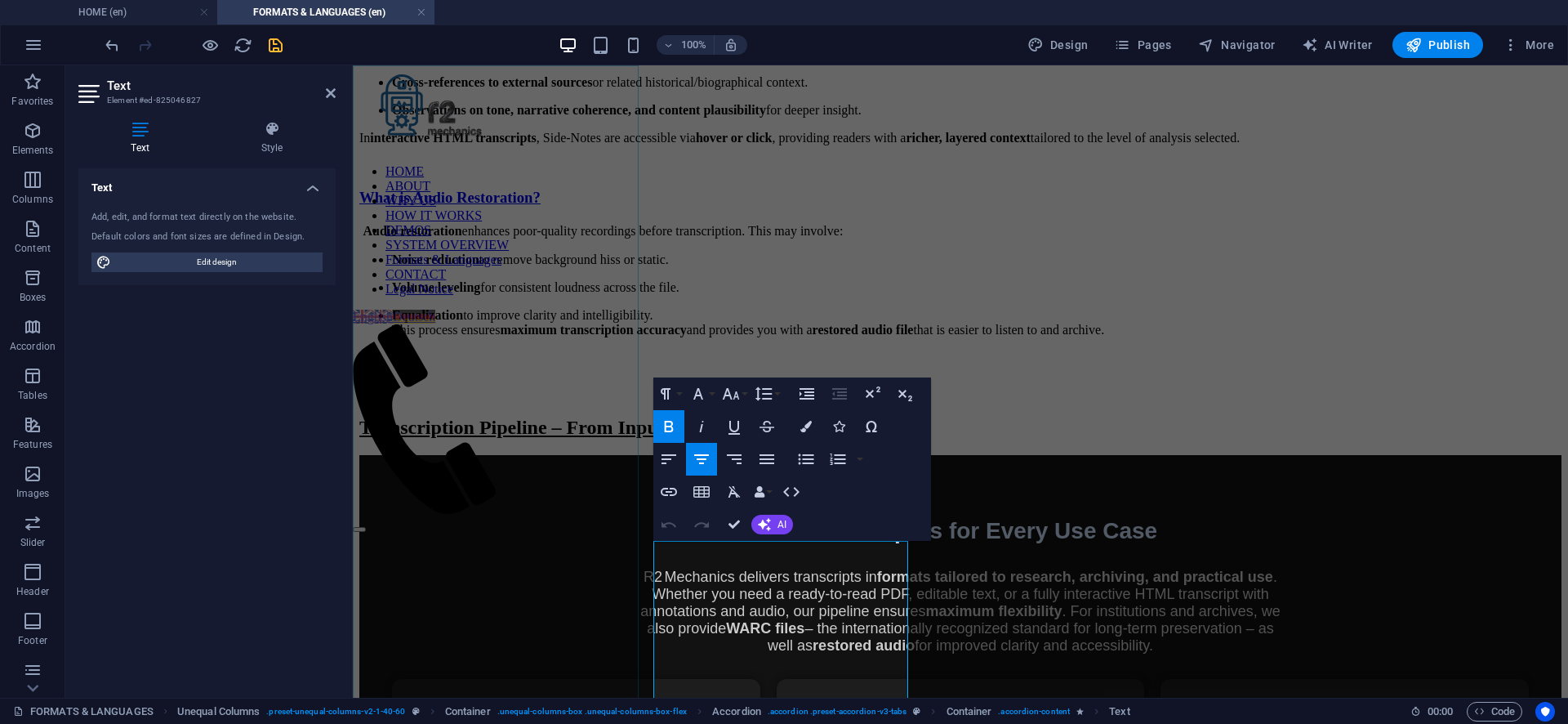 scroll, scrollTop: 682, scrollLeft: 0, axis: vertical 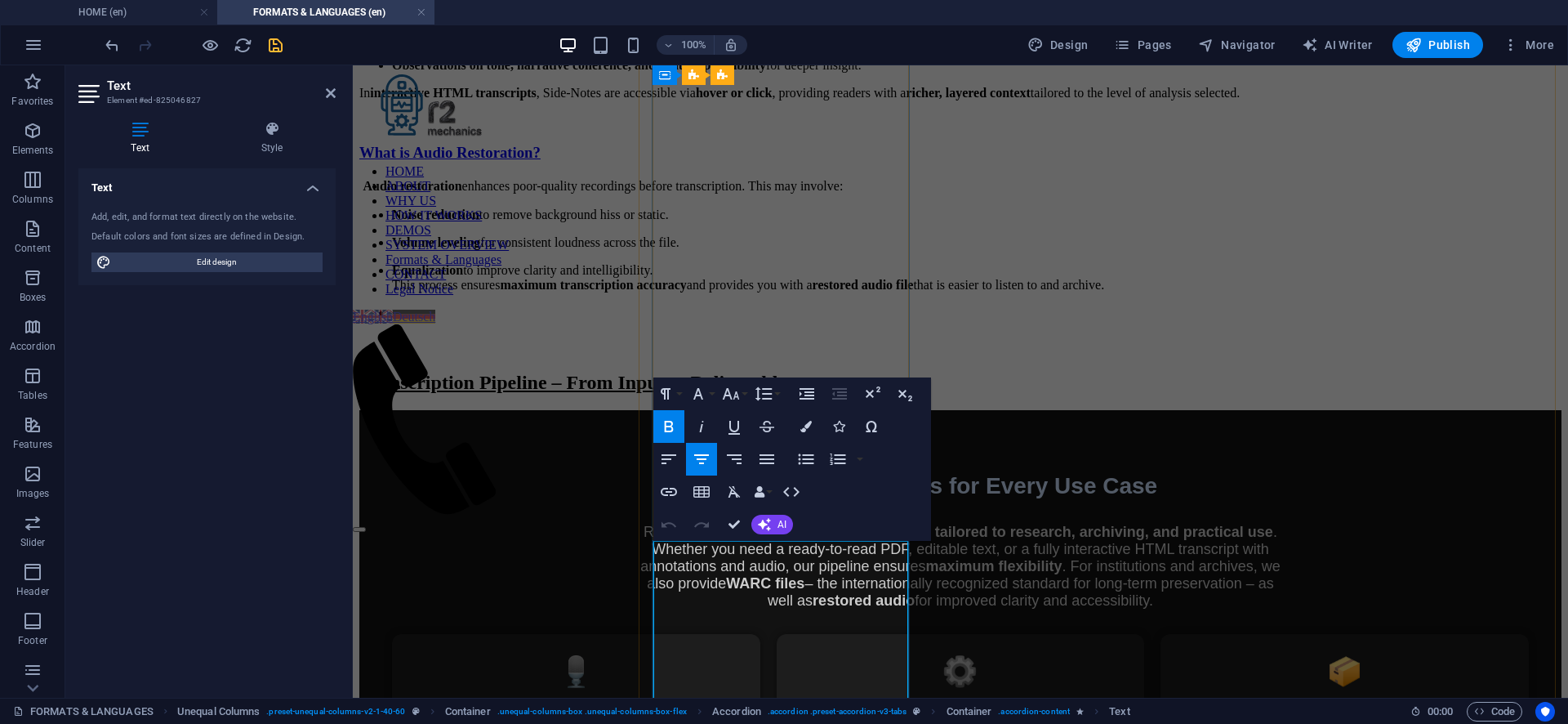 click on "Side‑Notes" at bounding box center (389, -19) 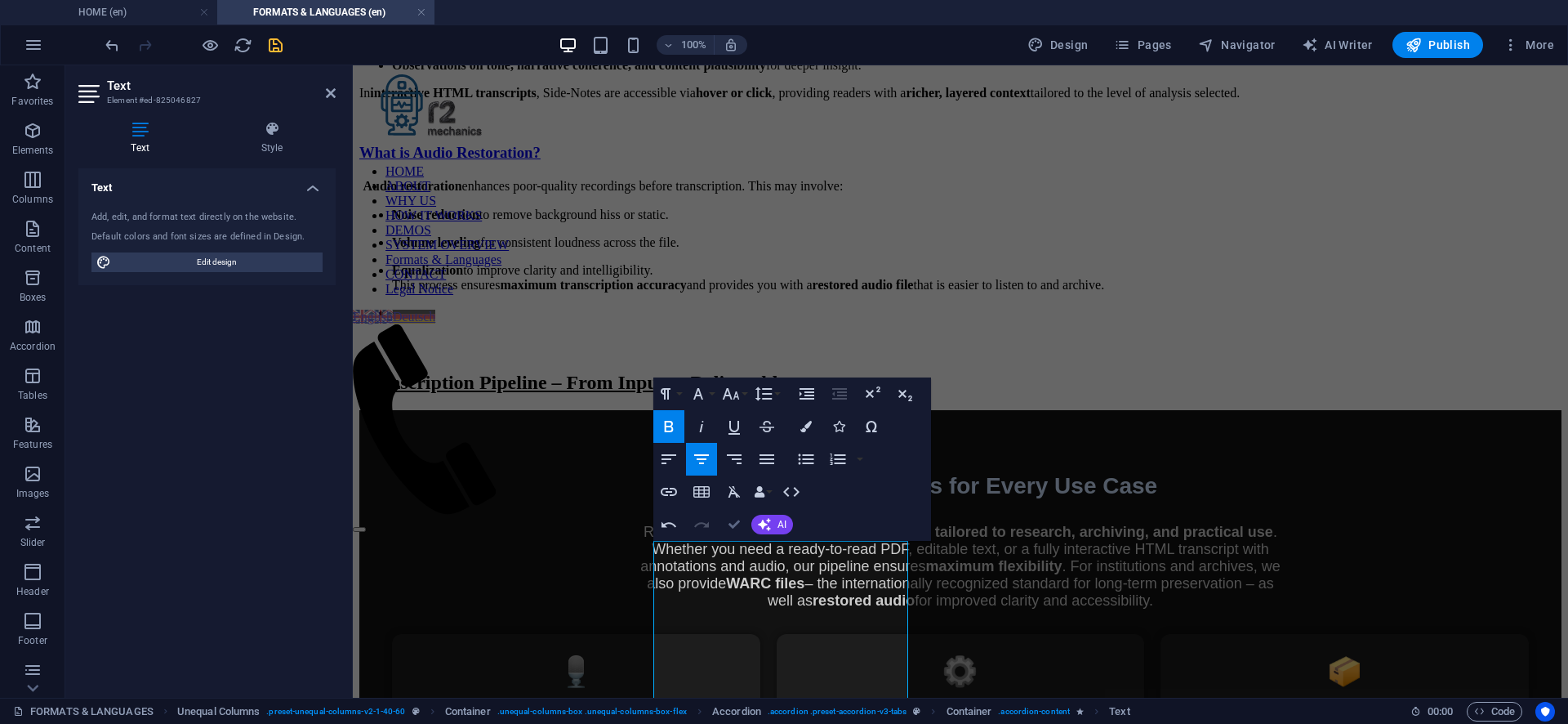 drag, startPoint x: 734, startPoint y: 525, endPoint x: 695, endPoint y: 463, distance: 73.24616 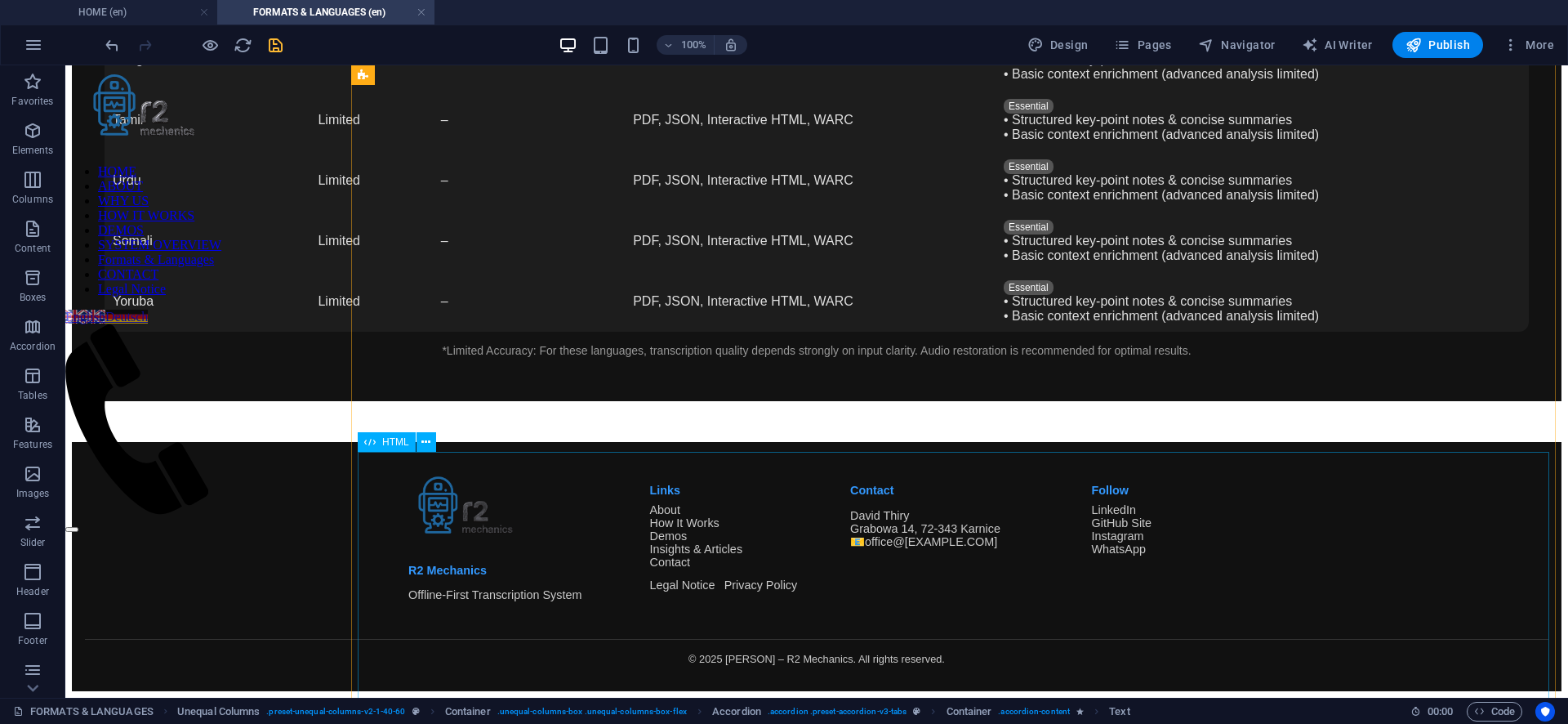 scroll, scrollTop: 5343, scrollLeft: 0, axis: vertical 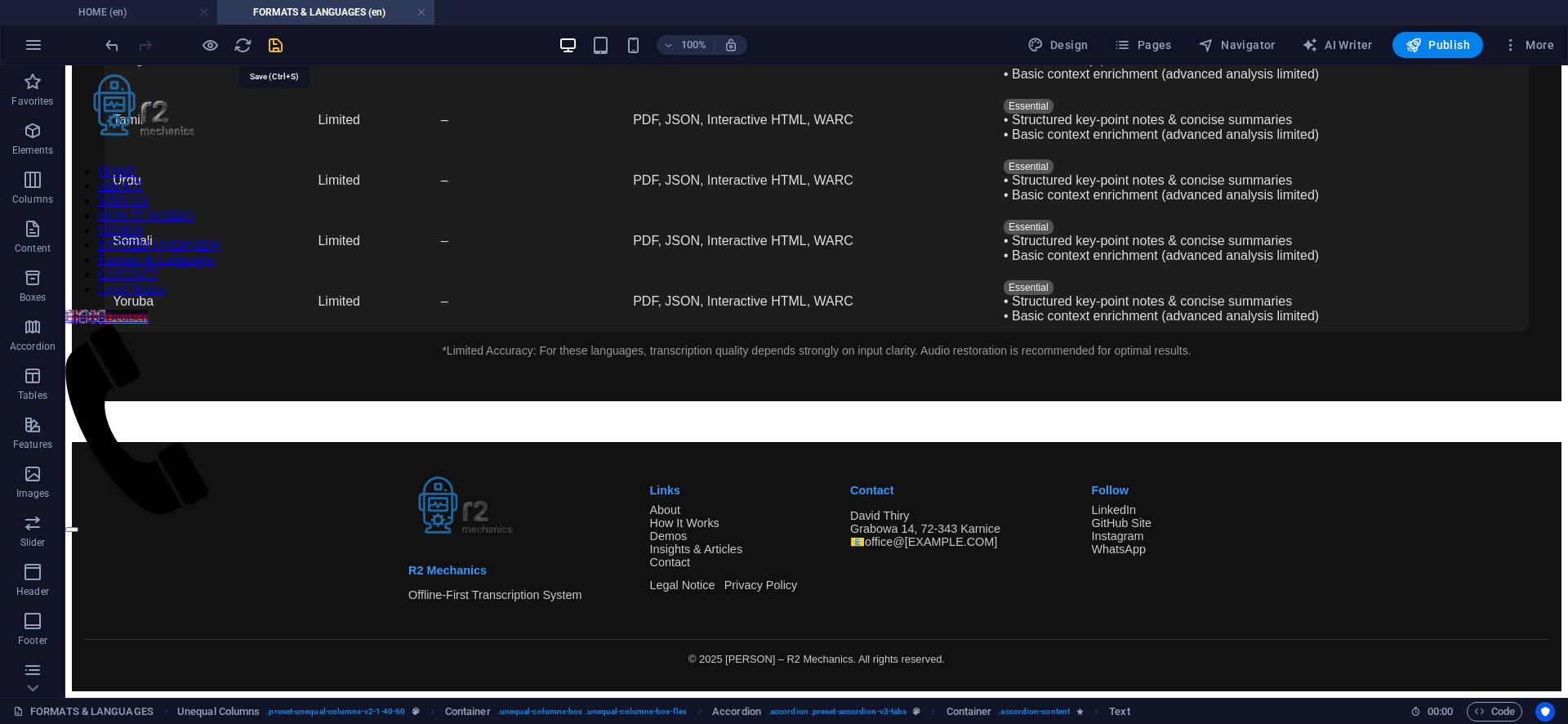 click at bounding box center (275, 45) 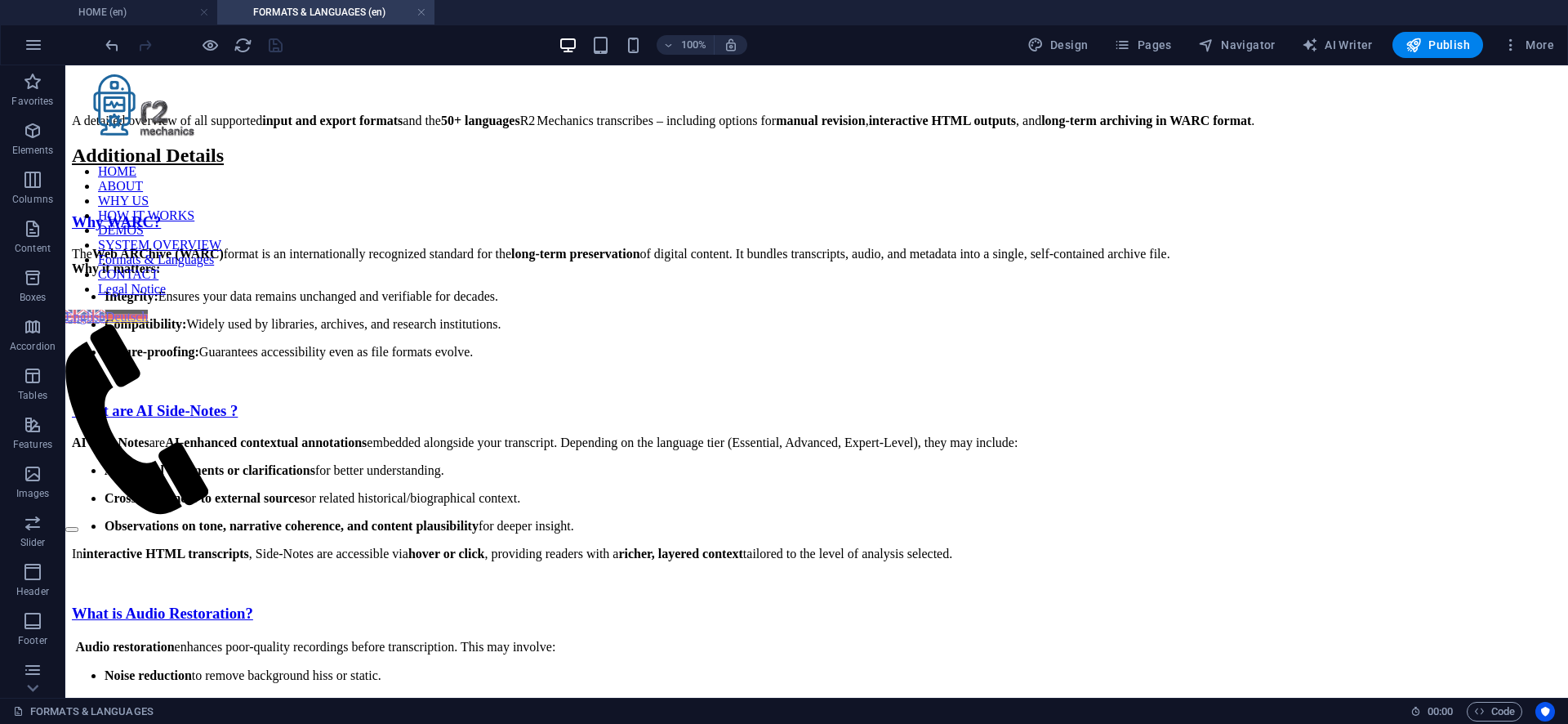 scroll, scrollTop: 0, scrollLeft: 0, axis: both 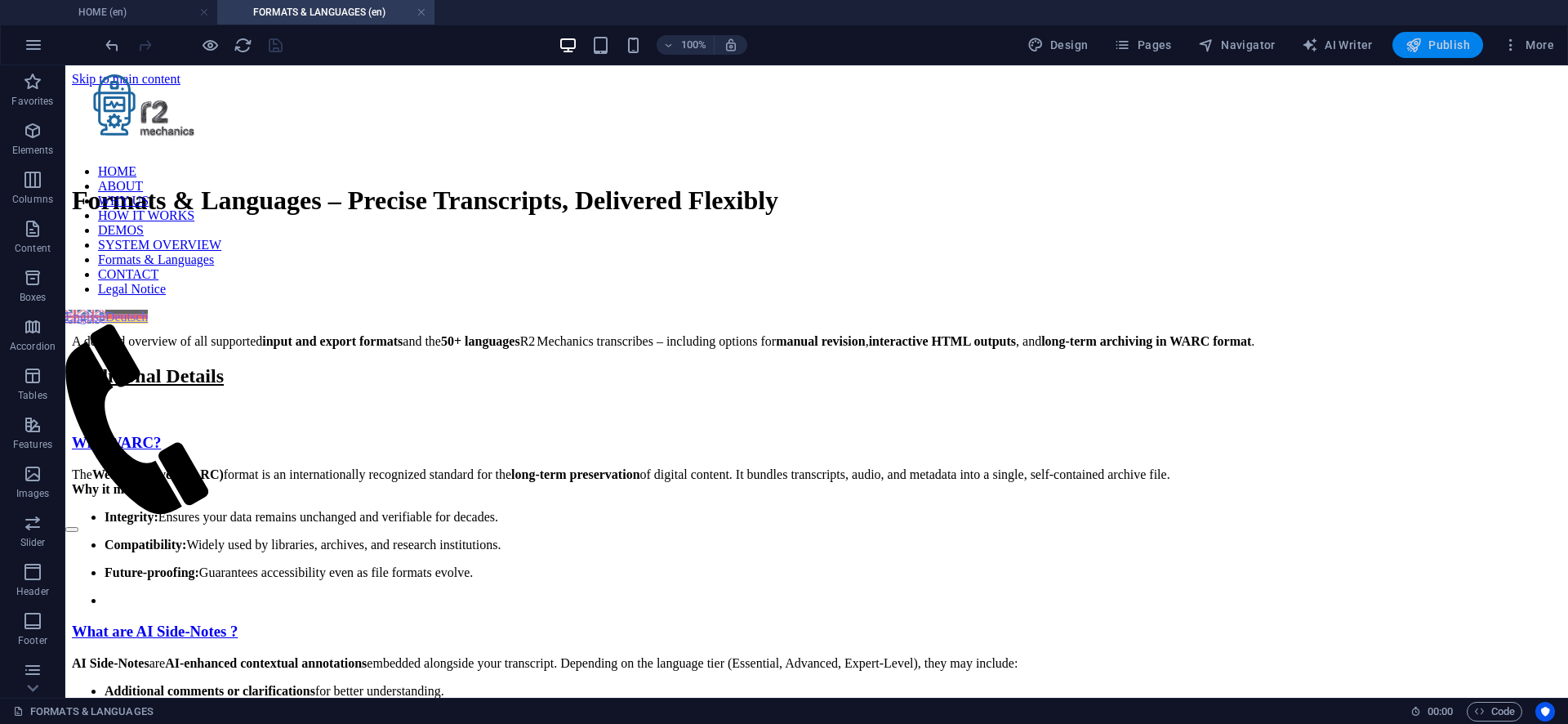 click on "Publish" at bounding box center (1437, 45) 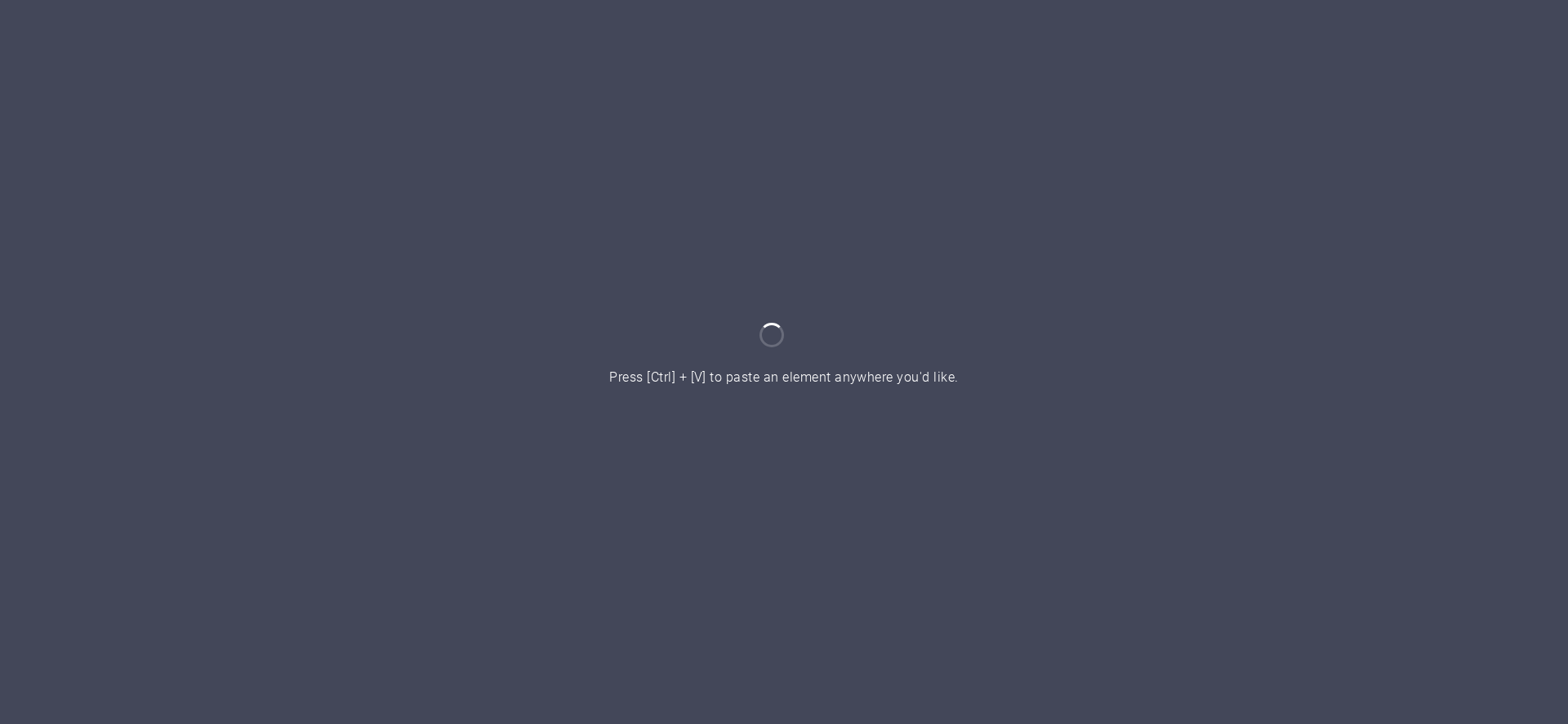 scroll, scrollTop: 0, scrollLeft: 0, axis: both 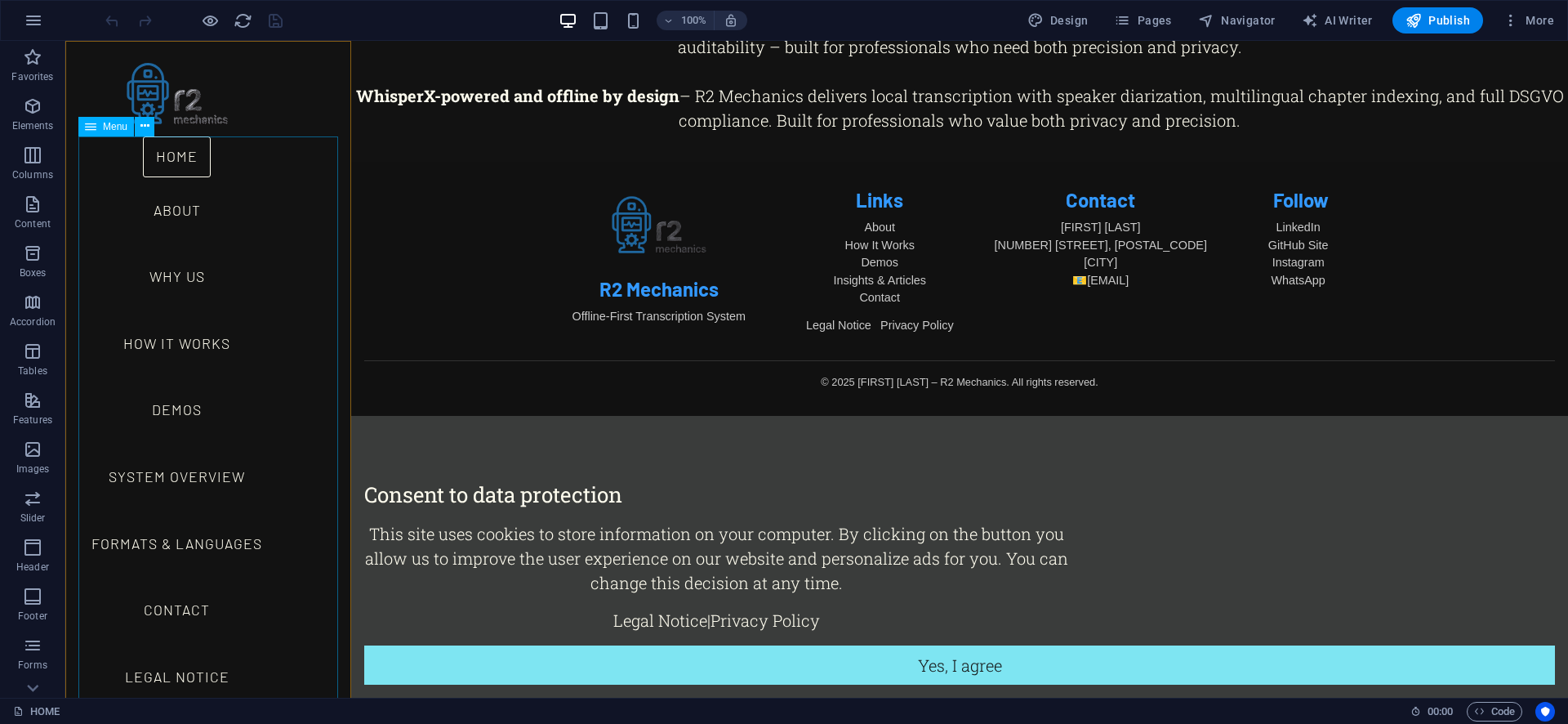 click on "HOME ABOUT WHY US HOW IT WORKS DEMOS SYSTEM OVERVIEW Formats & Languages CONTACT Legal Notice" at bounding box center (176, 423) 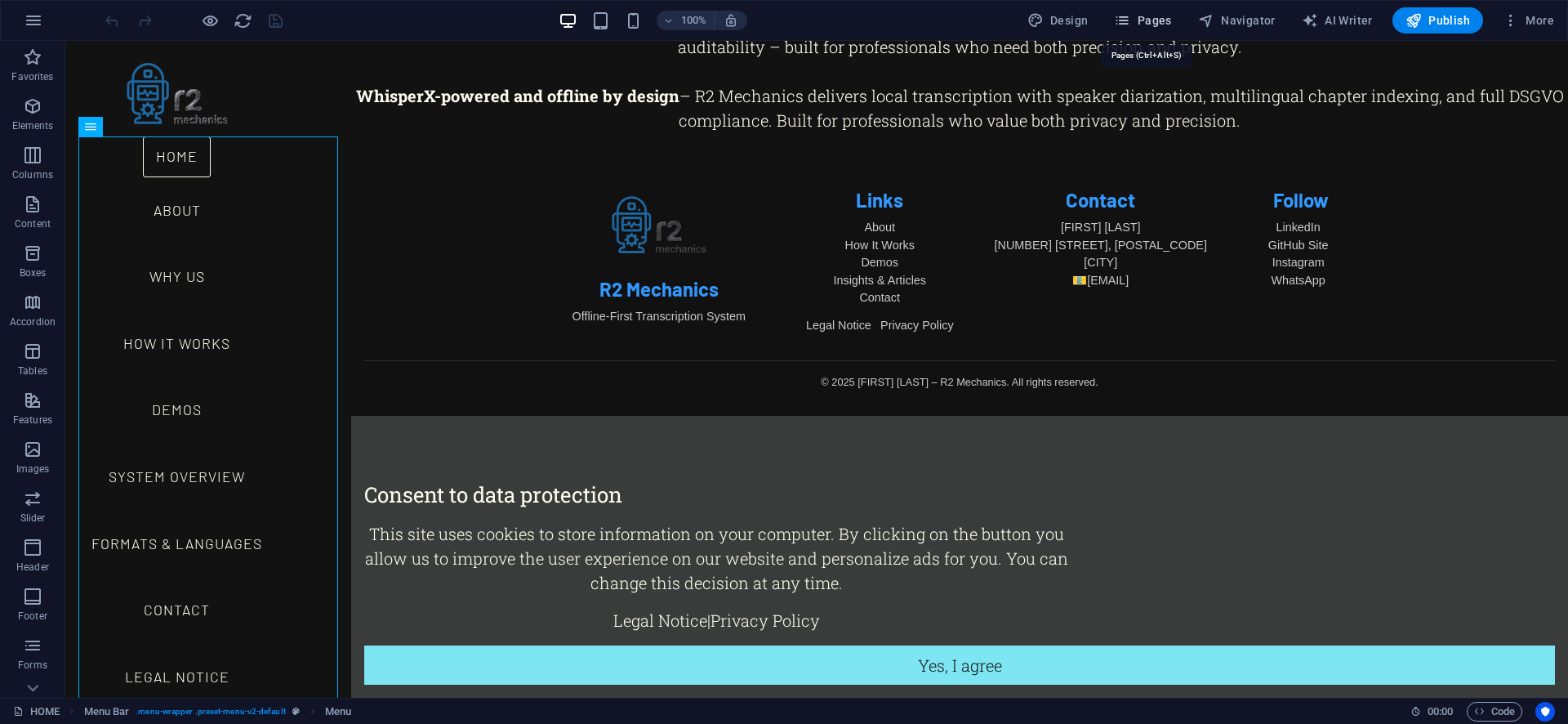 click on "Pages" at bounding box center (1143, 20) 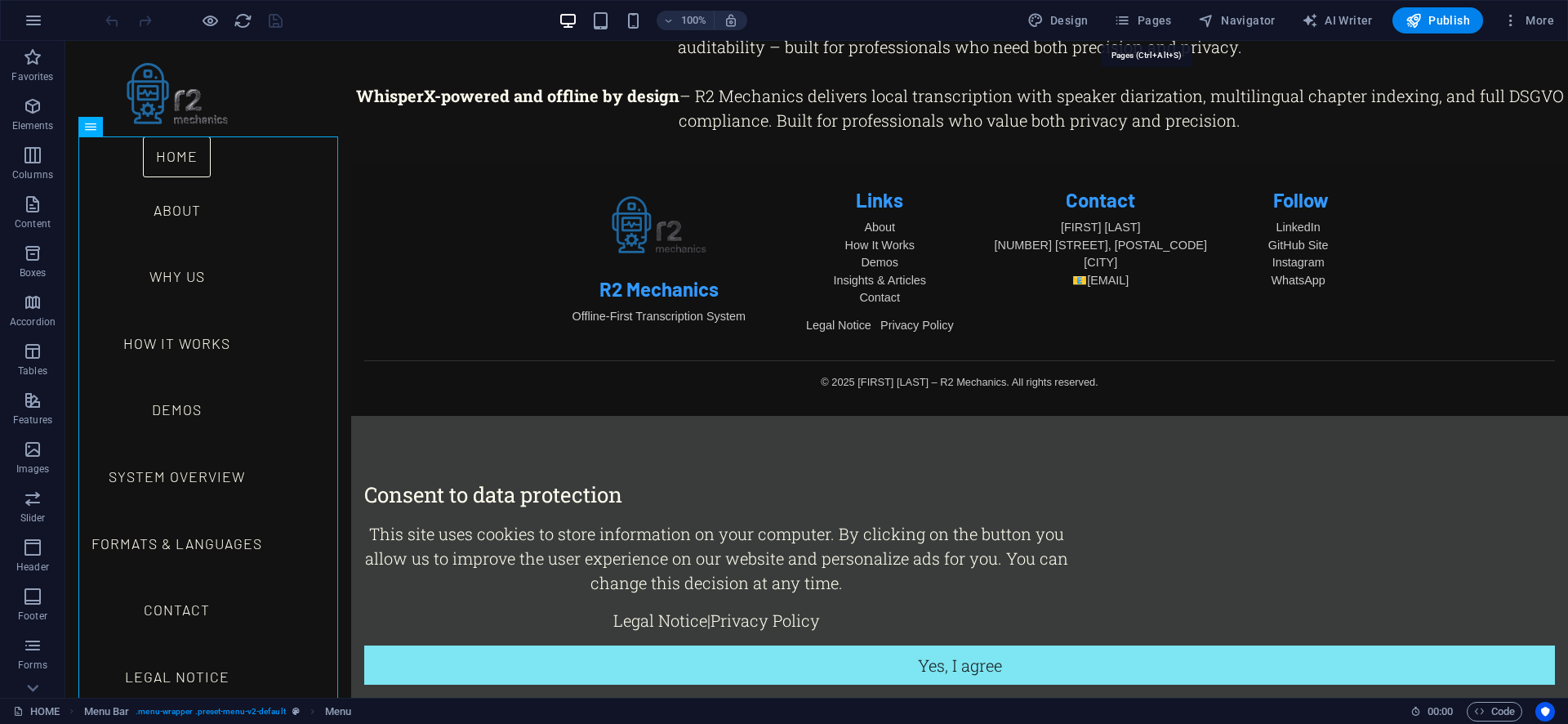 scroll, scrollTop: 634, scrollLeft: 0, axis: vertical 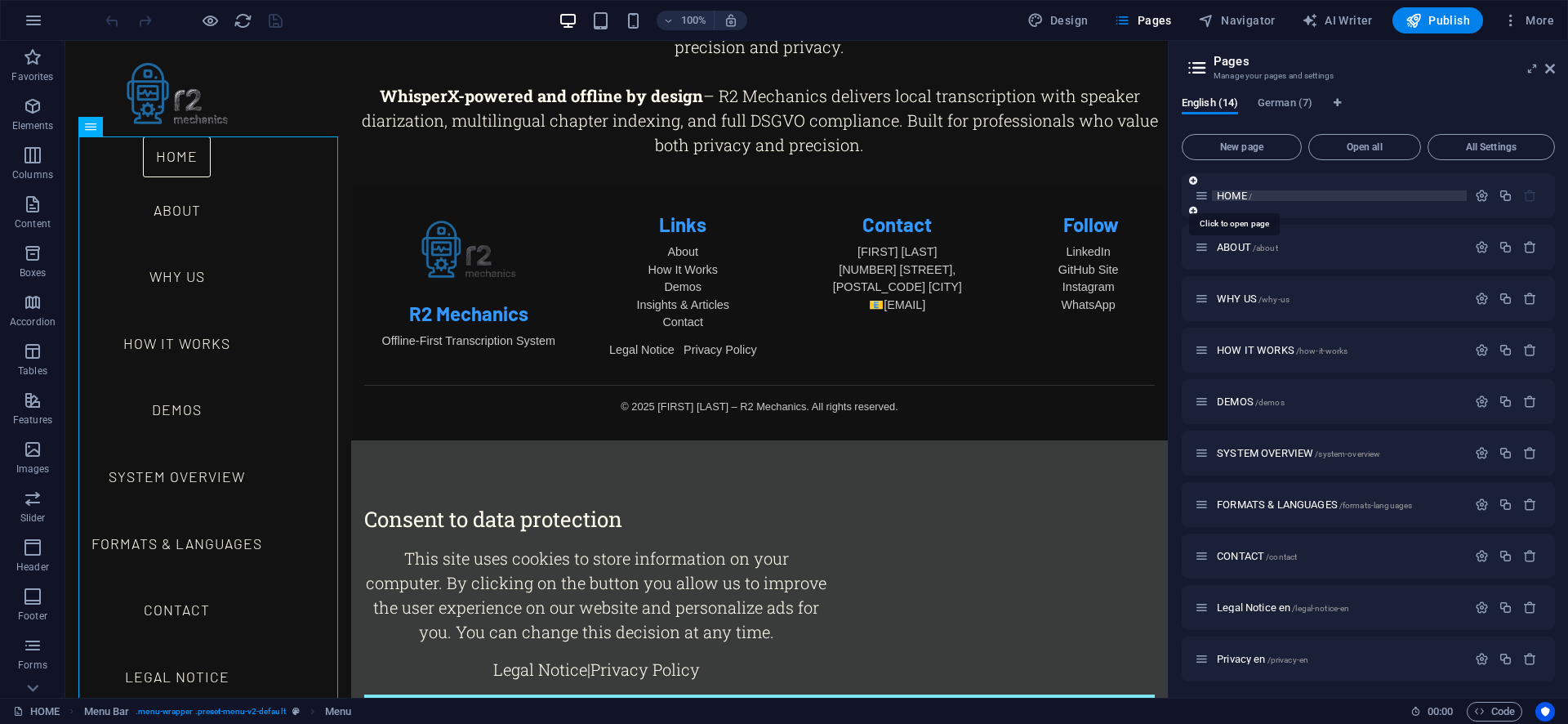 click on "HOME /" at bounding box center [1234, 195] 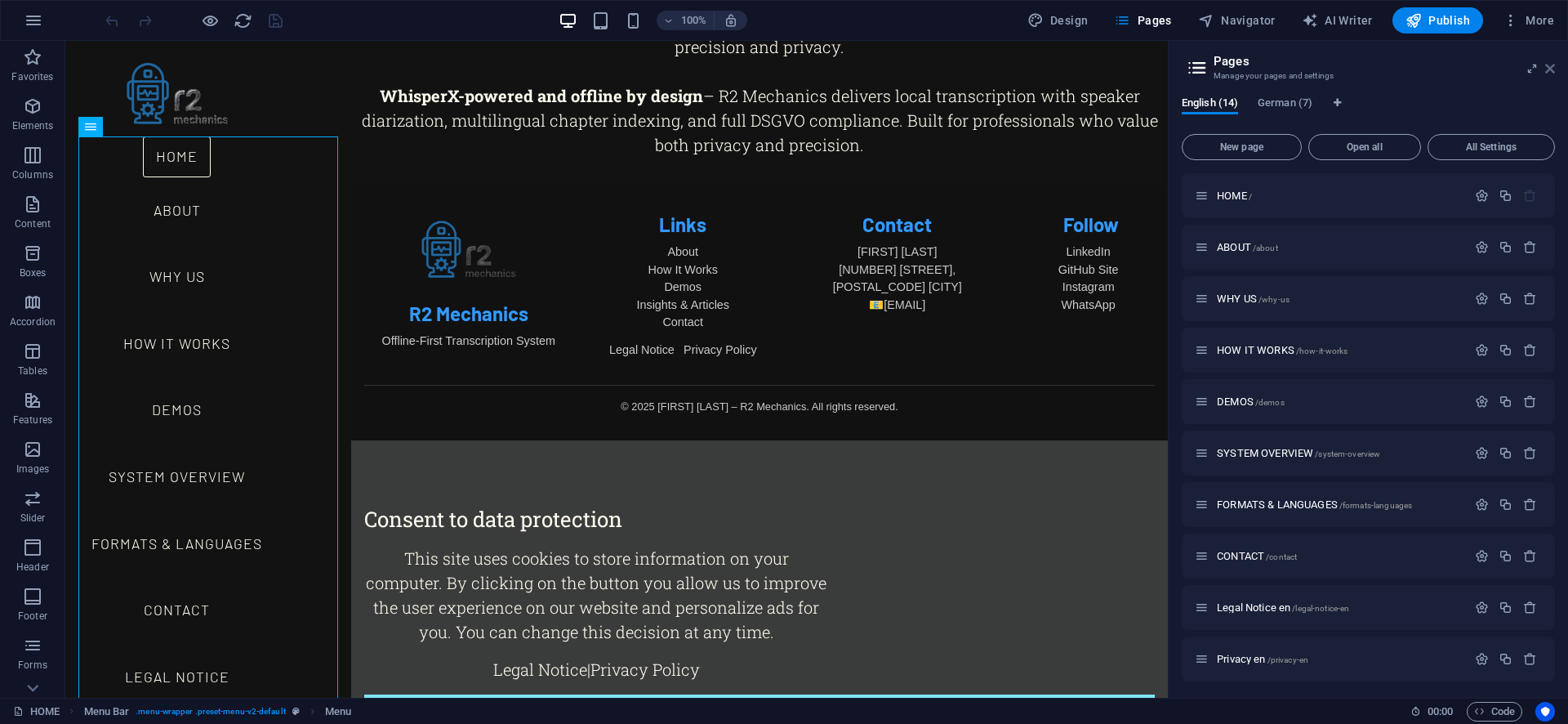 click at bounding box center (1550, 69) 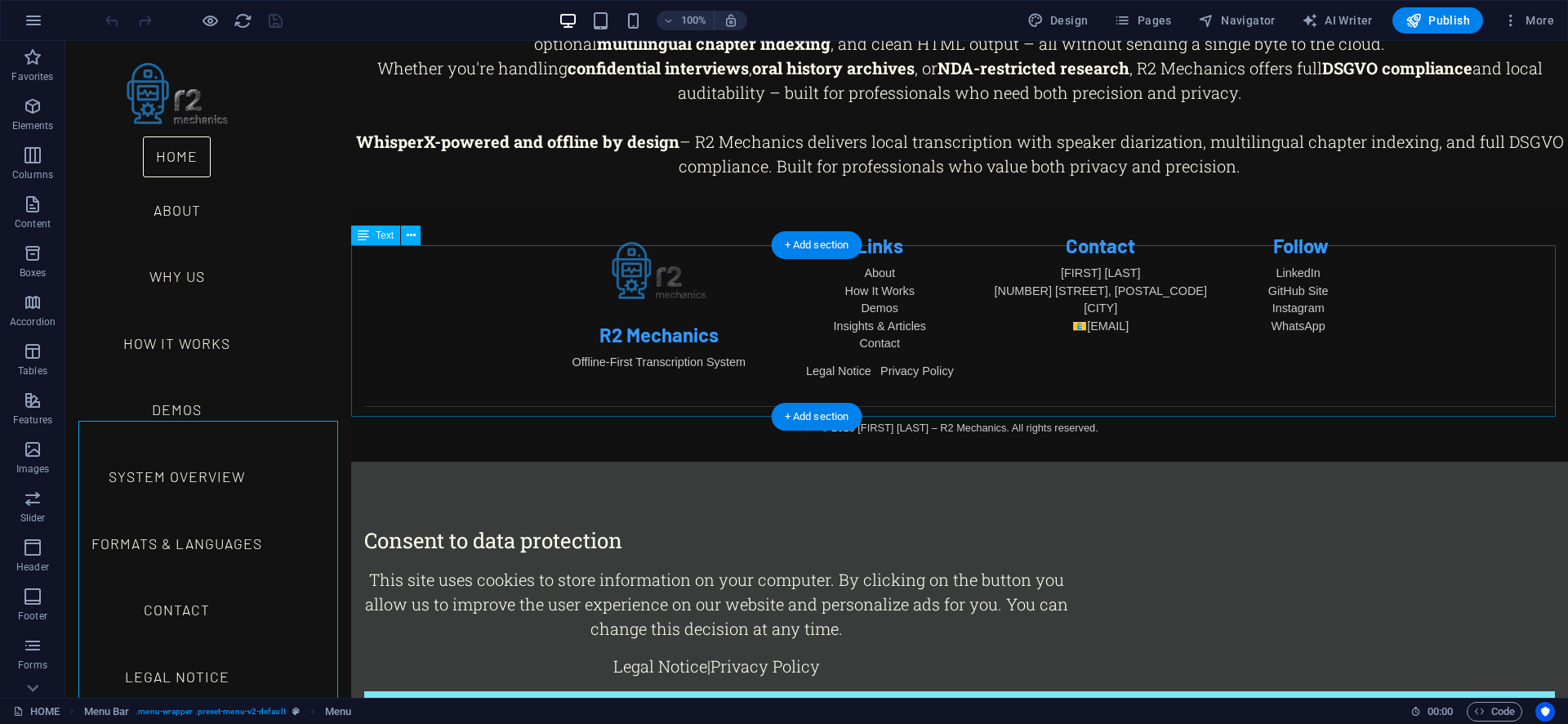 scroll, scrollTop: 585, scrollLeft: 0, axis: vertical 